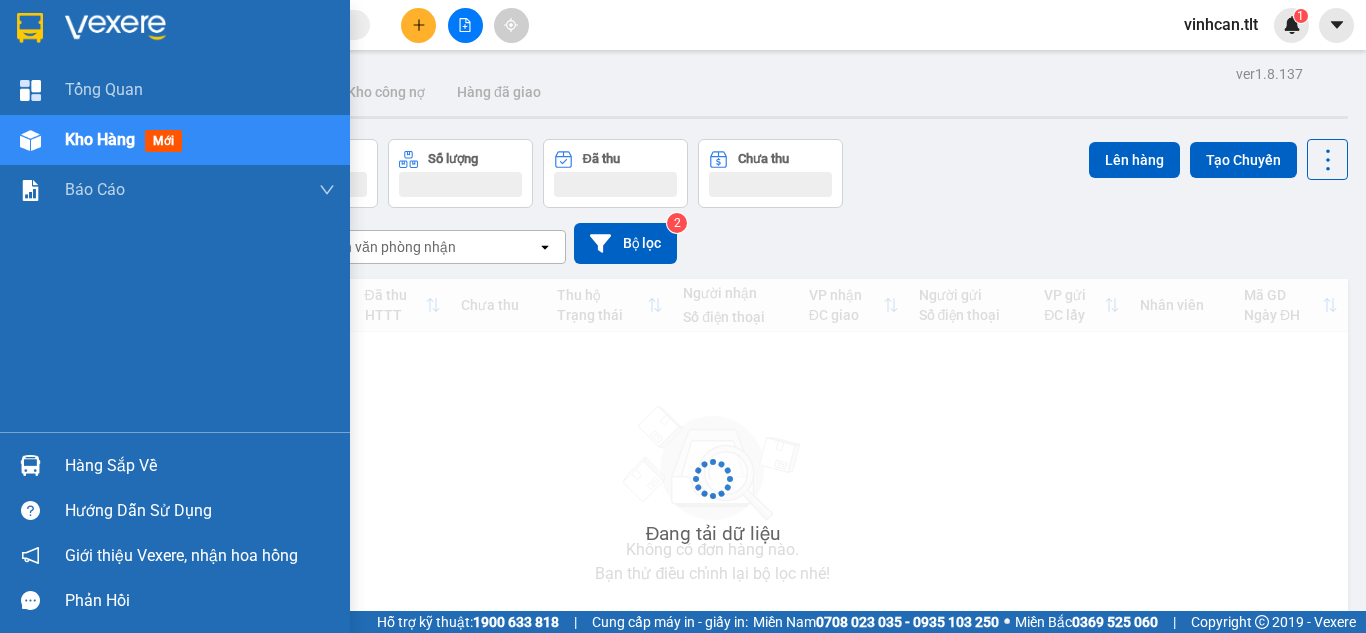 scroll, scrollTop: 0, scrollLeft: 0, axis: both 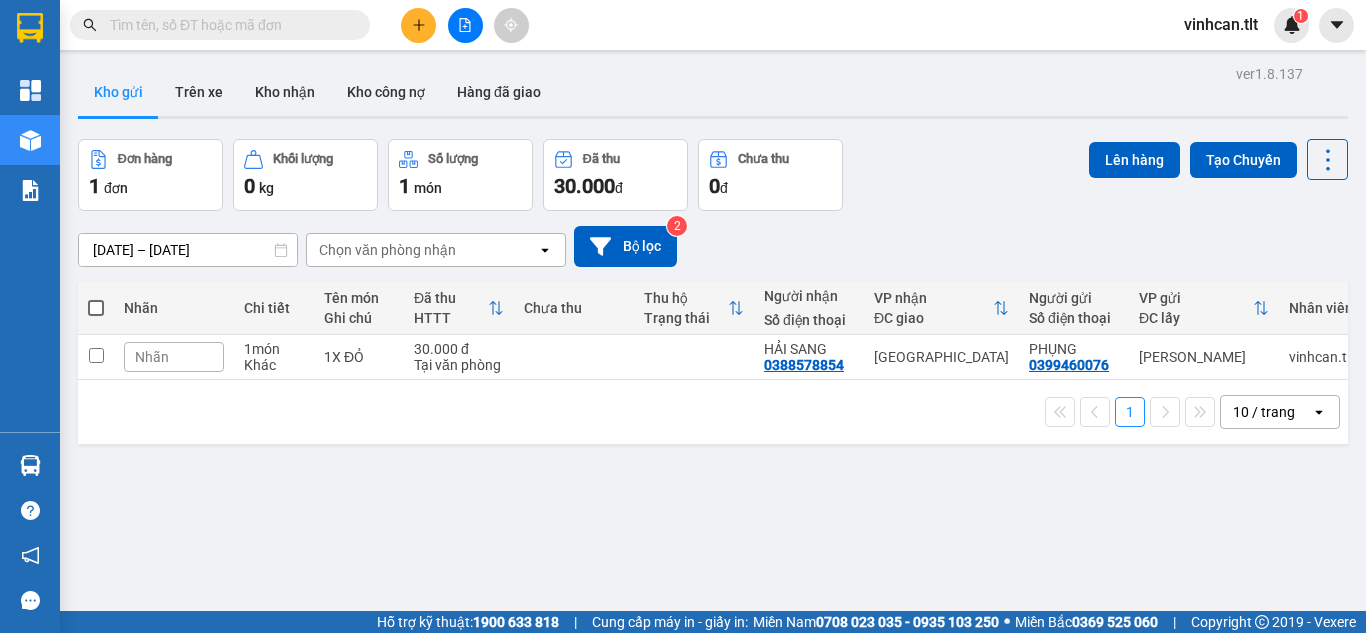 click at bounding box center [96, 308] 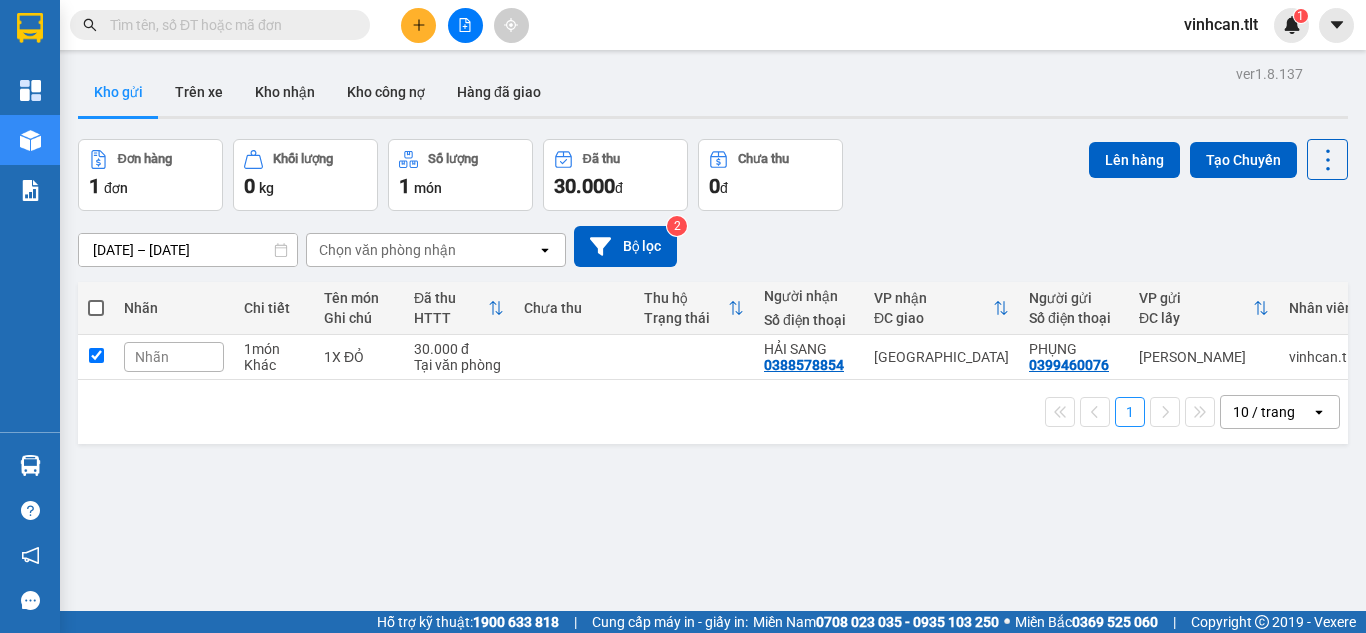 checkbox on "true" 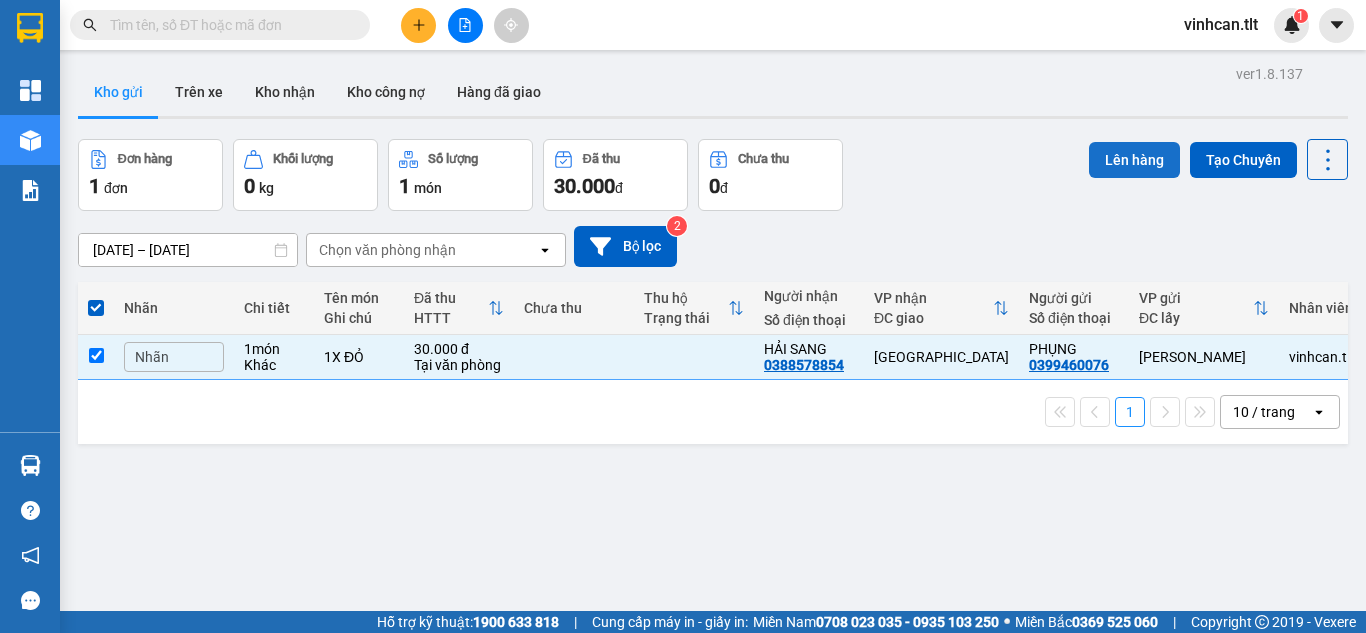 click on "Lên hàng" at bounding box center [1134, 160] 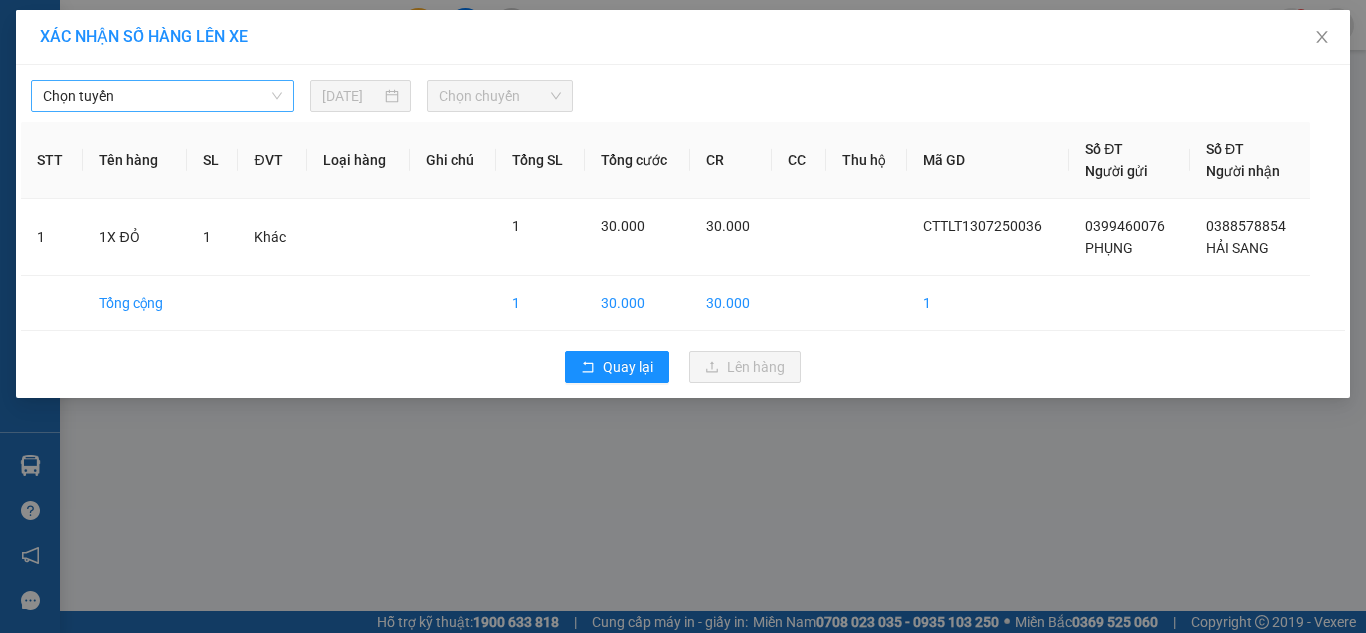 click on "Chọn tuyến" at bounding box center (162, 96) 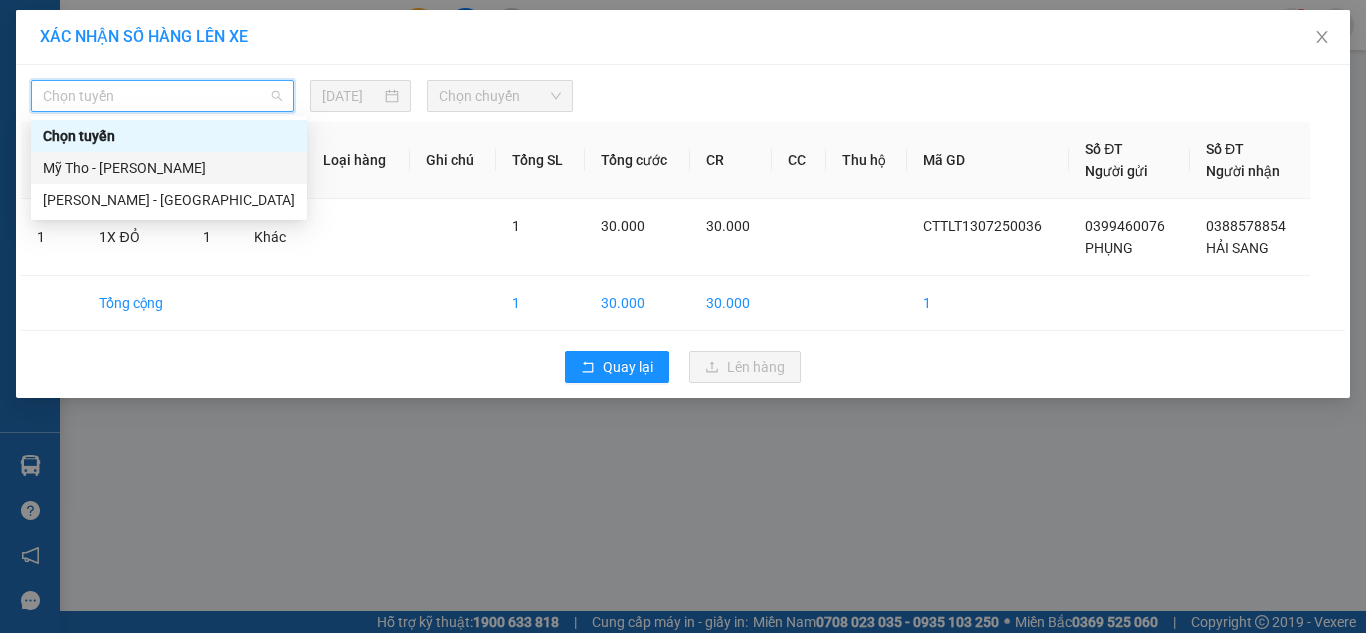 click on "Mỹ Tho - [PERSON_NAME]" at bounding box center [169, 168] 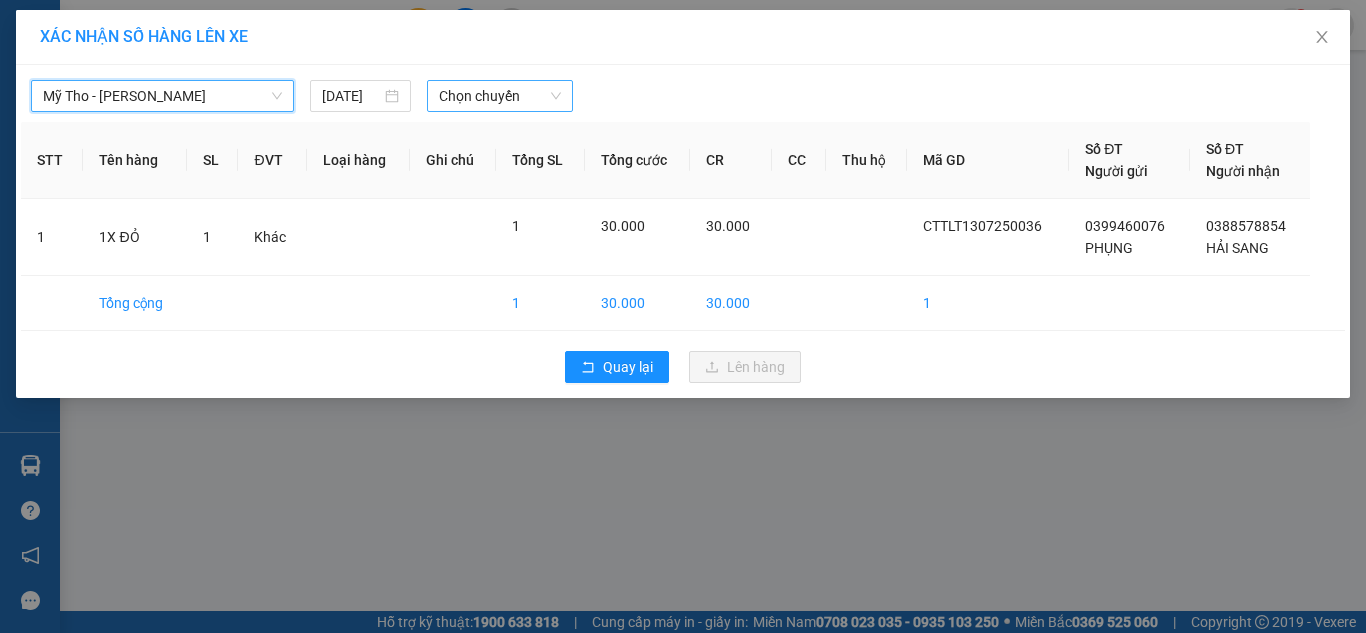click on "Chọn chuyến" at bounding box center (500, 96) 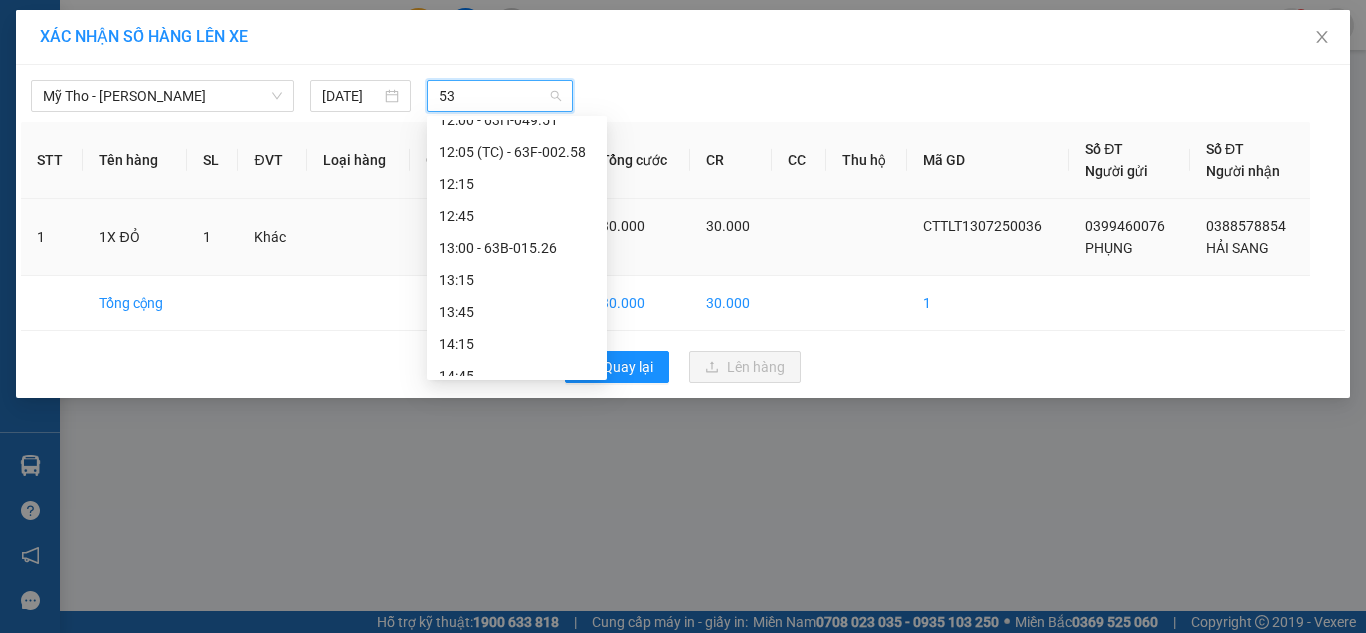scroll, scrollTop: 0, scrollLeft: 0, axis: both 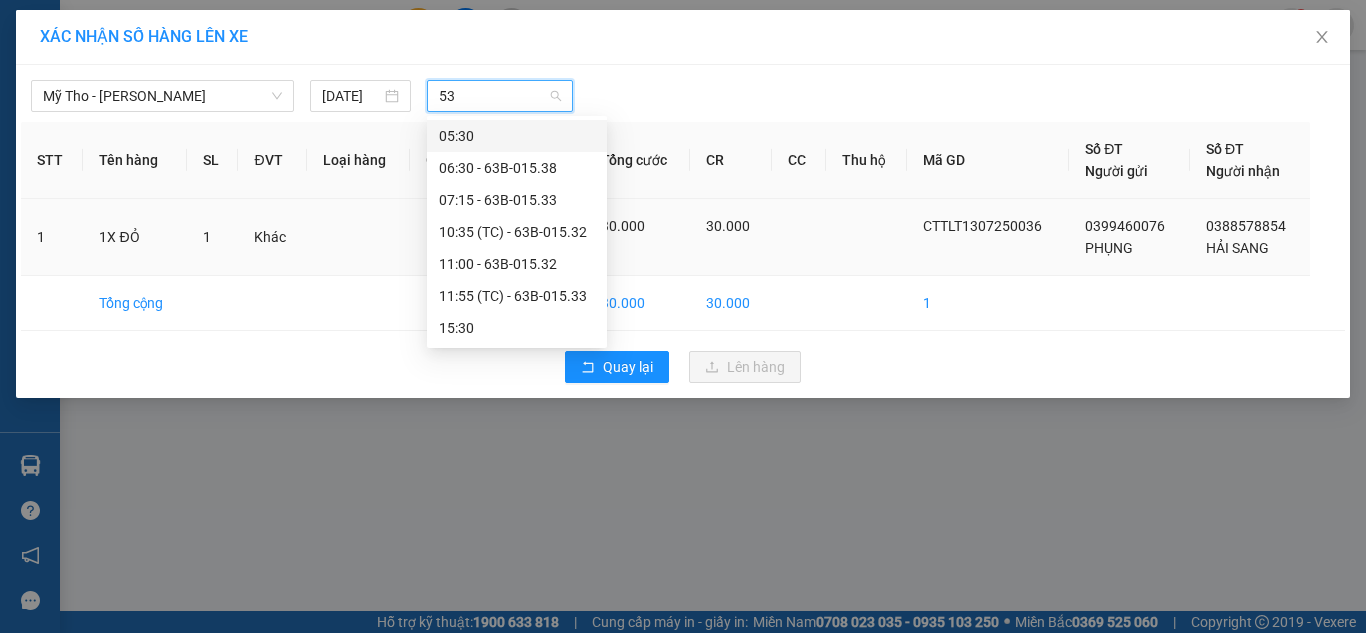 type on "538" 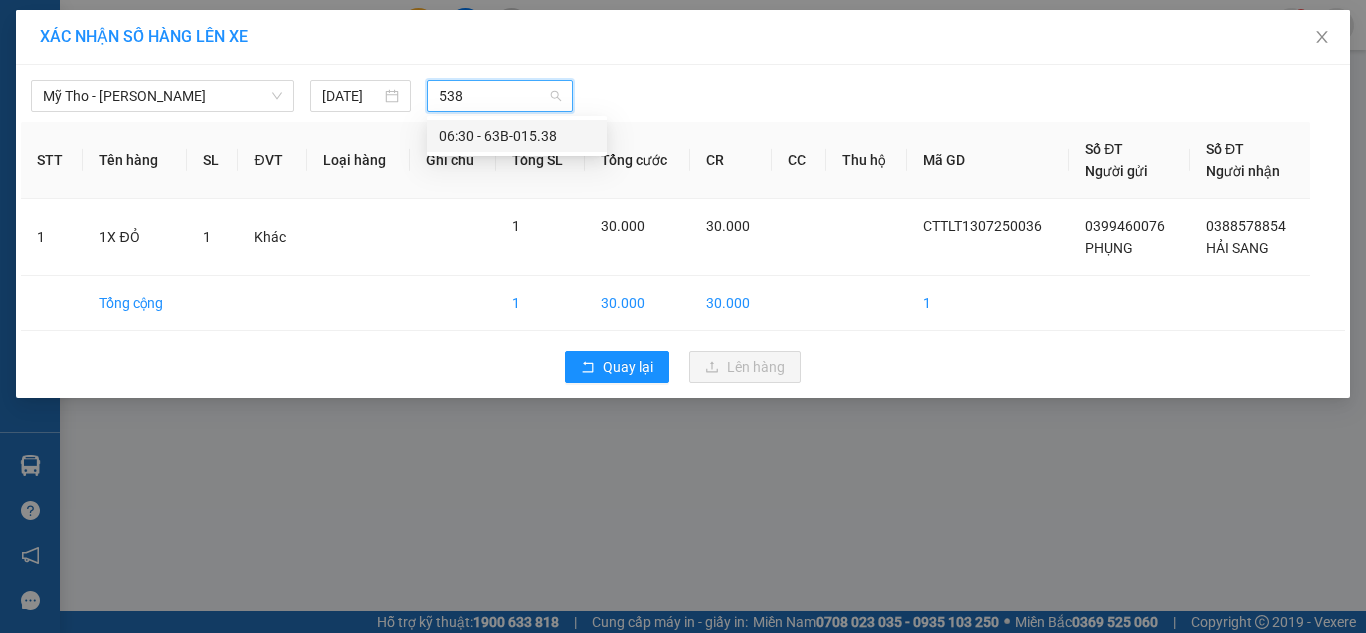 click on "538" at bounding box center [493, 96] 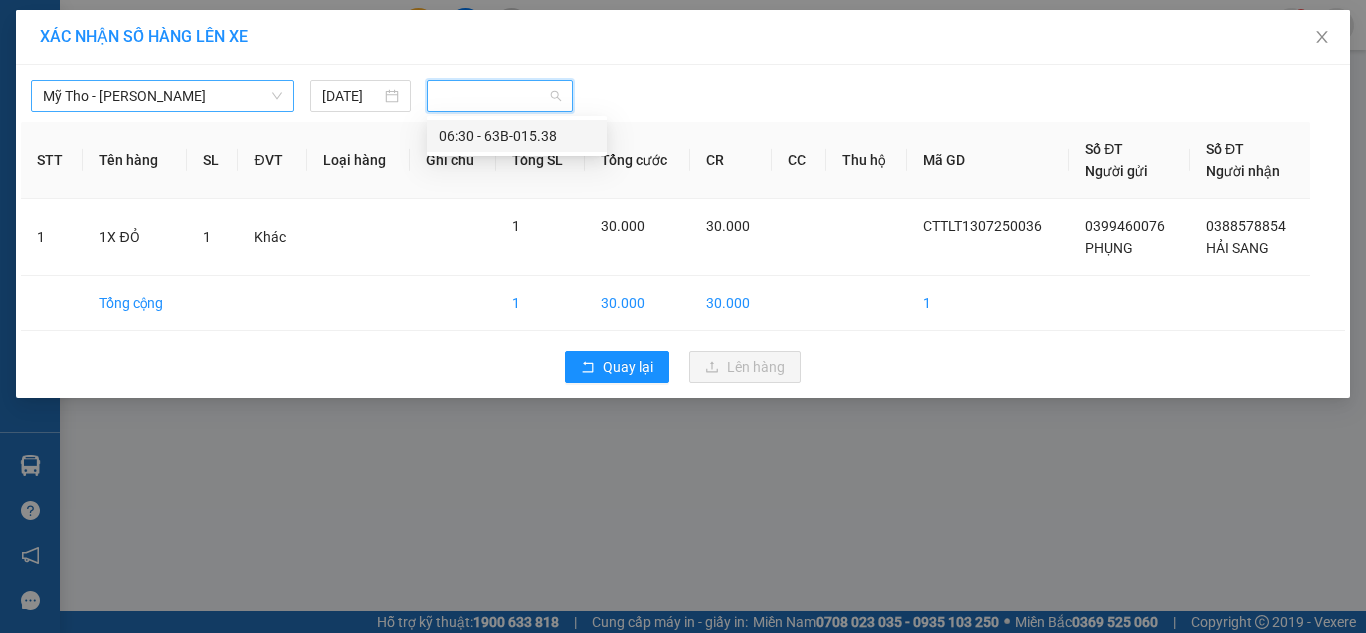 click on "Mỹ Tho - [PERSON_NAME]" at bounding box center [162, 96] 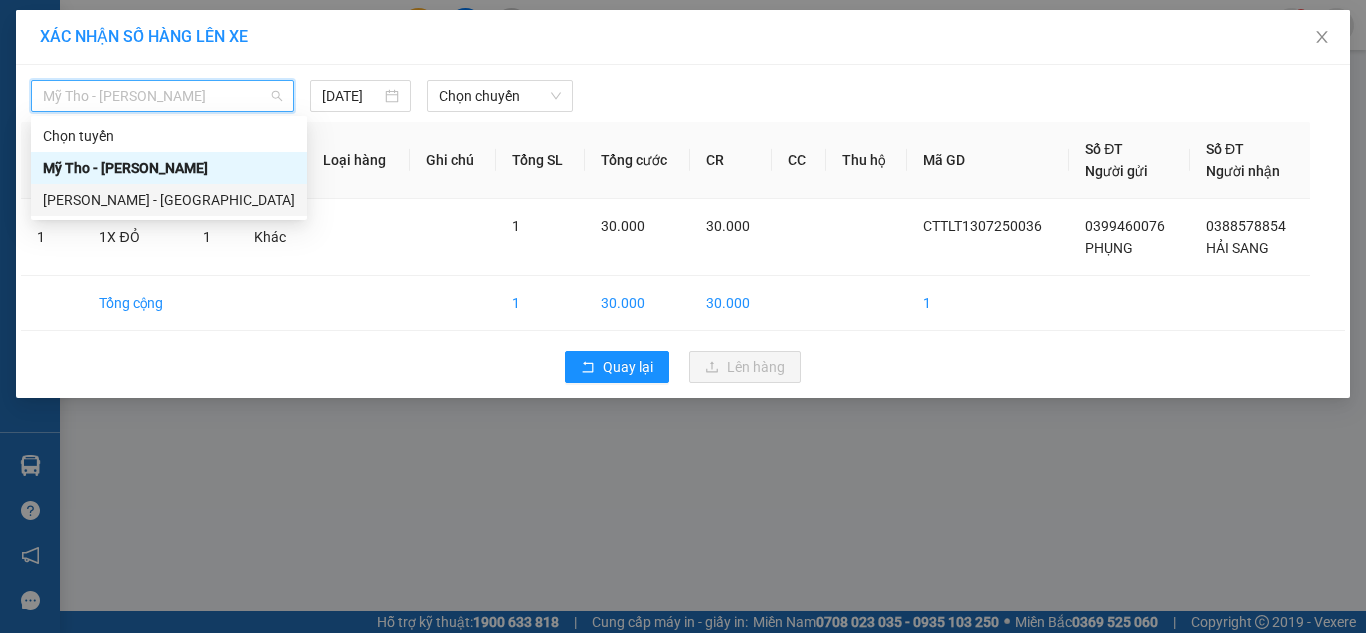 click on "[PERSON_NAME] - [GEOGRAPHIC_DATA]" at bounding box center (169, 200) 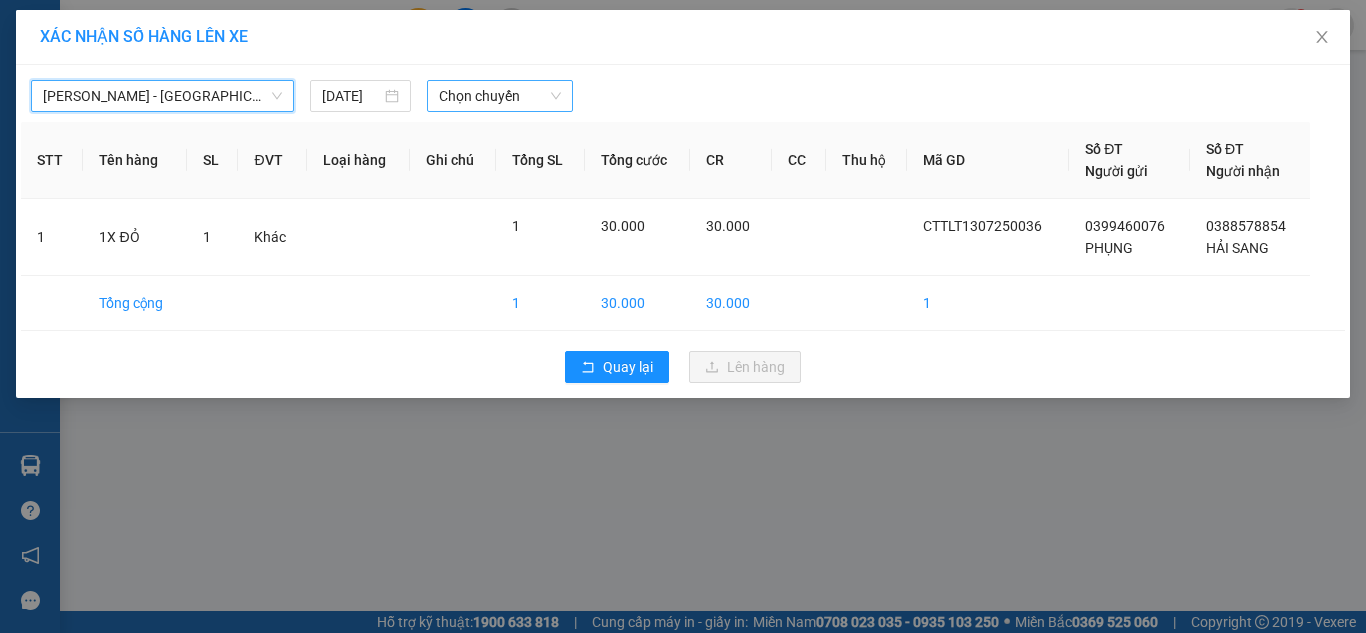 click on "Chọn chuyến" at bounding box center [500, 96] 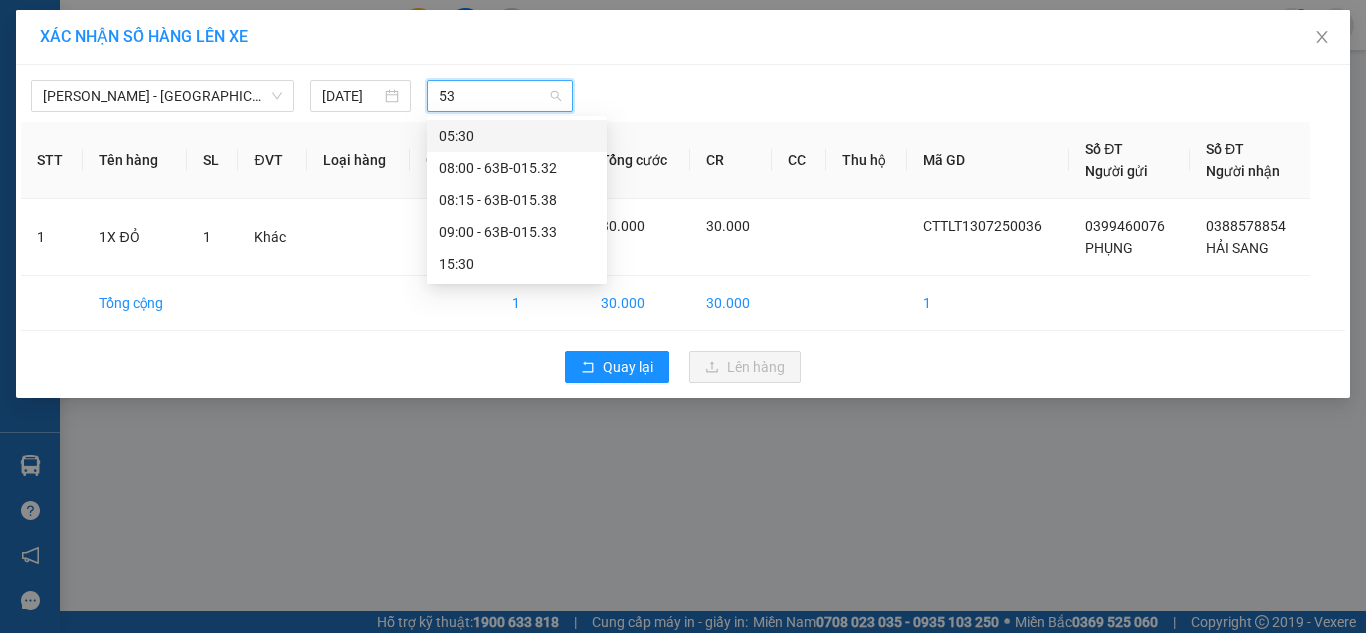 type on "538" 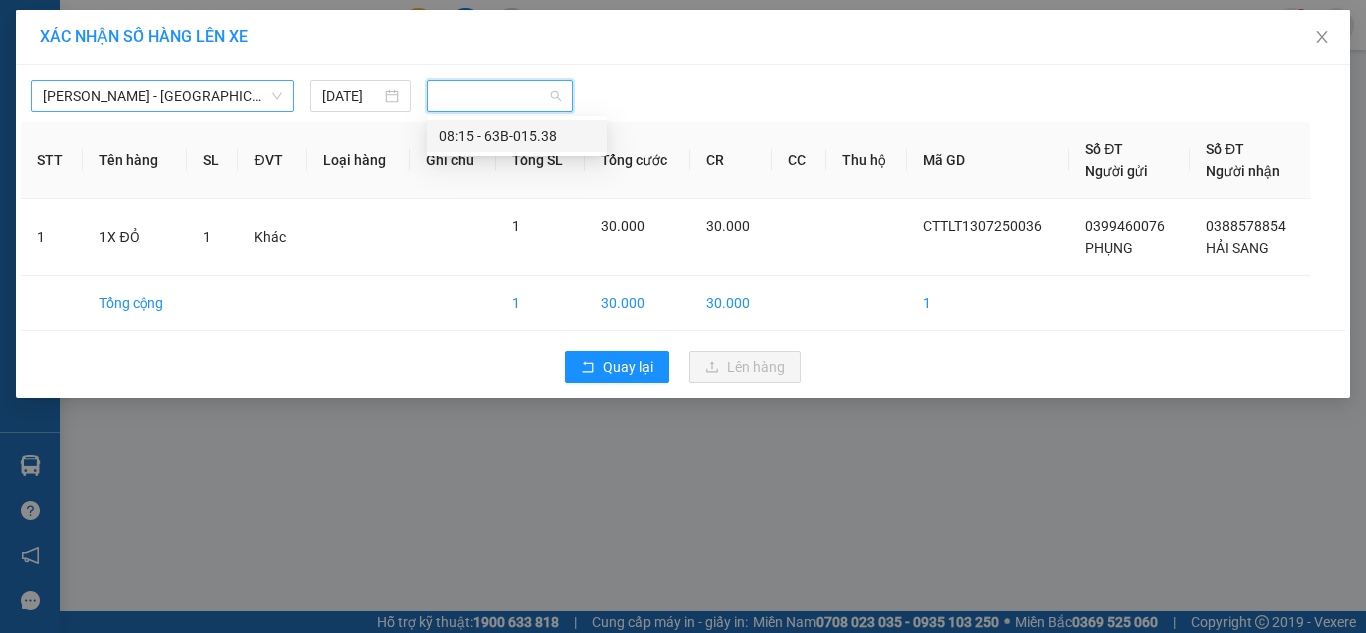 click on "[PERSON_NAME] - [GEOGRAPHIC_DATA]" at bounding box center (162, 96) 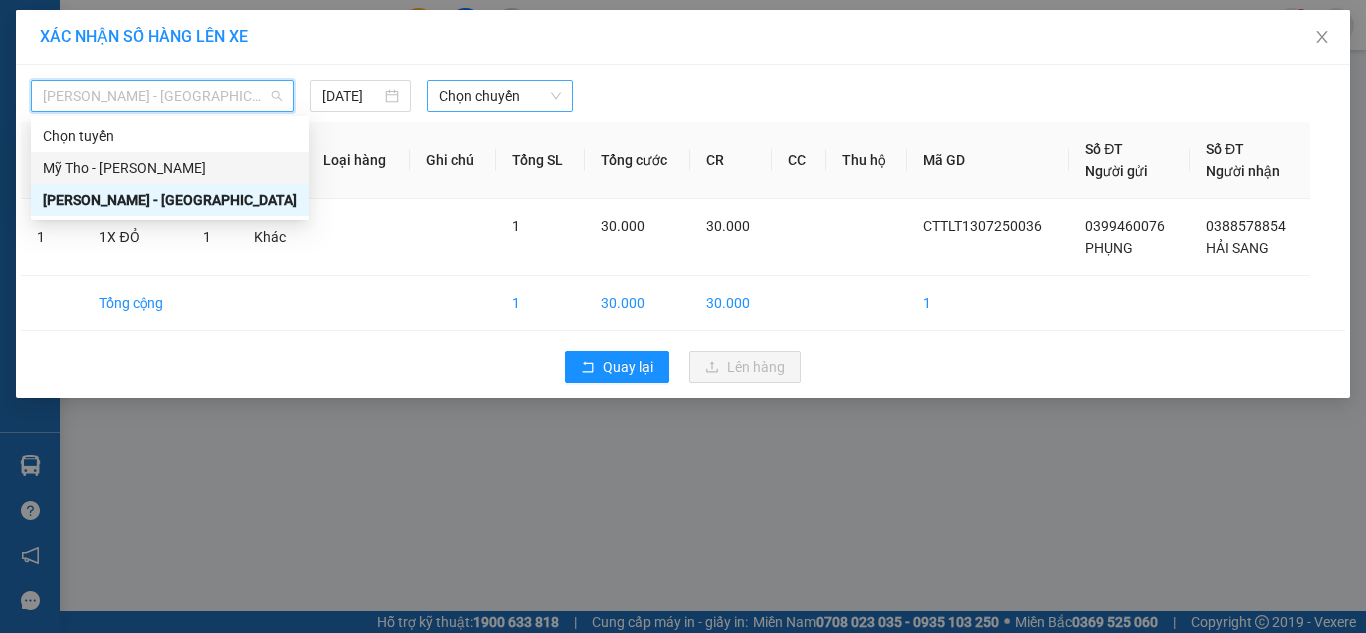 click on "Mỹ Tho - [PERSON_NAME]" at bounding box center [170, 168] 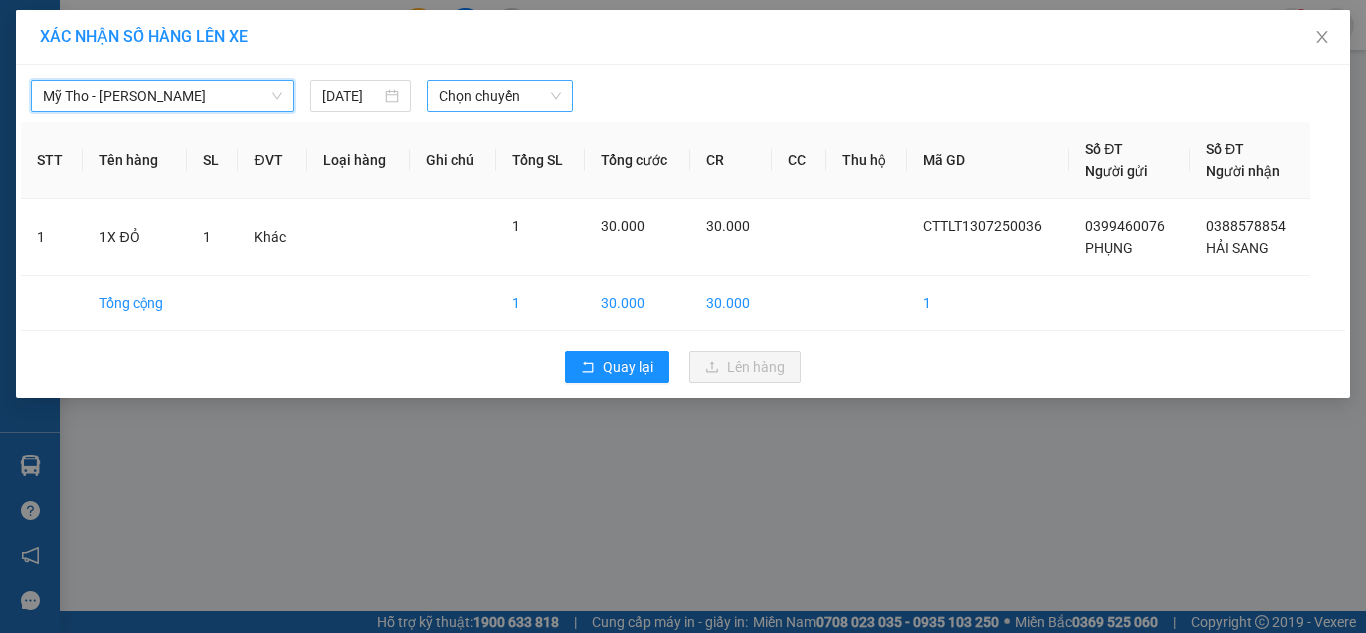 click on "Chọn chuyến" at bounding box center [500, 96] 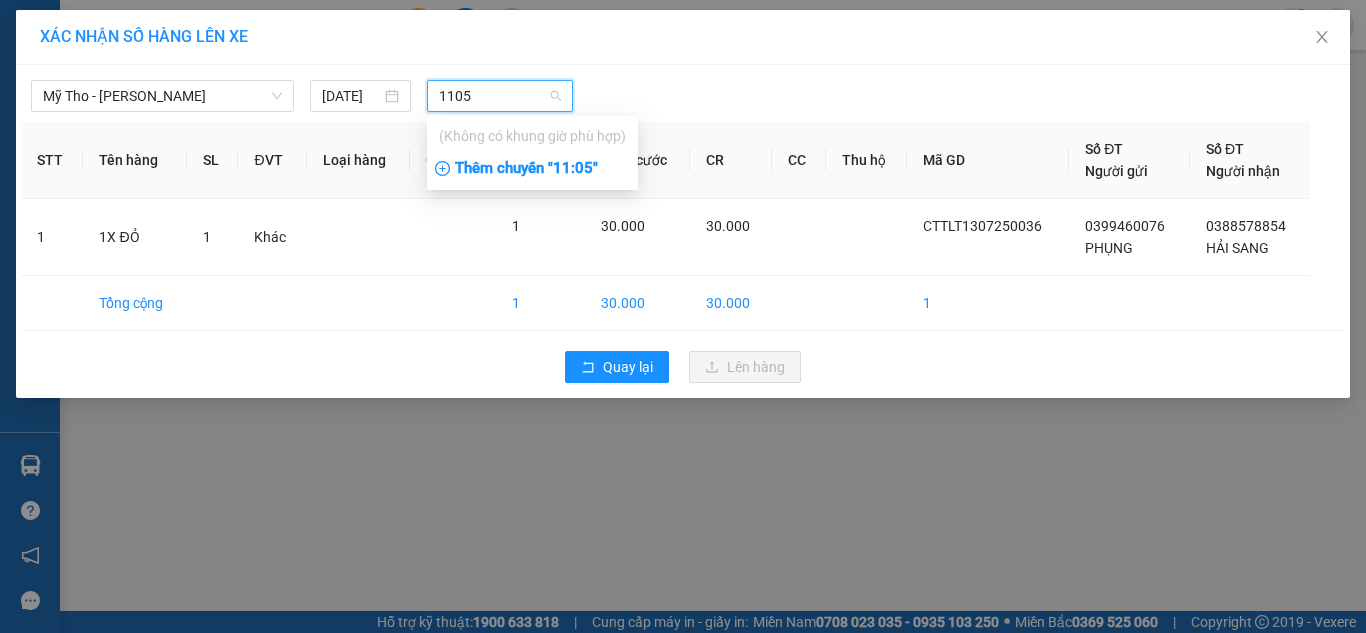 type on "1105" 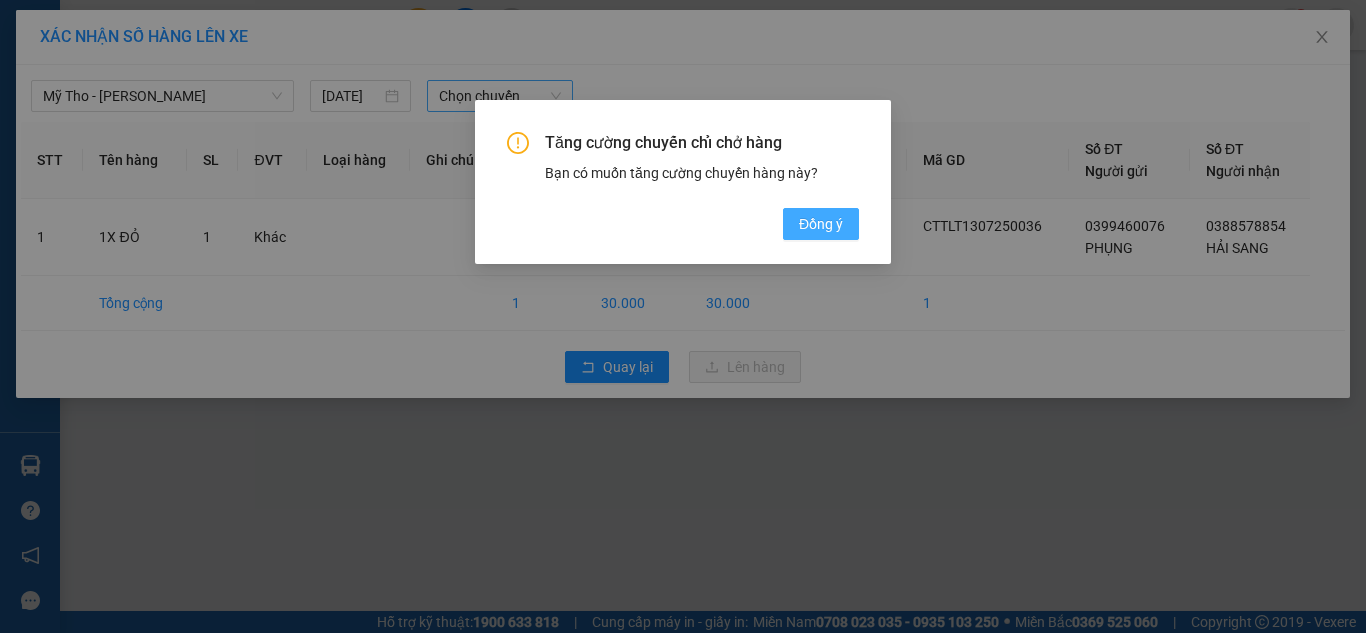 click on "Đồng ý" at bounding box center (821, 224) 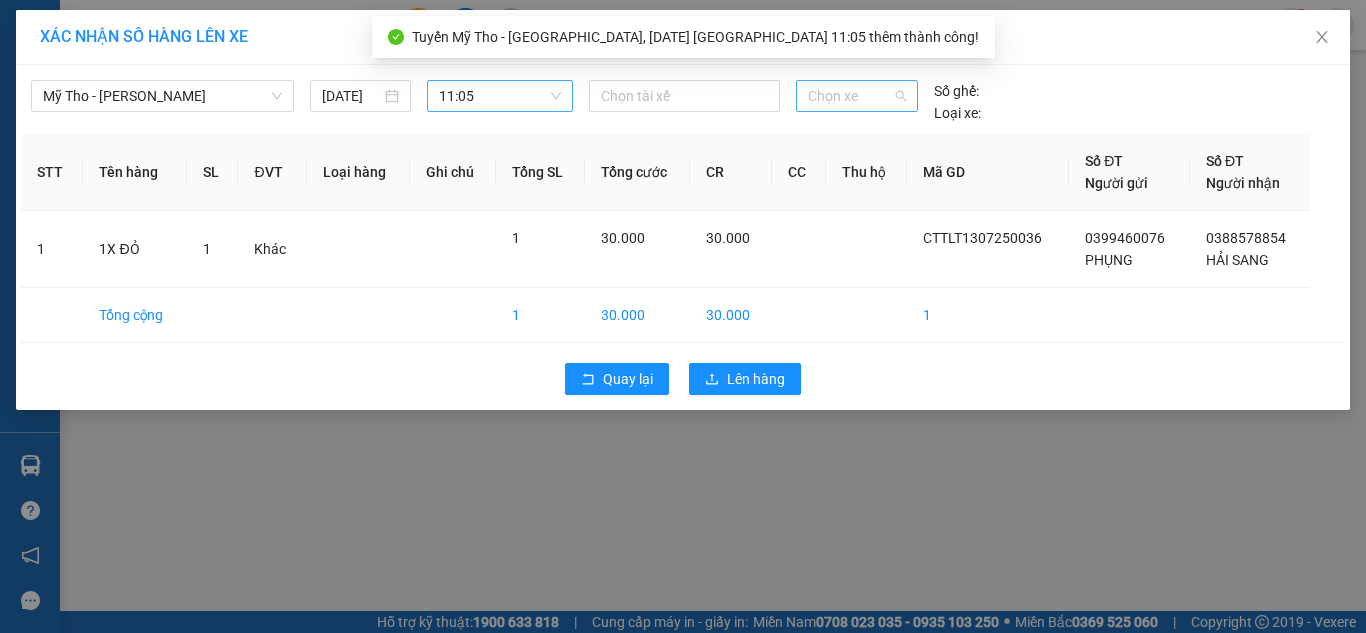 click on "Chọn xe" at bounding box center [857, 96] 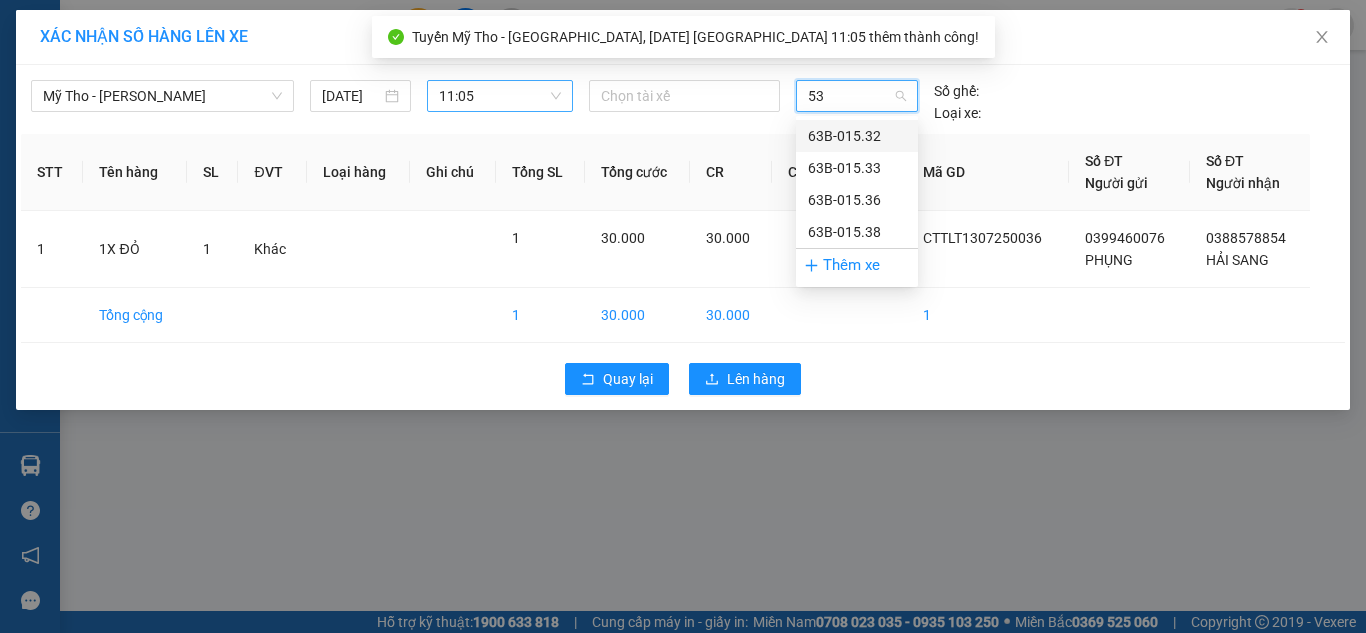 type on "538" 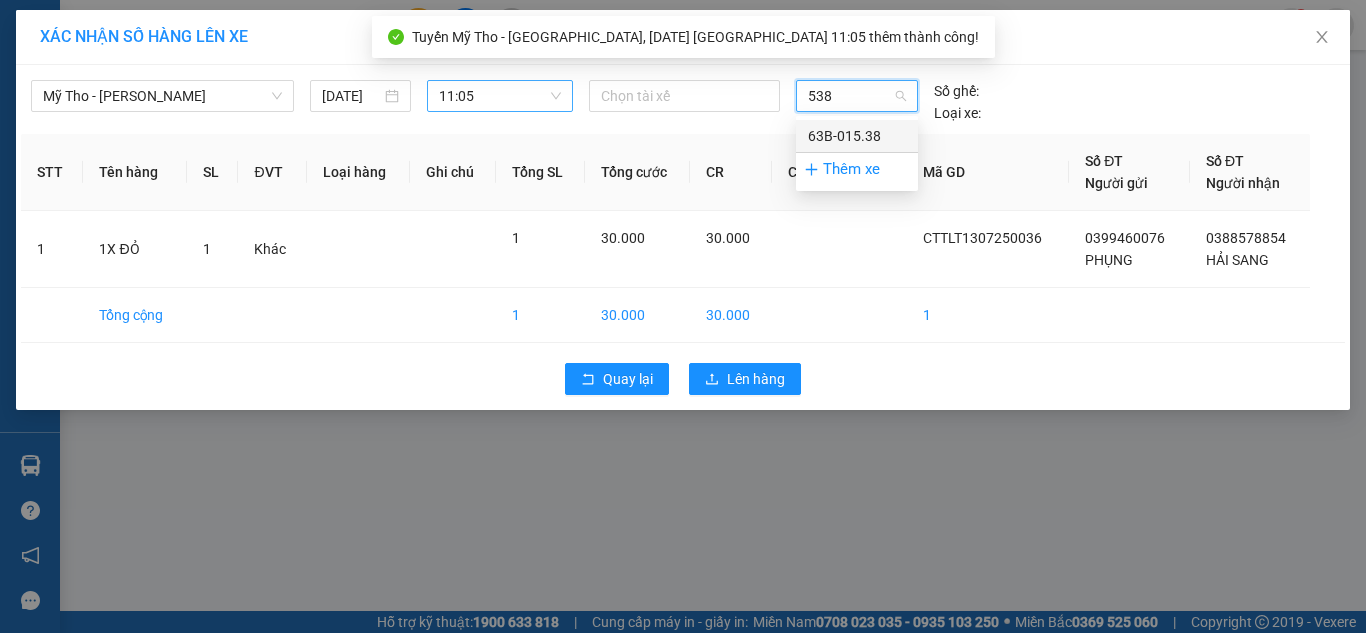 click on "63B-015.38" at bounding box center (857, 136) 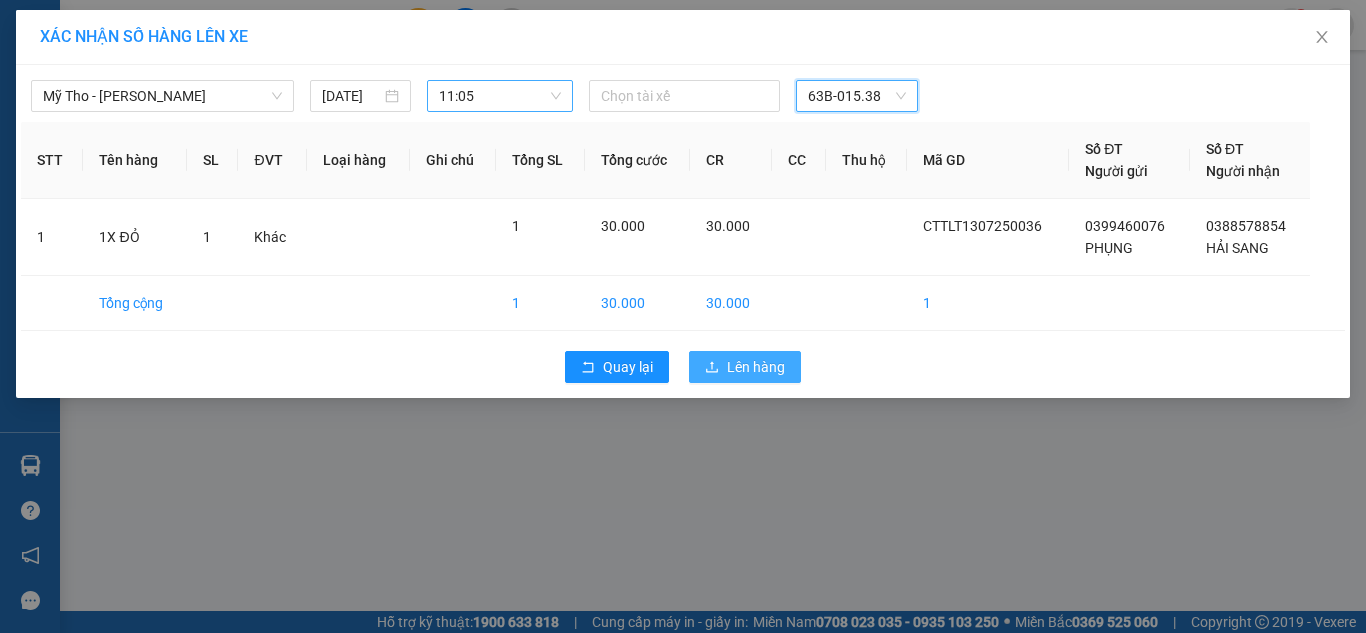 click on "Lên hàng" at bounding box center (756, 367) 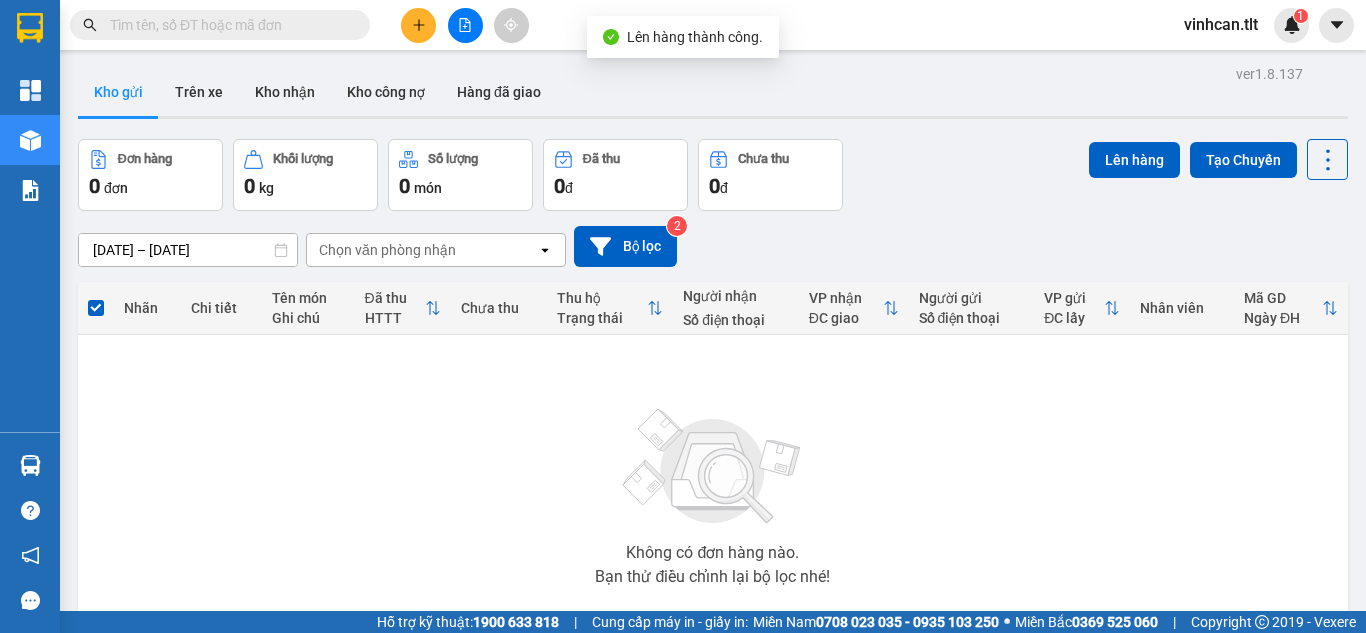 click 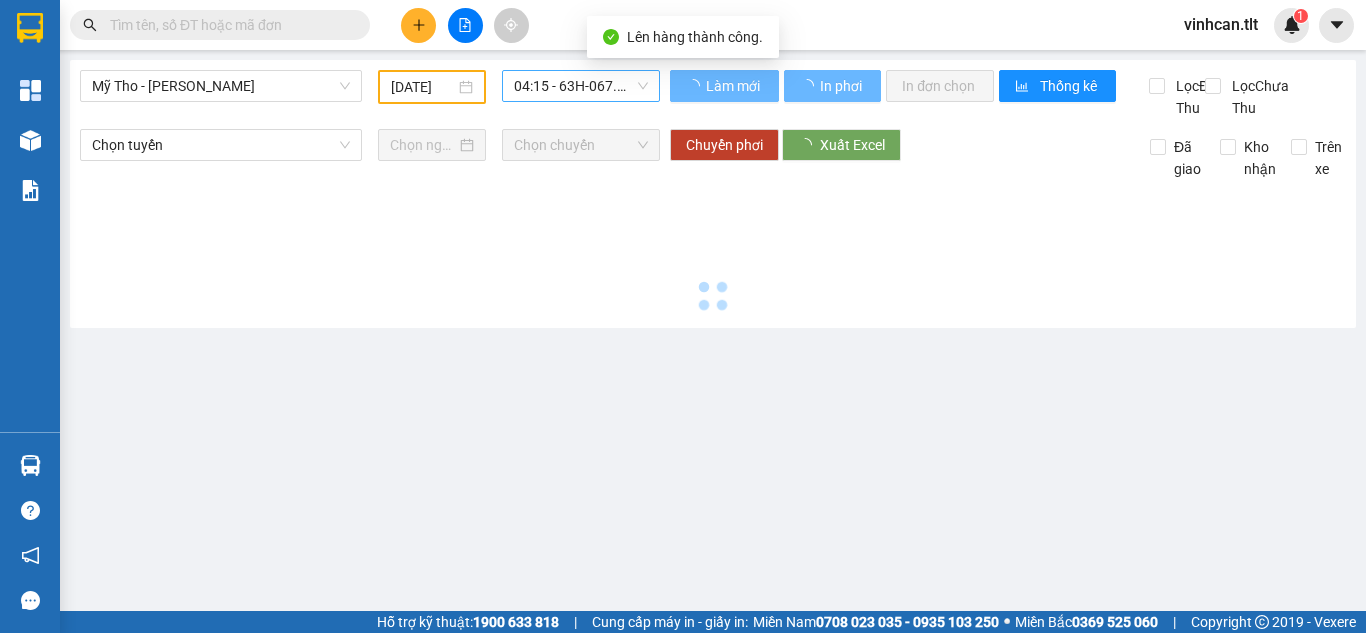 type on "[DATE]" 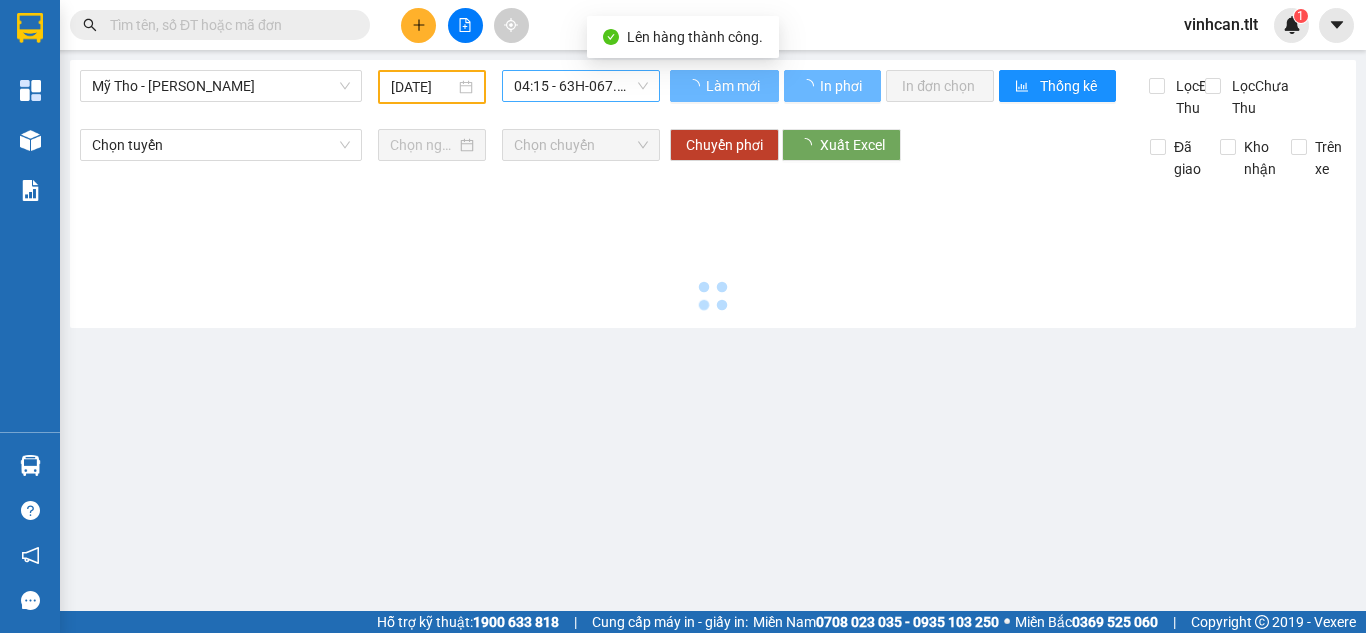 click on "04:15     - 63H-067.41" at bounding box center (581, 86) 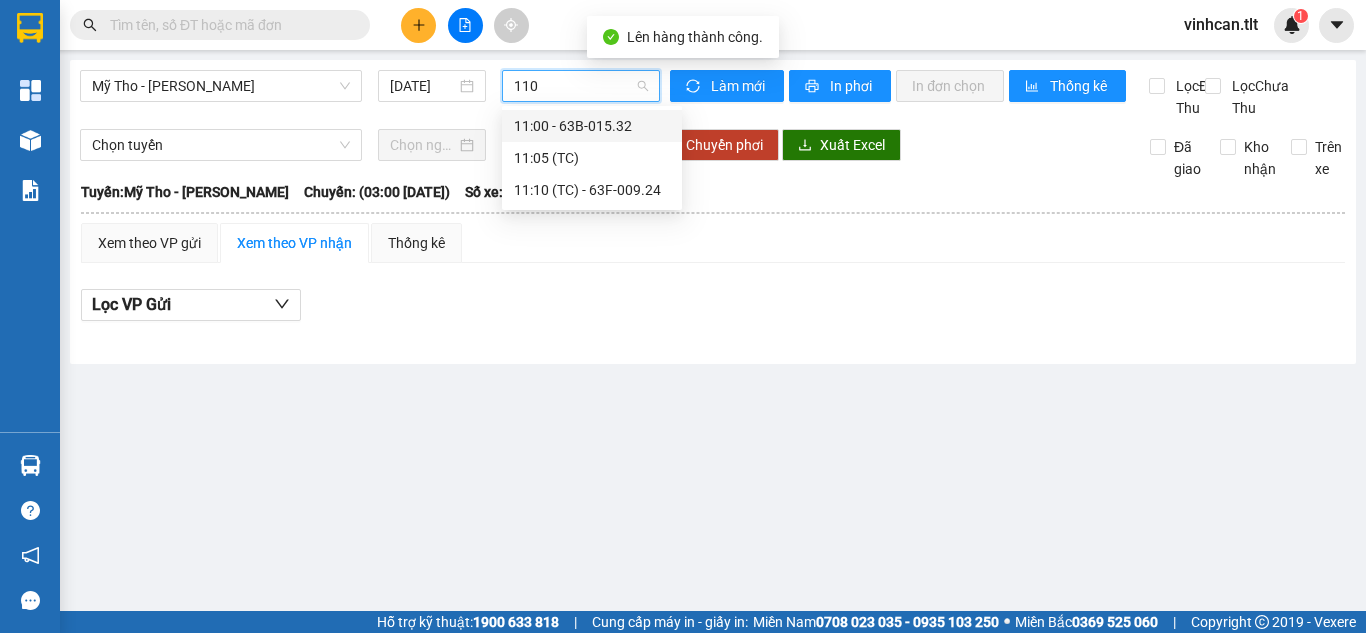 type on "1105" 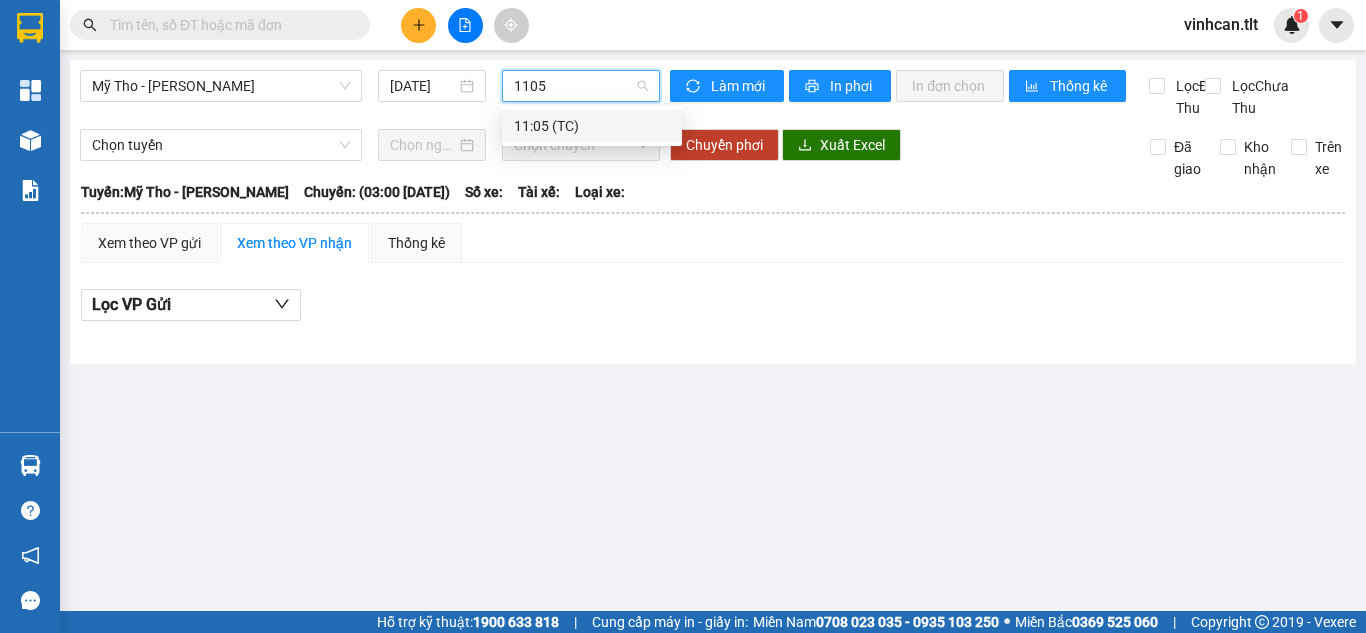 click on "11:05   (TC)" at bounding box center [592, 126] 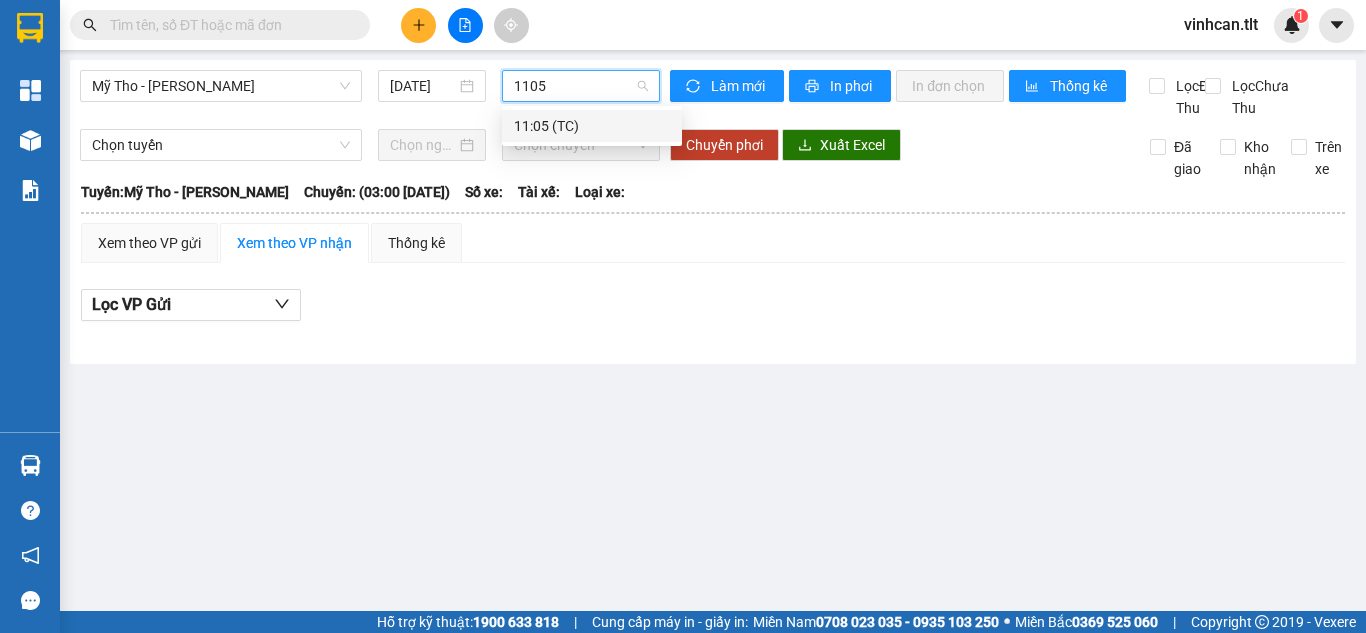 type 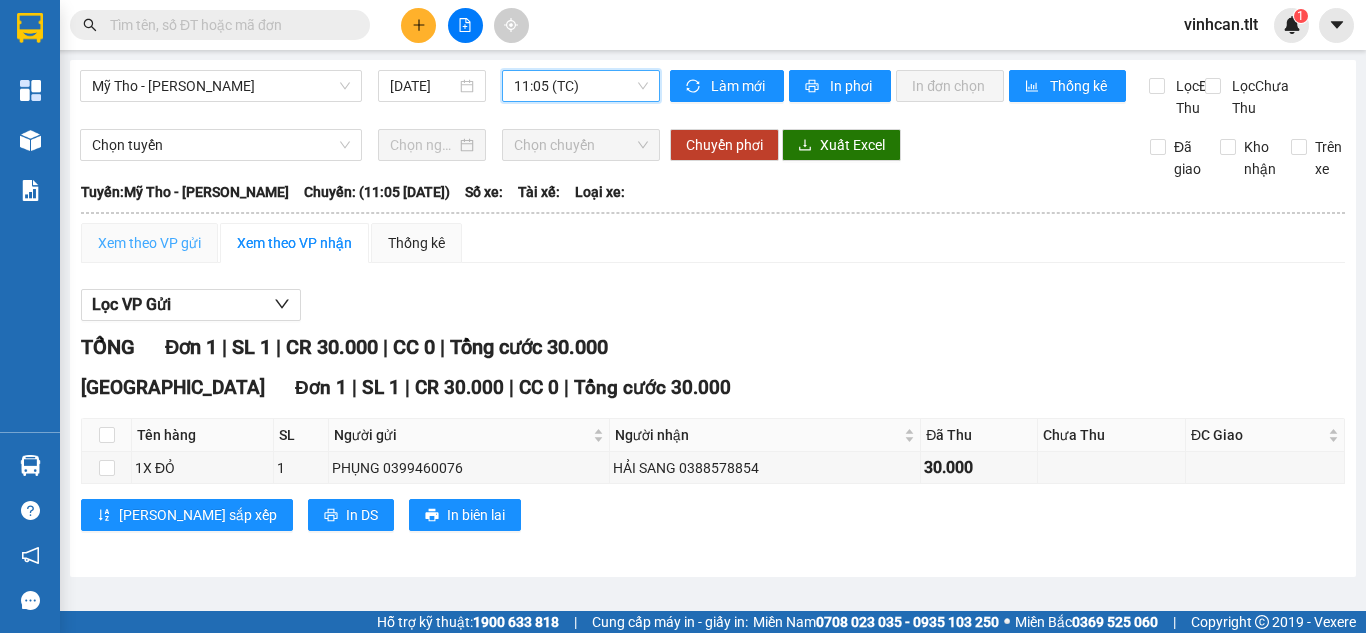click on "Xem theo VP gửi" at bounding box center (149, 243) 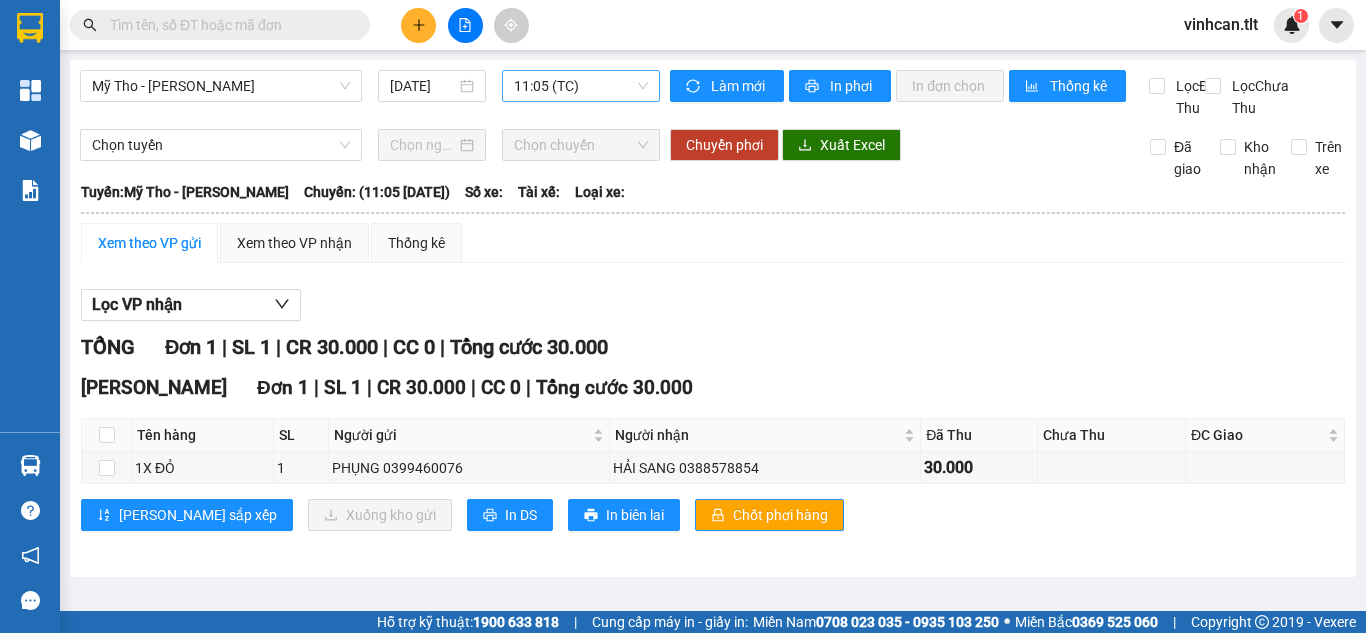 click on "Cao Tốc Đơn   1 | SL   1 | CR   30.000 | CC   0 | Tổng cước   30.000 Tên hàng SL Người gửi Người nhận Đã Thu Chưa Thu ĐC Giao Ký nhận                   1X ĐỎ  1 PHỤNG 0399460076 HẢI SANG 0388578854 30.000 Lưu sắp xếp Xuống kho gửi In DS In biên lai Chốt phơi hàng Tân Lập Thành Cao Tốc  -  12:57 [DATE] Tuyến:  Mỹ Tho - [PERSON_NAME]:   (11:05 [DATE]) Tên hàng SL Người gửi Người nhận Đã Thu Chưa Thu ĐC Giao Ký nhận Cao Tốc Đơn   1 | SL   1 | CR   30.000 | CC   0 | Tổng cước   30.000 1X ĐỎ  1 PHỤNG 0399460076 HẢI SANG 0388578854 30.000 1 30.000 0 VP Gửi (Ký & ghi rõ họ tên) Tài xế (Ký & ghi rõ họ tên) VP [PERSON_NAME] ([PERSON_NAME] & ghi rõ họ tên)" at bounding box center [713, 459] 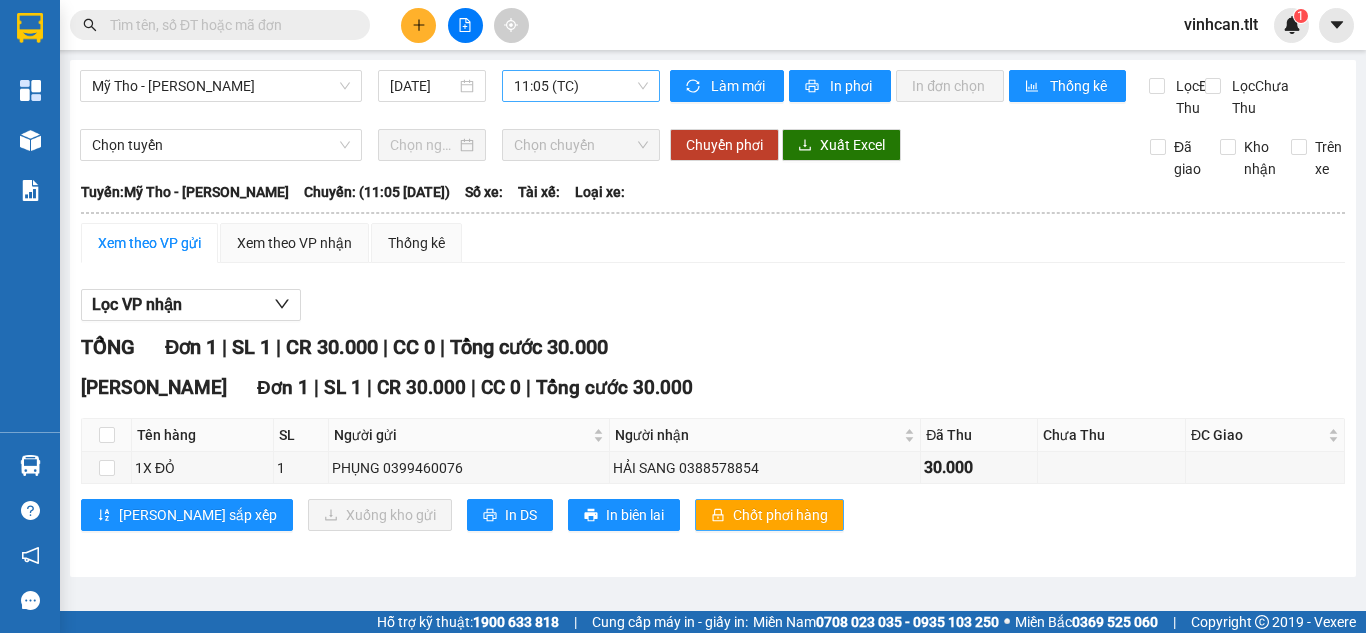 click on "Chốt phơi hàng" at bounding box center (780, 515) 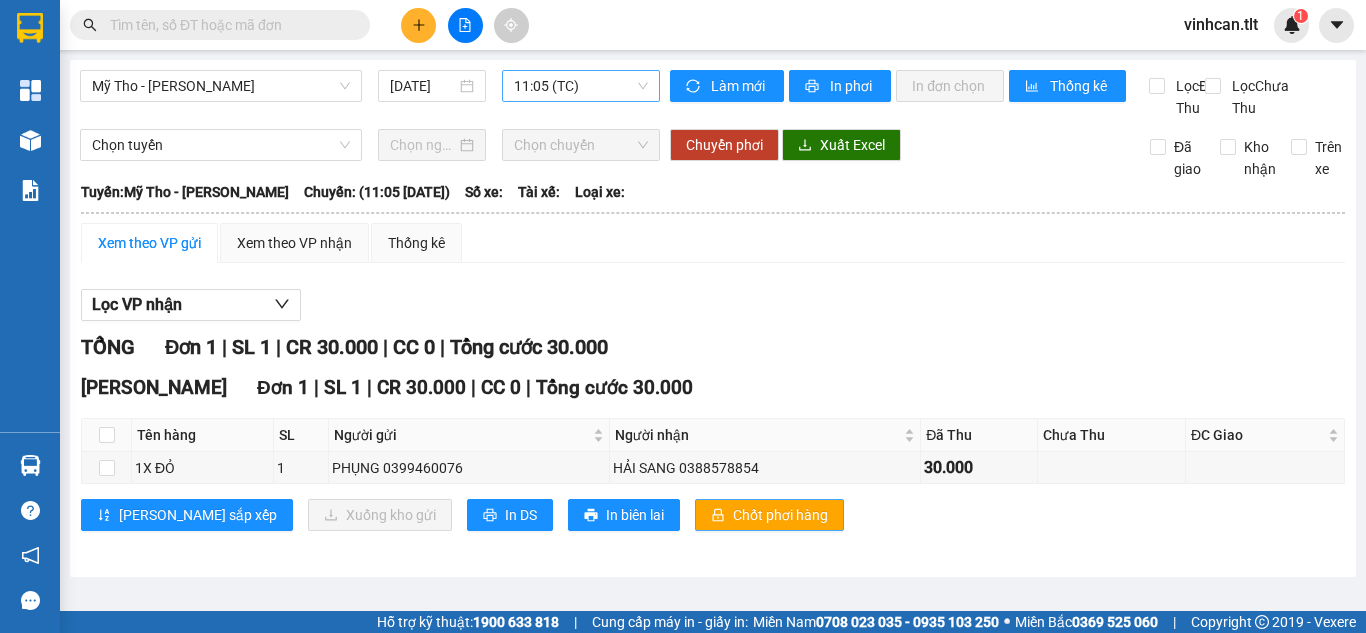 click on "Chốt phơi hàng" at bounding box center (780, 515) 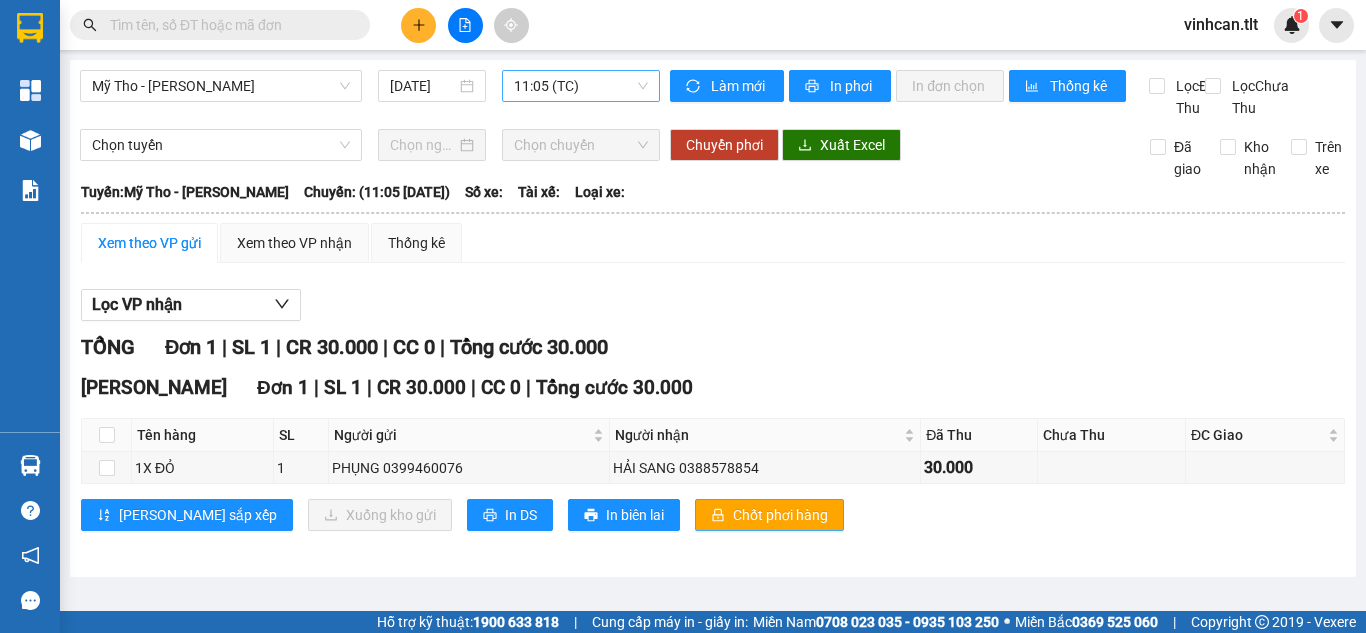 click on "Chốt phơi hàng" at bounding box center [780, 515] 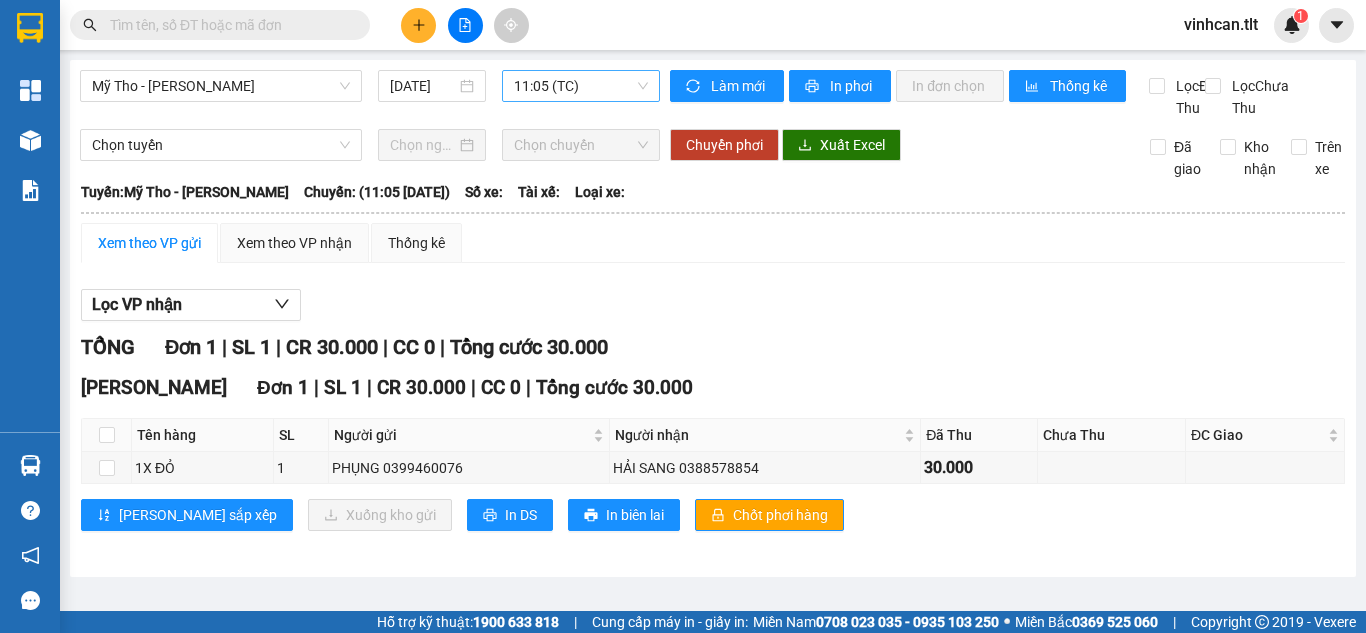 click at bounding box center [418, 25] 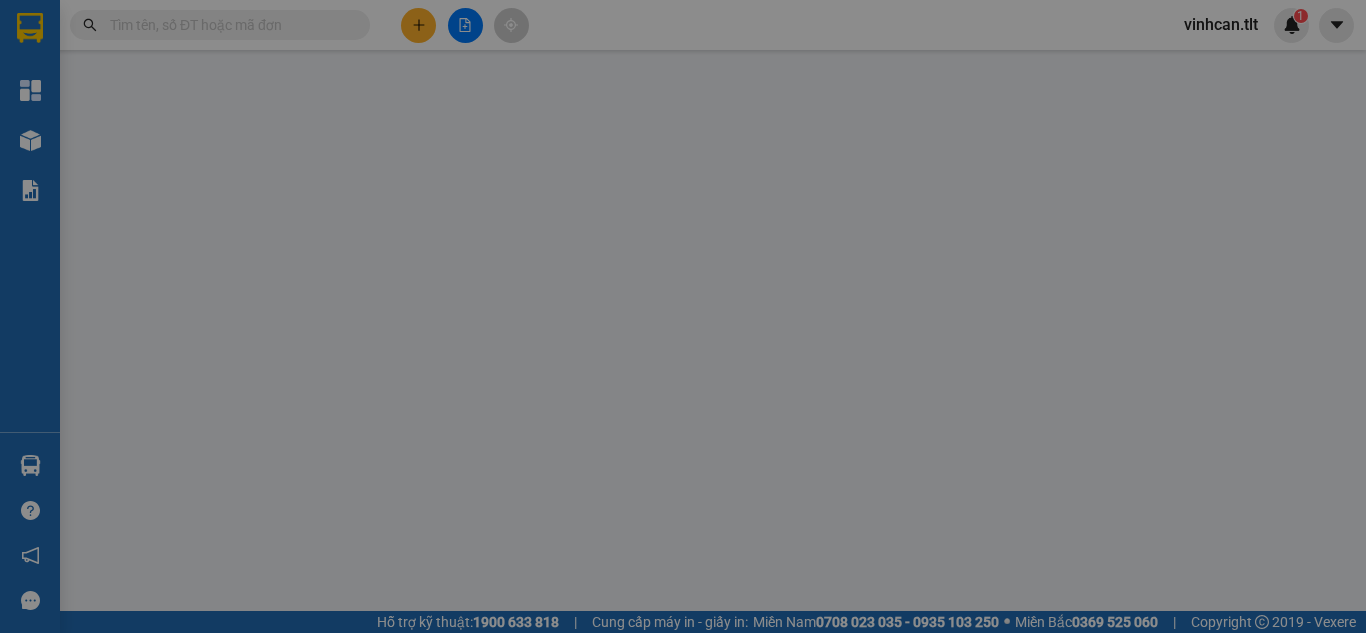click on "Yêu cầu xuất hóa đơn điện tử" at bounding box center [322, 33] 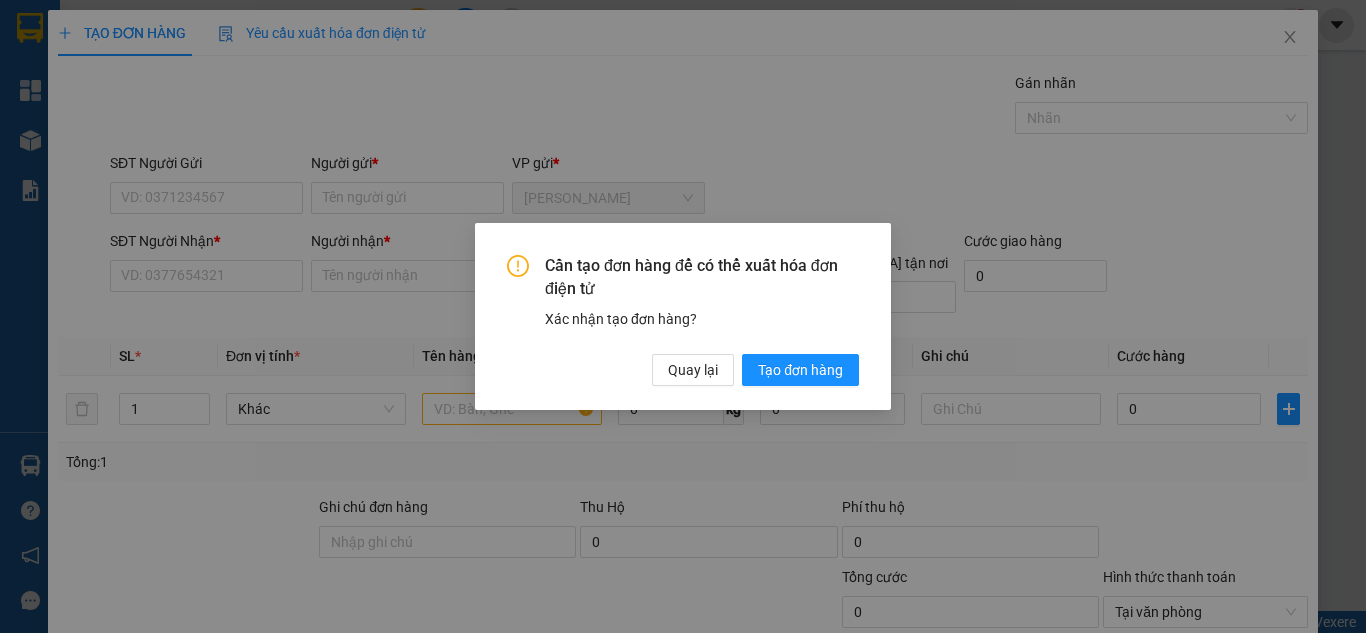 click on "Cần tạo đơn hàng để có thể xuất hóa đơn điện tử Xác nhận tạo đơn hàng? Quay lại Tạo đơn hàng" at bounding box center (683, 316) 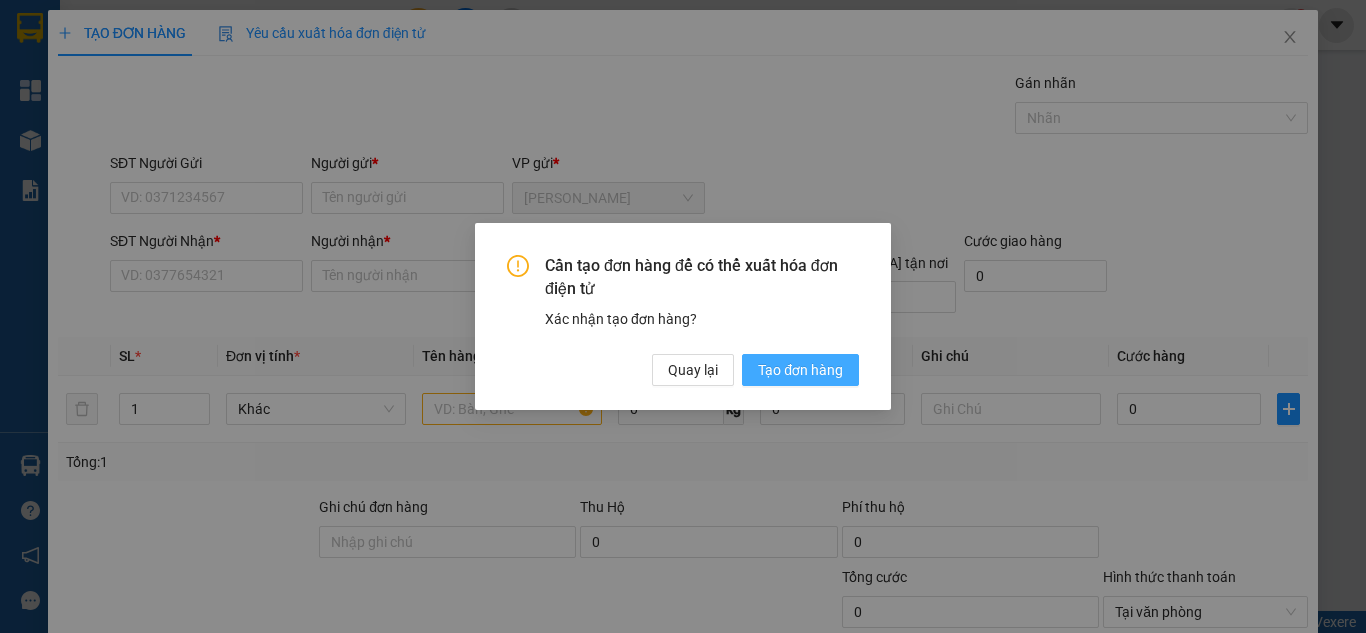 click on "Tạo đơn hàng" at bounding box center (800, 370) 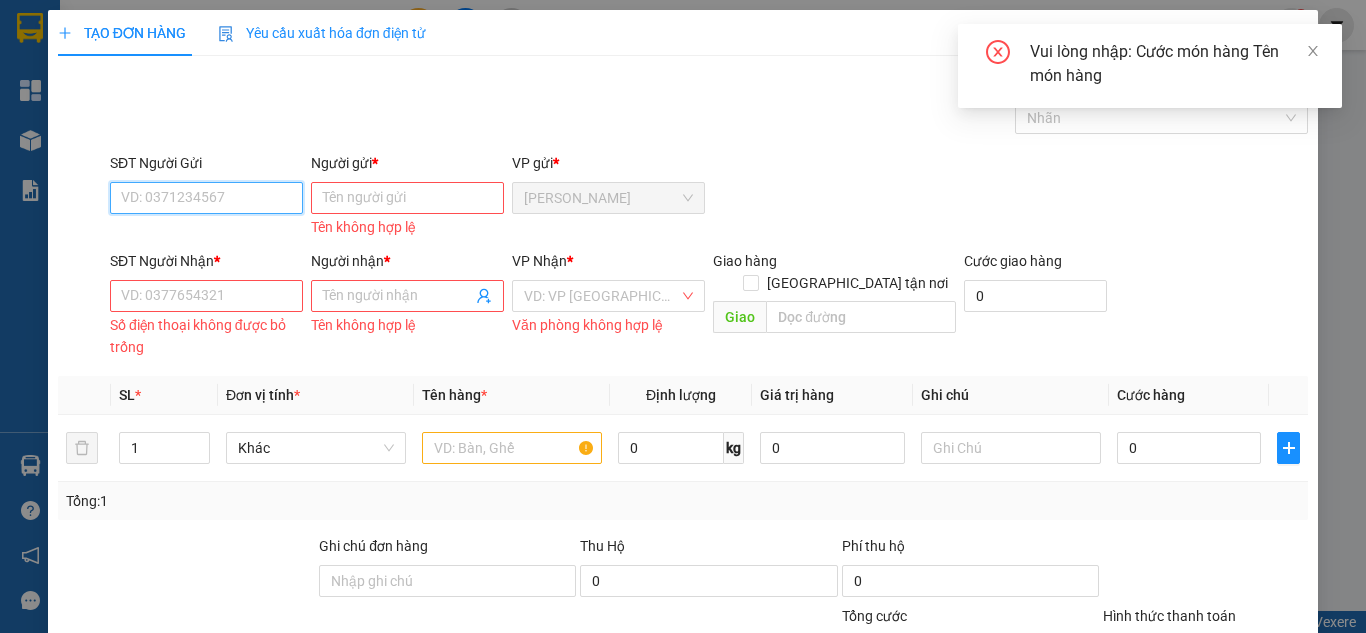 click on "SĐT Người Gửi" at bounding box center (206, 198) 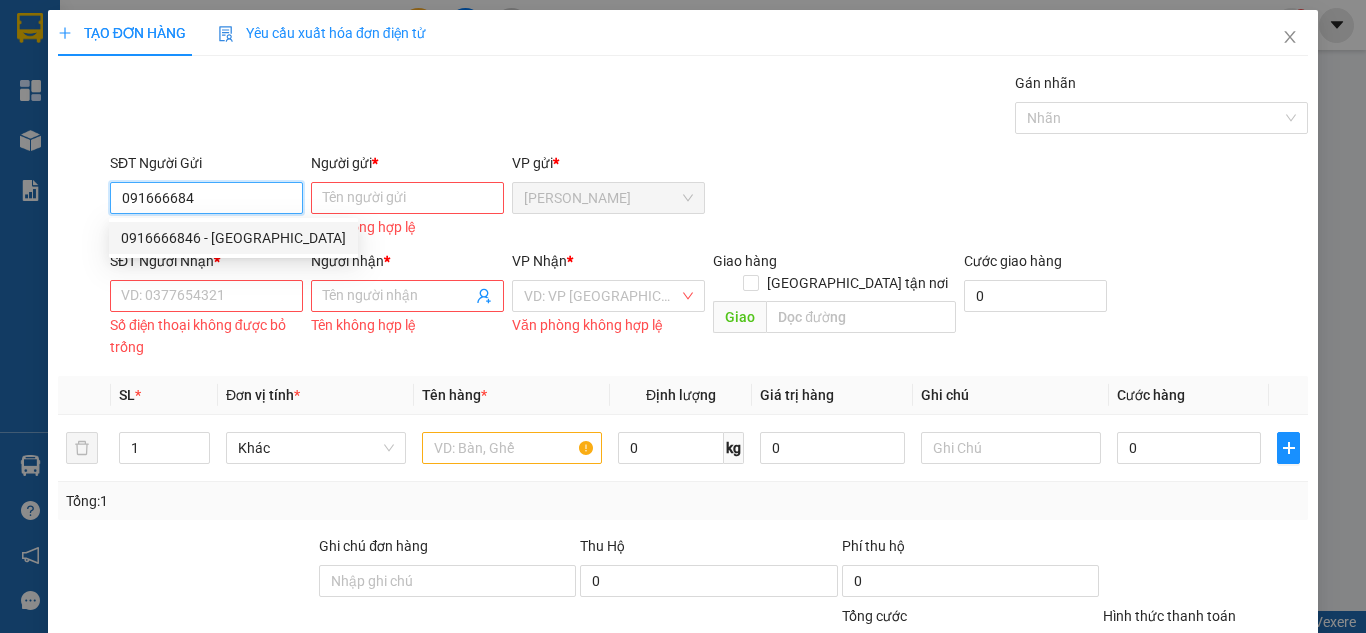 click on "0916666846 - [GEOGRAPHIC_DATA]" at bounding box center [233, 238] 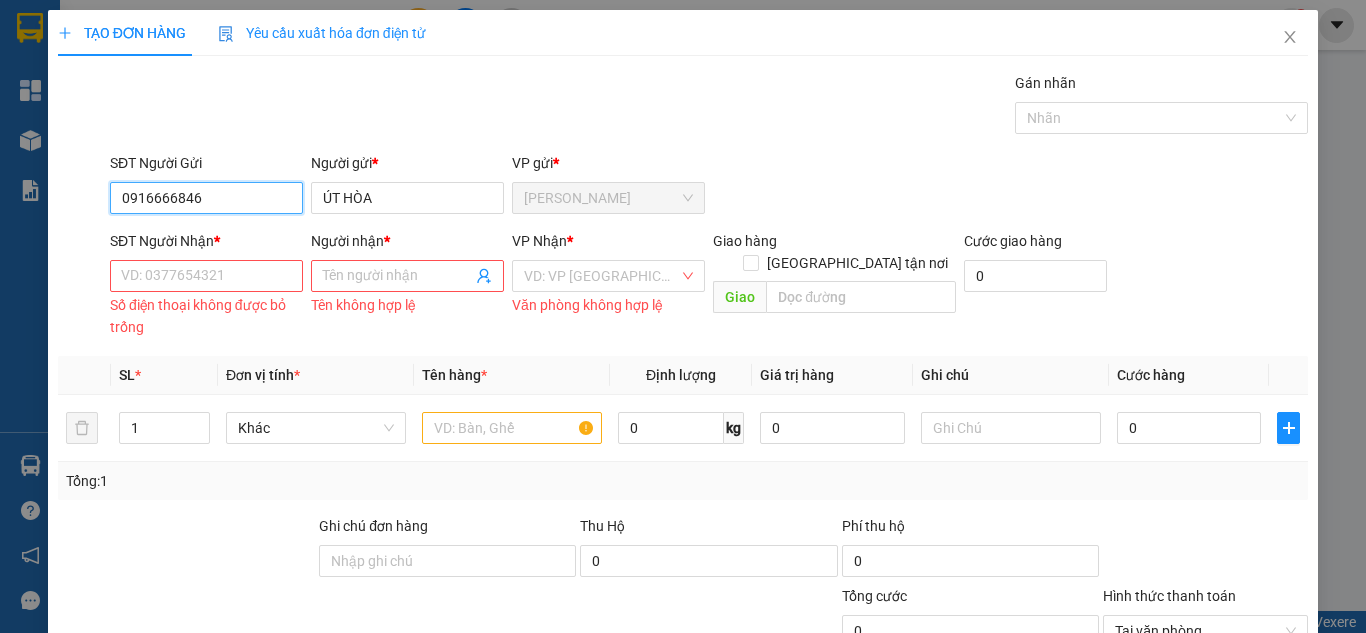 type on "0916666846" 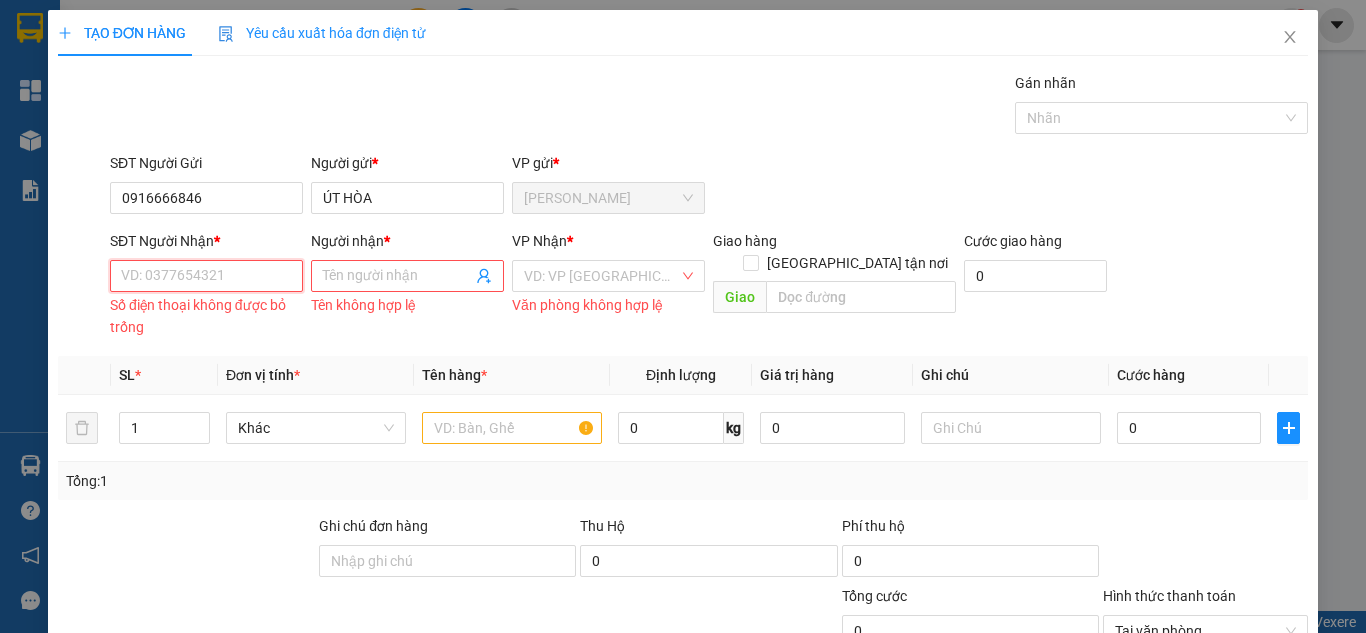 click on "SĐT Người Nhận  *" at bounding box center [206, 276] 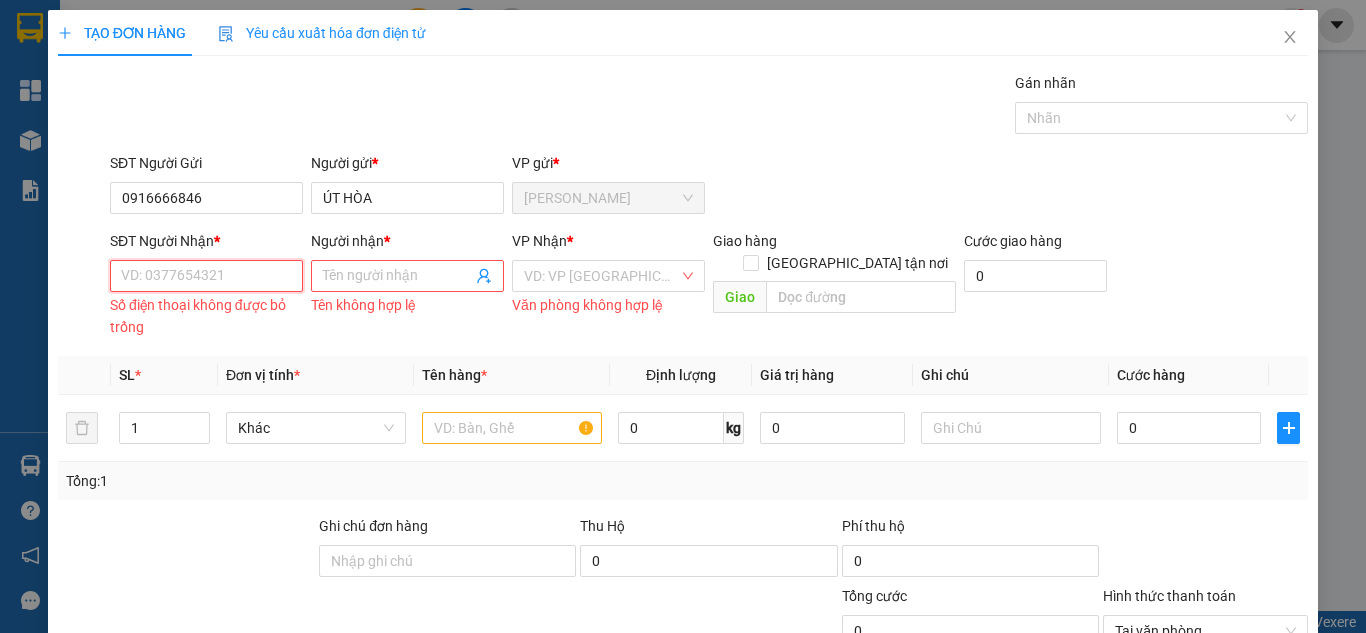 click on "SĐT Người Nhận  *" at bounding box center [206, 276] 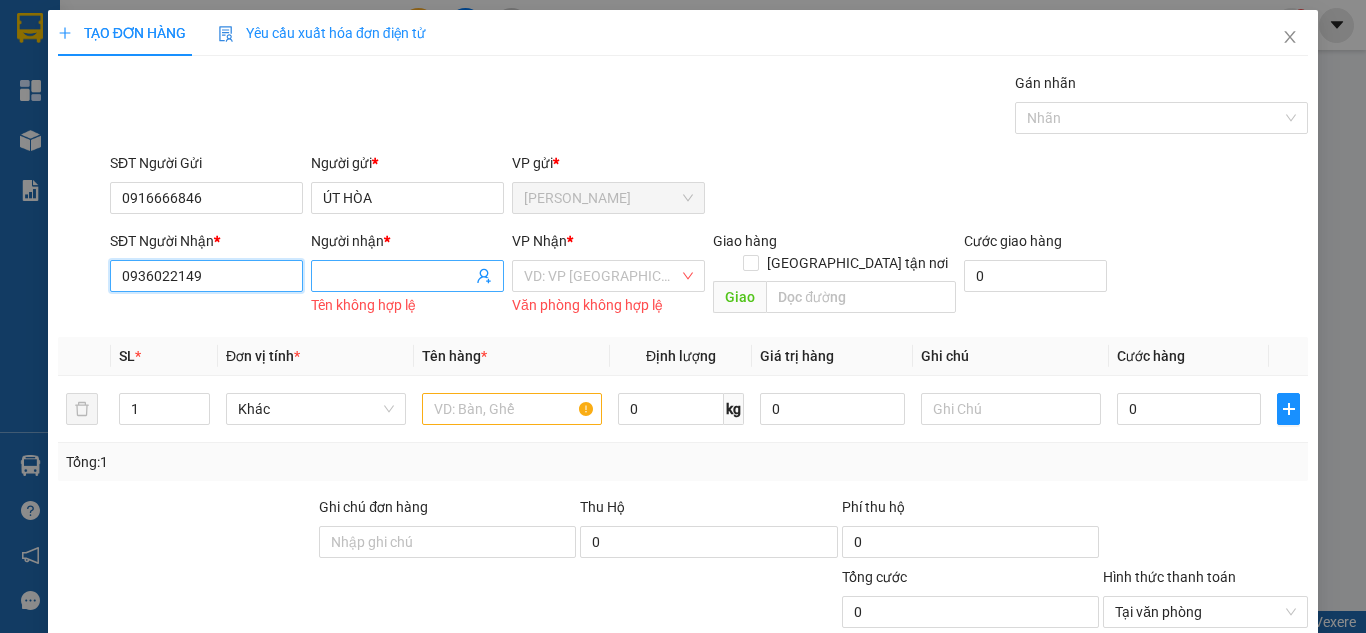 type on "0936022149" 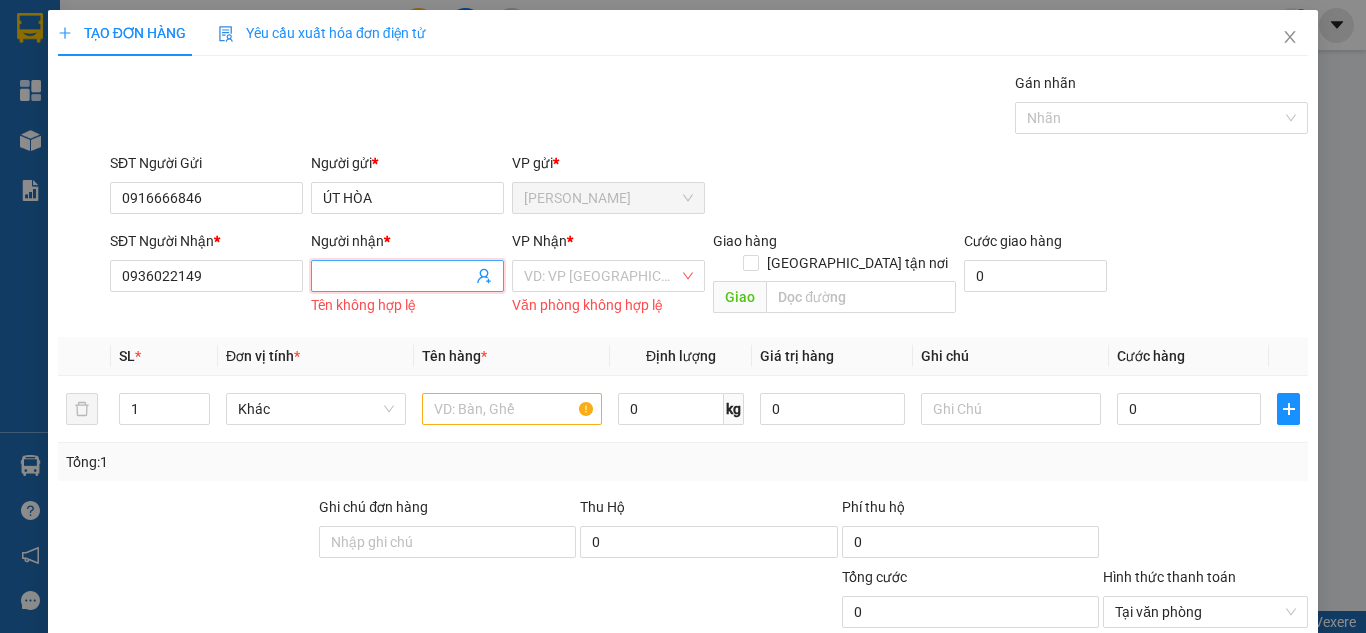 click on "Người nhận  *" at bounding box center (397, 276) 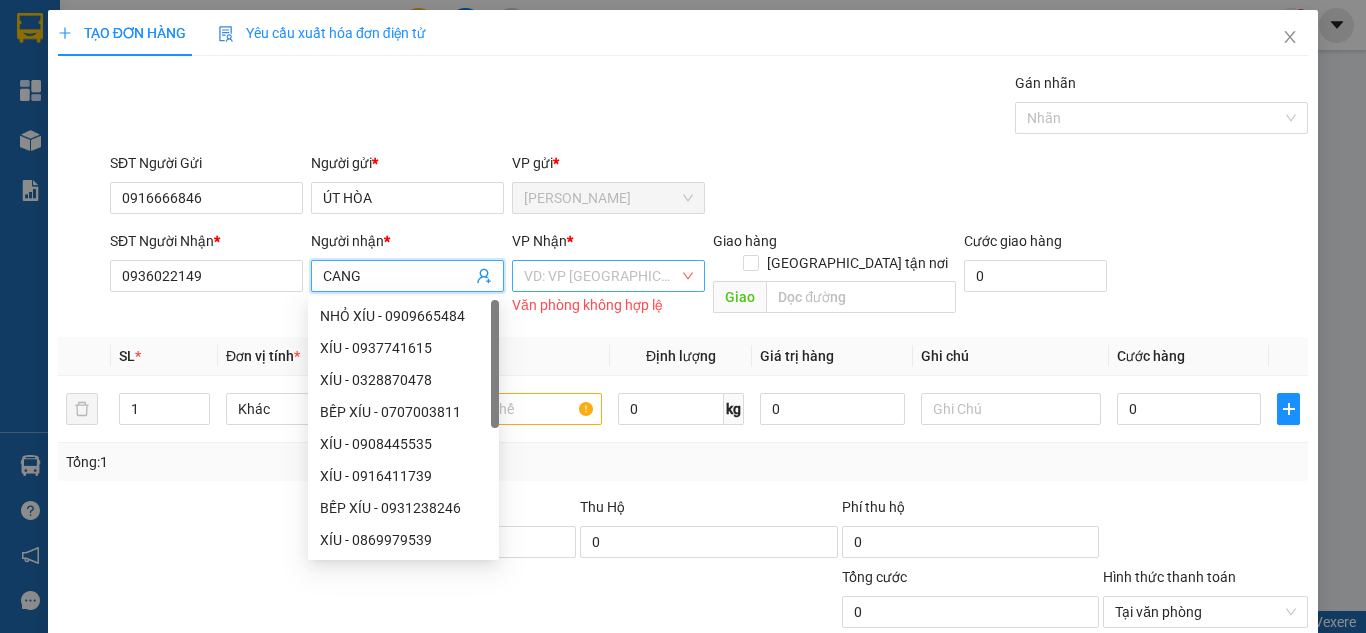 type on "CANG" 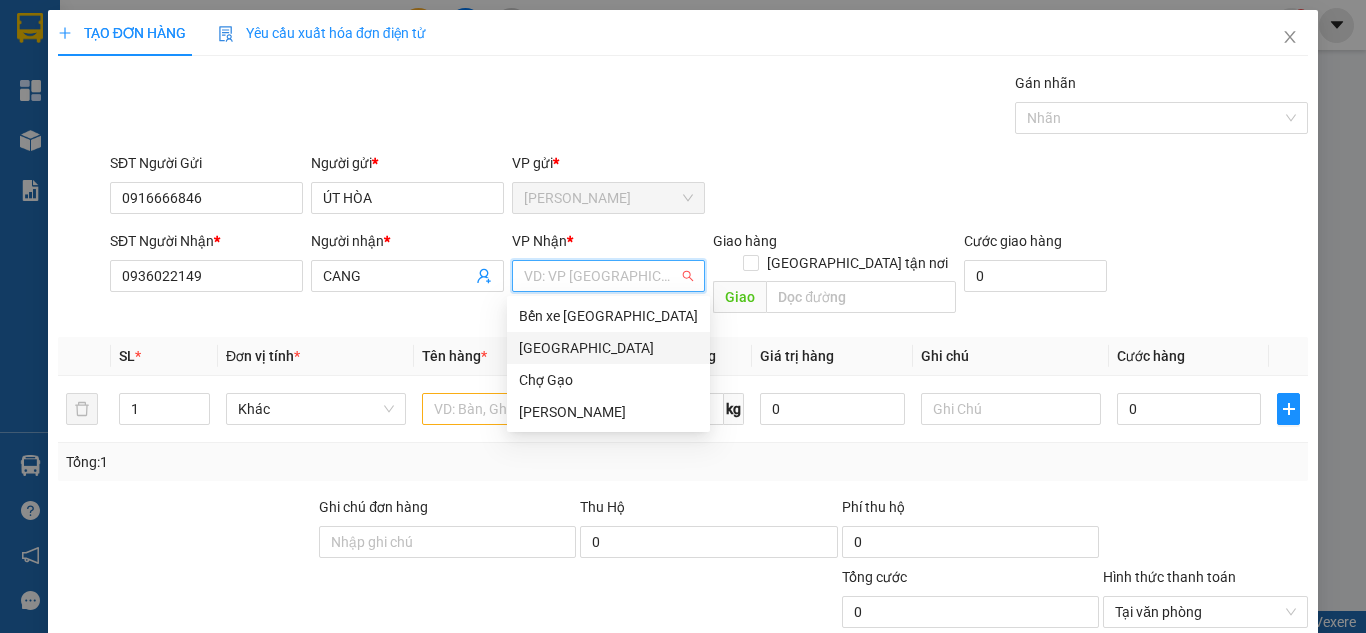 click on "[GEOGRAPHIC_DATA]" at bounding box center [608, 348] 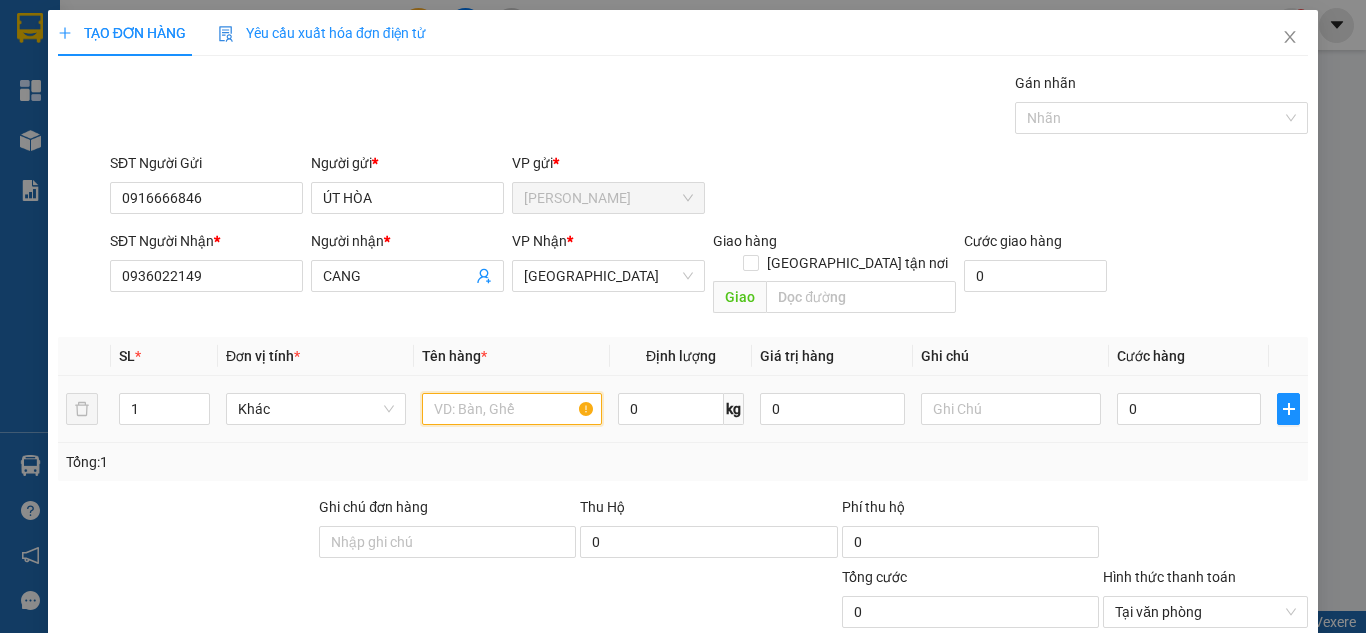 click at bounding box center (512, 409) 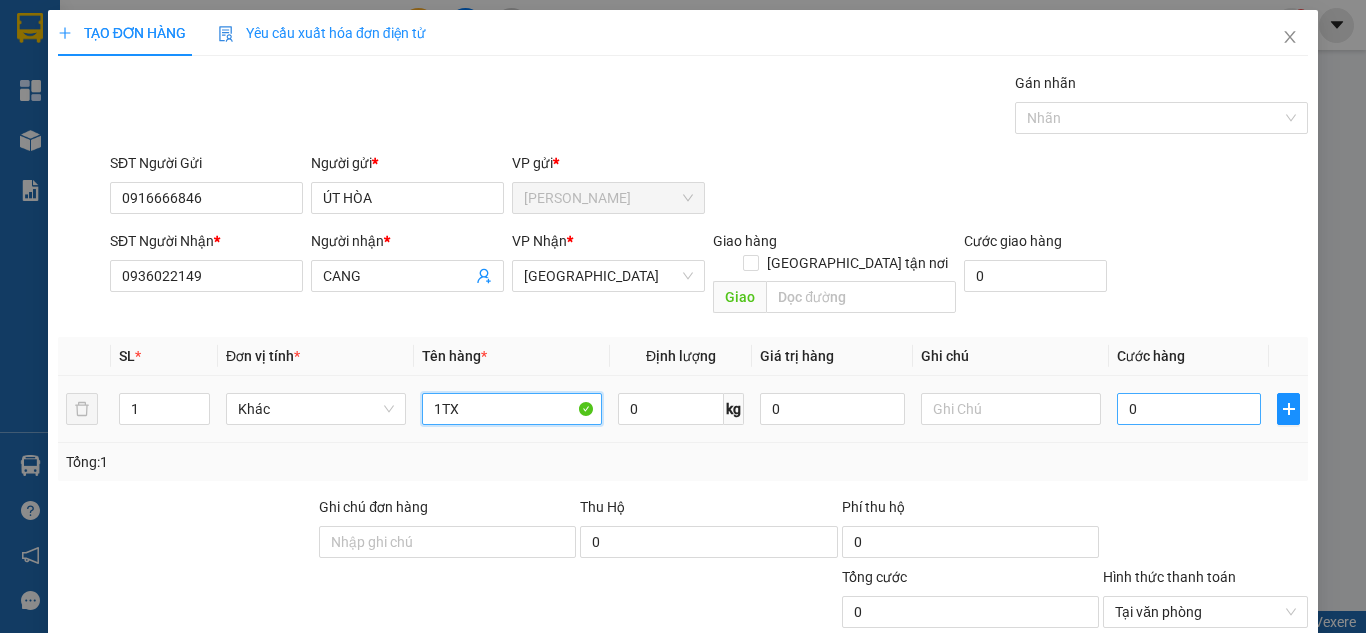 type on "1TX" 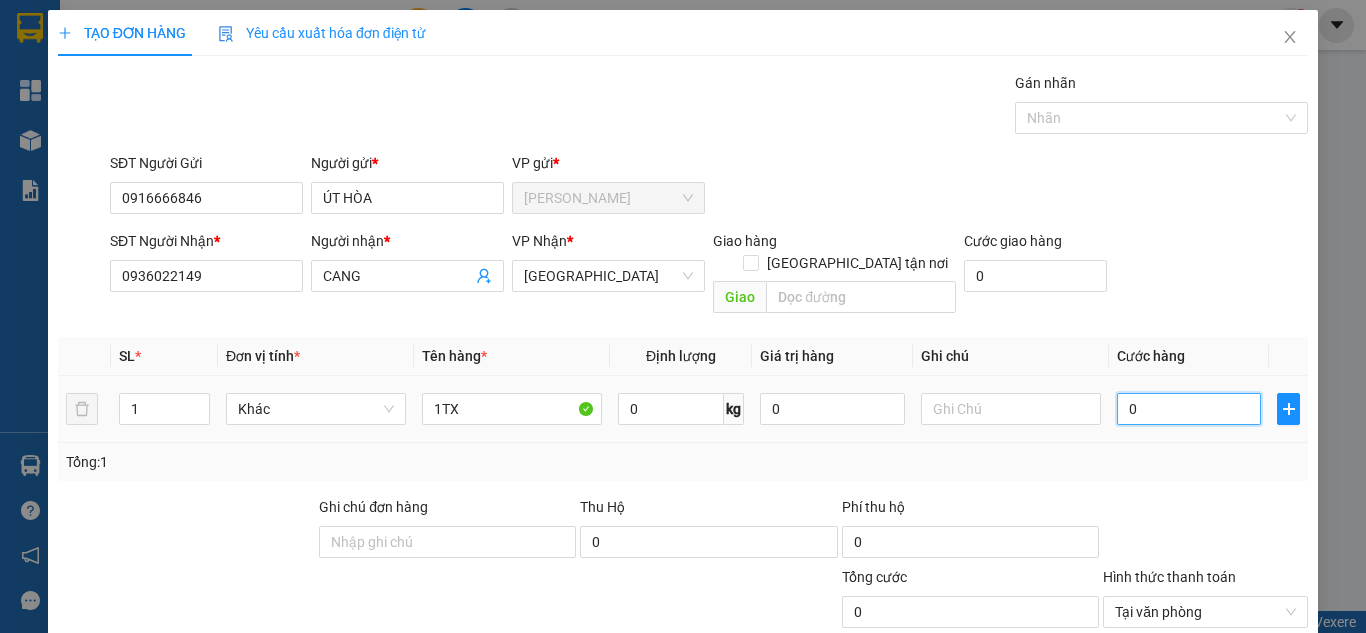 click on "0" at bounding box center (1189, 409) 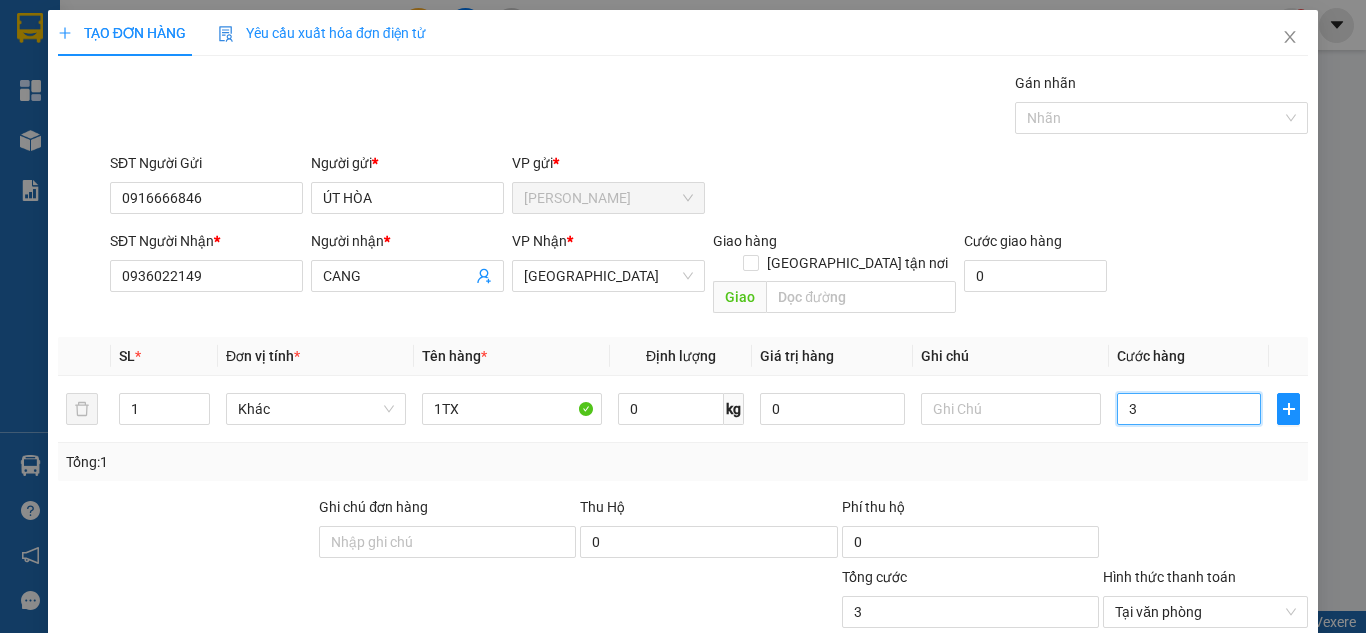 type on "30" 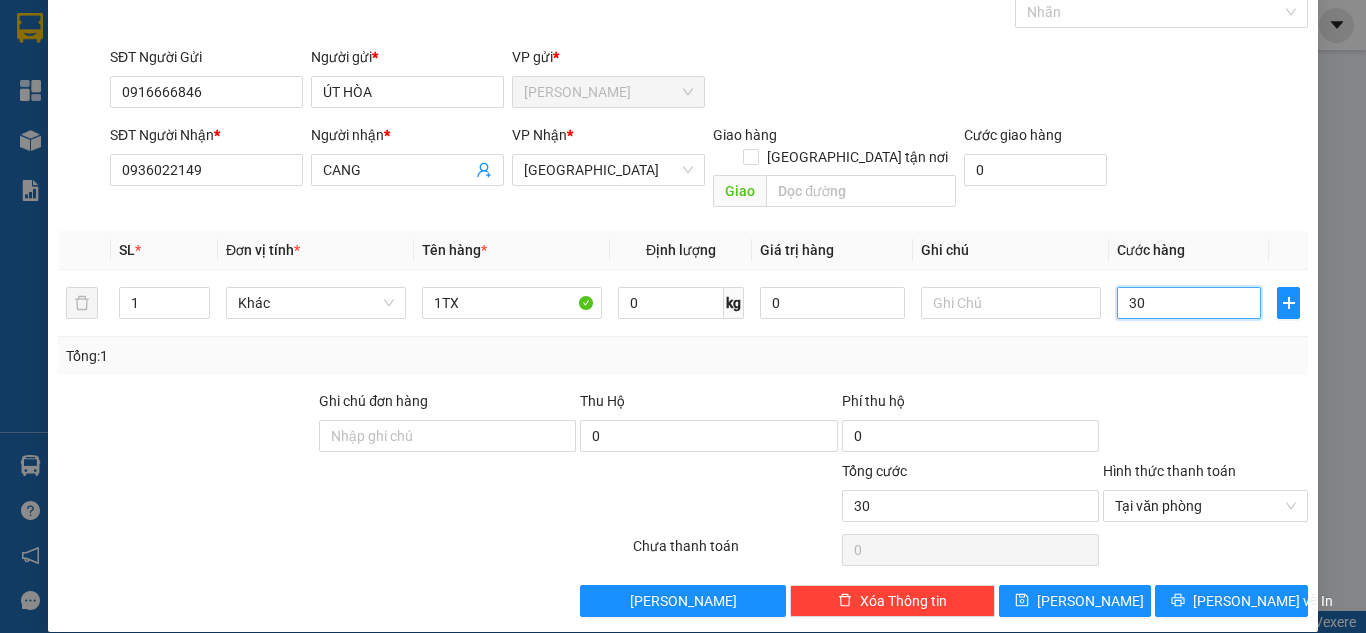 scroll, scrollTop: 107, scrollLeft: 0, axis: vertical 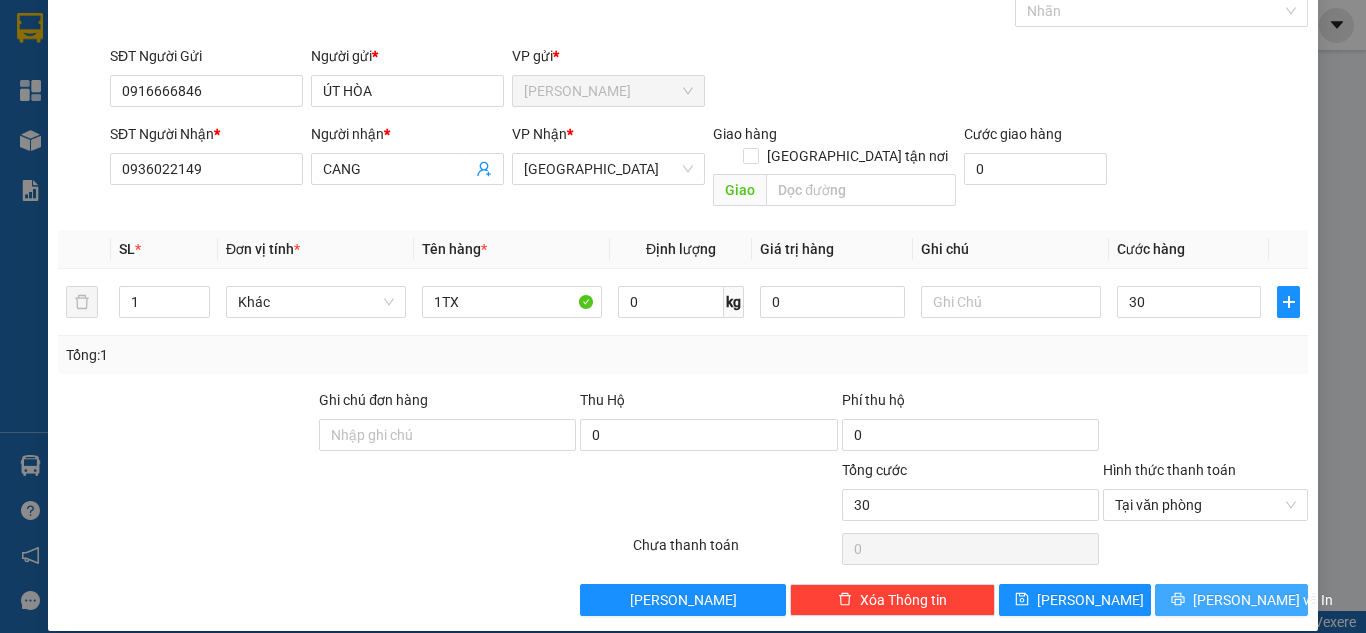 type on "30.000" 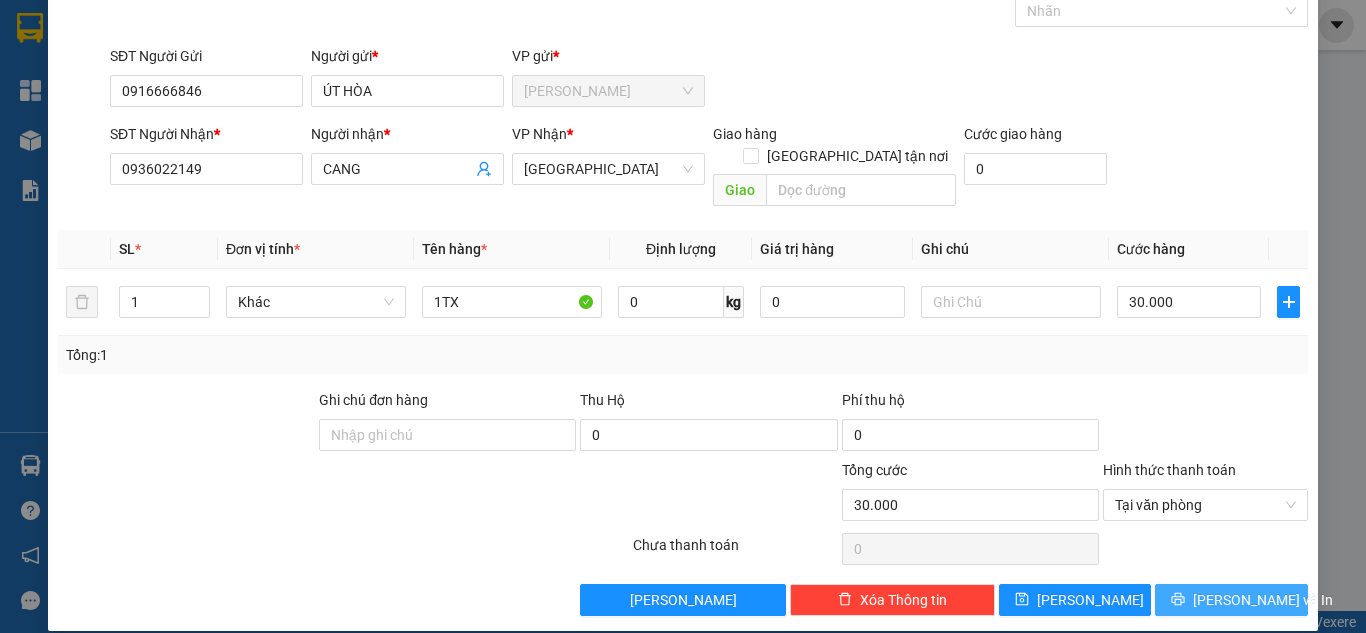 click on "[PERSON_NAME] và In" at bounding box center [1263, 600] 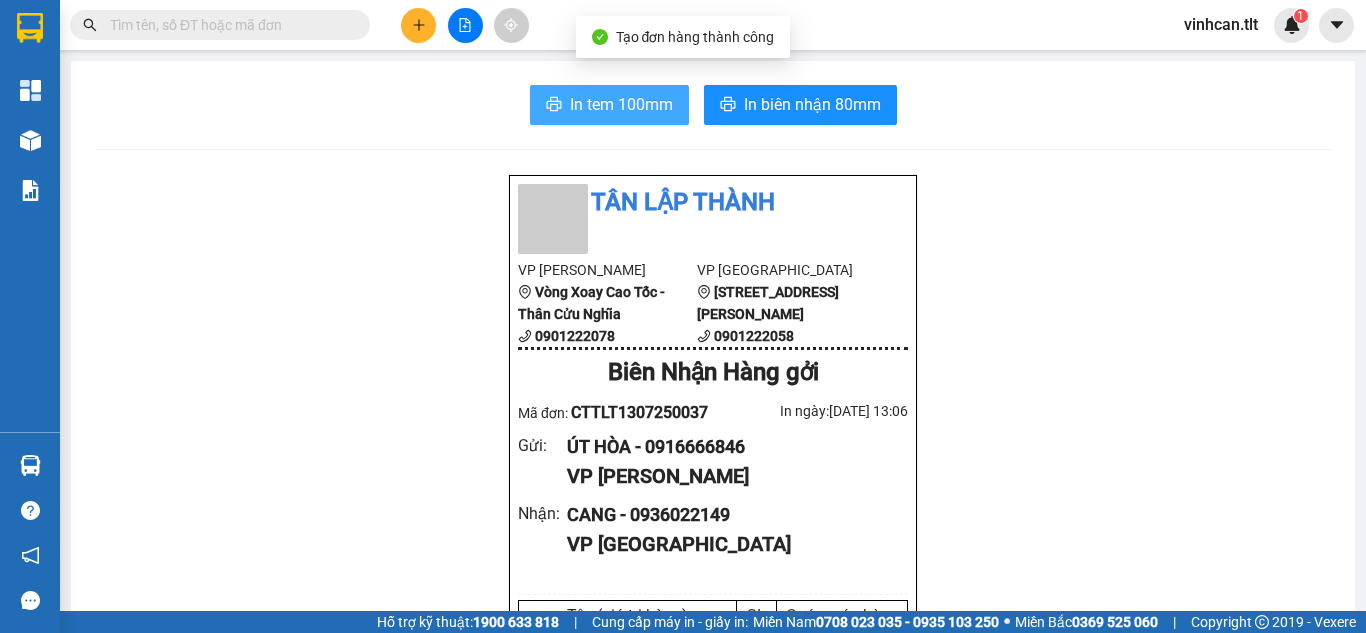 click 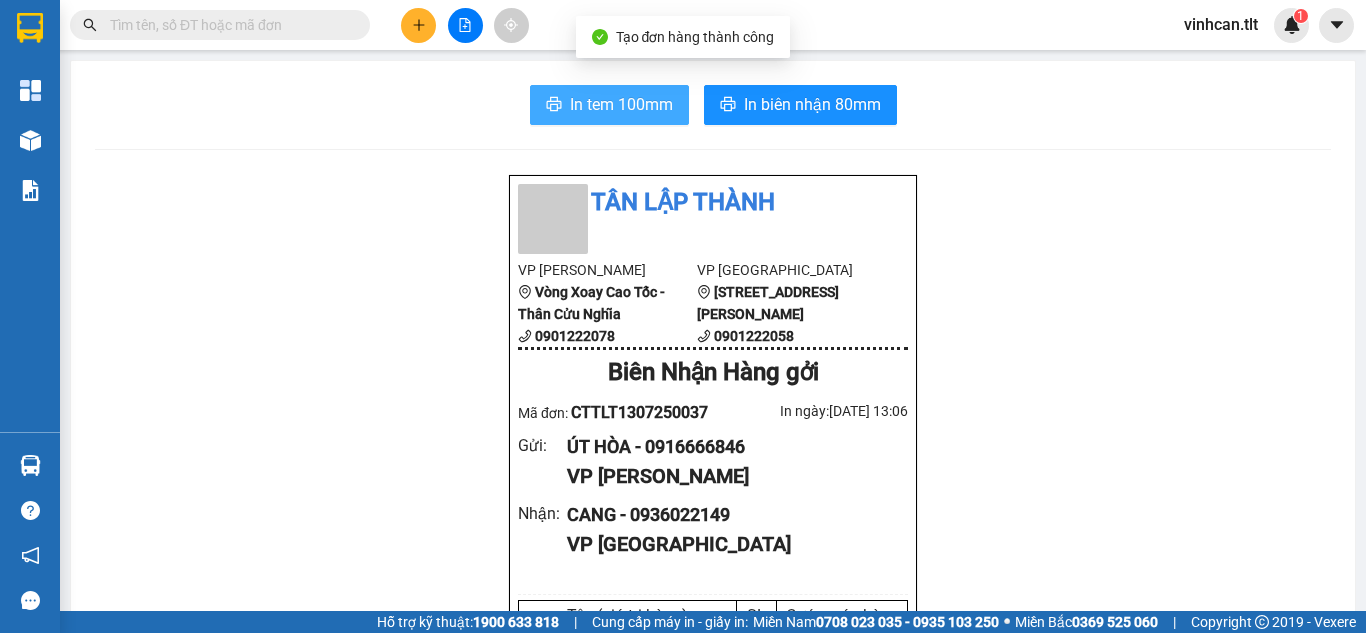 scroll, scrollTop: 0, scrollLeft: 0, axis: both 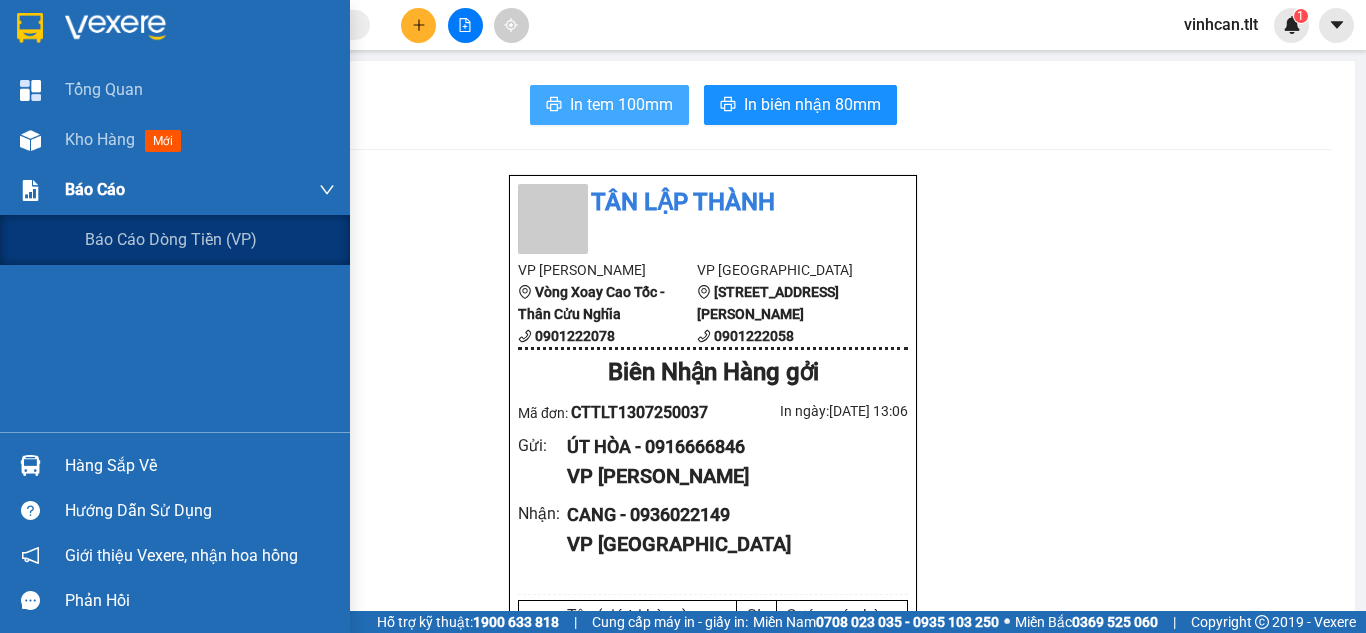 click on "Báo cáo" at bounding box center (175, 190) 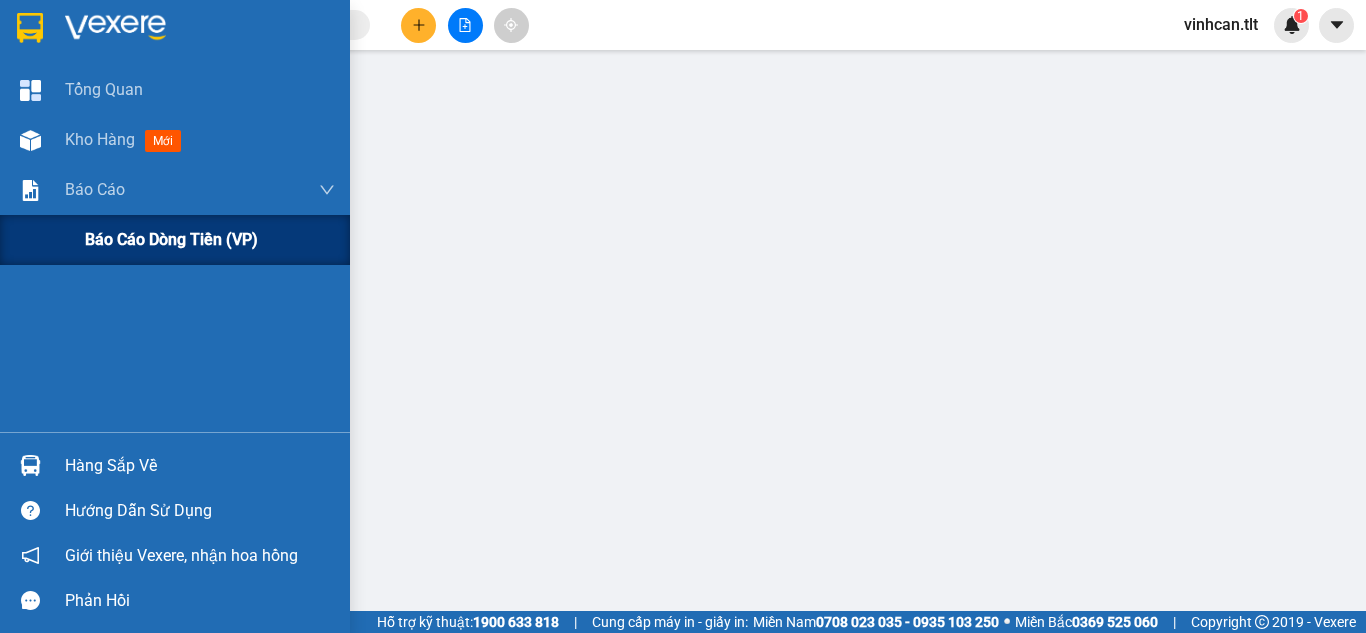 click on "Báo cáo dòng tiền (VP)" at bounding box center [210, 240] 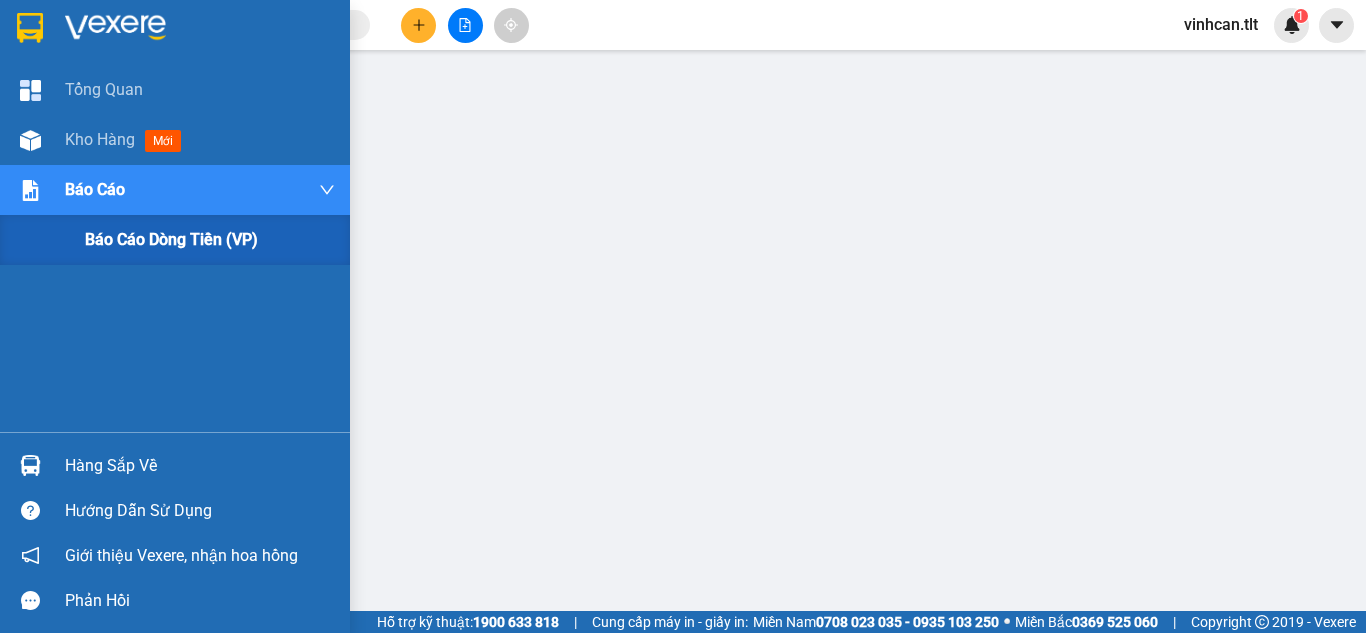 click on "Báo cáo dòng tiền (VP)" at bounding box center [210, 240] 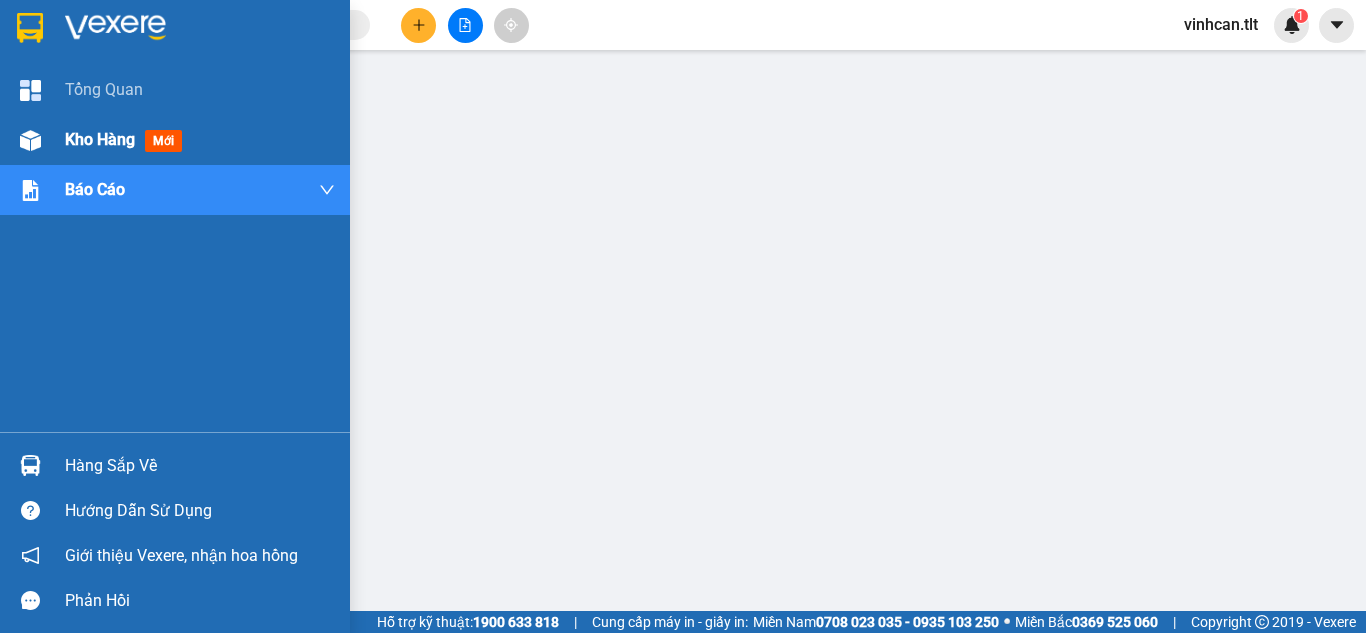 click on "Kho hàng" at bounding box center [100, 139] 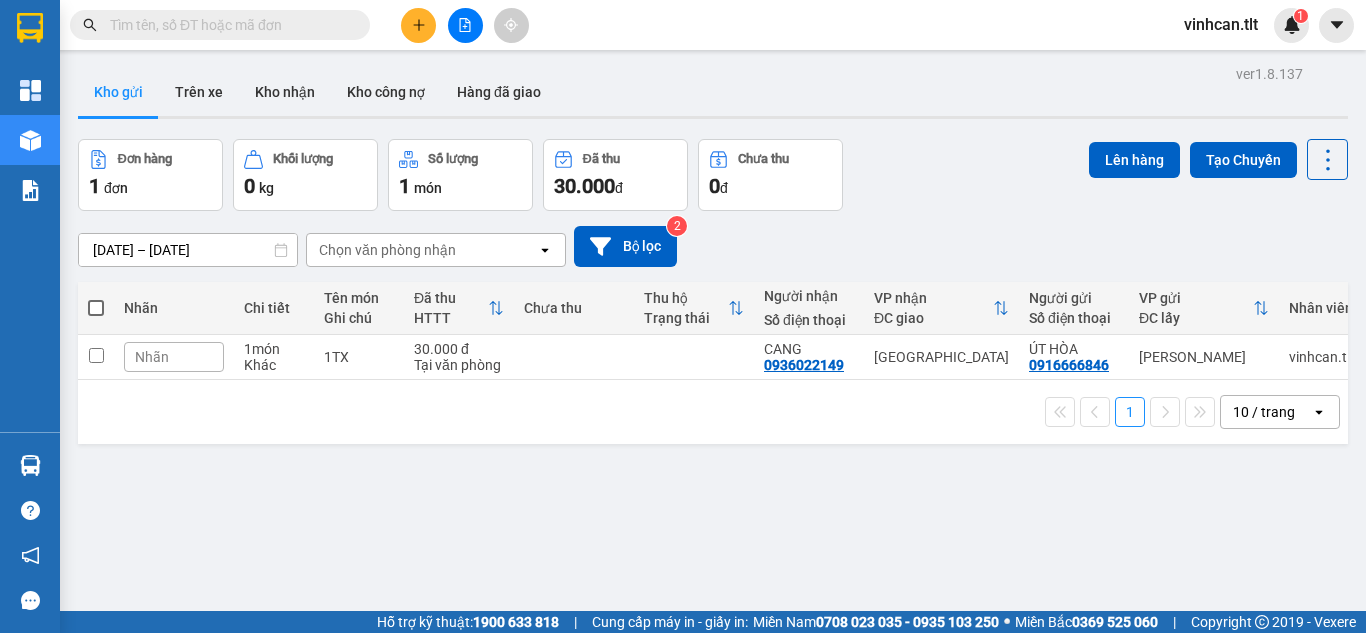 click at bounding box center [96, 308] 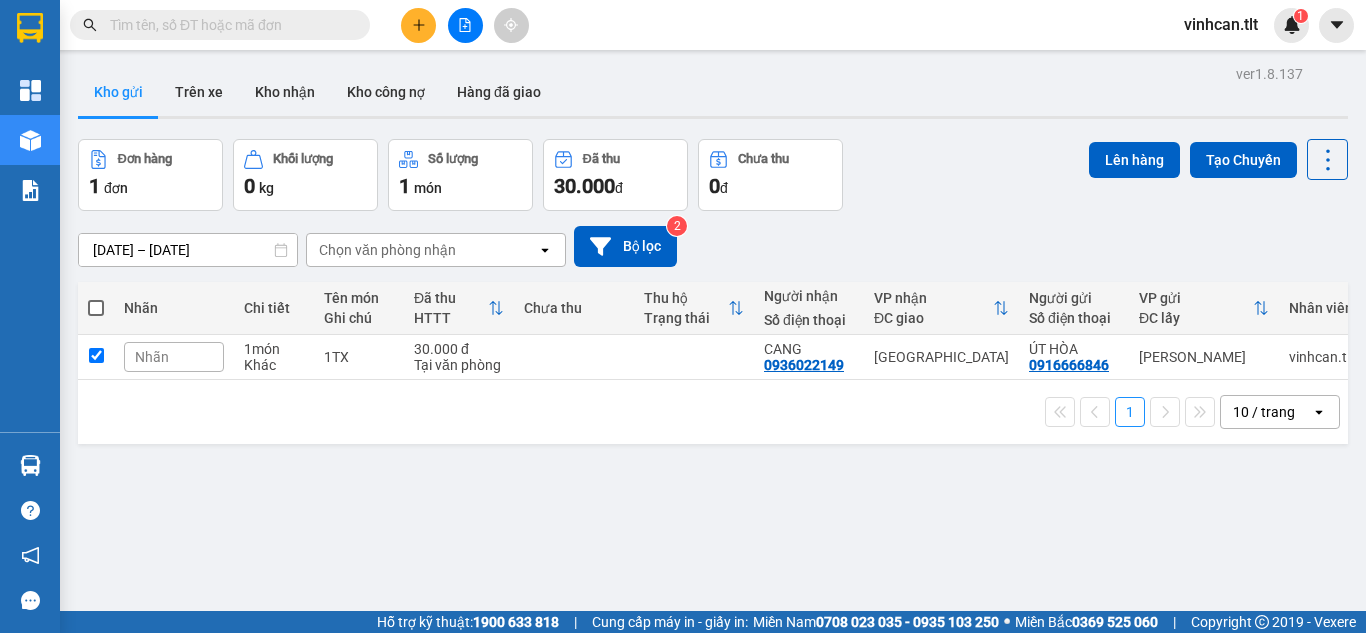checkbox on "true" 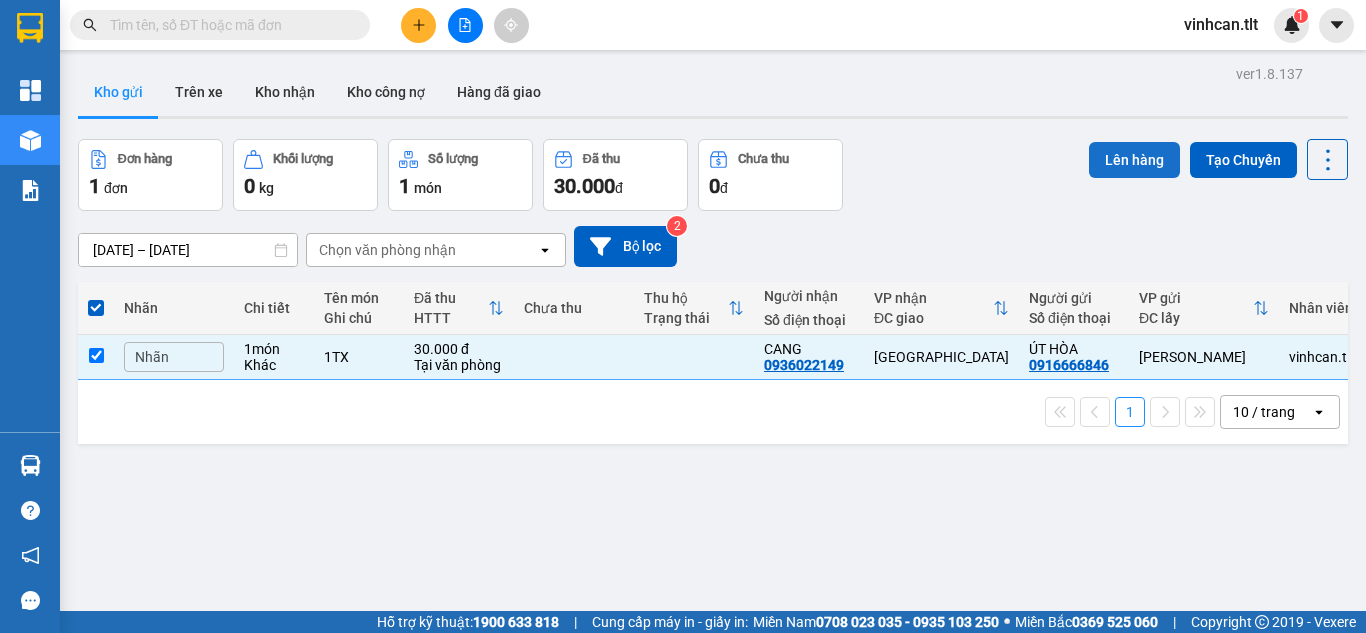 click on "Lên hàng" at bounding box center [1134, 160] 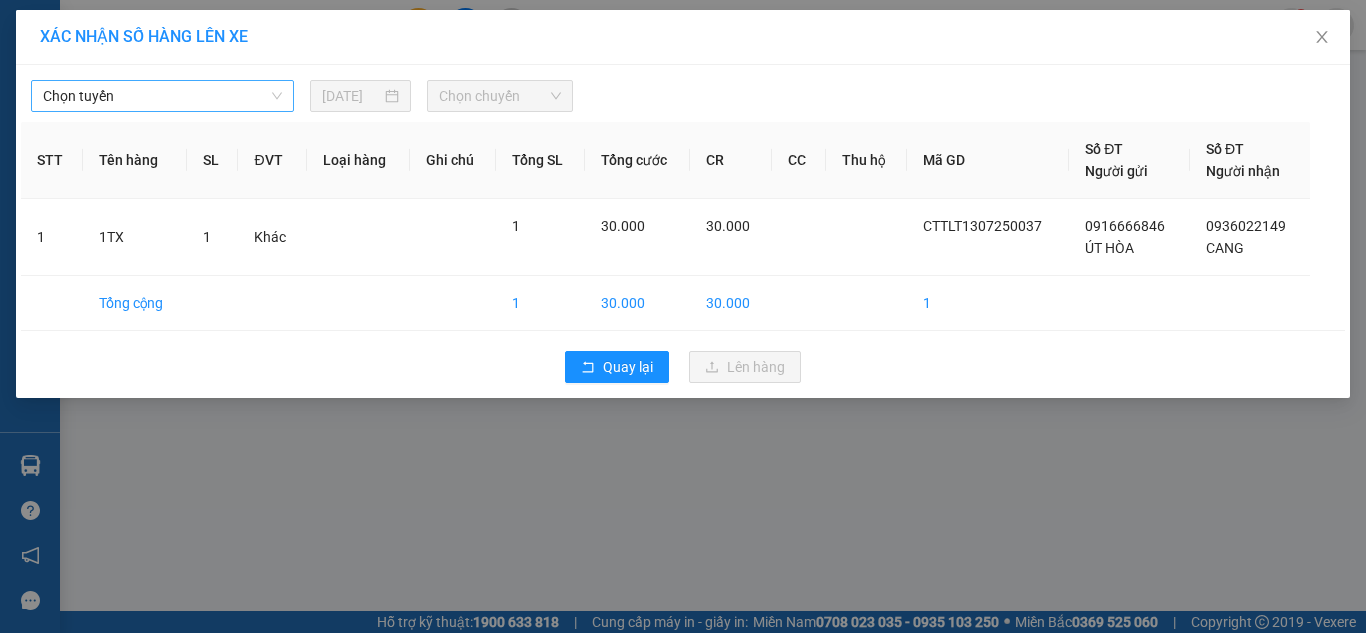 click on "Chọn tuyến" at bounding box center [162, 96] 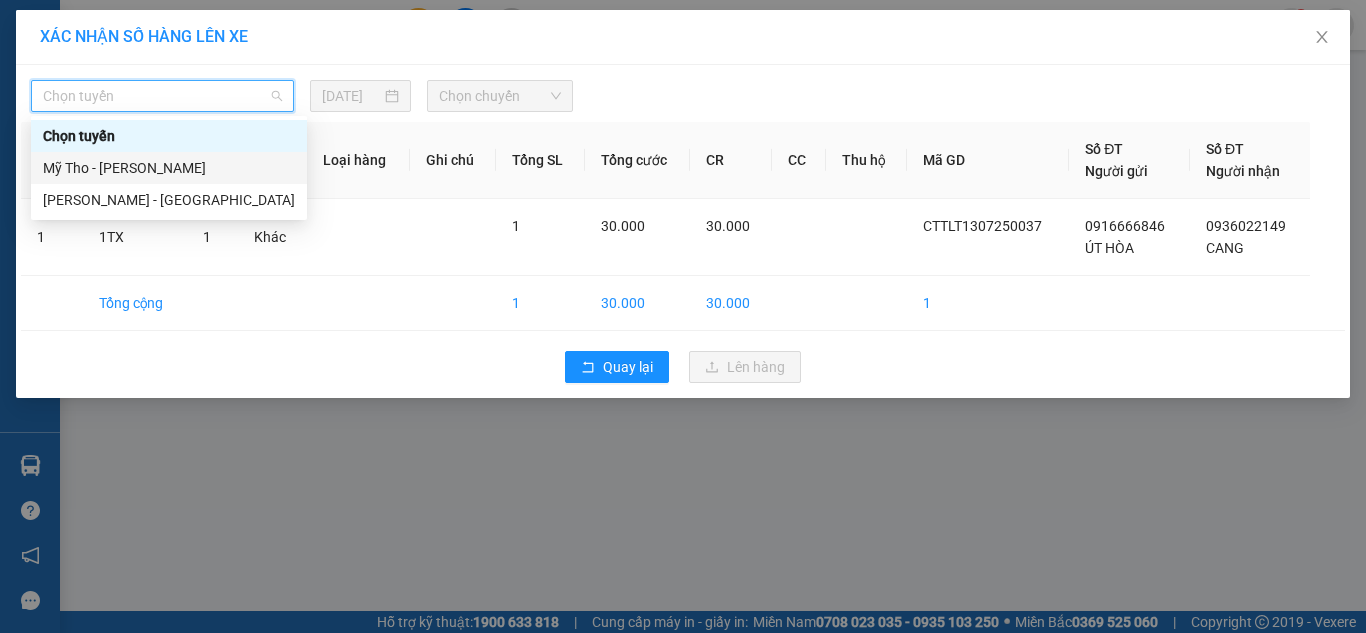 click on "Mỹ Tho - [PERSON_NAME]" at bounding box center (169, 168) 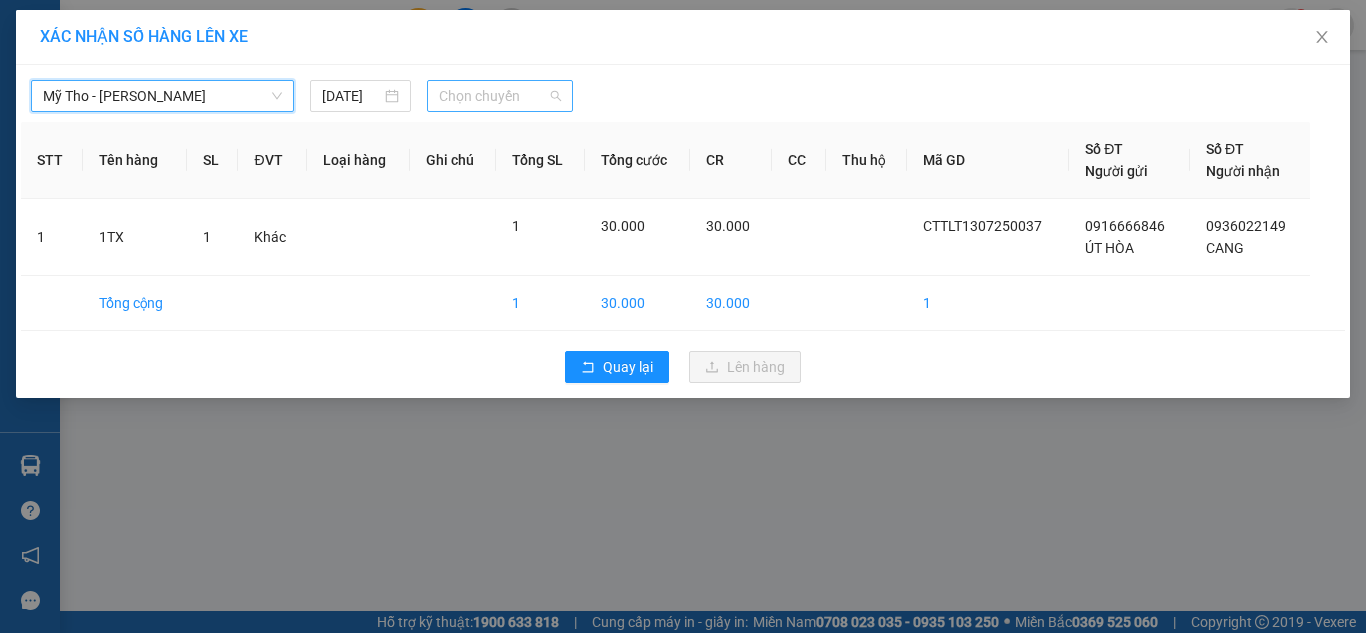click on "Chọn chuyến" at bounding box center [500, 96] 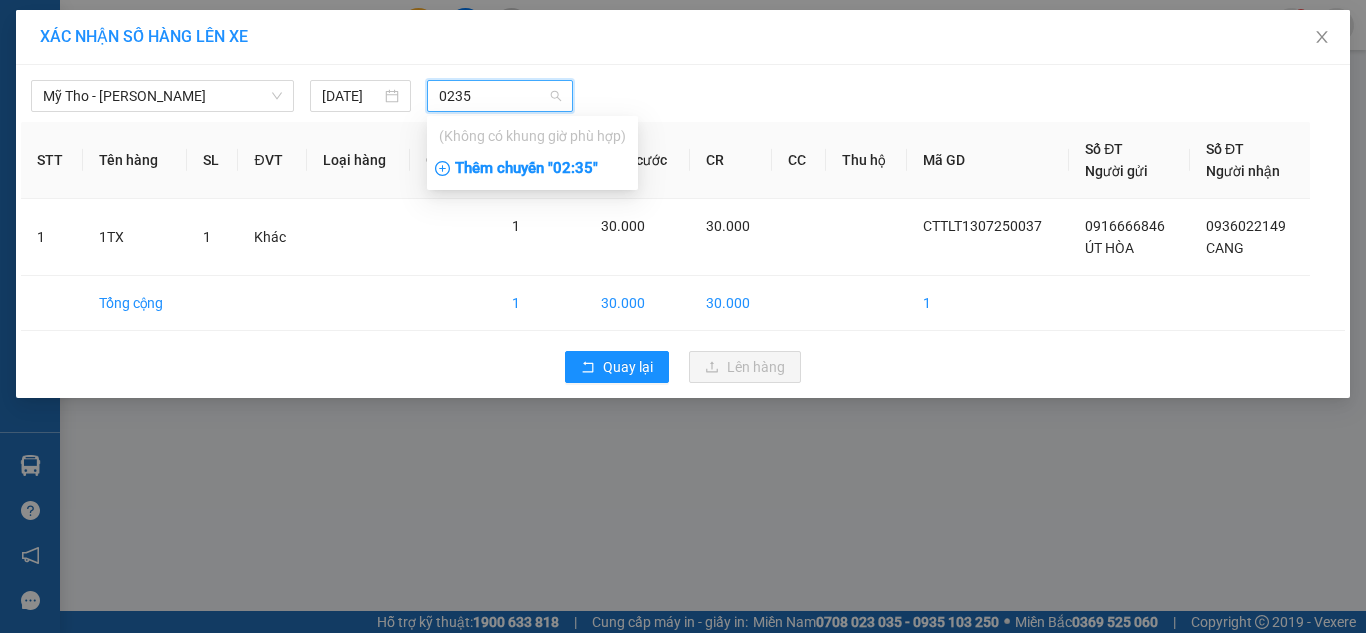 click on "0235" at bounding box center [493, 96] 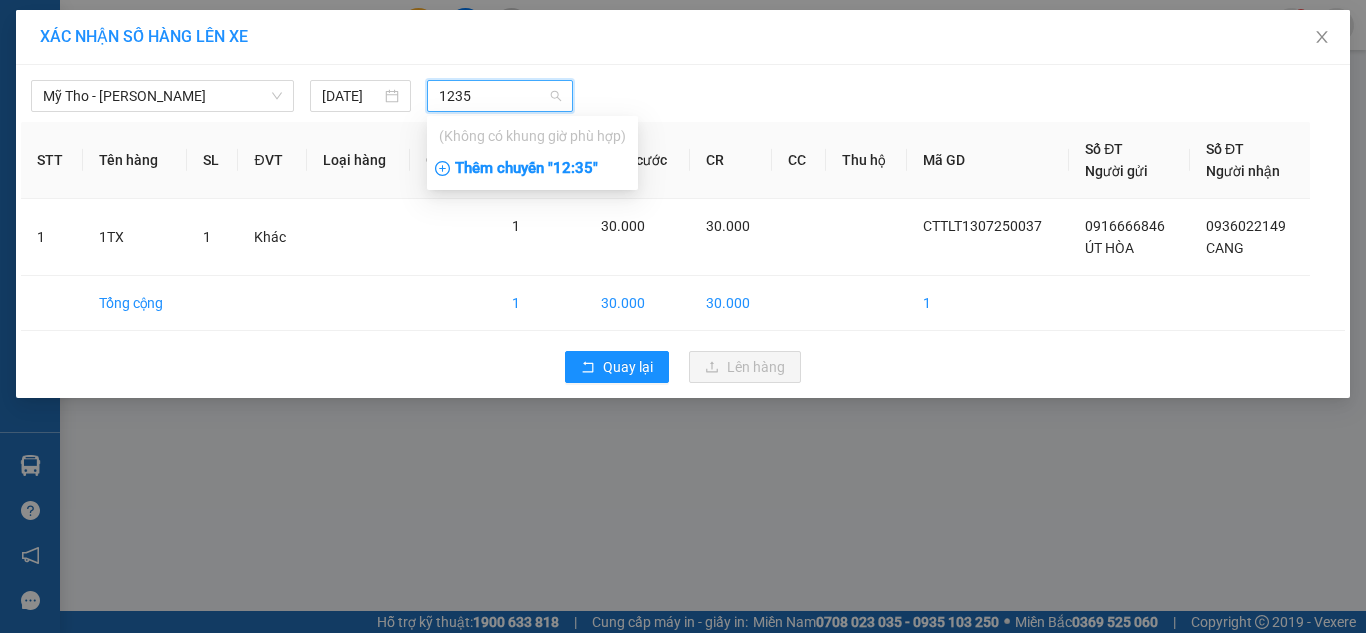 type on "1235" 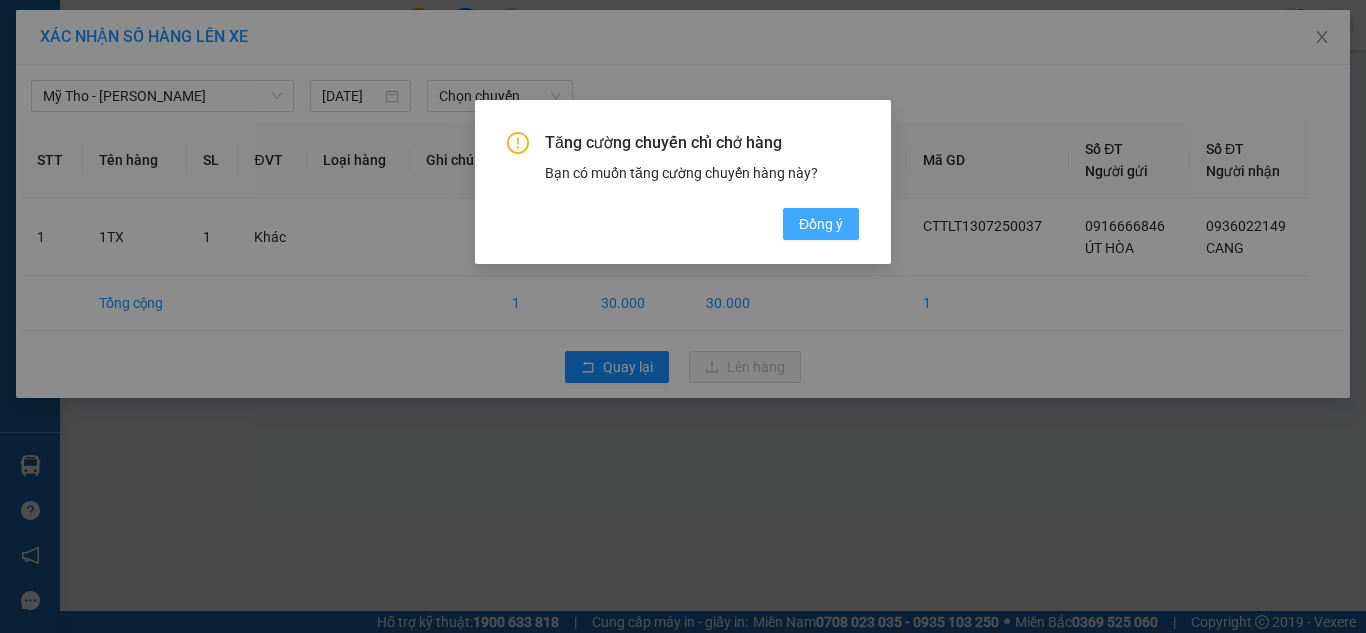 click on "Đồng ý" at bounding box center (821, 224) 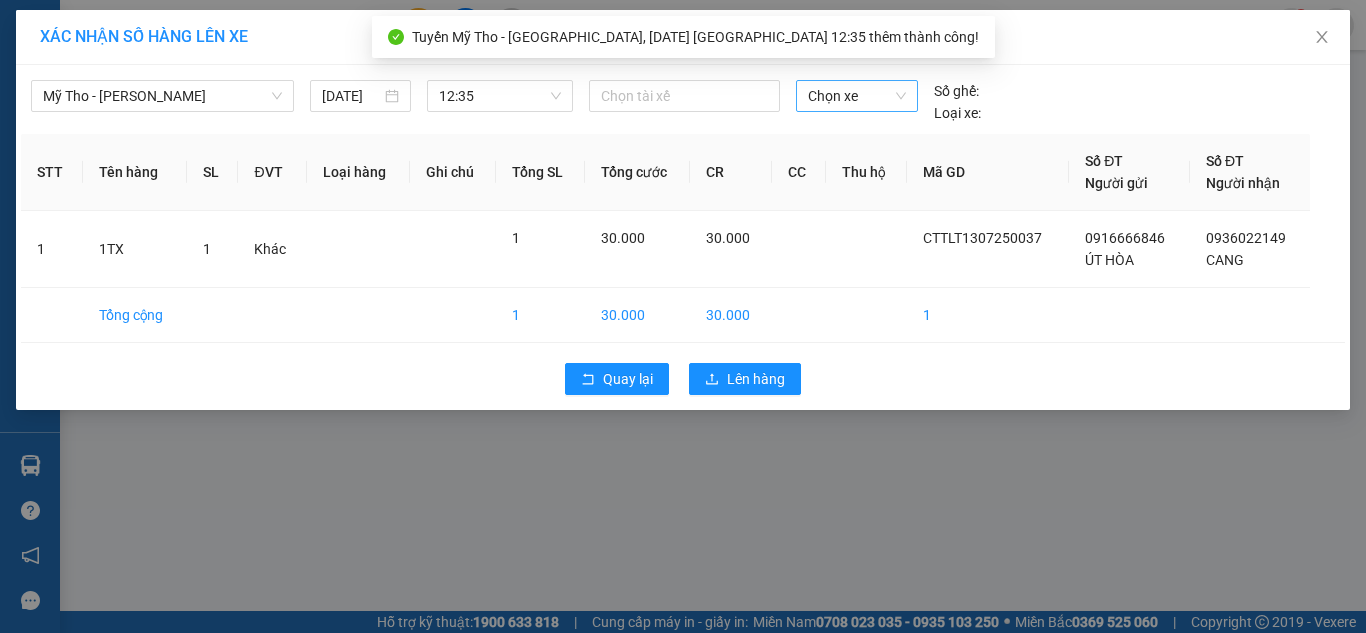 click on "Chọn xe" at bounding box center [857, 96] 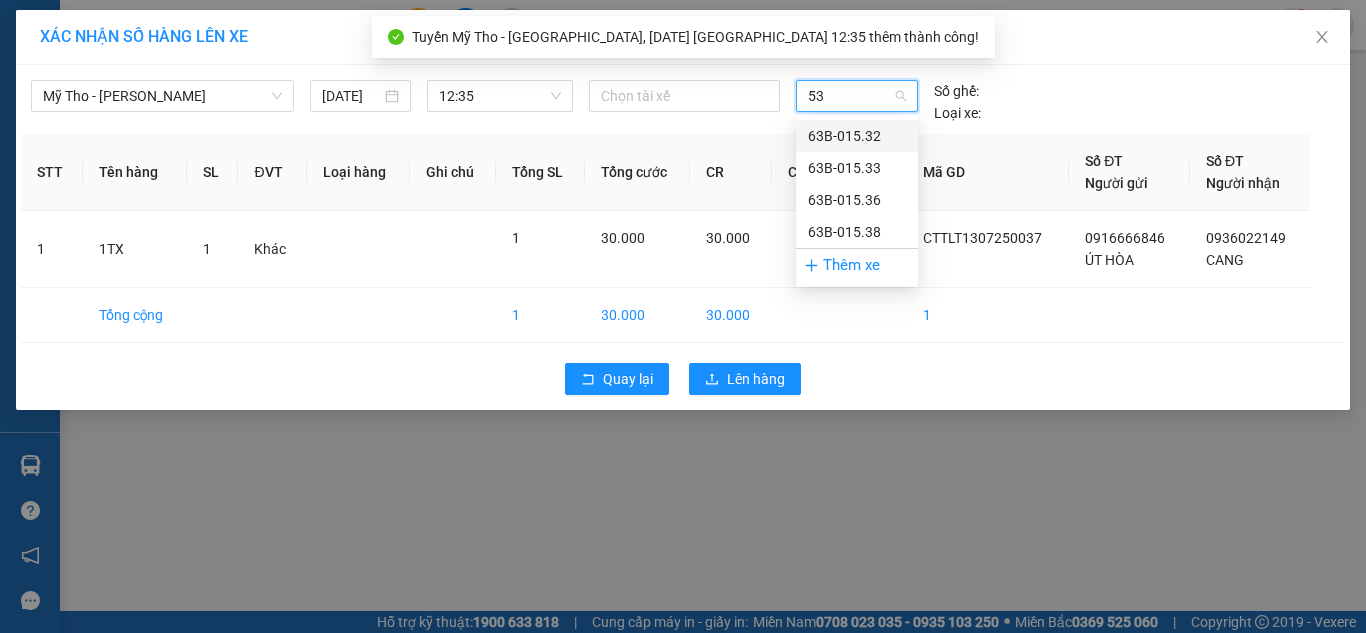 type on "533" 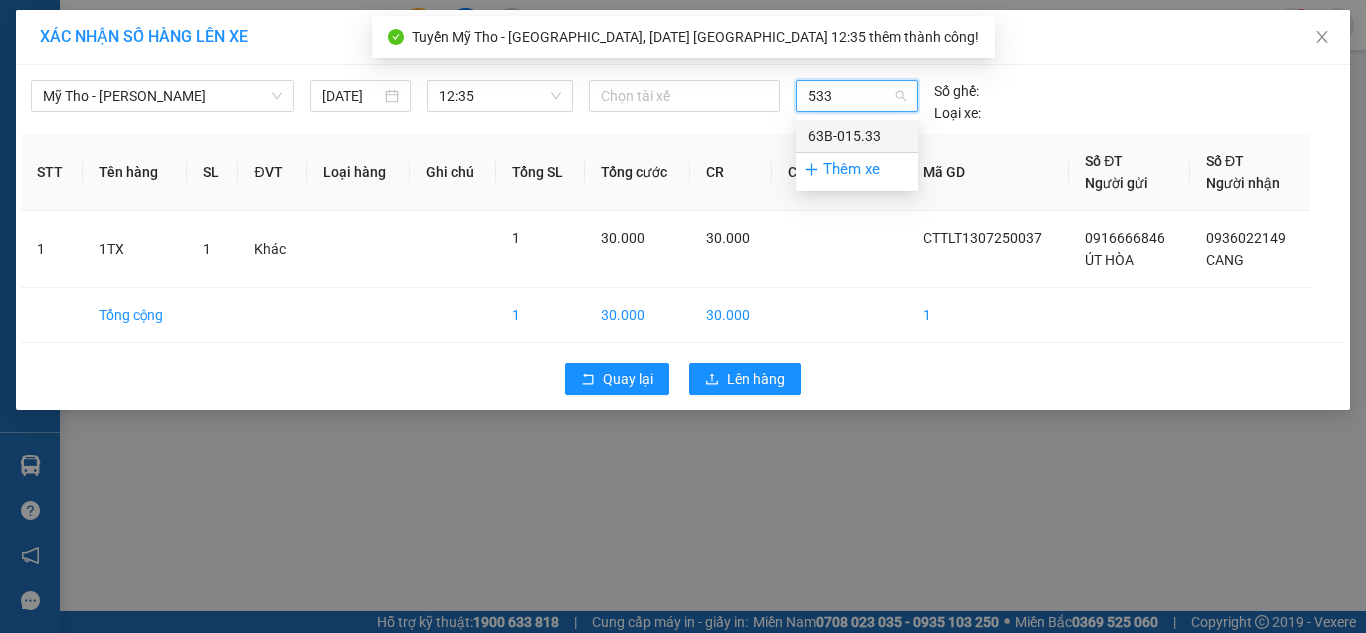 click on "63B-015.33" at bounding box center (857, 136) 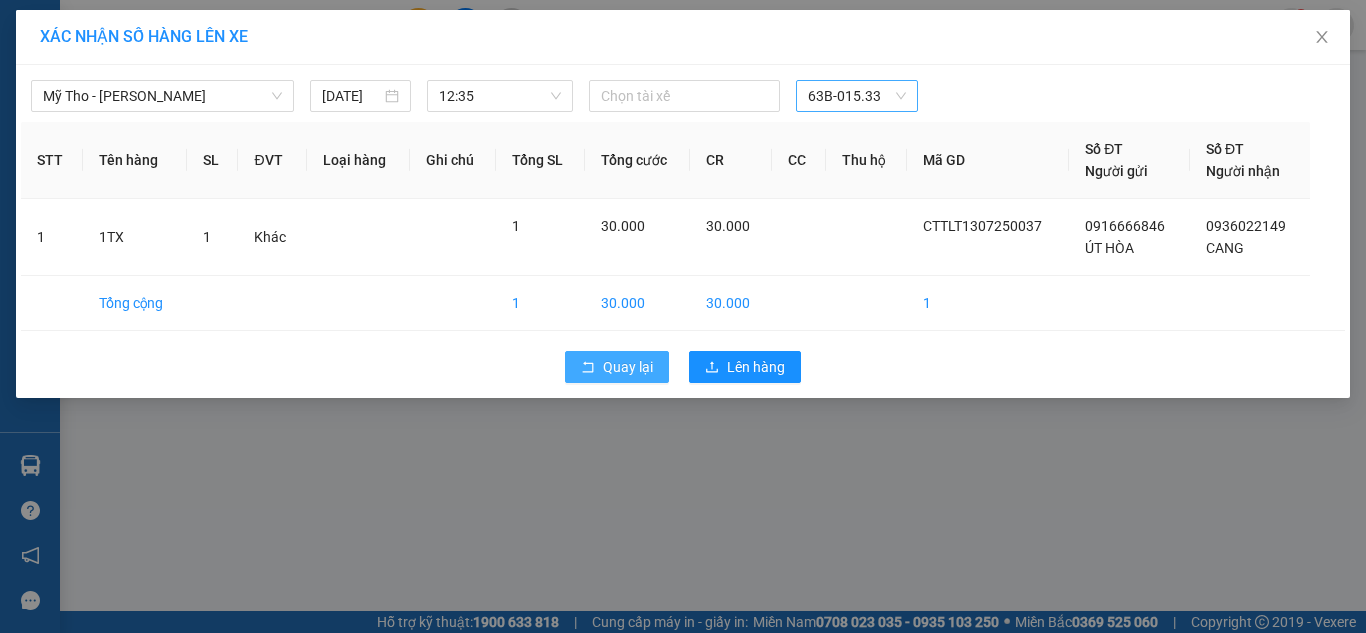 click on "Quay lại" at bounding box center (628, 367) 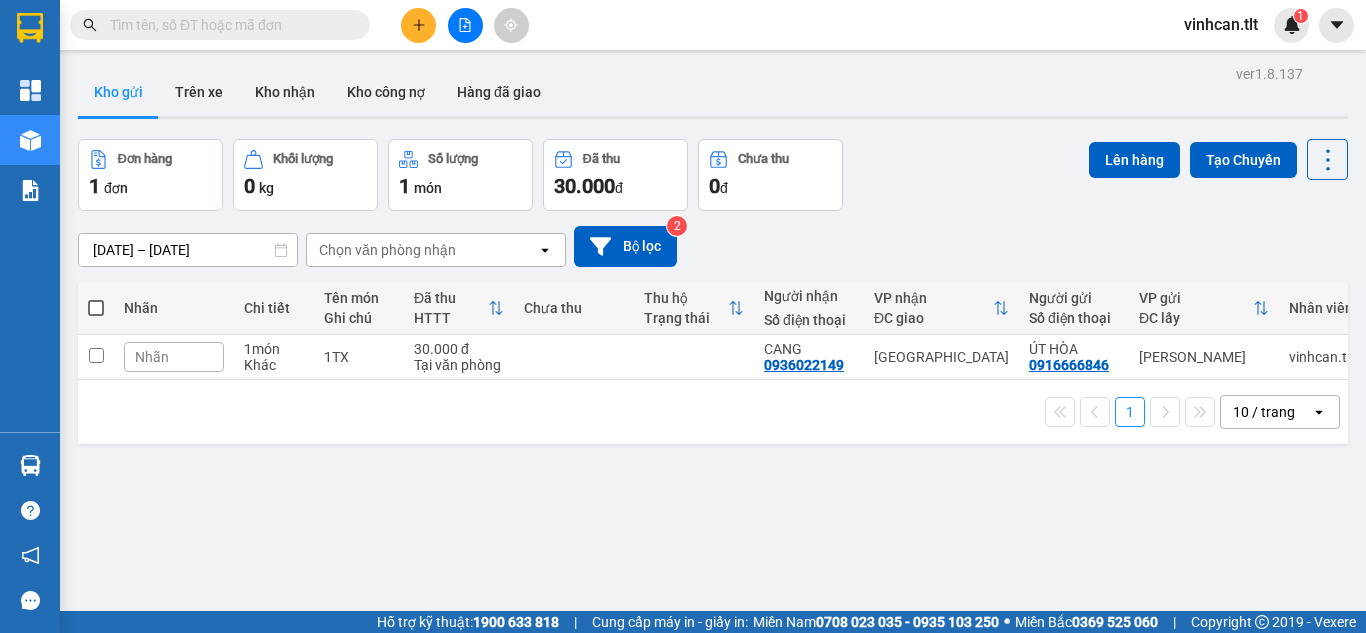 click 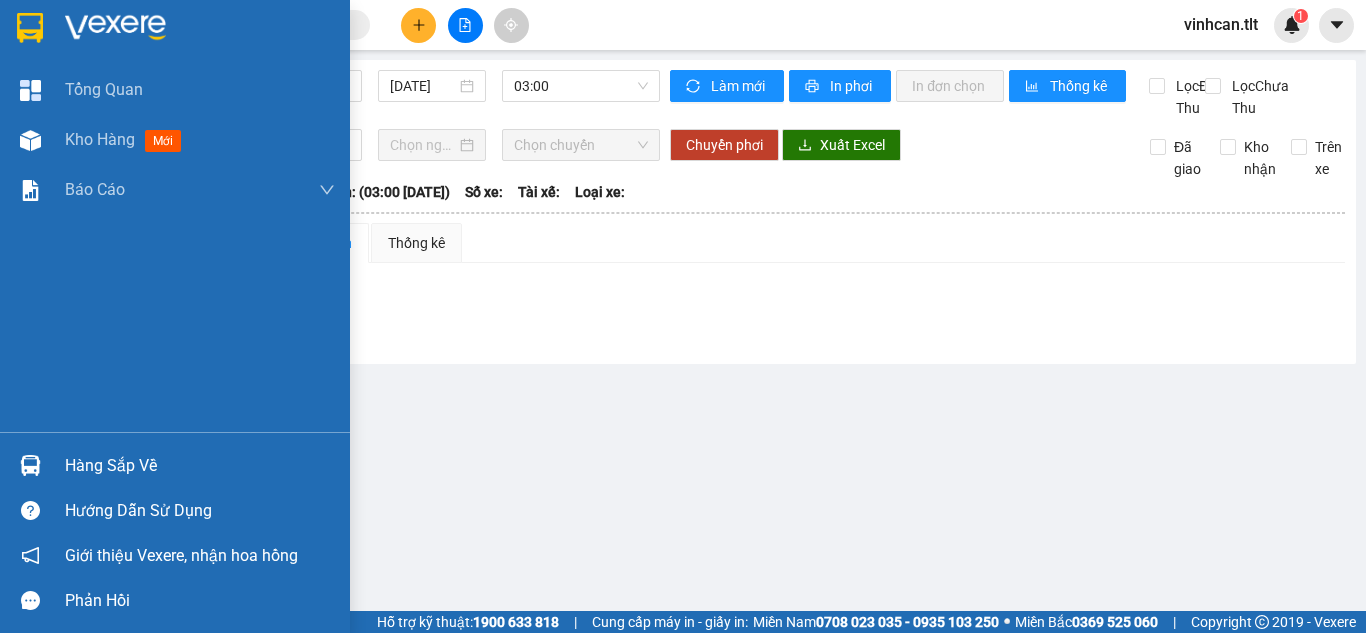 click at bounding box center [30, 140] 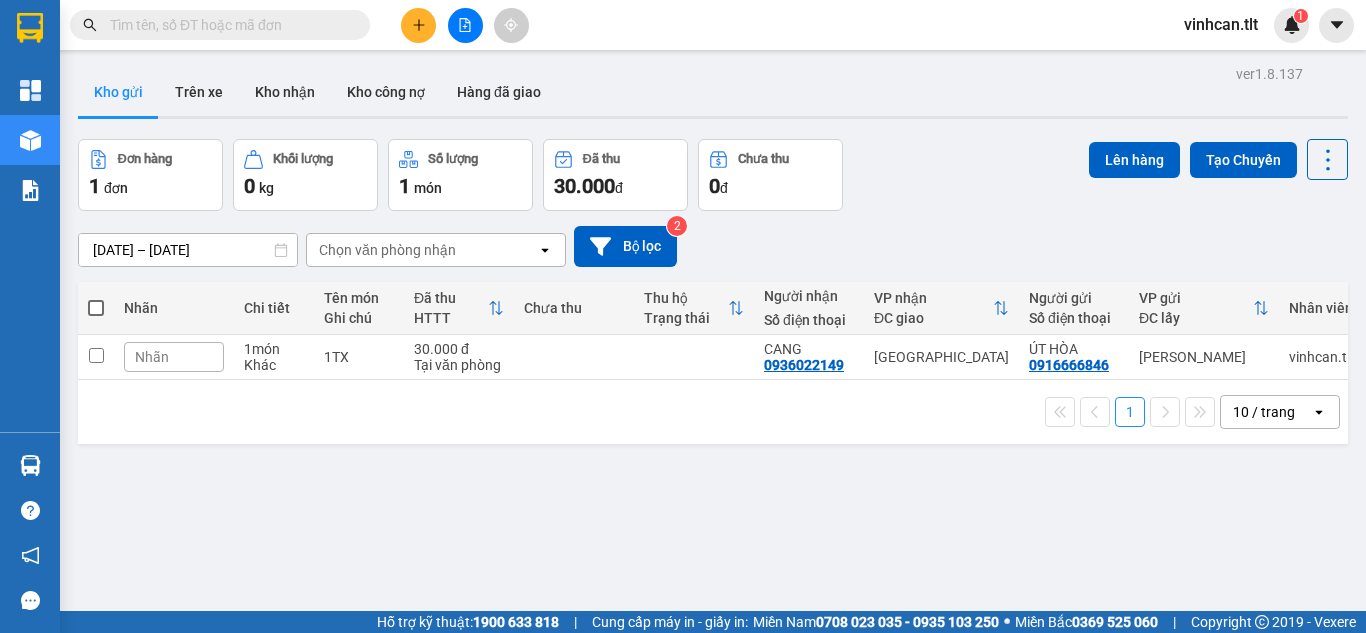 click at bounding box center [96, 308] 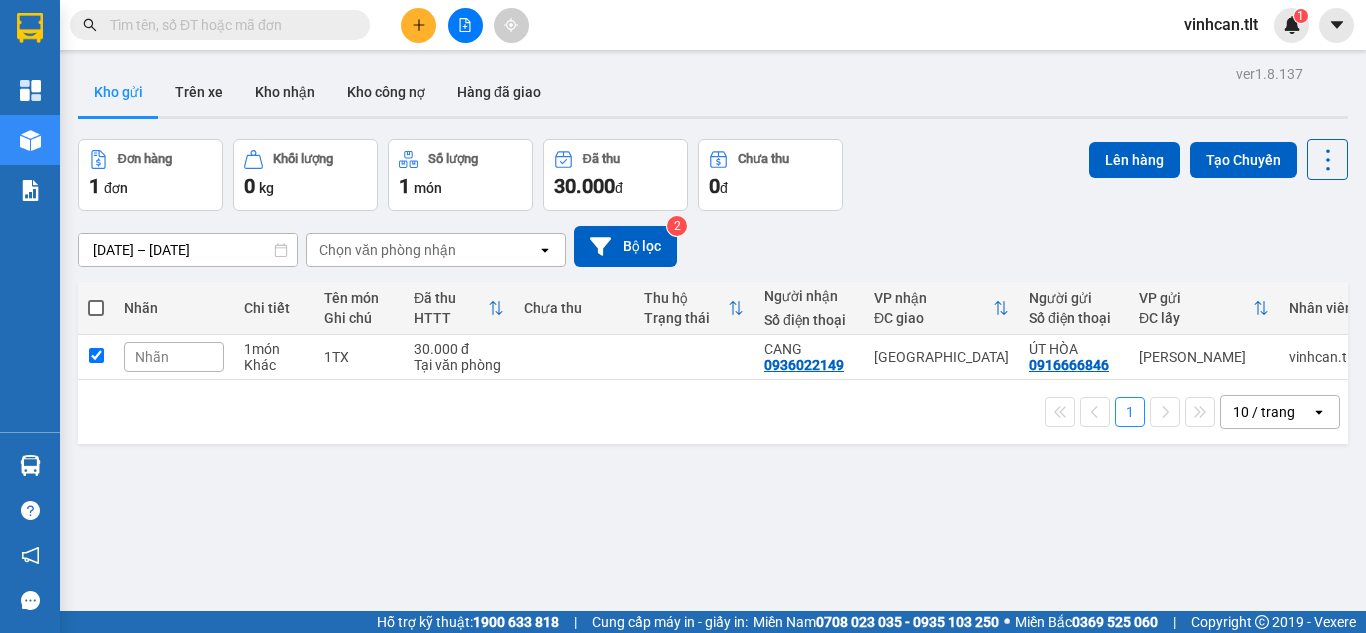 checkbox on "true" 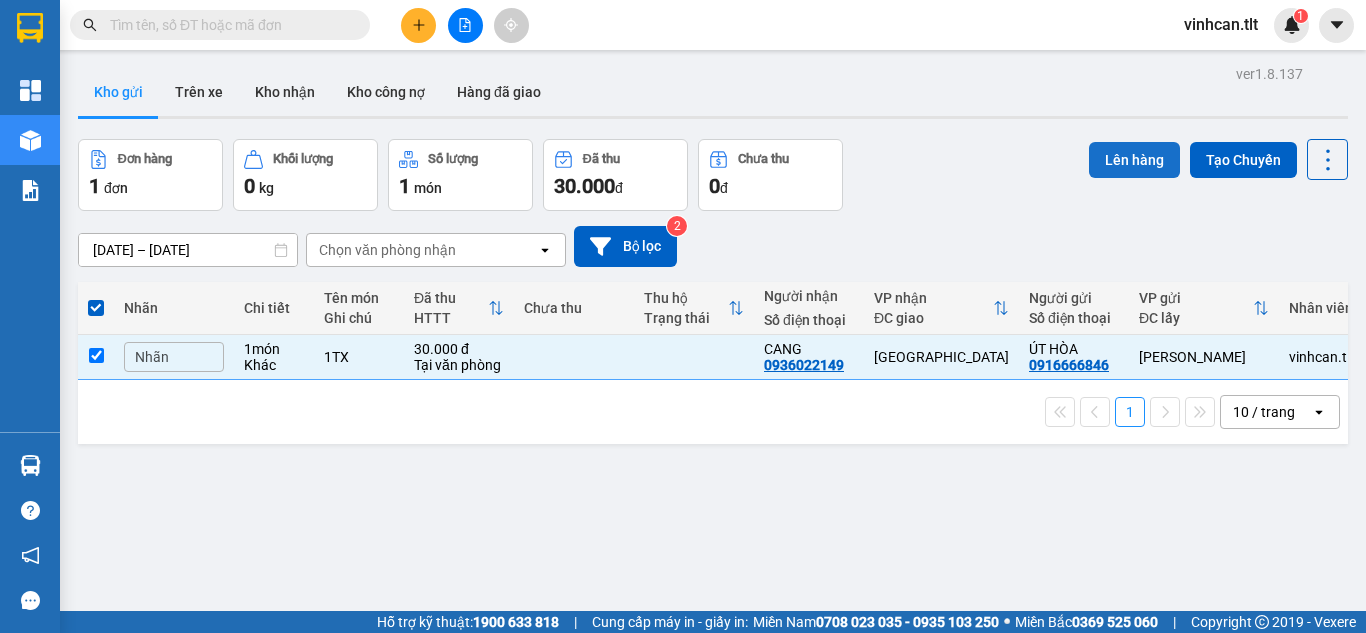 click on "Lên hàng" at bounding box center [1134, 160] 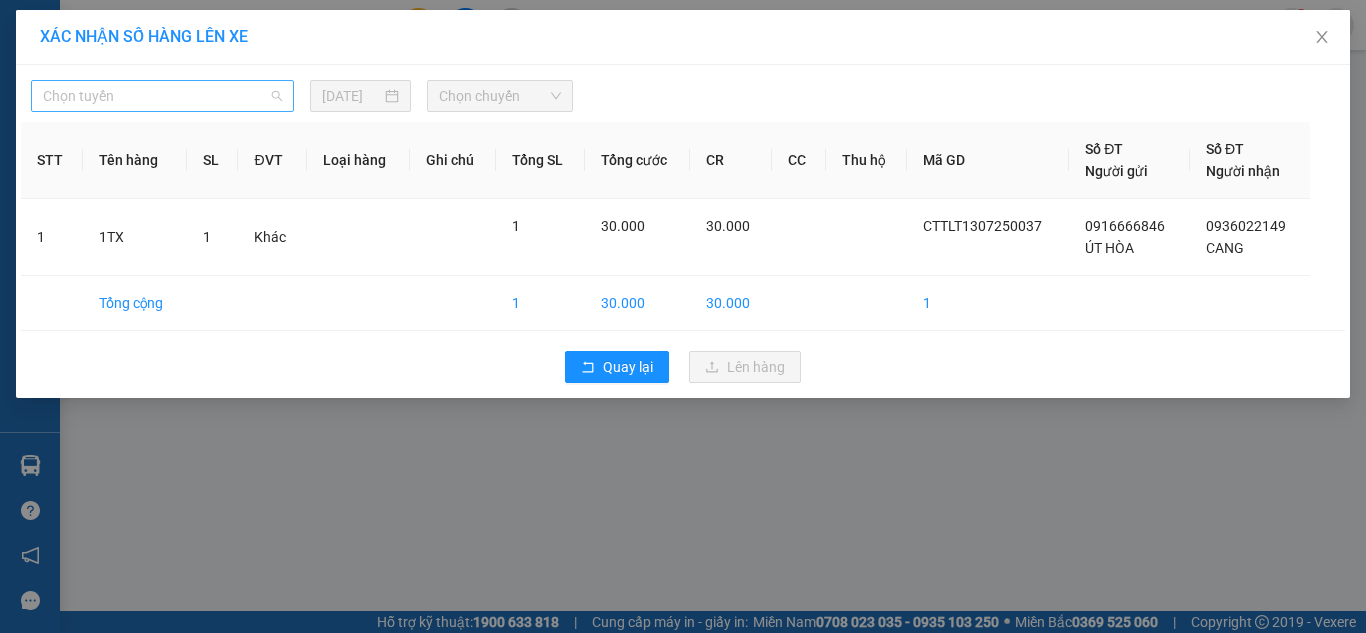 click on "Chọn tuyến" at bounding box center (162, 96) 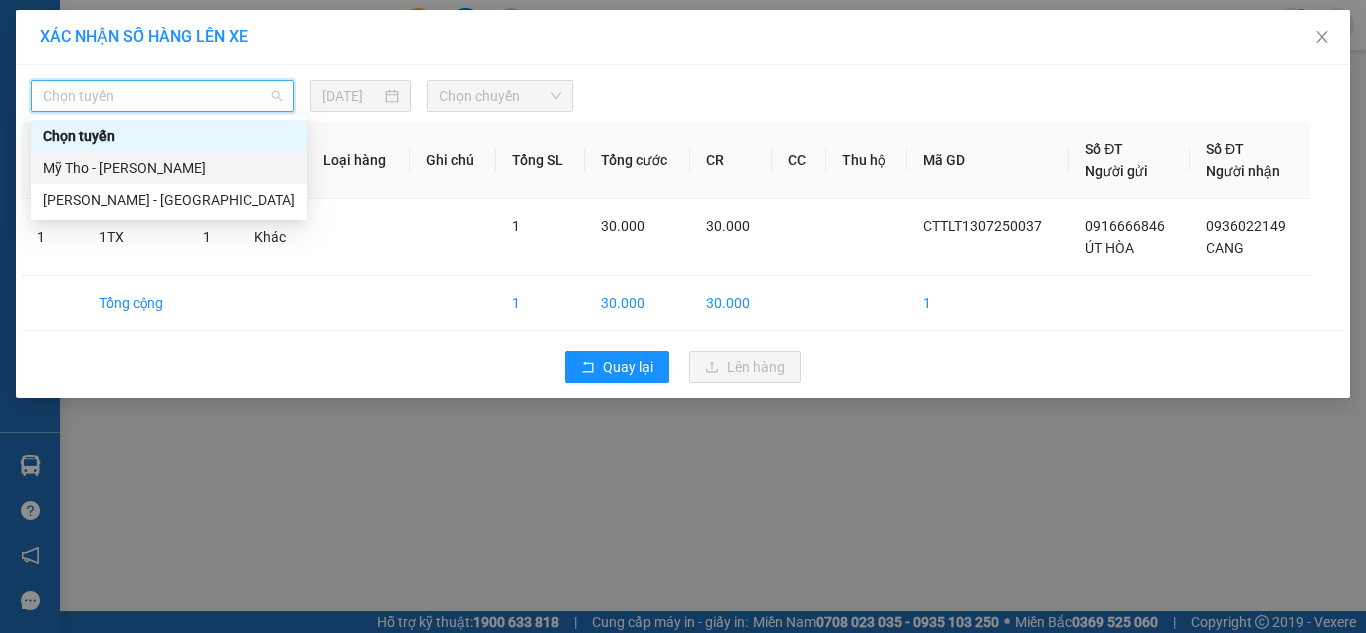 click on "Mỹ Tho - [PERSON_NAME]" at bounding box center (169, 168) 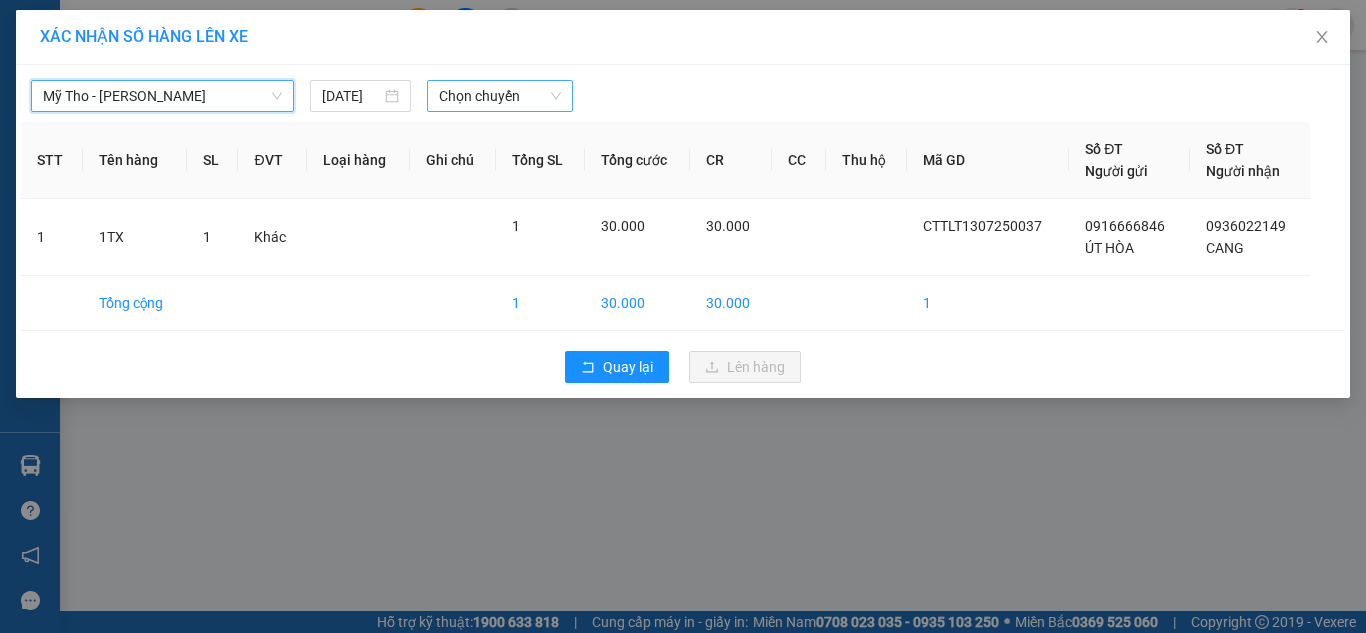 click on "Chọn chuyến" at bounding box center (500, 96) 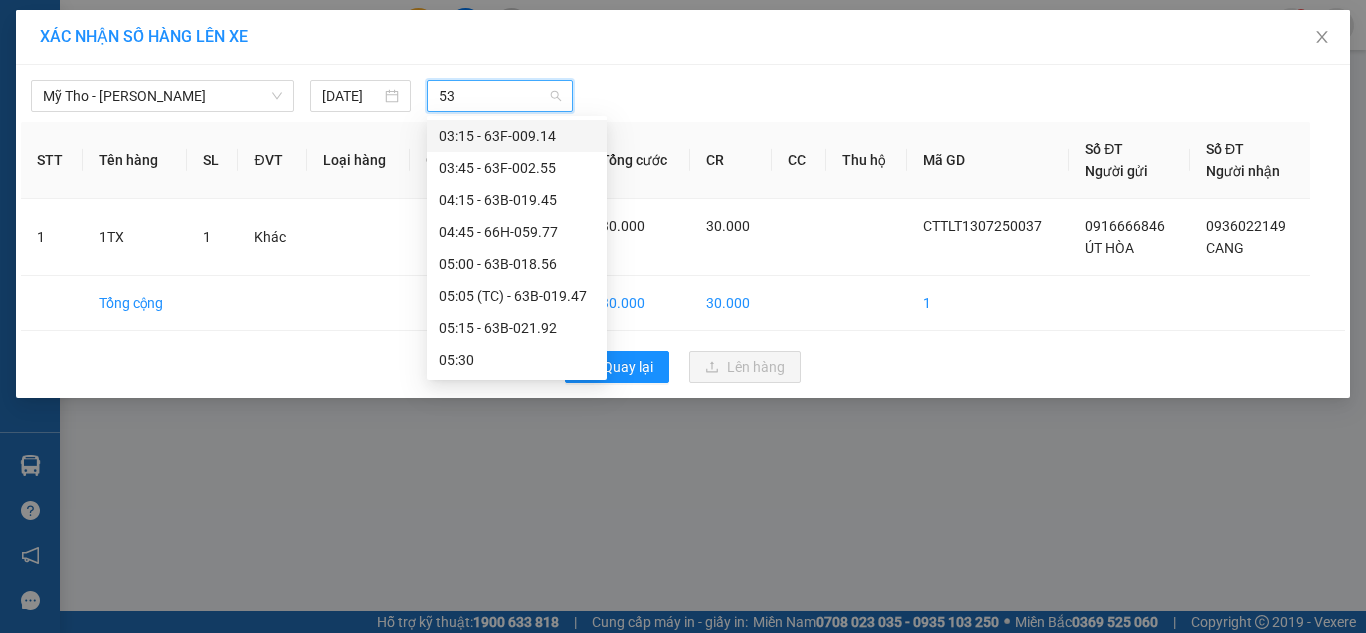 type on "533" 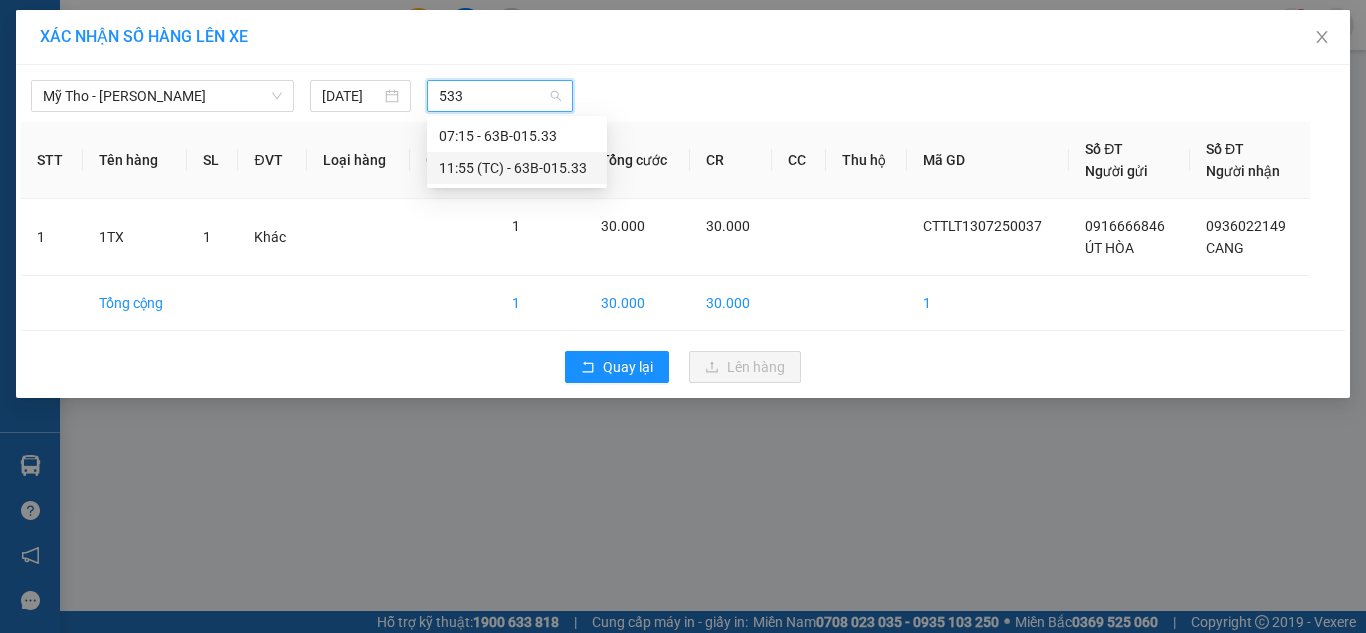 click on "11:55   (TC)   - 63B-015.33" at bounding box center [517, 168] 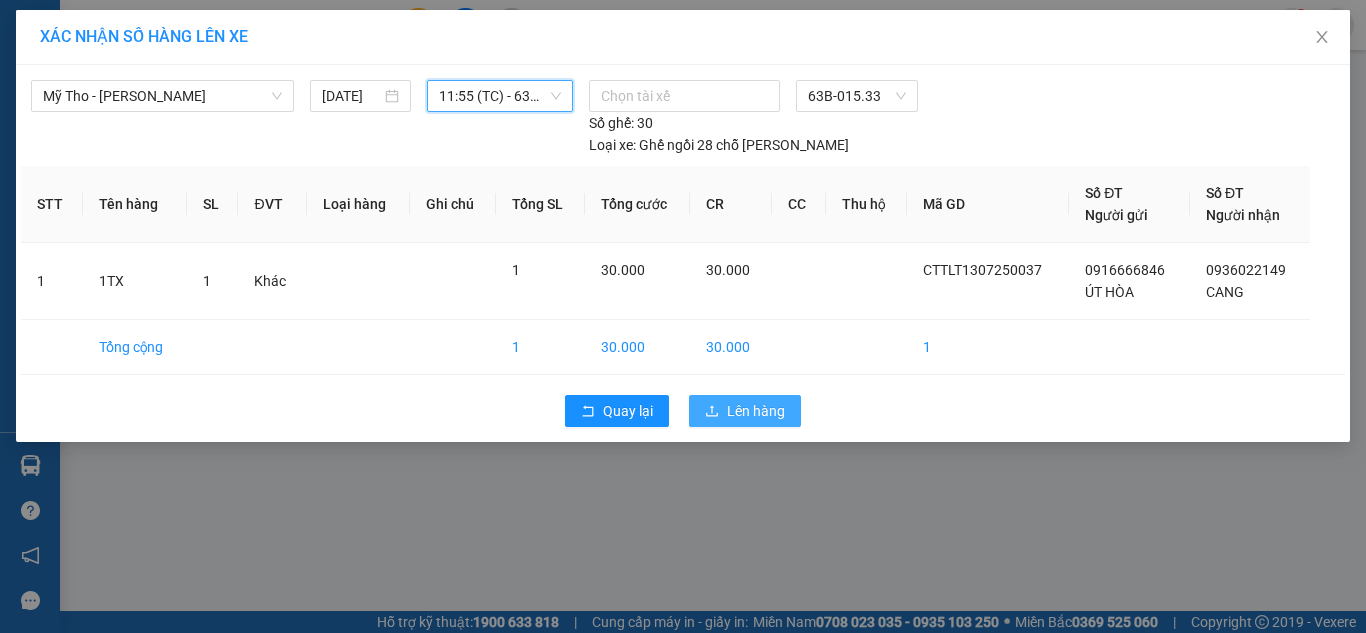 click on "Lên hàng" at bounding box center (745, 411) 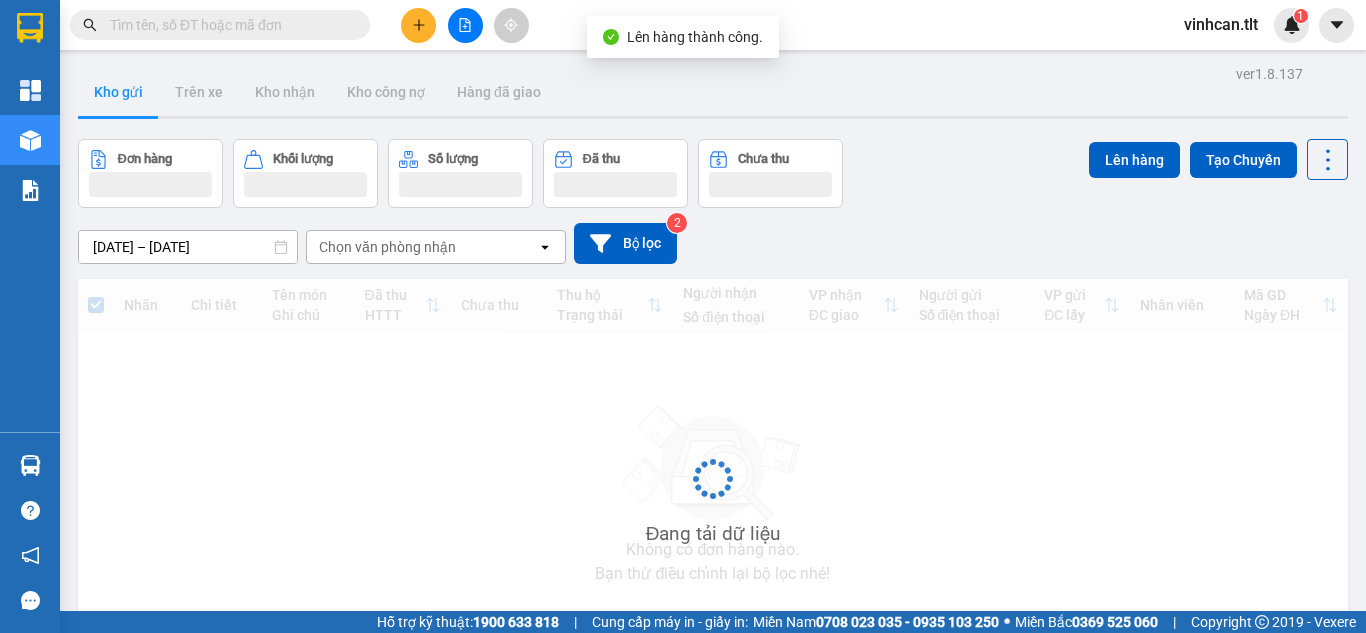 drag, startPoint x: 469, startPoint y: 30, endPoint x: 482, endPoint y: 39, distance: 15.811388 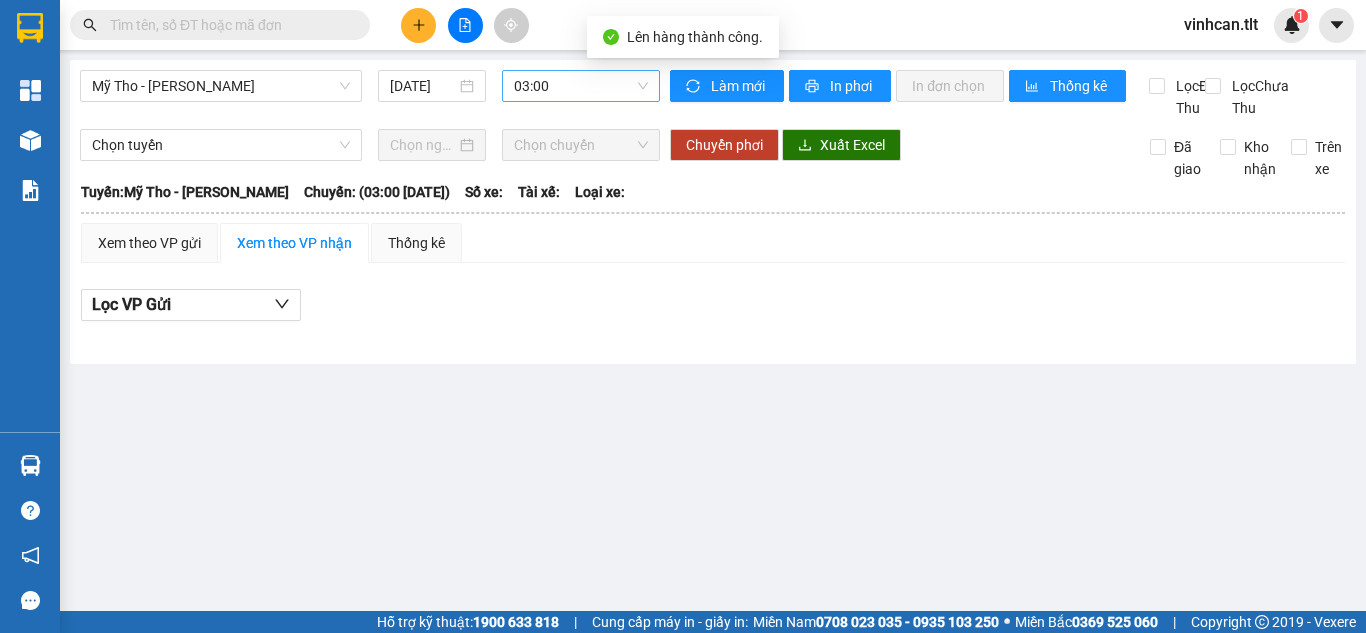 click on "03:00" at bounding box center (581, 86) 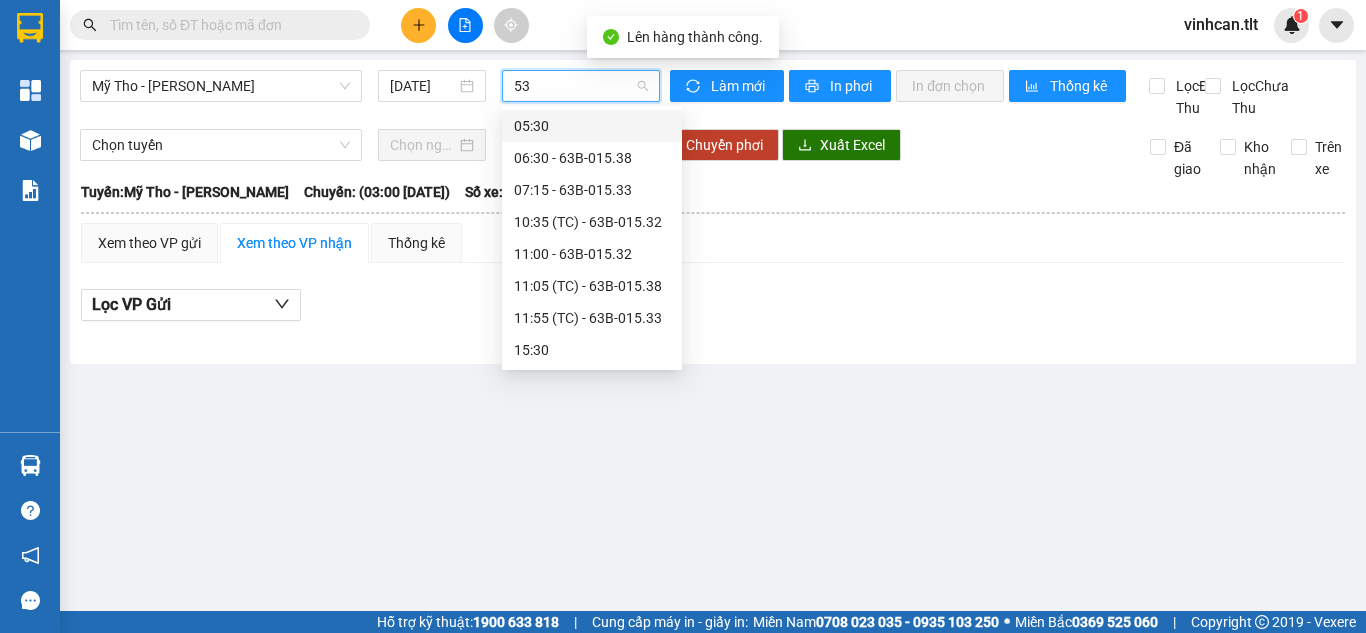 type on "533" 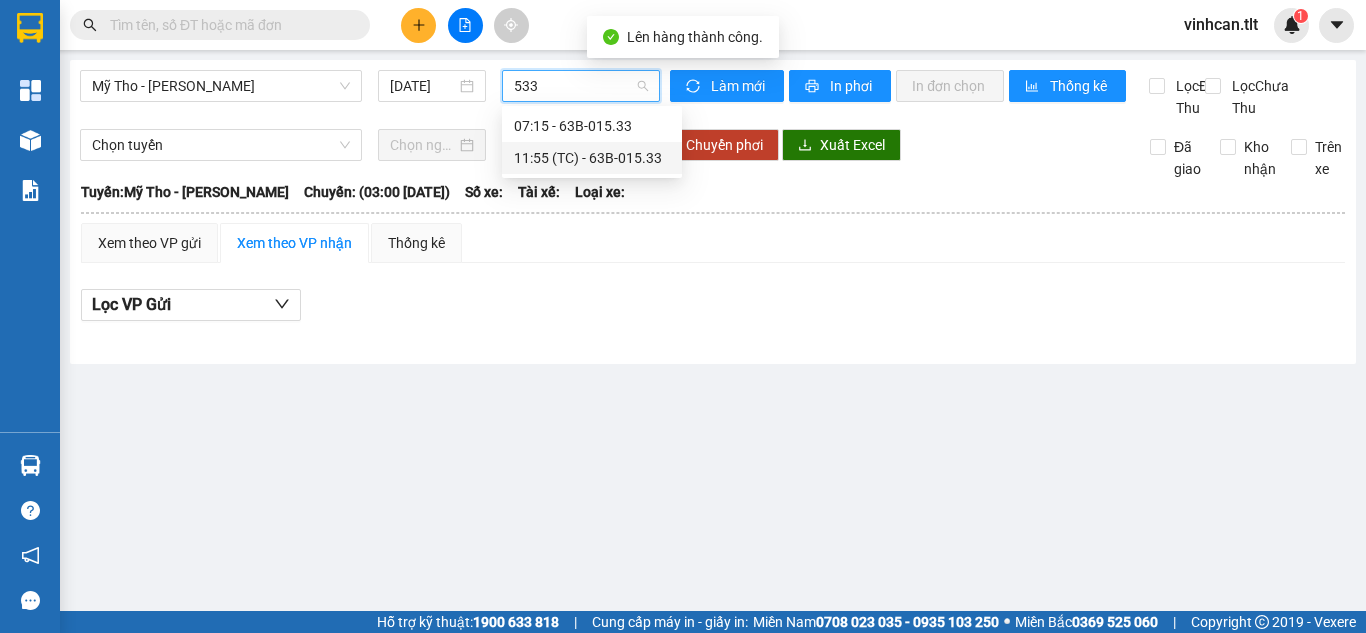 click on "11:55   (TC)   - 63B-015.33" at bounding box center [592, 158] 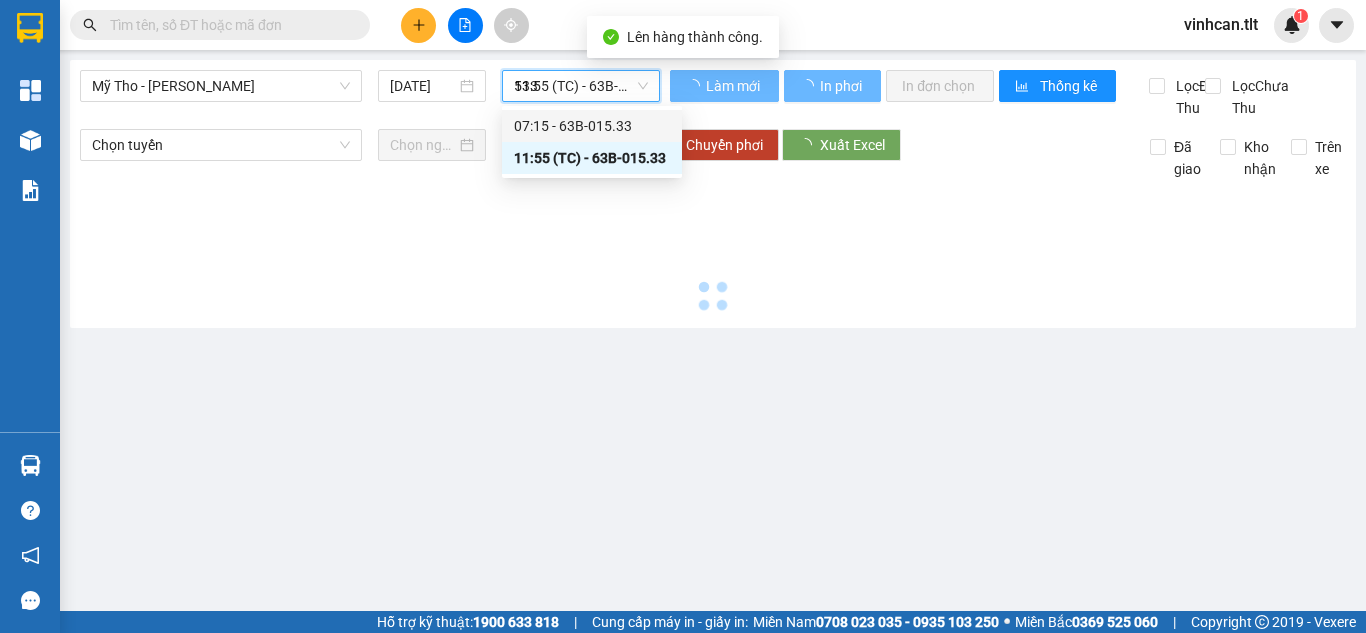 type 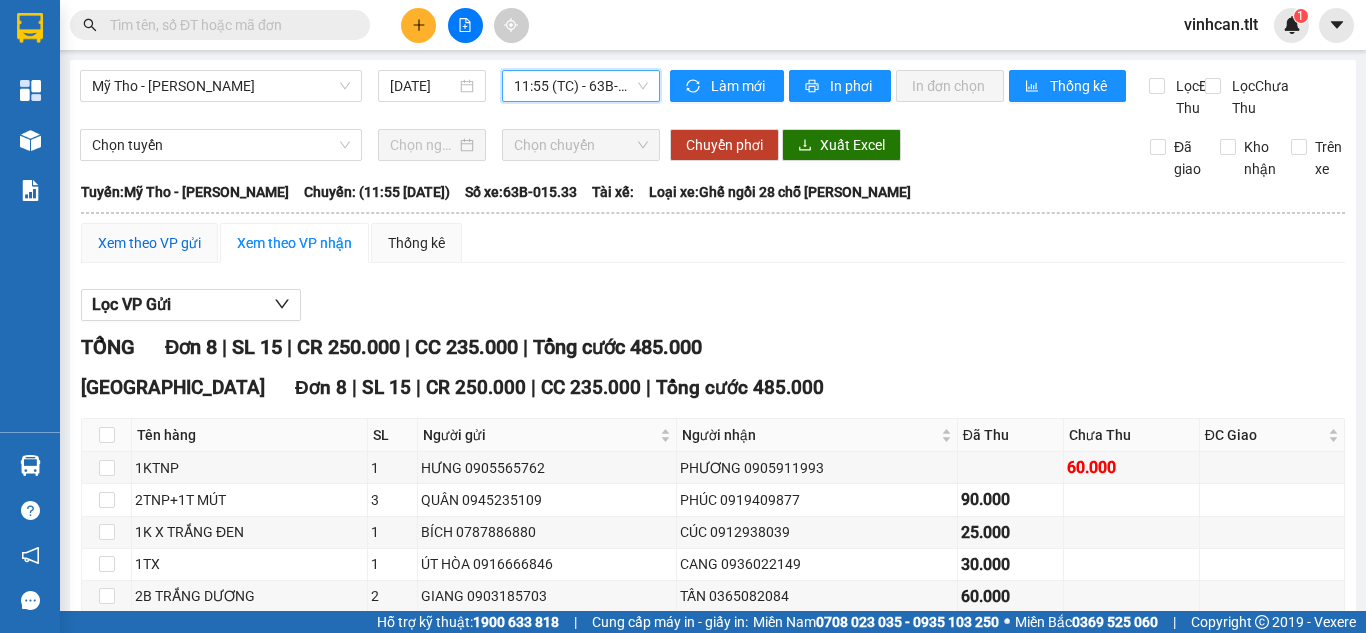 click on "Xem theo VP gửi" at bounding box center (149, 243) 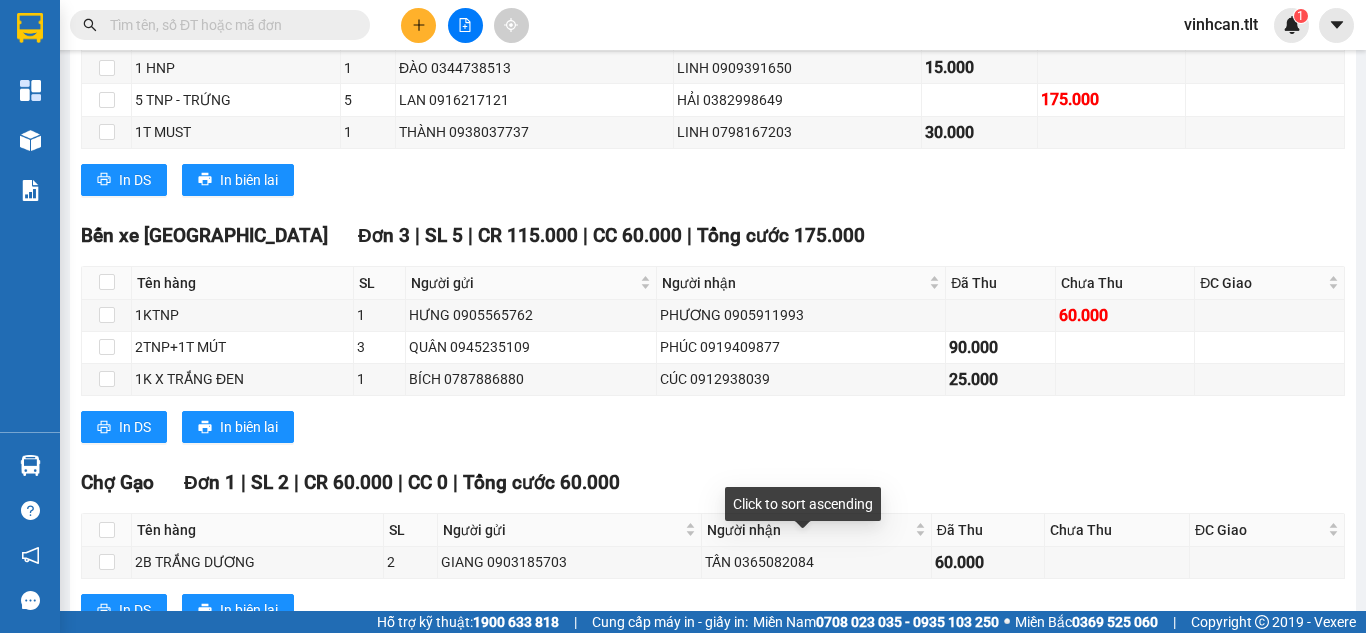 scroll, scrollTop: 676, scrollLeft: 0, axis: vertical 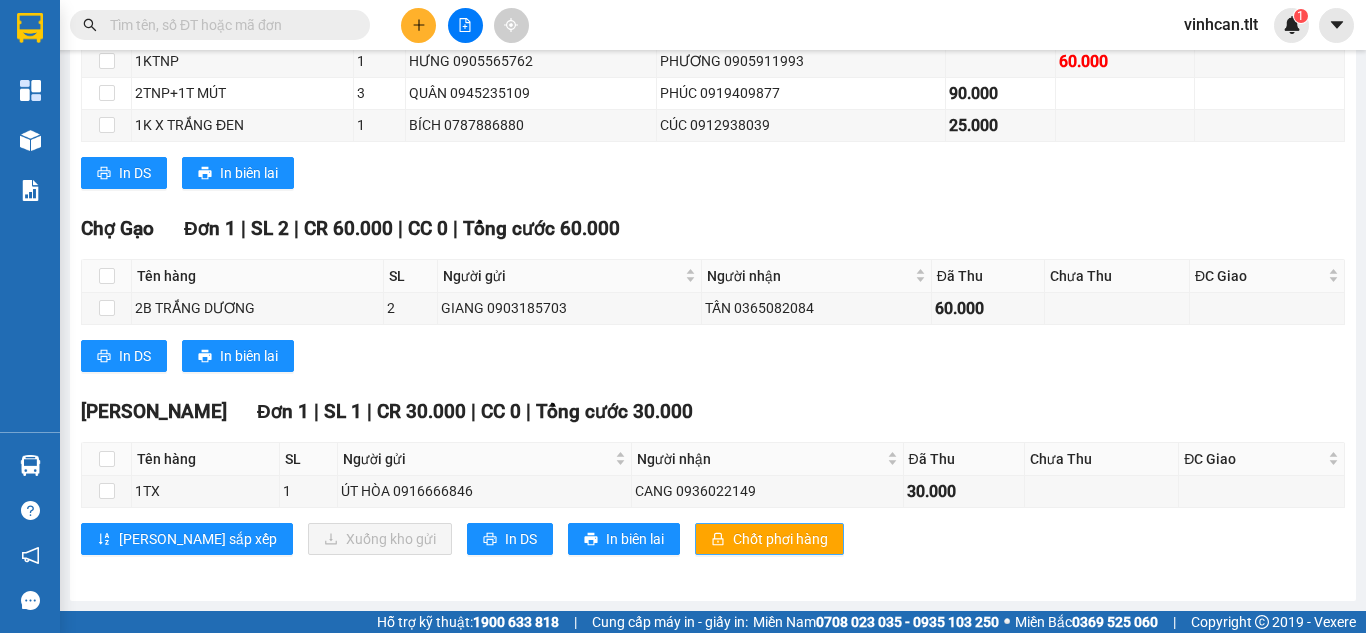 click on "Chốt phơi hàng" at bounding box center [780, 539] 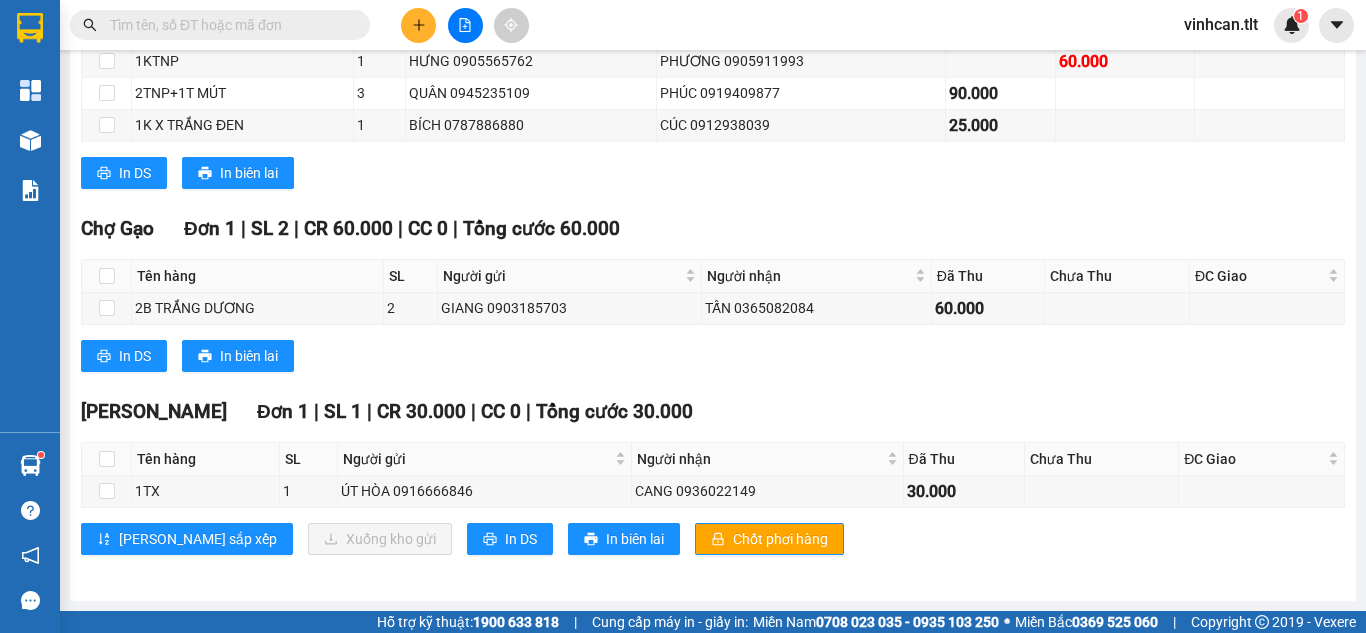 click 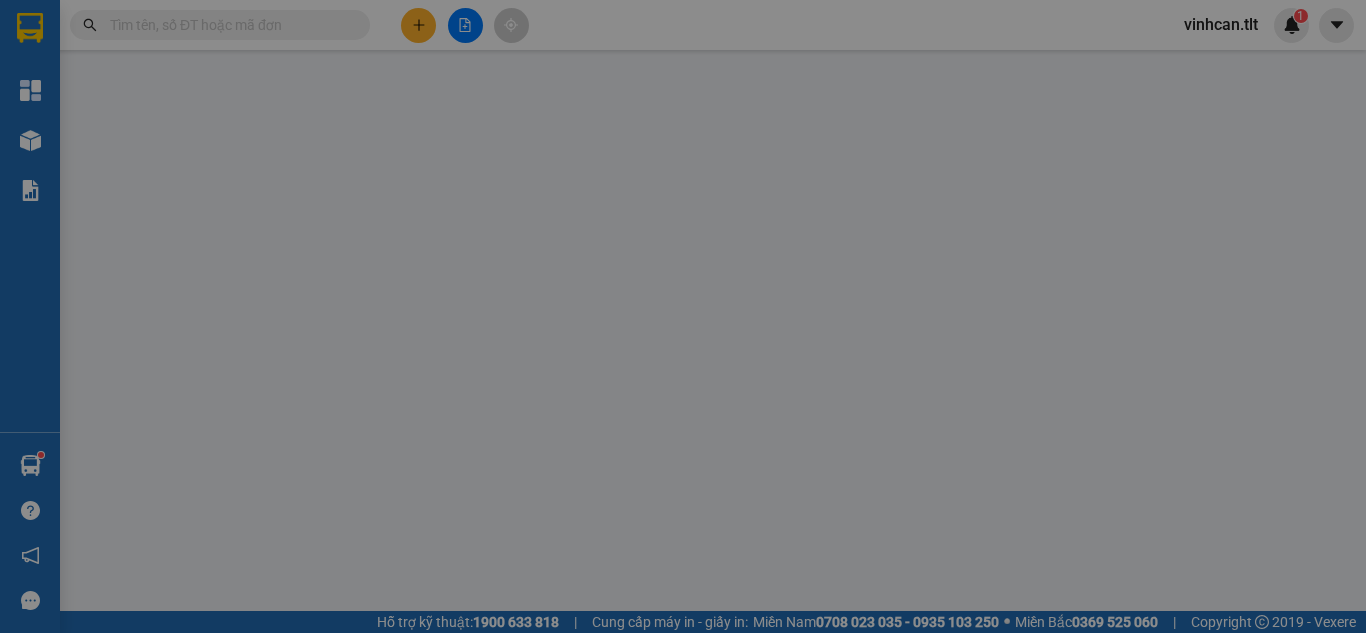 scroll, scrollTop: 0, scrollLeft: 0, axis: both 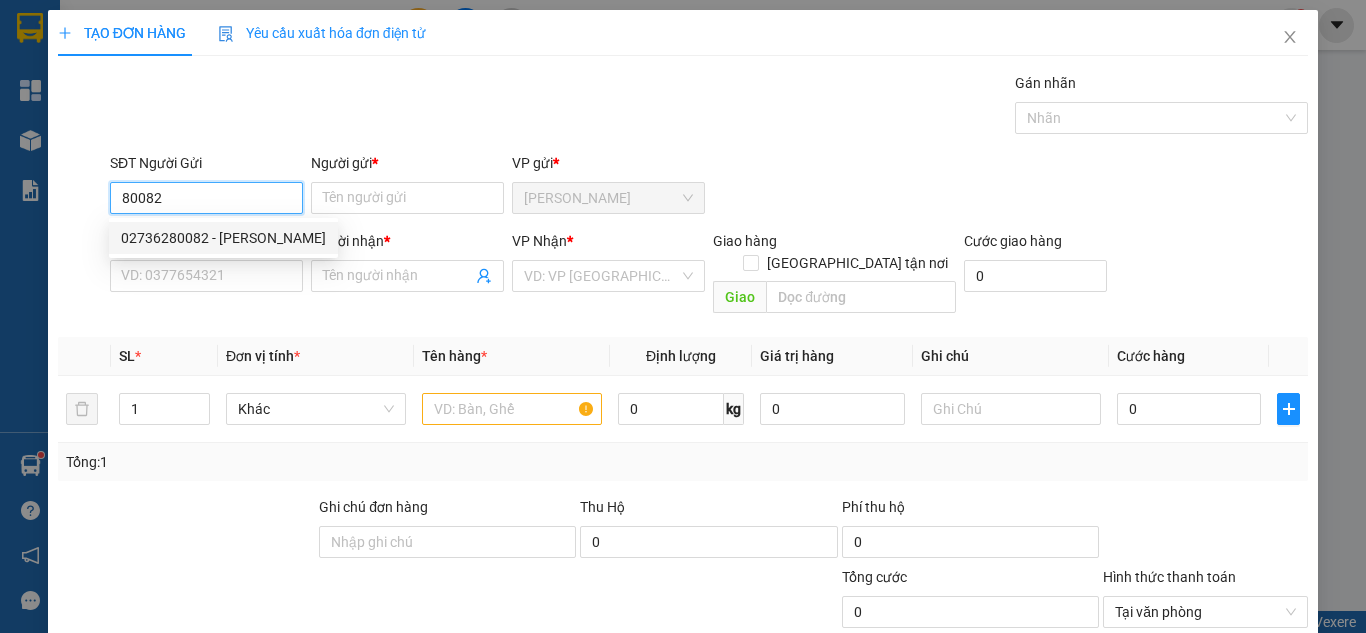 click on "02736280082 - [PERSON_NAME]" at bounding box center (223, 238) 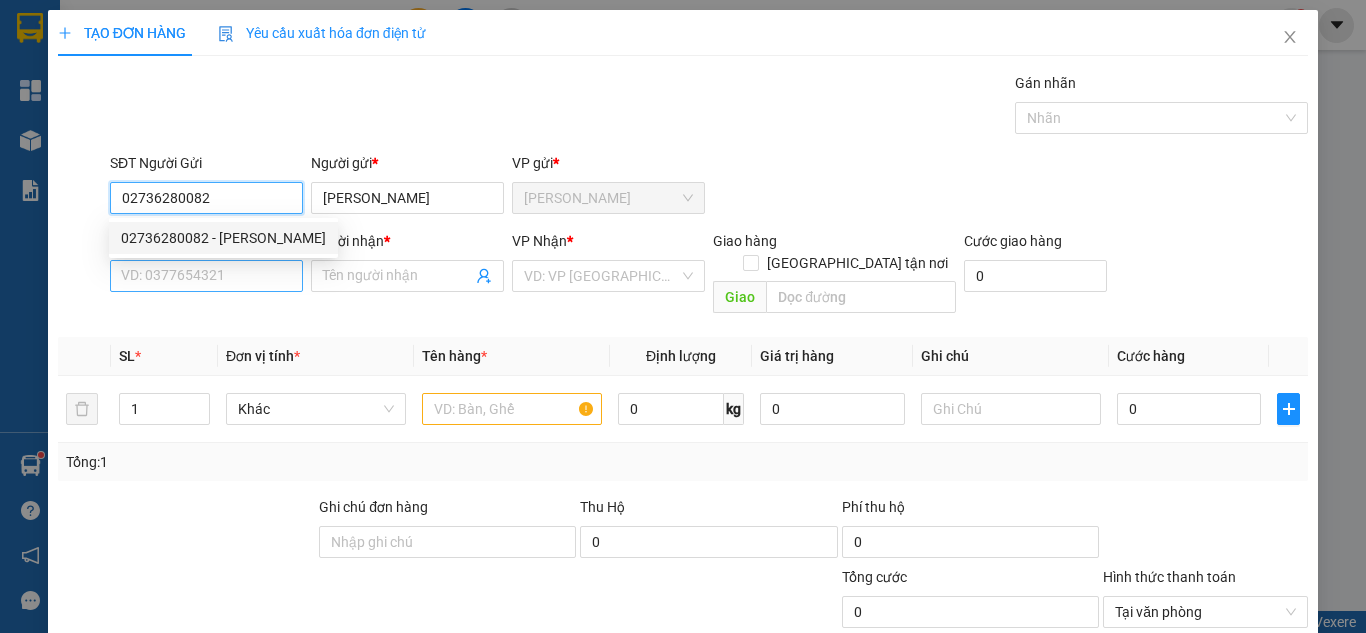 type on "02736280082" 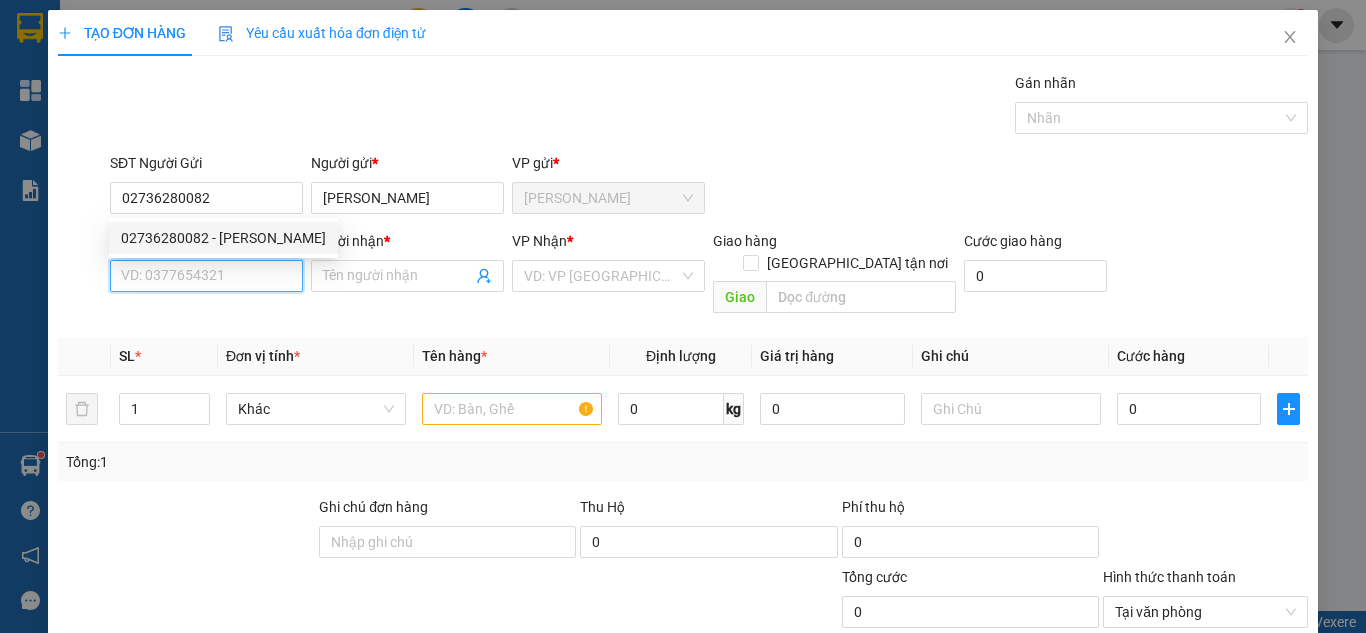 click on "SĐT Người Nhận  *" at bounding box center [206, 276] 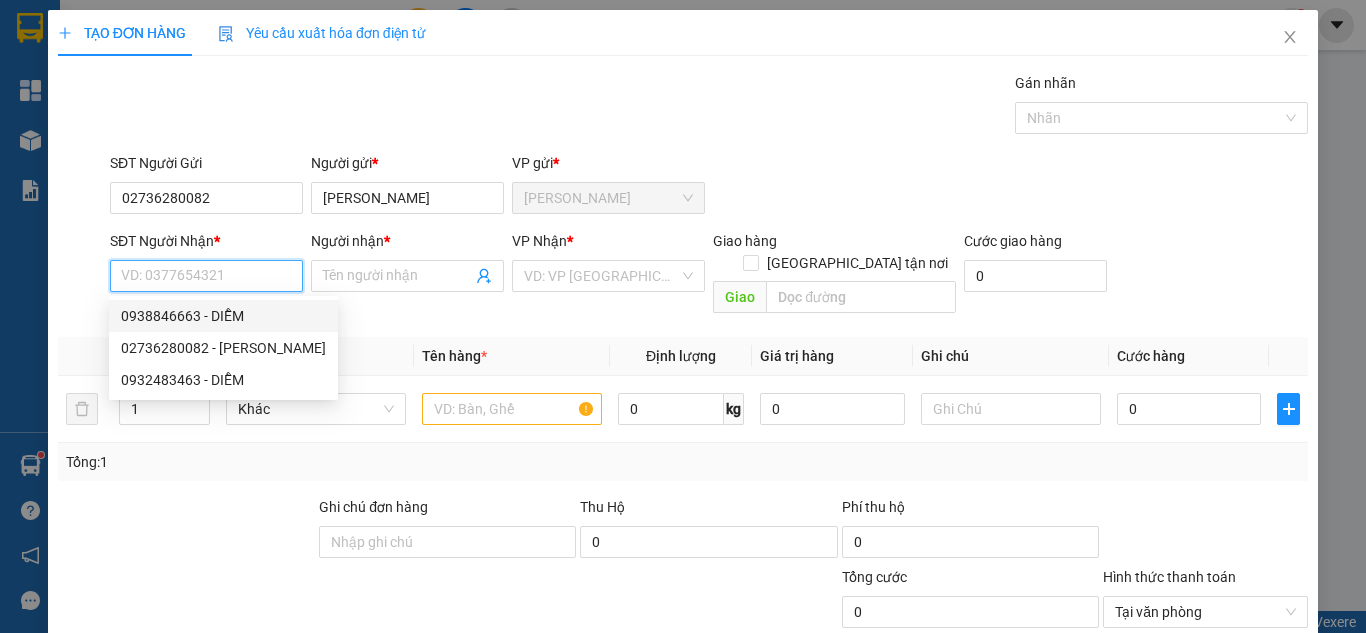 click on "0938846663 - DIỄM" at bounding box center [223, 316] 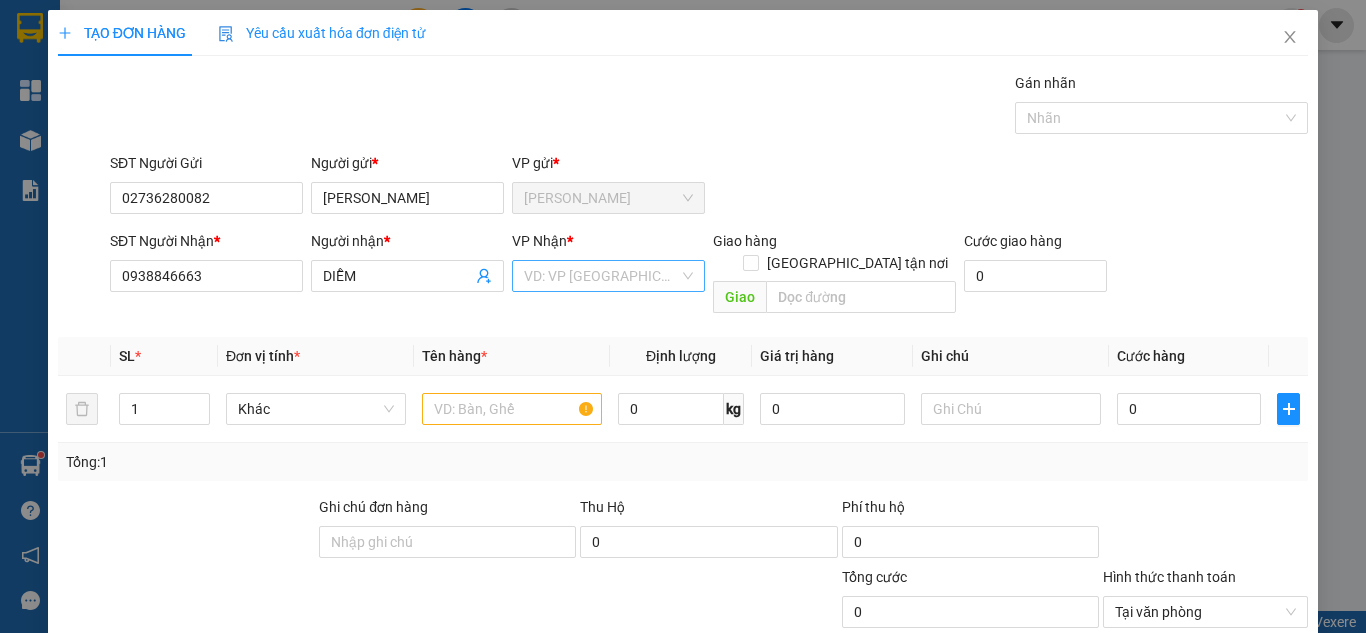 click at bounding box center [601, 276] 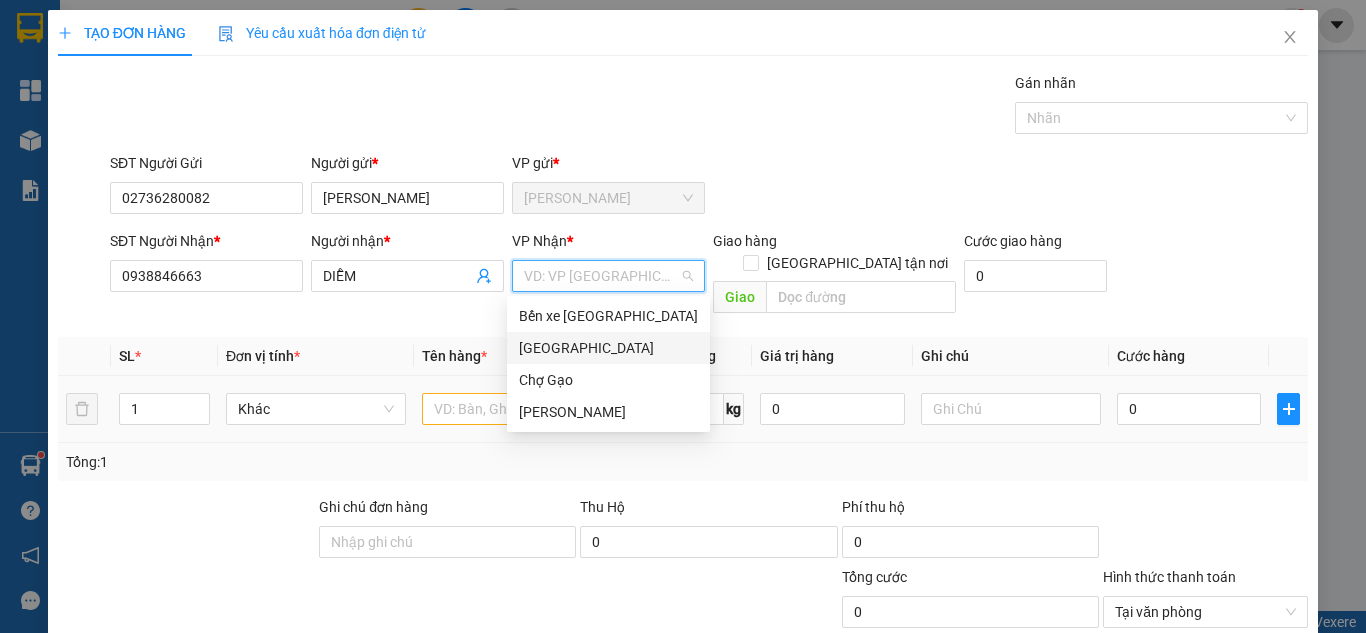 drag, startPoint x: 567, startPoint y: 355, endPoint x: 558, endPoint y: 362, distance: 11.401754 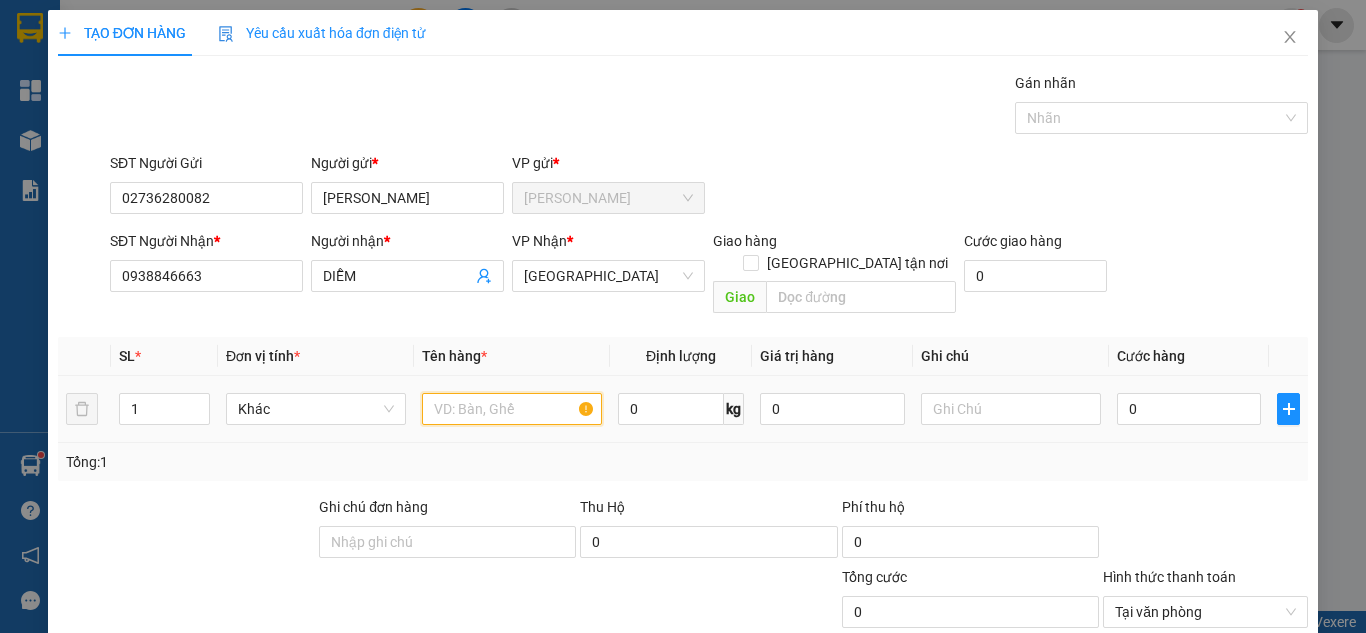click at bounding box center (512, 409) 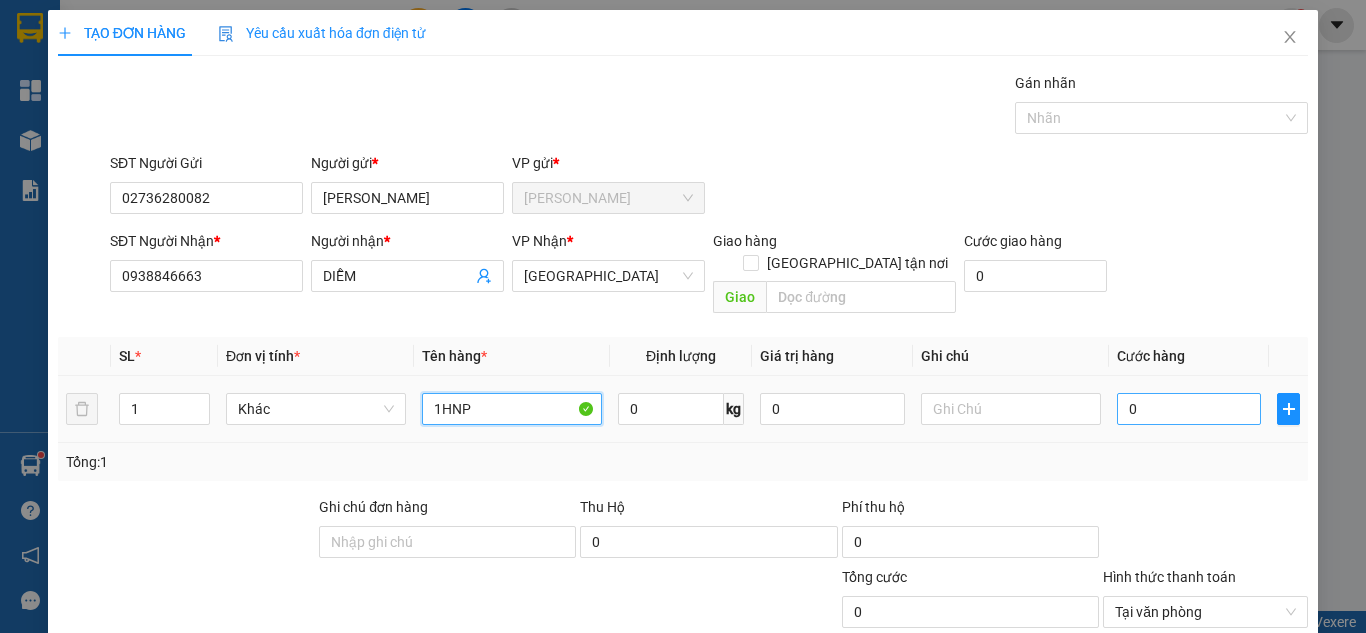 type on "1HNP" 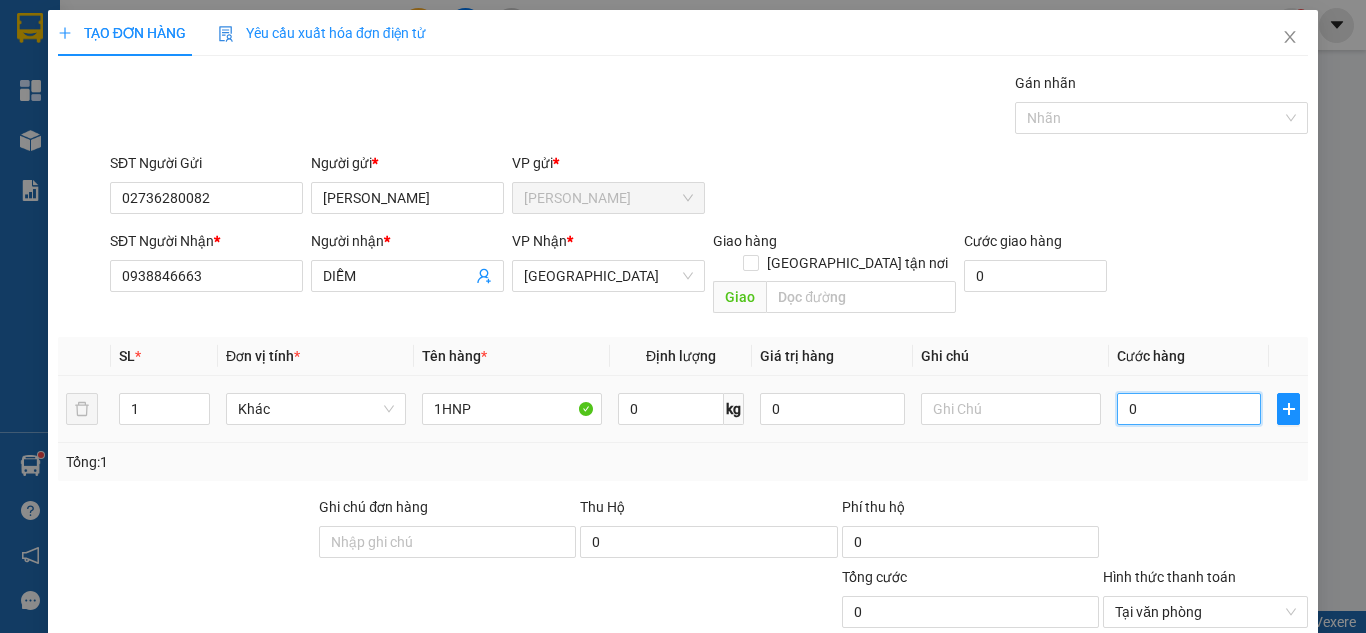 click on "0" at bounding box center [1189, 409] 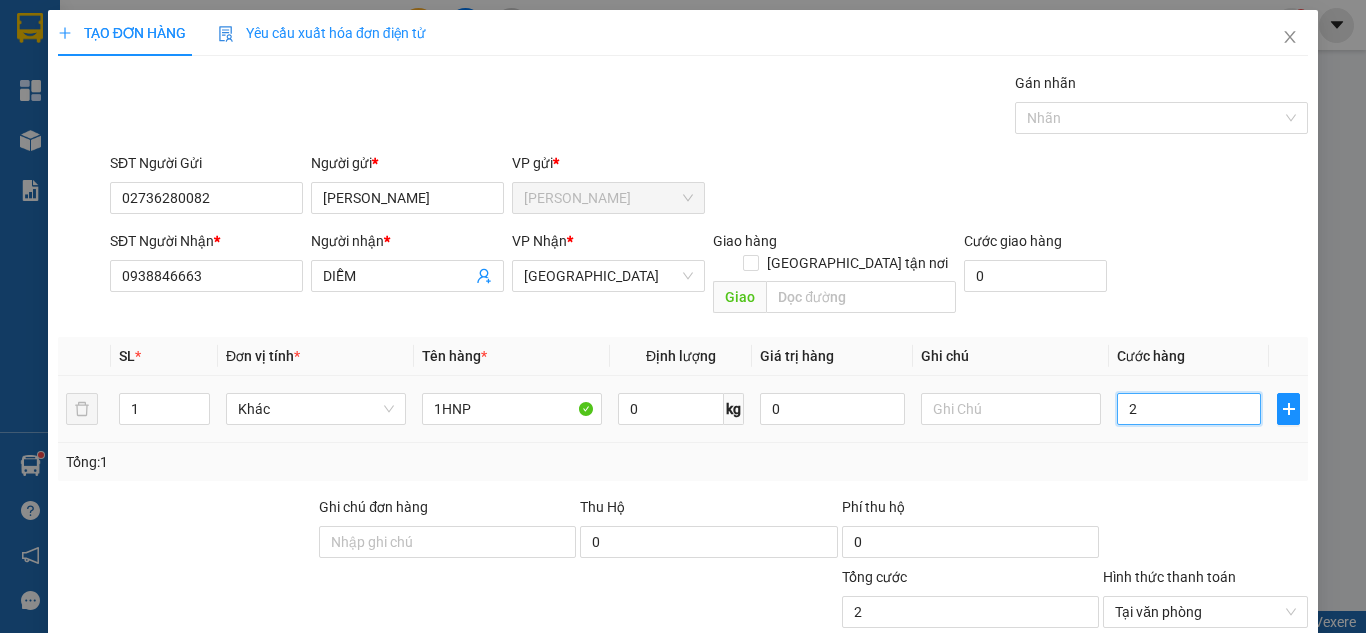 type on "20" 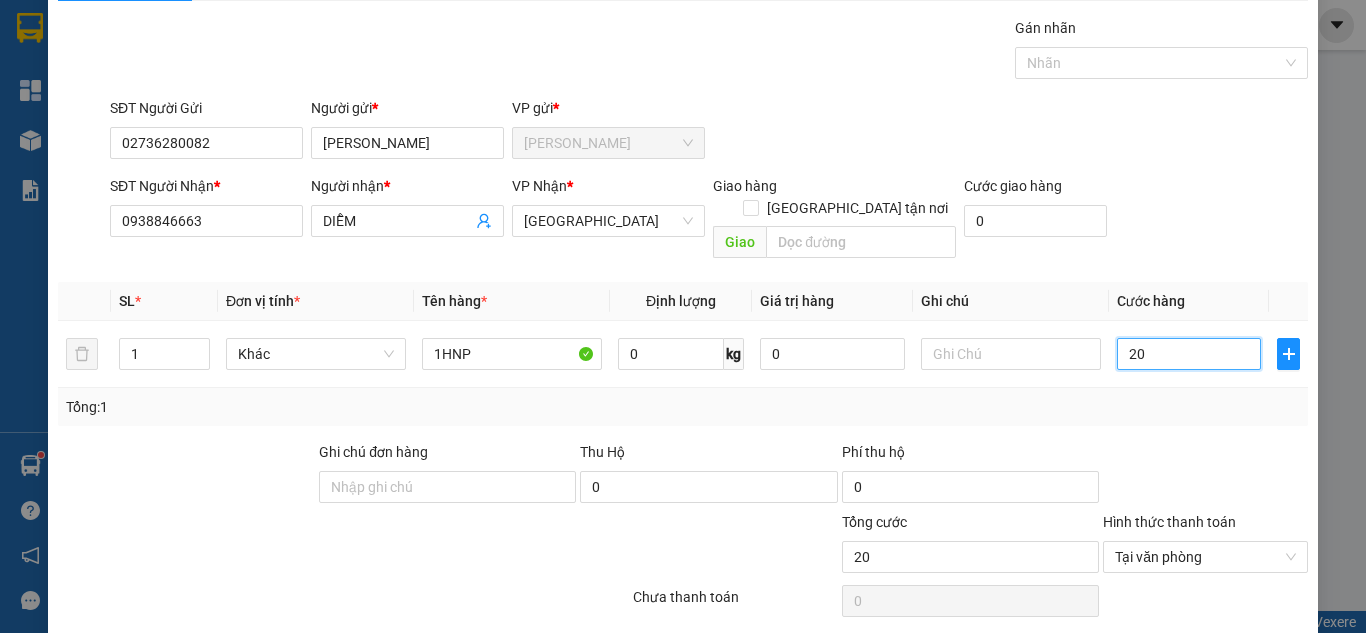 scroll, scrollTop: 107, scrollLeft: 0, axis: vertical 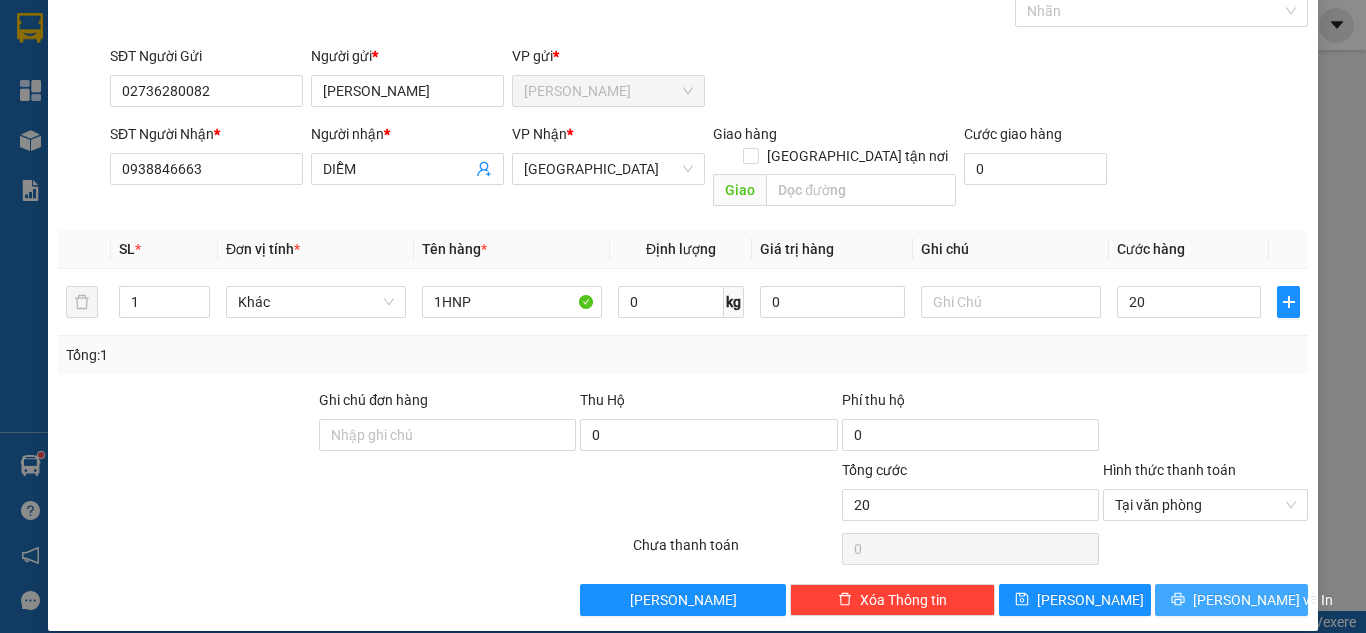 type on "20.000" 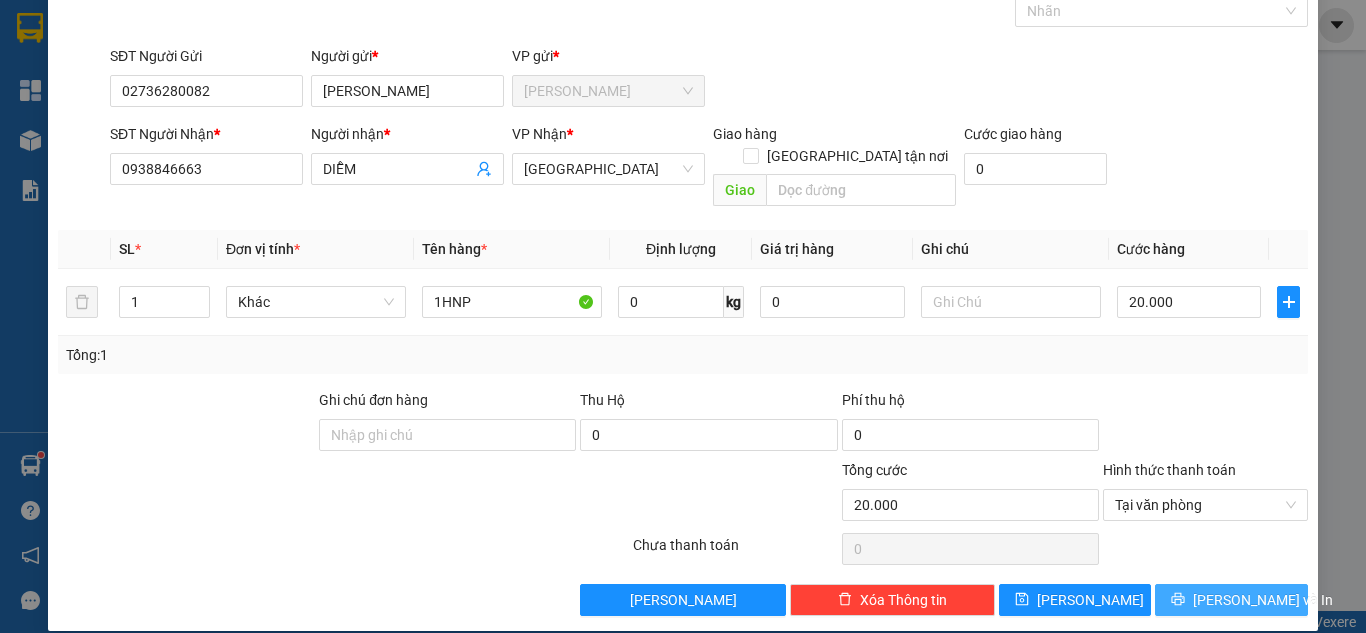 click on "[PERSON_NAME] và In" at bounding box center (1263, 600) 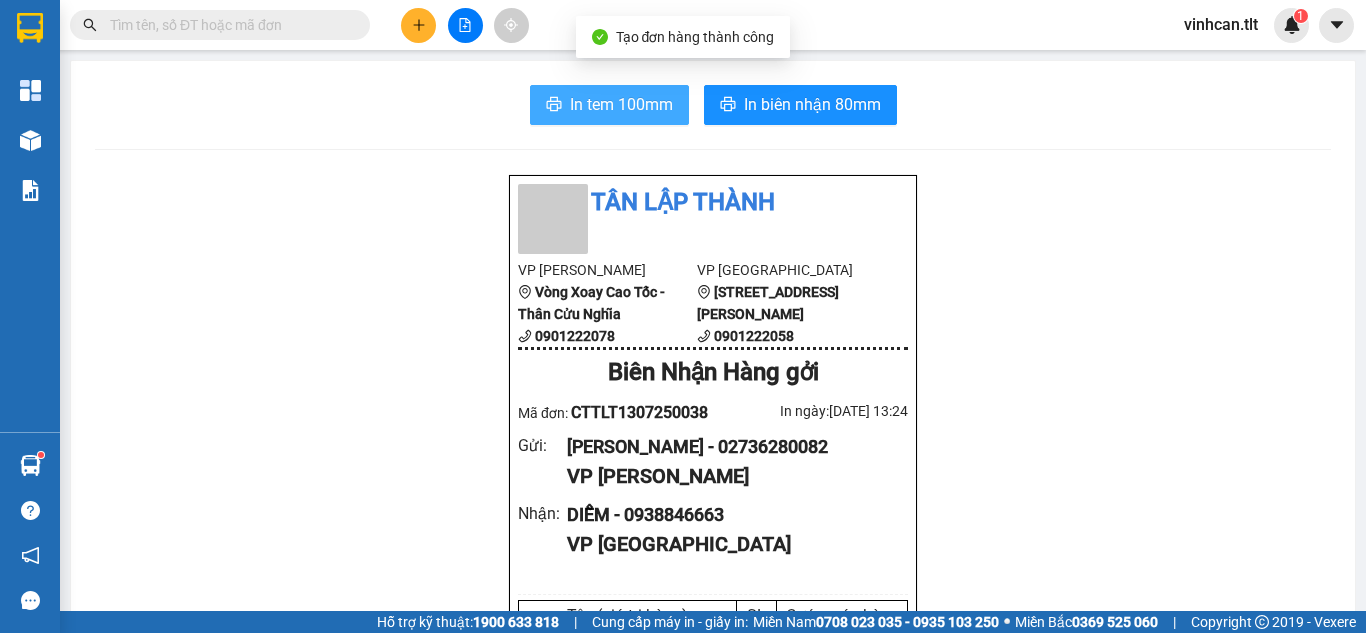 click on "In tem 100mm" at bounding box center [609, 105] 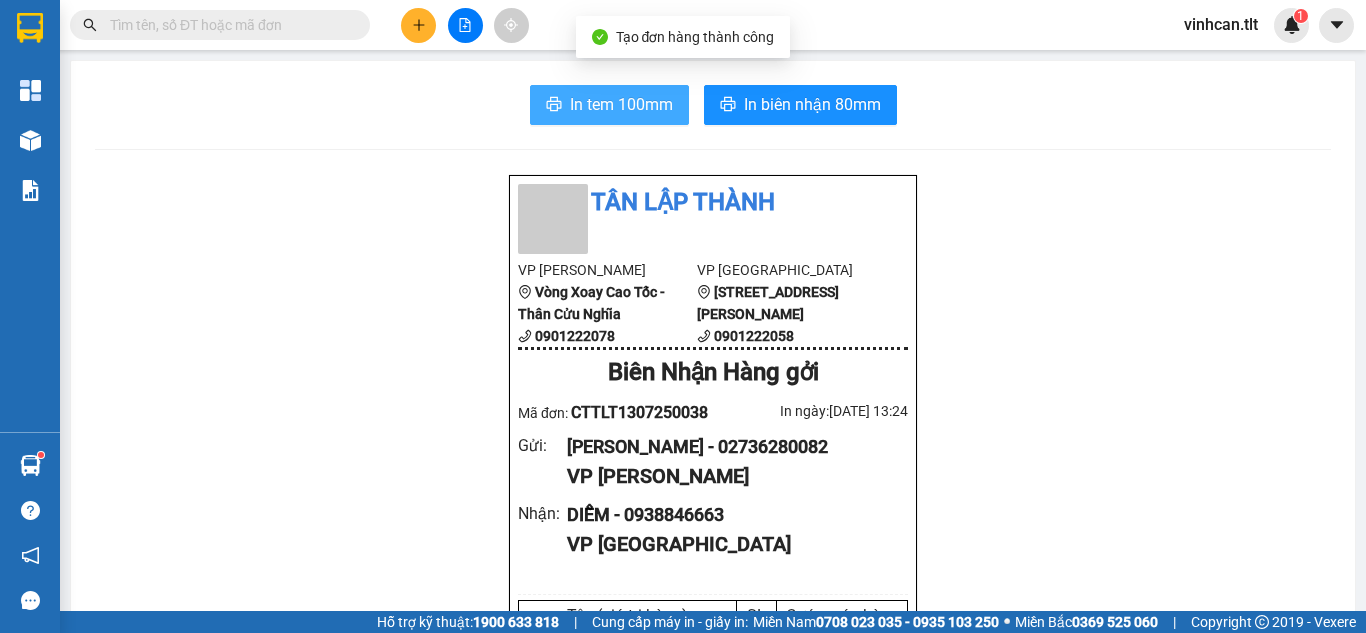 scroll, scrollTop: 0, scrollLeft: 0, axis: both 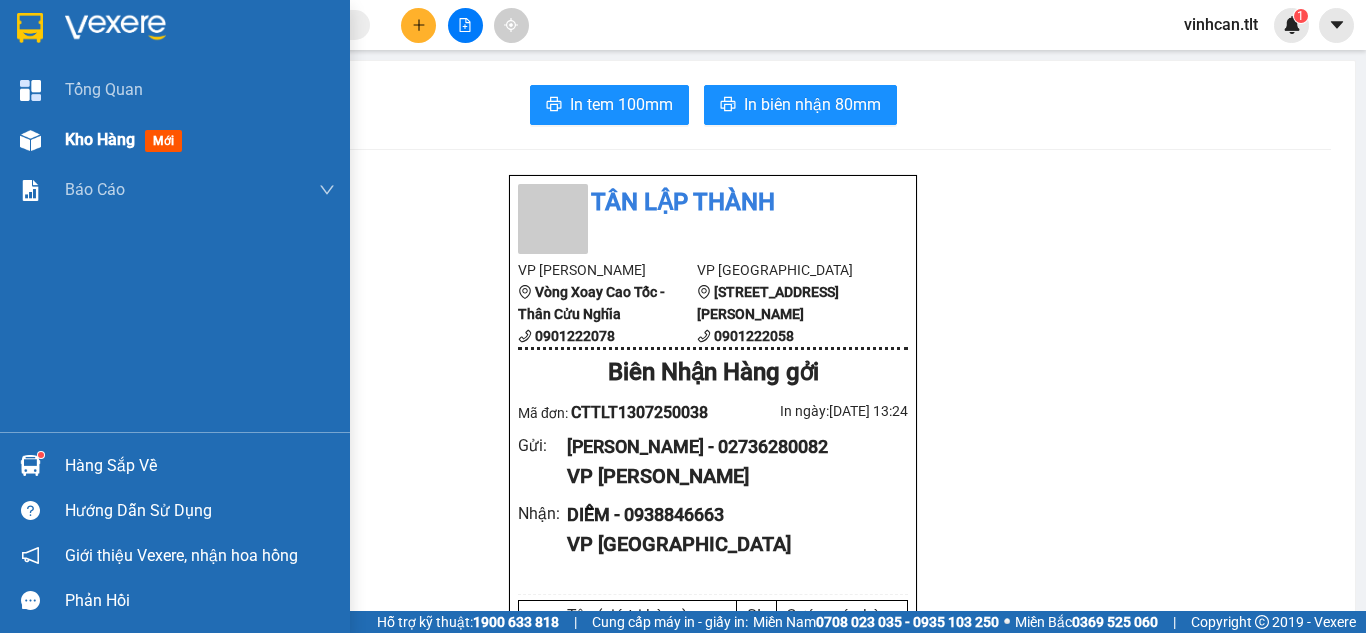 click on "Kho hàng mới" at bounding box center (127, 139) 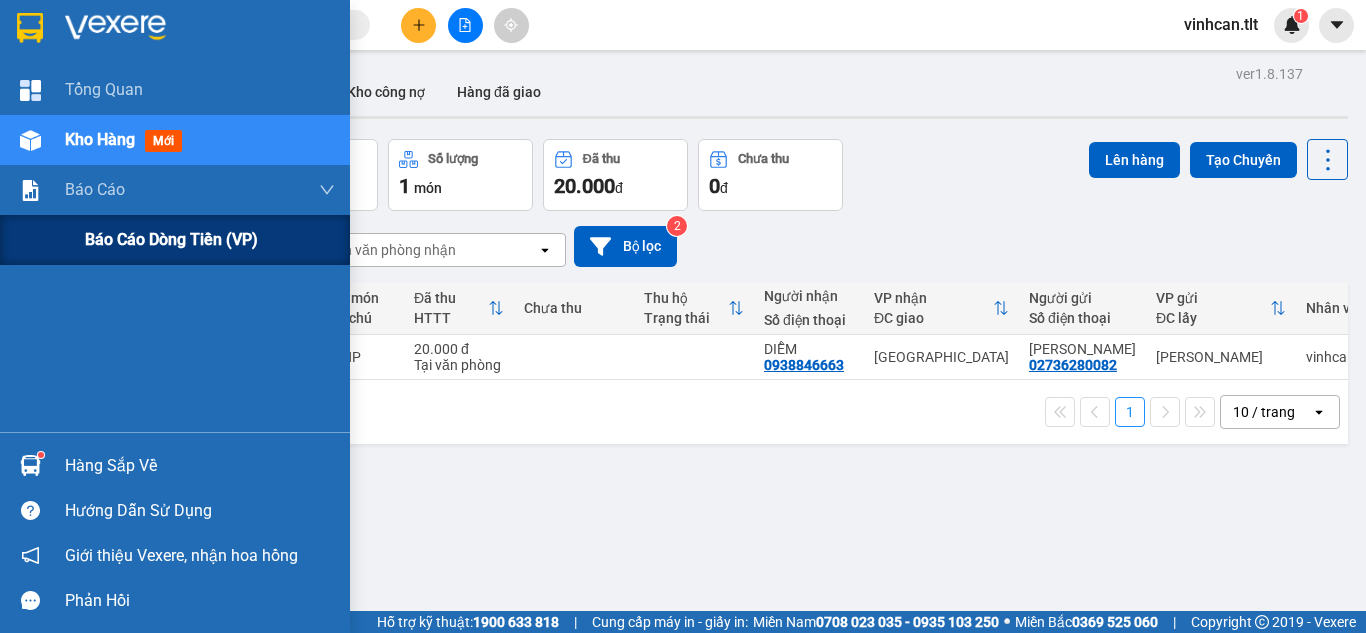 click on "Báo cáo dòng tiền (VP)" at bounding box center [210, 240] 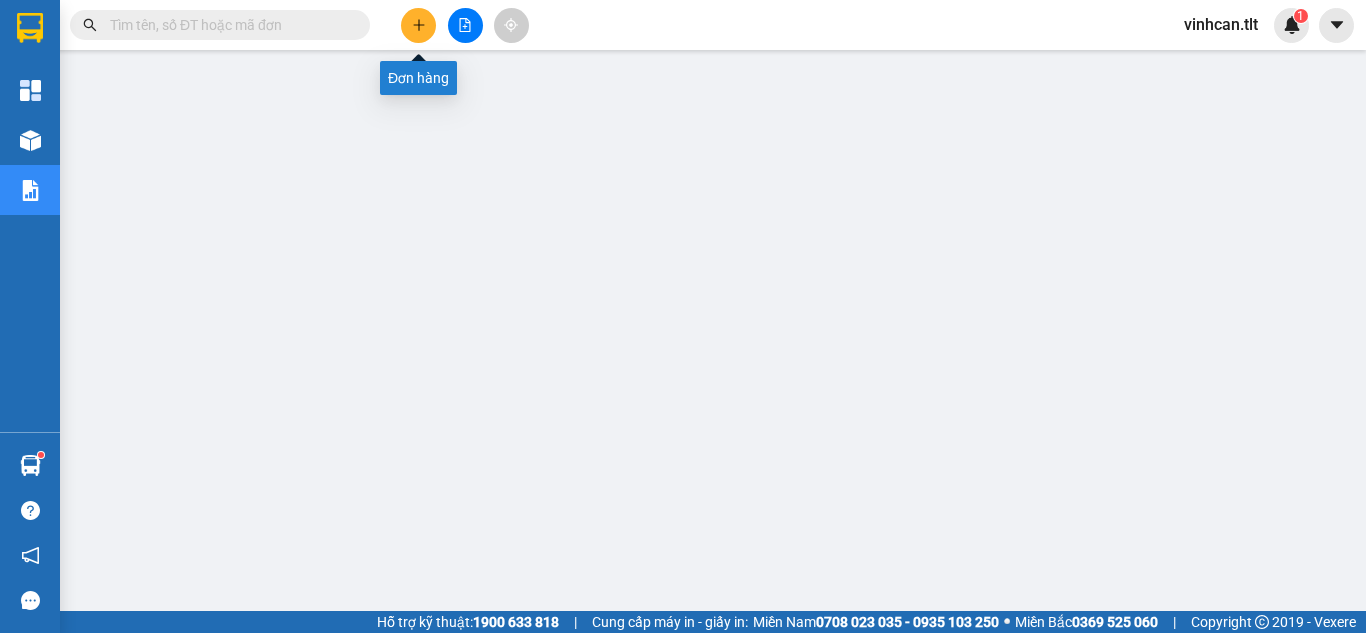 click 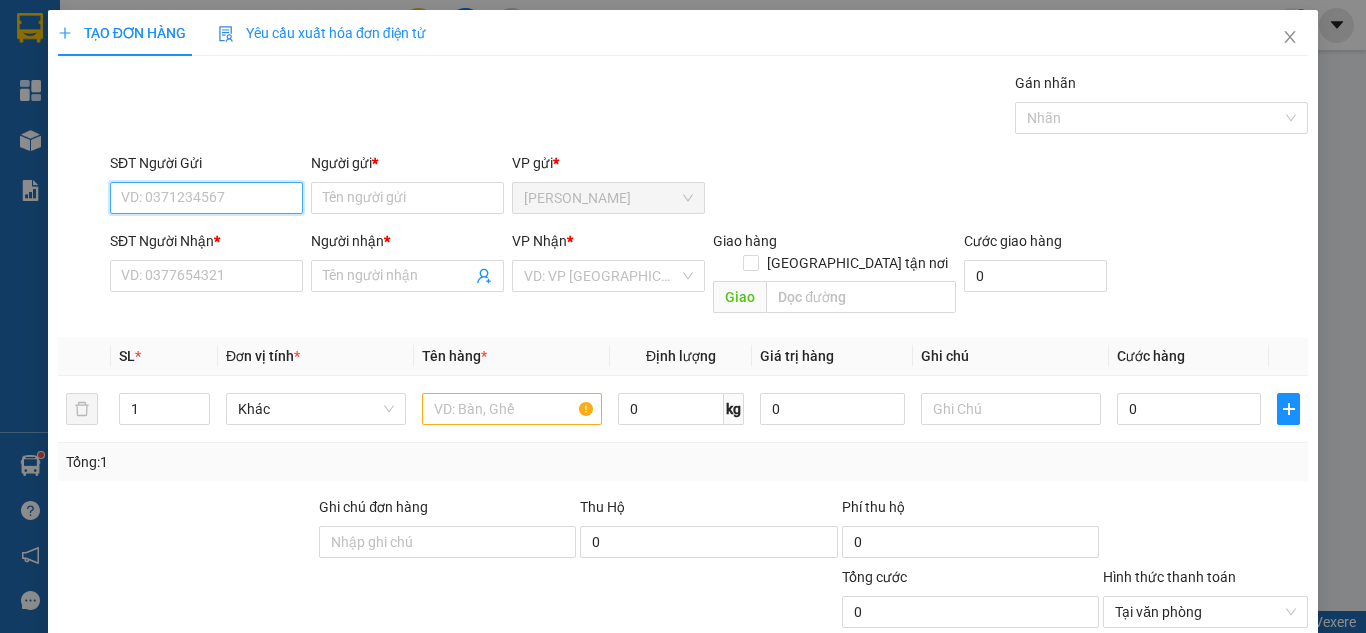 click on "SĐT Người Gửi" at bounding box center [206, 198] 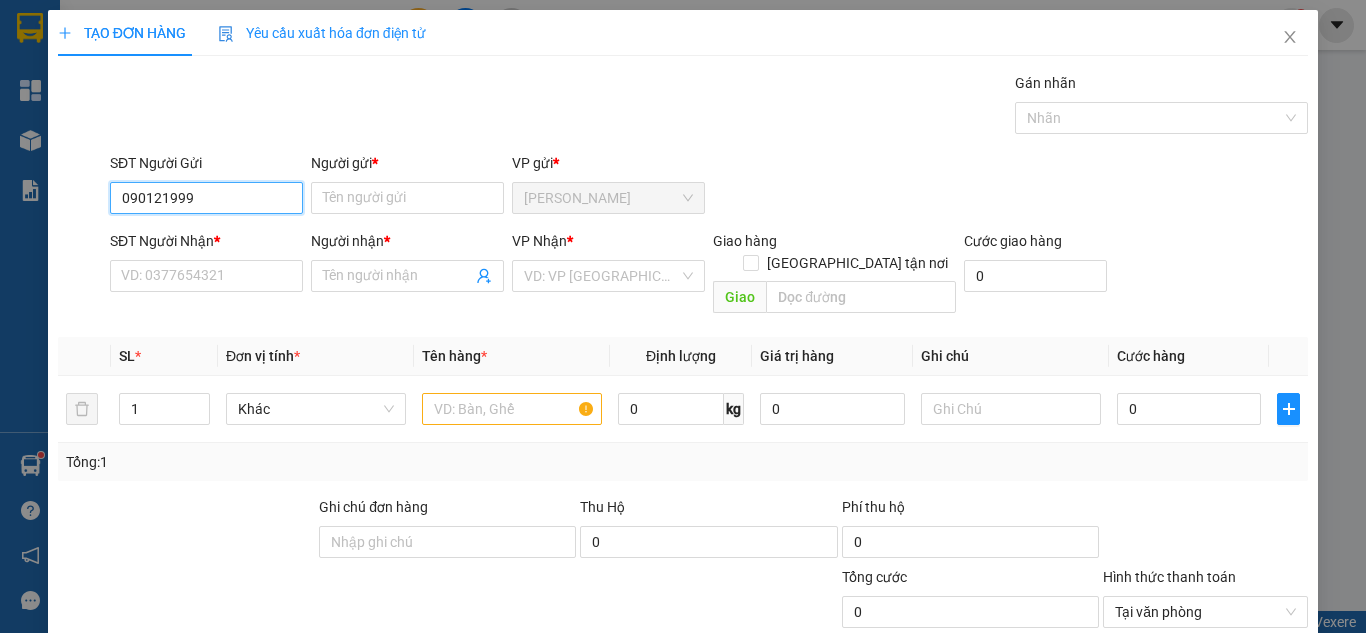 type on "0901219994" 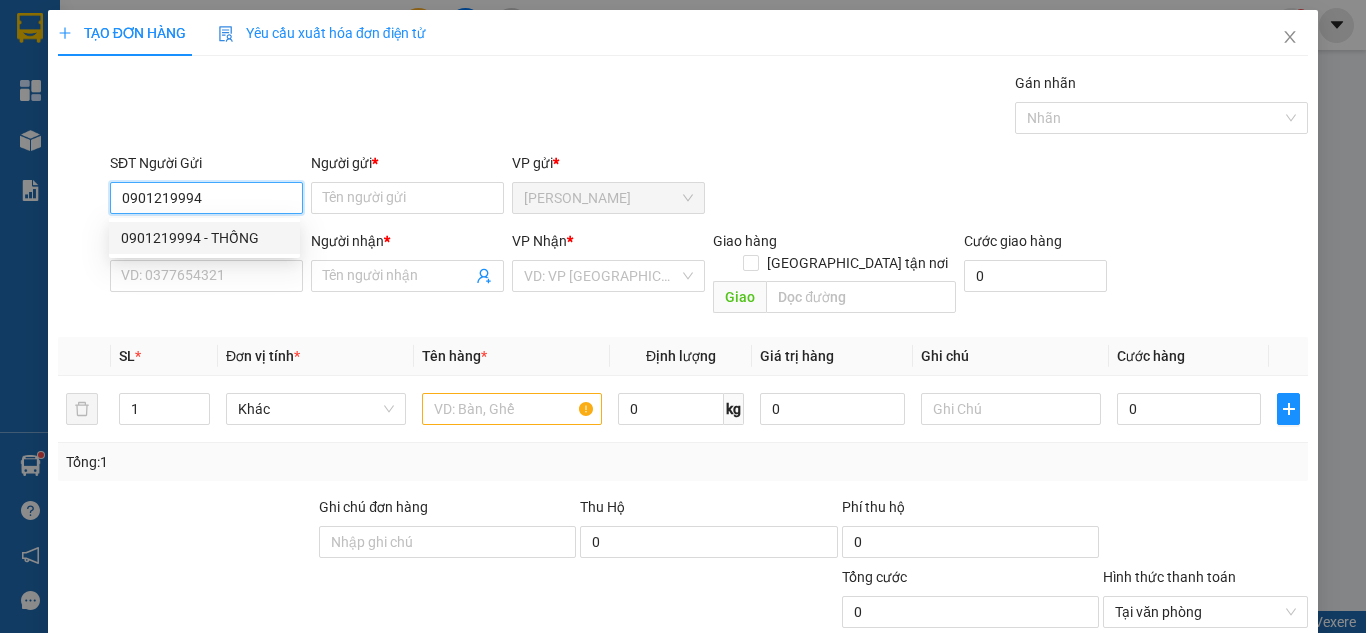click on "0901219994 - THỐNG" at bounding box center (204, 238) 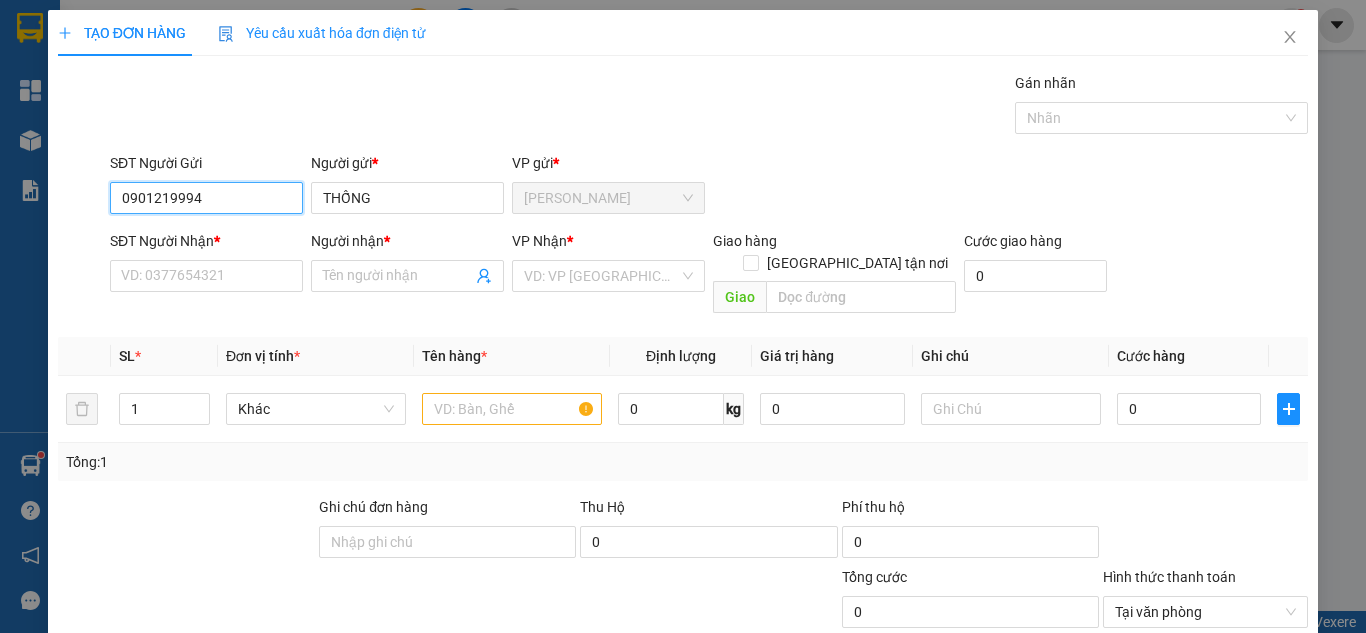 type on "0901219994" 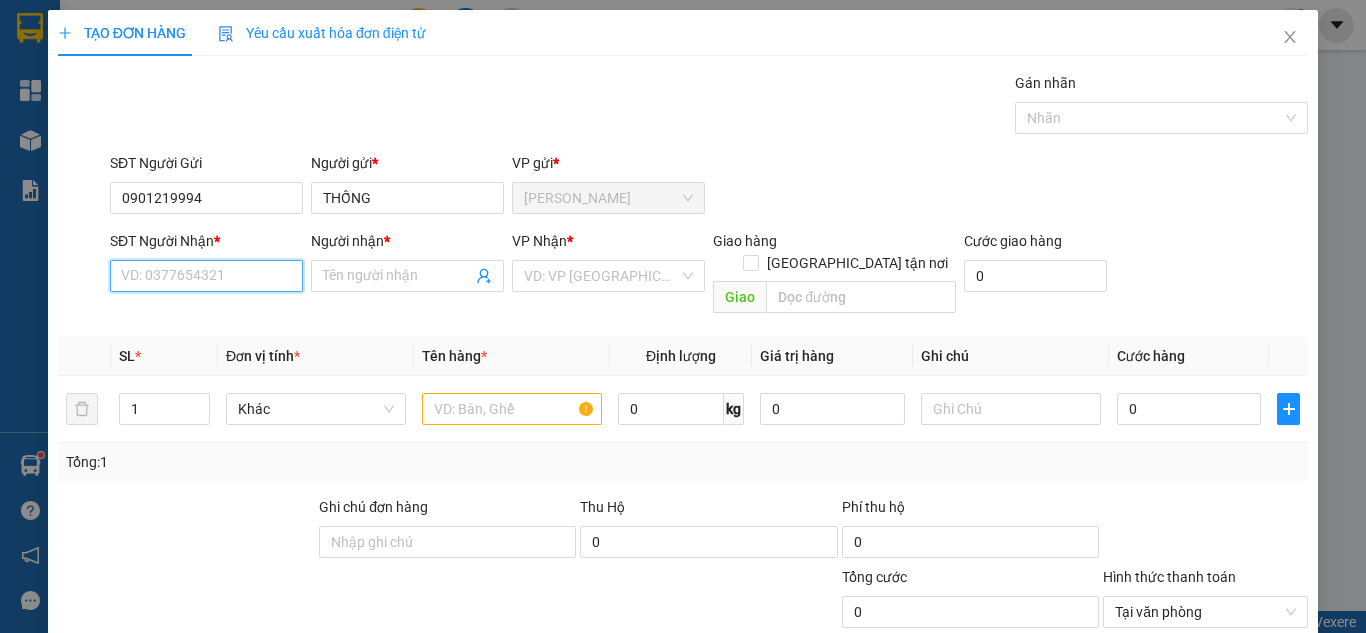 click on "SĐT Người Nhận  *" at bounding box center (206, 276) 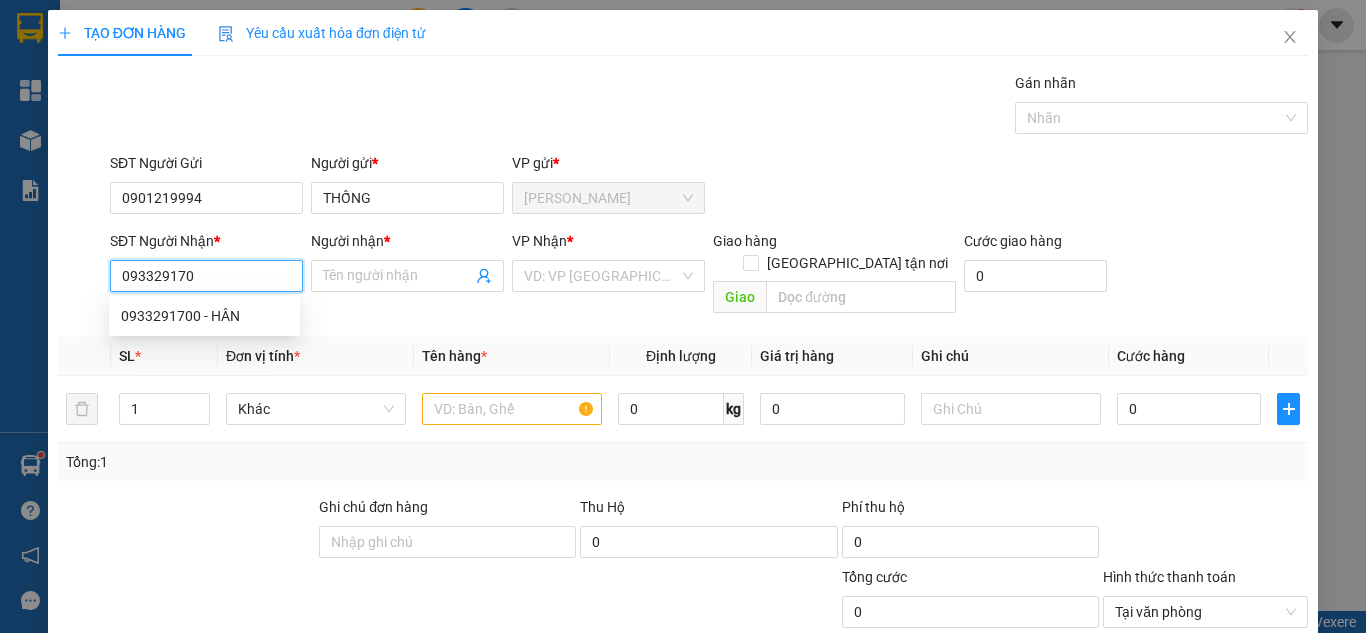 type on "0933291700" 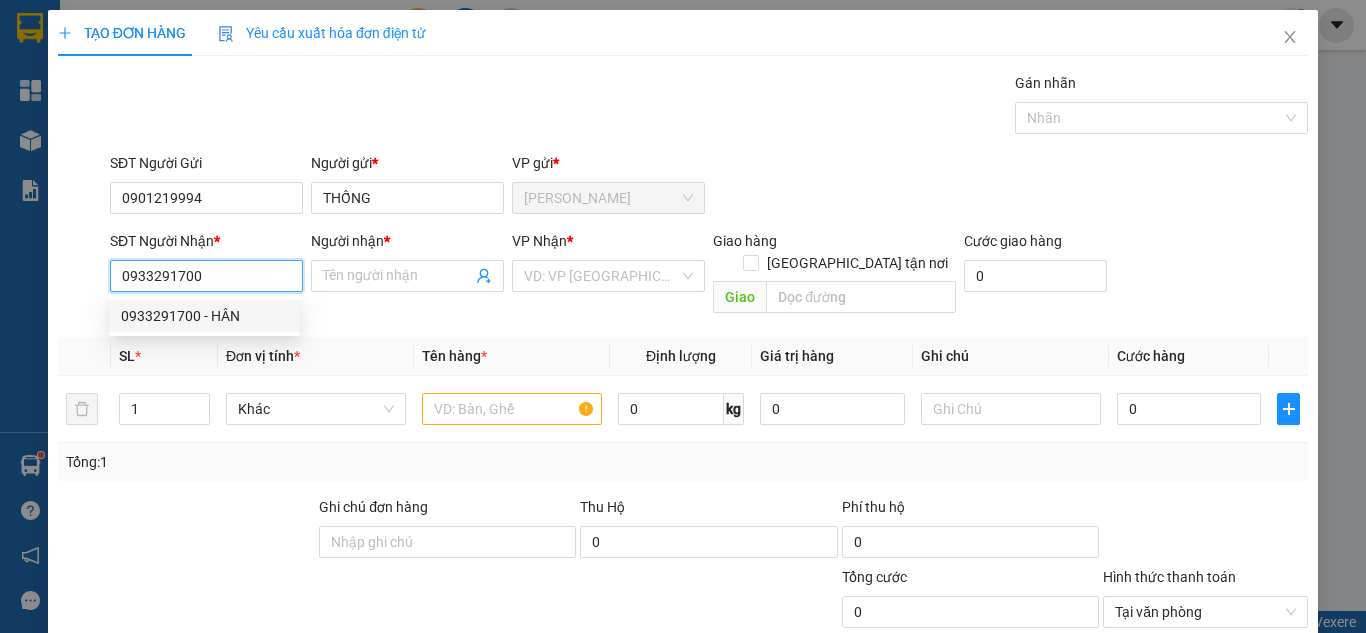 click on "0933291700 - HÂN" at bounding box center (204, 316) 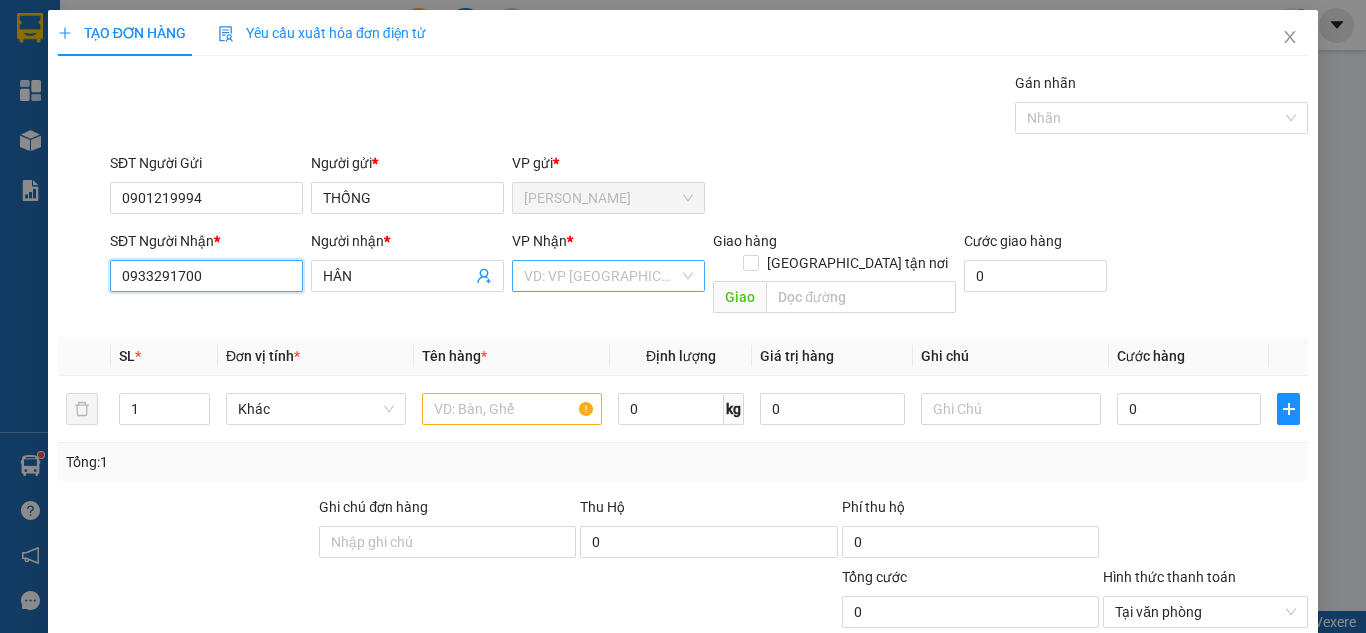 type on "0933291700" 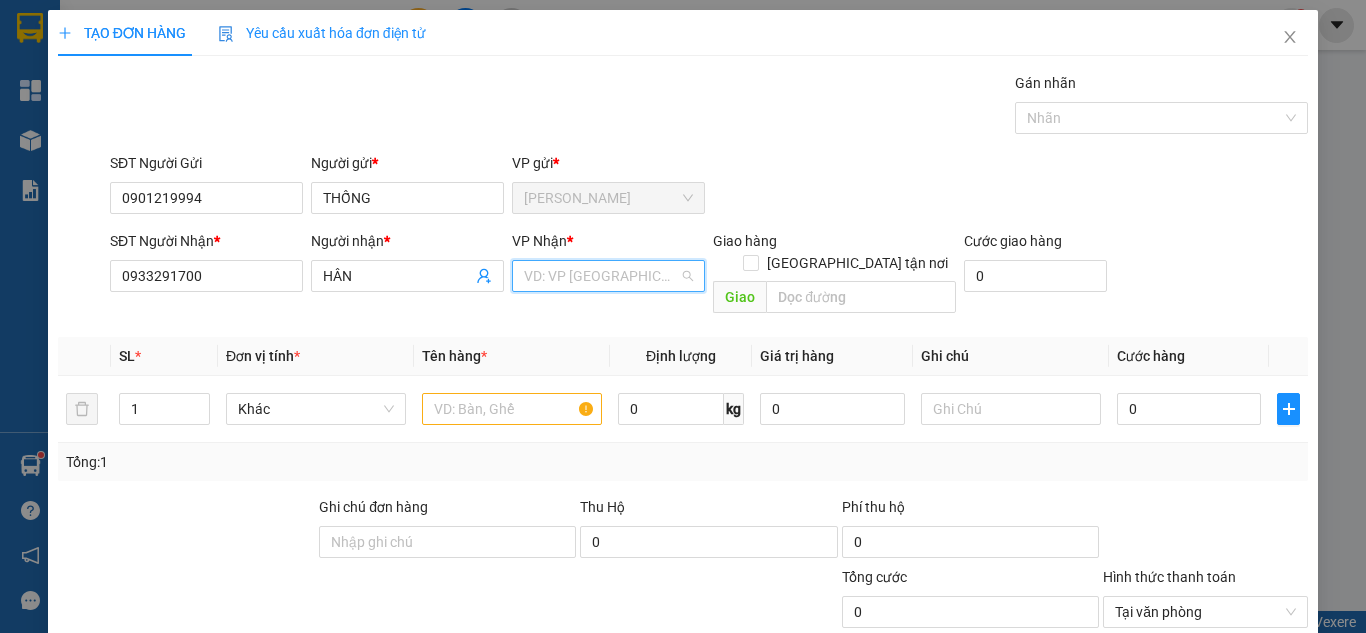click at bounding box center (601, 276) 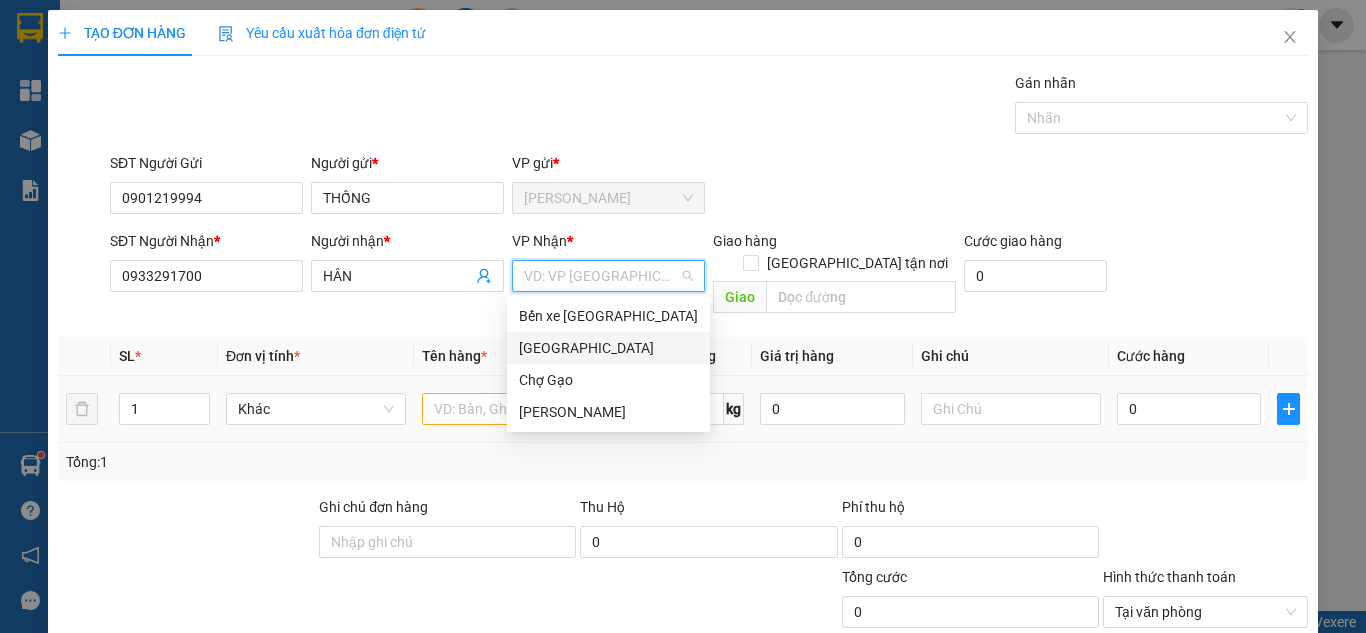 drag, startPoint x: 553, startPoint y: 342, endPoint x: 540, endPoint y: 378, distance: 38.27532 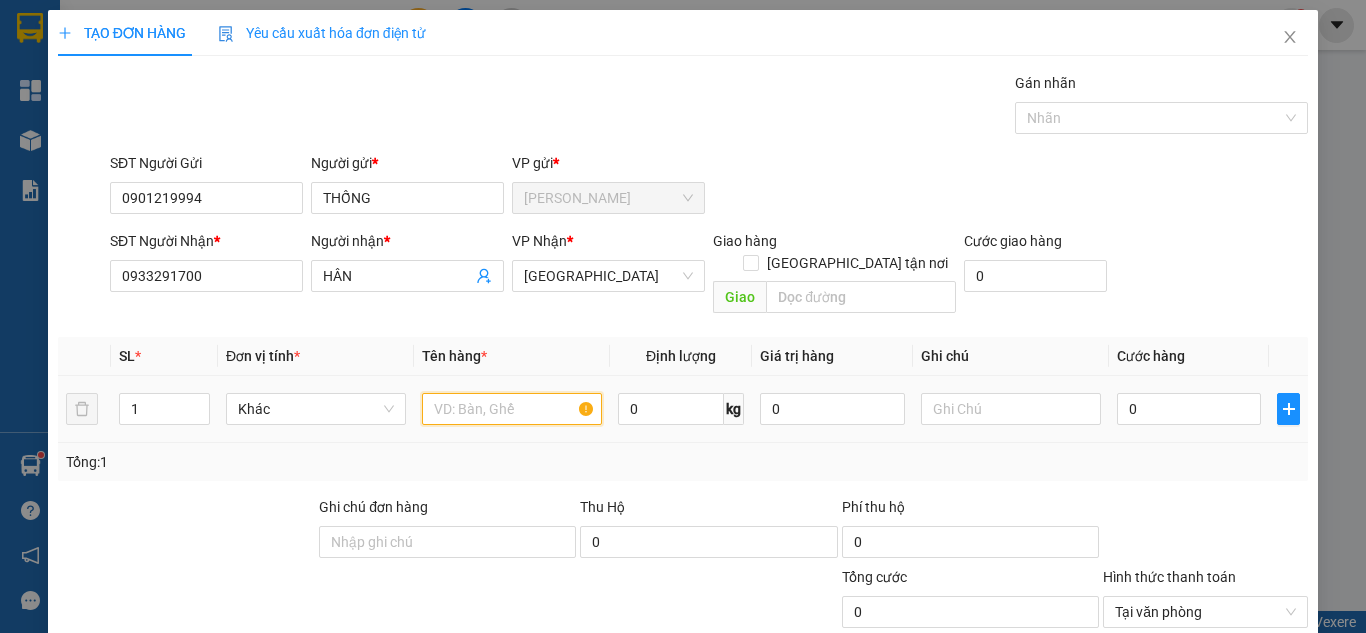 click at bounding box center (512, 409) 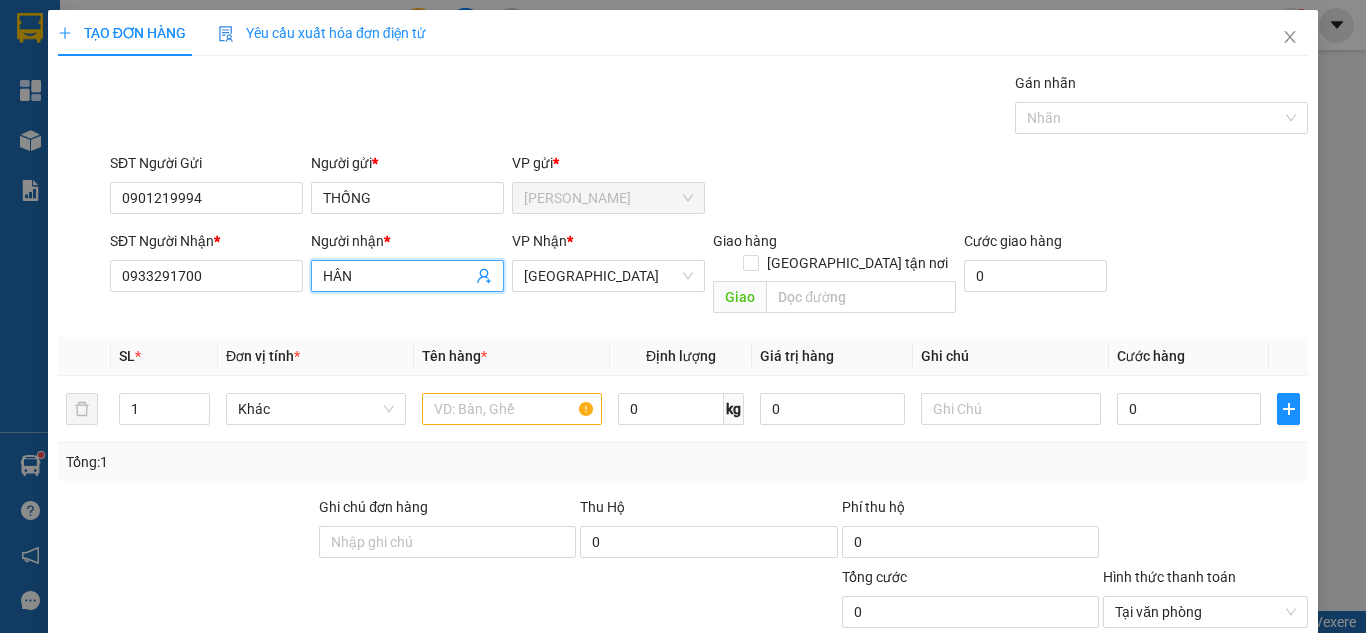 click on "HÂN" at bounding box center [397, 276] 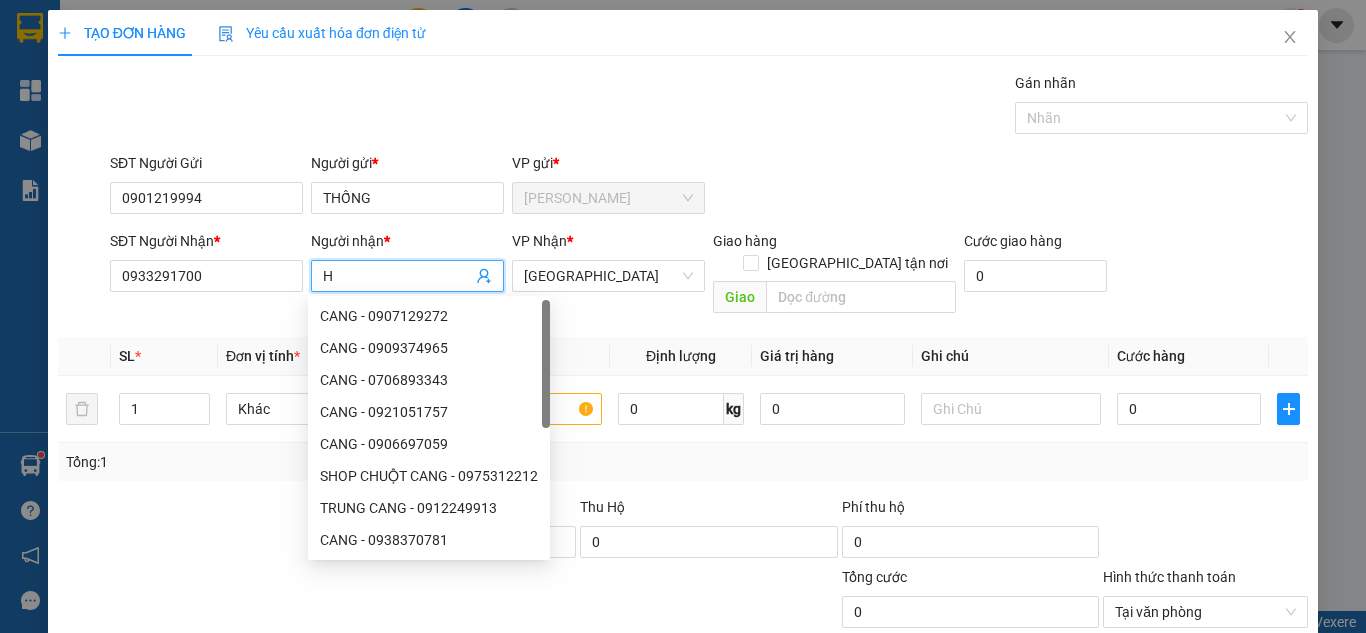 paste on "Ư" 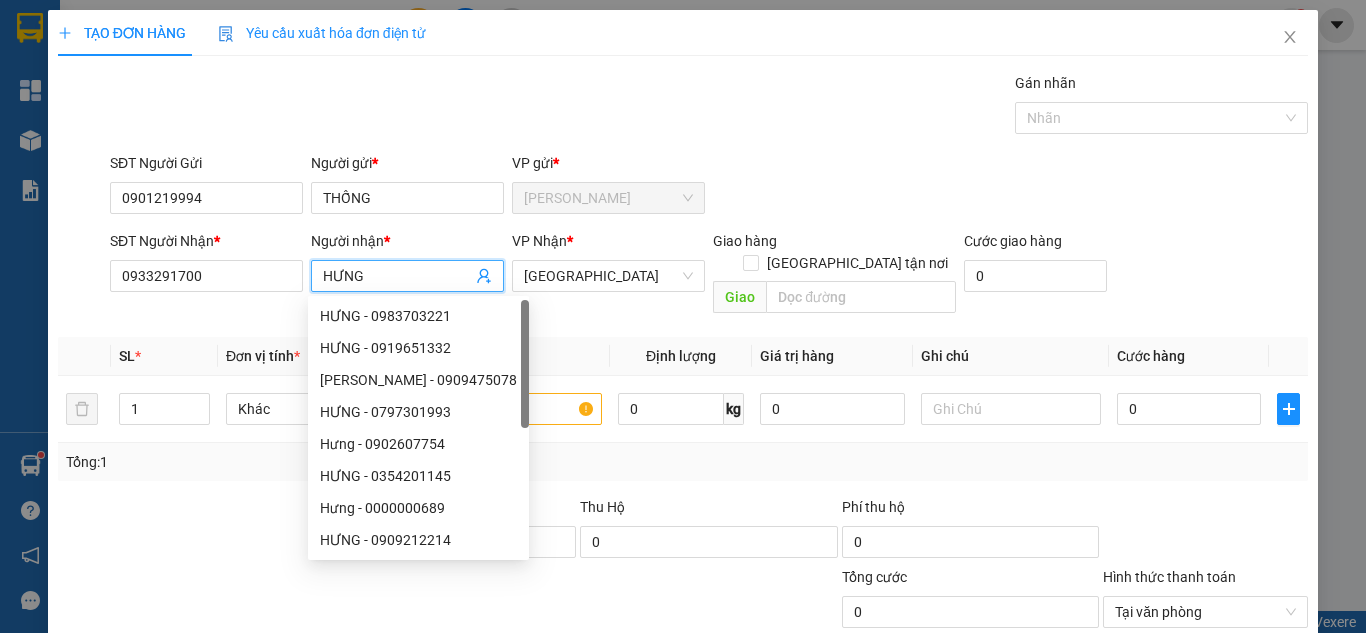 type on "HƯNG" 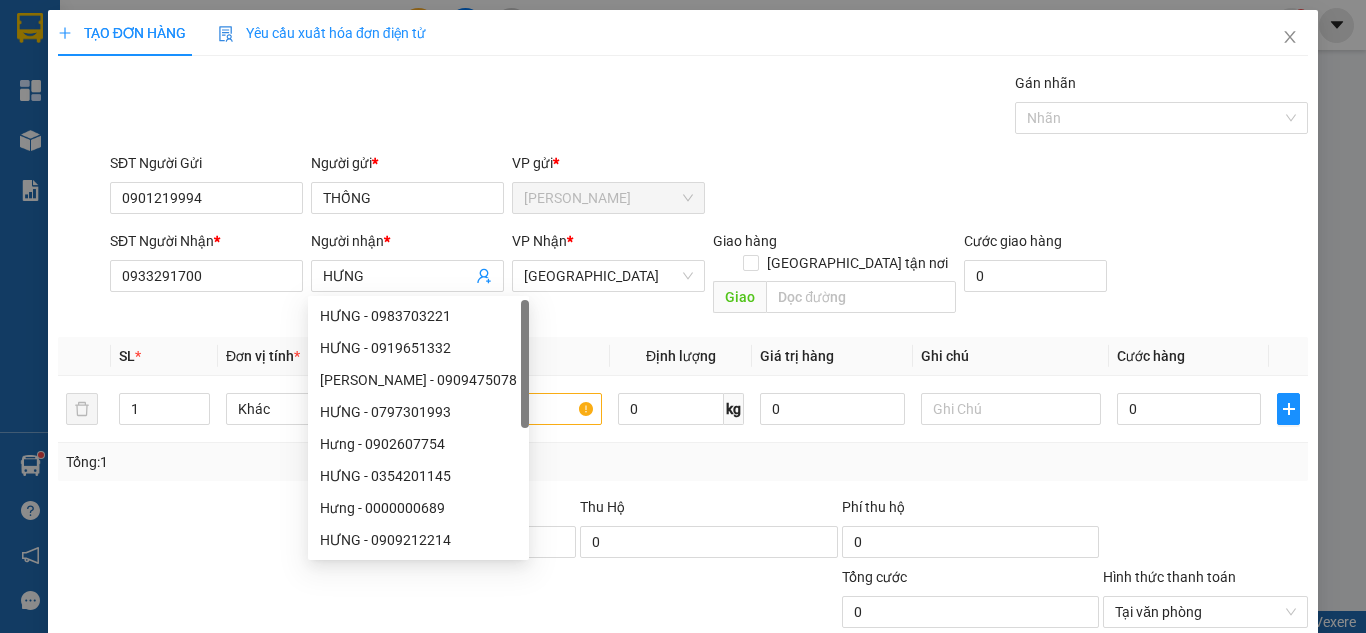 click on "SĐT Người Gửi 0901219994 Người gửi  * THỐNG VP gửi  * [PERSON_NAME]" at bounding box center (709, 187) 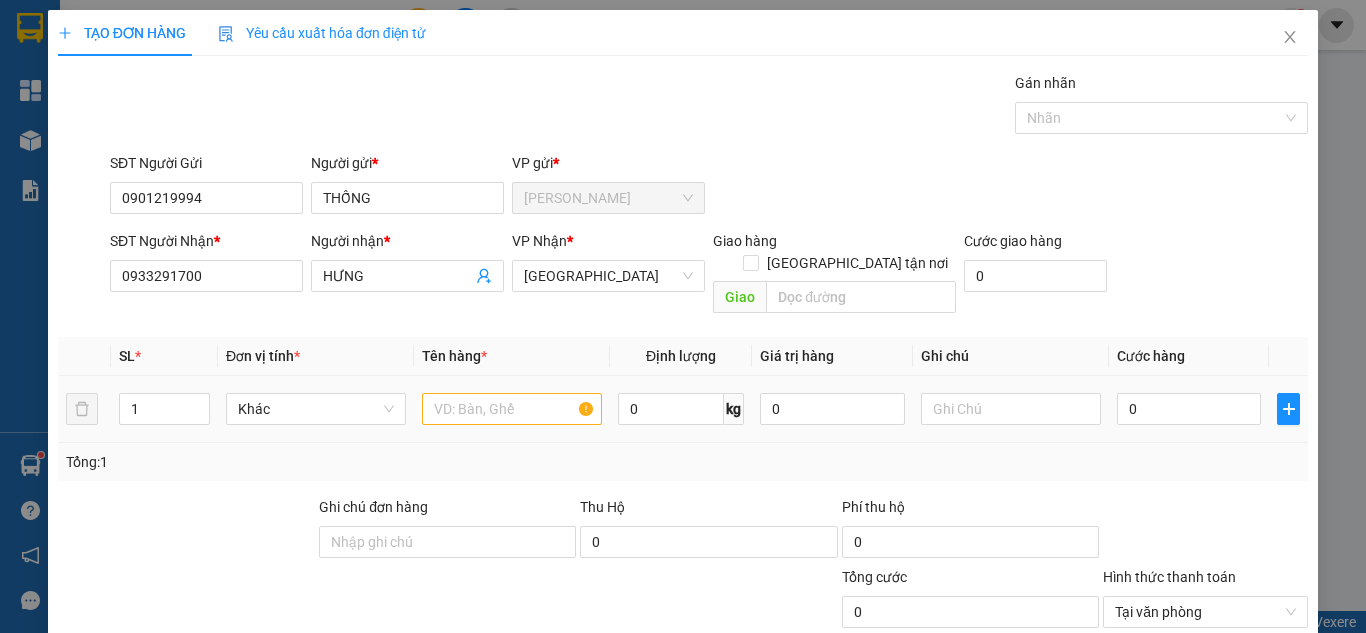 click at bounding box center (512, 409) 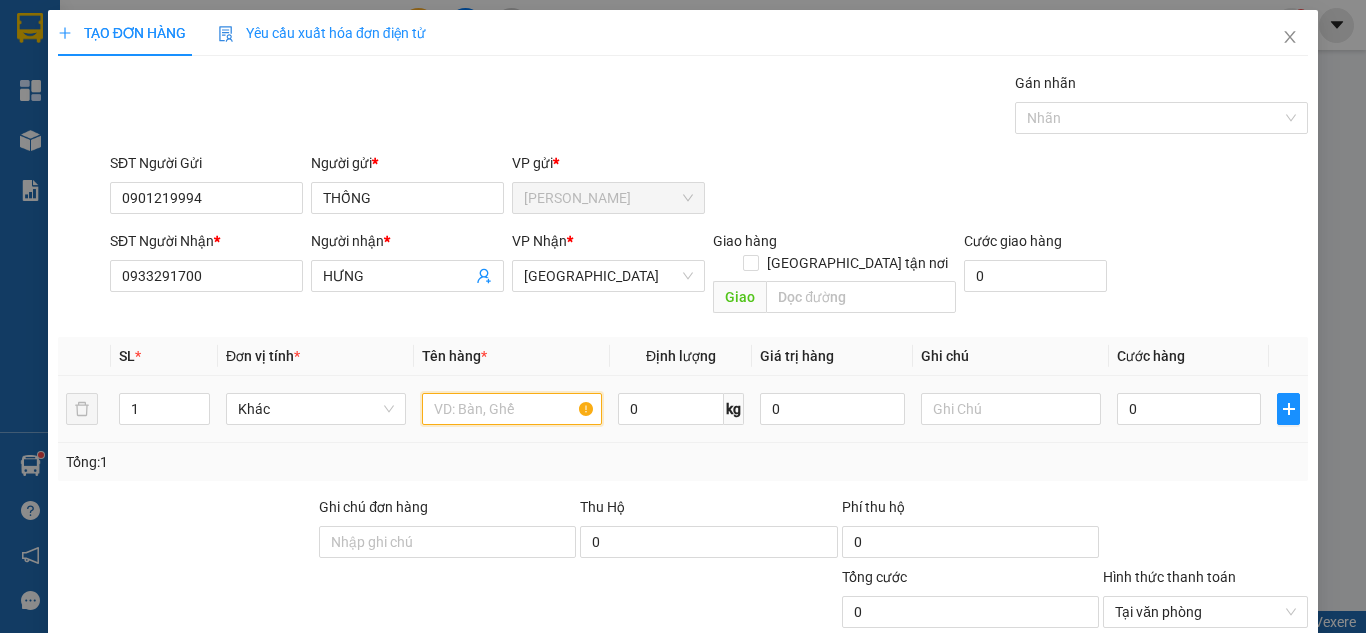 click at bounding box center [512, 409] 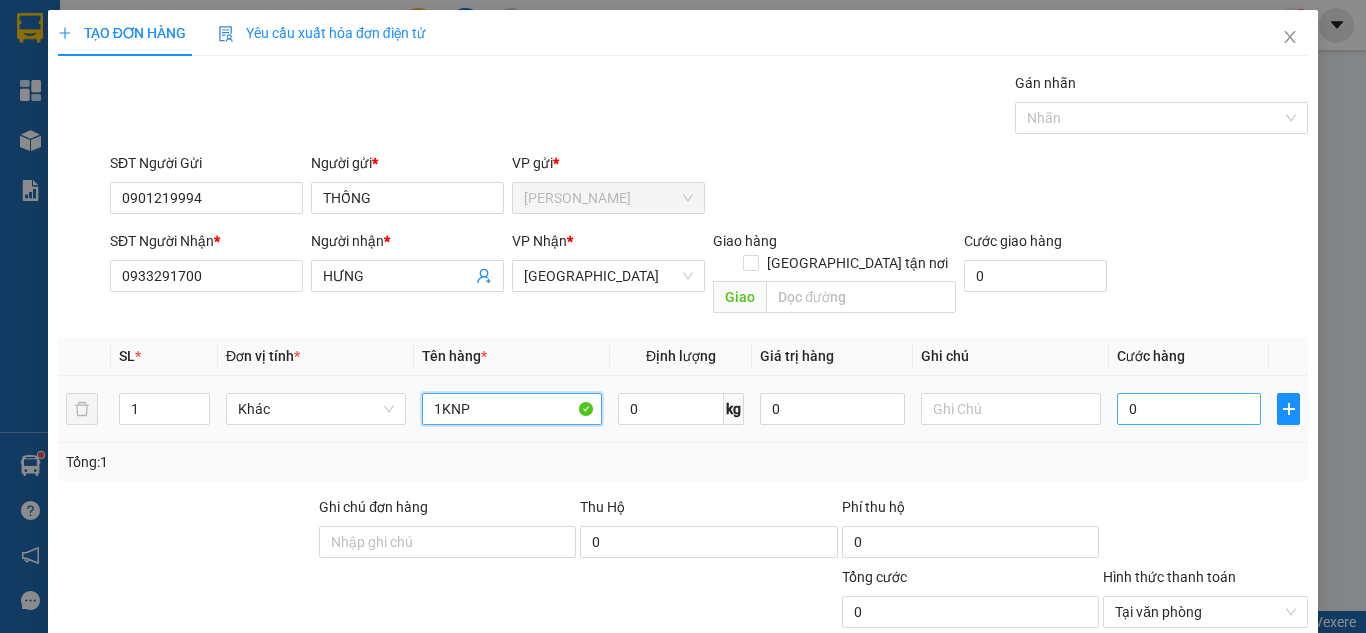 type on "1KNP" 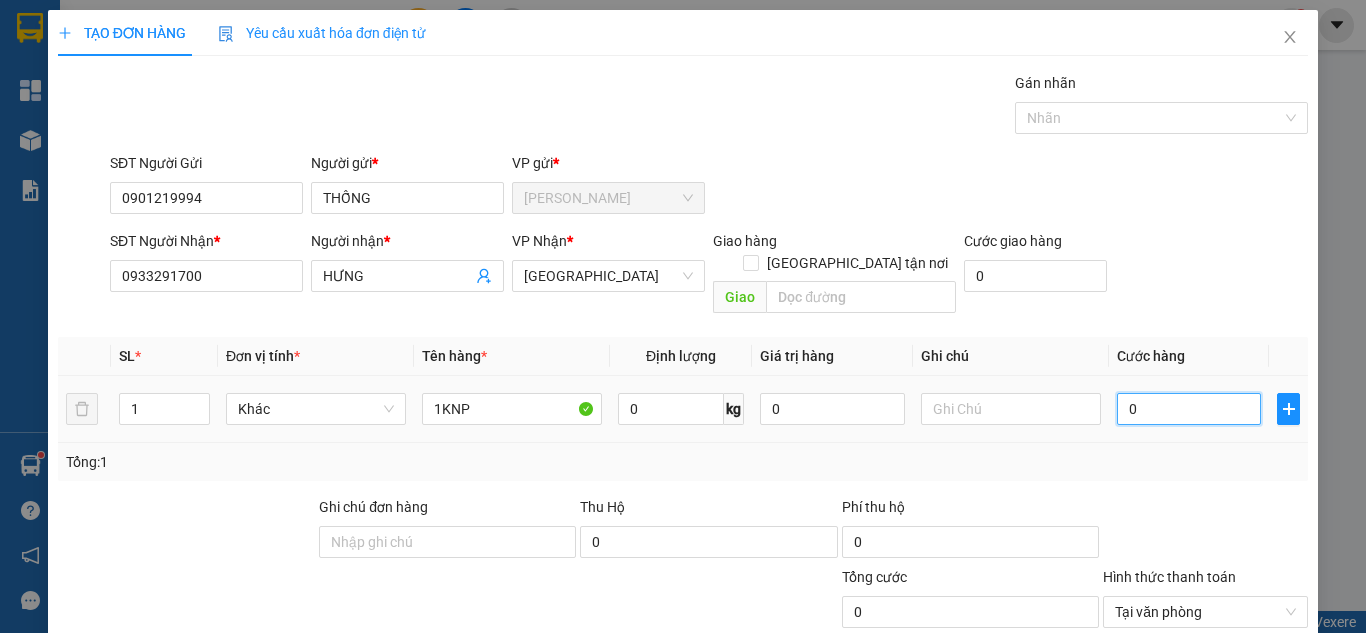 click on "0" at bounding box center (1189, 409) 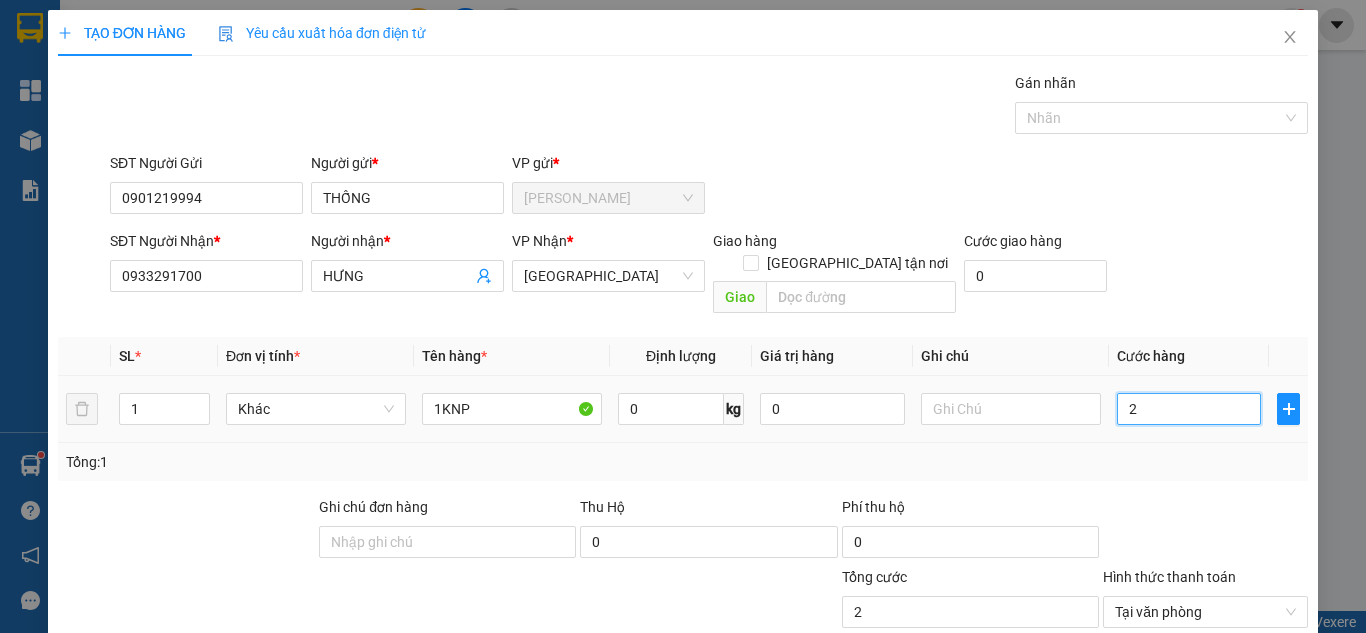 type on "25" 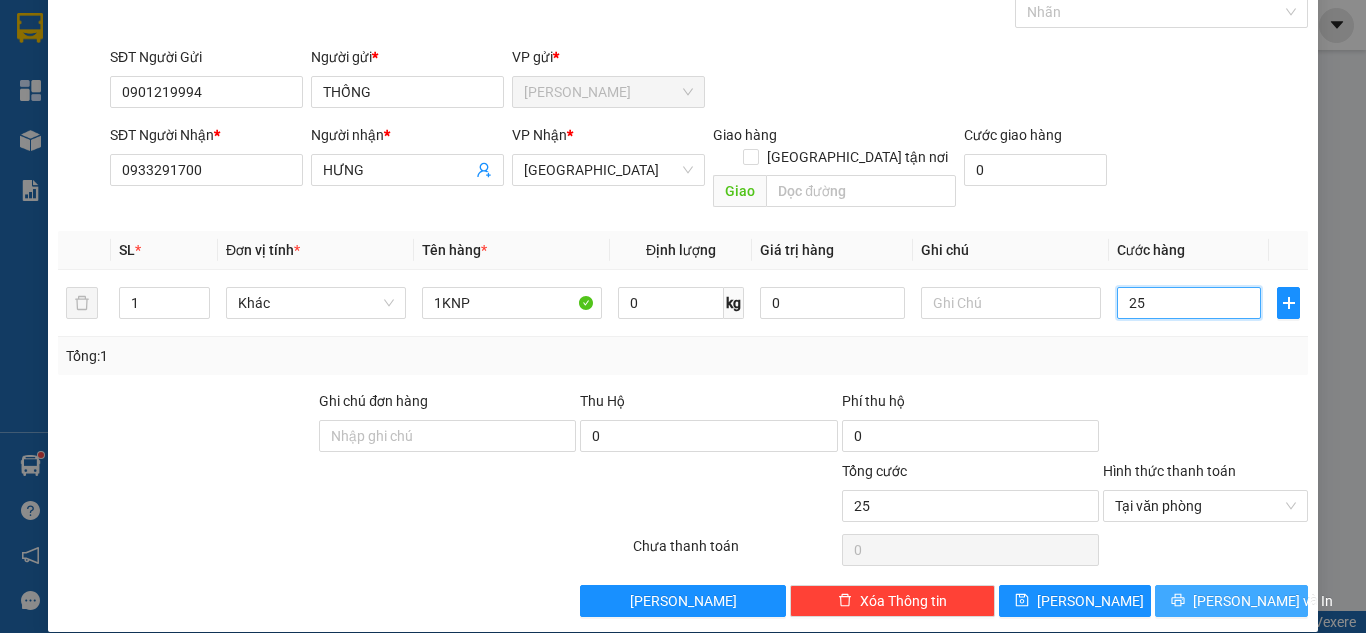 scroll, scrollTop: 107, scrollLeft: 0, axis: vertical 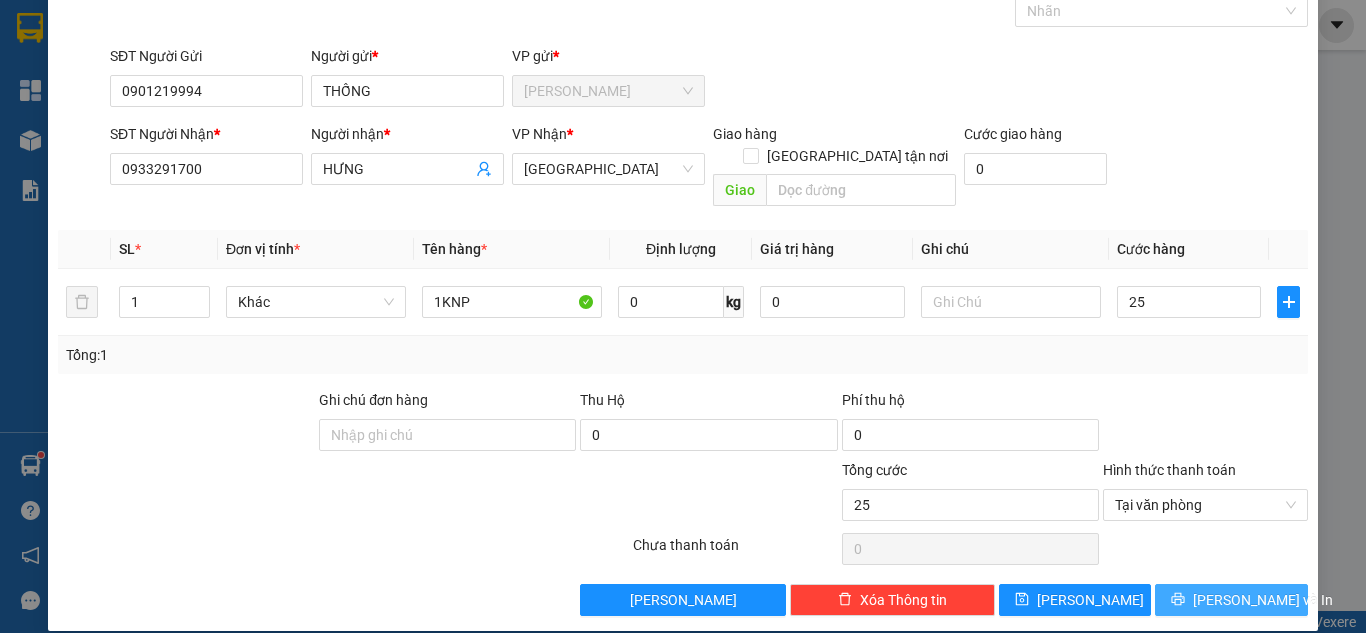 type on "25.000" 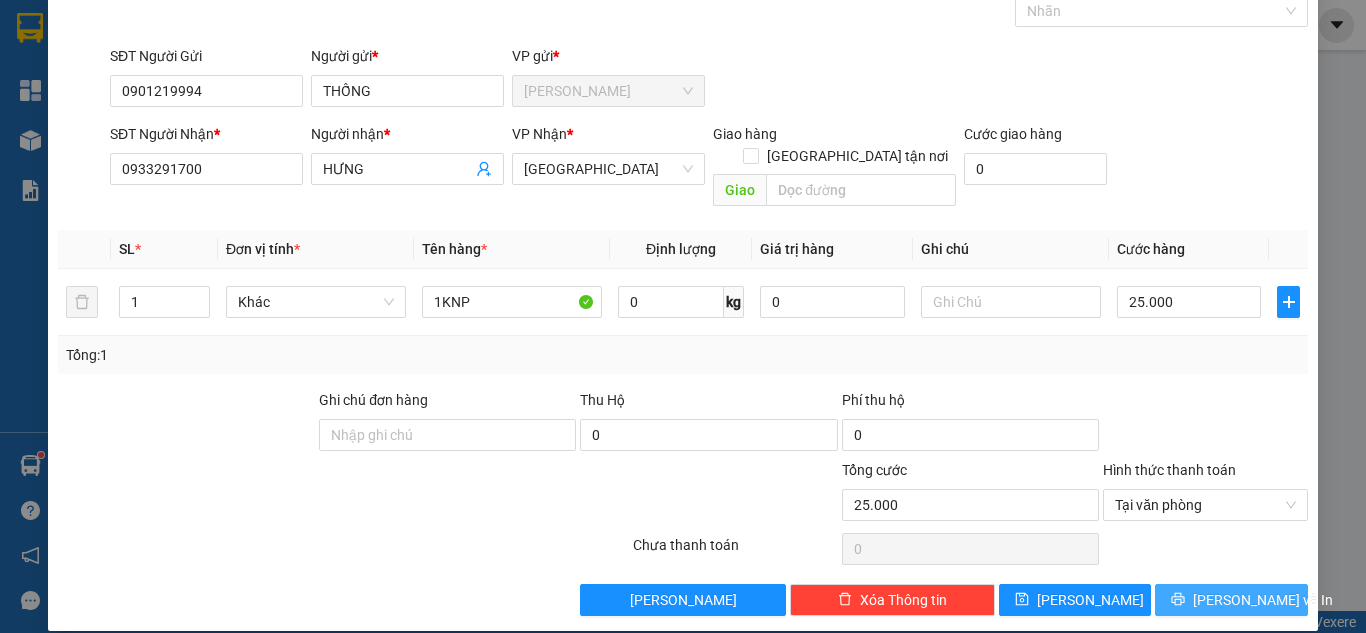 click on "[PERSON_NAME] và In" at bounding box center [1263, 600] 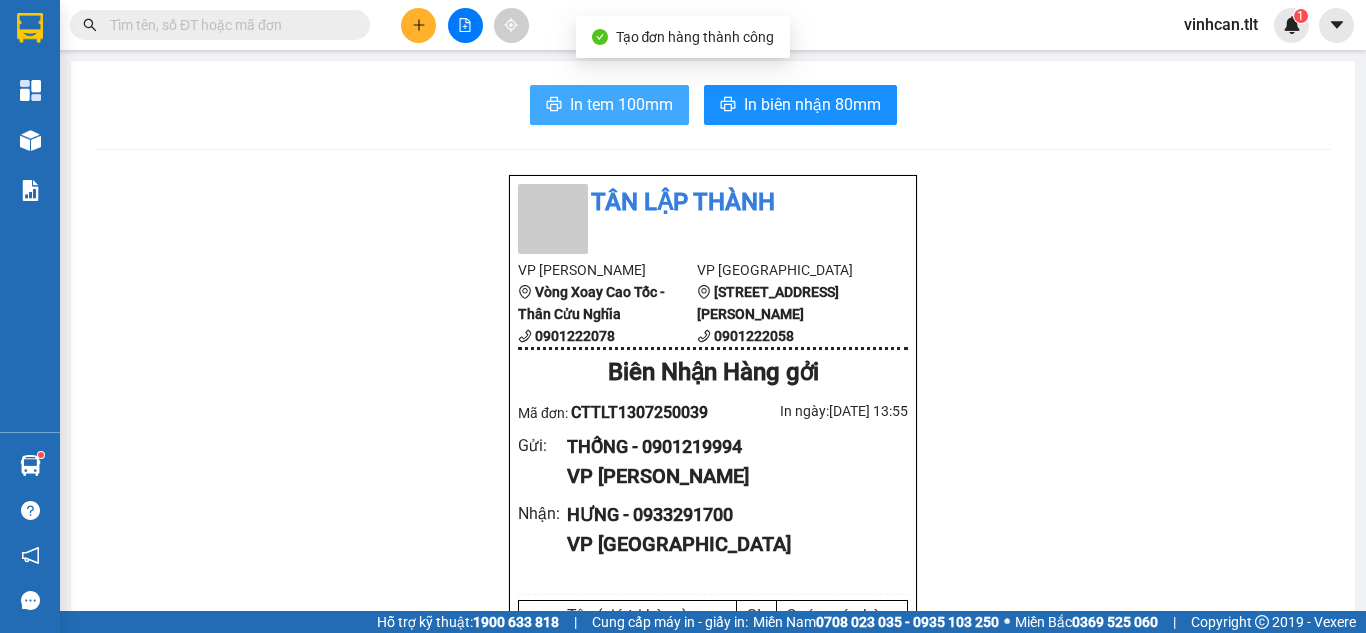 click at bounding box center (554, 105) 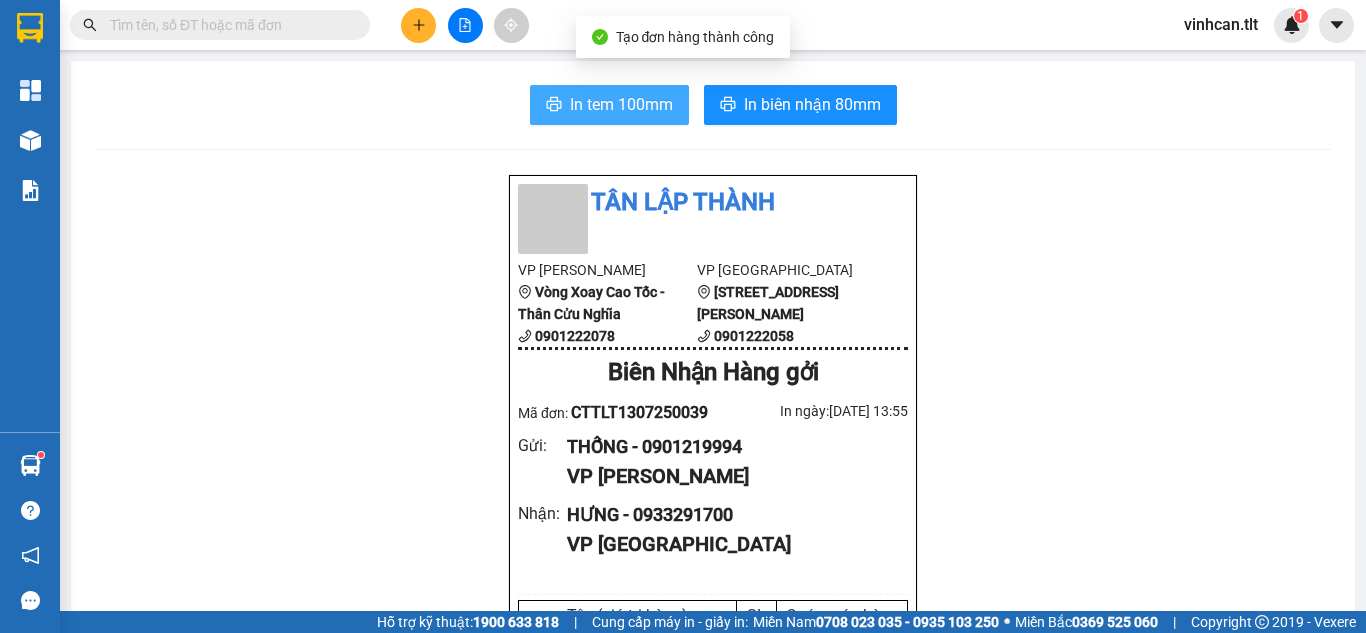 scroll, scrollTop: 0, scrollLeft: 0, axis: both 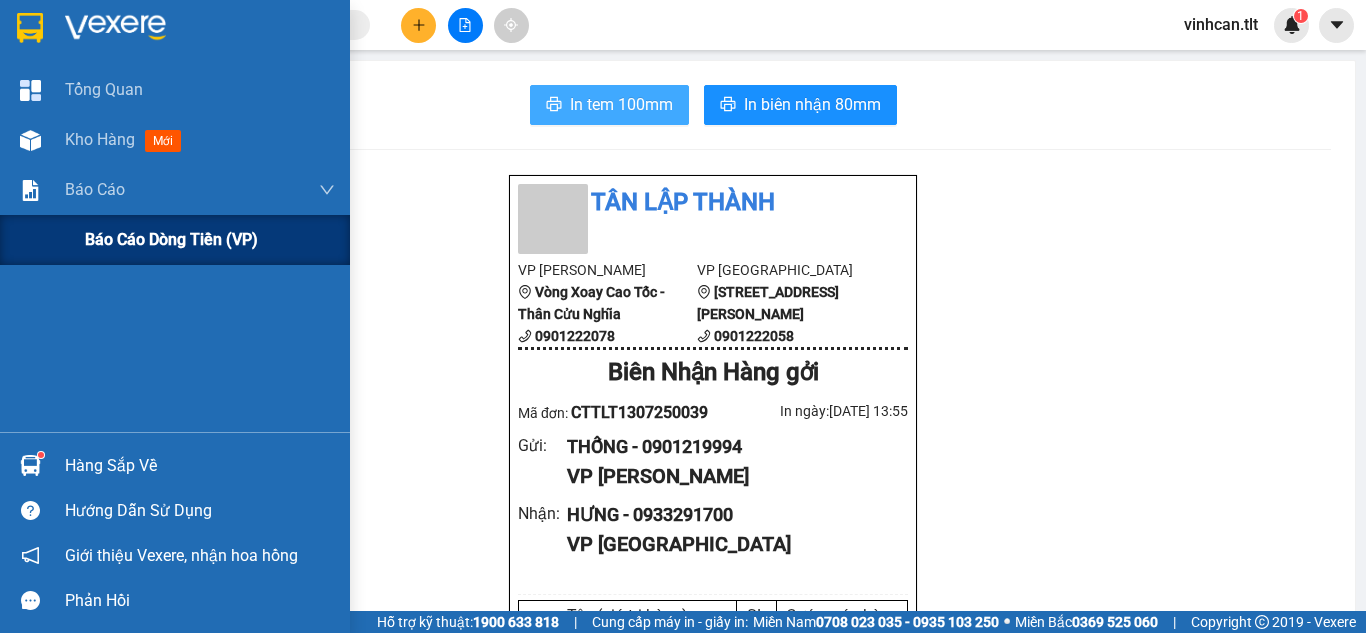 click on "Báo cáo dòng tiền (VP)" at bounding box center [210, 240] 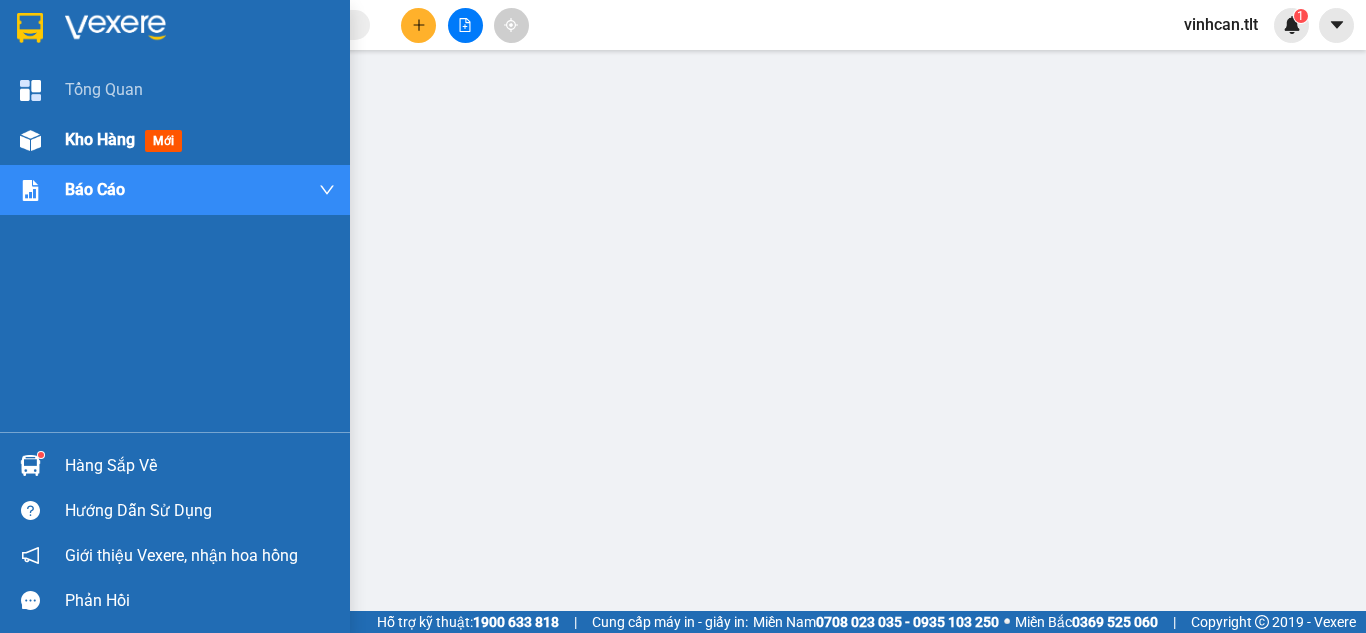 click at bounding box center [30, 140] 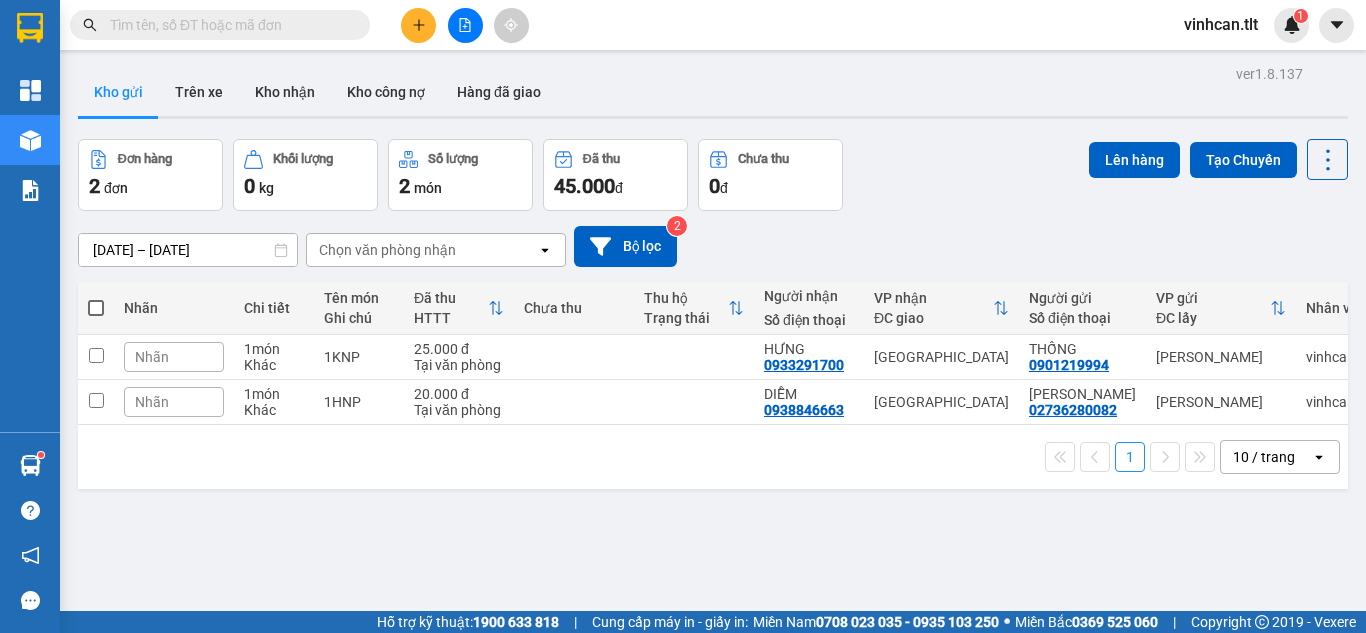 click at bounding box center [96, 308] 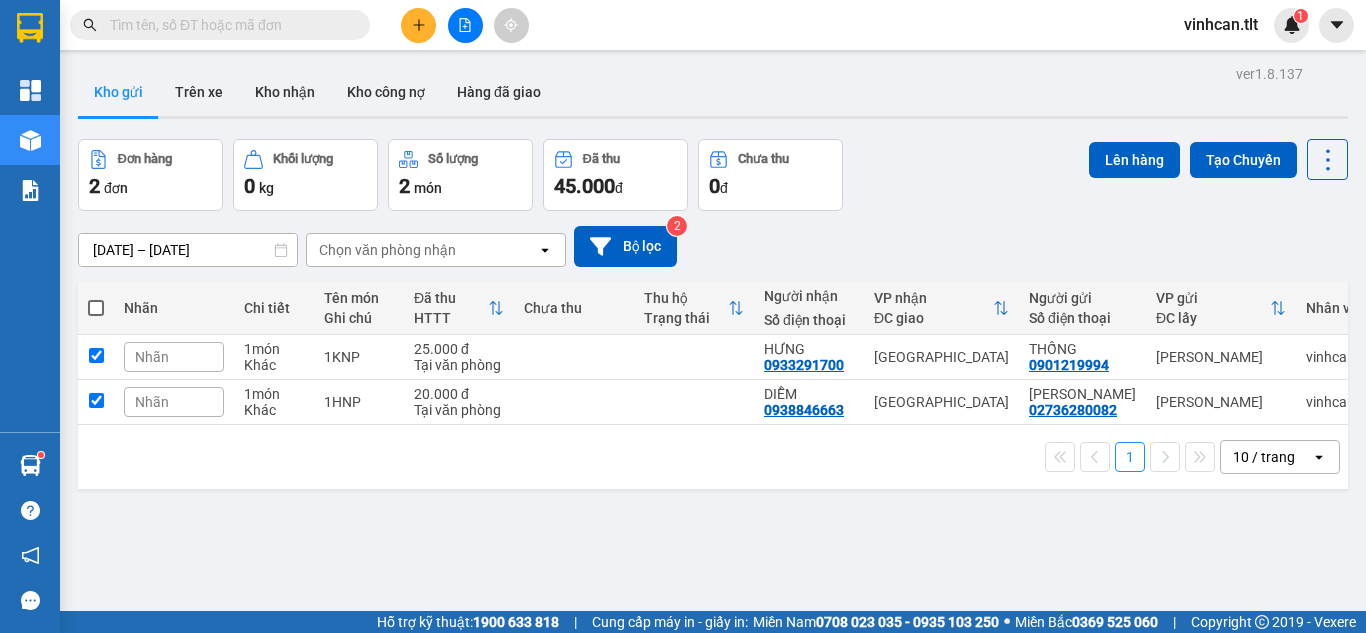 checkbox on "true" 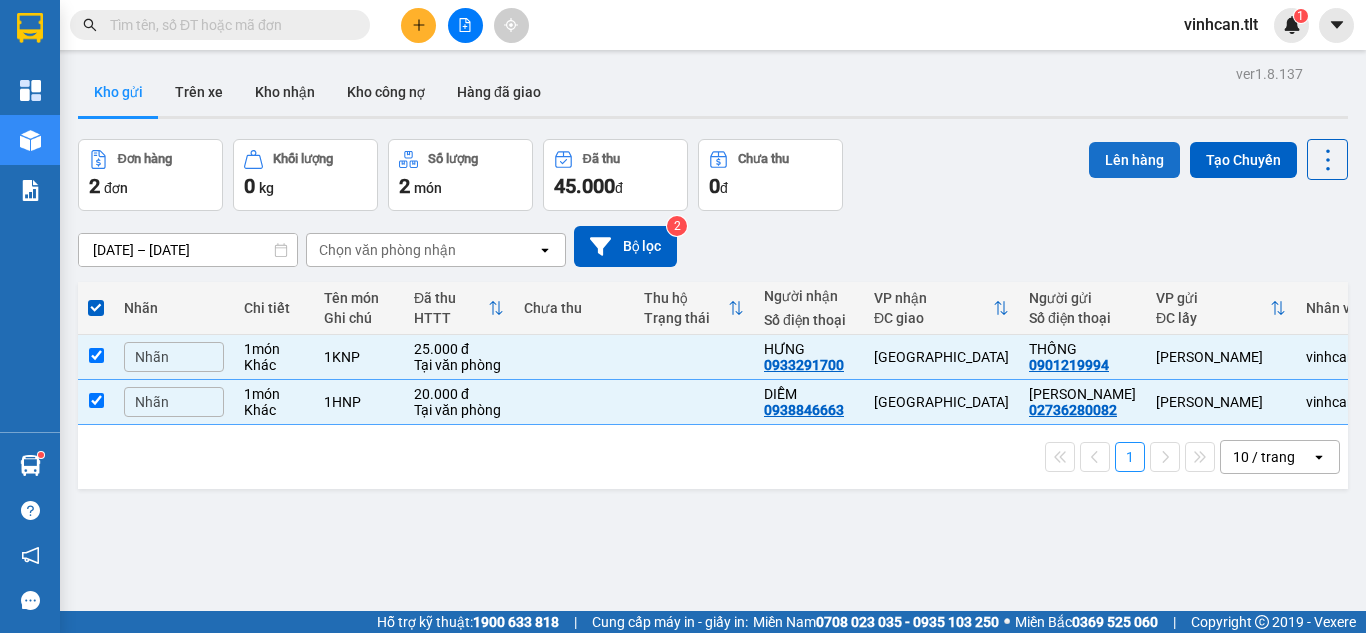 click on "Lên hàng" at bounding box center [1134, 160] 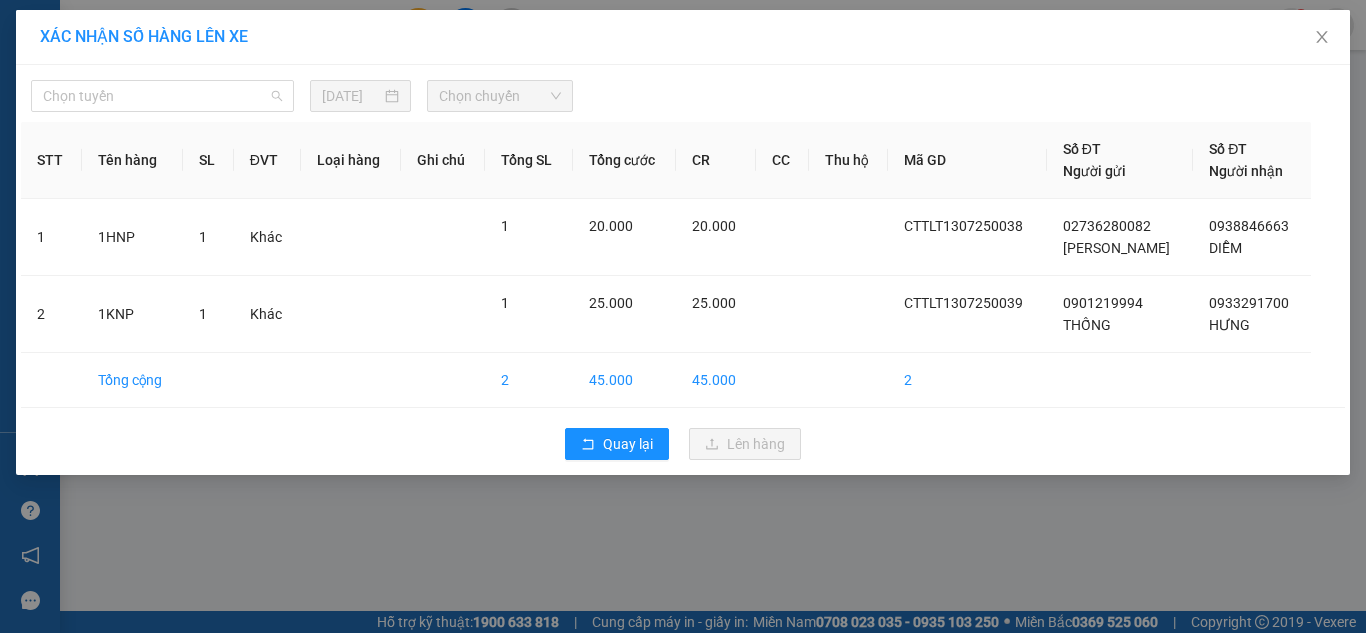 drag, startPoint x: 225, startPoint y: 102, endPoint x: 222, endPoint y: 159, distance: 57.07889 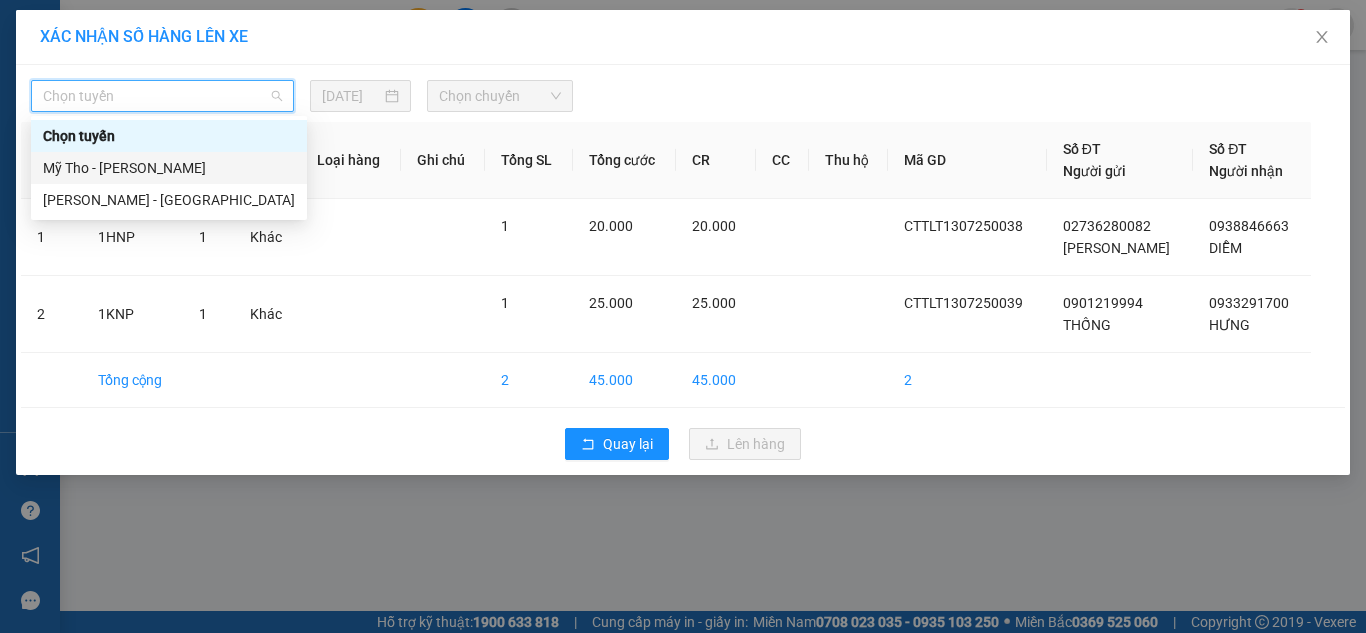 click on "Mỹ Tho - [PERSON_NAME]" at bounding box center (169, 168) 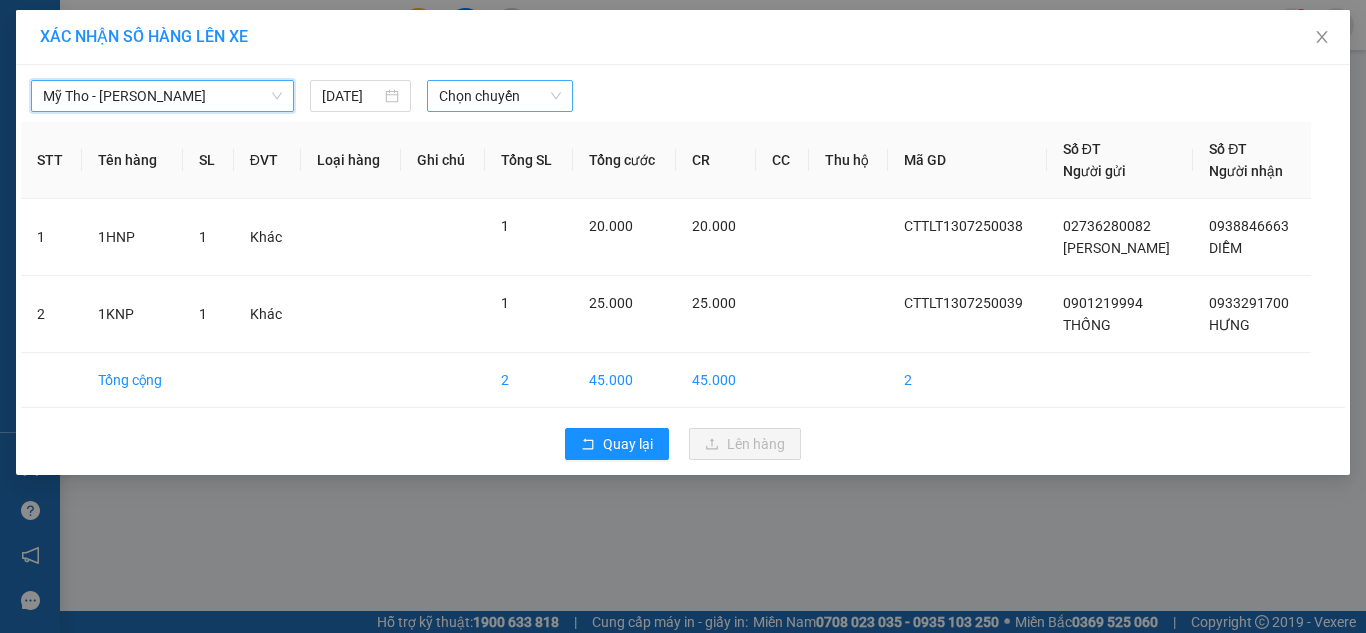 click on "Chọn chuyến" at bounding box center [500, 96] 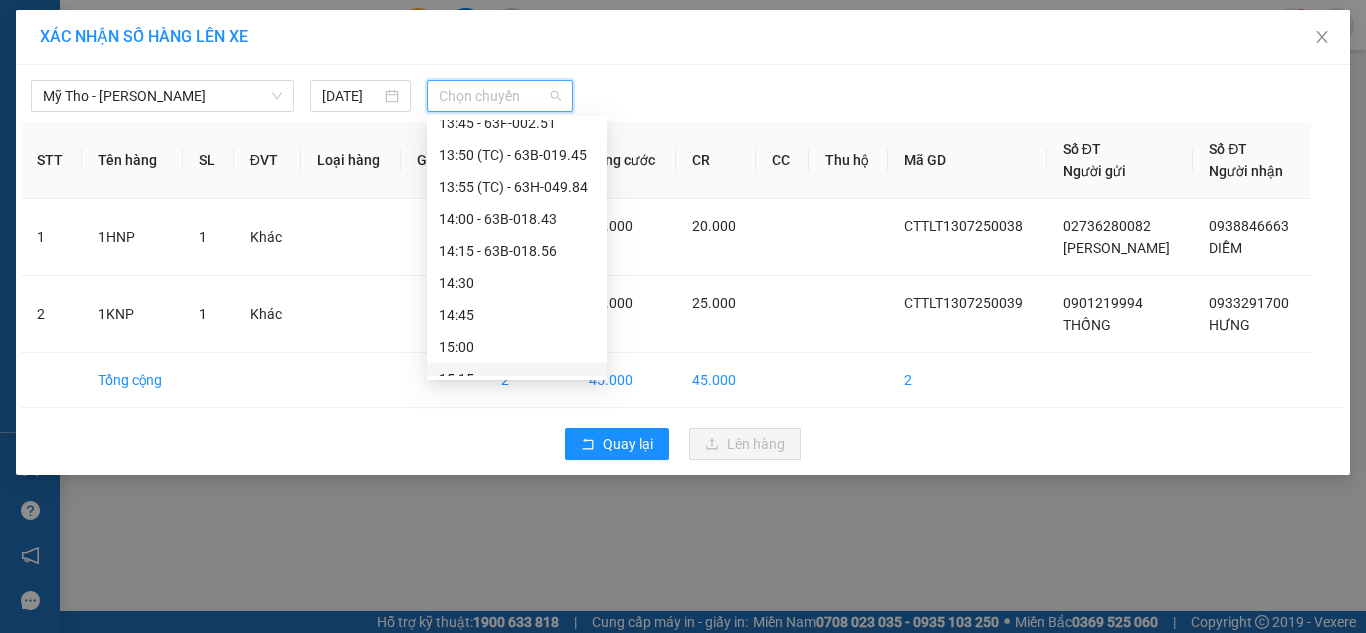 scroll, scrollTop: 1900, scrollLeft: 0, axis: vertical 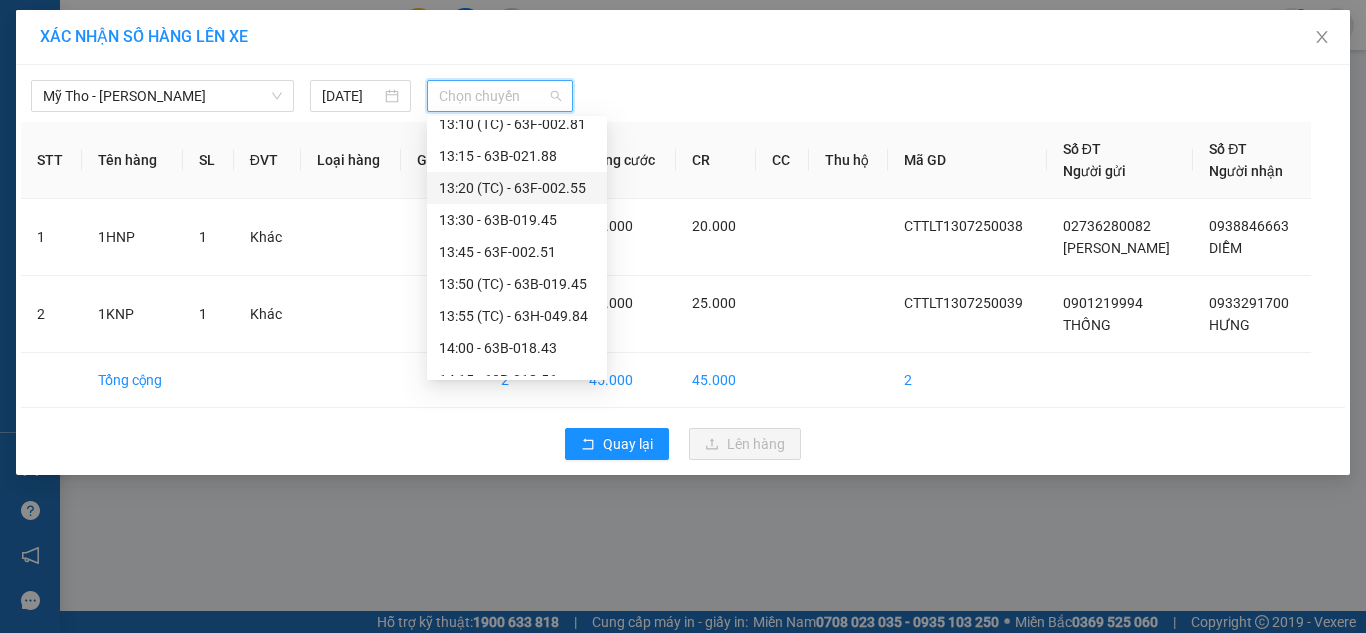 click on "13:20   (TC)   - 63F-002.55" at bounding box center [517, 188] 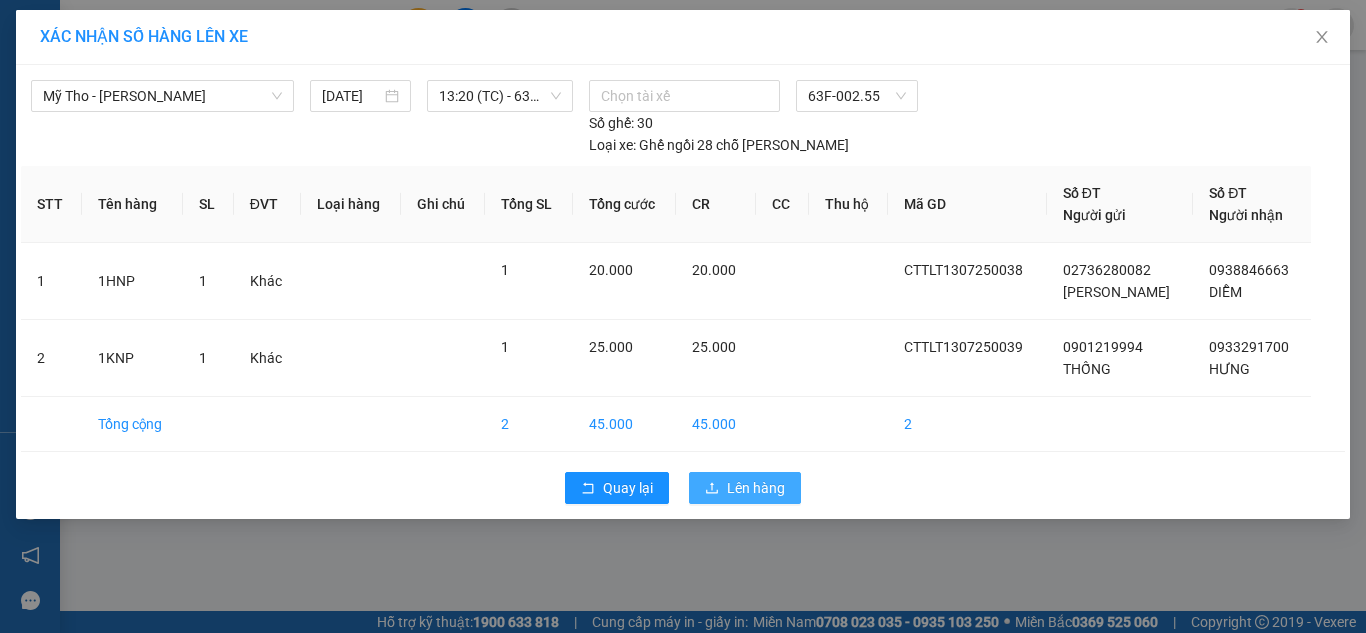 click on "Quay lại Lên hàng" at bounding box center [683, 488] 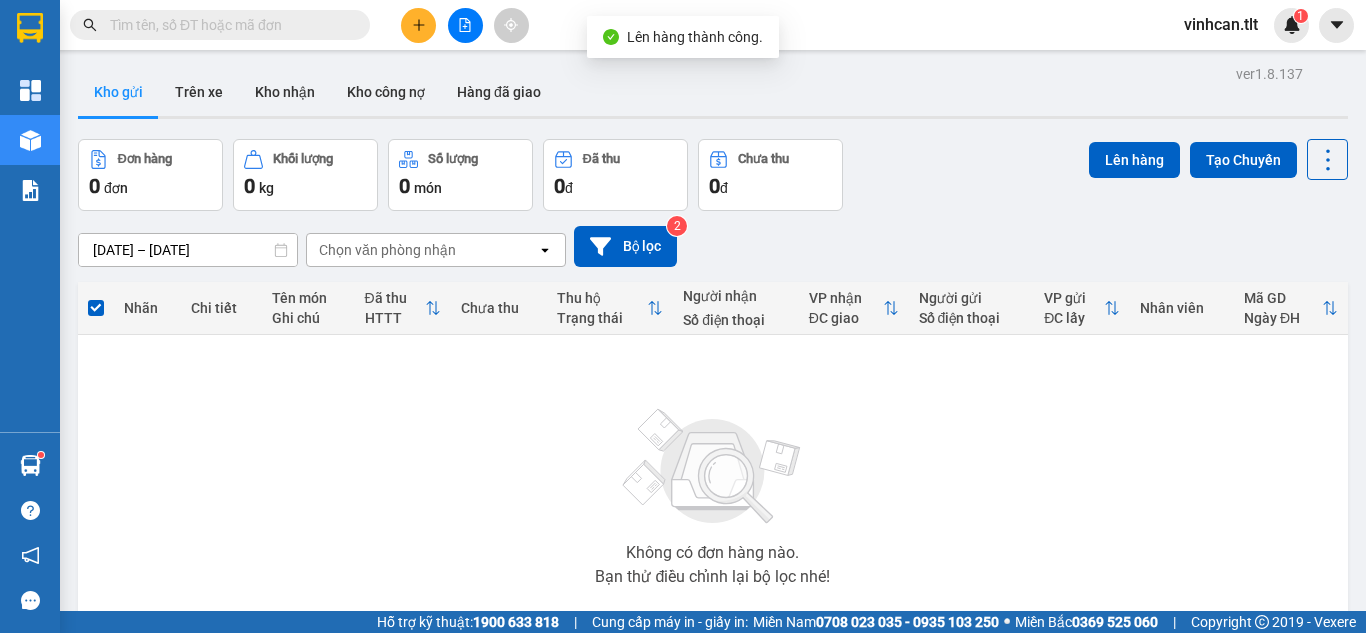 click 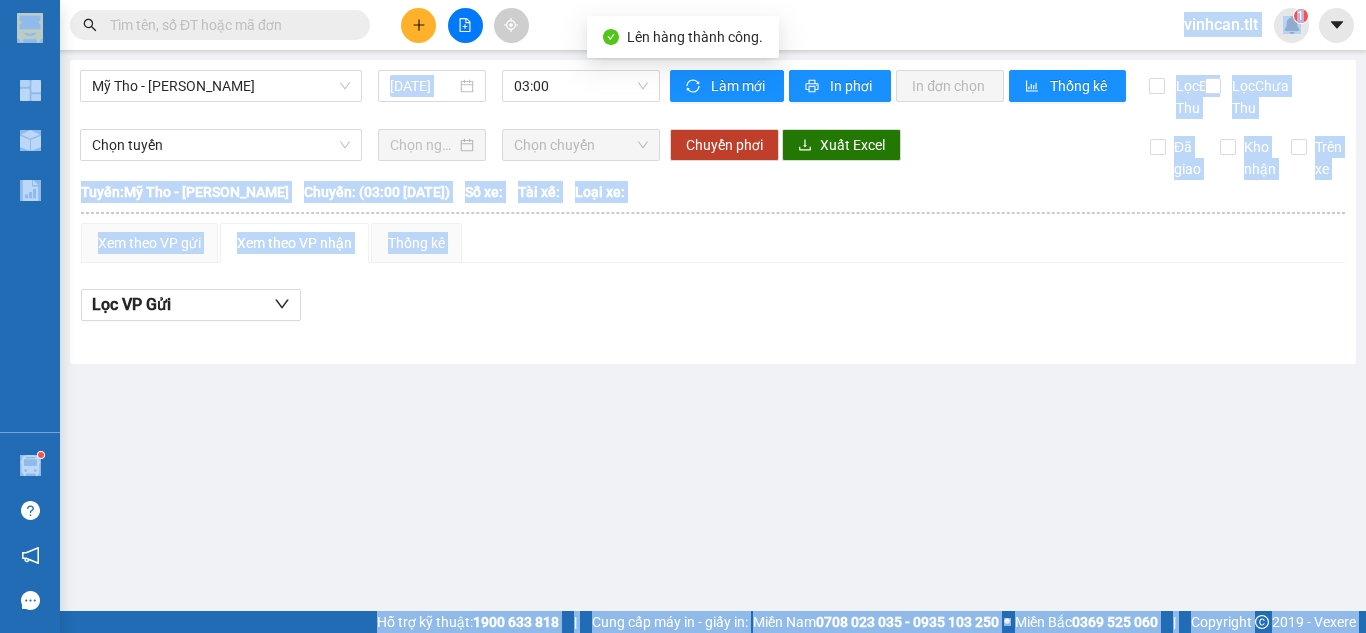click on "Kết quả tìm kiếm ( 0 )  Bộ lọc  Thuộc VP này No Data vinhcan.tlt 1     Tổng Quan     Kho hàng mới     Báo cáo Báo cáo dòng tiền (VP) Hàng sắp về Hướng dẫn sử dụng Giới thiệu Vexere, nhận hoa hồng Phản hồi Phần mềm hỗ trợ bạn tốt chứ? Mỹ Tho - [GEOGRAPHIC_DATA] [DATE] 03:00     Làm mới In phơi In đơn chọn Thống kê Lọc  Đã Thu Lọc  Chưa Thu Chọn tuyến Chọn chuyến Chuyển phơi Xuất Excel Đã giao Kho nhận Trên xe [GEOGRAPHIC_DATA] 14:27 [DATE] Tuyến:  [GEOGRAPHIC_DATA] - [GEOGRAPHIC_DATA]:   (03:00 [DATE]) [GEOGRAPHIC_DATA]:  [GEOGRAPHIC_DATA] - [GEOGRAPHIC_DATA]:   (03:00 [DATE]) Số xe:  Tài xế:  Loại xe:  Xem theo VP gửi Xem theo VP nhận Thống kê Lọc VP Gửi Tân Lập Thành Cao Tốc  -  14:27 [DATE] Tuyến:  Mỹ Tho - [GEOGRAPHIC_DATA]:   (03:00 [DATE]) Tên hàng SL Người gửi Người nhận Đã Thu Chưa Thu ĐC Giao Ký nhận VP Gửi Tài xế VP Nhận" at bounding box center [683, 316] 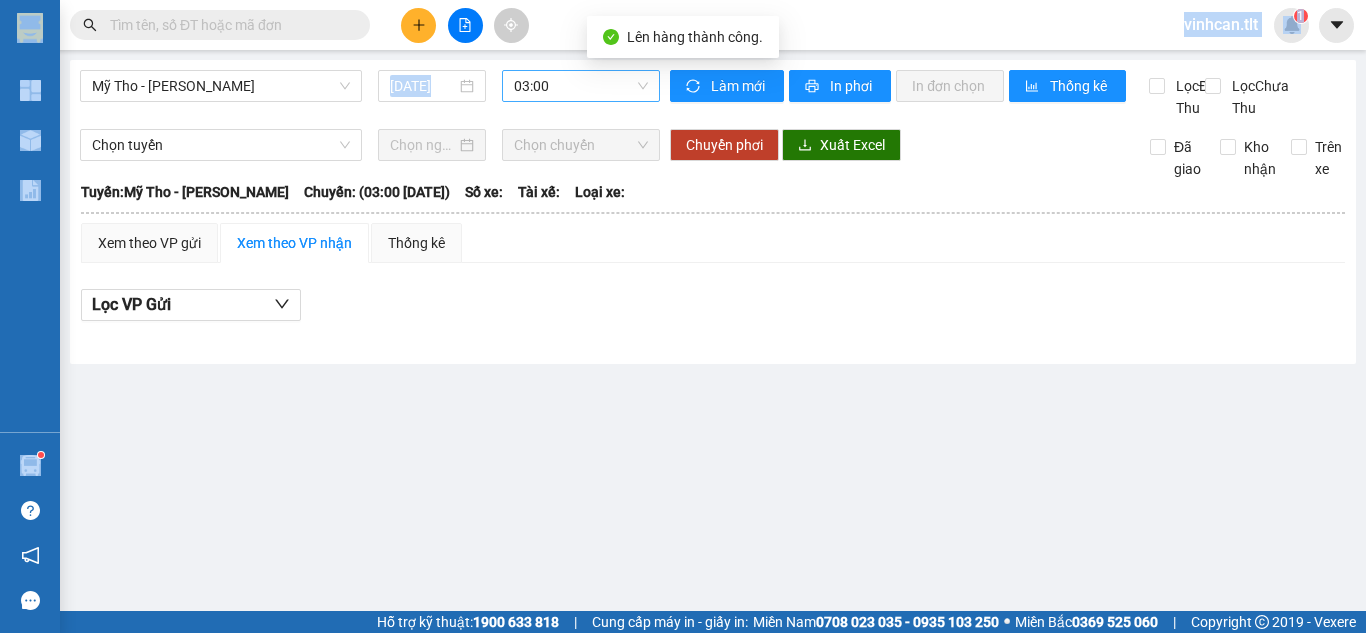 click on "03:00" at bounding box center (581, 86) 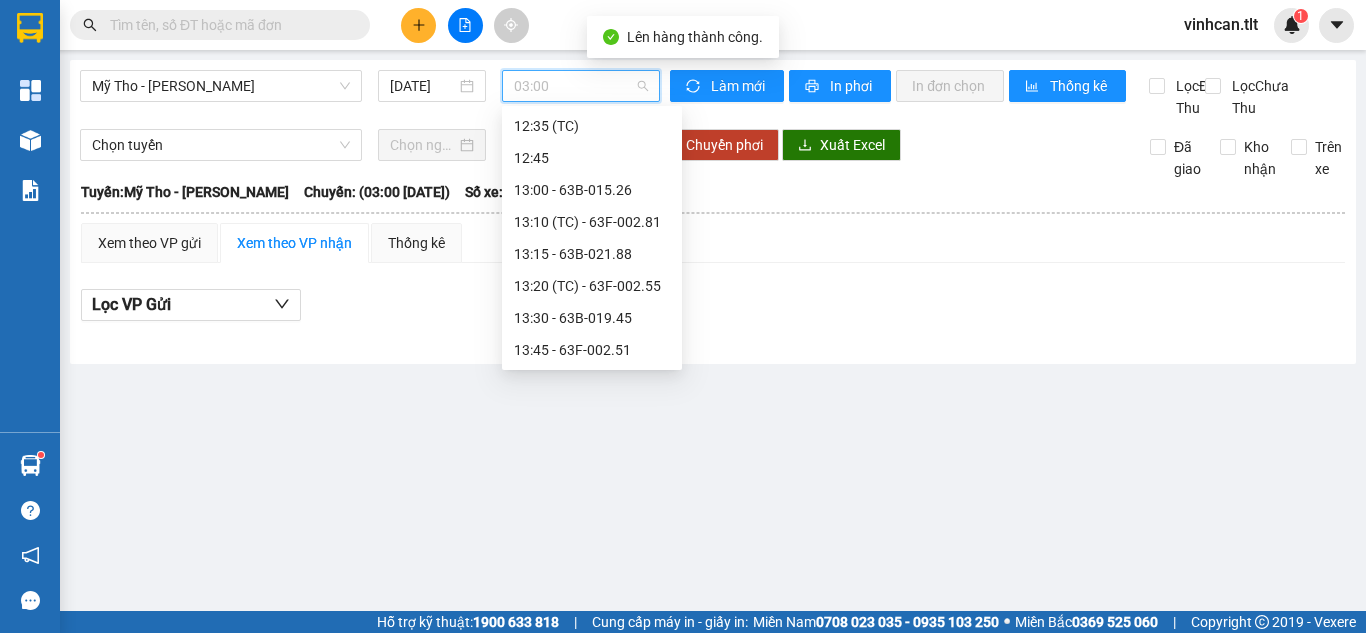 scroll, scrollTop: 1800, scrollLeft: 0, axis: vertical 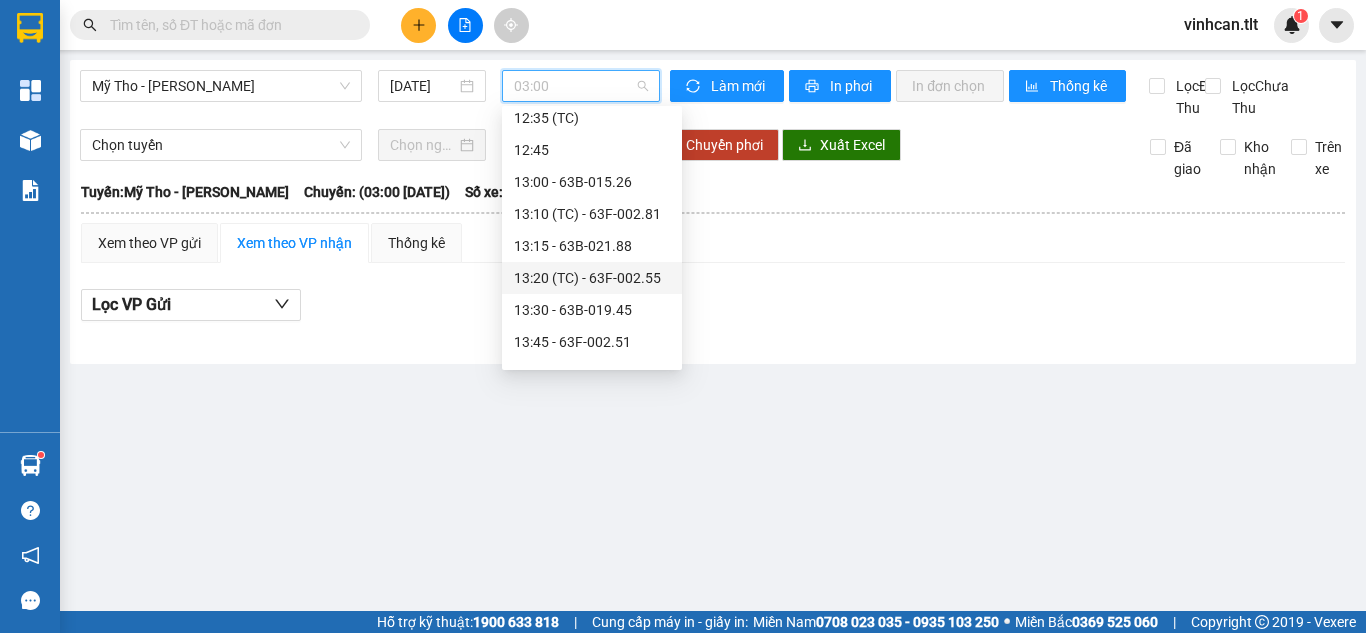 click on "13:20   (TC)   - 63F-002.55" at bounding box center [592, 278] 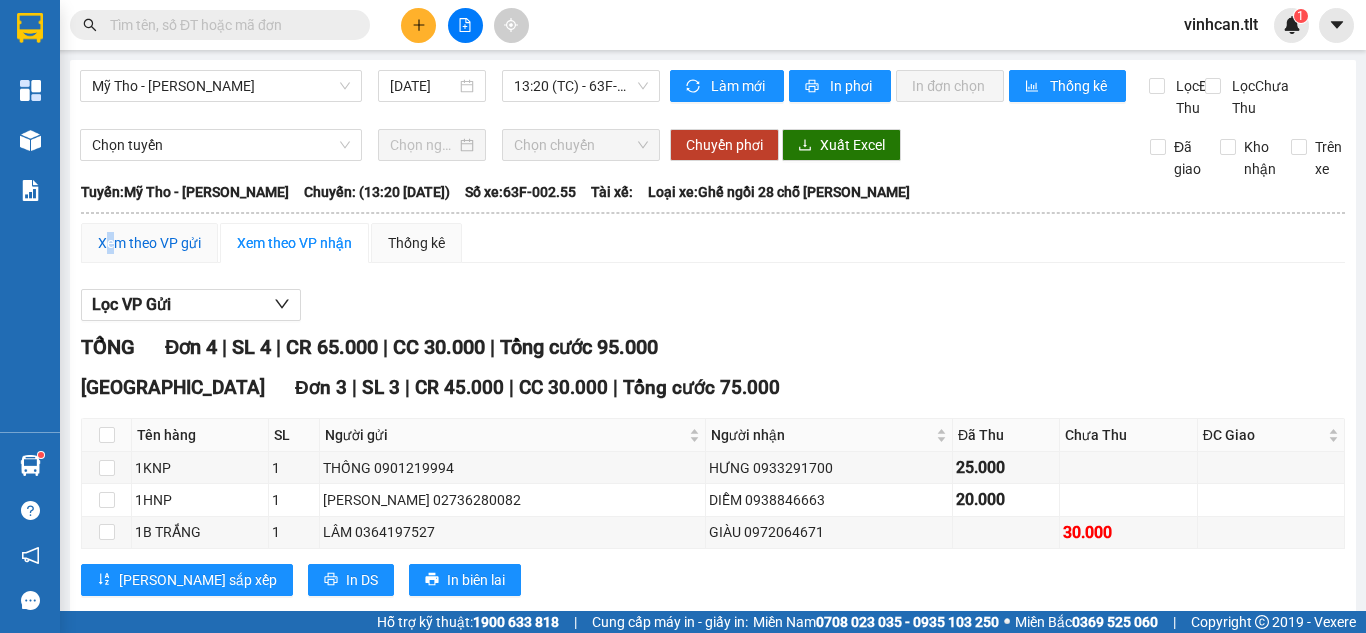 drag, startPoint x: 114, startPoint y: 265, endPoint x: 135, endPoint y: 267, distance: 21.095022 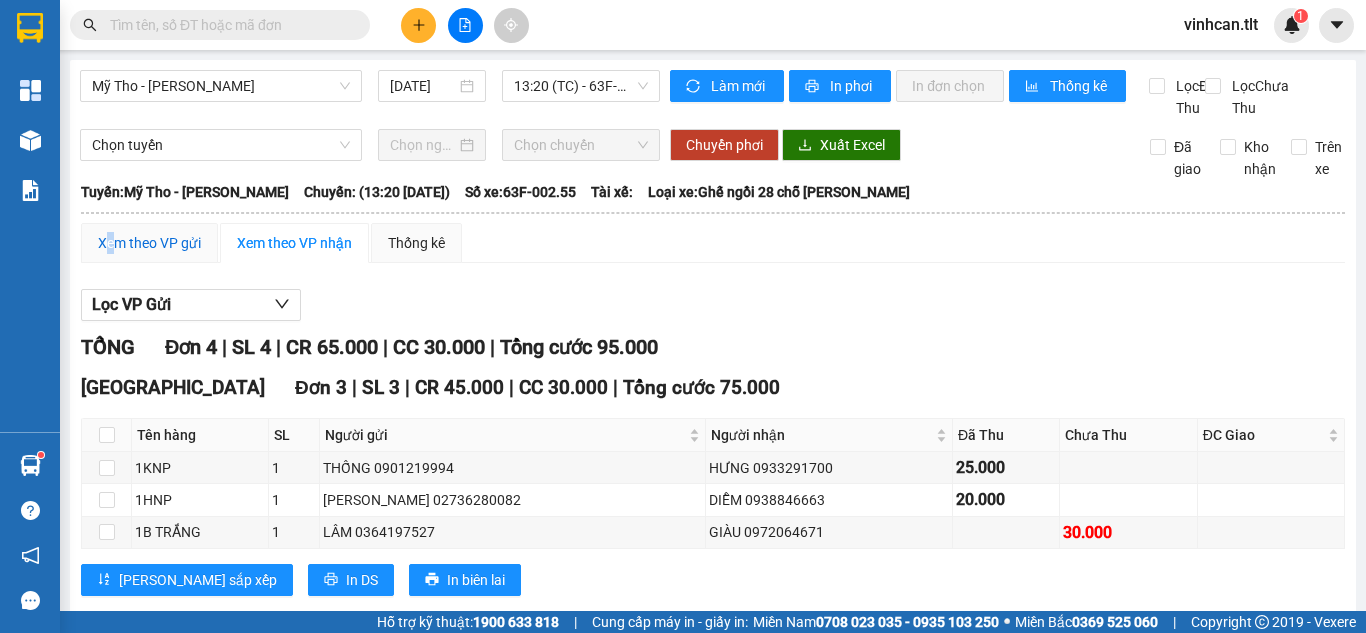click on "Xem theo VP gửi" at bounding box center (149, 243) 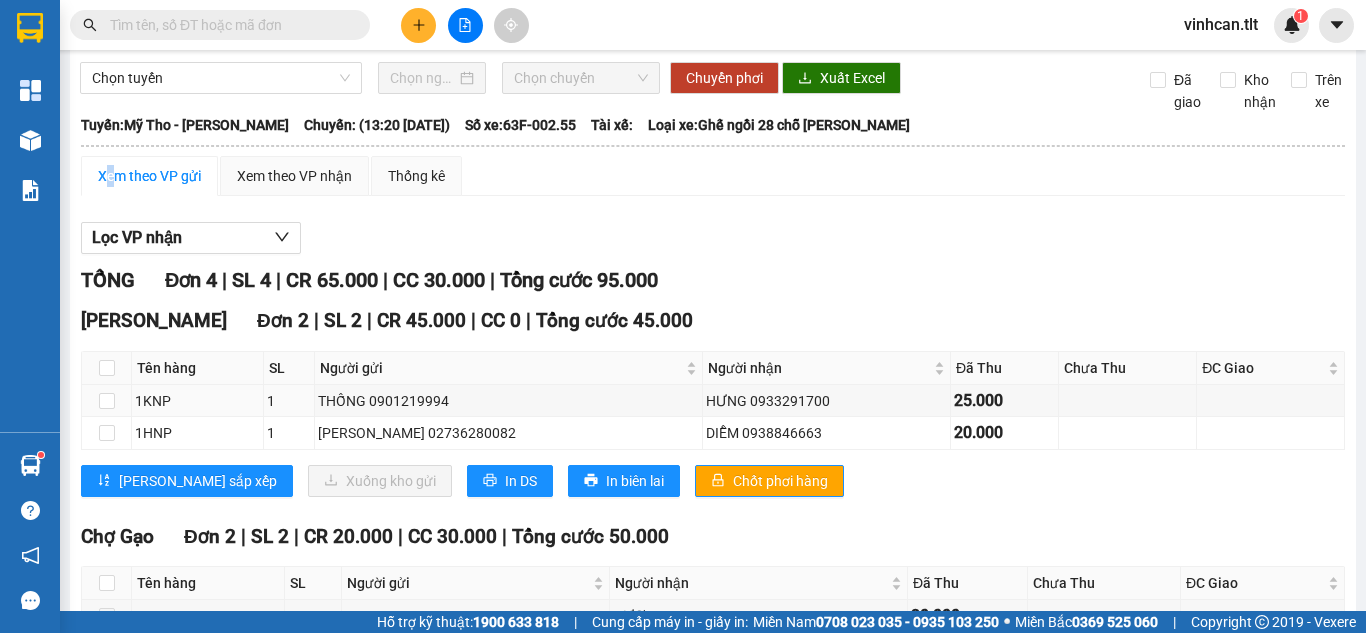 scroll, scrollTop: 100, scrollLeft: 0, axis: vertical 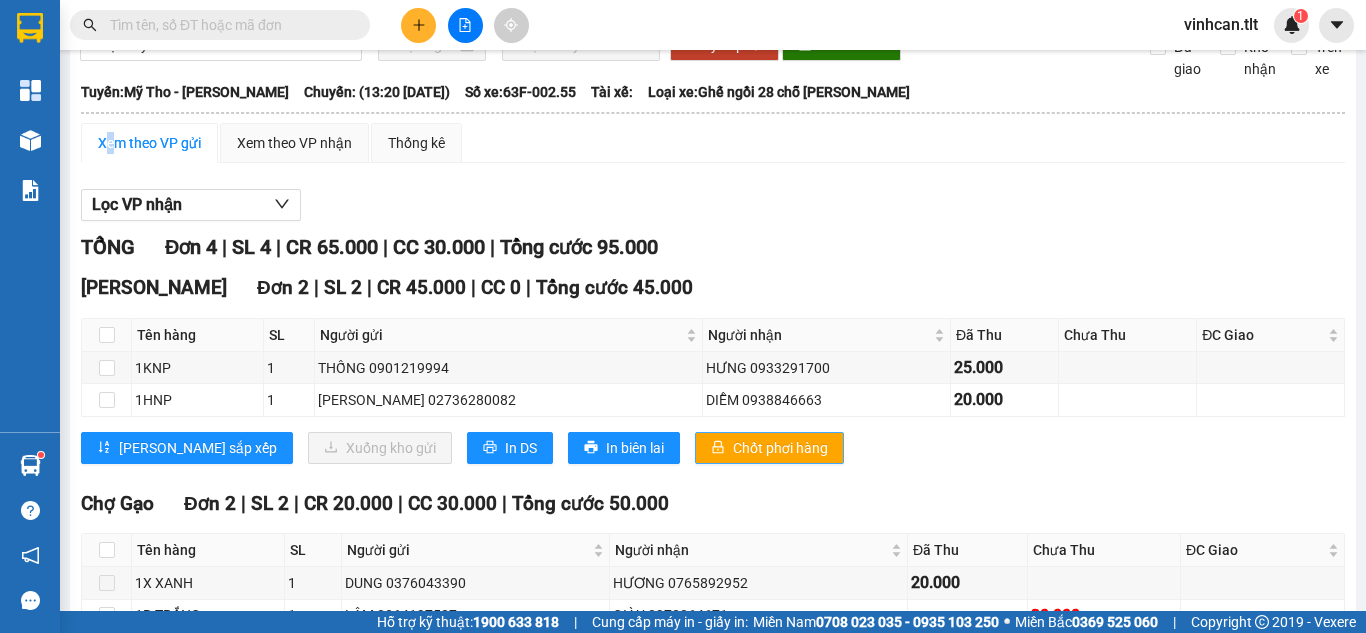 click on "Chốt phơi hàng" at bounding box center [769, 448] 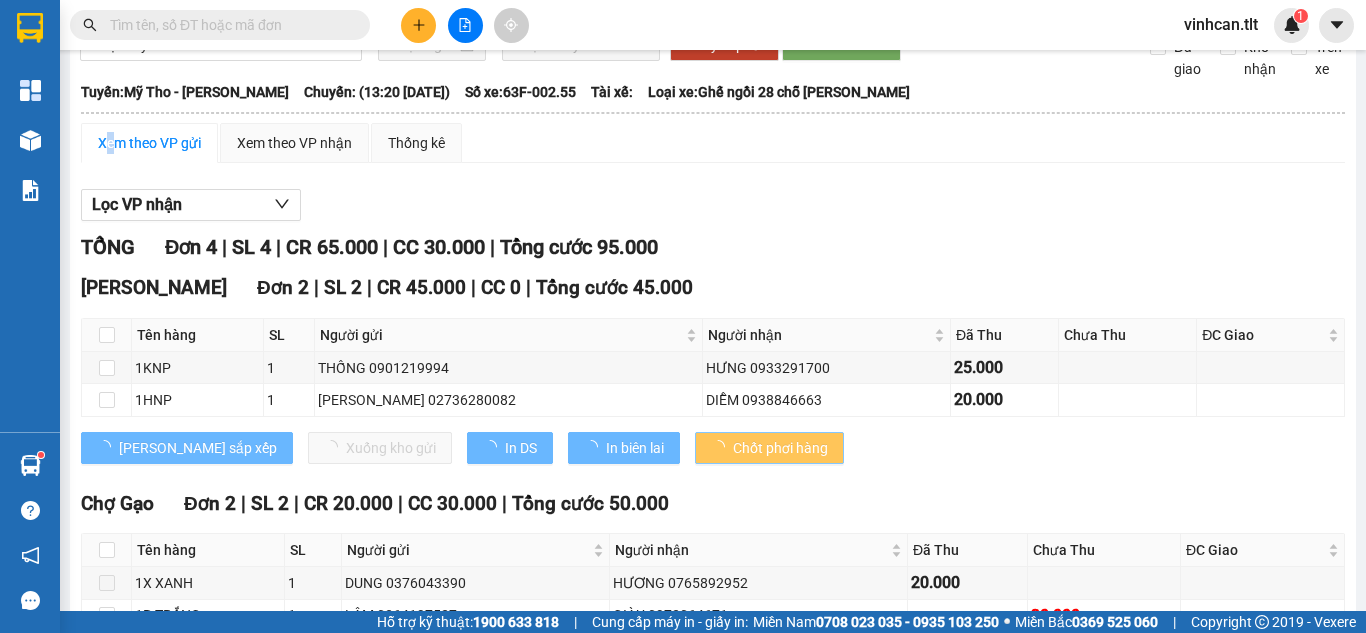 click on "Chốt phơi hàng" at bounding box center (769, 448) 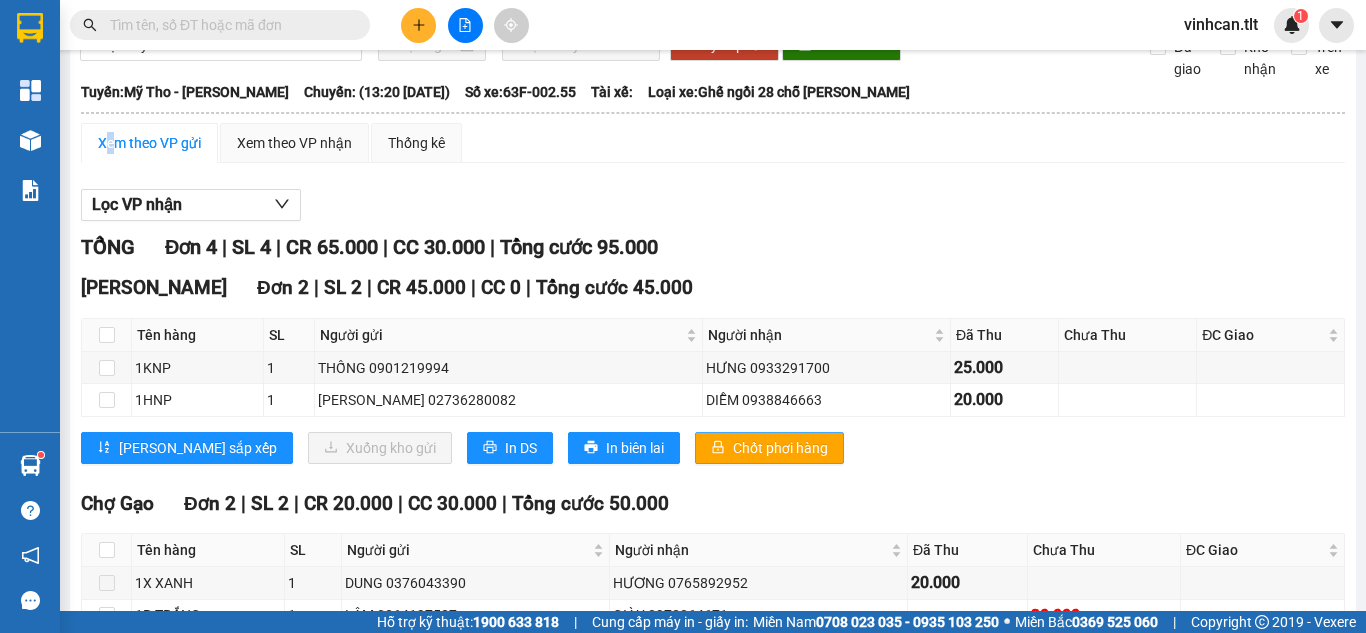 click on "Chốt phơi hàng" at bounding box center (769, 448) 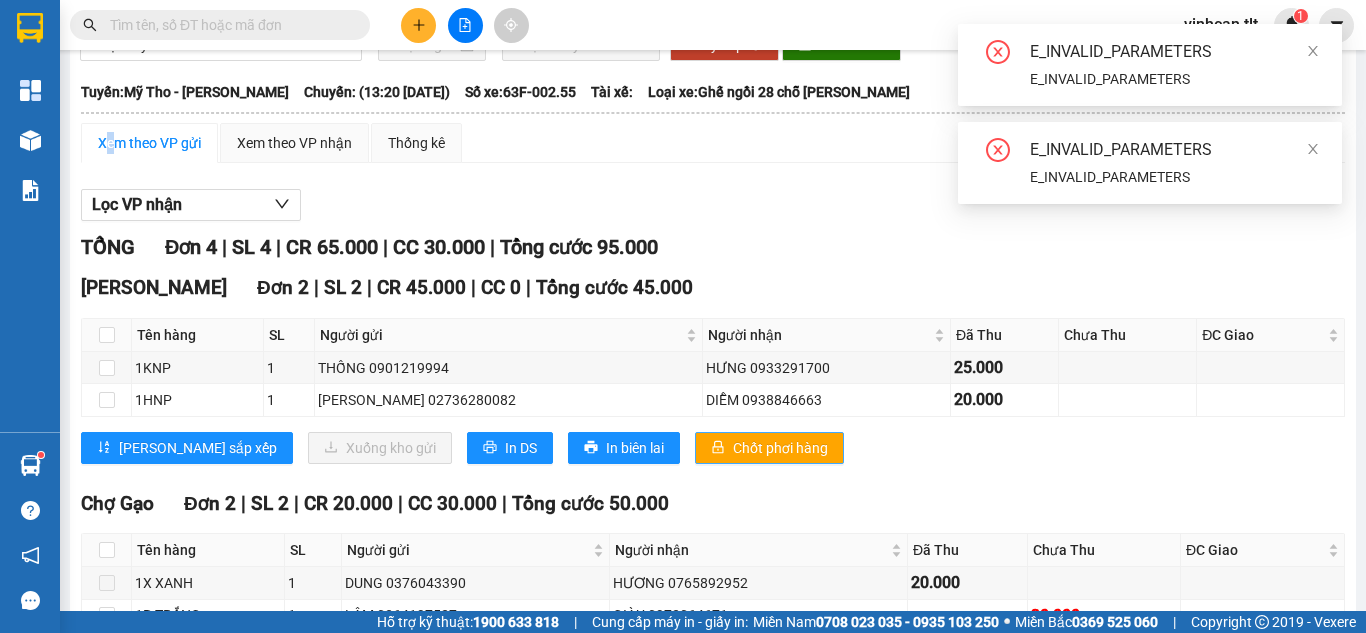 click on "Chốt phơi hàng" at bounding box center [769, 448] 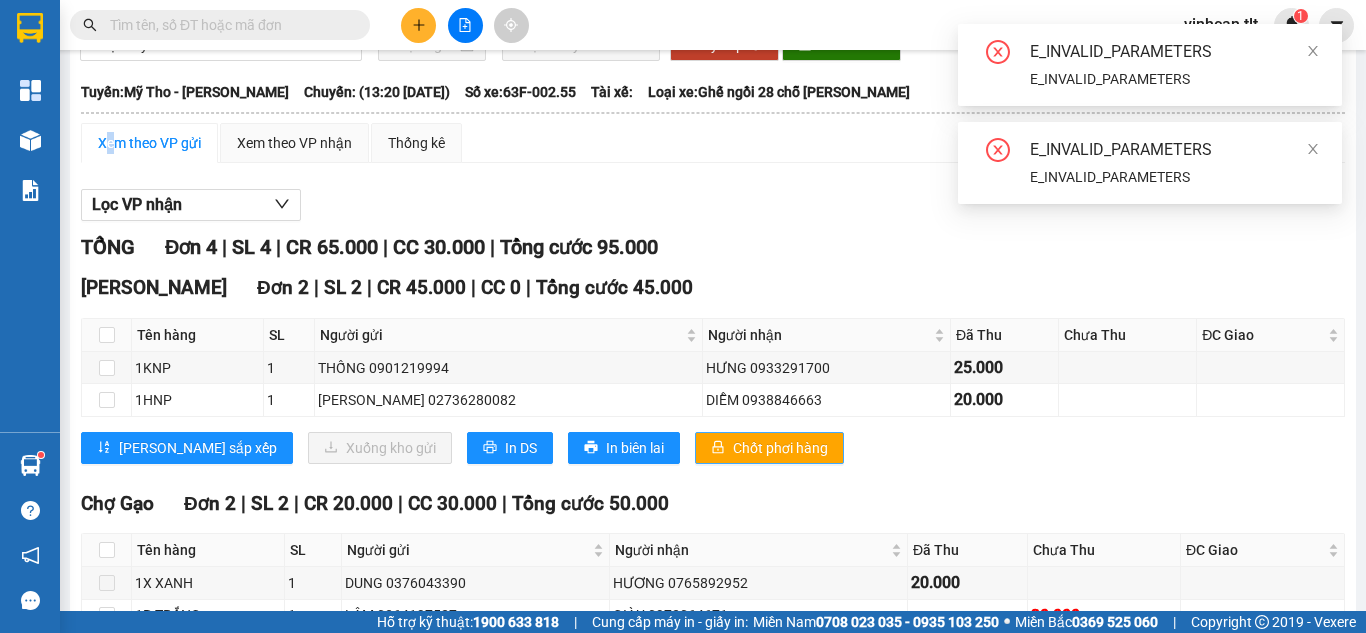 click on "Chốt phơi hàng" at bounding box center (769, 448) 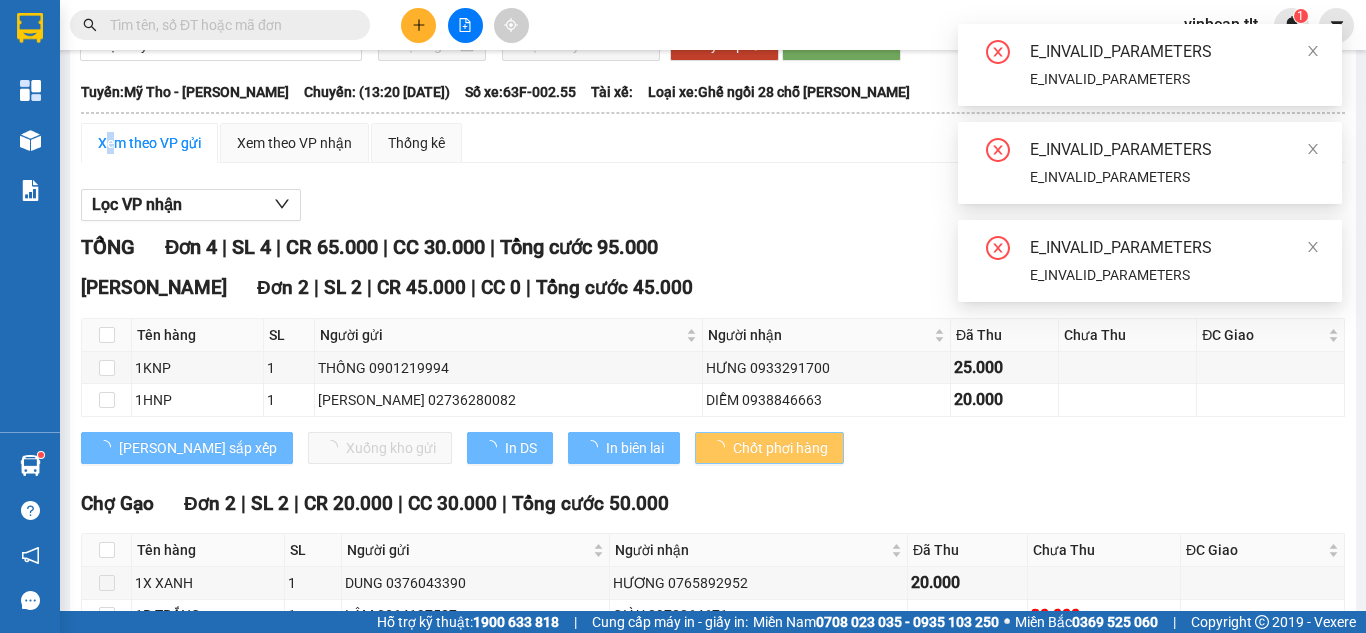 click on "Chốt phơi hàng" at bounding box center (769, 448) 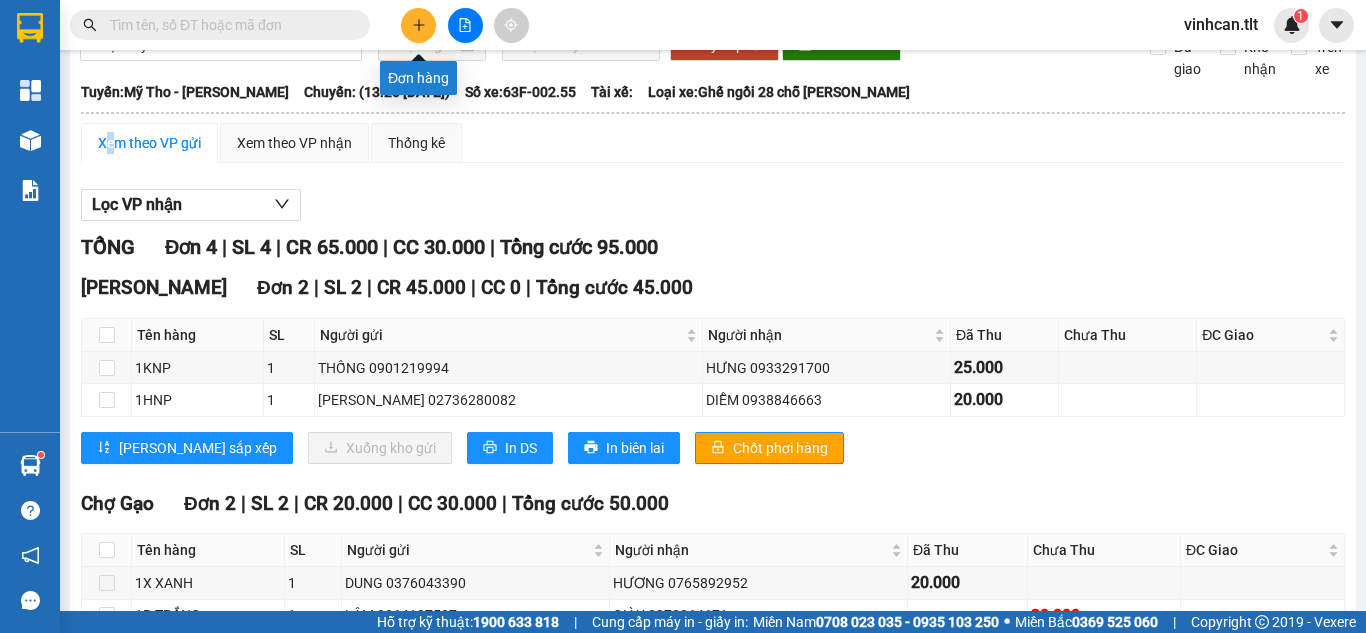click at bounding box center (418, 25) 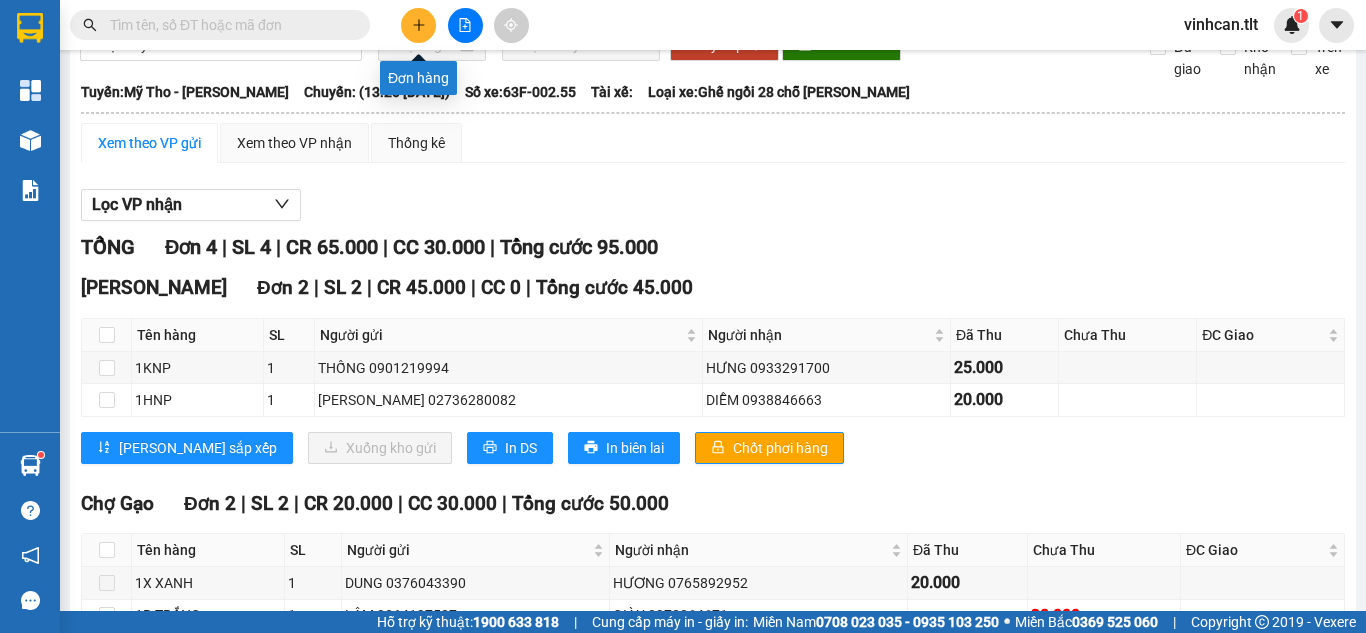 scroll, scrollTop: 0, scrollLeft: 0, axis: both 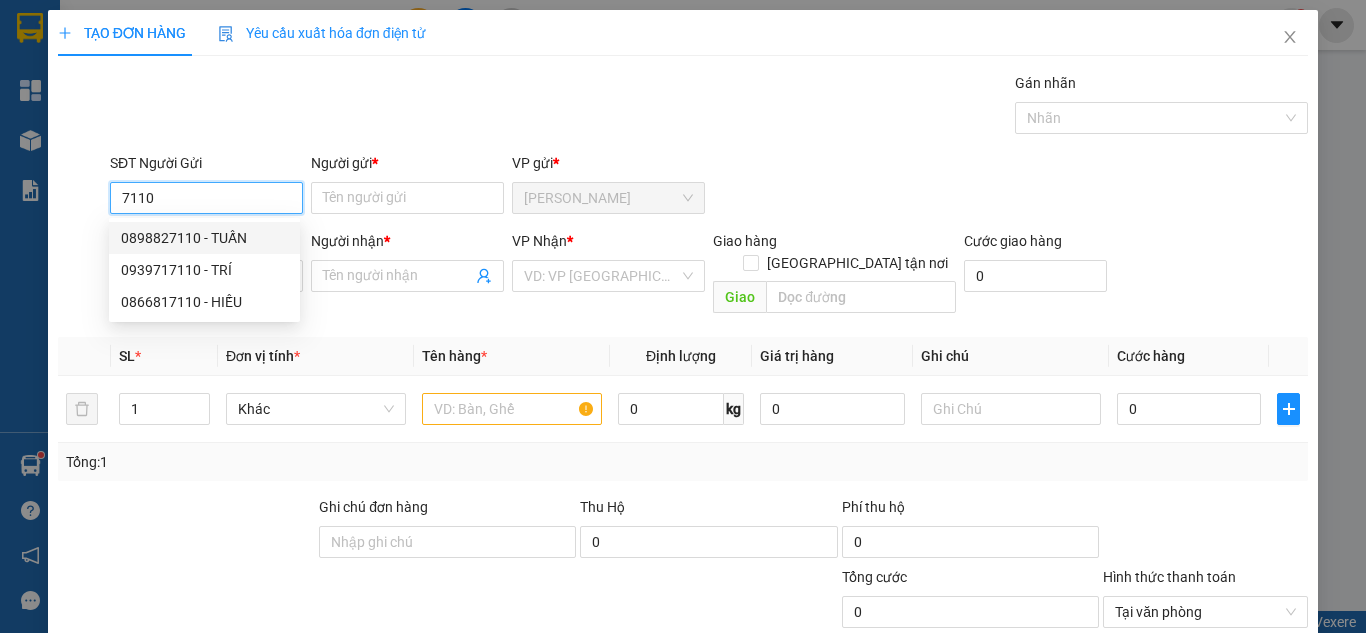 click on "0898827110 - TUẤN" at bounding box center [204, 238] 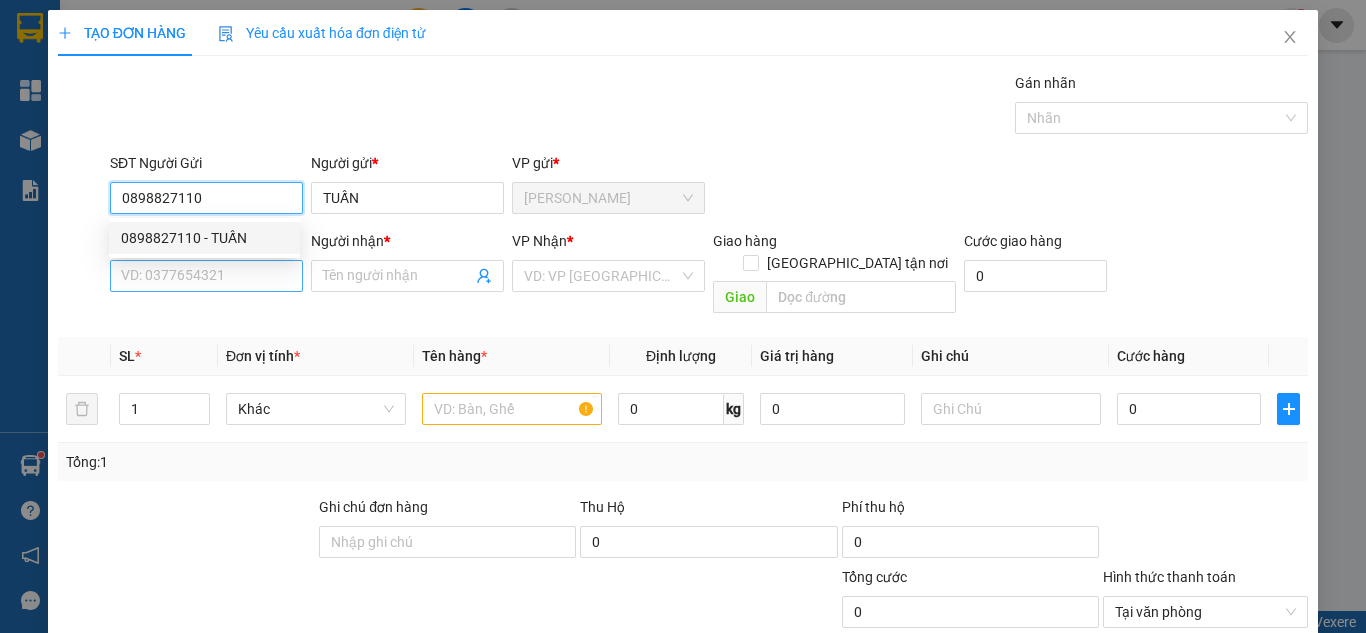 type on "0898827110" 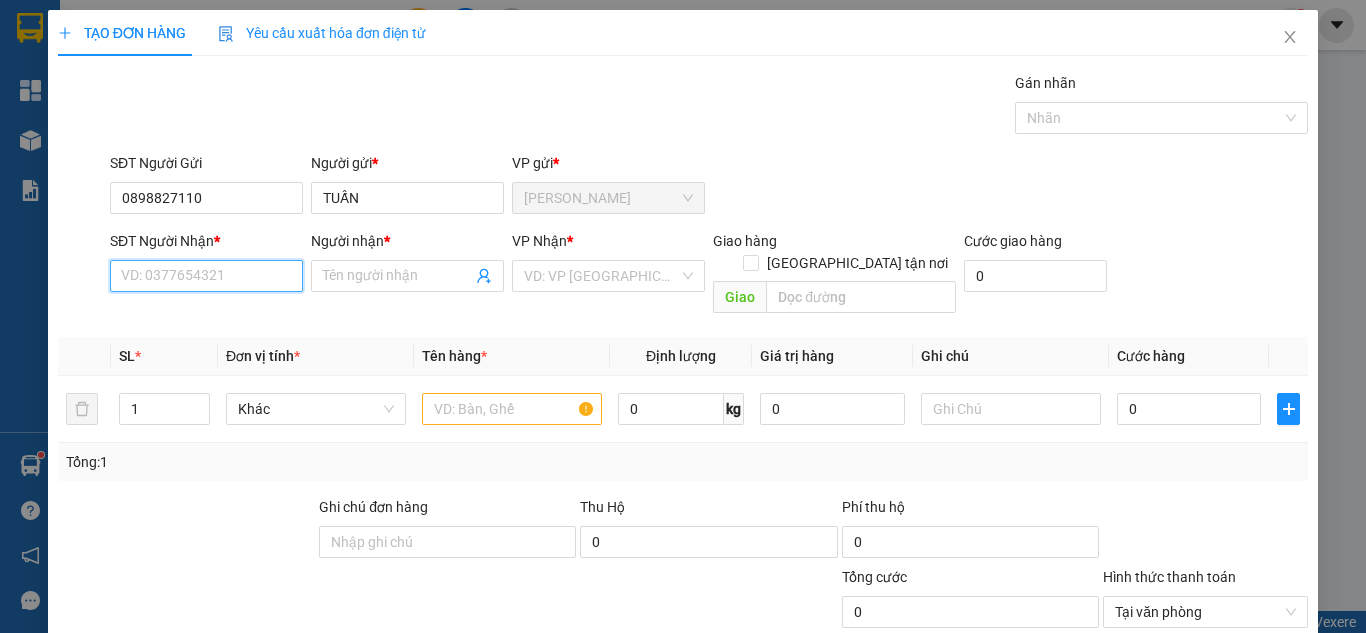 click on "SĐT Người Nhận  *" at bounding box center [206, 276] 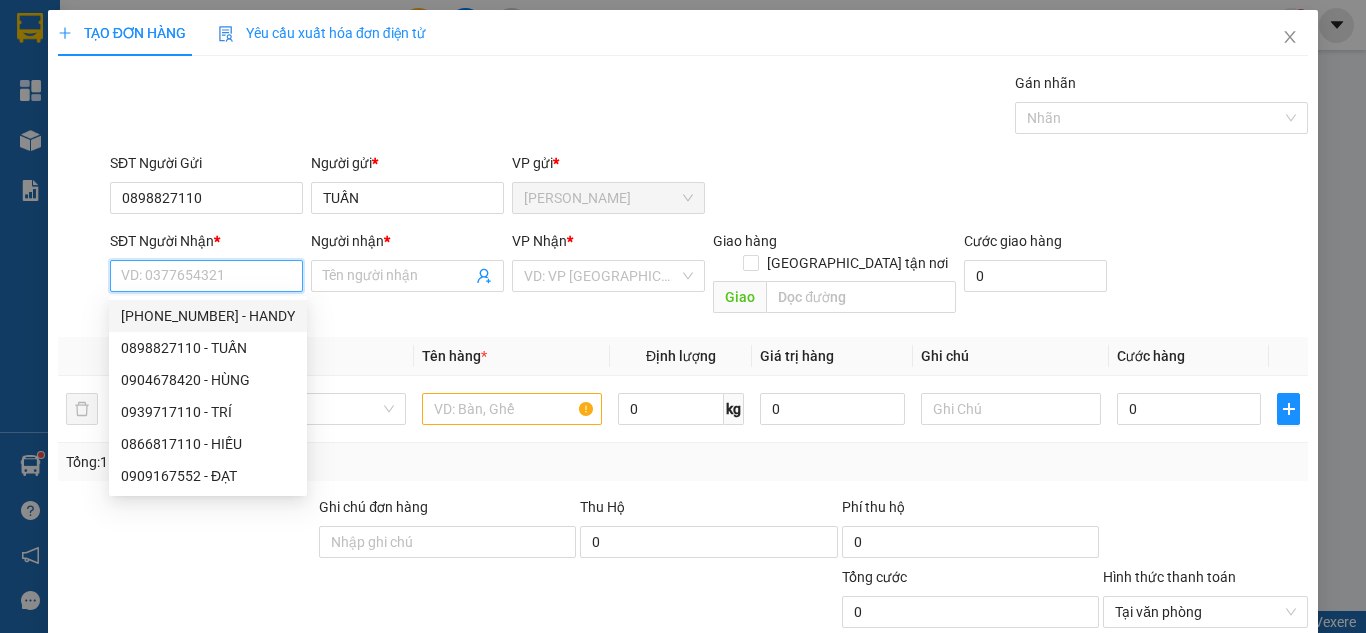 click on "[PHONE_NUMBER] - HANDY" at bounding box center [208, 316] 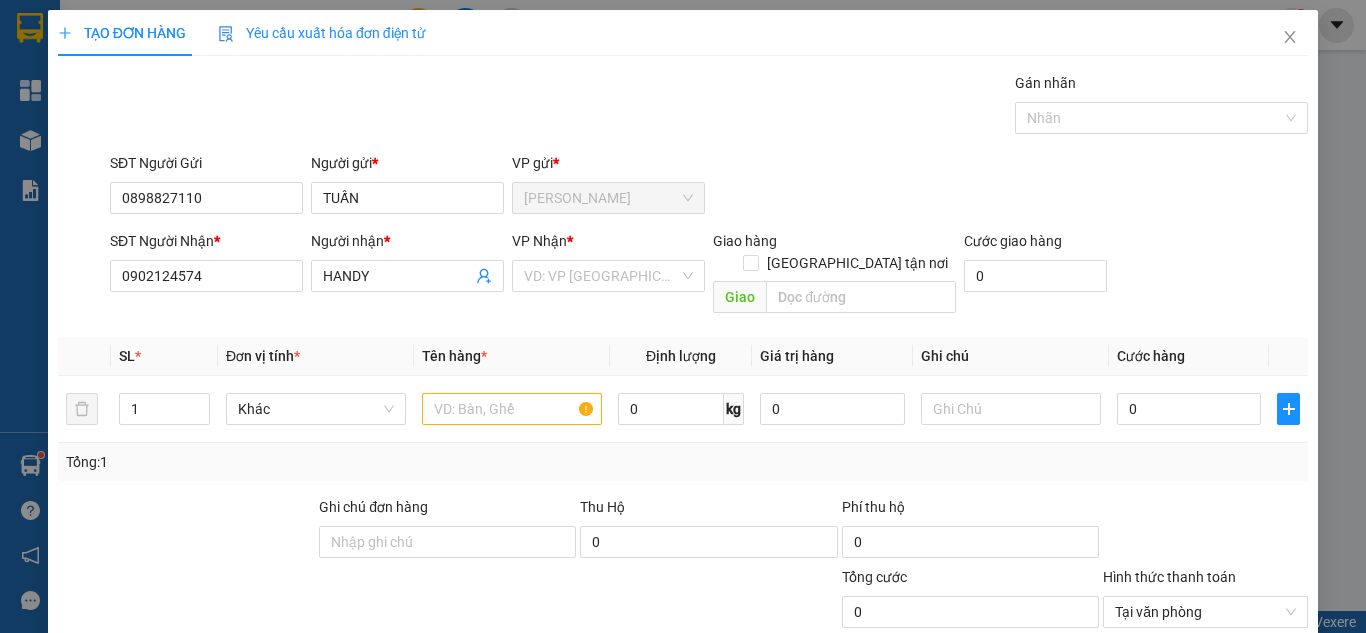 click on "VP Nhận  *" at bounding box center [608, 245] 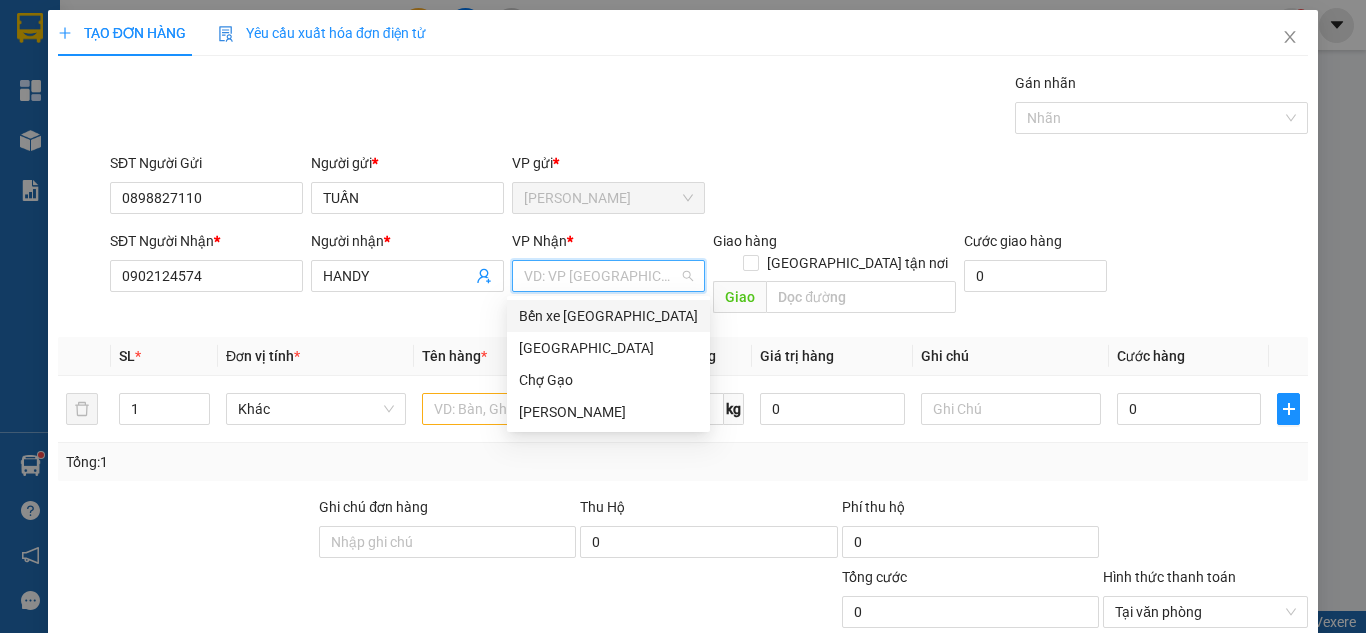 click at bounding box center [601, 276] 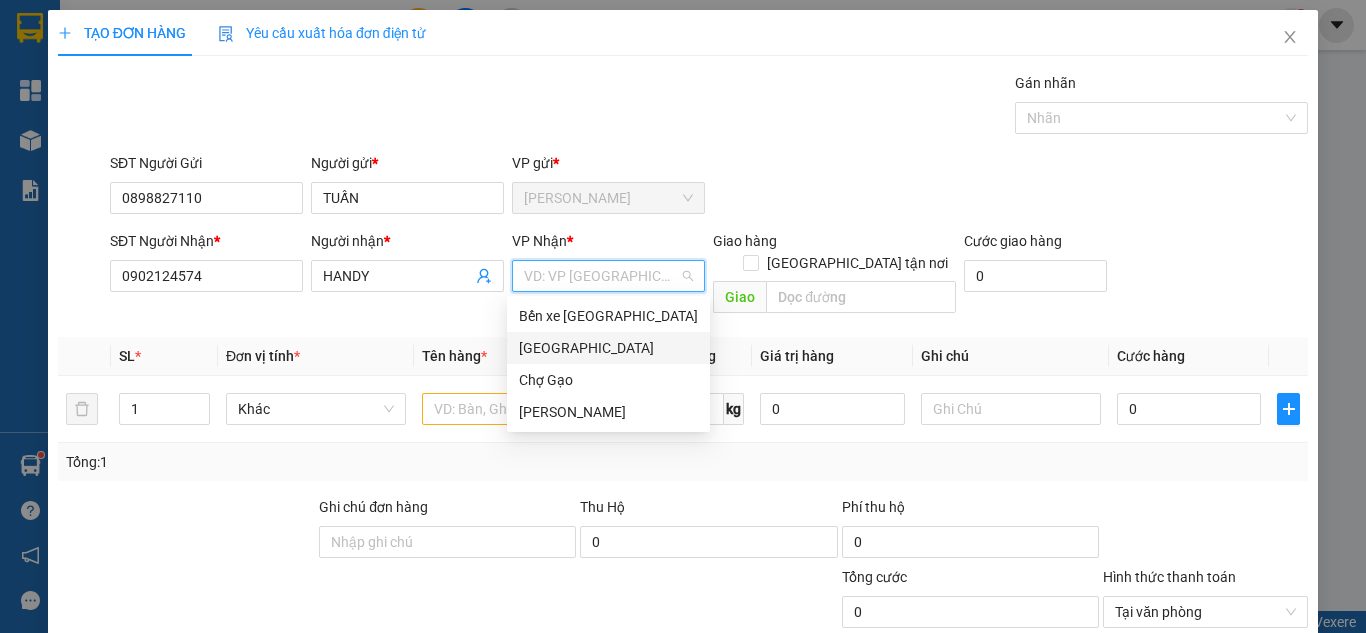 click on "[GEOGRAPHIC_DATA]" at bounding box center [608, 348] 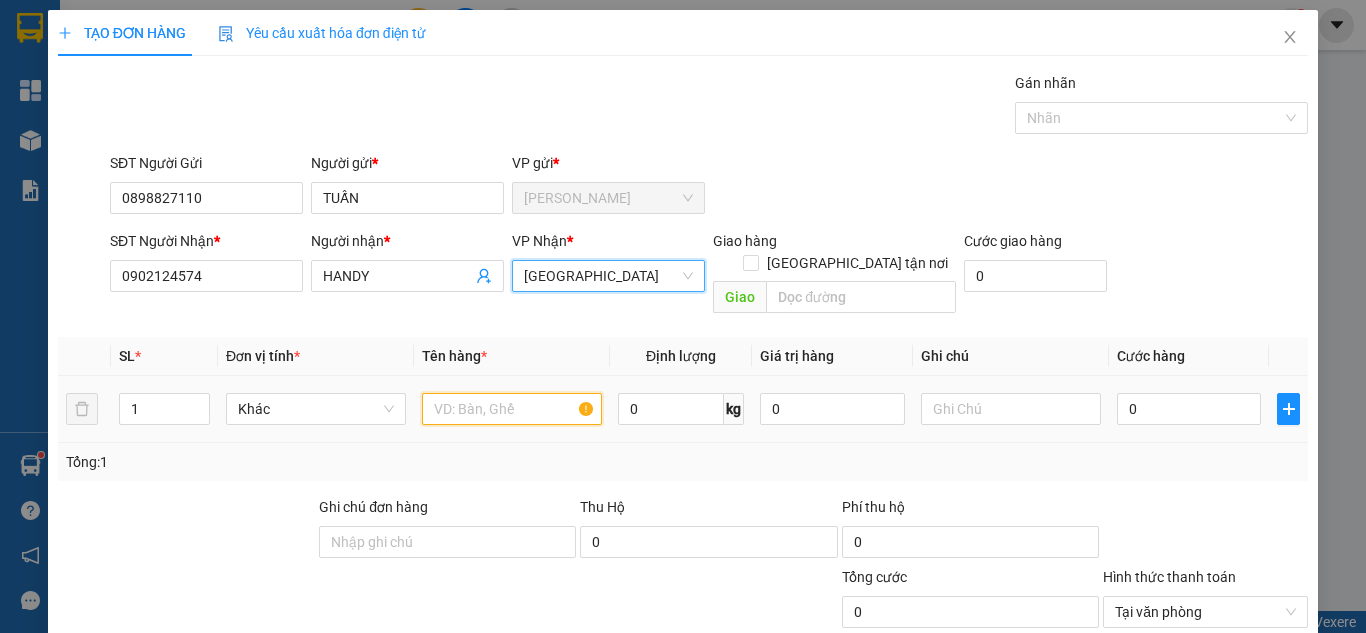 click at bounding box center (512, 409) 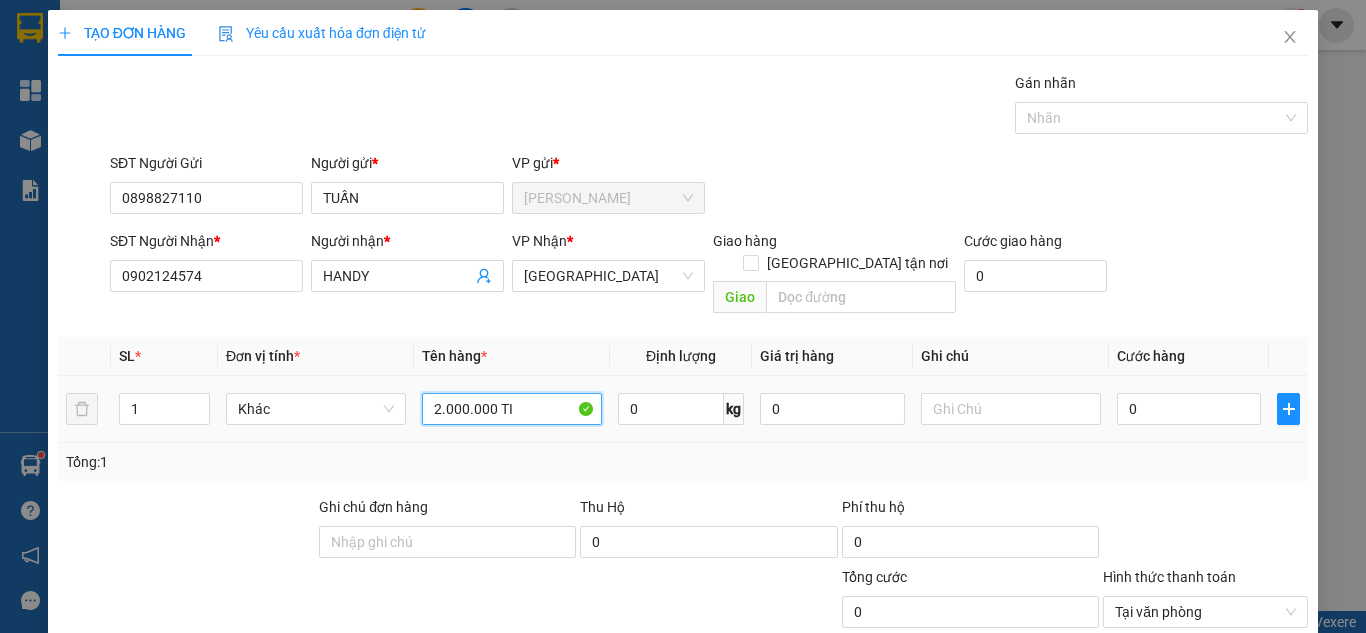 paste on "Ê" 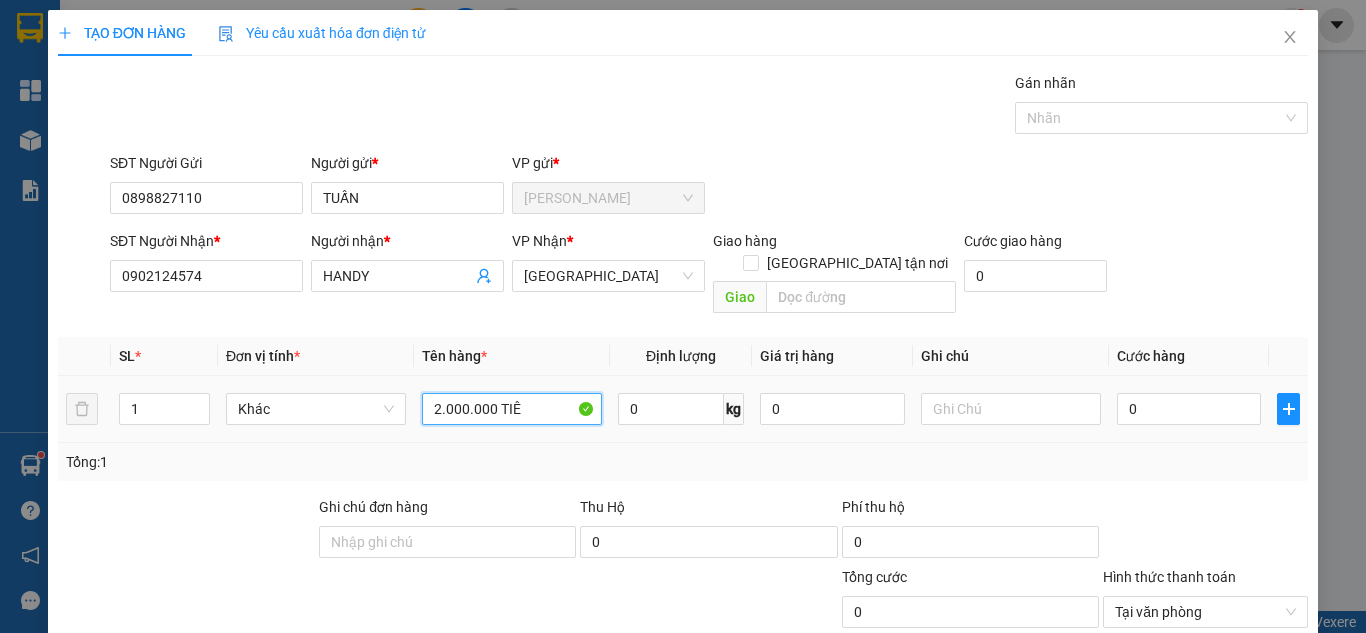paste on "Ề" 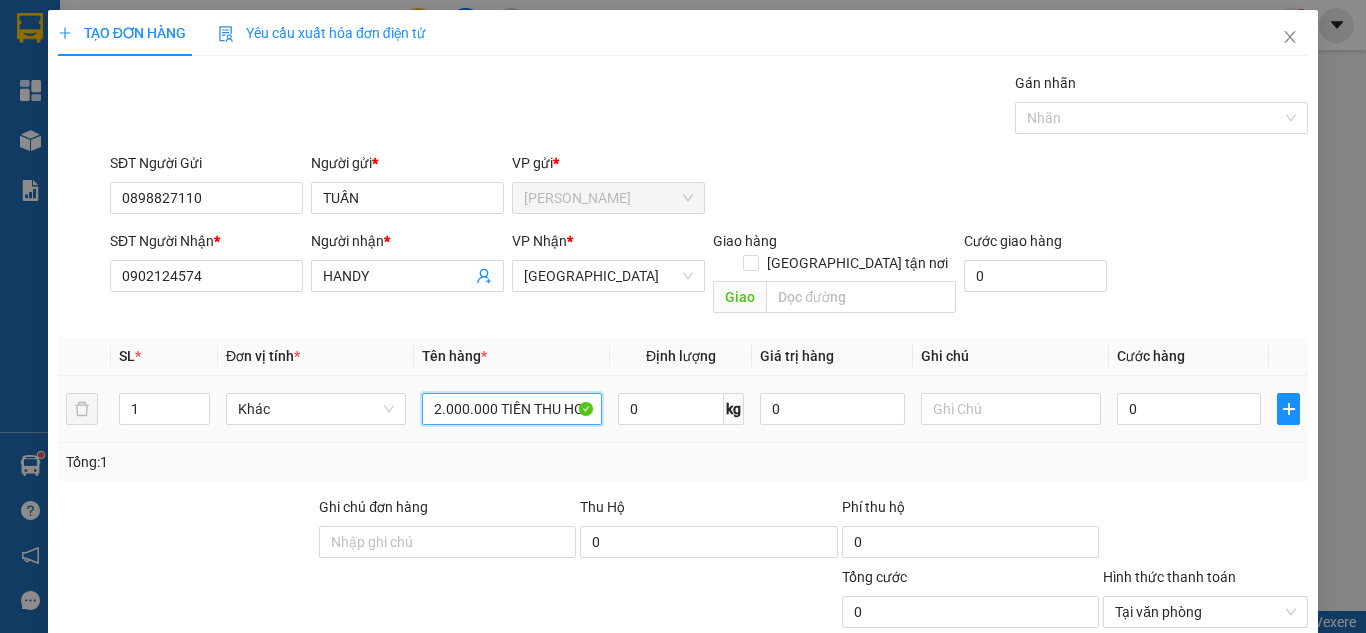 paste on "Ô" 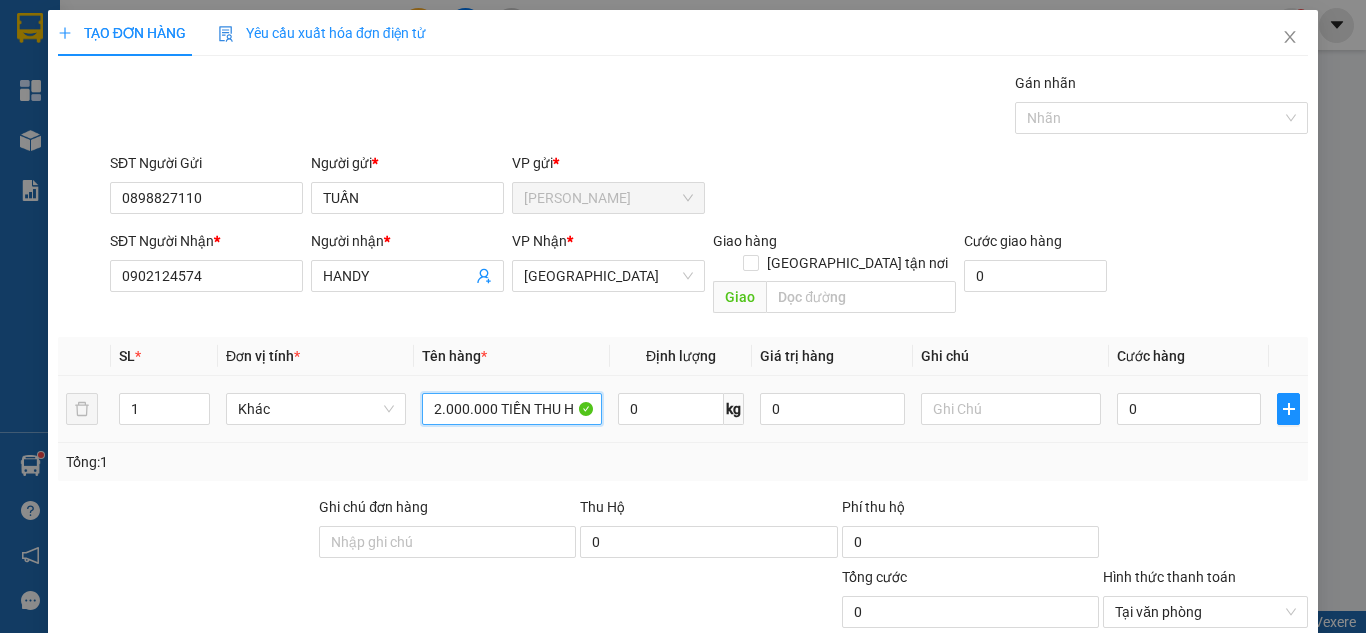 paste on "Ộ" 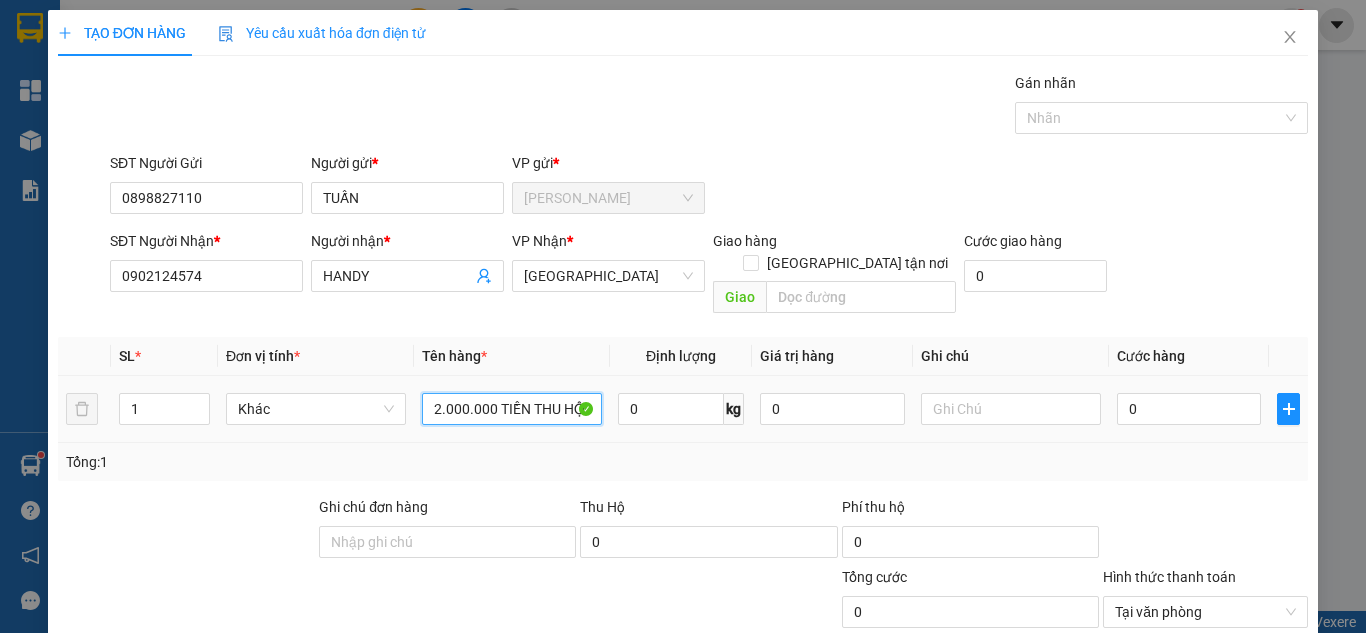 type on "2.000.000 TIỀN THU HỘ" 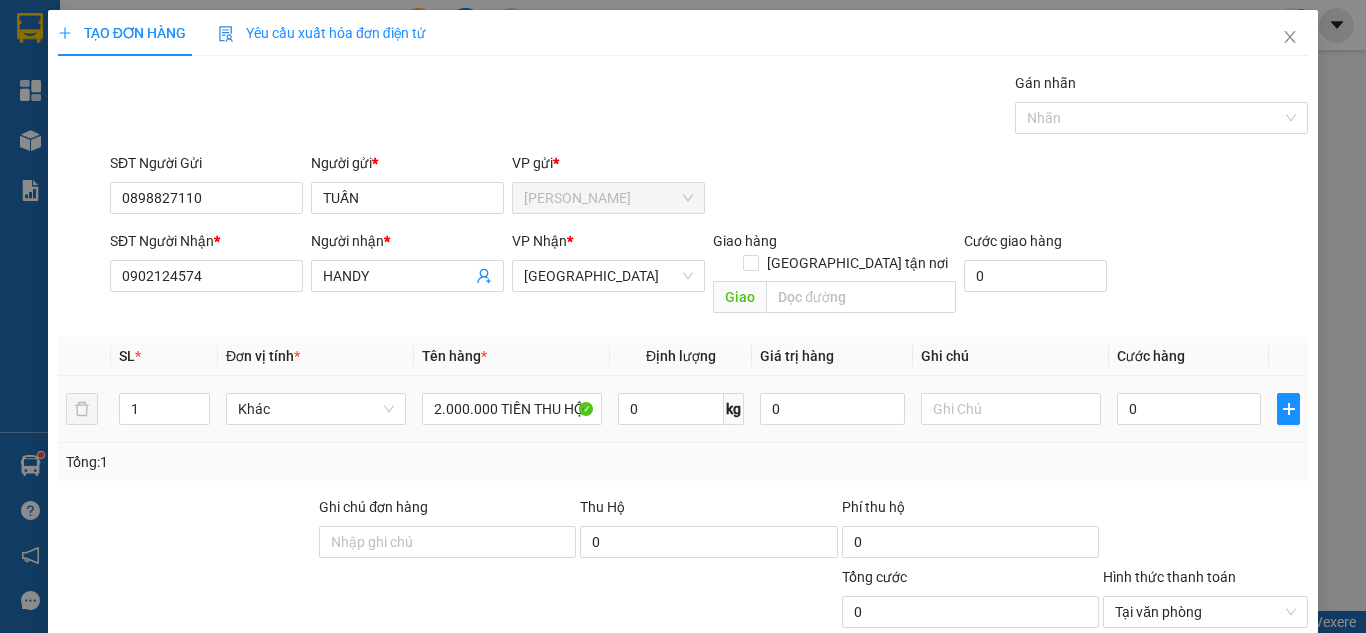 click on "0" at bounding box center (1189, 409) 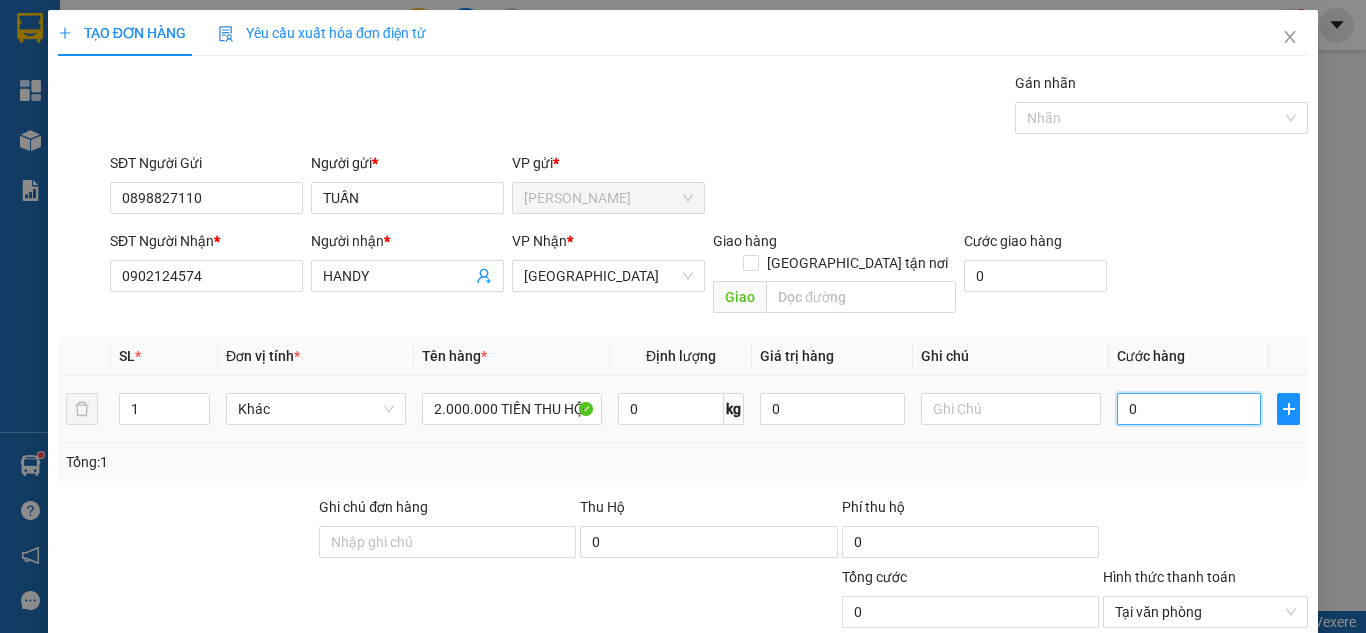 click on "0" at bounding box center (1189, 409) 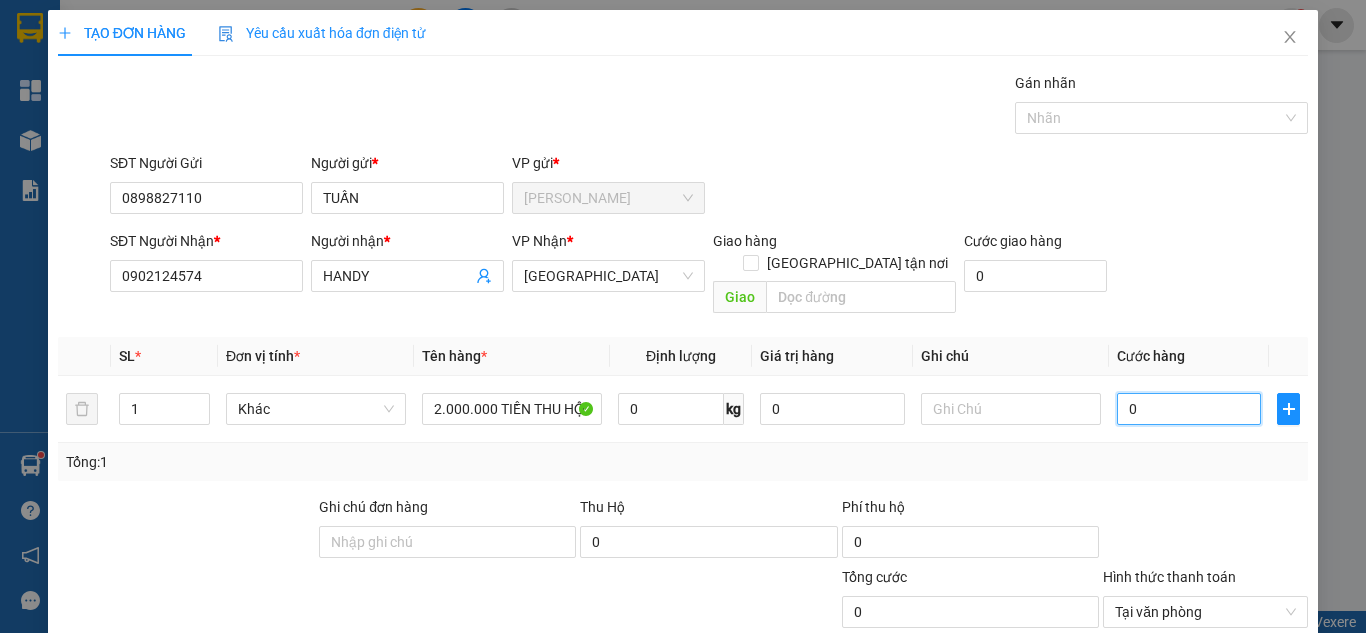 type on "2" 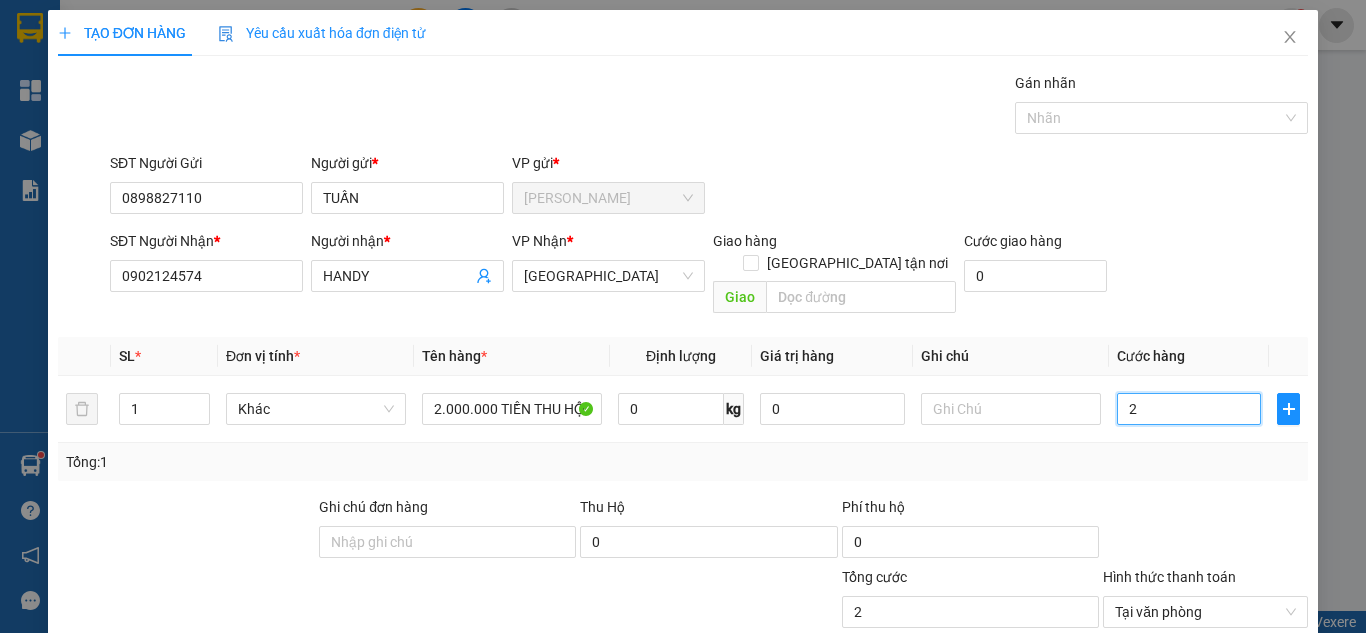 type on "0" 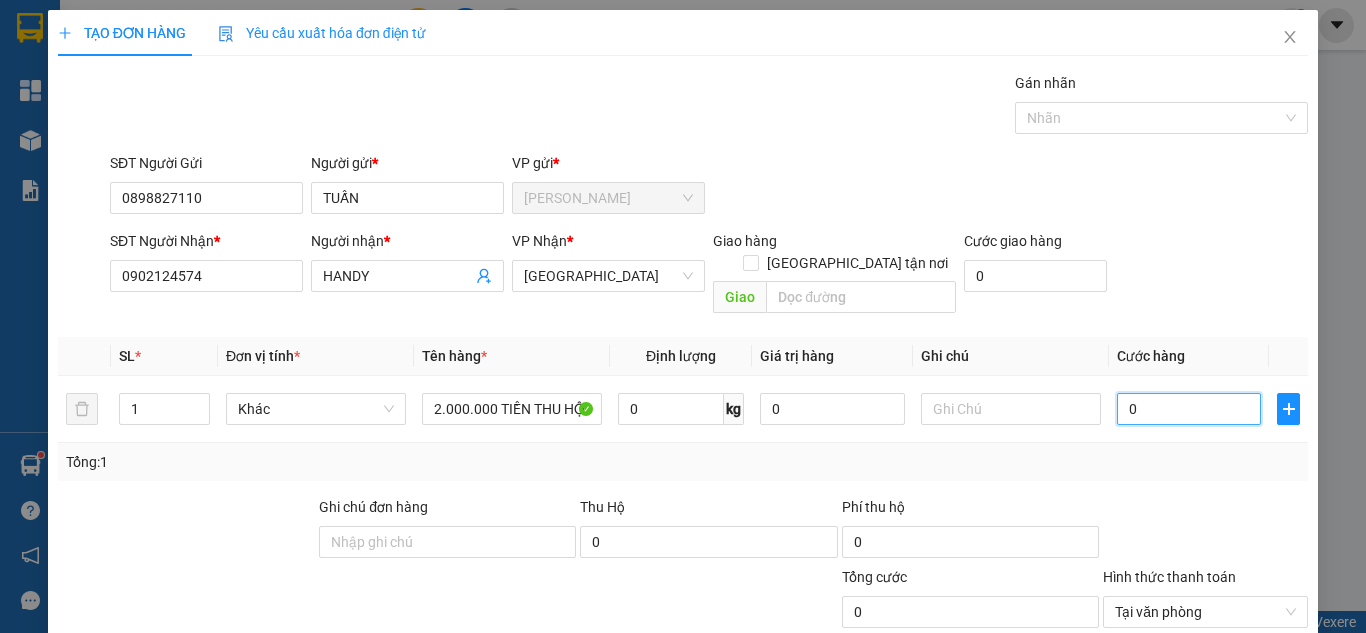 type on "01" 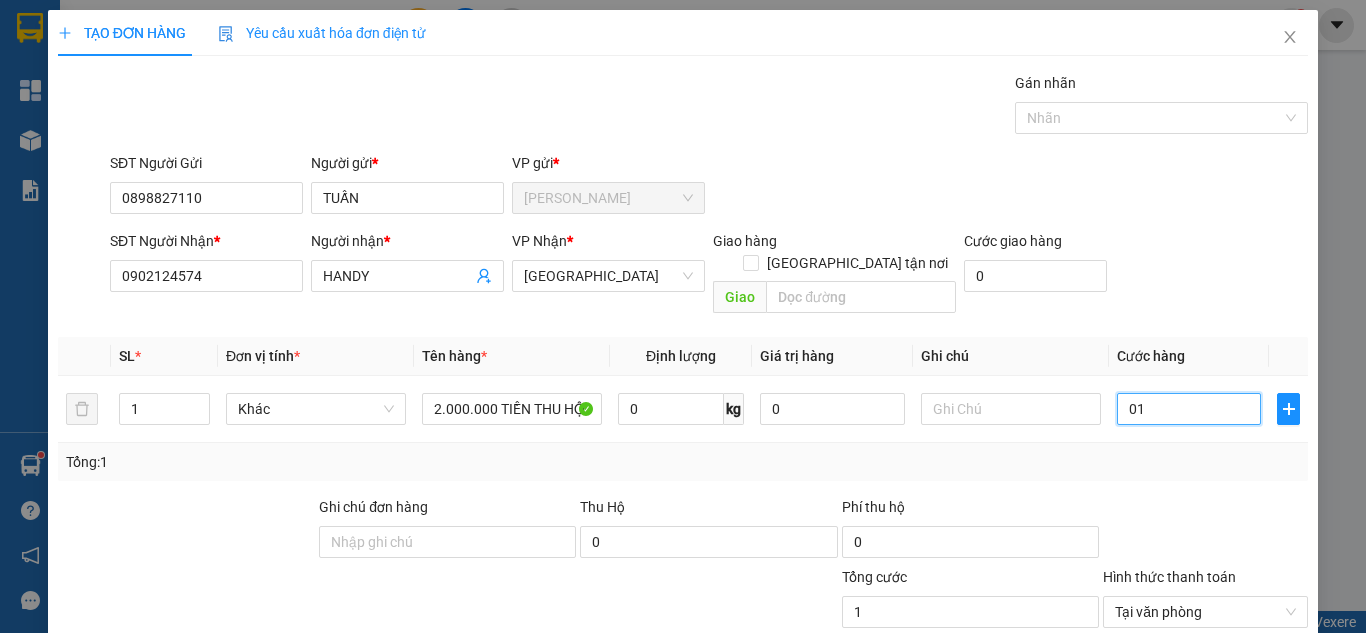 type on "015" 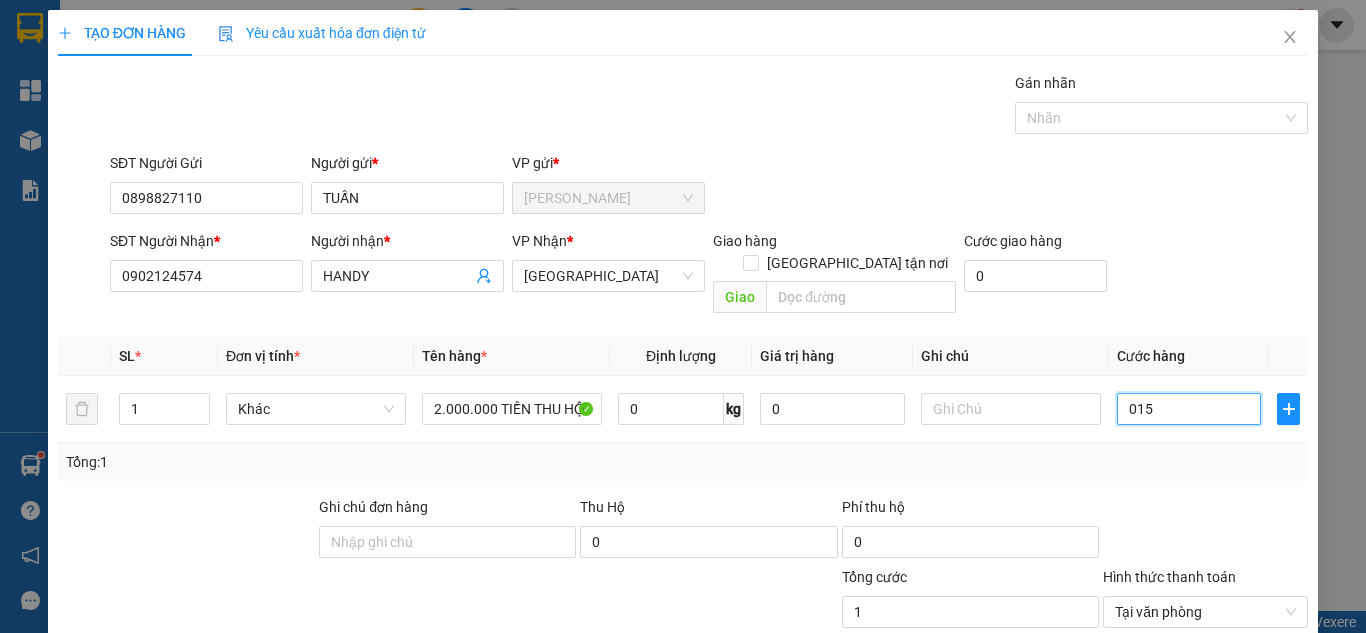 type on "15" 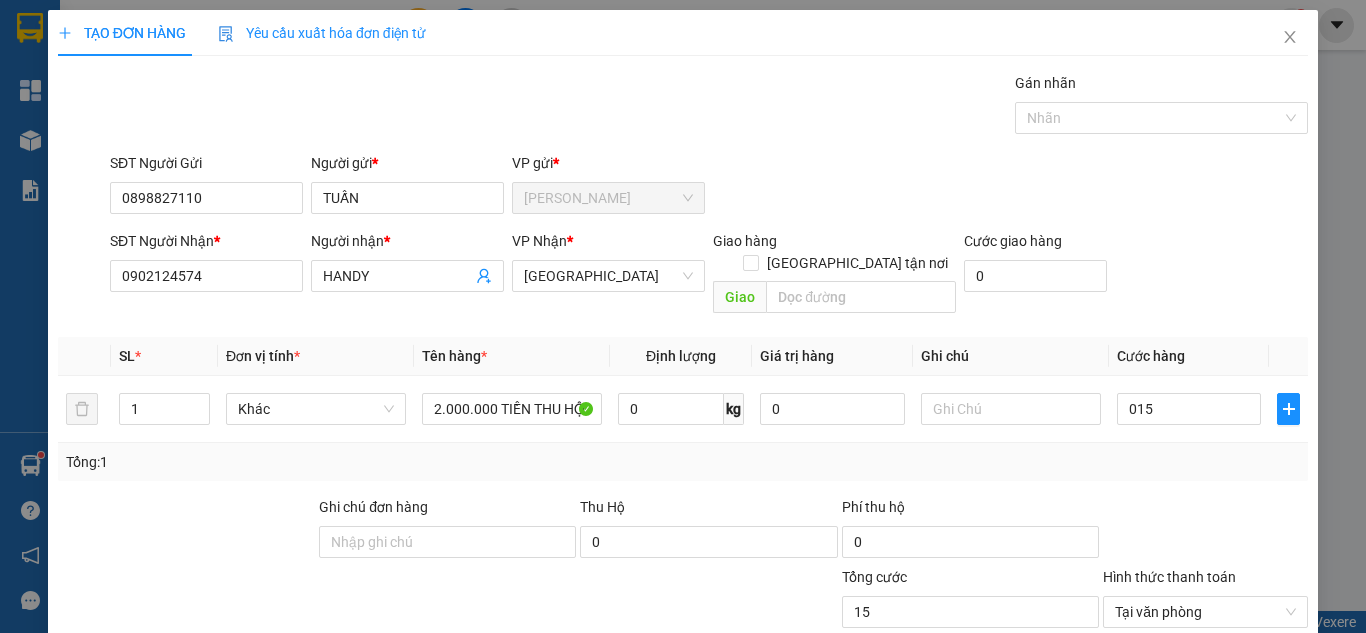 type on "15.000" 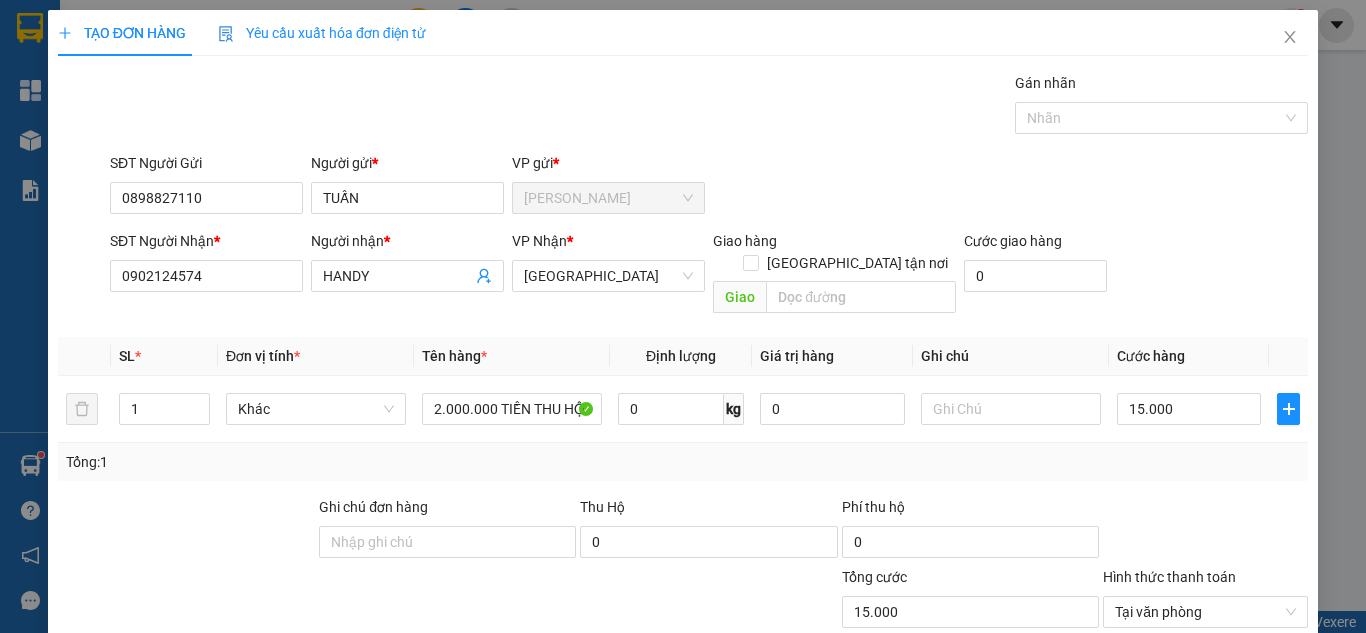 drag, startPoint x: 1275, startPoint y: 260, endPoint x: 1310, endPoint y: 300, distance: 53.15073 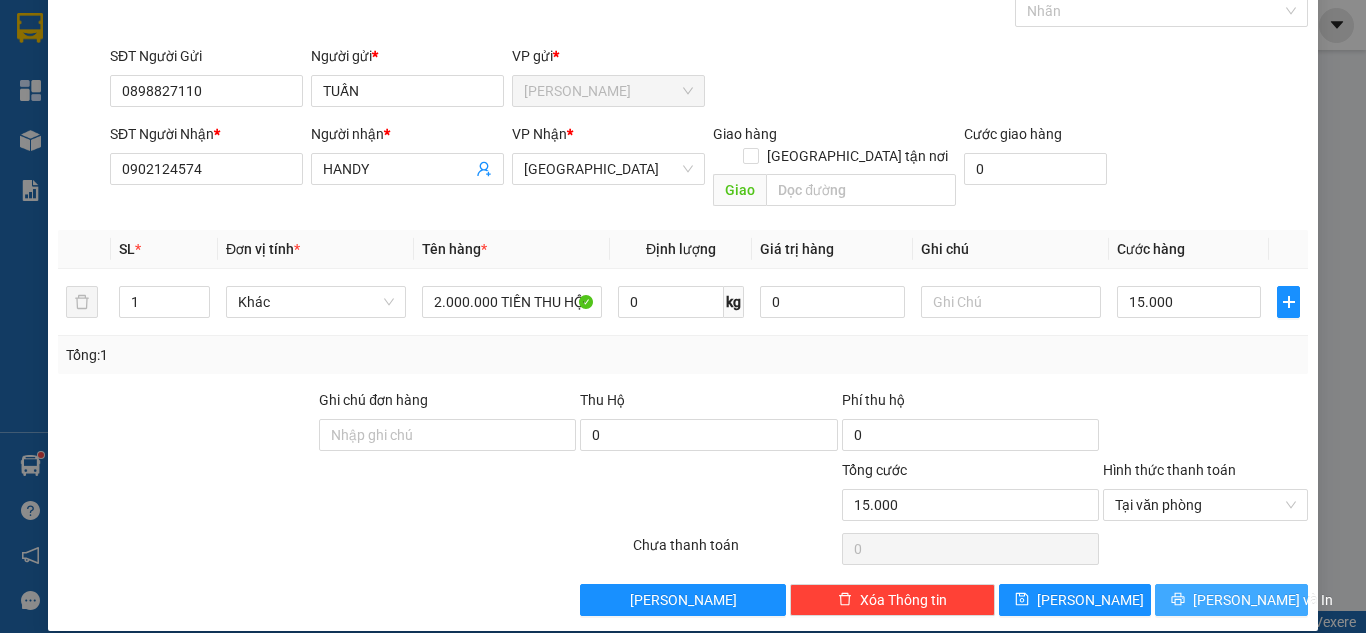 click on "[PERSON_NAME] và In" at bounding box center (1263, 600) 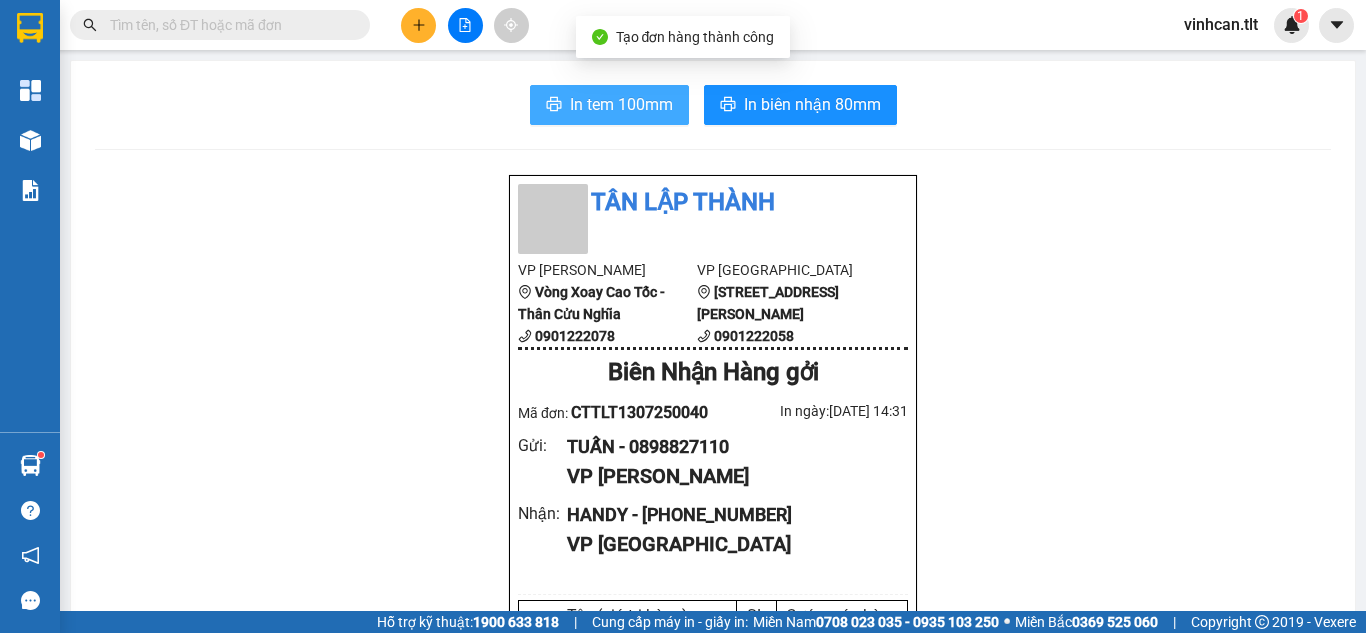 click on "In tem 100mm
In biên nhận 80mm Tân Lập Thành VP Cao Tốc   Vòng Xoay Cao Tốc - Thân Cửu Nghĩa   0901222078 VP [GEOGRAPHIC_DATA]   [GEOGRAPHIC_DATA] 5   0901222058 [GEOGRAPHIC_DATA] Hàng gởi Mã đơn:   CTTLT1307250040 In ngày:  [DATE]   14:31 Gửi :   TUẤN - 0898827110 VP Cao Tốc Nhận :   HANDY  - [PHONE_NUMBER] VP [GEOGRAPHIC_DATA] Tên (giá trị hàng) SL Cước món hàng Khác - 2.000.000 TIỀN THU HỘ   (0) 1 15.000 Tổng cộng 1 15.000 Loading... Đã Thu : 15.000 VND Tổng phải thu : 0 VND Quy định nhận/gửi hàng : Hàng hóa quá 7 ngày, nhà xe không chịu trách nhiệm hư hao, thất lạc. Nhà xe không bồi thường khi vận chuyển hàng dễ vỡ. Hàng không kê khai giá trị nếu thất lạc nhà xe chỉ bồi thường tối đa 10 lần cước vận chuyển. Đối với tiền, quý khách vui lòng mang theo CMND để đối chiếu. Nhà xe không chịu trách nhiệm với hàng niêm phong/hàng quốc cấm. CTTLT1307250040" at bounding box center (713, 893) 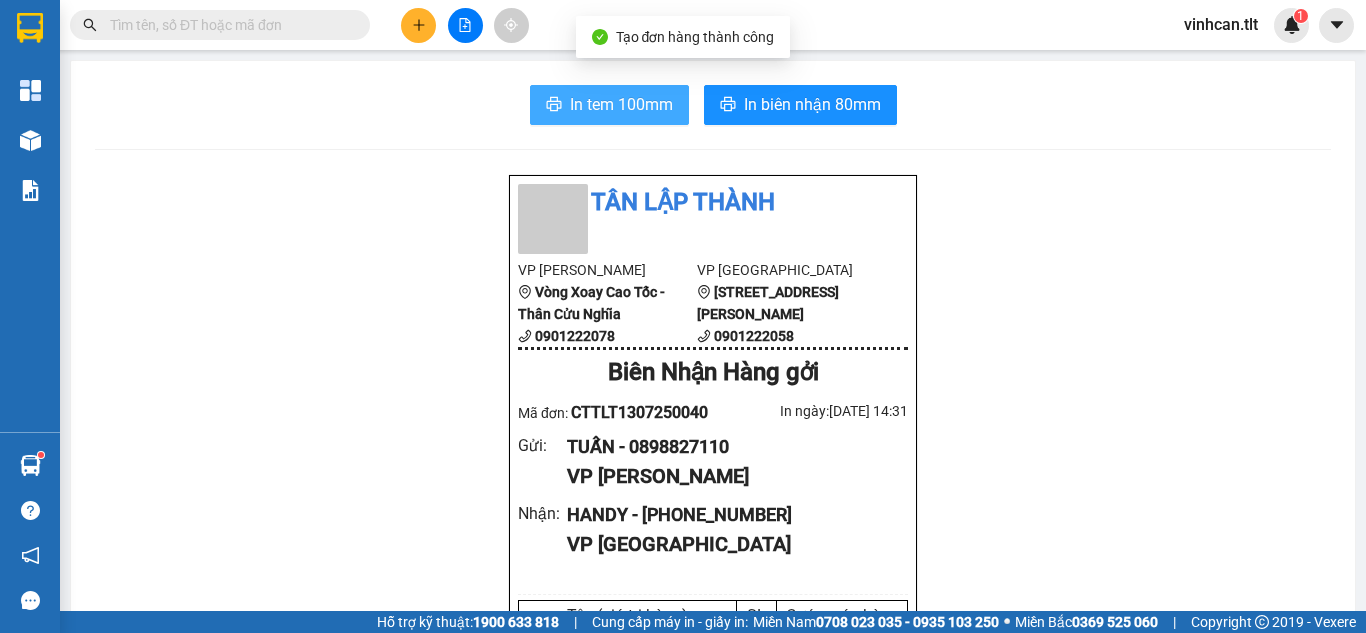 scroll, scrollTop: 0, scrollLeft: 0, axis: both 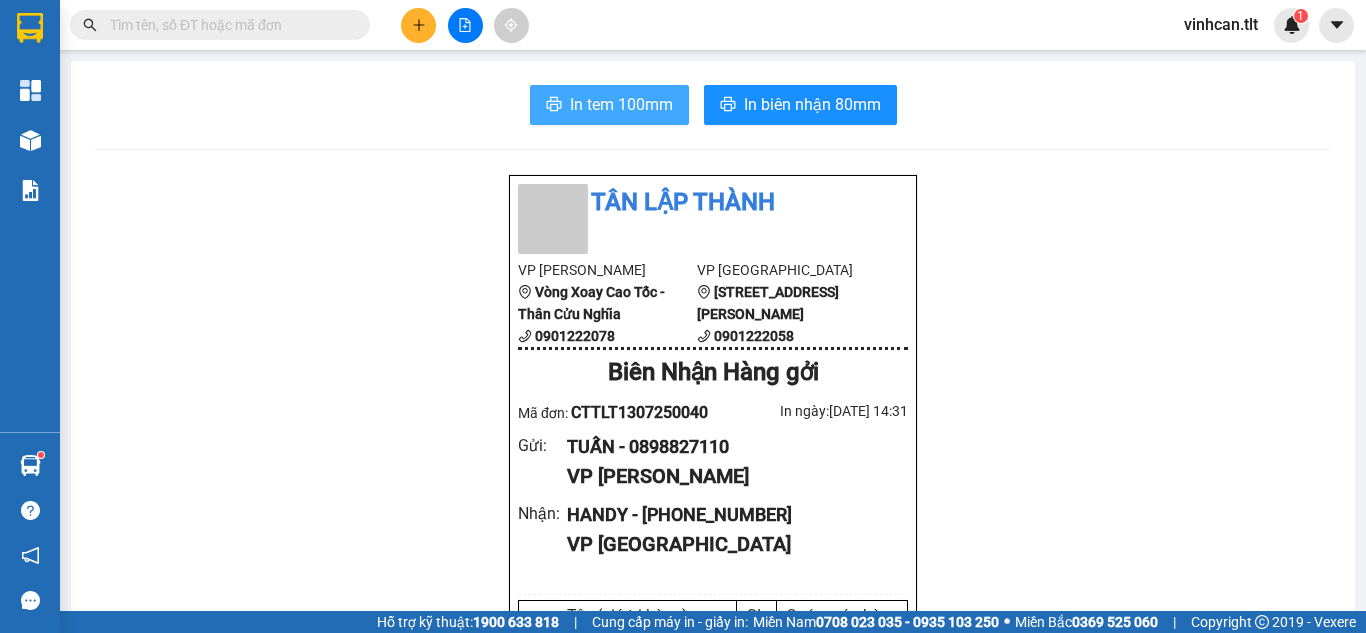 click at bounding box center (418, 25) 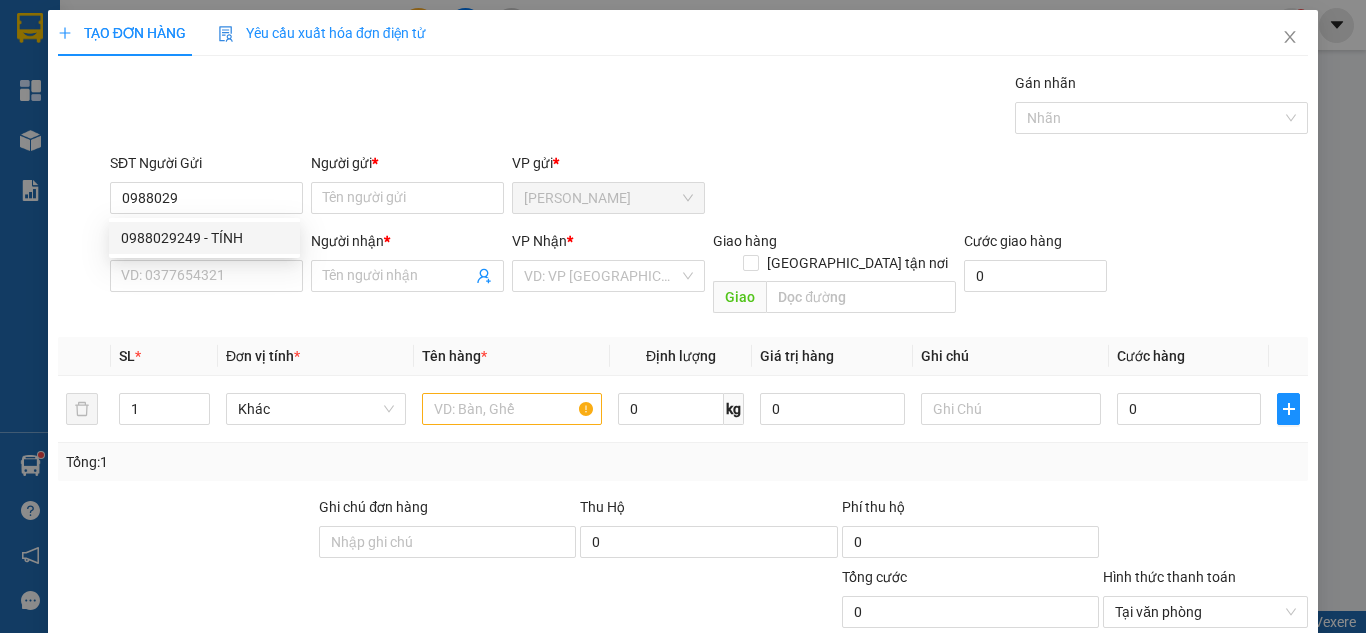 click on "SĐT Người Gửi 0988029" at bounding box center (206, 187) 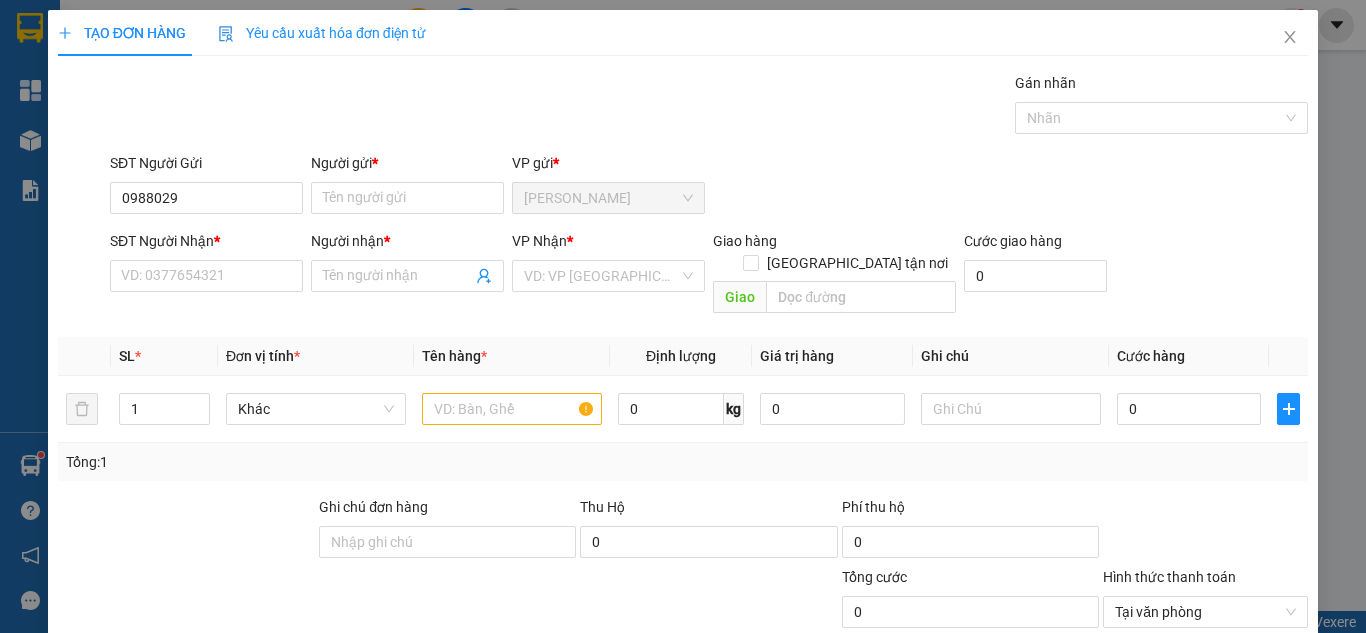 click on "SĐT Người Gửi 0988029 Người gửi  * Tên người gửi VP gửi  * [PERSON_NAME] SĐT Người Nhận  * VD: 0377654321 Người nhận  * Tên người nhận VP Nhận  * VD: VP Sài Gòn Giao hàng Giao tận nơi Giao Cước giao hàng 0" at bounding box center [683, 237] 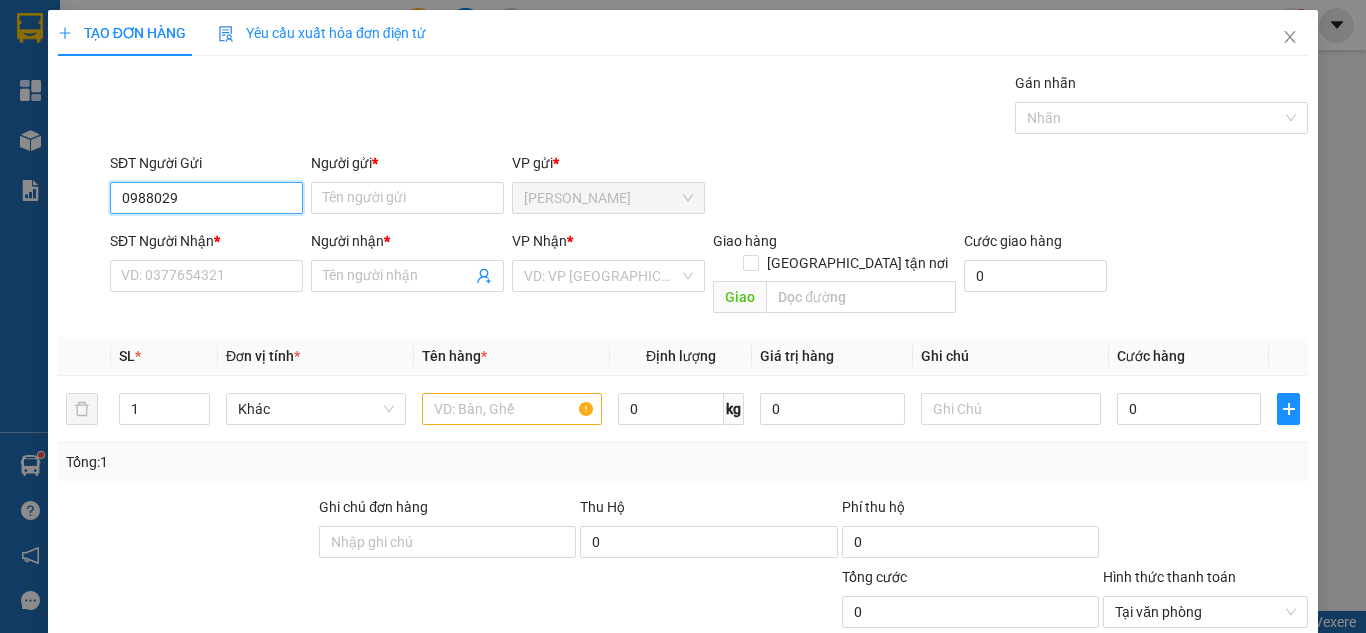 click on "0988029" at bounding box center [206, 198] 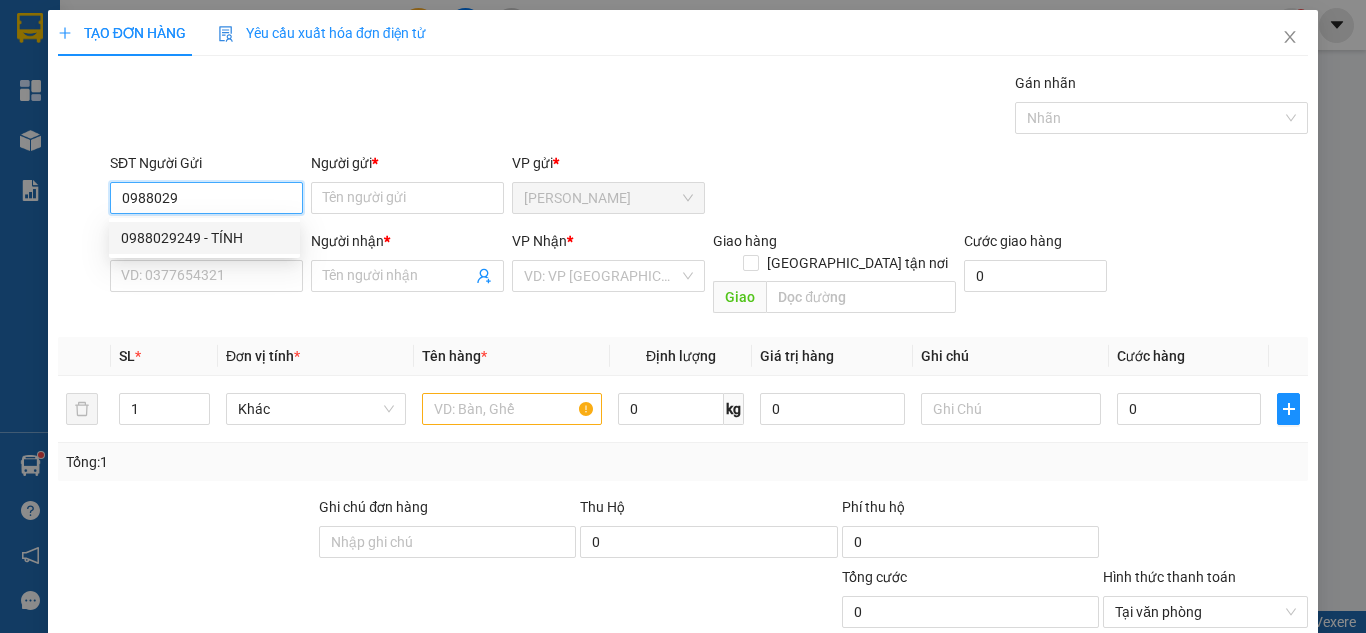 click on "0988029249 - TÍNH" at bounding box center (204, 238) 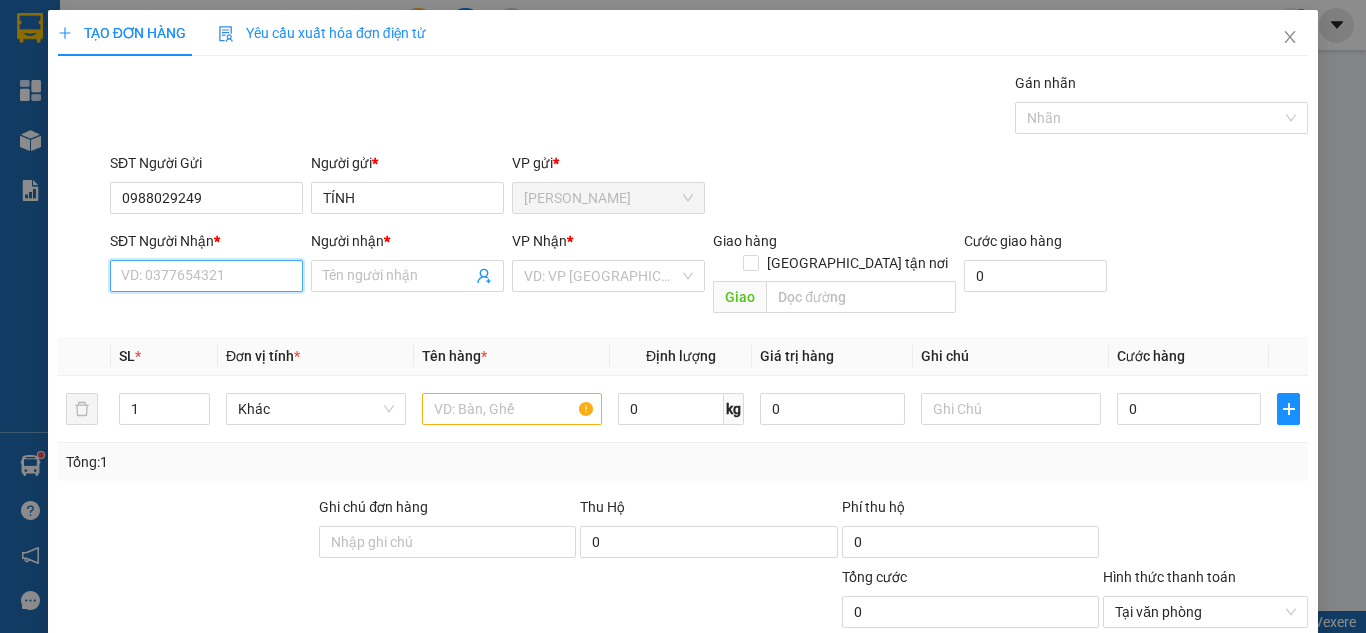 click on "SĐT Người Nhận  *" at bounding box center (206, 276) 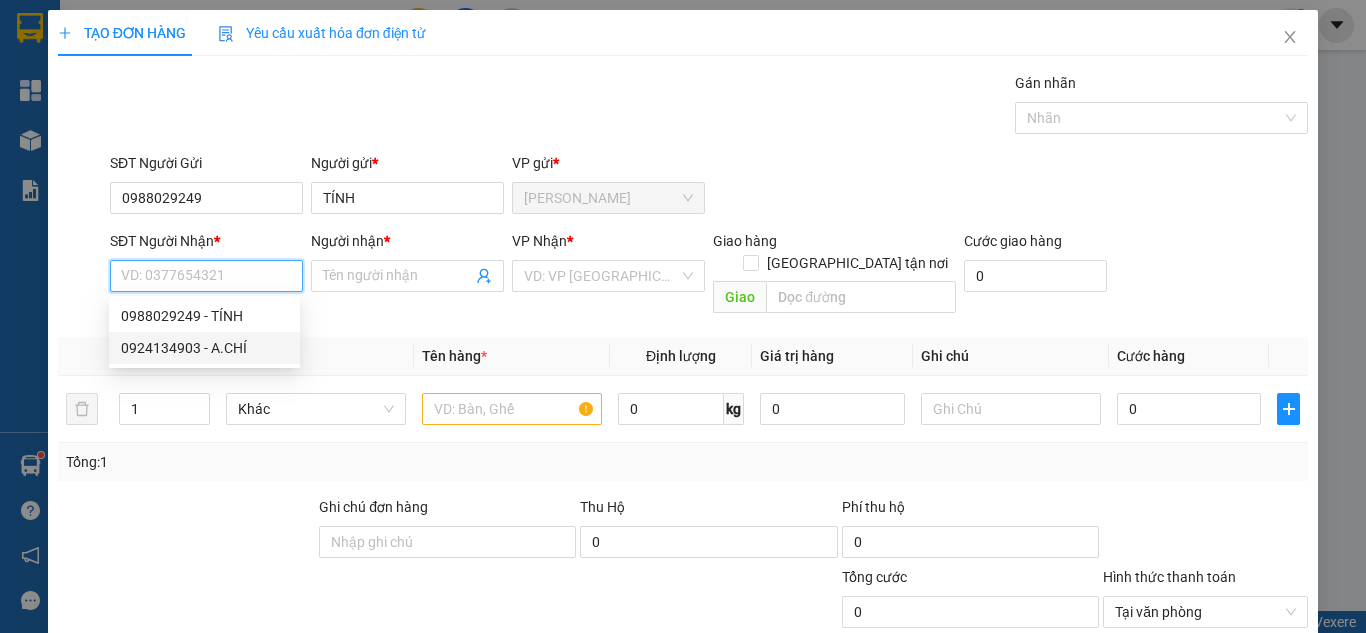 drag, startPoint x: 236, startPoint y: 339, endPoint x: 352, endPoint y: 314, distance: 118.66339 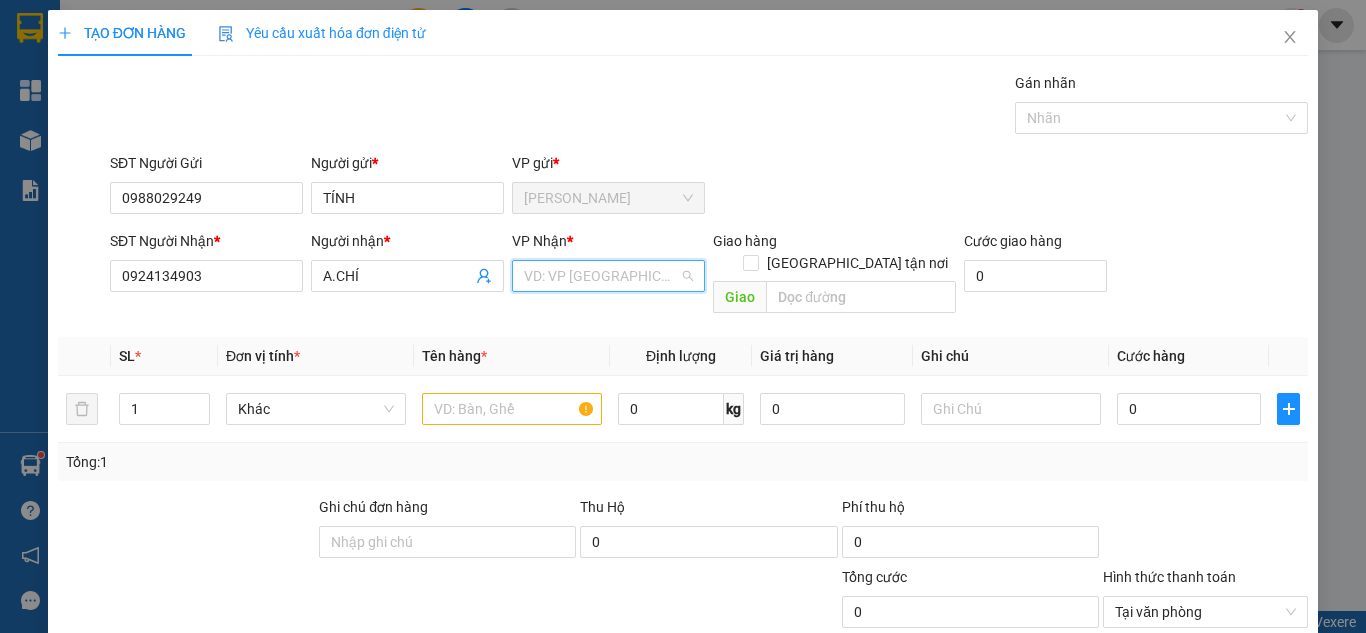 drag, startPoint x: 596, startPoint y: 275, endPoint x: 574, endPoint y: 319, distance: 49.193497 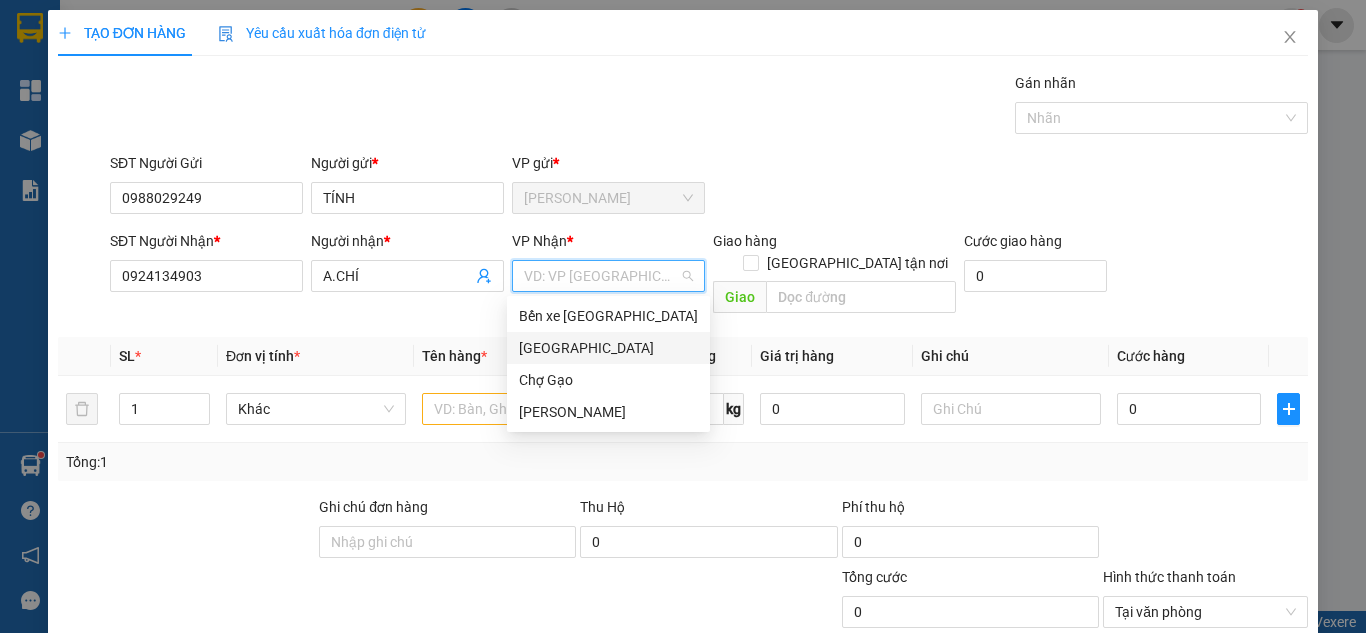 click on "[GEOGRAPHIC_DATA]" at bounding box center [608, 348] 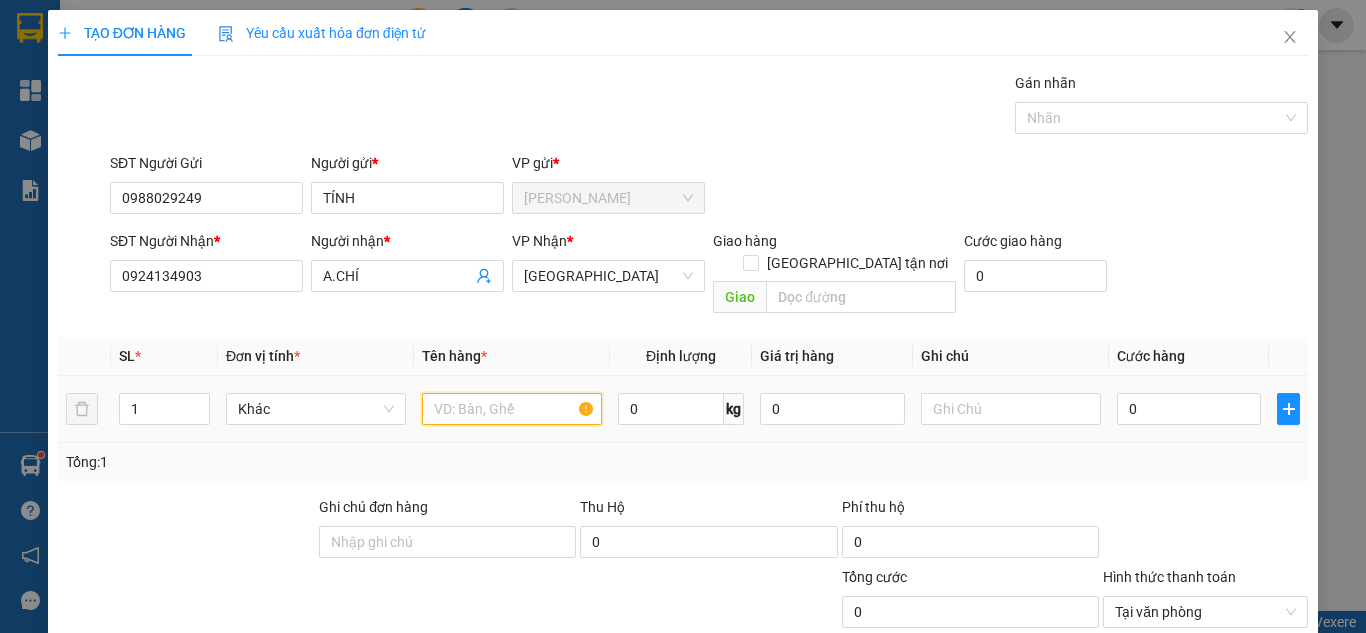 click at bounding box center (512, 409) 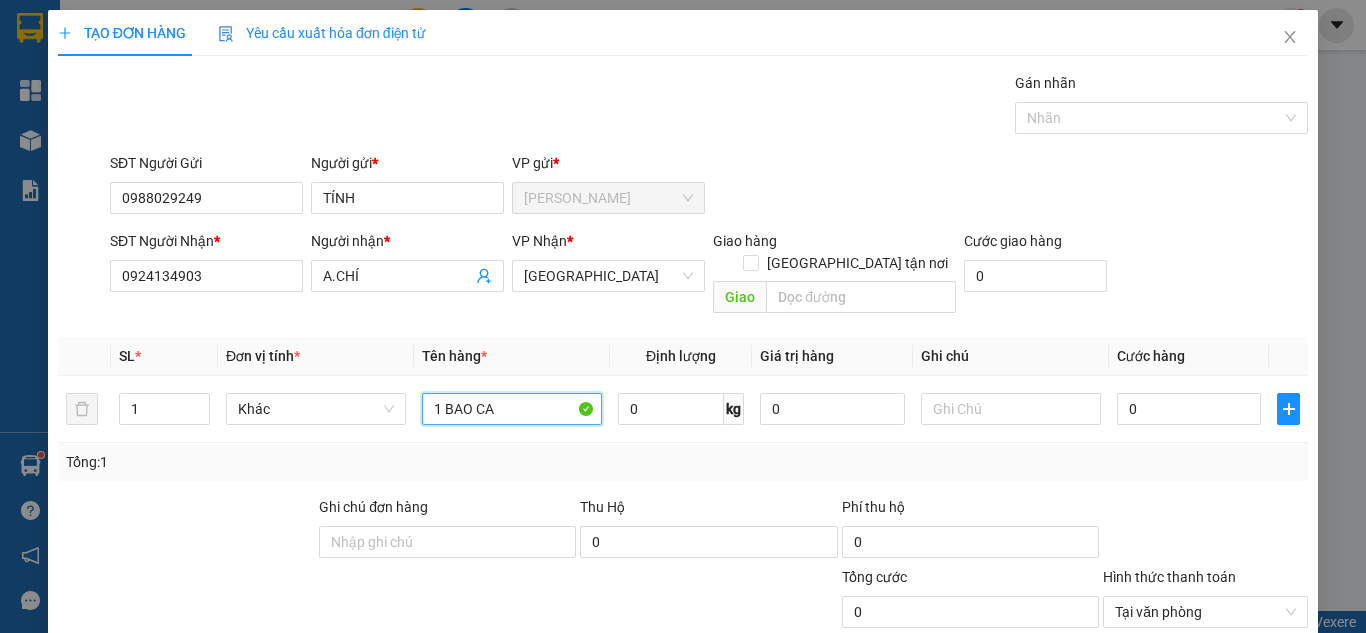 paste on "Á" 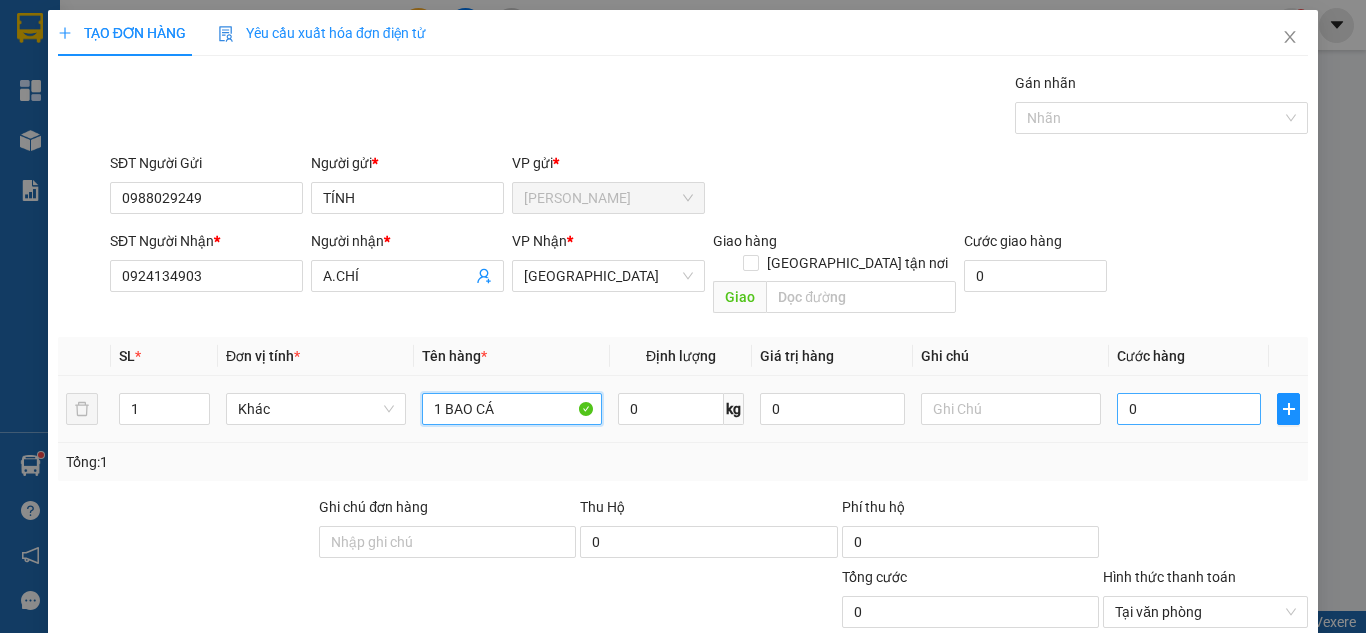type on "1 BAO CÁ" 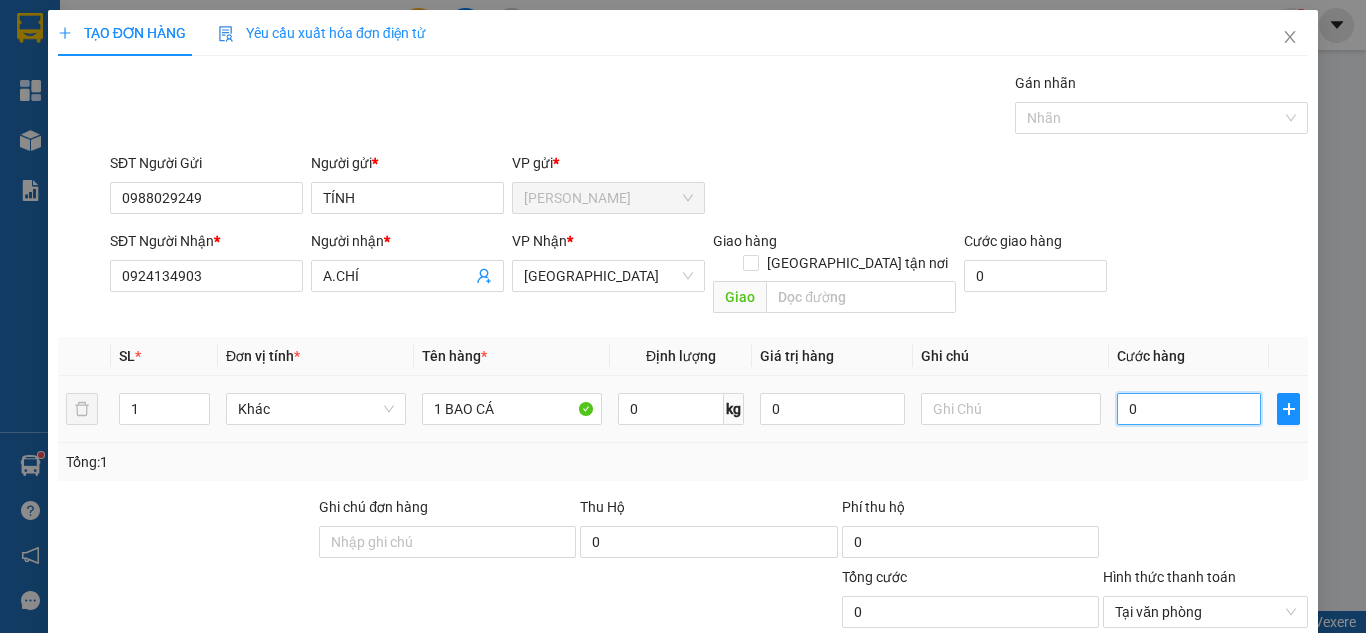 click on "0" at bounding box center (1189, 409) 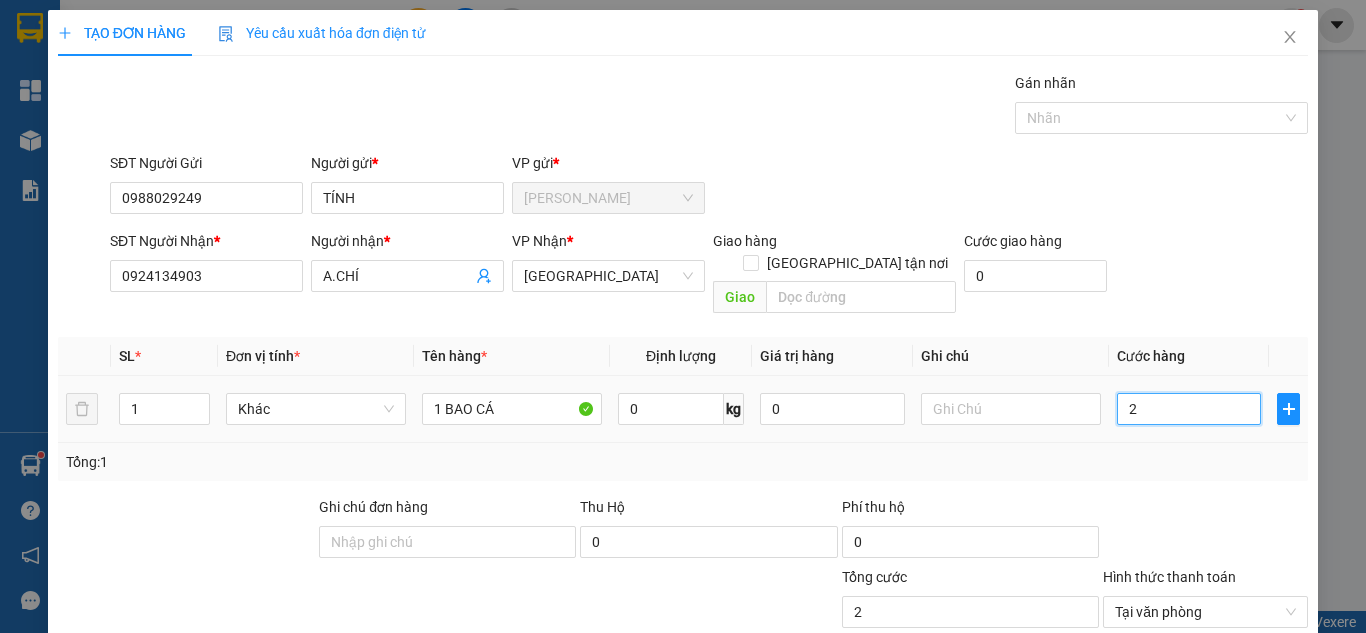 type on "25" 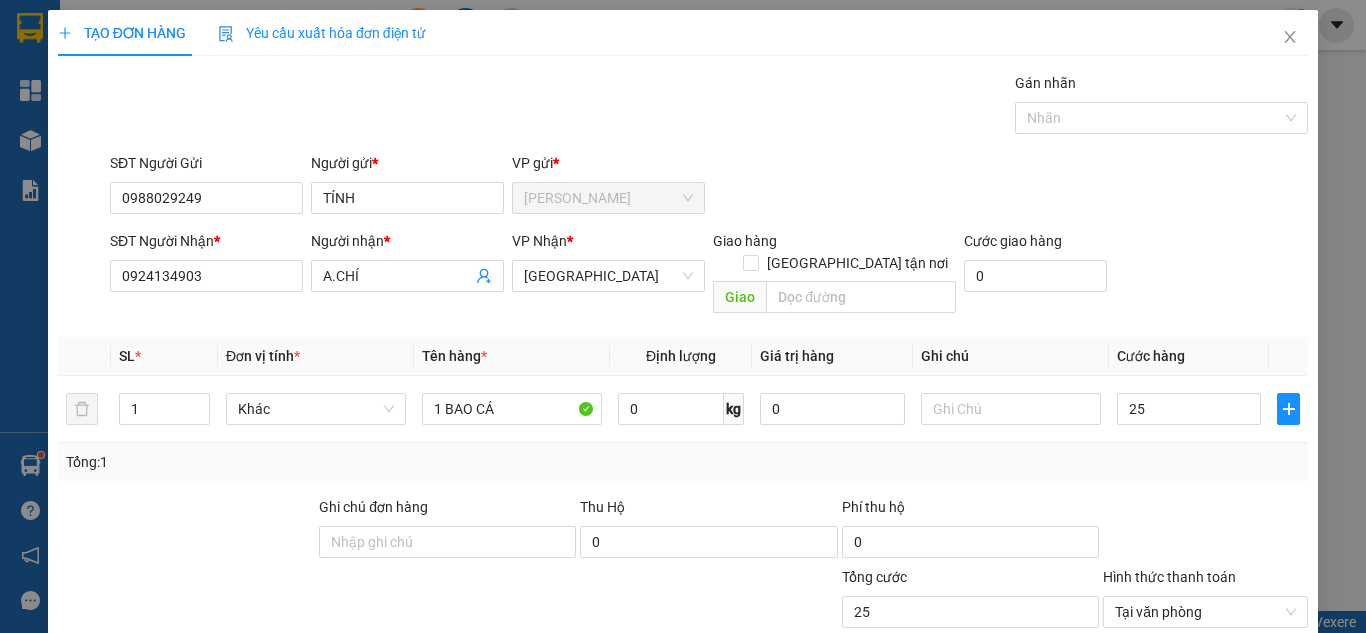 type on "25.000" 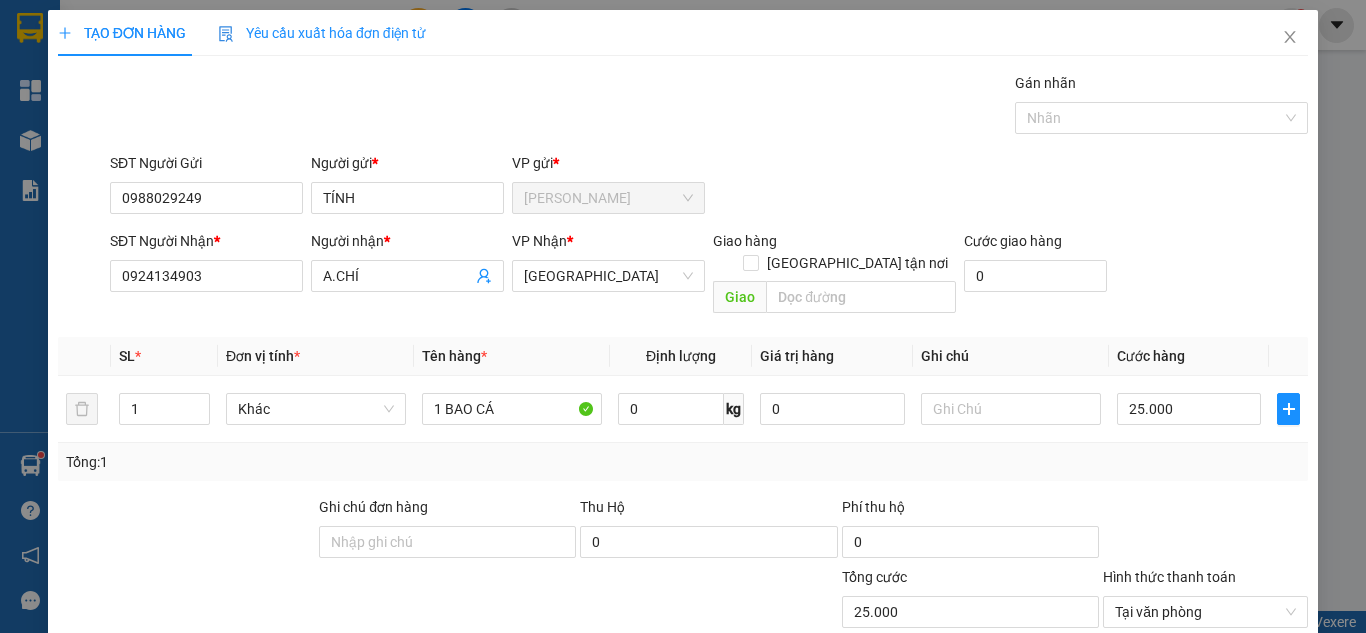 click on "SĐT Người Nhận  * 0924134903 Người nhận  * A.CHÍ VP Nhận  * [GEOGRAPHIC_DATA] Giao hàng [GEOGRAPHIC_DATA] tận nơi Giao Cước giao hàng 0" at bounding box center (709, 276) 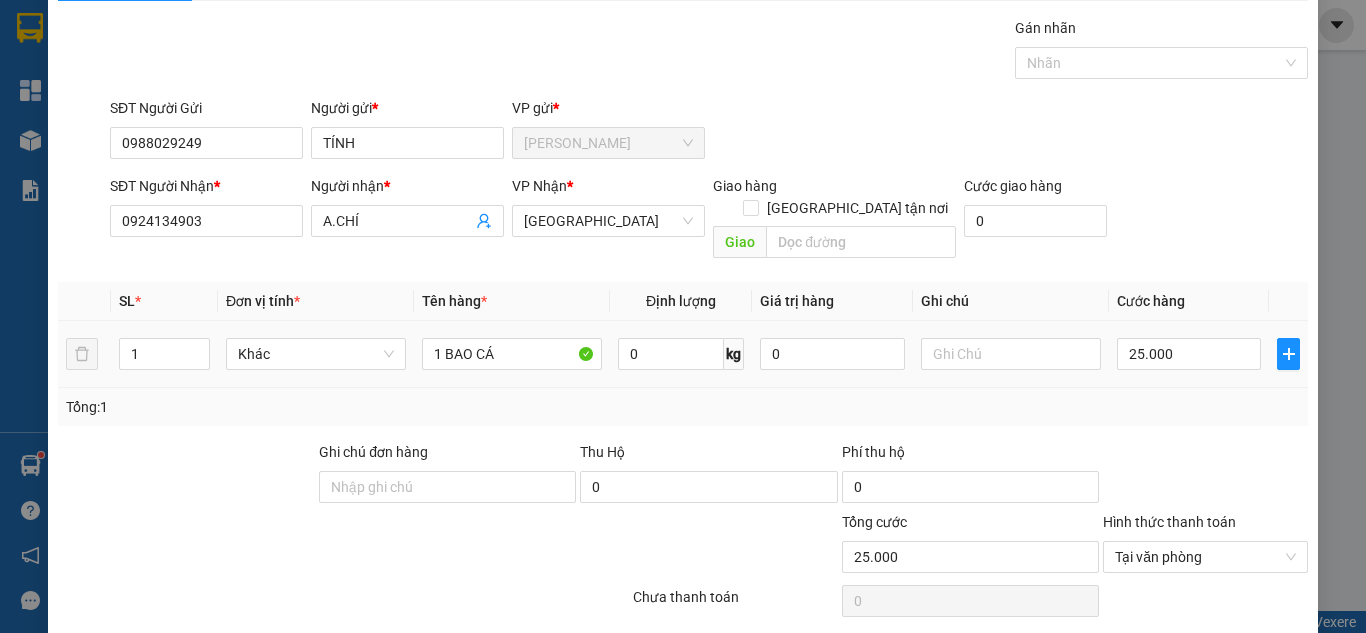 scroll, scrollTop: 107, scrollLeft: 0, axis: vertical 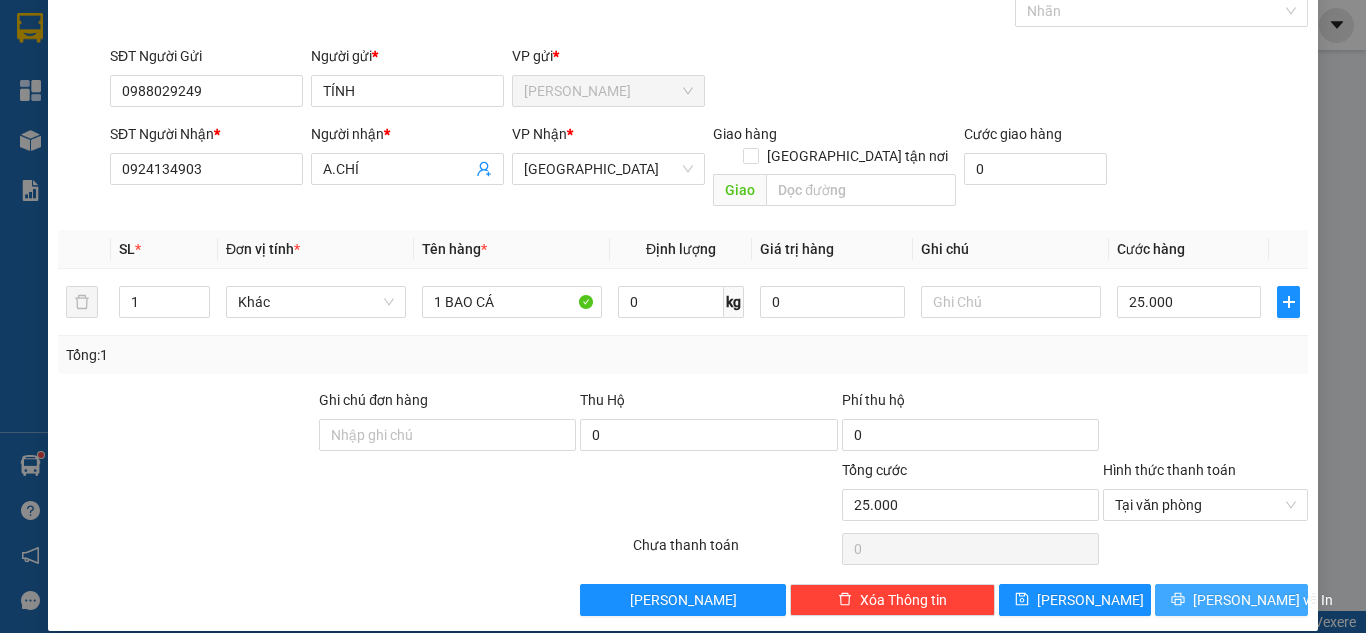 click on "[PERSON_NAME] và In" at bounding box center [1231, 600] 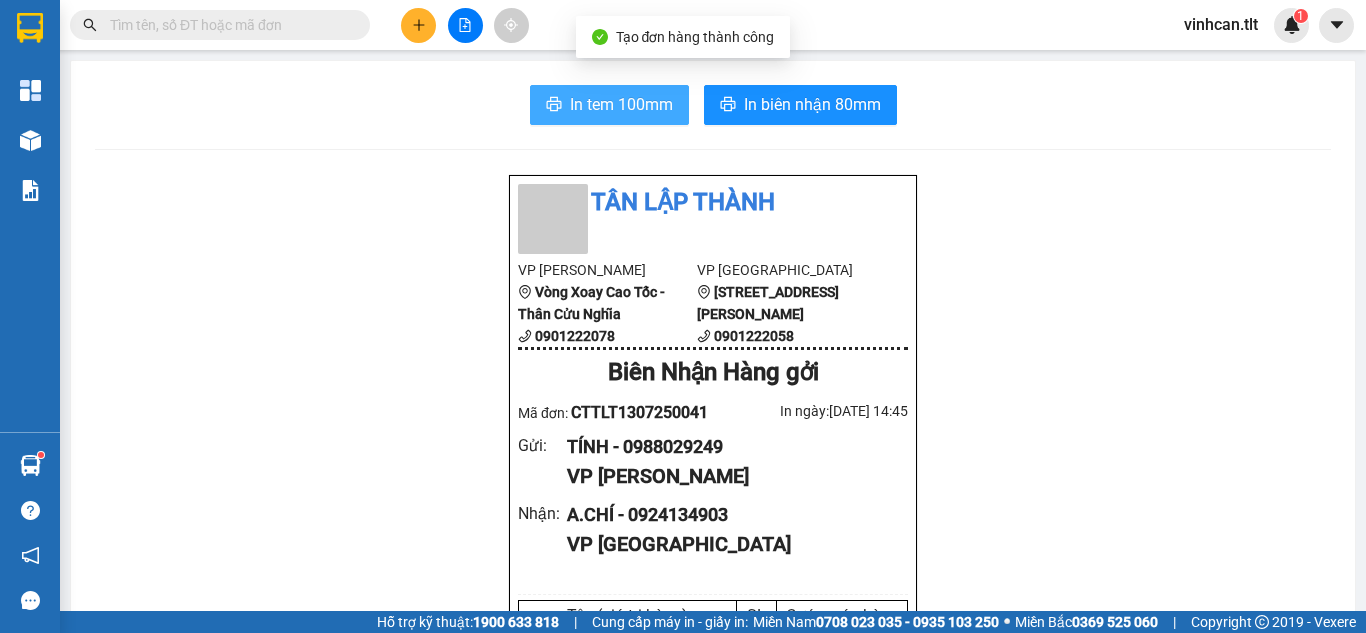 click on "In tem 100mm" at bounding box center (621, 104) 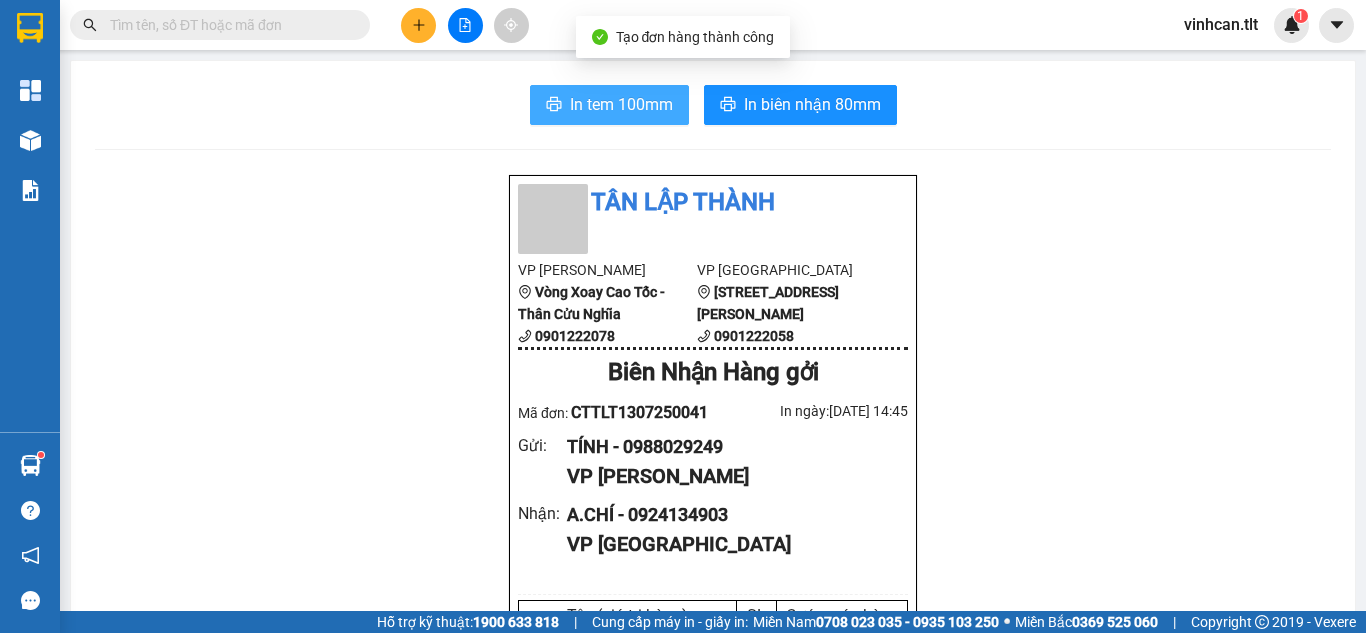 scroll, scrollTop: 0, scrollLeft: 0, axis: both 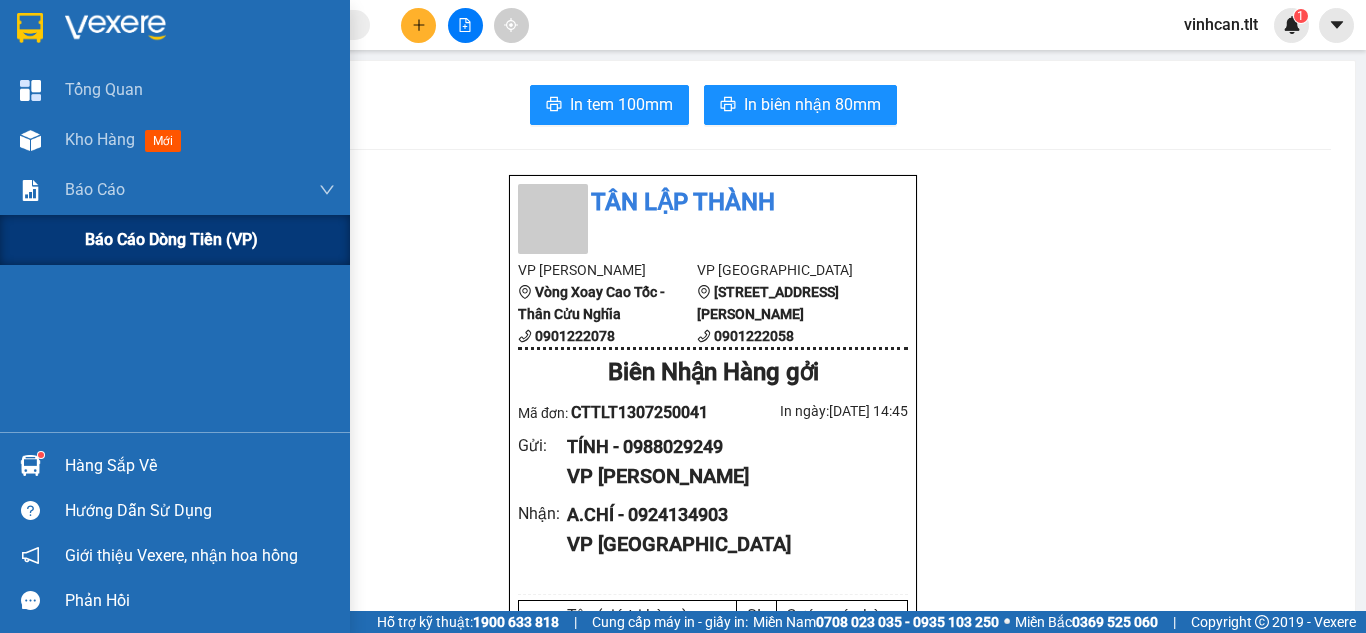 click on "Báo cáo dòng tiền (VP)" at bounding box center [171, 239] 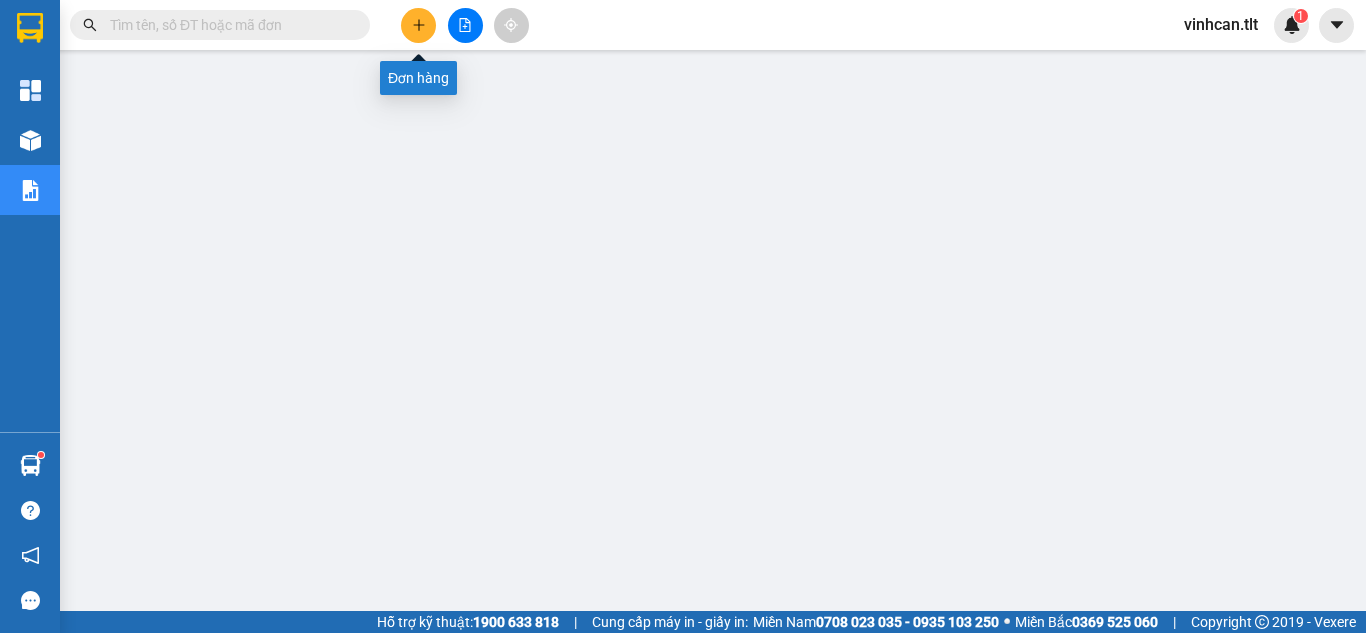 click 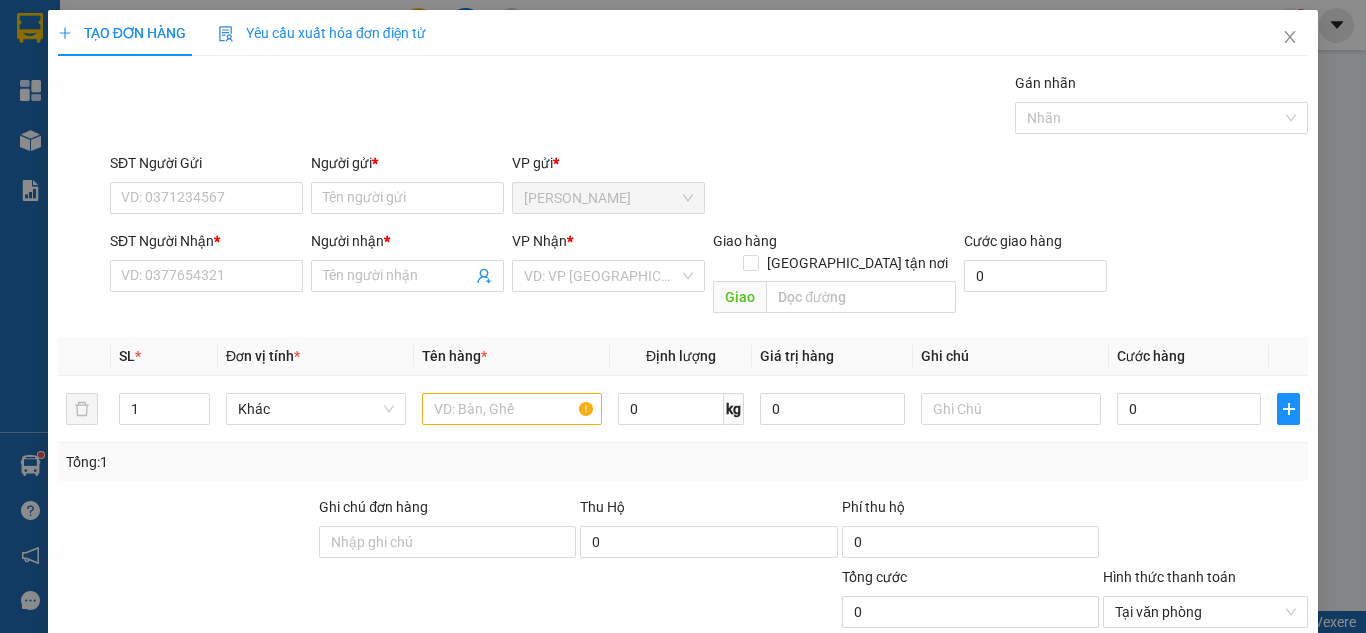 click on "VP Nhận  * VD: VP [GEOGRAPHIC_DATA]" at bounding box center (608, 265) 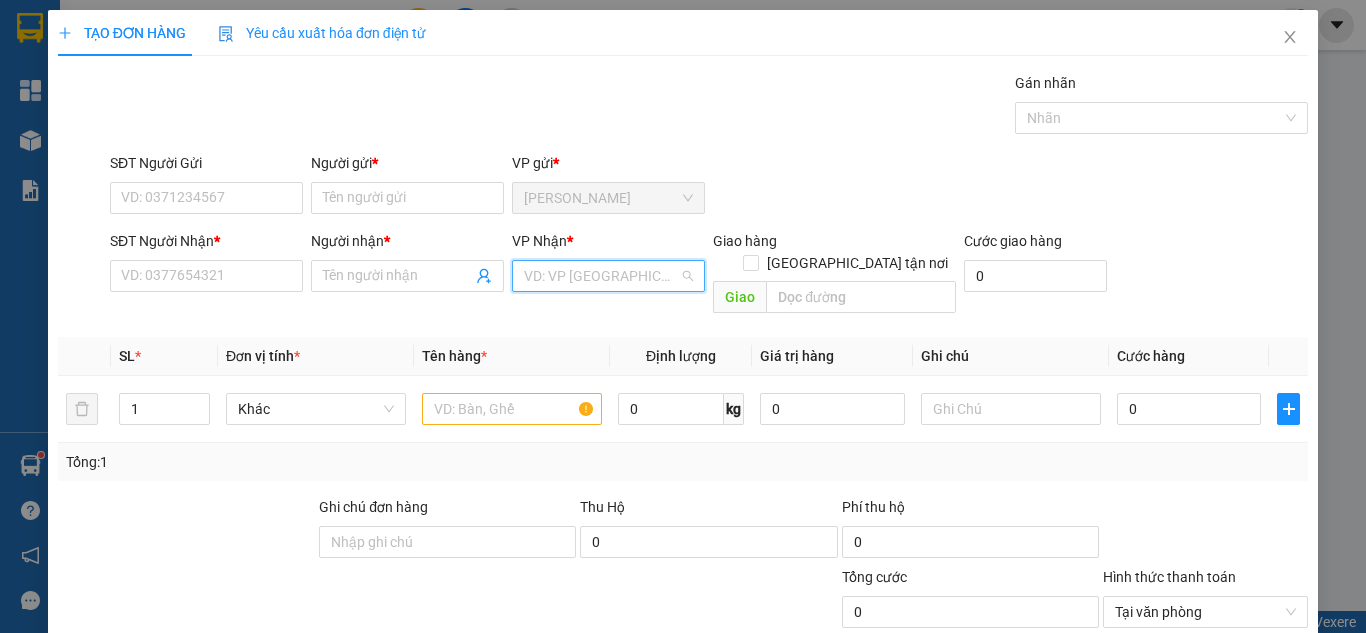 click at bounding box center [601, 276] 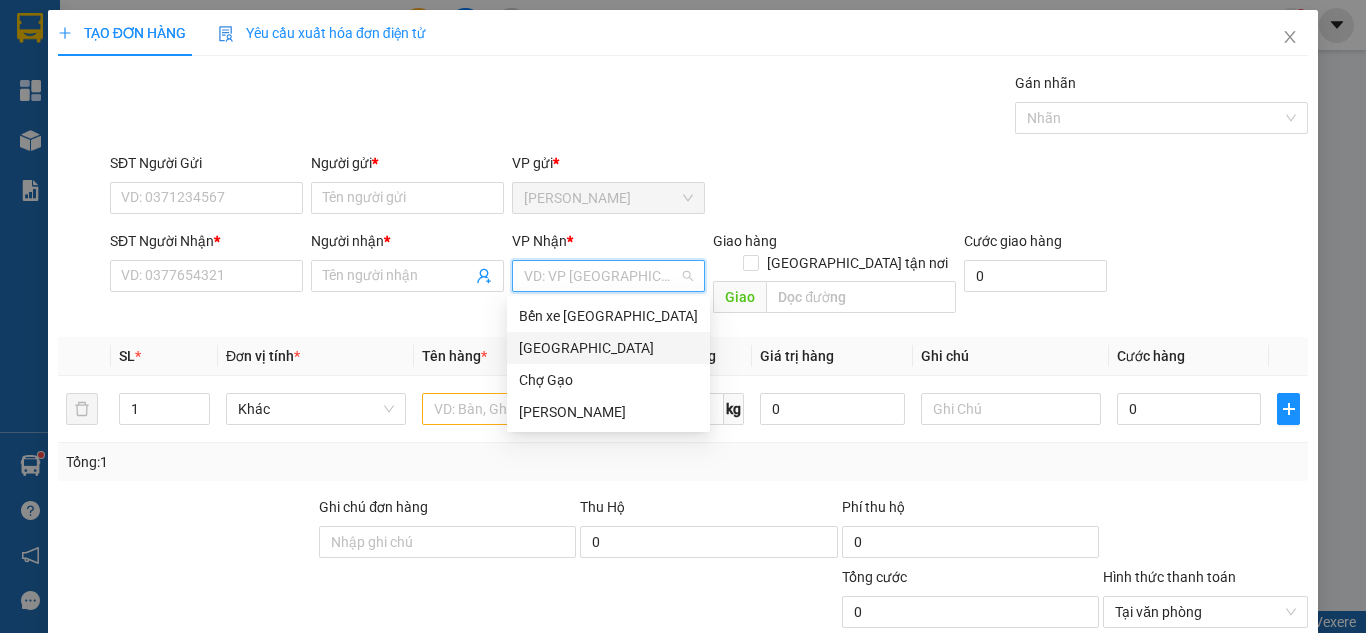 click on "[GEOGRAPHIC_DATA]" at bounding box center (608, 348) 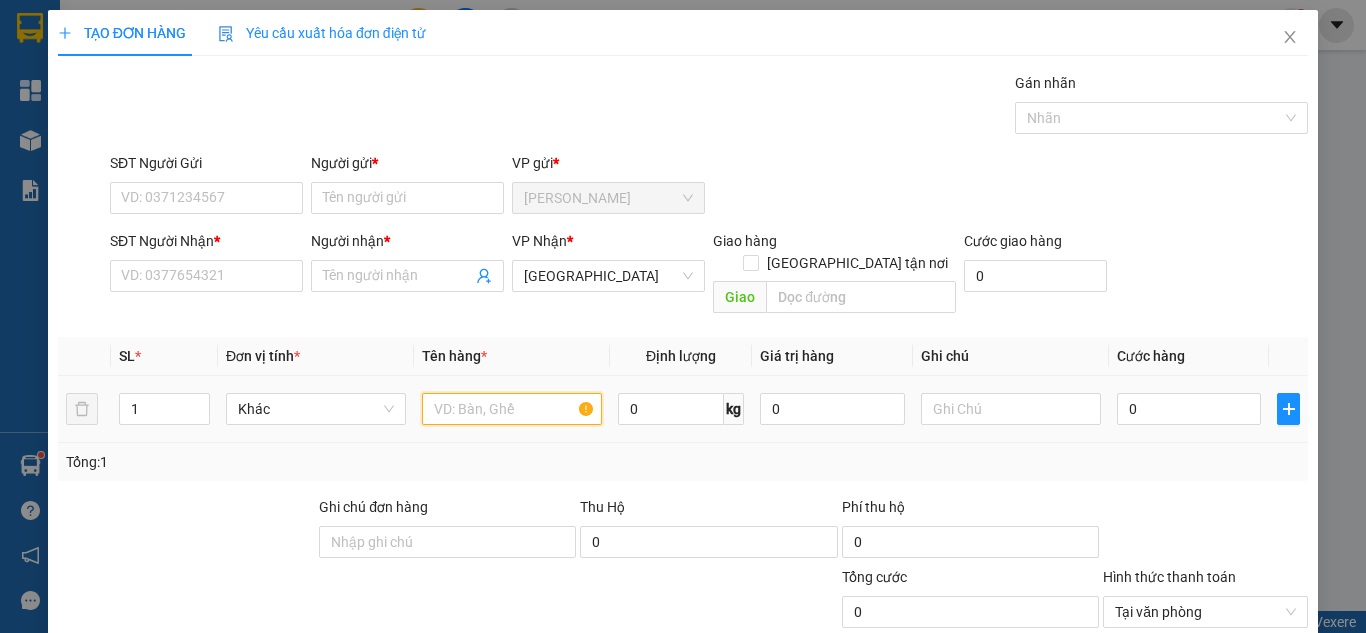 click at bounding box center [512, 409] 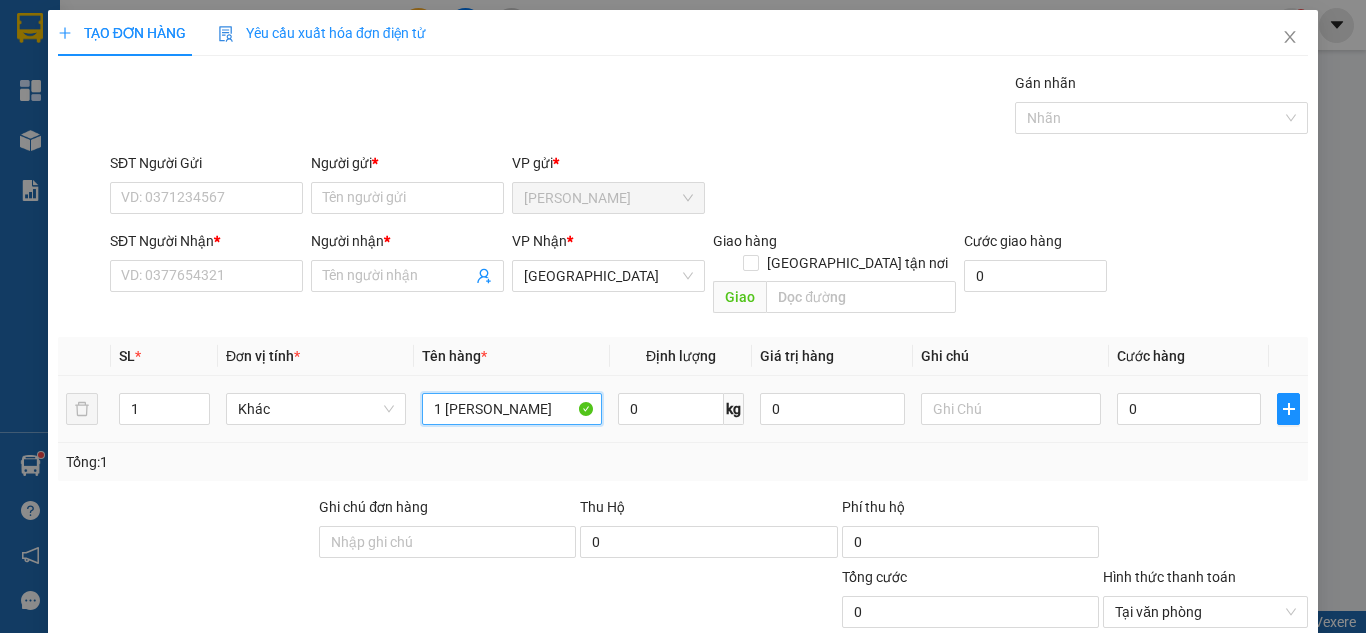 type on "1 [PERSON_NAME]" 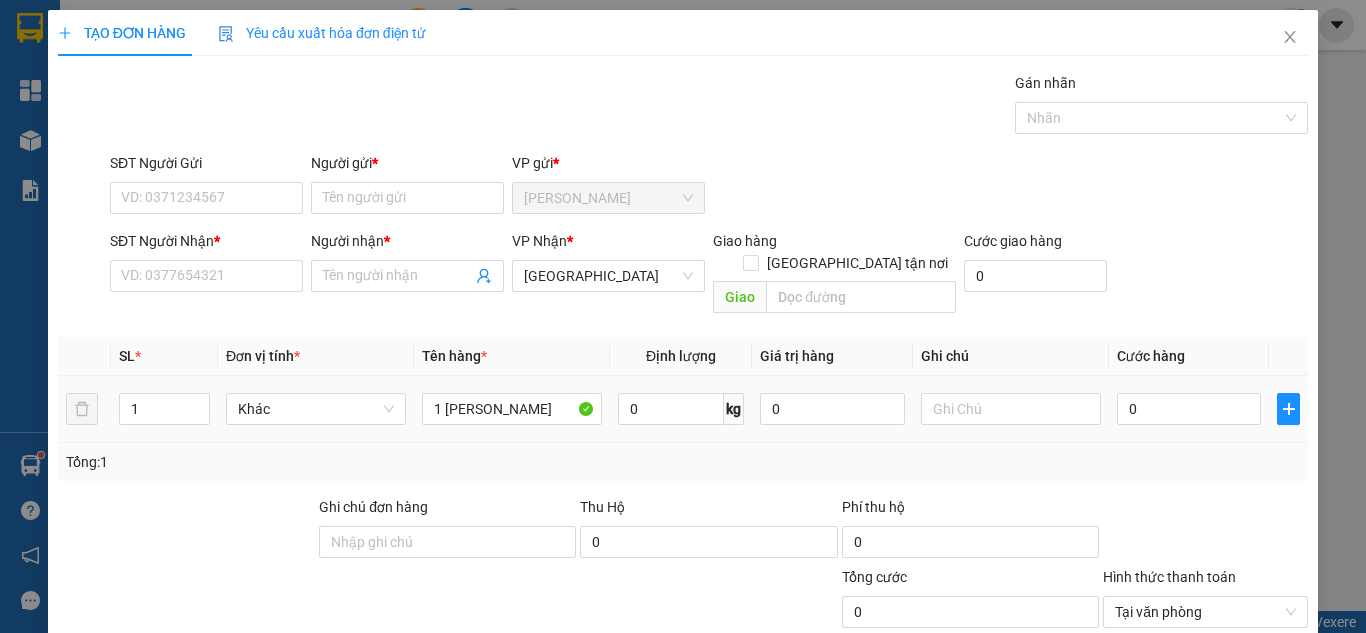 click on "0" at bounding box center [1189, 409] 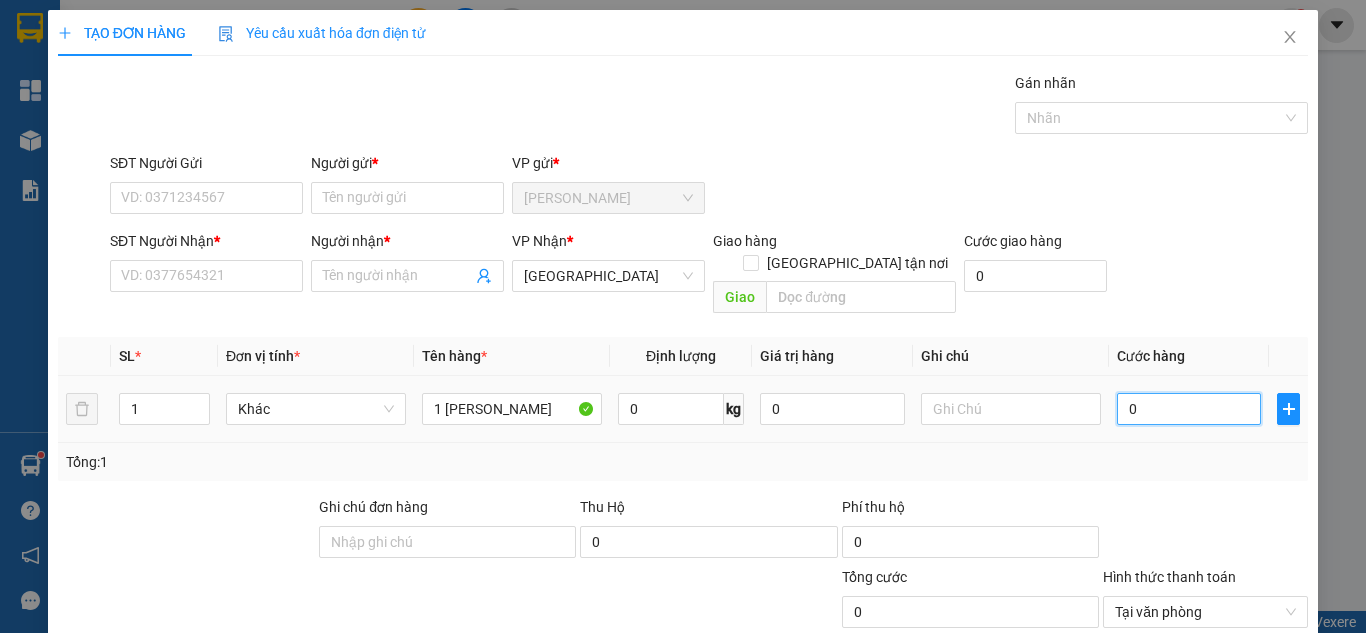 click on "0" at bounding box center (1189, 409) 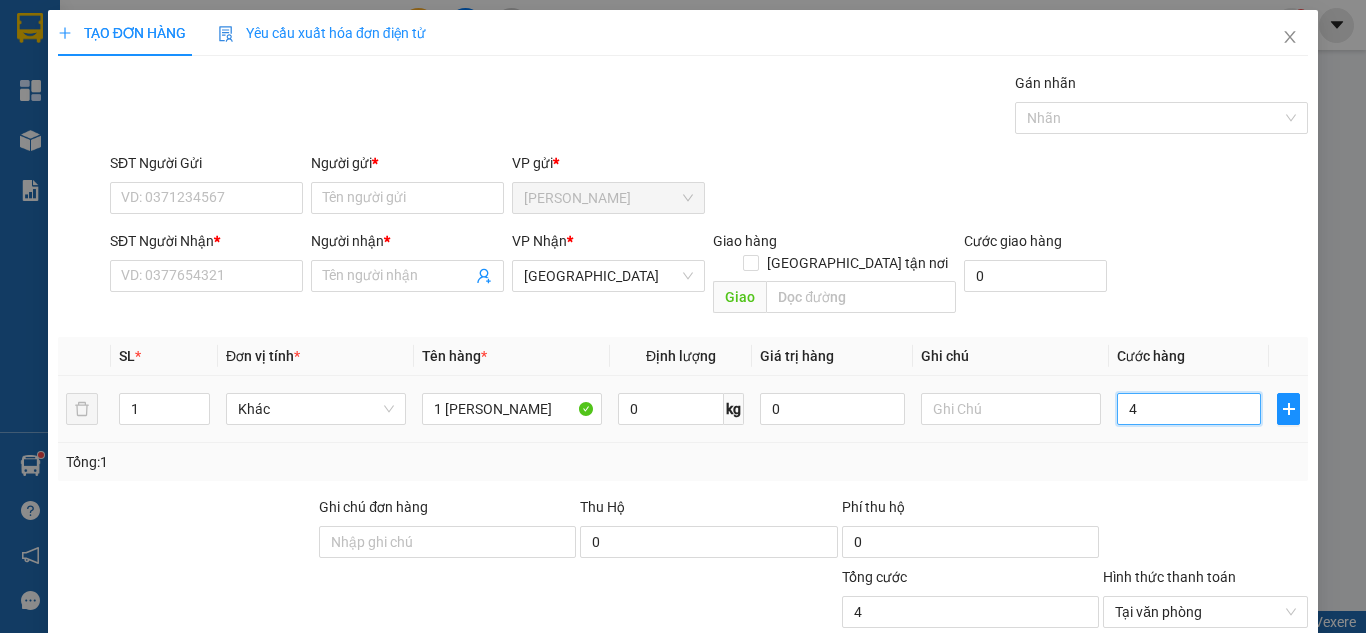 type on "40" 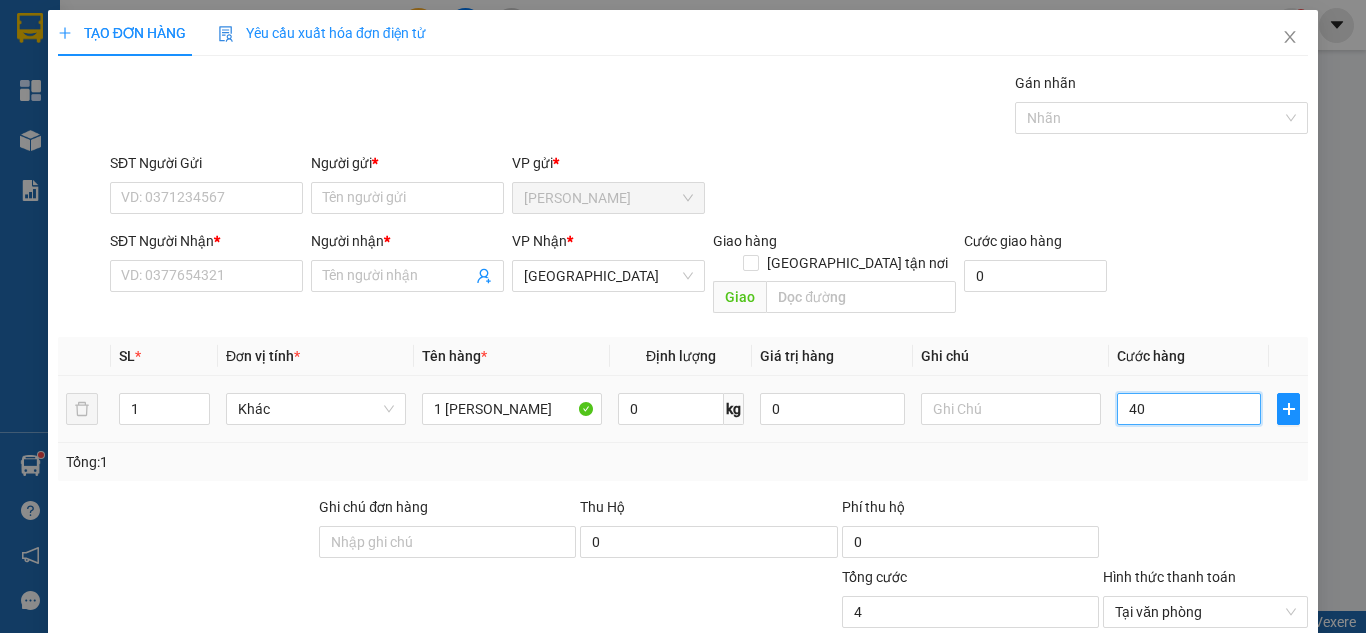 type on "40" 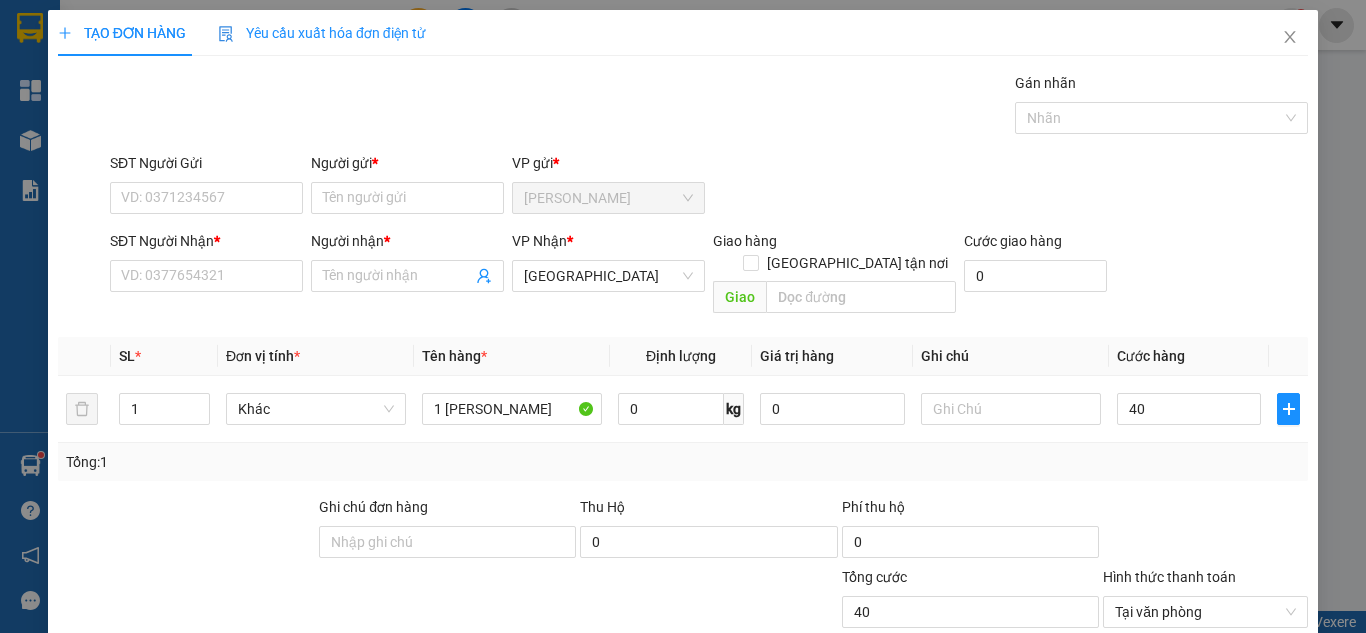 type on "40.000" 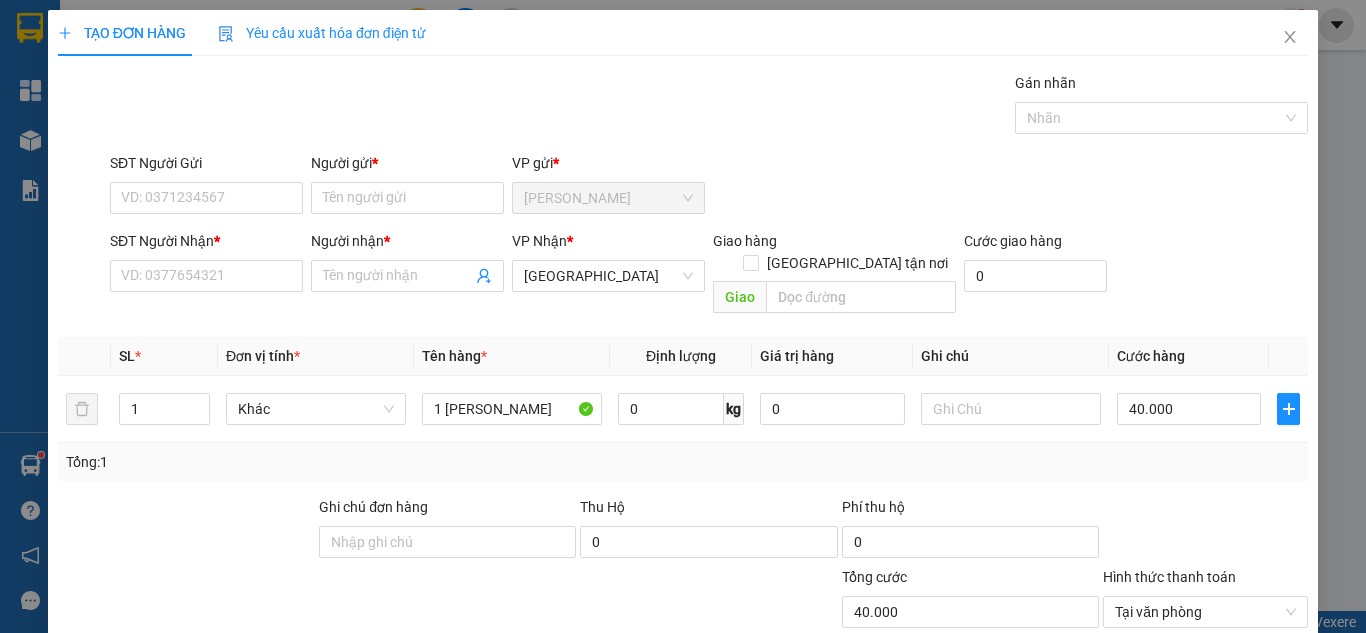 click on "SĐT Người Gửi VD: 0371234567" at bounding box center (206, 187) 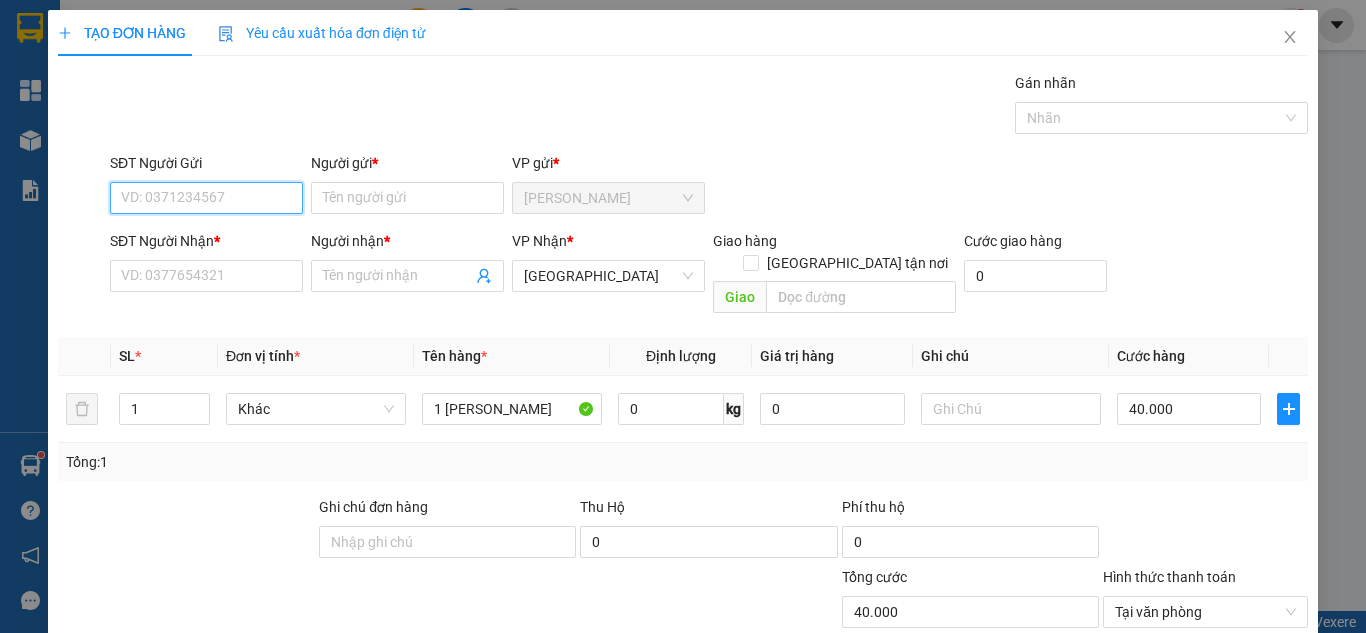 click on "SĐT Người Gửi" at bounding box center [206, 198] 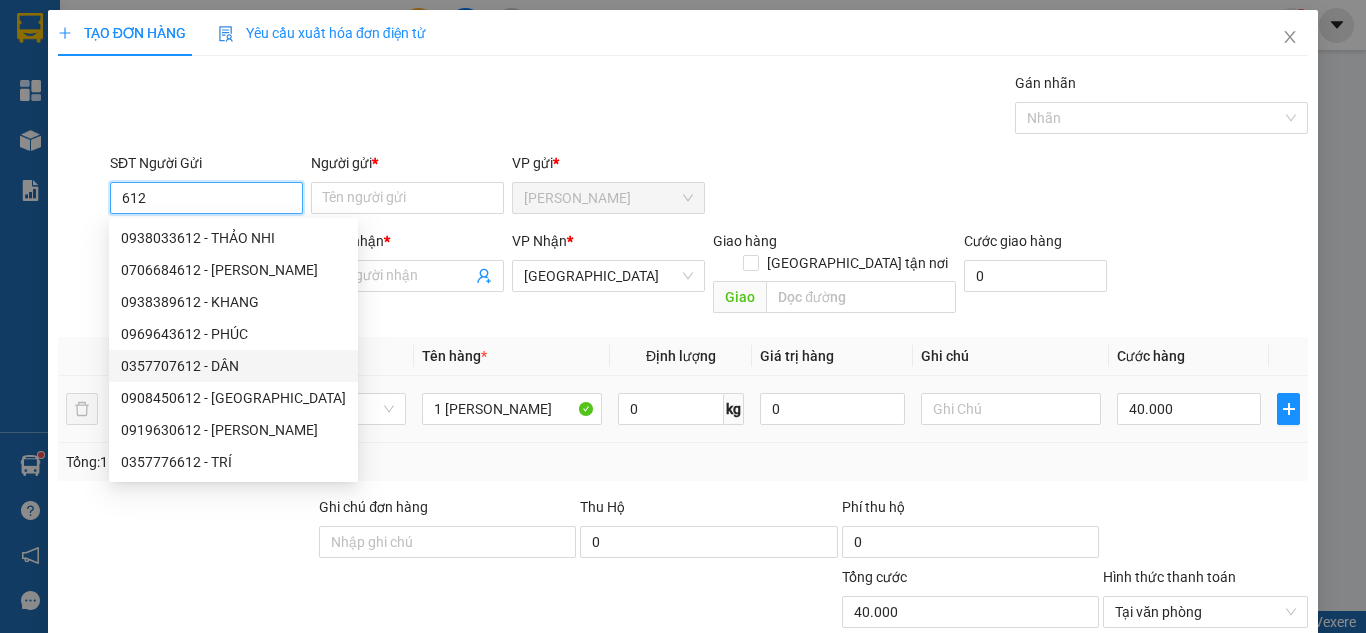click on "0357707612 - DÂN" at bounding box center [233, 366] 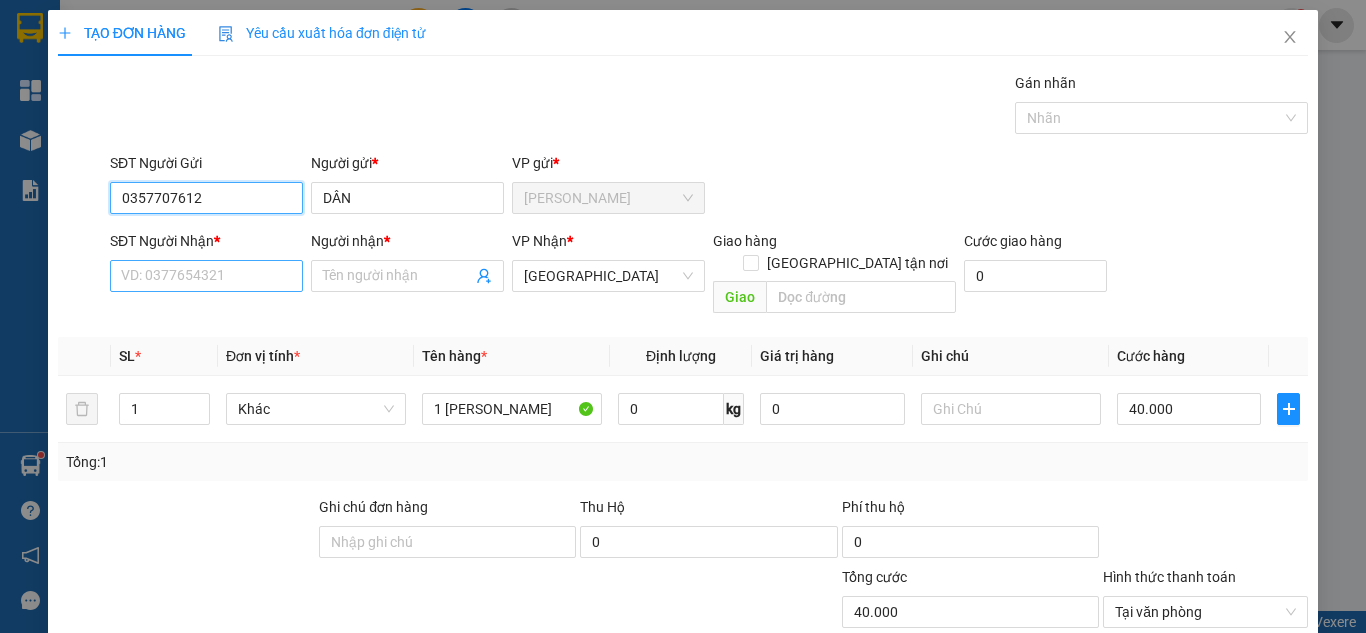 type on "0357707612" 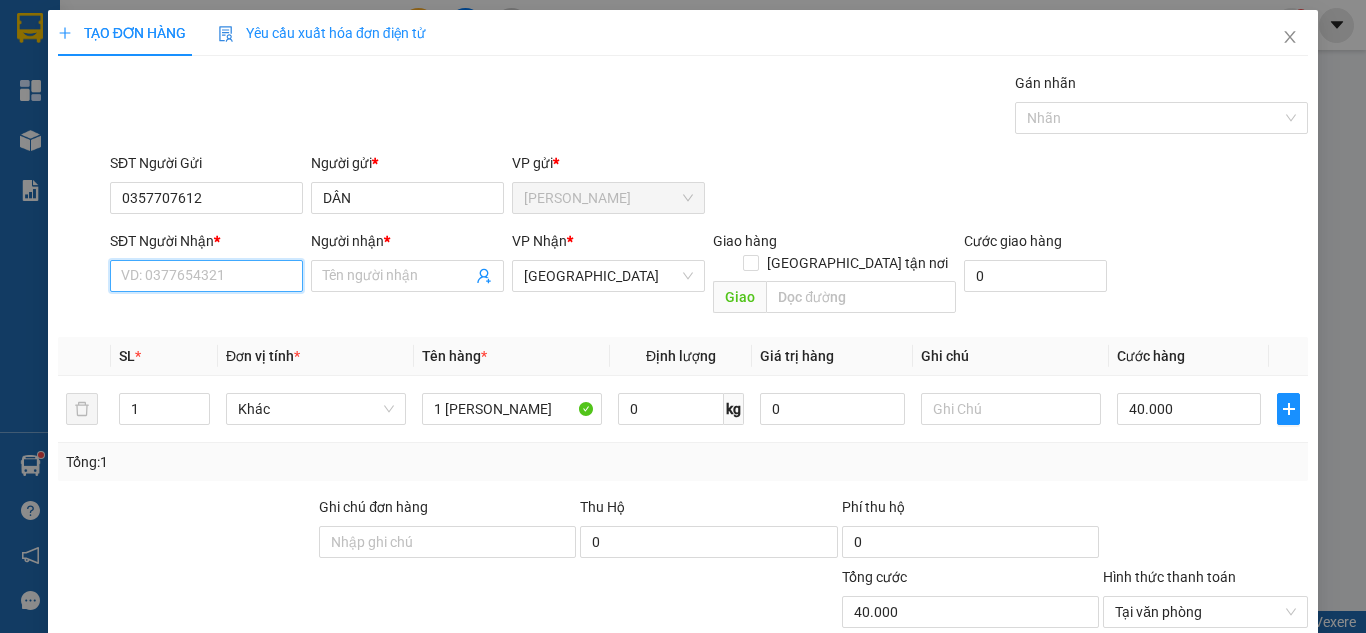 click on "SĐT Người Nhận  *" at bounding box center (206, 276) 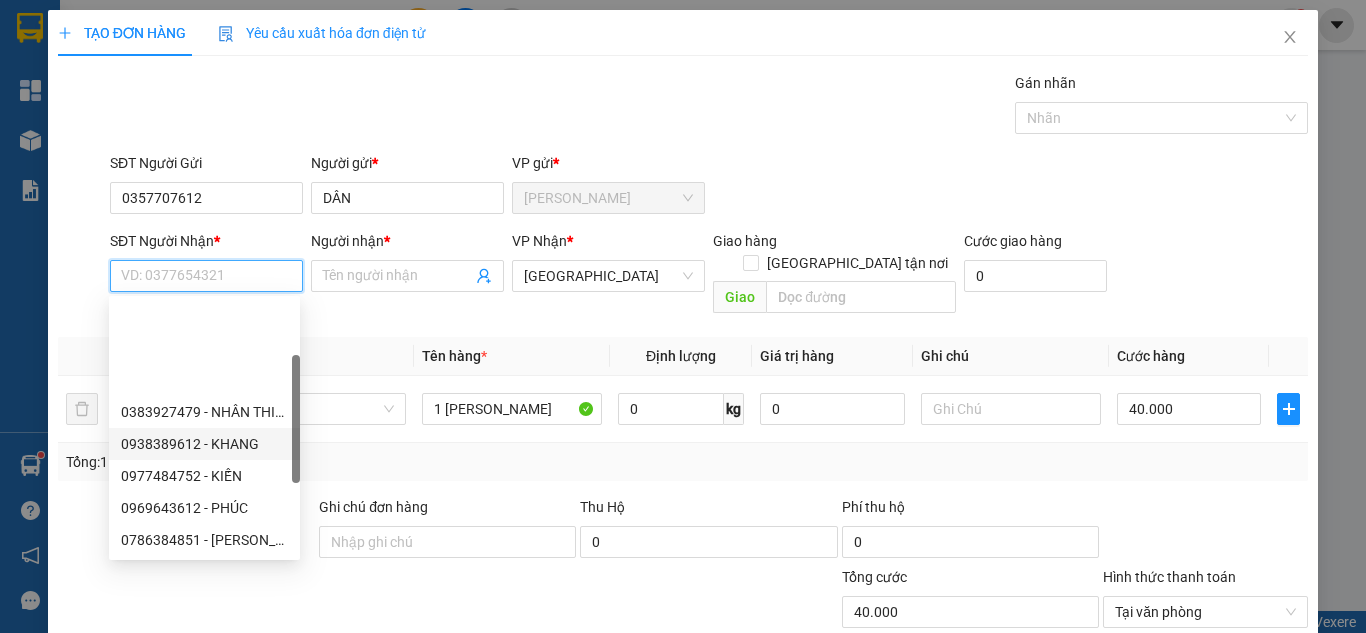 scroll, scrollTop: 100, scrollLeft: 0, axis: vertical 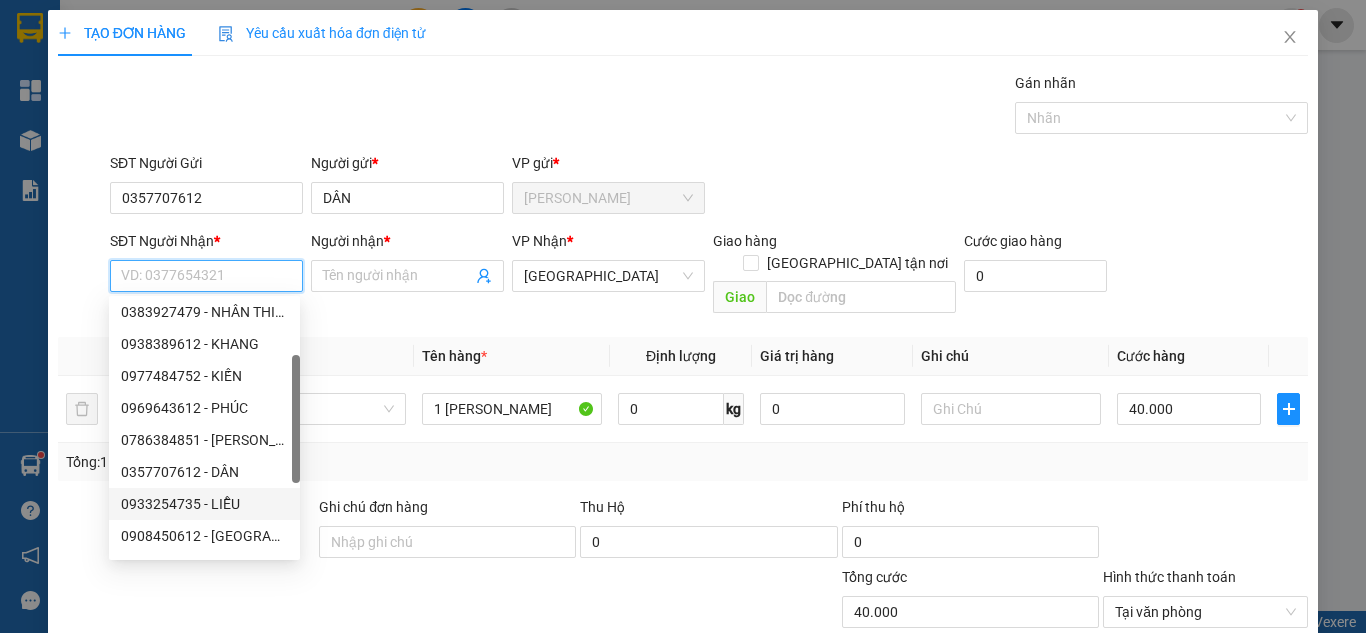 click on "0933254735 - LIỄU" at bounding box center [204, 504] 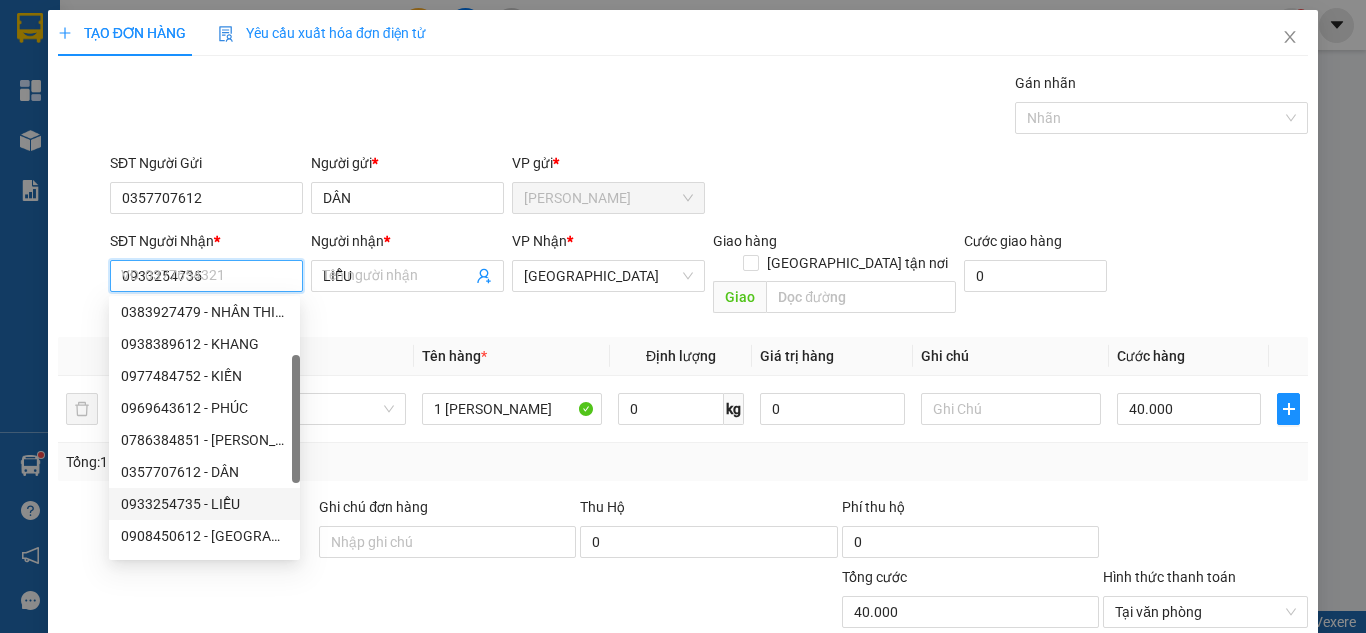 scroll, scrollTop: 0, scrollLeft: 0, axis: both 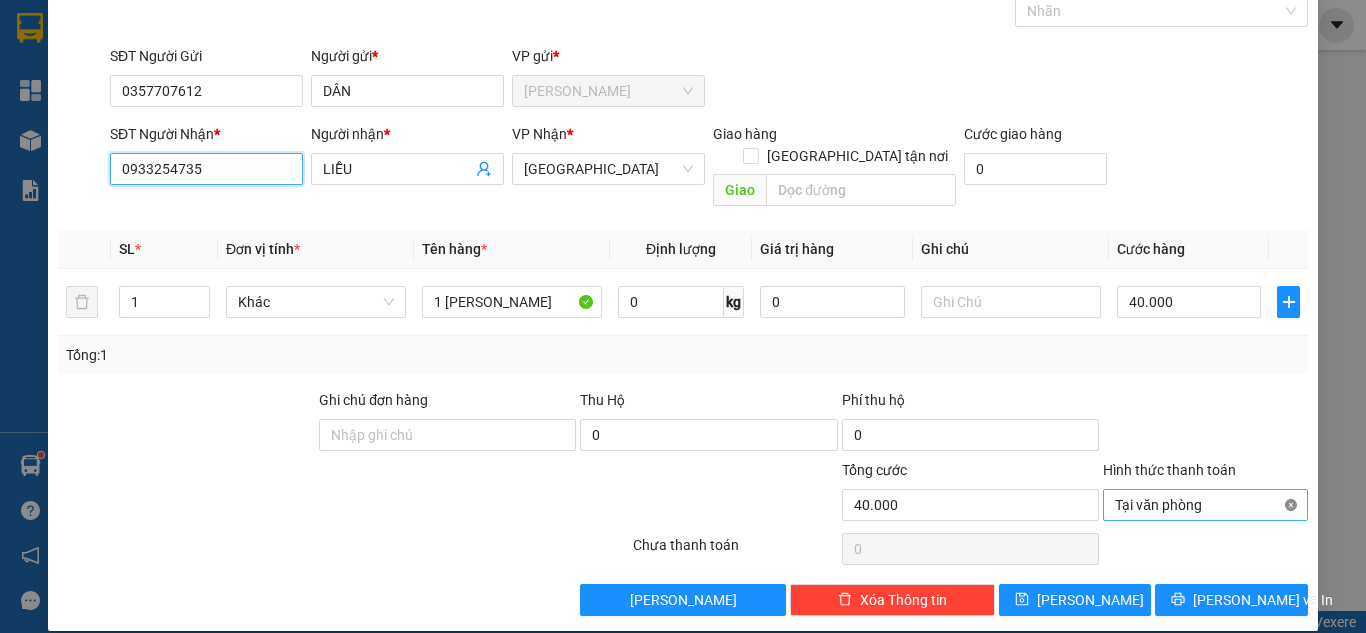 type on "40.000" 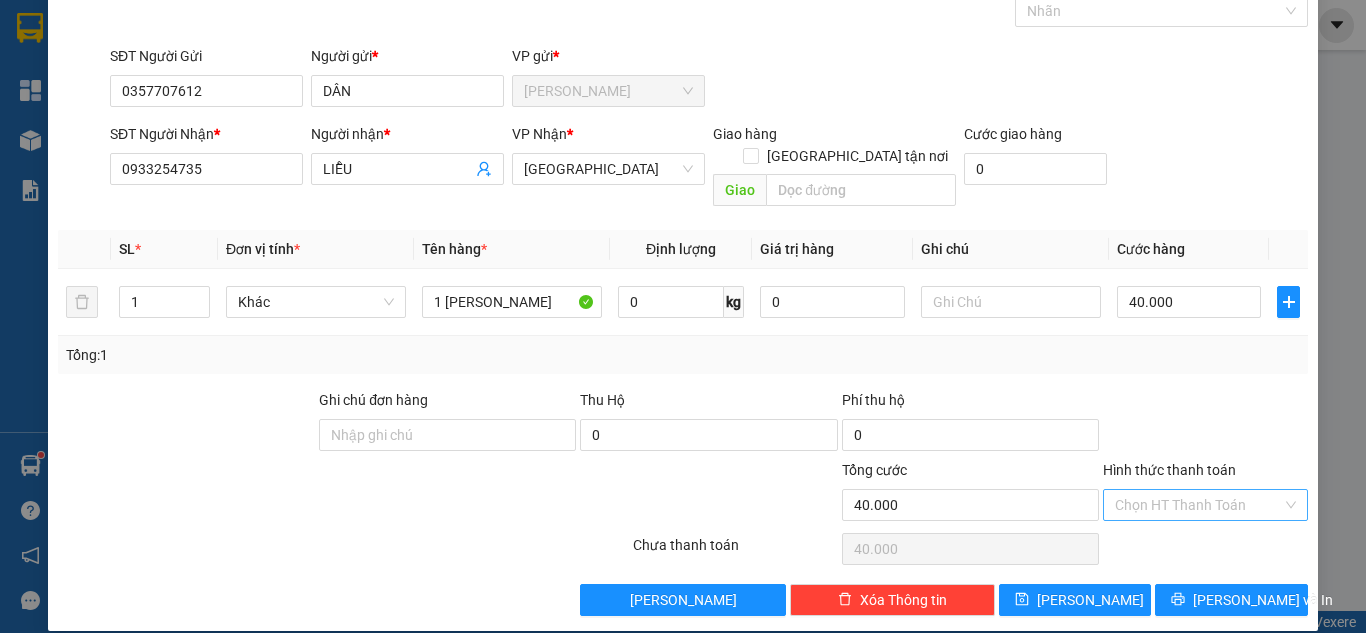 click on "Transit Pickup Surcharge Ids Transit Deliver Surcharge Ids Transit Deliver Surcharge Transit Deliver Surcharge Gán nhãn   Nhãn SĐT Người Gửi 0357707612 Người gửi  * DÂN VP gửi  * [PERSON_NAME] SĐT Người Nhận  * 0933254735 0933254735 Người nhận  * LIỄU VP Nhận  * [GEOGRAPHIC_DATA] Giao hàng [GEOGRAPHIC_DATA] tận nơi Giao Cước giao hàng 0 SL  * Đơn vị tính  * Tên hàng  * Định lượng Giá trị hàng Ghi chú Cước hàng                   1 Khác 1 BAO SEN 0 kg 0 40.000 Tổng:  1 Ghi chú đơn hàng Thu Hộ 0 Phí thu hộ 0 Tổng cước 40.000 Hình thức thanh toán Chọn HT Thanh Toán Số tiền thu trước 0 Chưa thanh toán 40.000 Lưu nháp Xóa Thông tin [PERSON_NAME] và In" at bounding box center [683, 290] 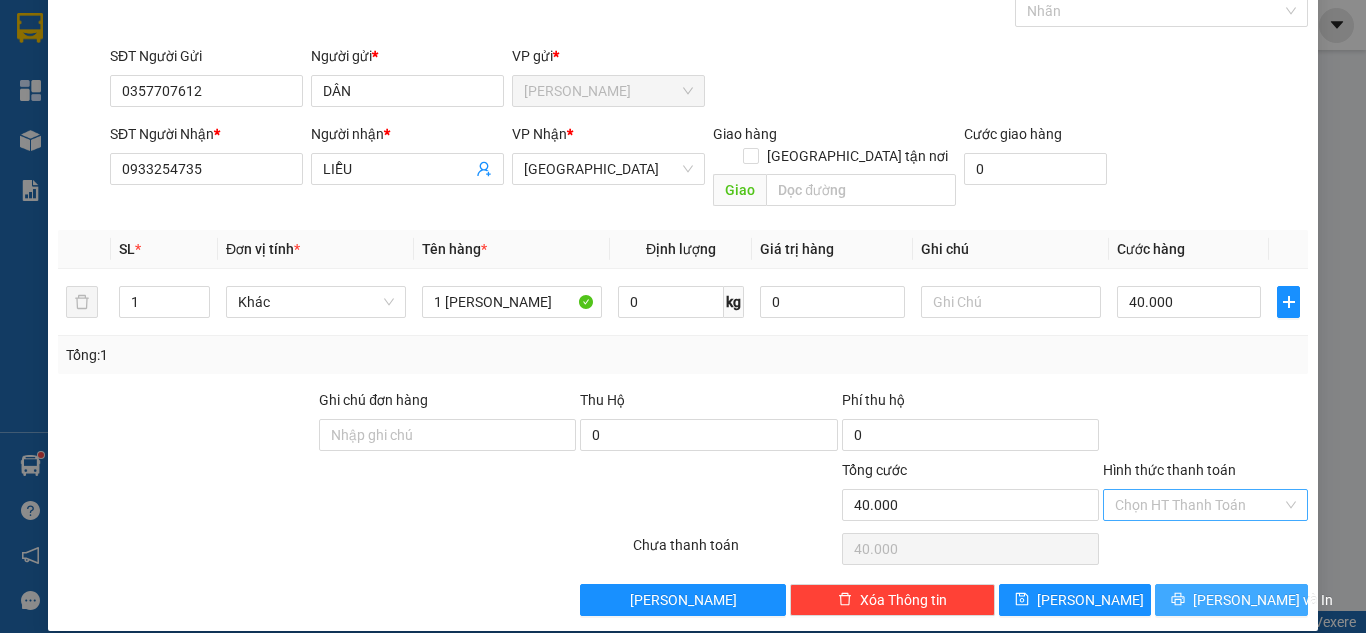click on "[PERSON_NAME] và In" at bounding box center [1263, 600] 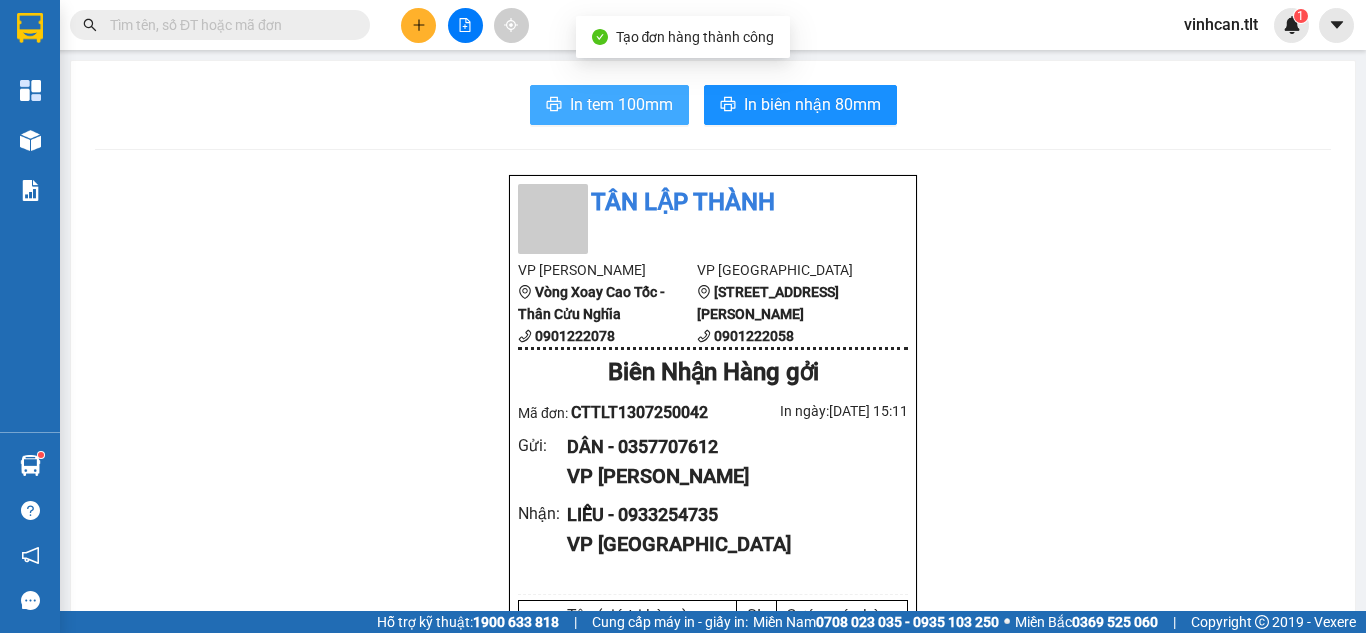 click at bounding box center (554, 105) 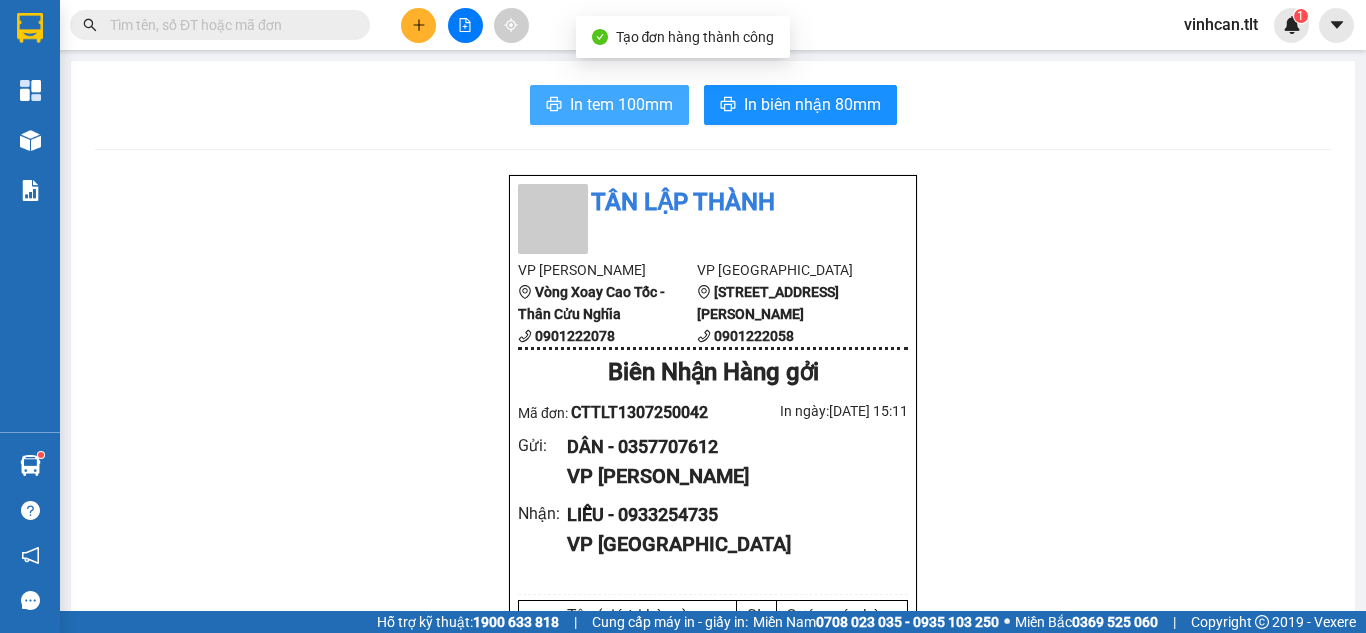 scroll, scrollTop: 0, scrollLeft: 0, axis: both 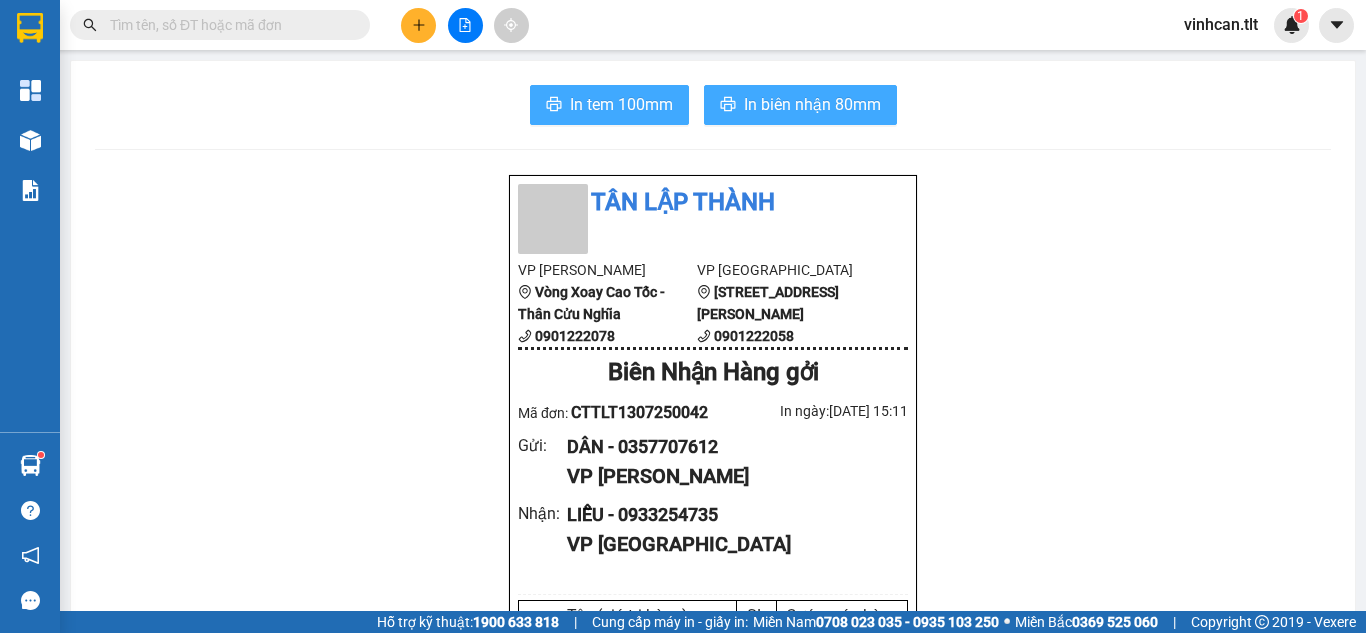 click on "In biên nhận 80mm" at bounding box center (812, 104) 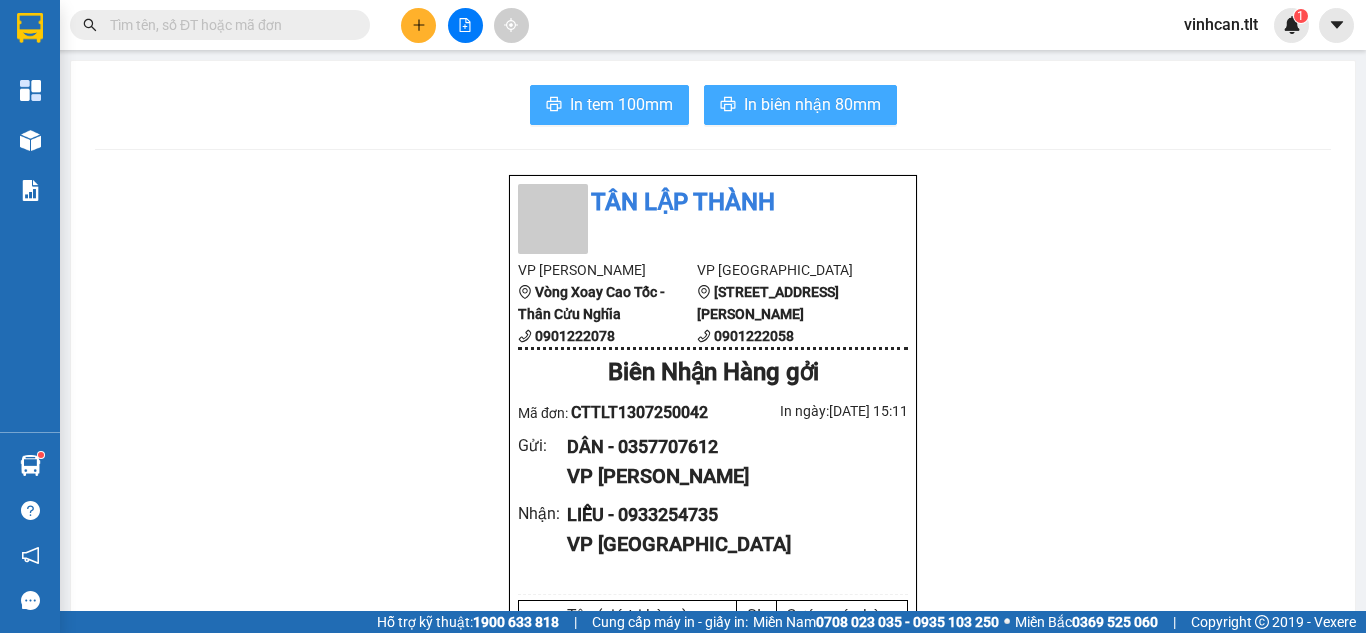 scroll, scrollTop: 0, scrollLeft: 0, axis: both 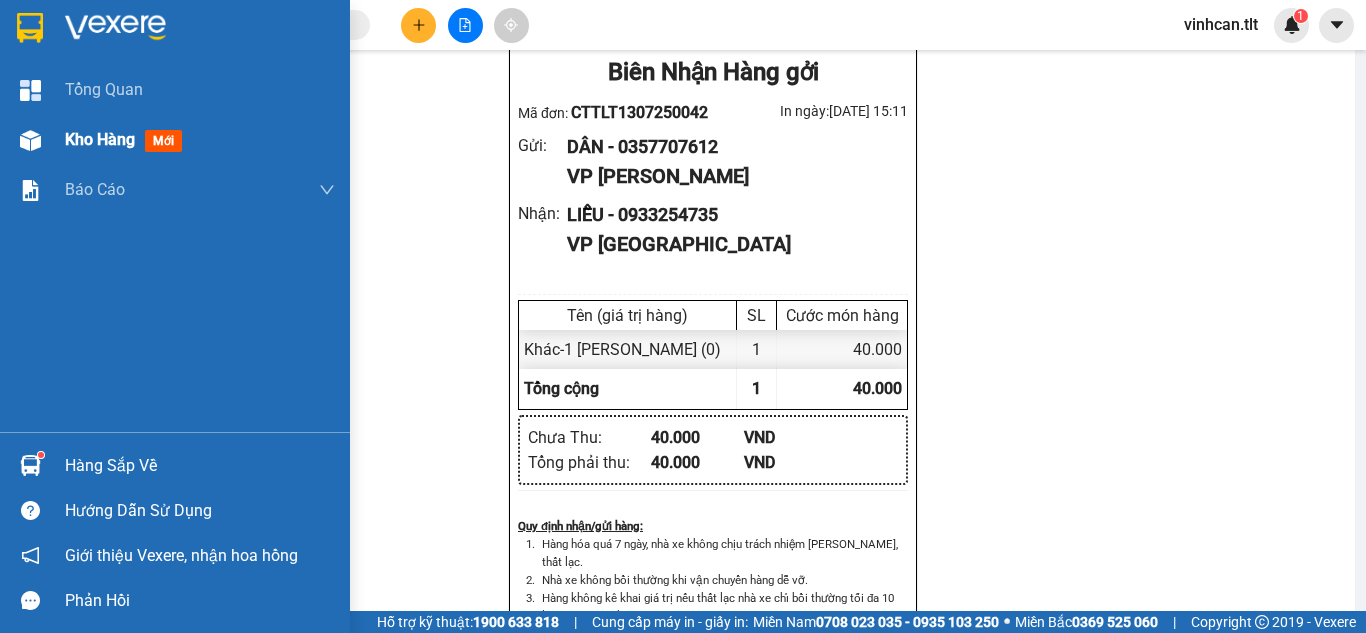 click on "Kho hàng mới" at bounding box center (175, 140) 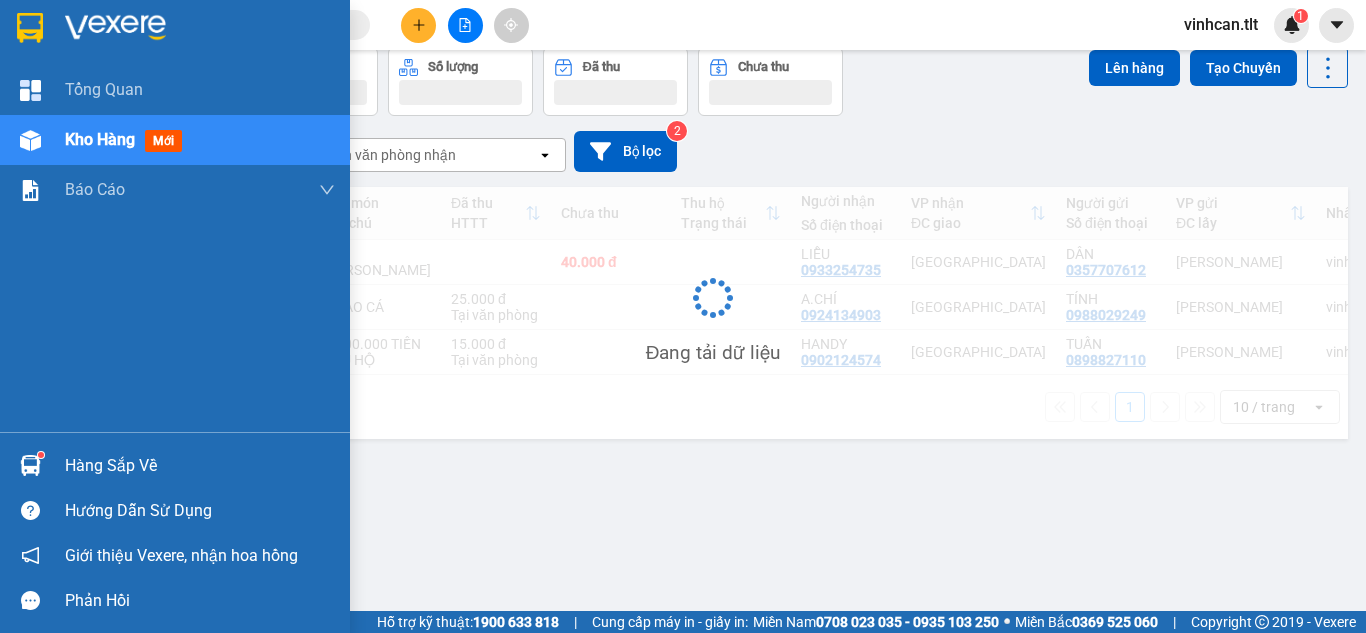 scroll, scrollTop: 92, scrollLeft: 0, axis: vertical 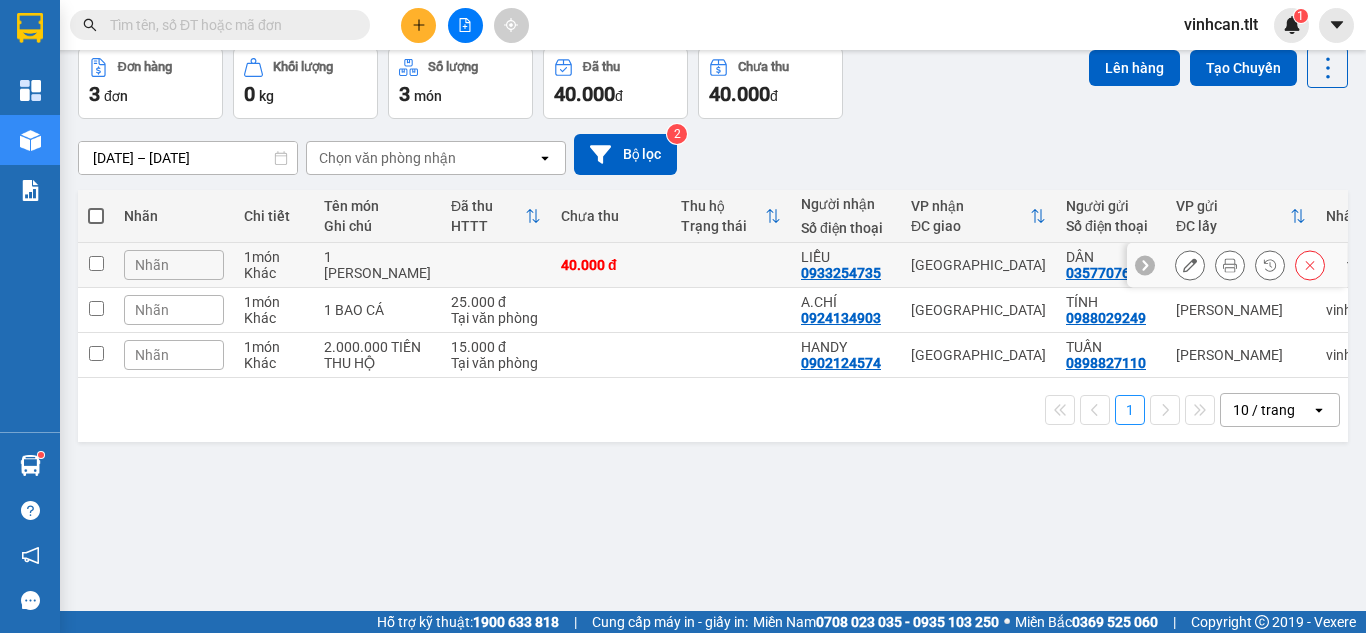 click at bounding box center (96, 263) 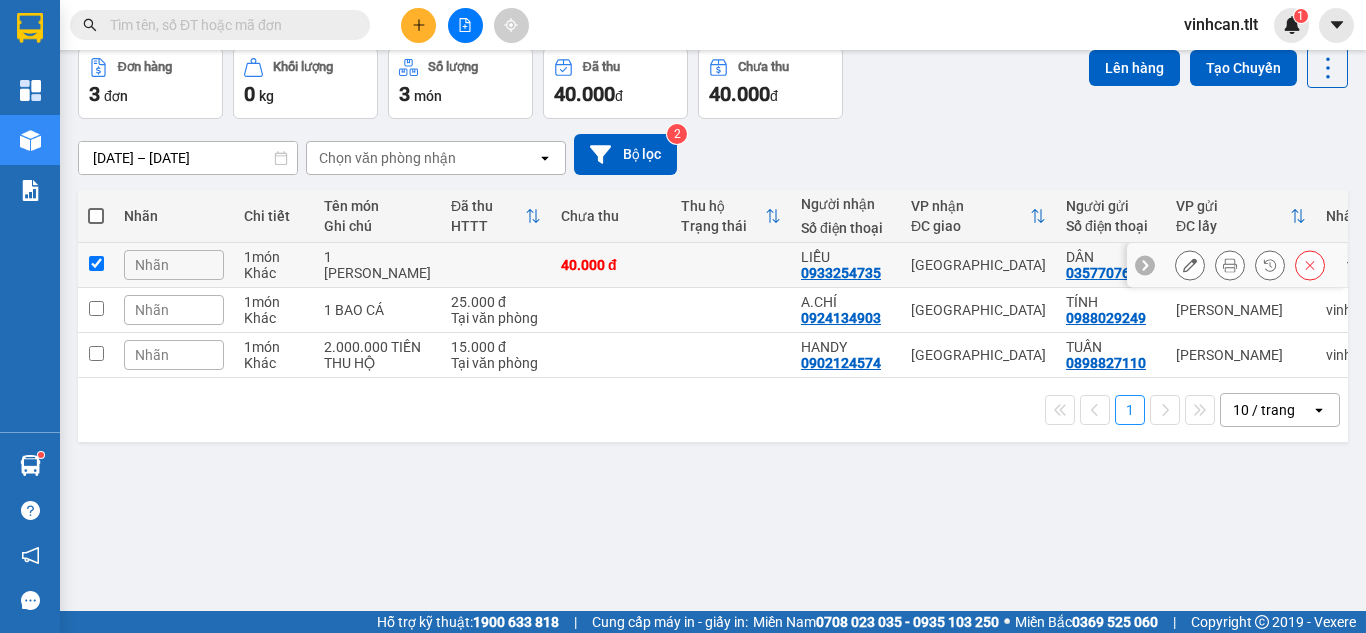 checkbox on "true" 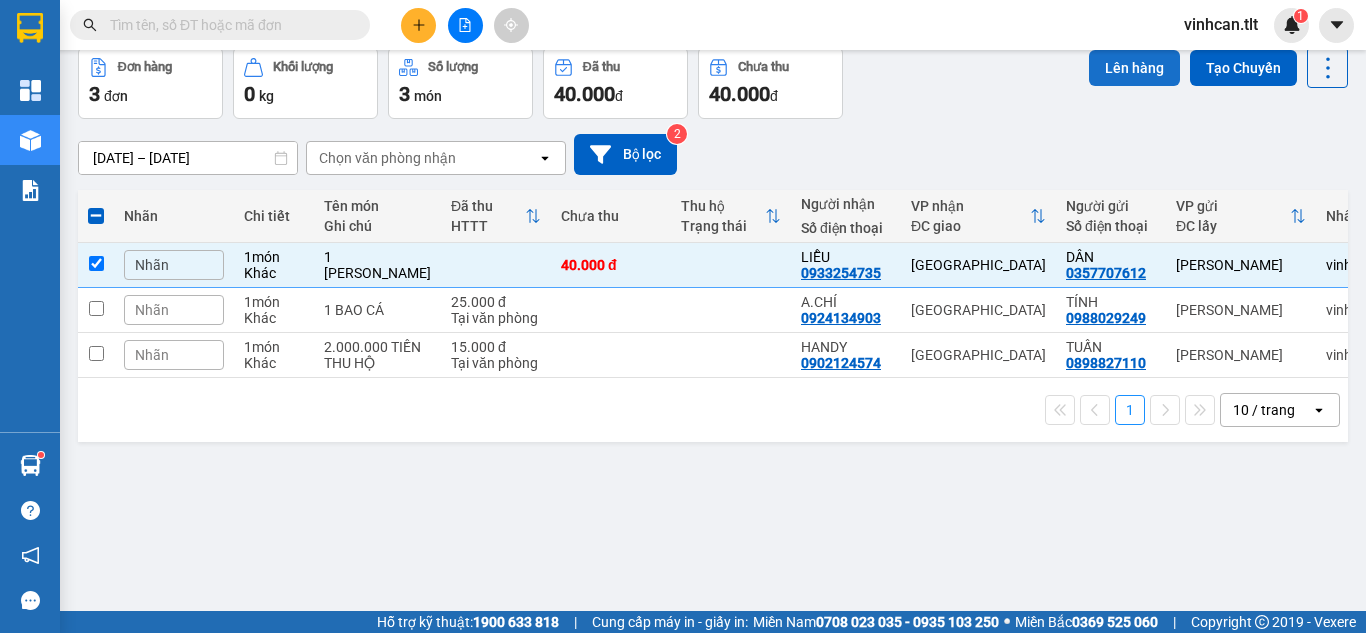 click on "Lên hàng" at bounding box center (1134, 68) 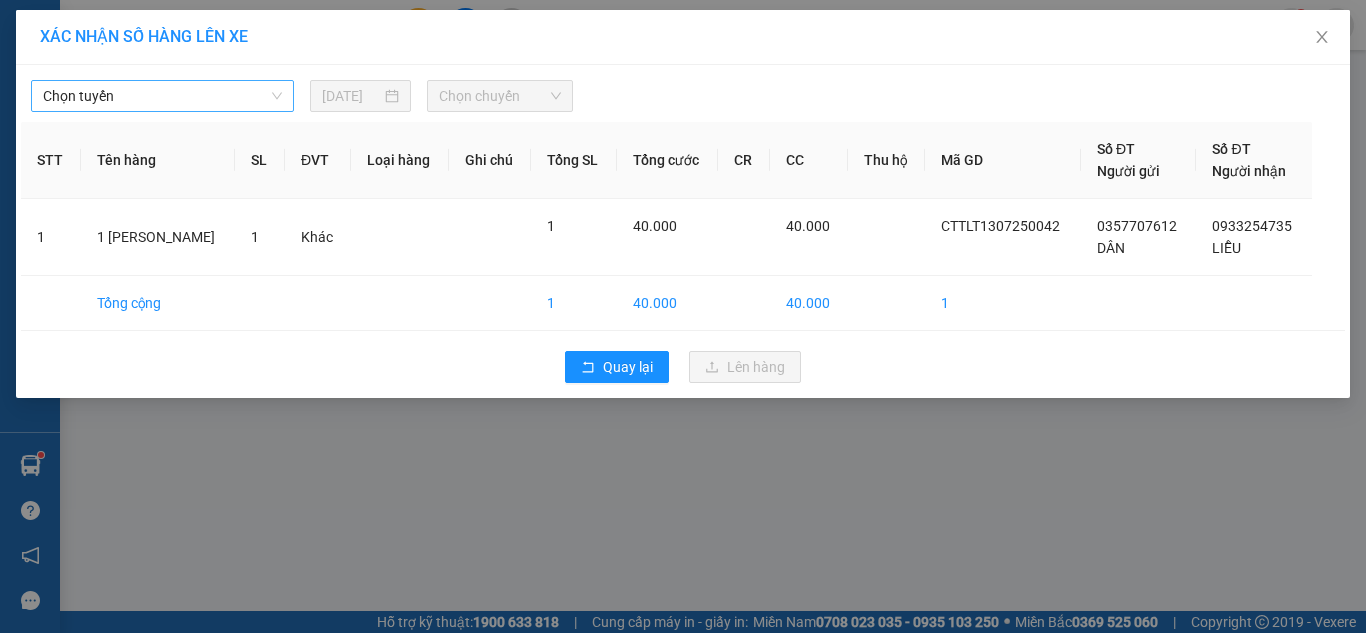 click on "Chọn tuyến" at bounding box center [162, 96] 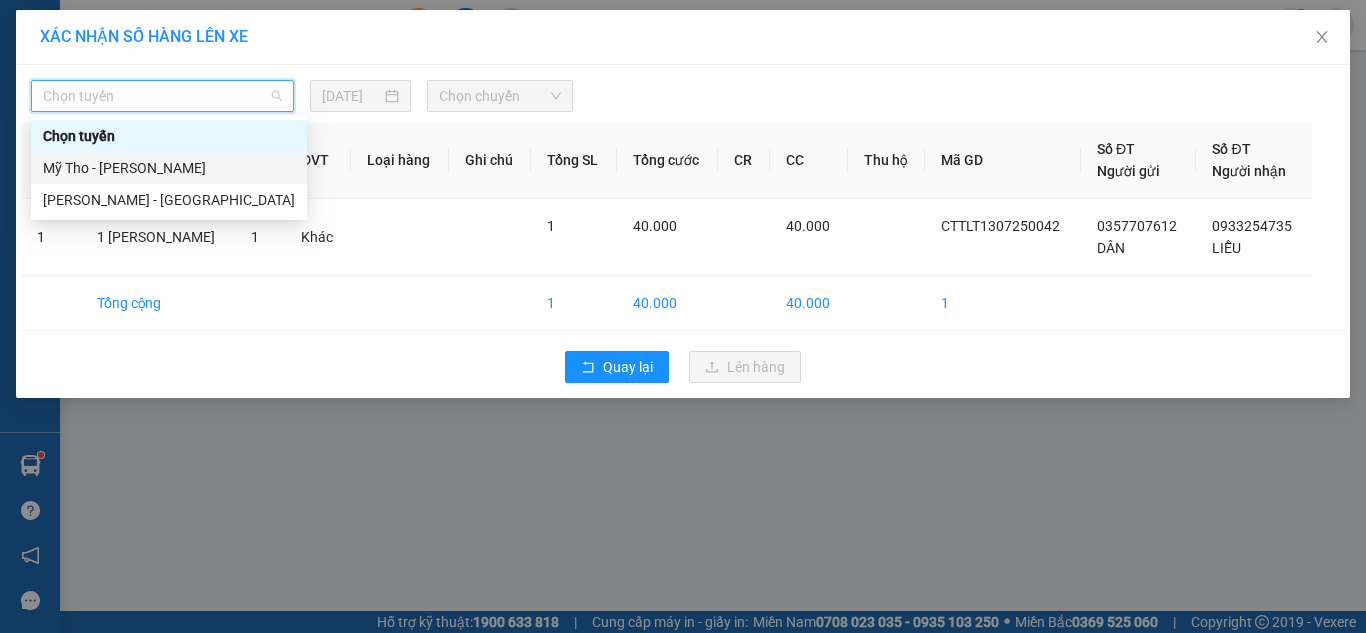 click on "Mỹ Tho - [PERSON_NAME]" at bounding box center (169, 168) 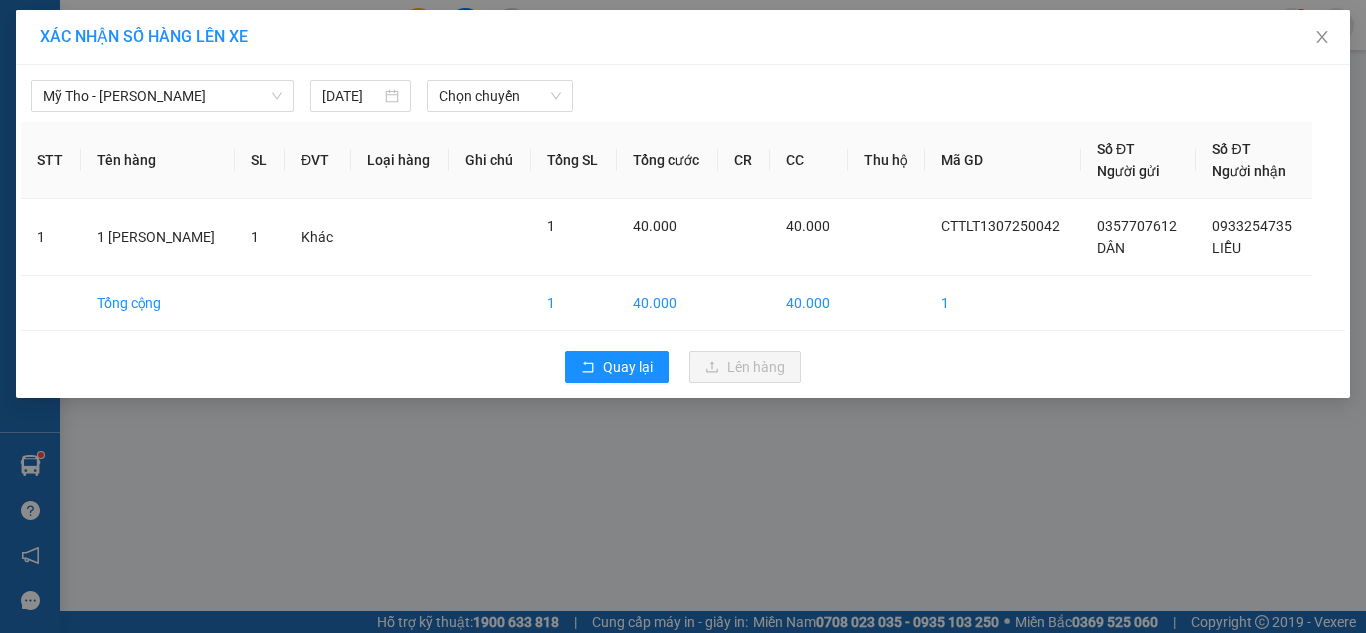 click on "Mỹ Tho - [PERSON_NAME] [DATE] Chọn chuyến STT Tên hàng SL ĐVT Loại hàng Ghi chú Tổng SL Tổng cước CR CC Thu hộ Mã GD Số ĐT Người gửi Số ĐT Người nhận 1 1 BAO SEN  1 Khác 1 40.000 40.000 CTTLT1307250042 0357707612 DÂN 0933254735 LIỄU Tổng cộng 1 40.000 40.000 1 Quay lại Lên hàng" at bounding box center (683, 231) 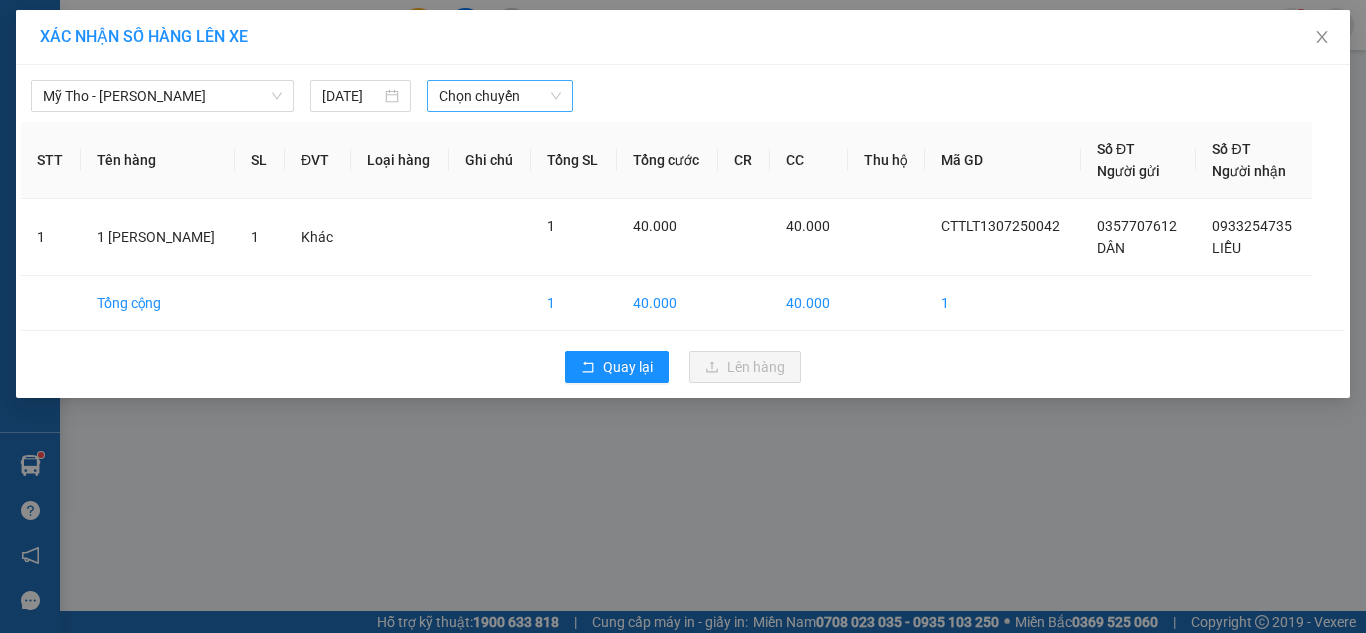 click on "Chọn chuyến" at bounding box center (500, 96) 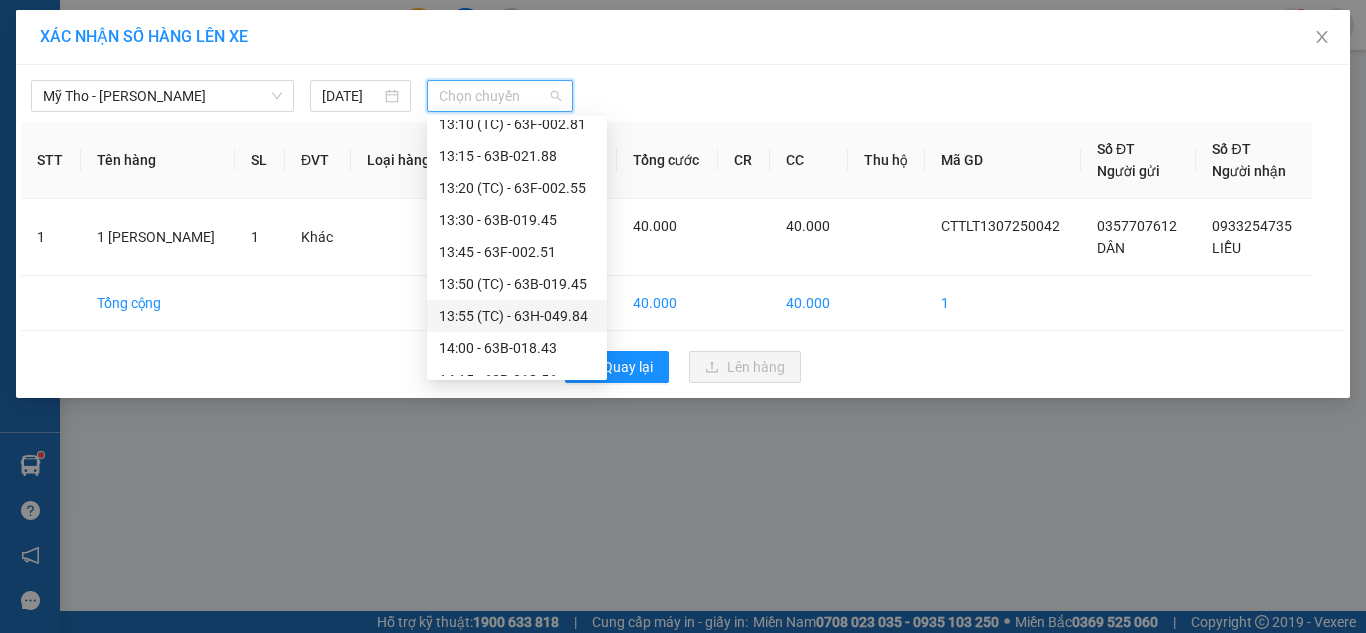 scroll, scrollTop: 2100, scrollLeft: 0, axis: vertical 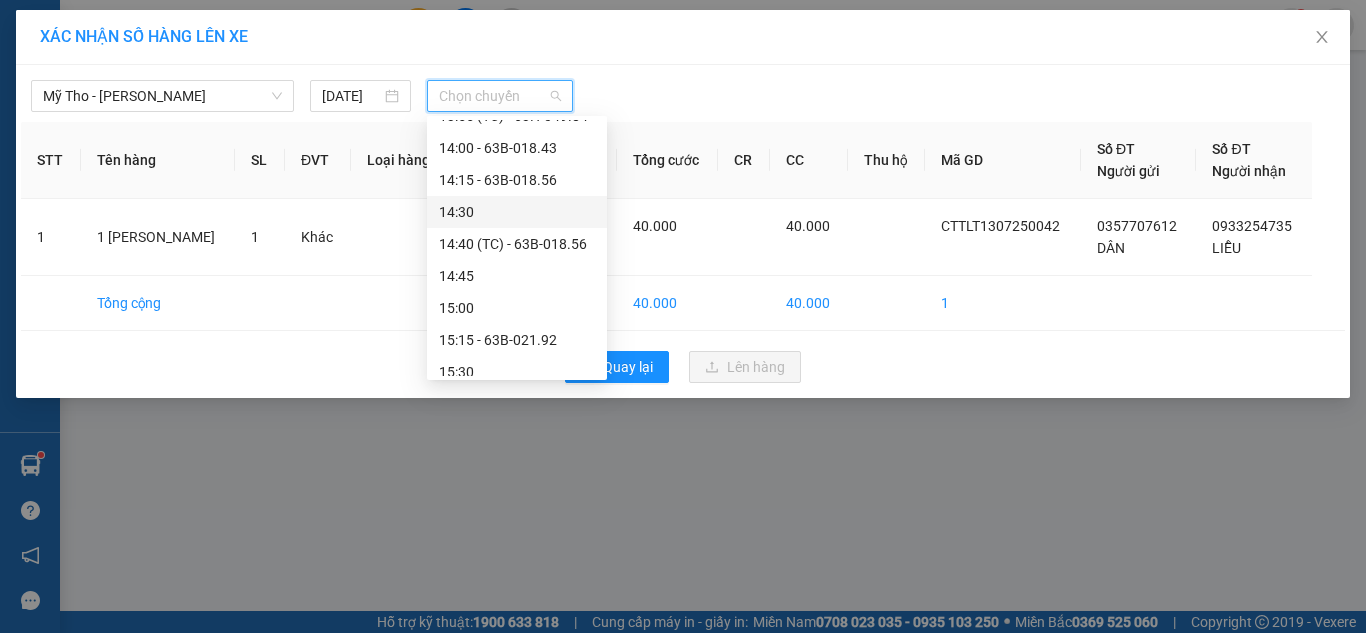 click on "14:30" at bounding box center [517, 212] 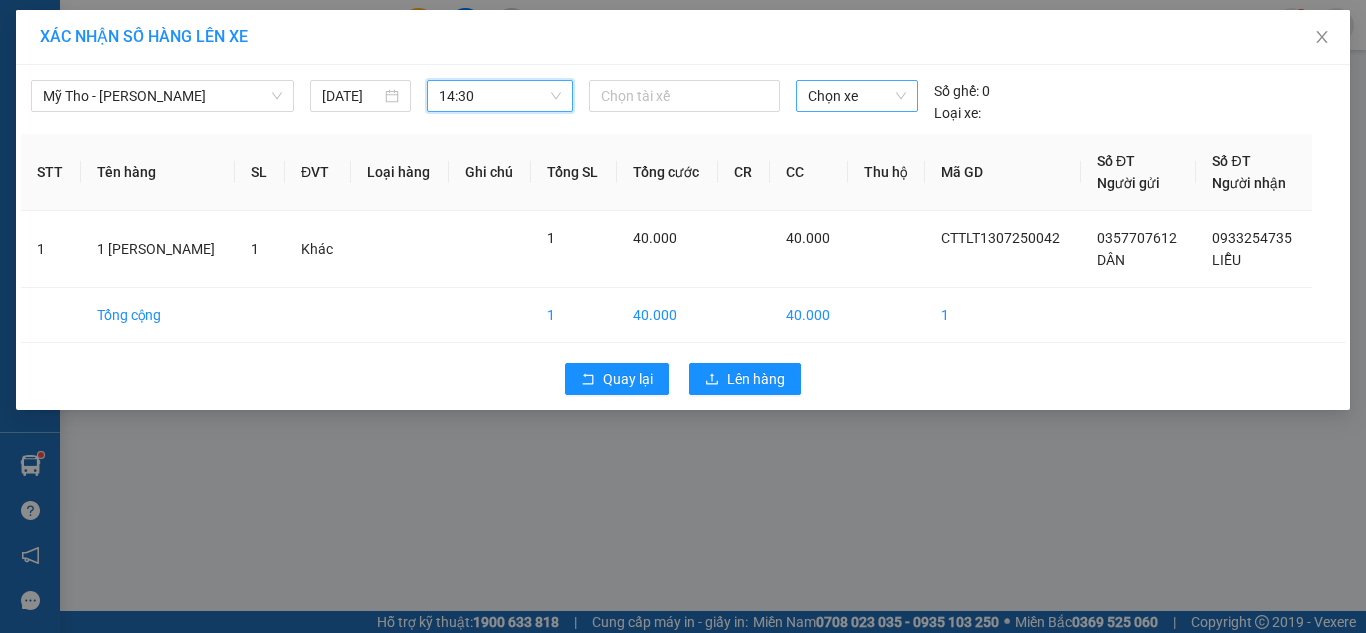 click on "Chọn xe" at bounding box center (857, 96) 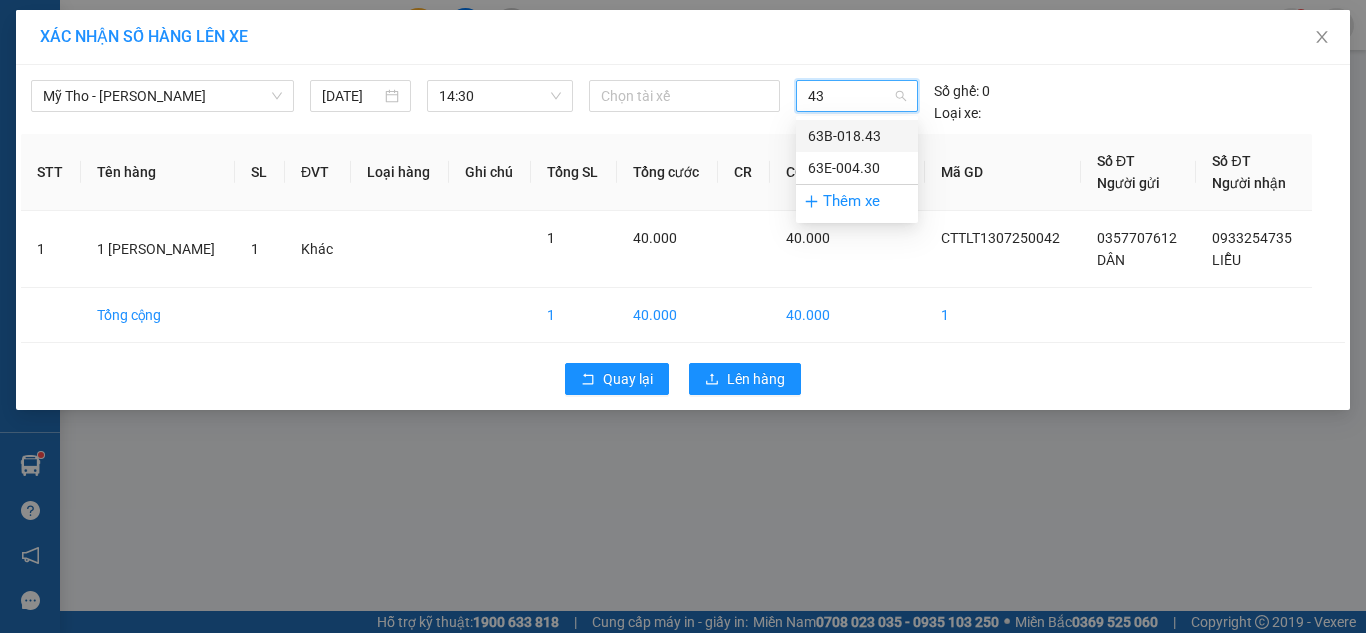 type on "430" 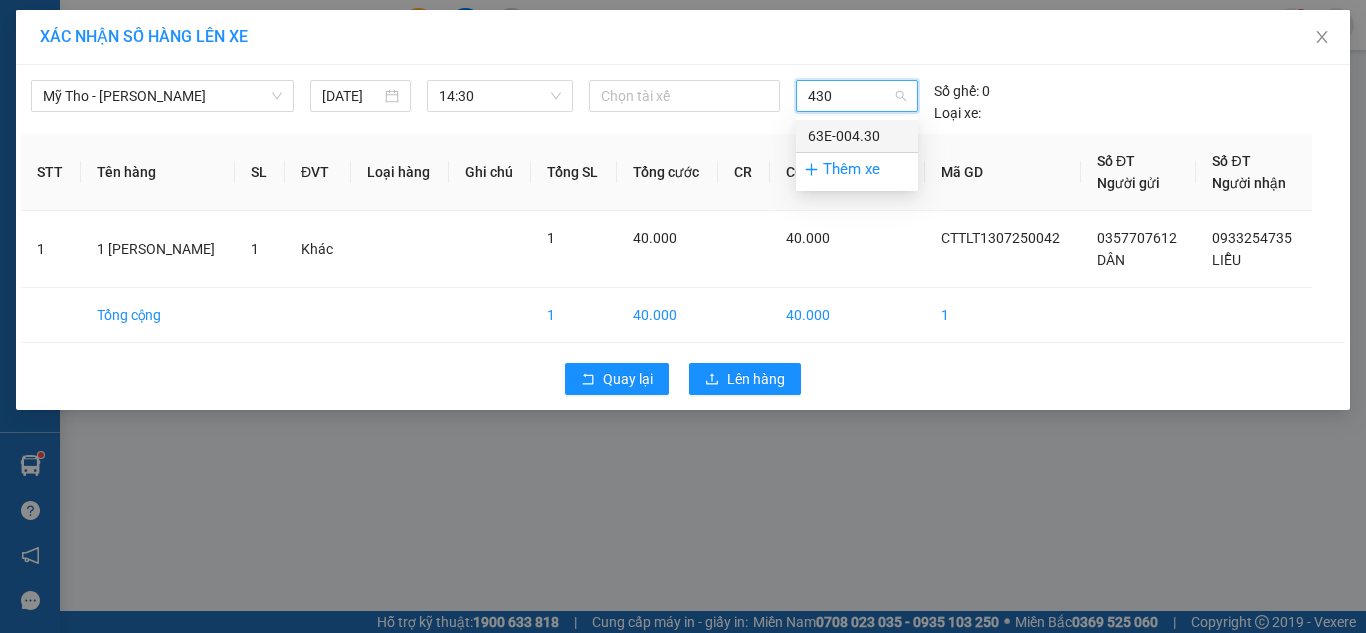 drag, startPoint x: 834, startPoint y: 140, endPoint x: 833, endPoint y: 150, distance: 10.049875 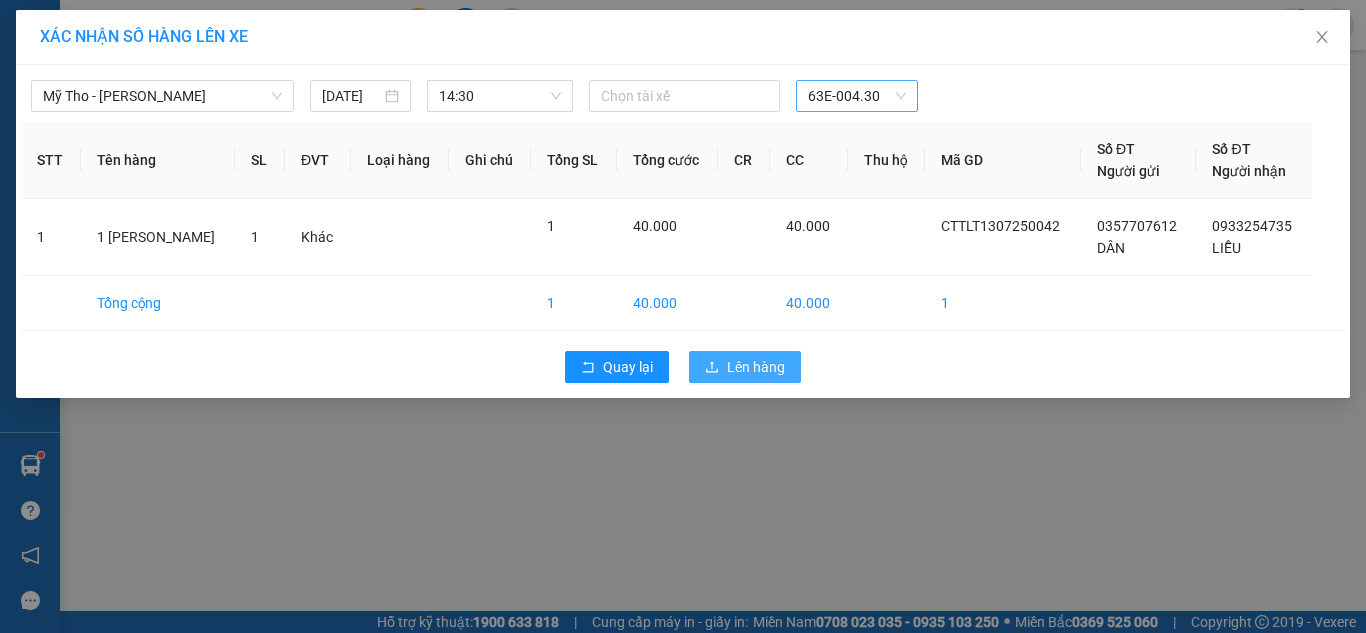 click on "Lên hàng" at bounding box center [756, 367] 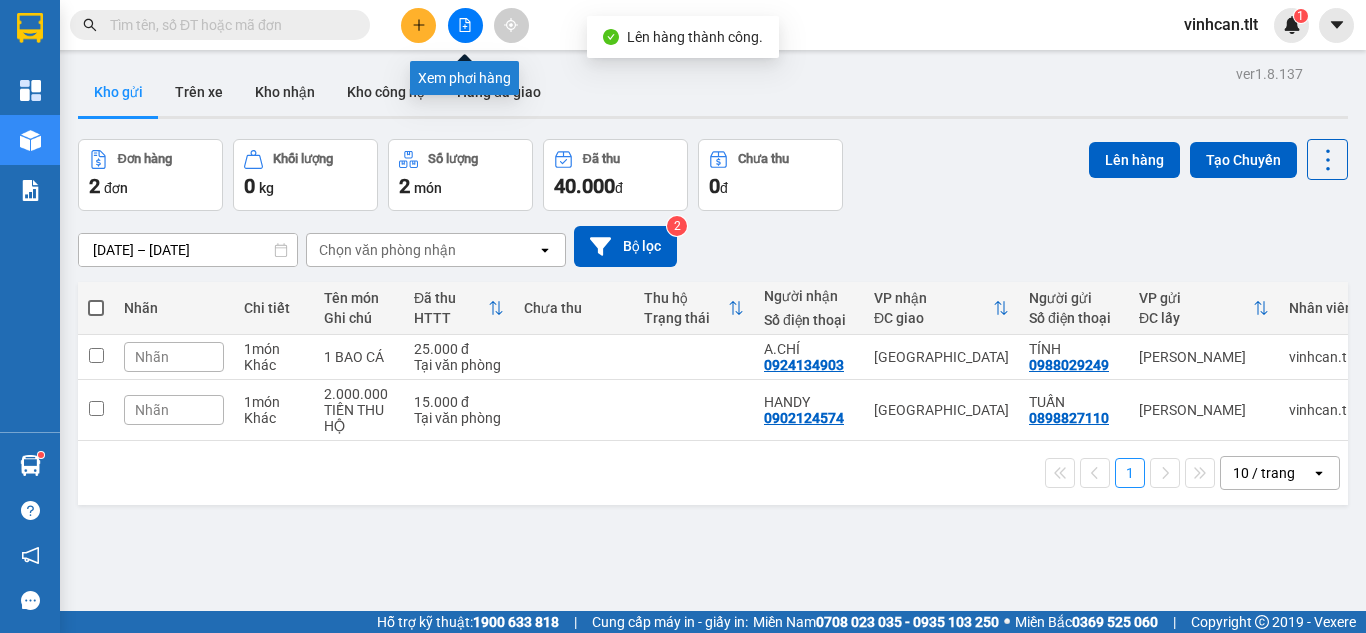 click at bounding box center [465, 25] 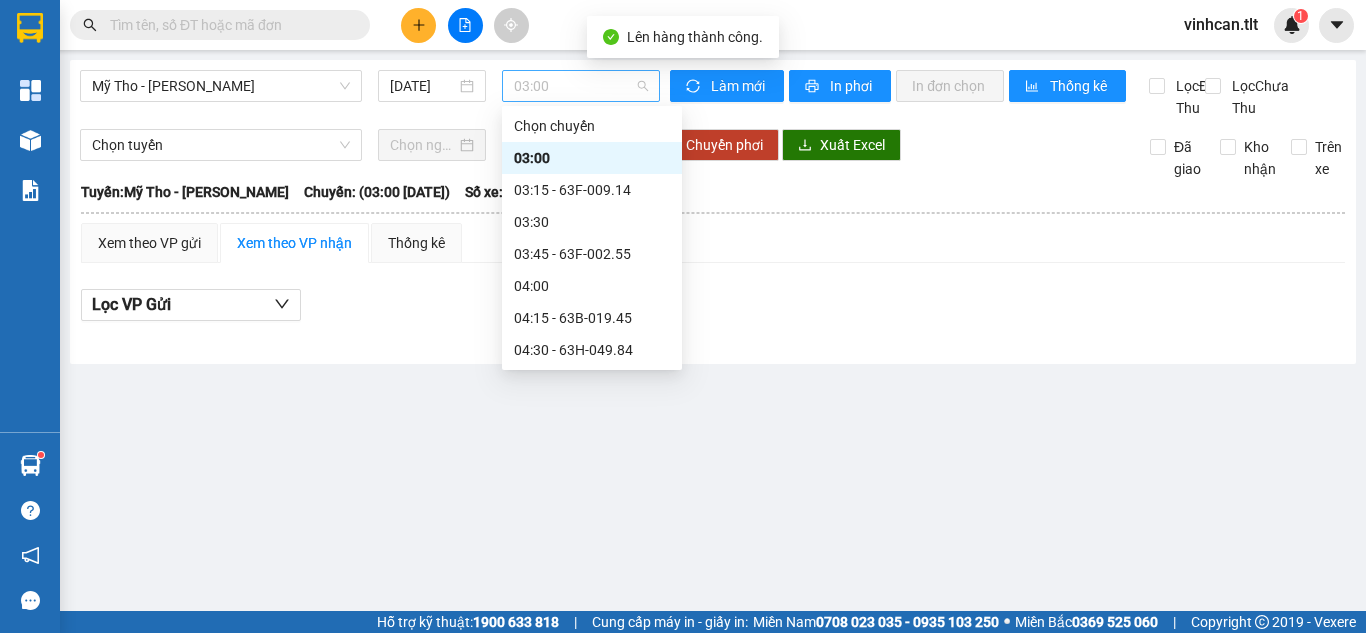 click on "03:00" at bounding box center [581, 86] 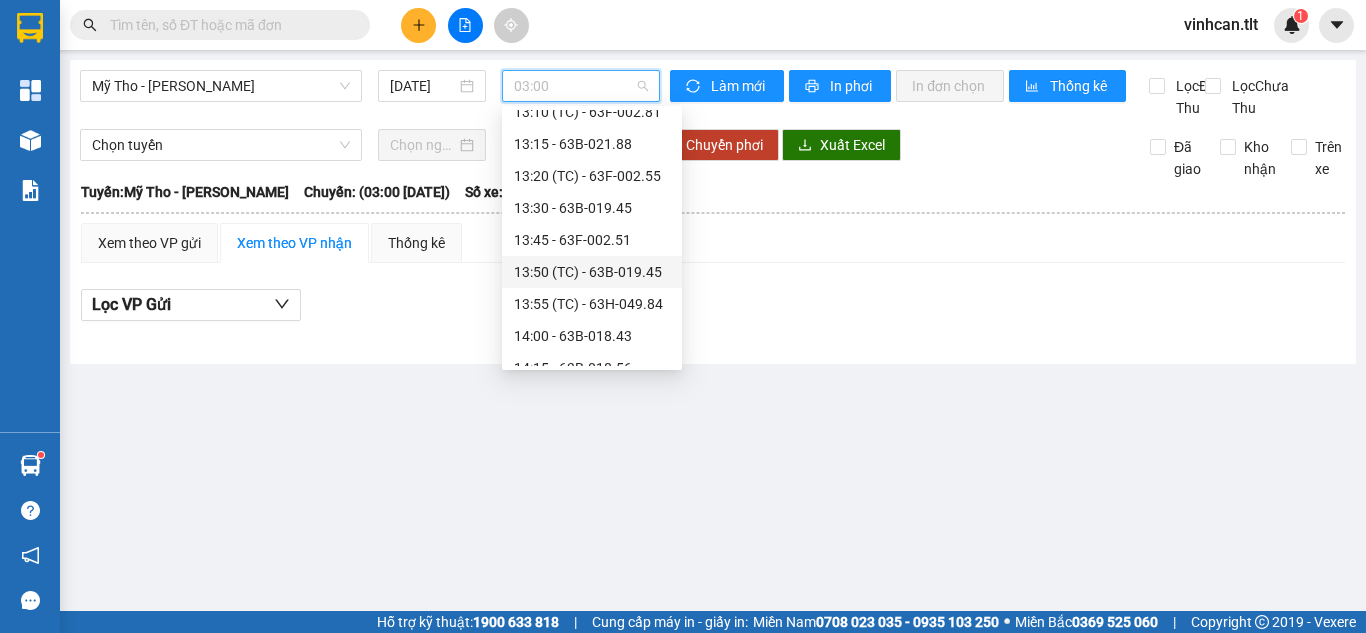 scroll, scrollTop: 2102, scrollLeft: 0, axis: vertical 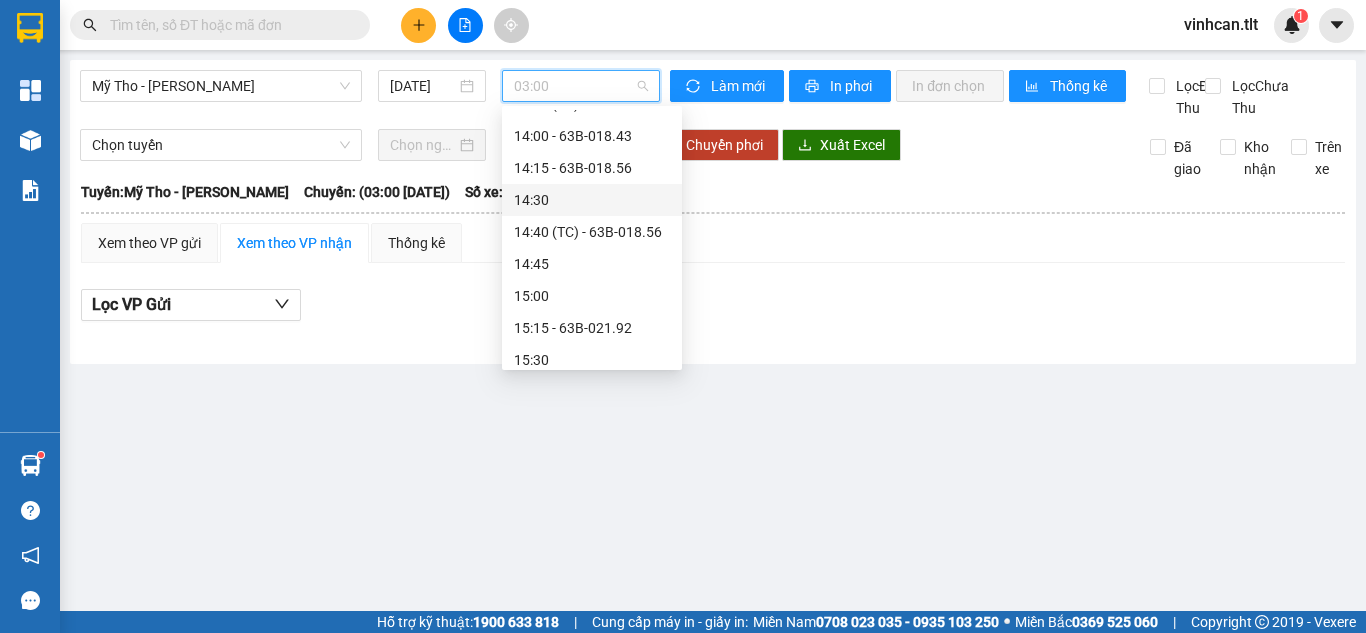 click on "14:30" at bounding box center [592, 200] 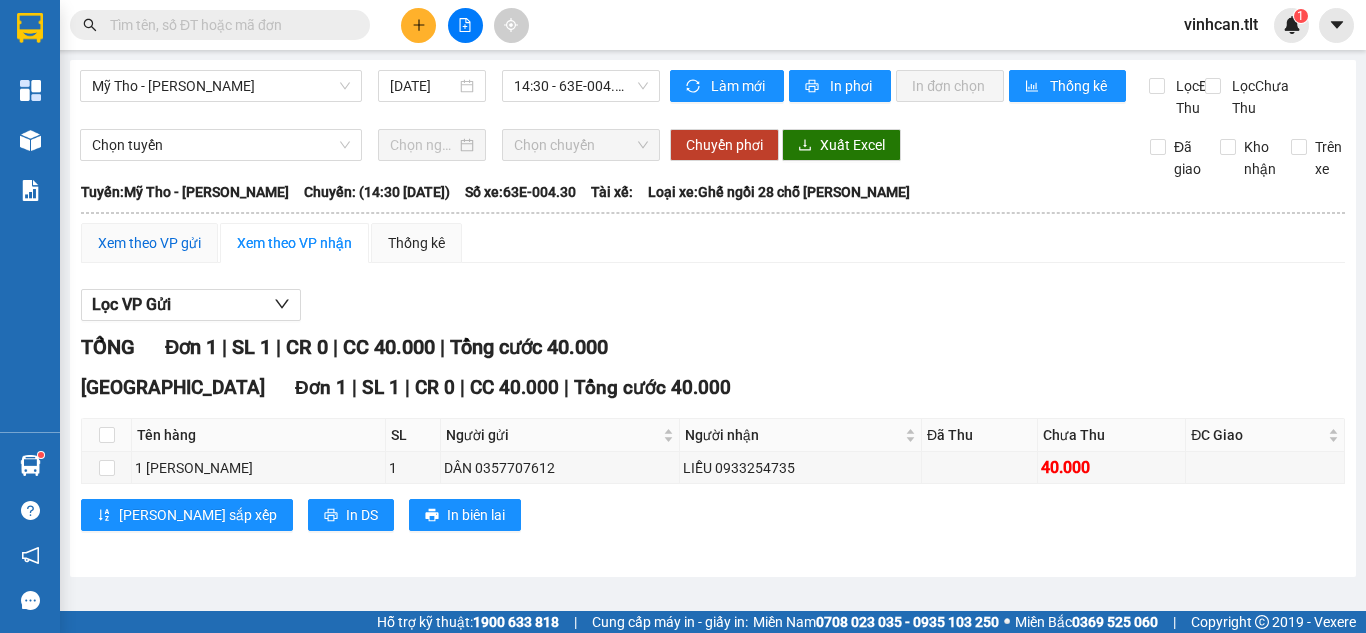click on "Xem theo VP gửi" at bounding box center (149, 243) 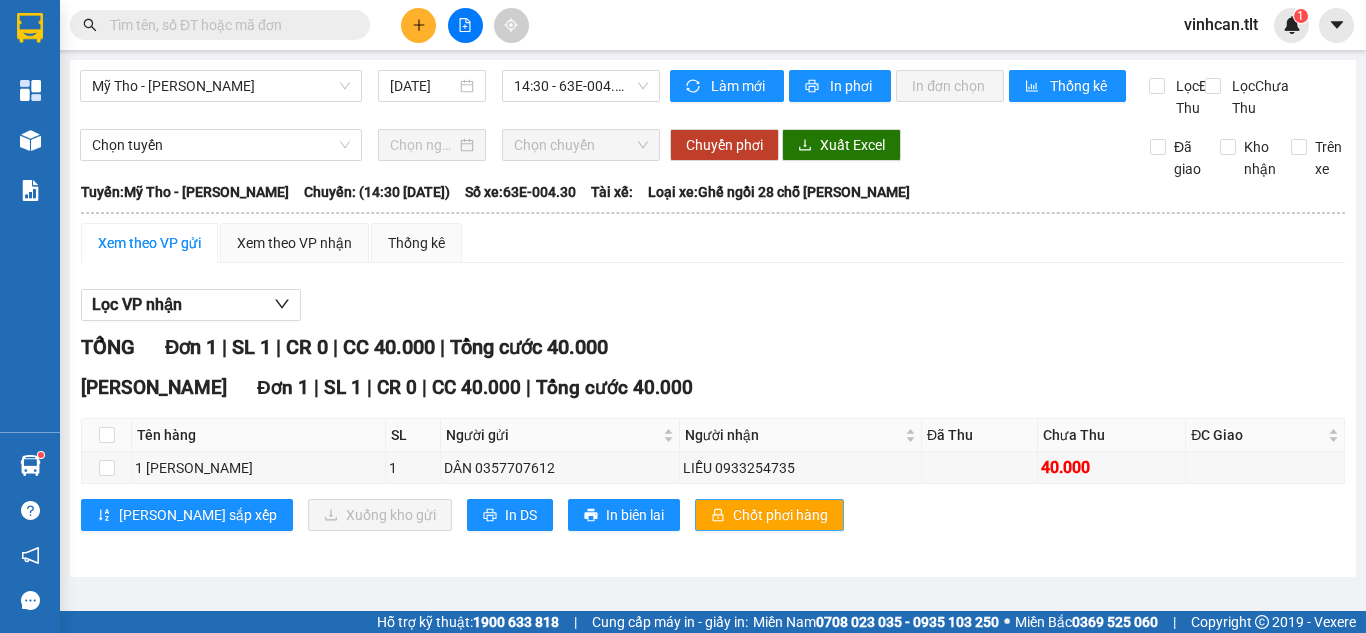 click on "Chốt phơi hàng" at bounding box center (780, 515) 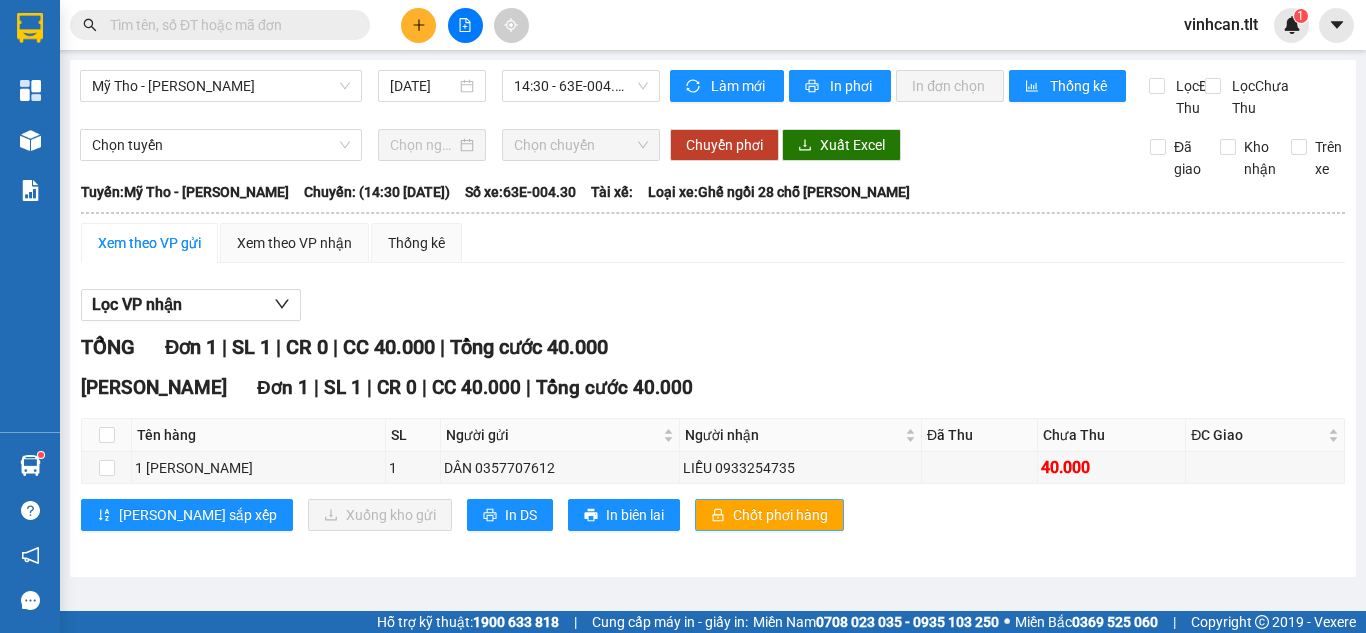 click on "Chốt phơi hàng" at bounding box center (780, 515) 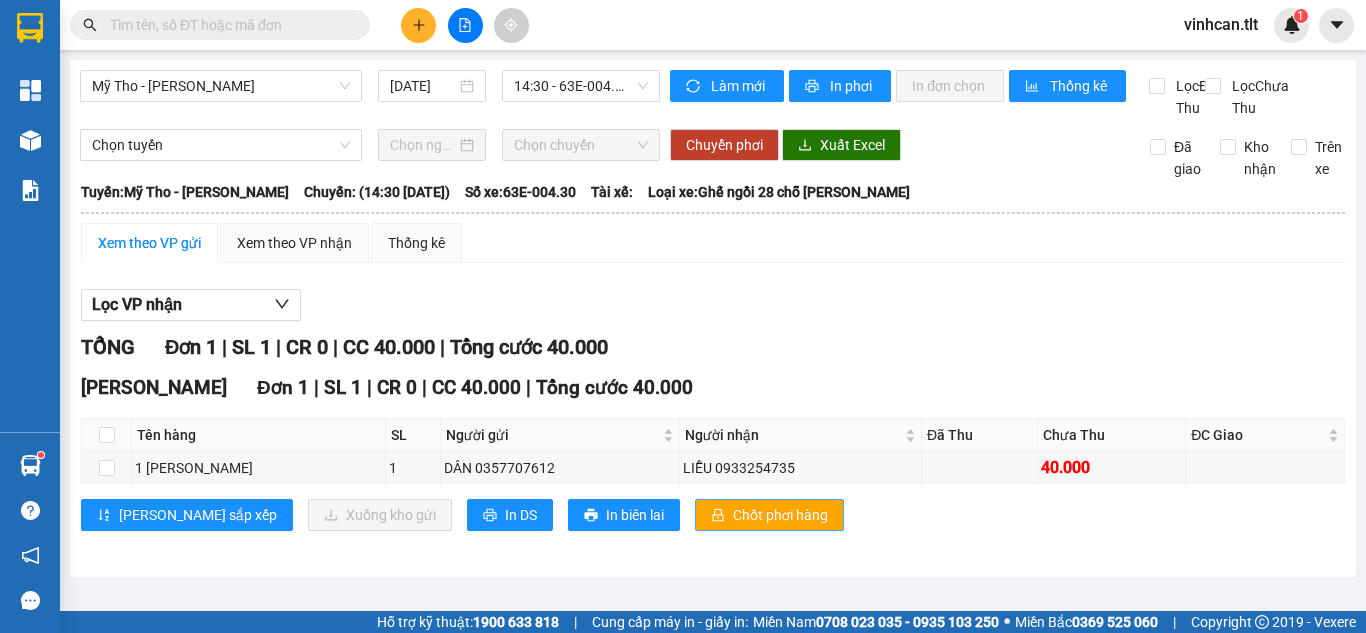 click on "Chốt phơi hàng" at bounding box center (780, 515) 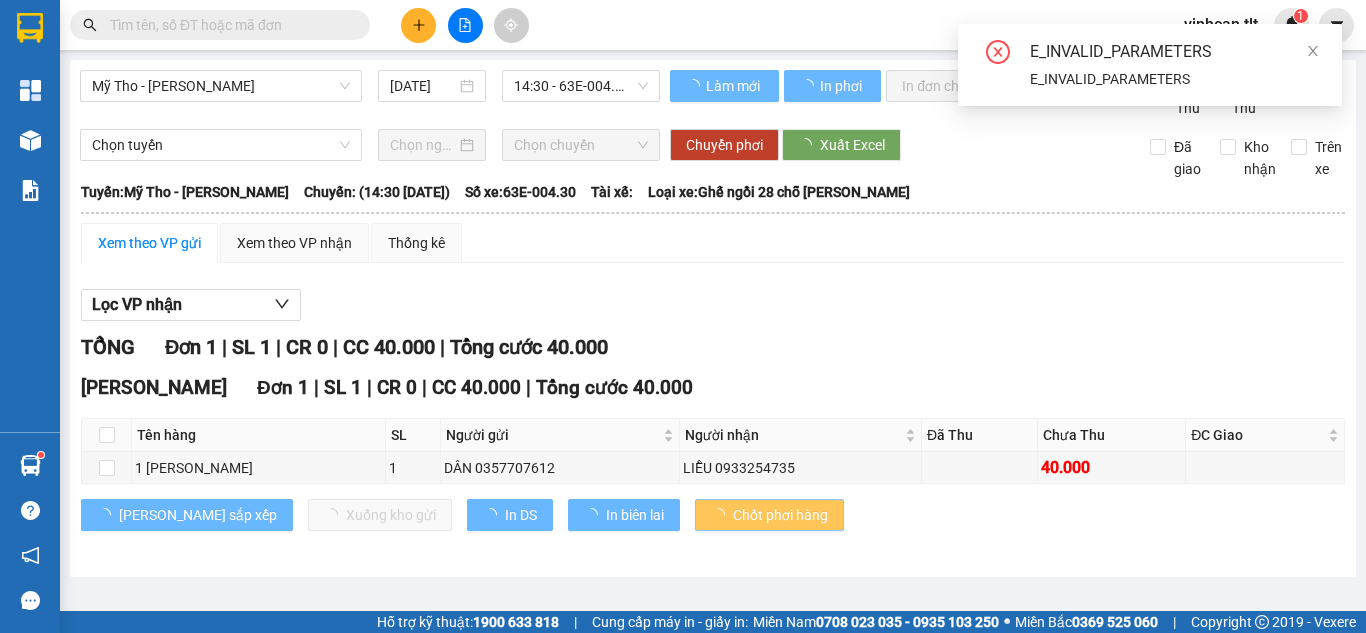 click on "Chốt phơi hàng" at bounding box center [780, 515] 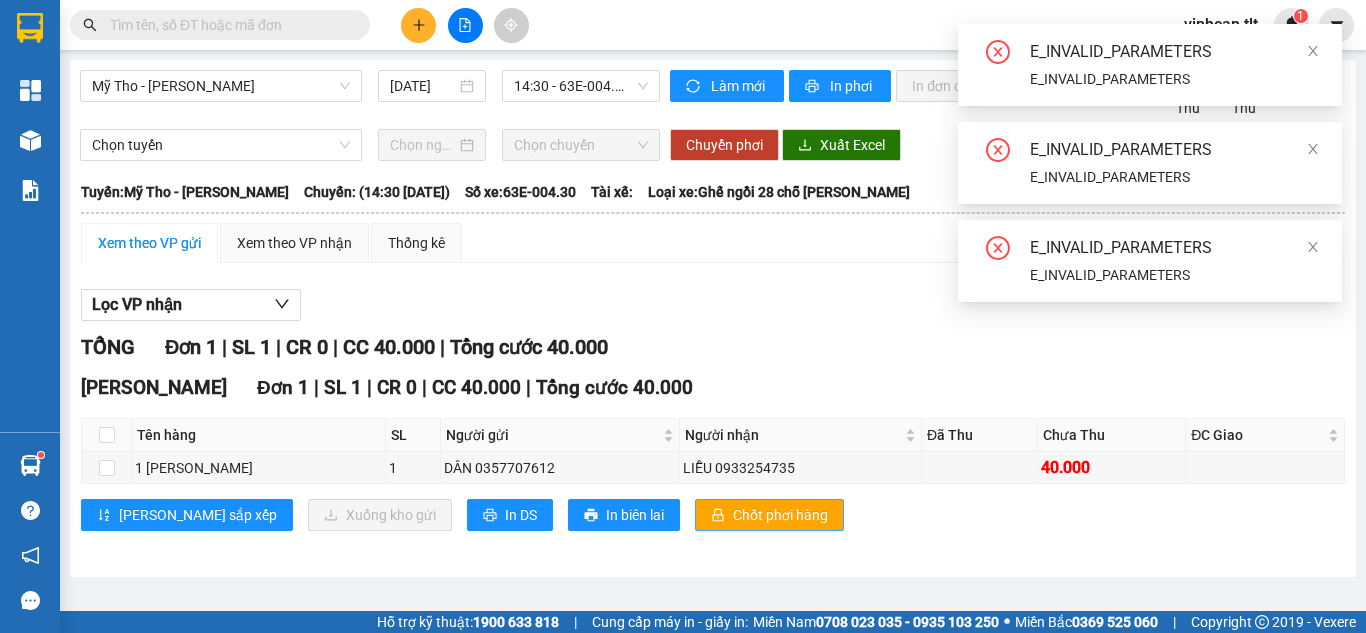 click on "Chốt phơi hàng" at bounding box center (780, 515) 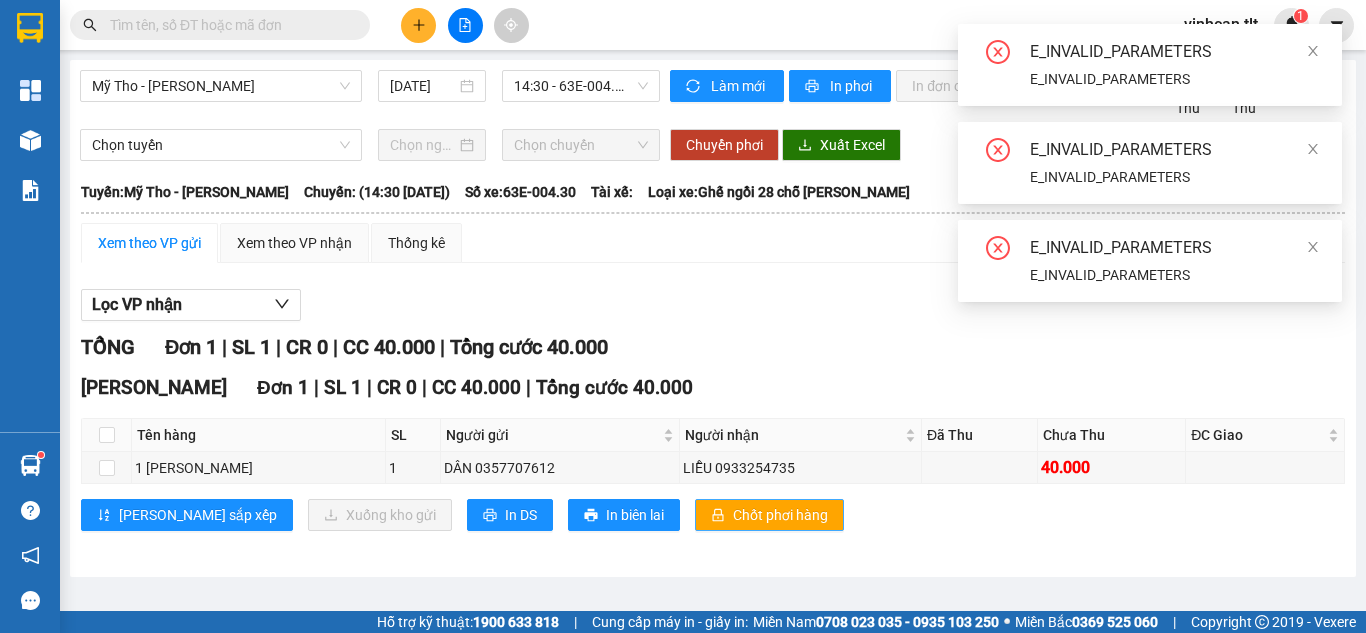 click on "Chốt phơi hàng" at bounding box center (780, 515) 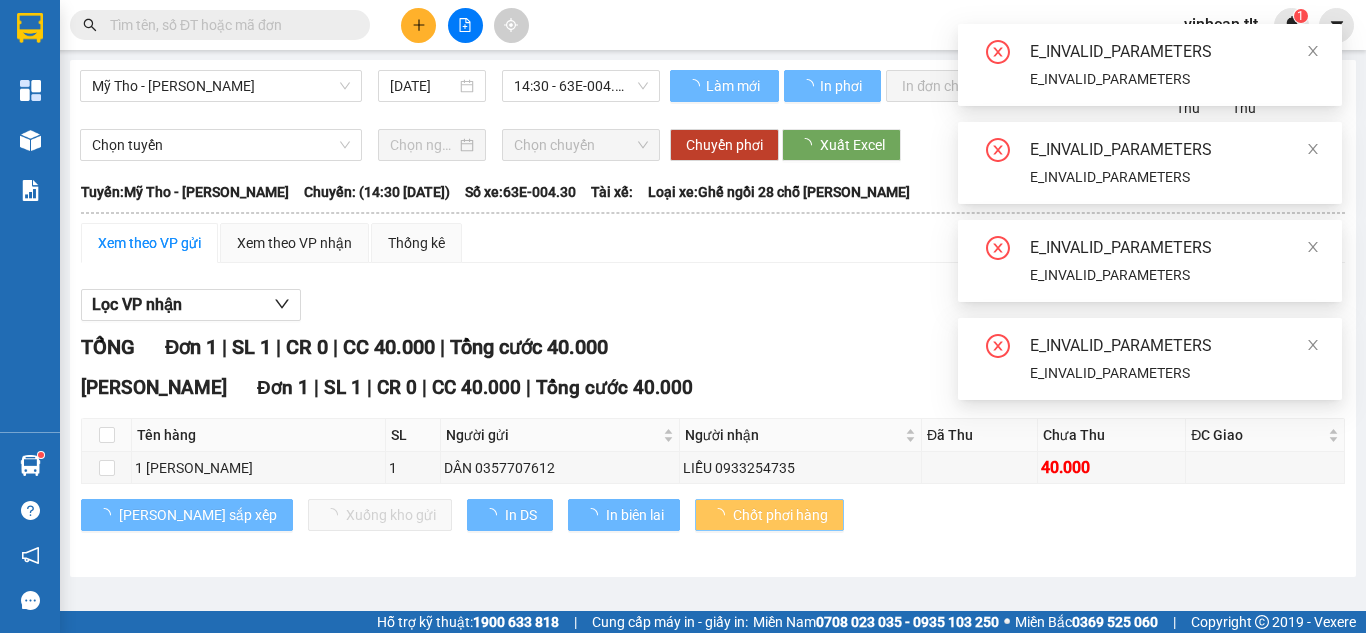 drag, startPoint x: 740, startPoint y: 533, endPoint x: 726, endPoint y: 534, distance: 14.035668 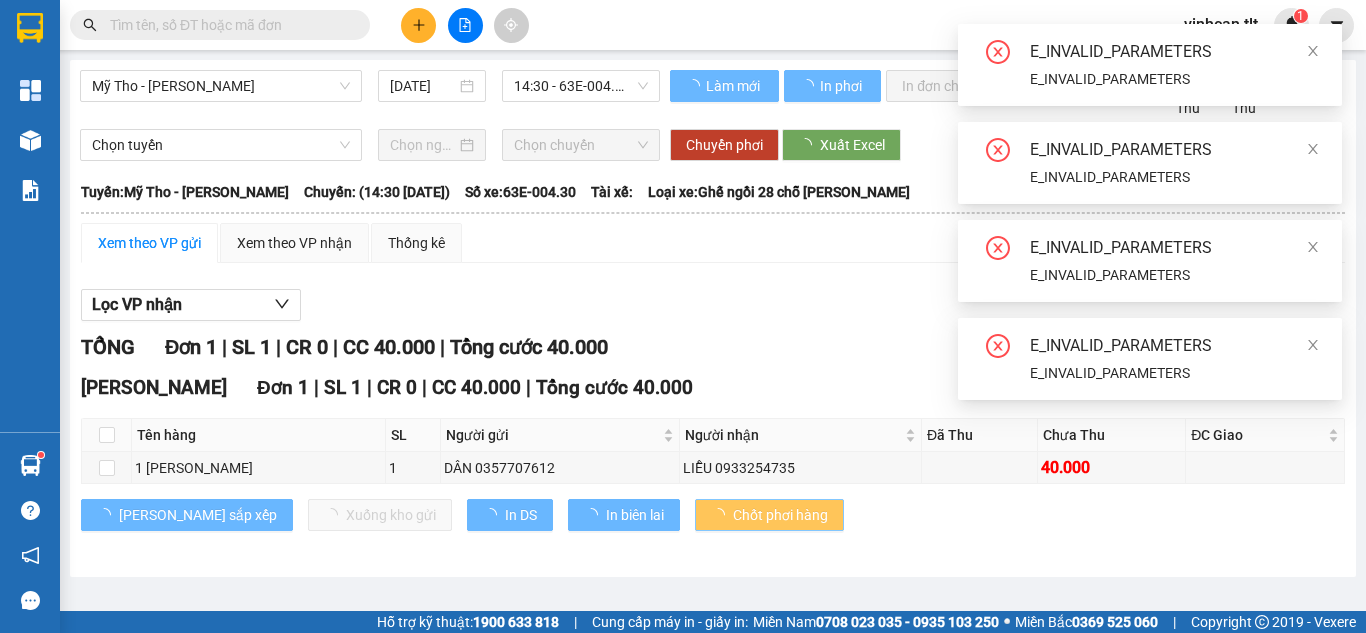 click on "Chốt phơi hàng" at bounding box center [780, 515] 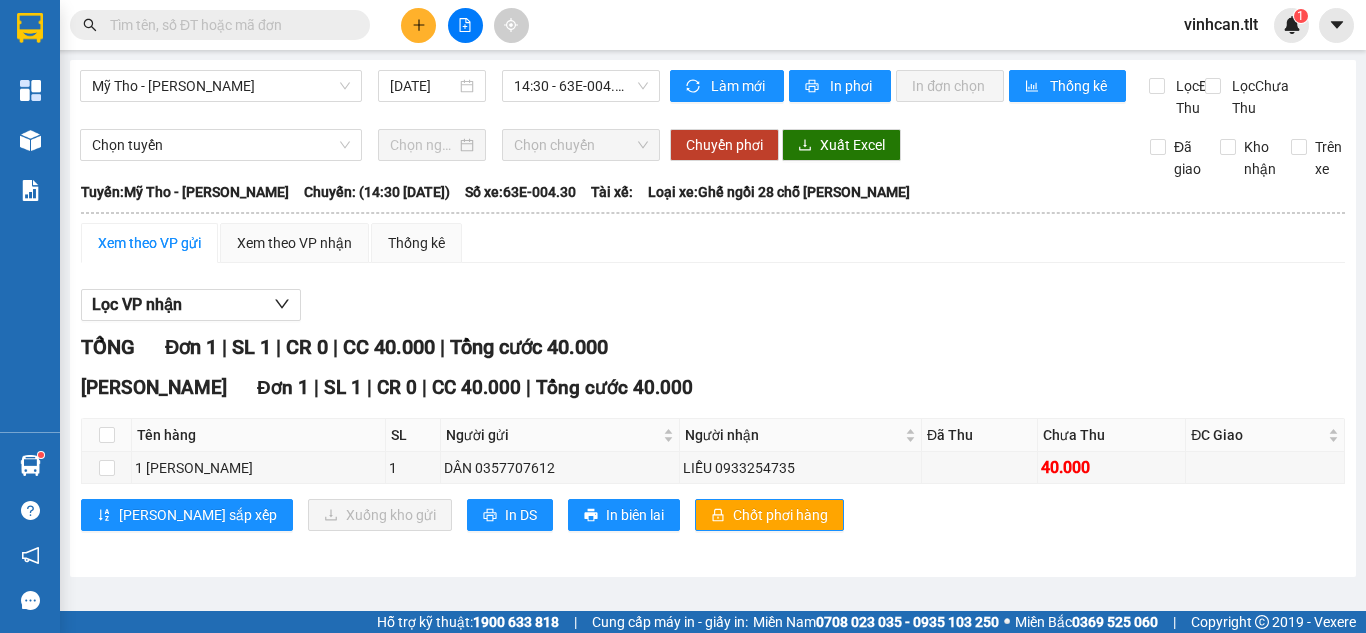 click at bounding box center [418, 25] 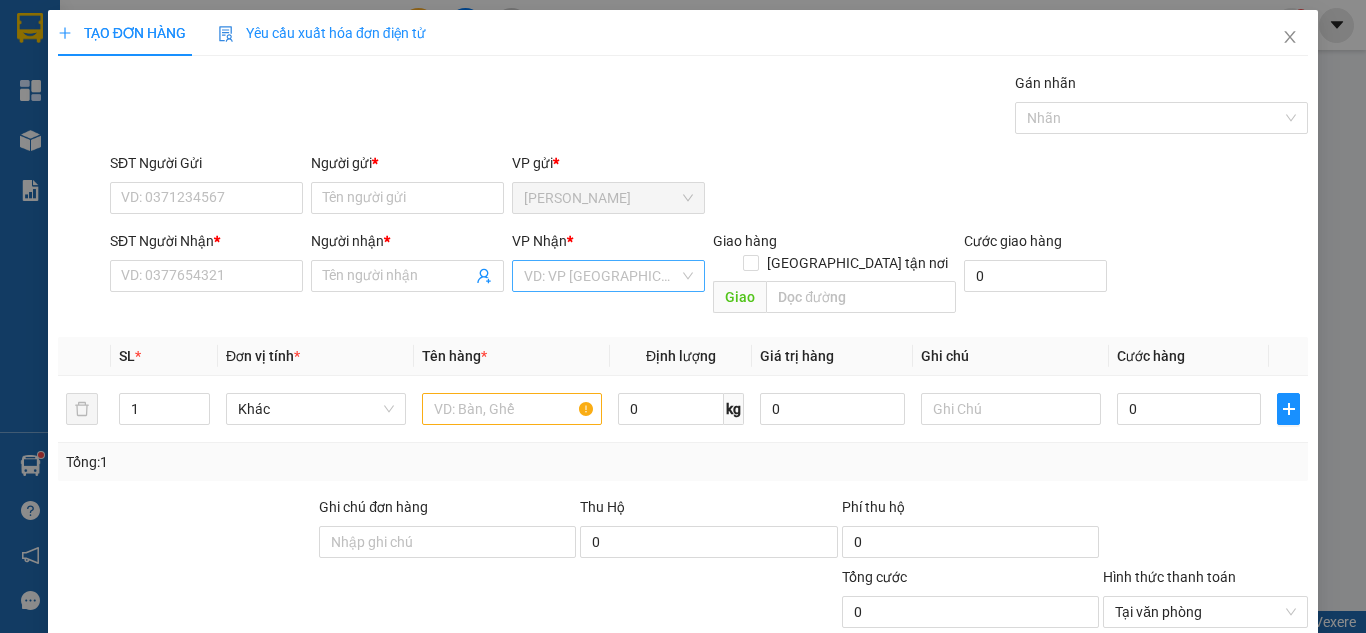 click at bounding box center [601, 276] 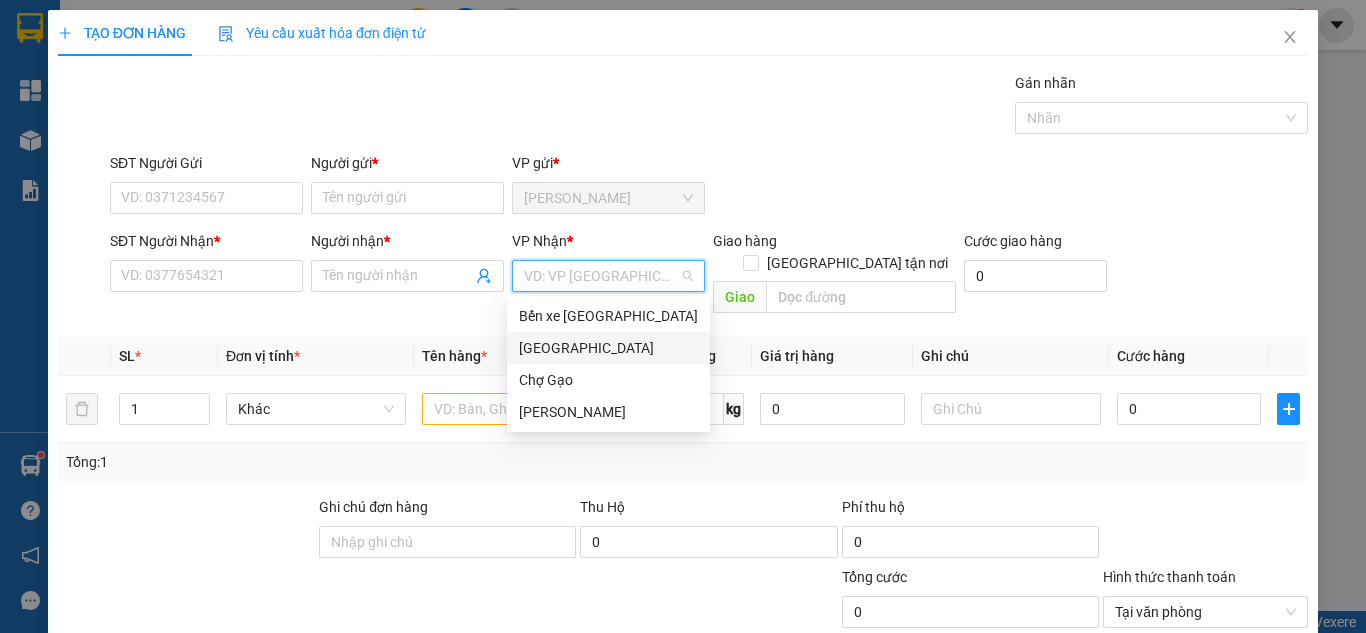 click on "[GEOGRAPHIC_DATA]" at bounding box center (608, 348) 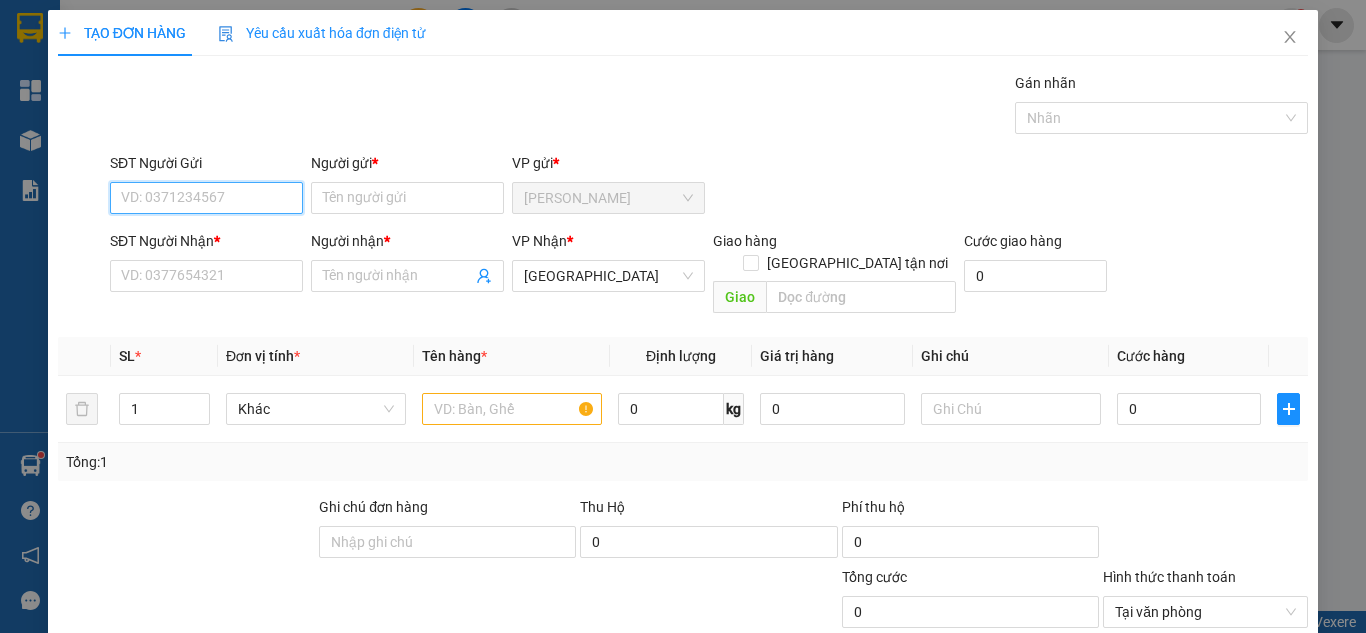 click on "SĐT Người Gửi" at bounding box center [206, 198] 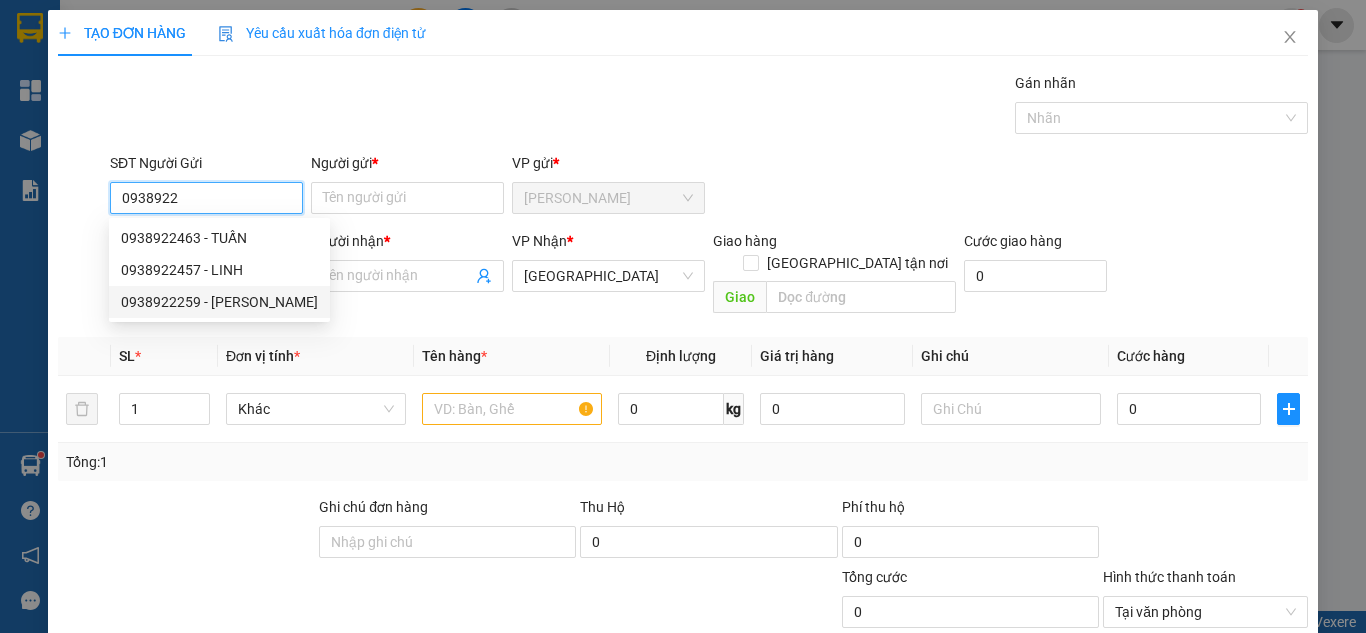 click on "0938922259 - [PERSON_NAME]" at bounding box center [219, 302] 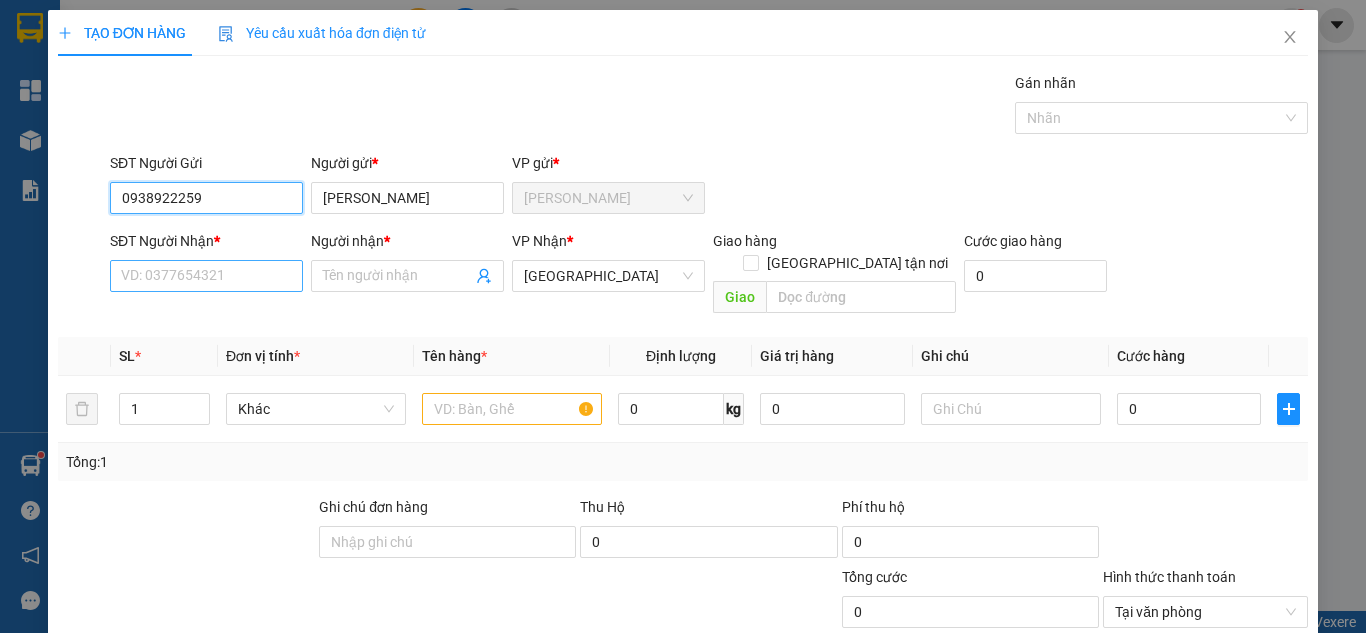 type on "0938922259" 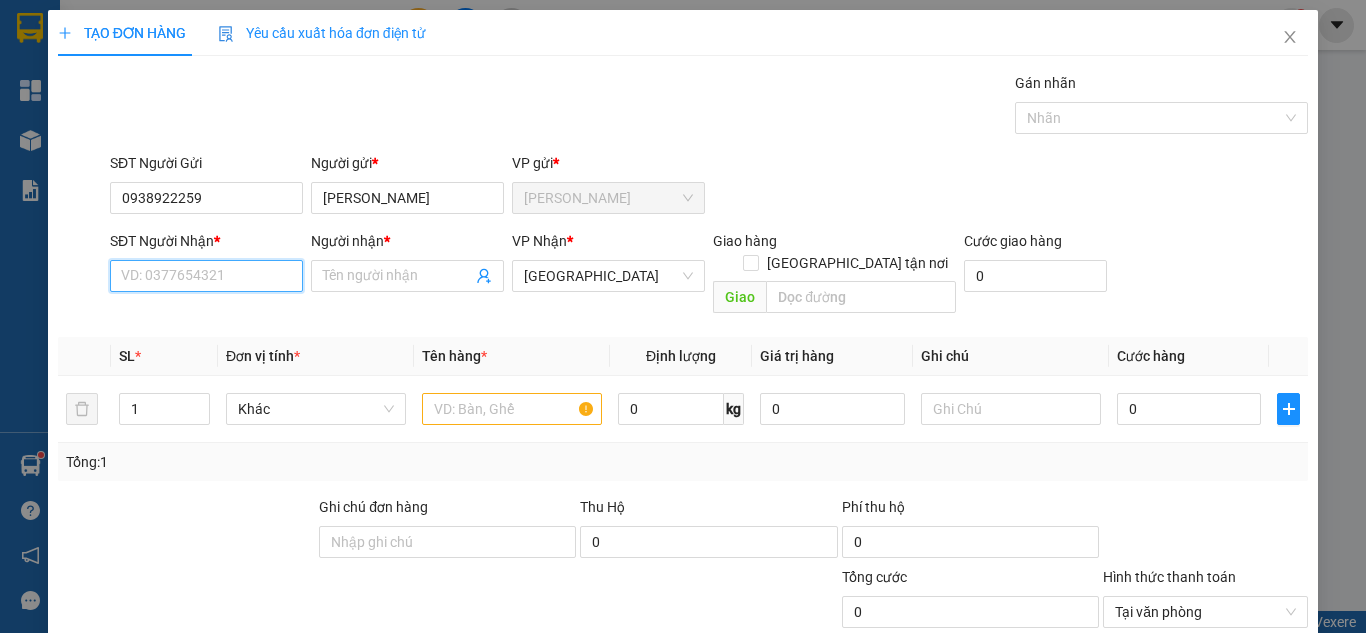 click on "SĐT Người Nhận  *" at bounding box center [206, 276] 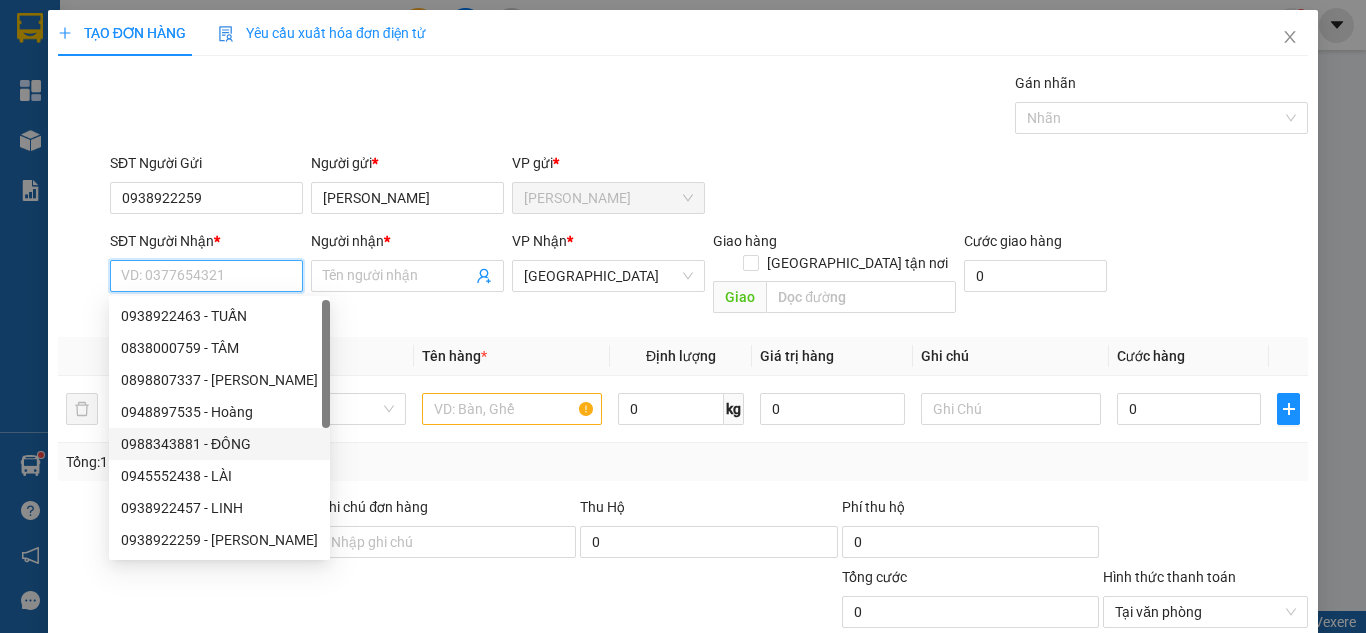 scroll, scrollTop: 32, scrollLeft: 0, axis: vertical 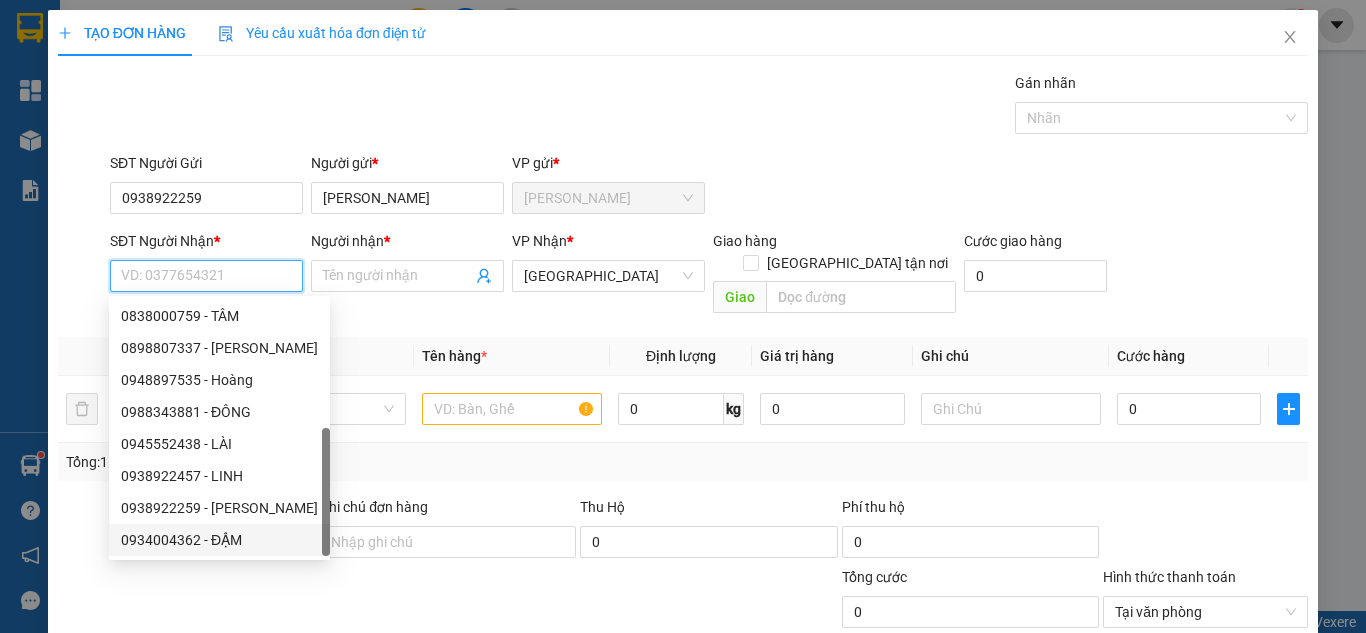 click on "0934004362 - ĐẬM" at bounding box center [219, 540] 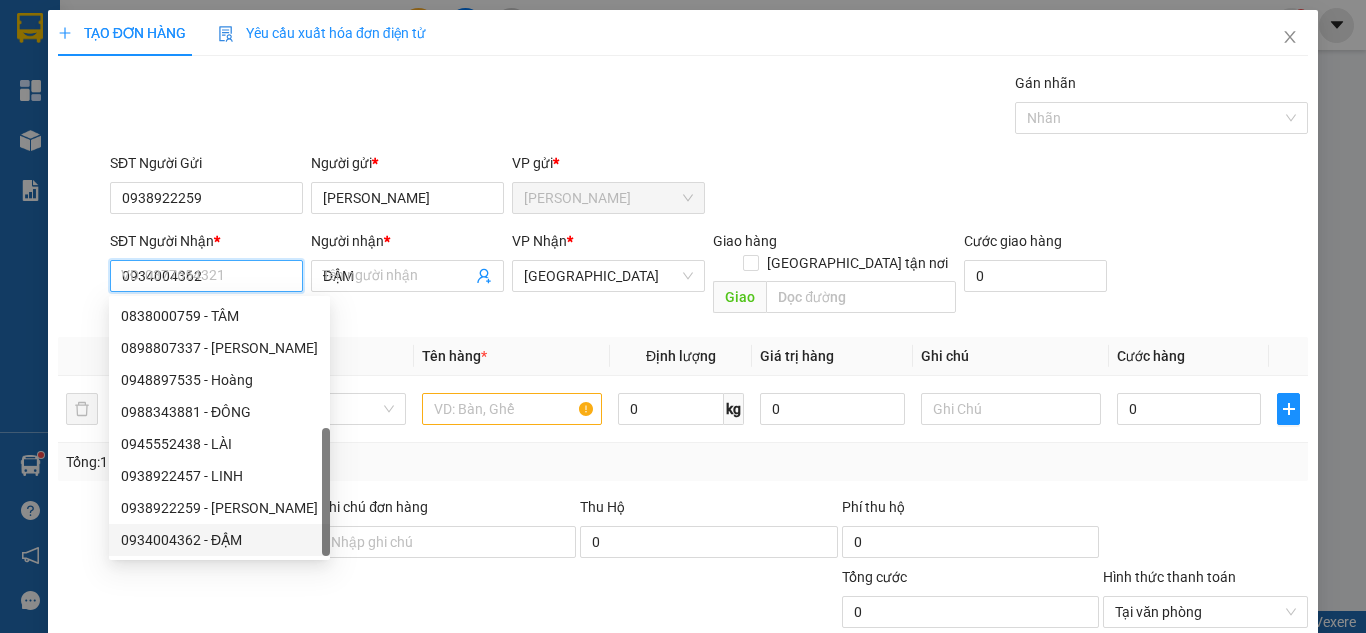 scroll, scrollTop: 0, scrollLeft: 0, axis: both 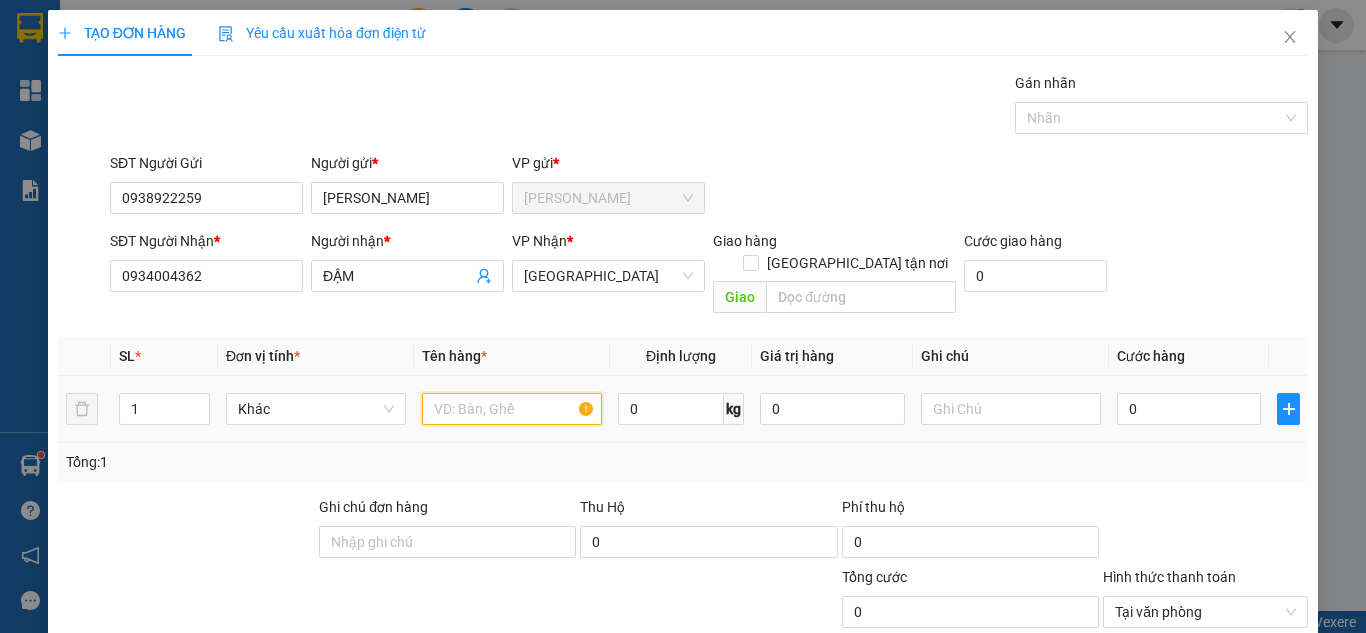 click at bounding box center (512, 409) 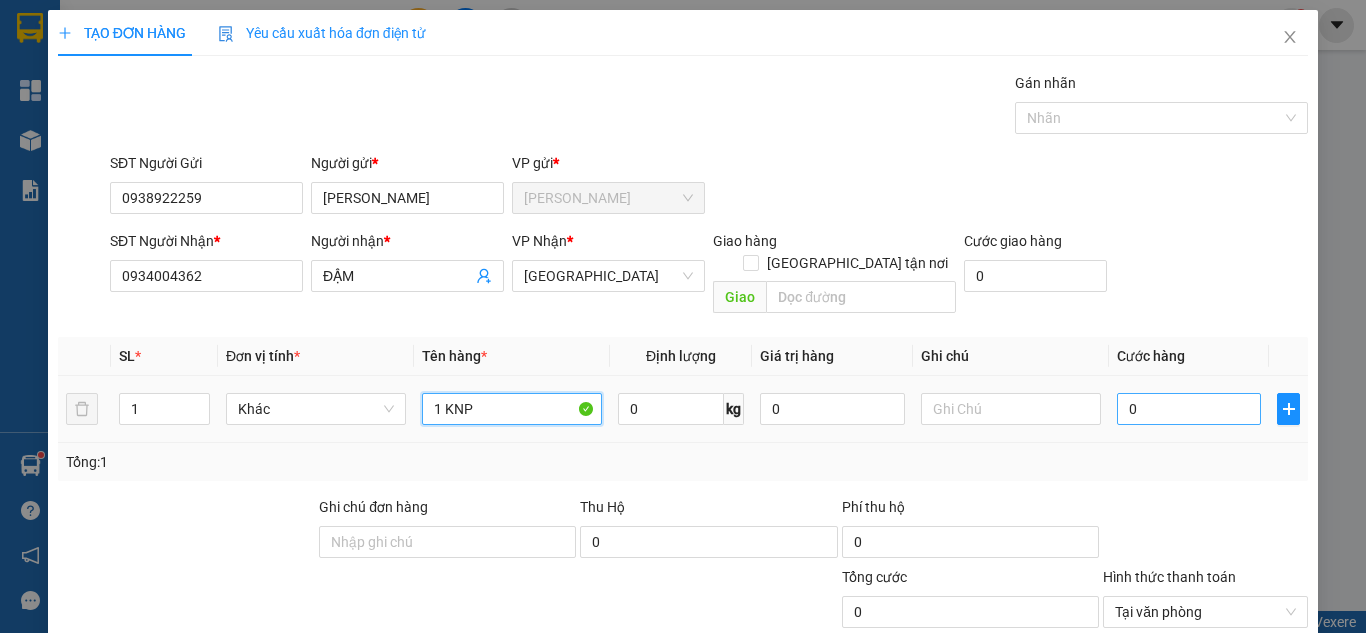 type on "1 KNP" 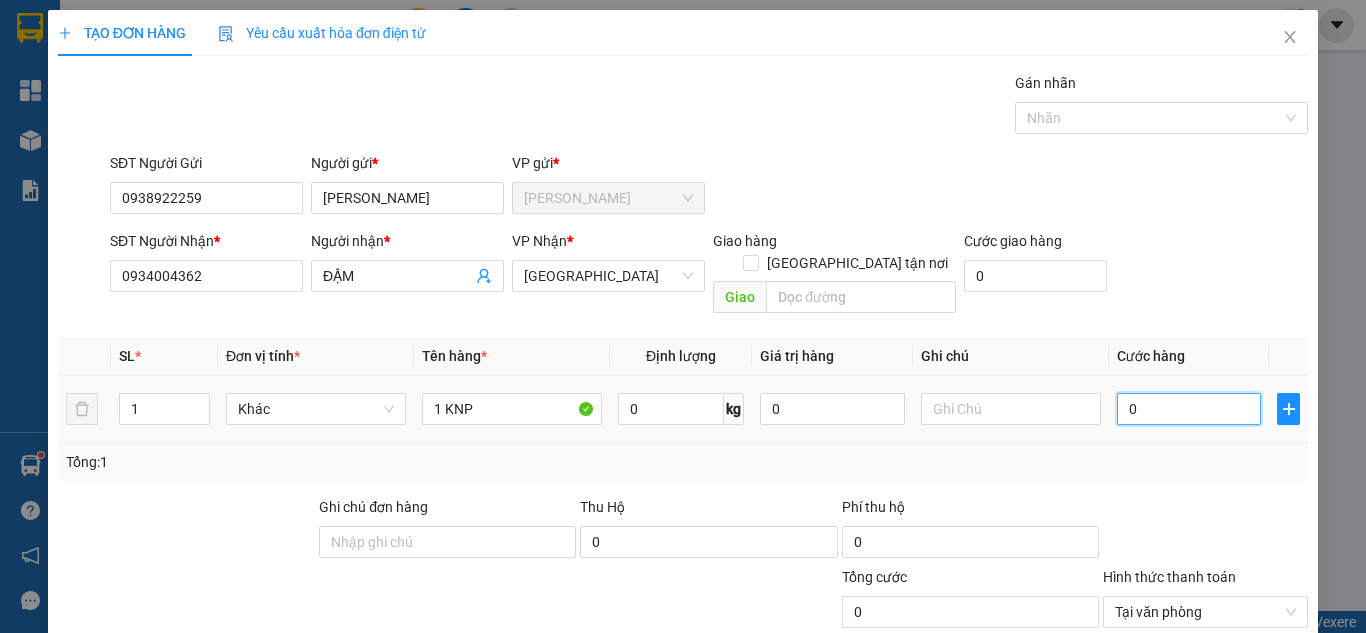 click on "0" at bounding box center [1189, 409] 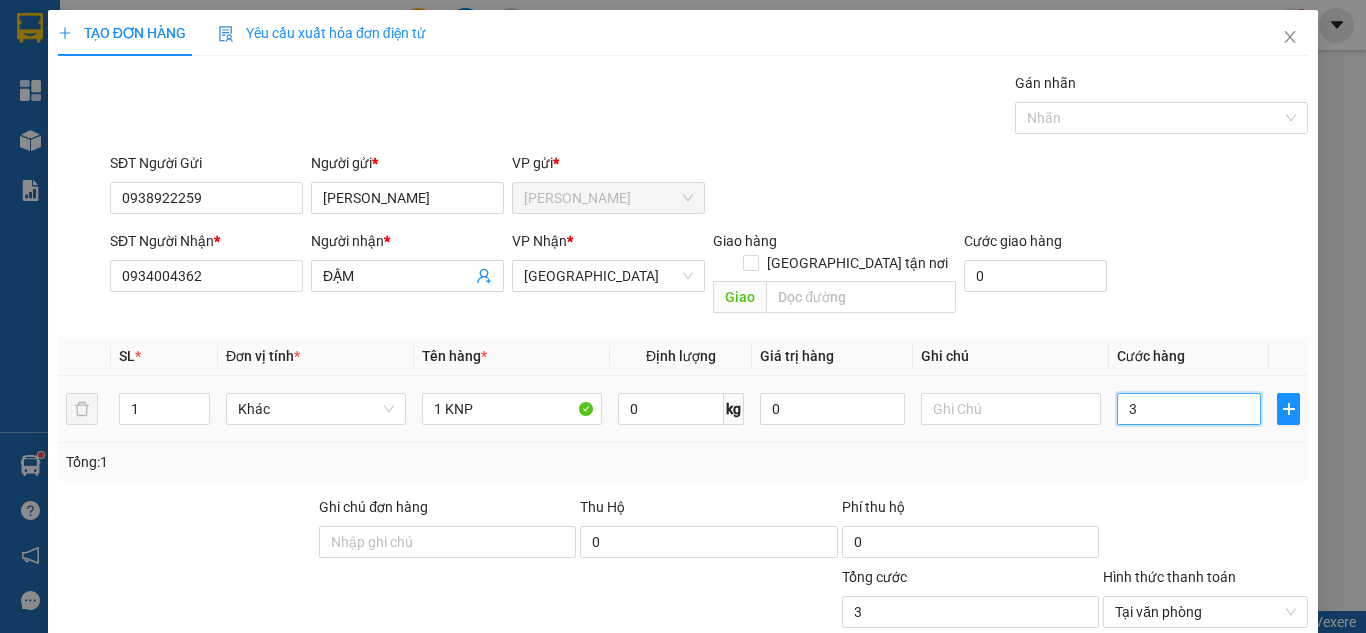 type on "35" 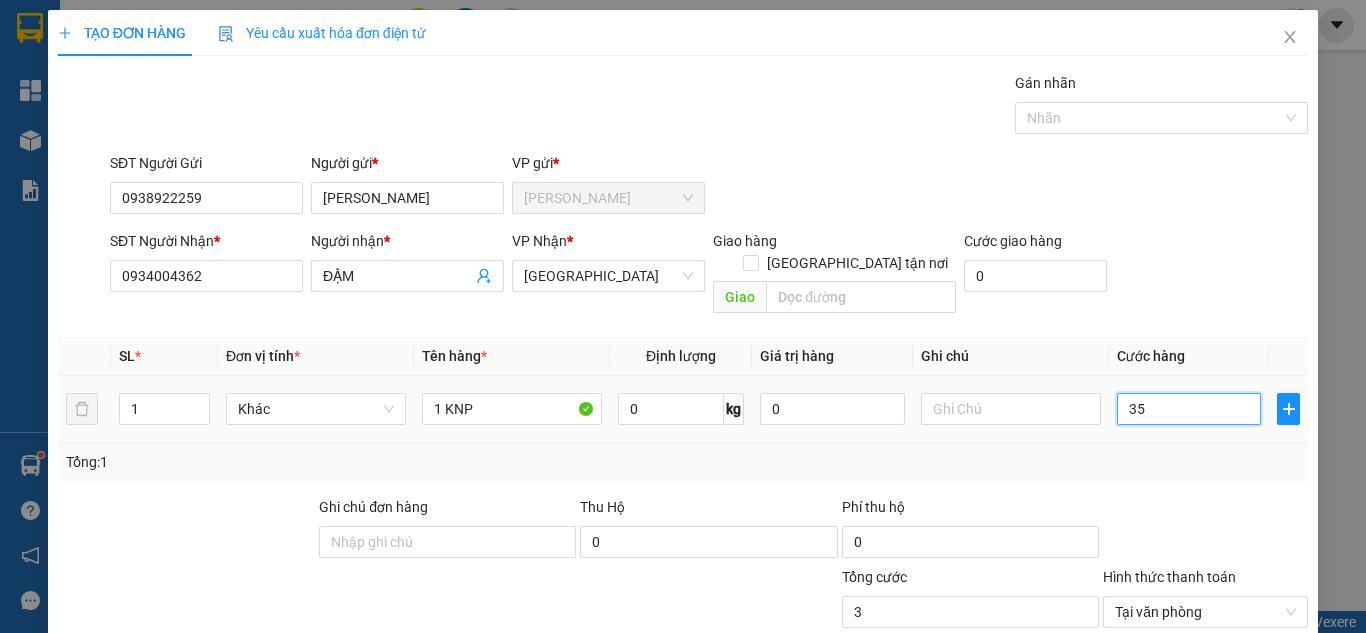 type on "35" 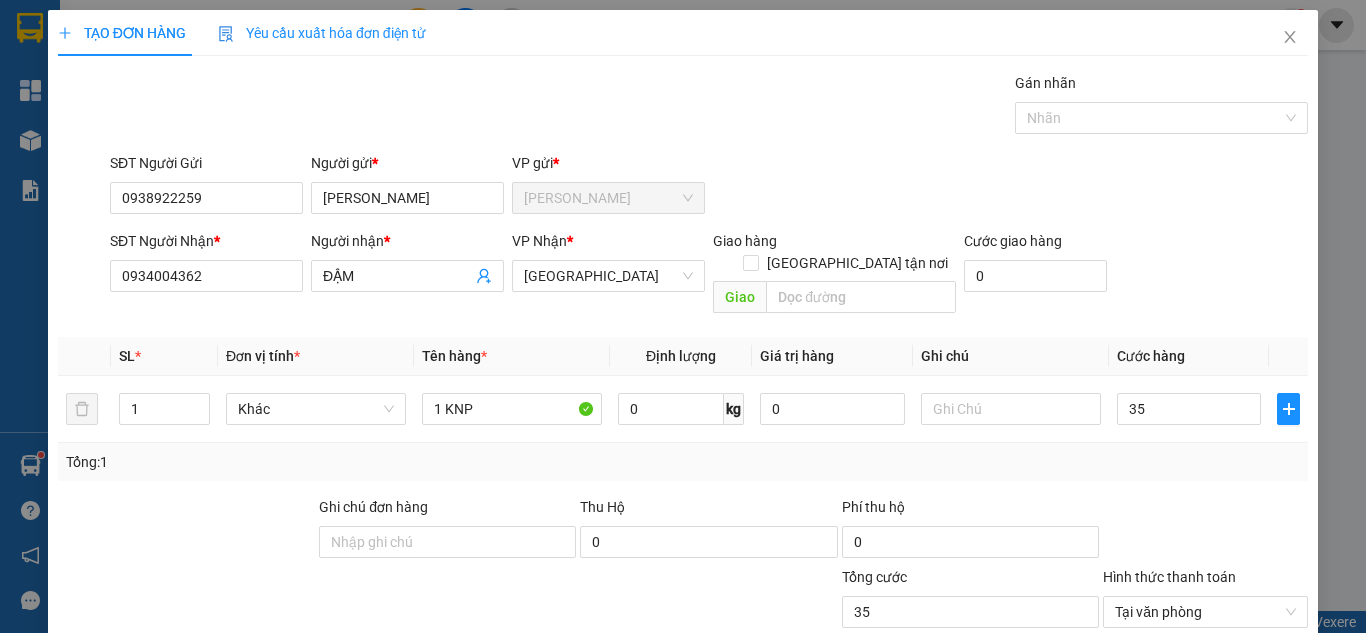type on "35.000" 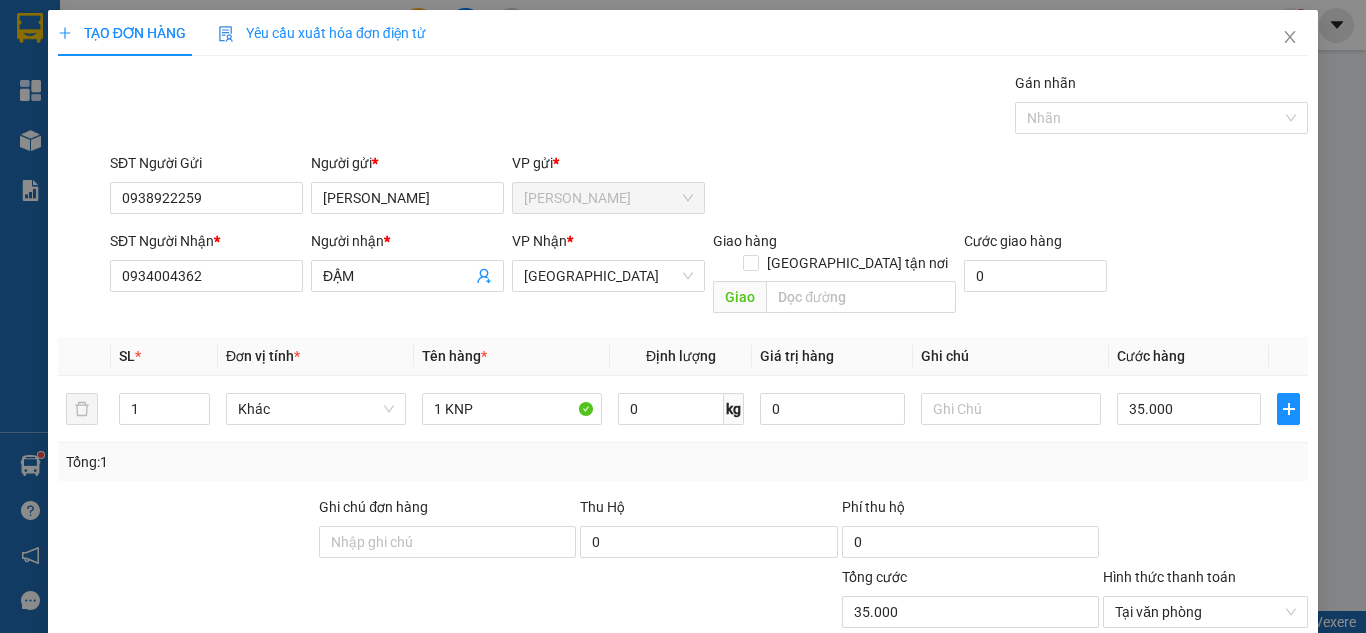 click on "SĐT Người Nhận  * 0934004362 Người nhận  * ĐẬM VP Nhận  * [GEOGRAPHIC_DATA] Giao hàng [GEOGRAPHIC_DATA] tận nơi Giao Cước giao hàng 0" at bounding box center [709, 276] 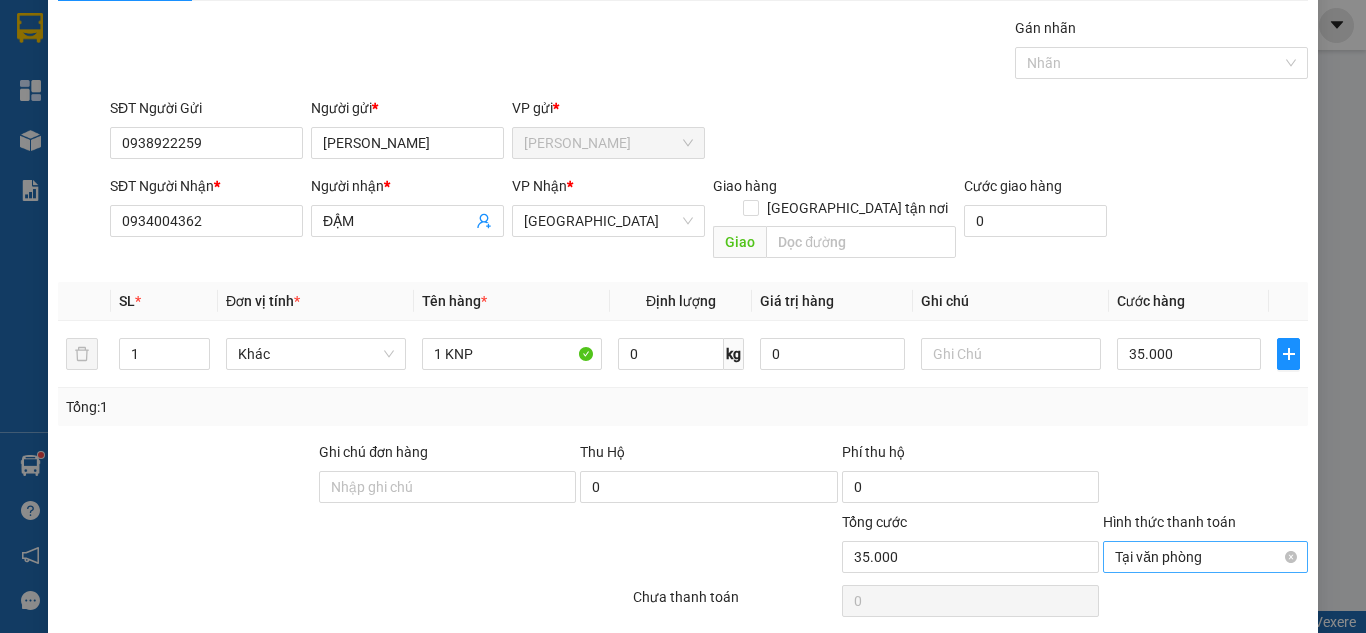 scroll, scrollTop: 107, scrollLeft: 0, axis: vertical 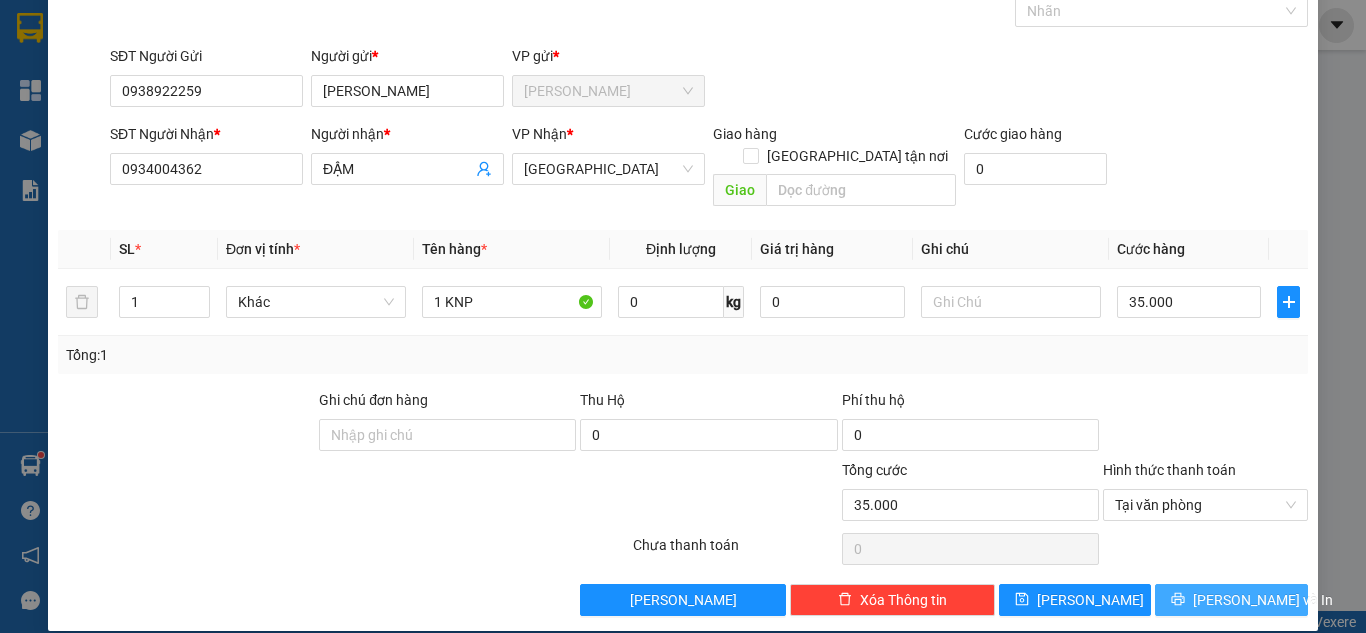 click on "[PERSON_NAME] và In" at bounding box center (1263, 600) 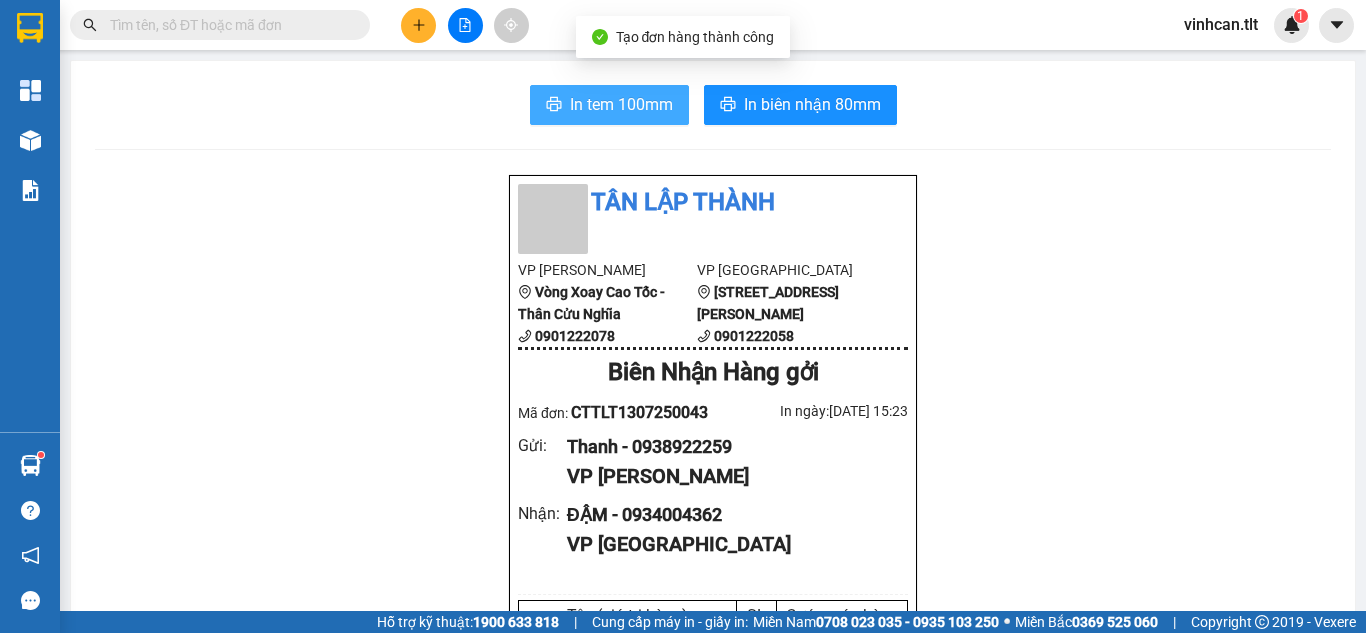 click 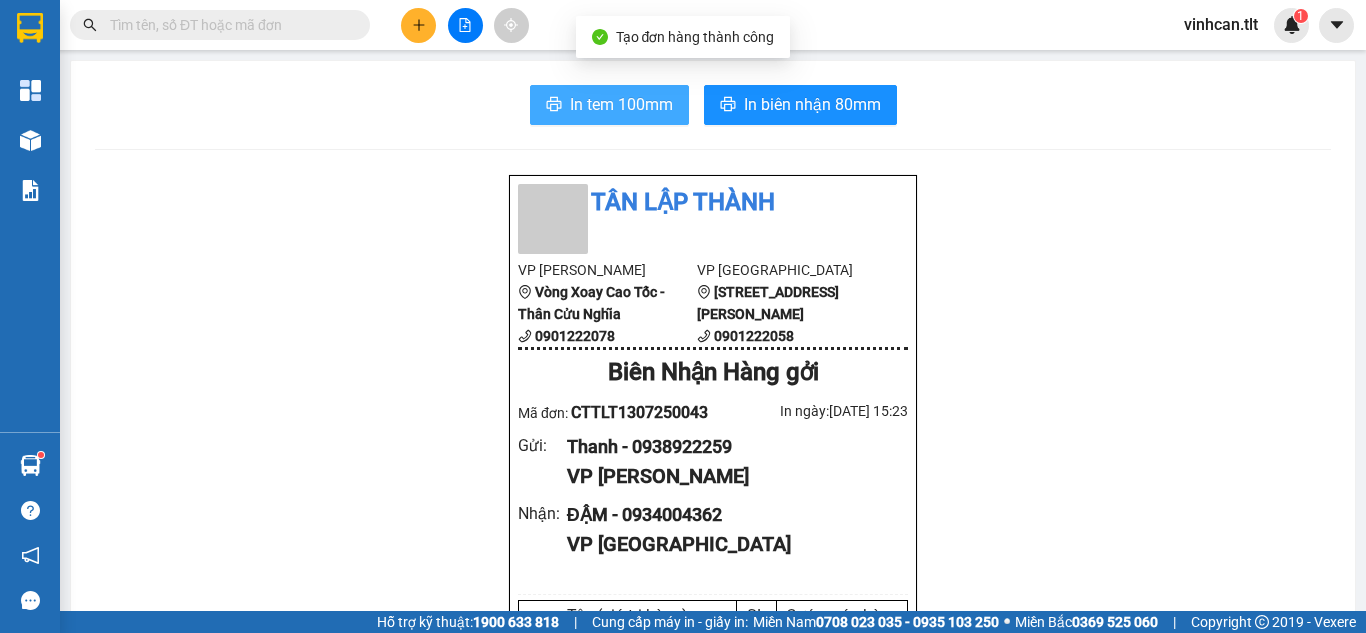 scroll, scrollTop: 0, scrollLeft: 0, axis: both 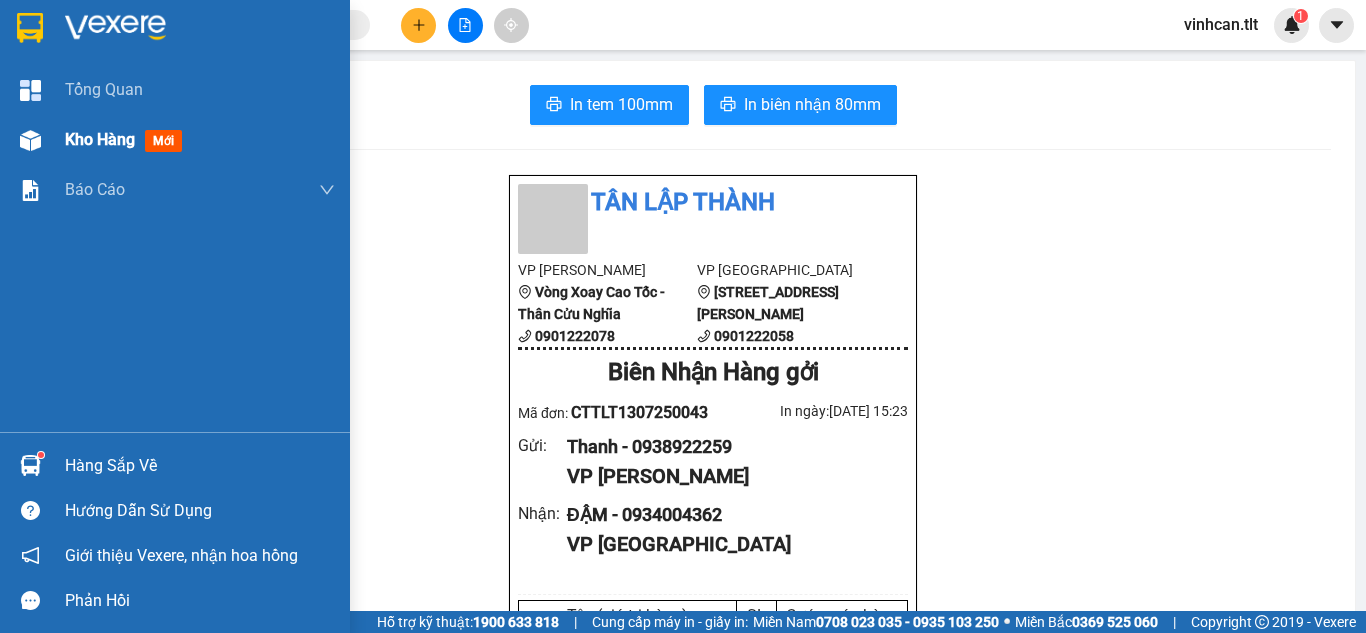 click at bounding box center (30, 140) 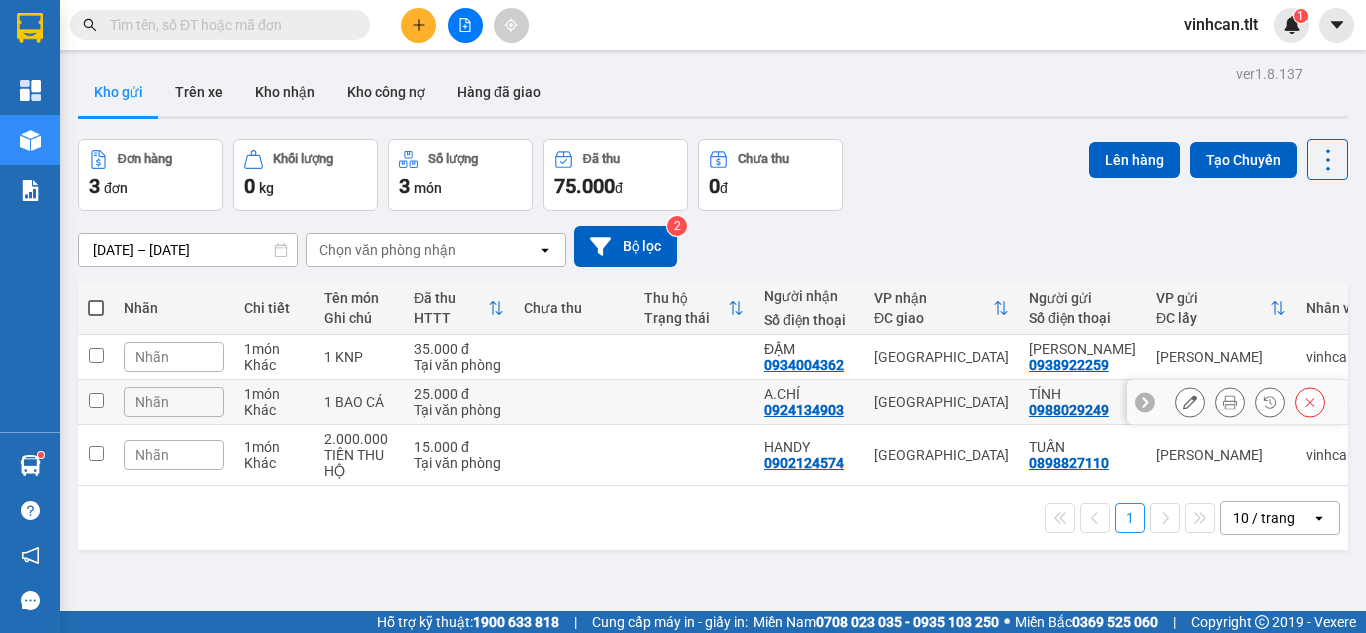 click at bounding box center (96, 400) 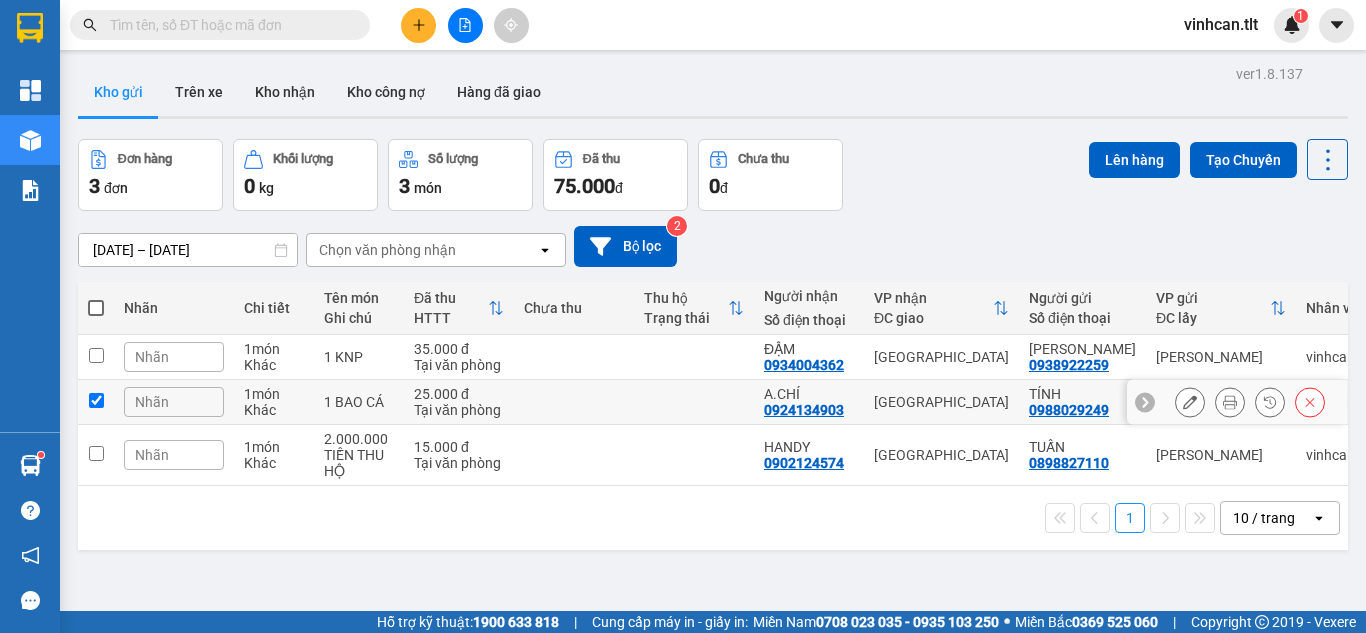 checkbox on "true" 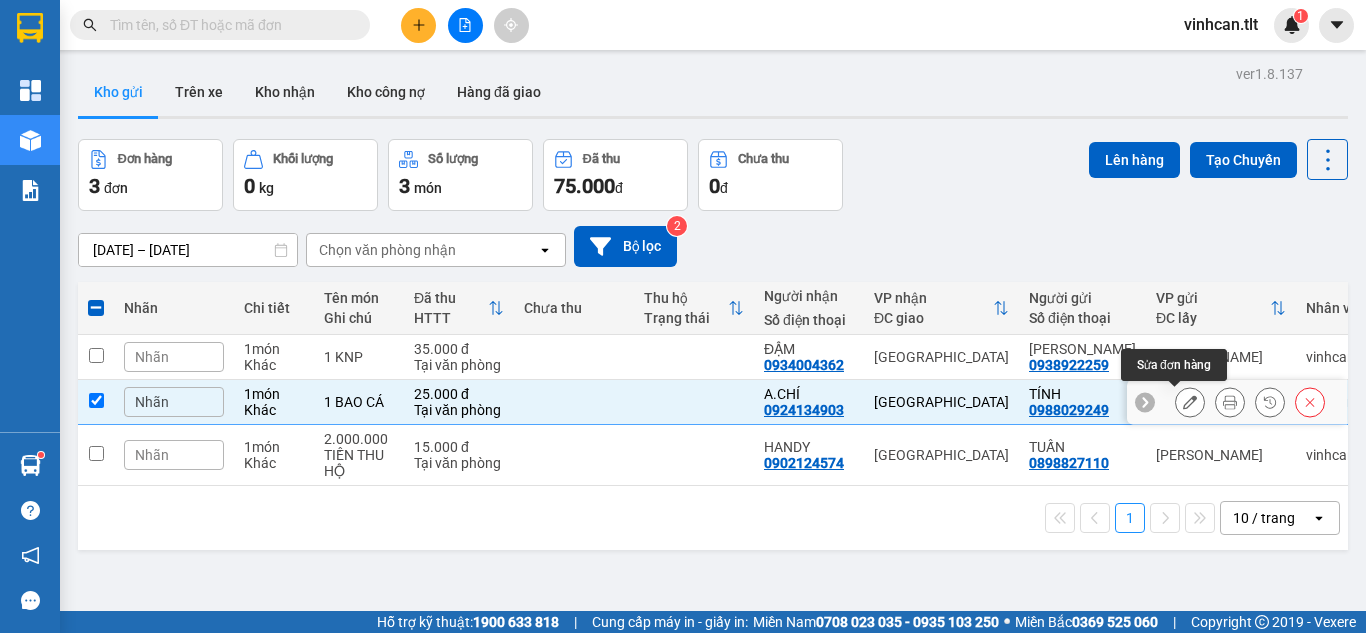 click at bounding box center (1190, 402) 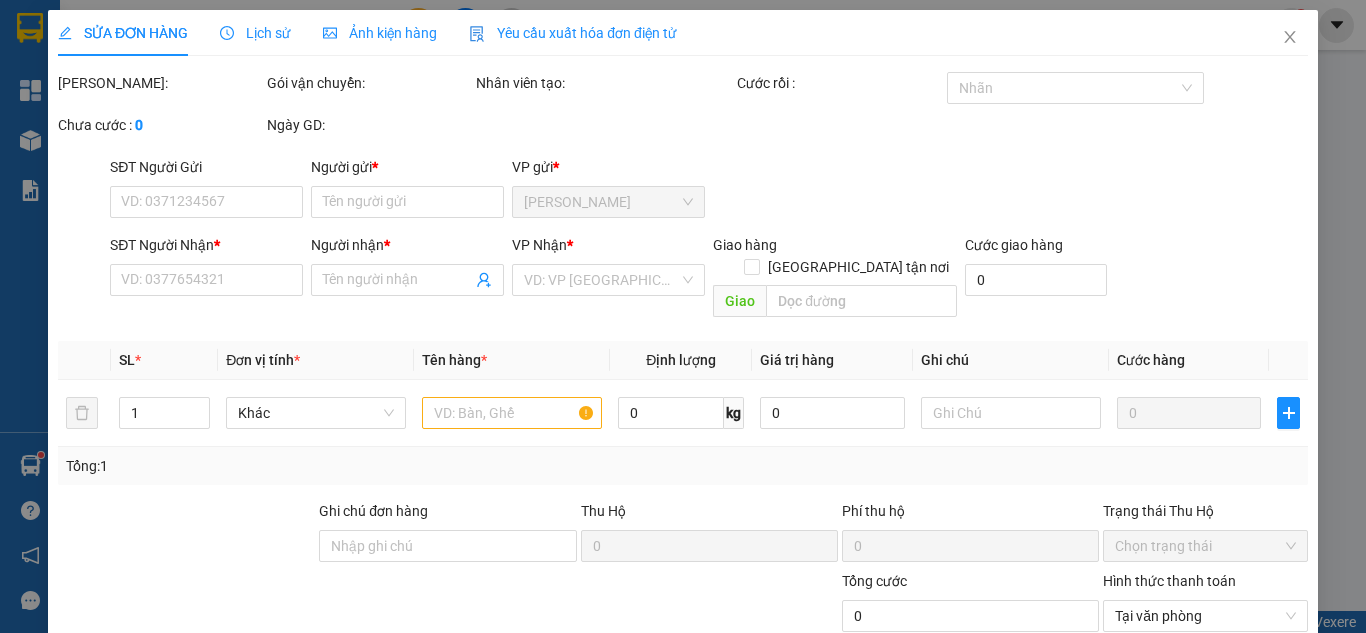 type on "0988029249" 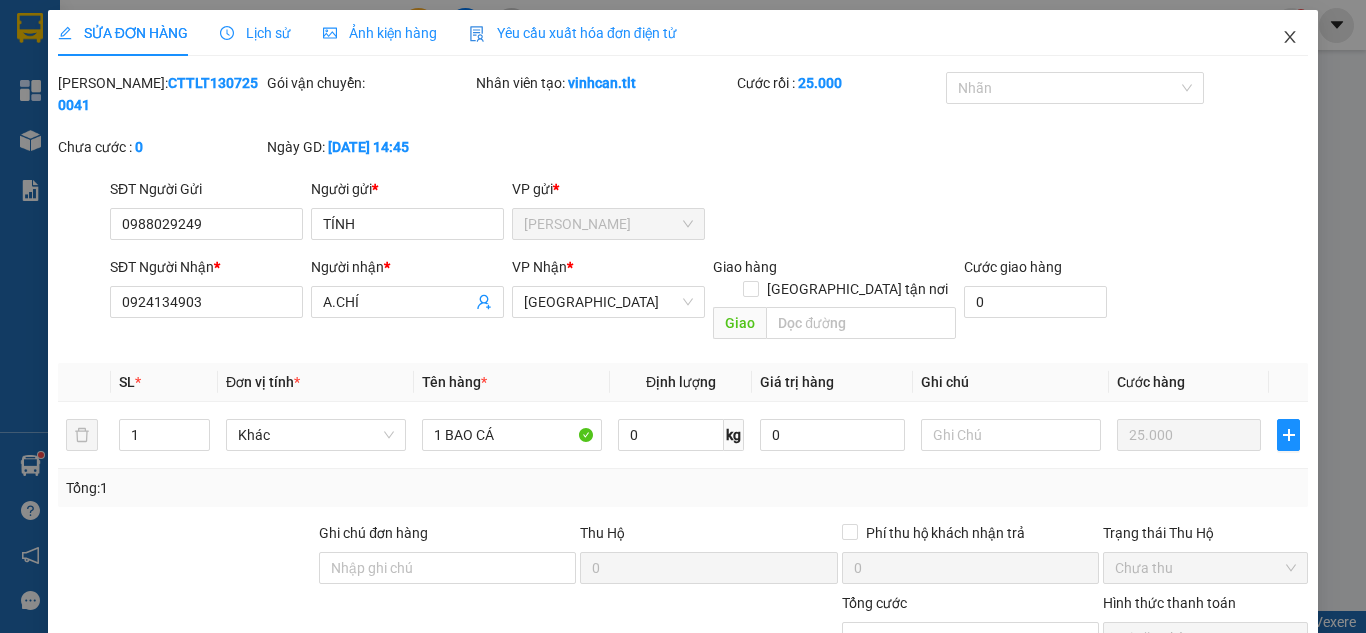 drag, startPoint x: 1269, startPoint y: 35, endPoint x: 1252, endPoint y: 42, distance: 18.384777 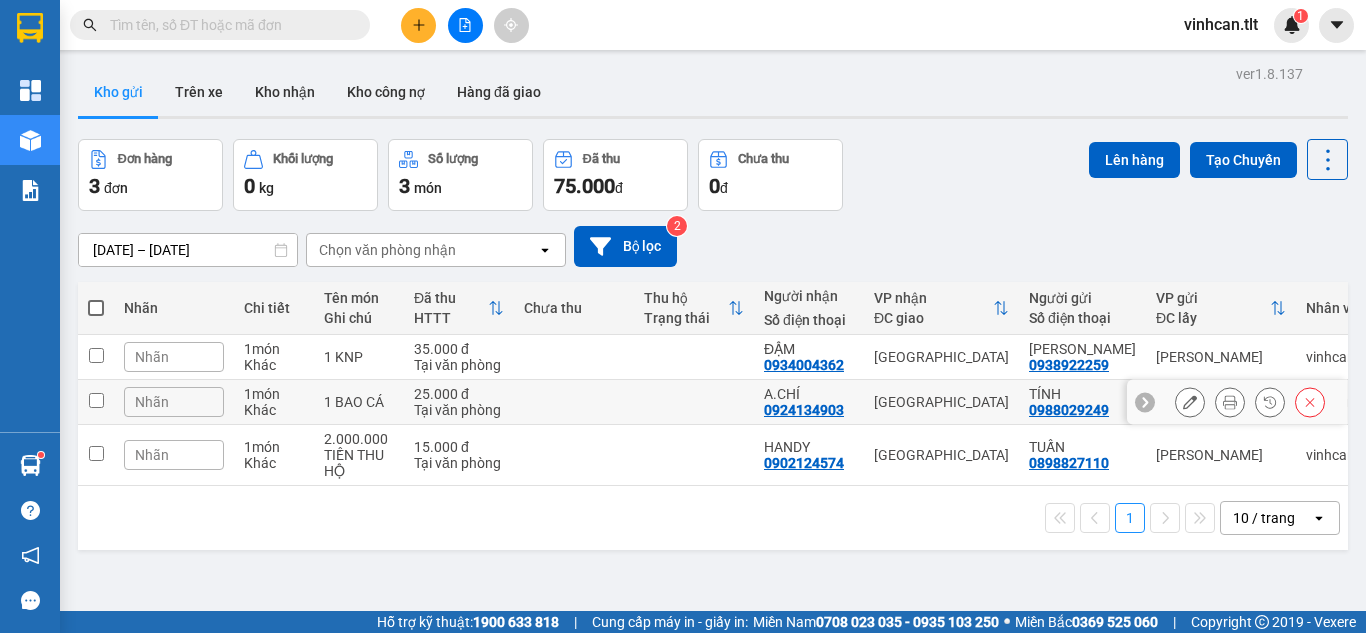 click at bounding box center (96, 402) 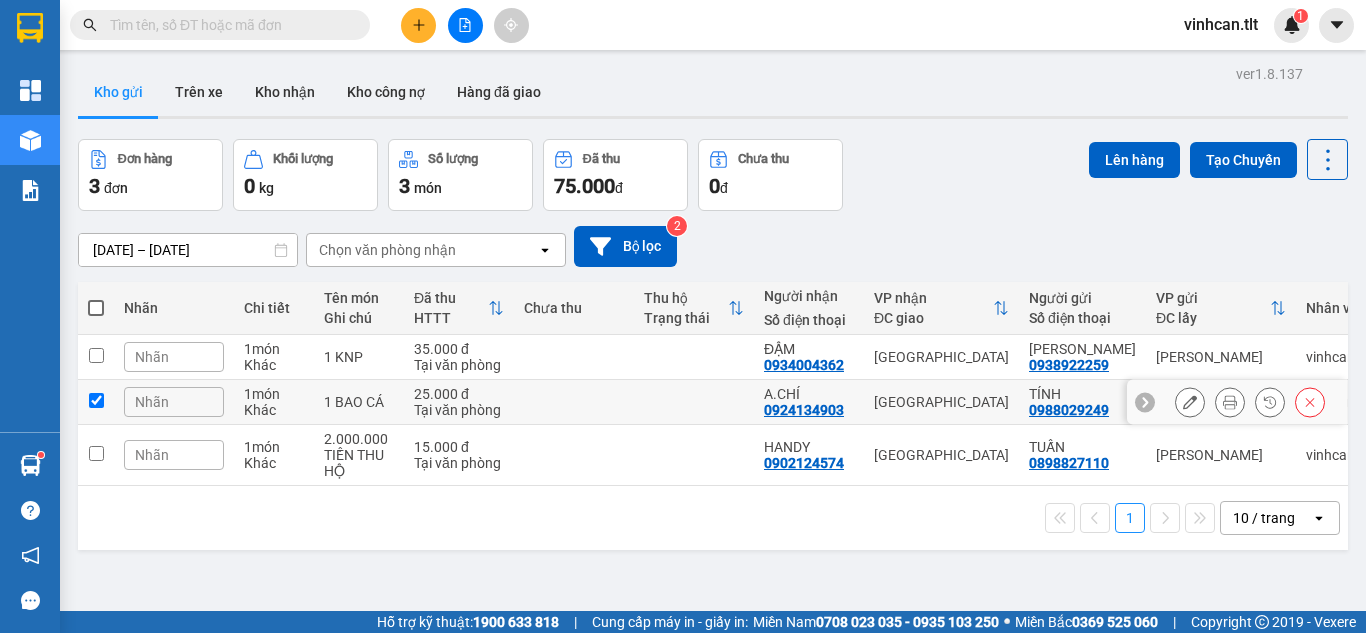 checkbox on "true" 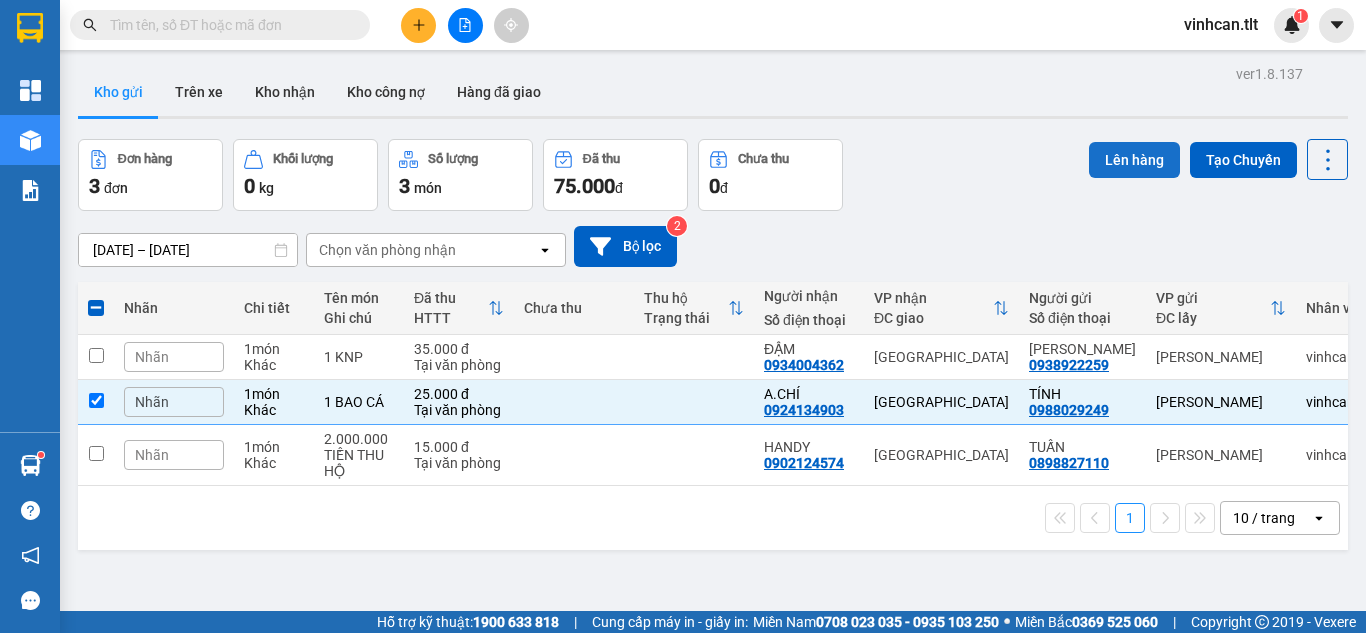 click on "Lên hàng" at bounding box center (1134, 160) 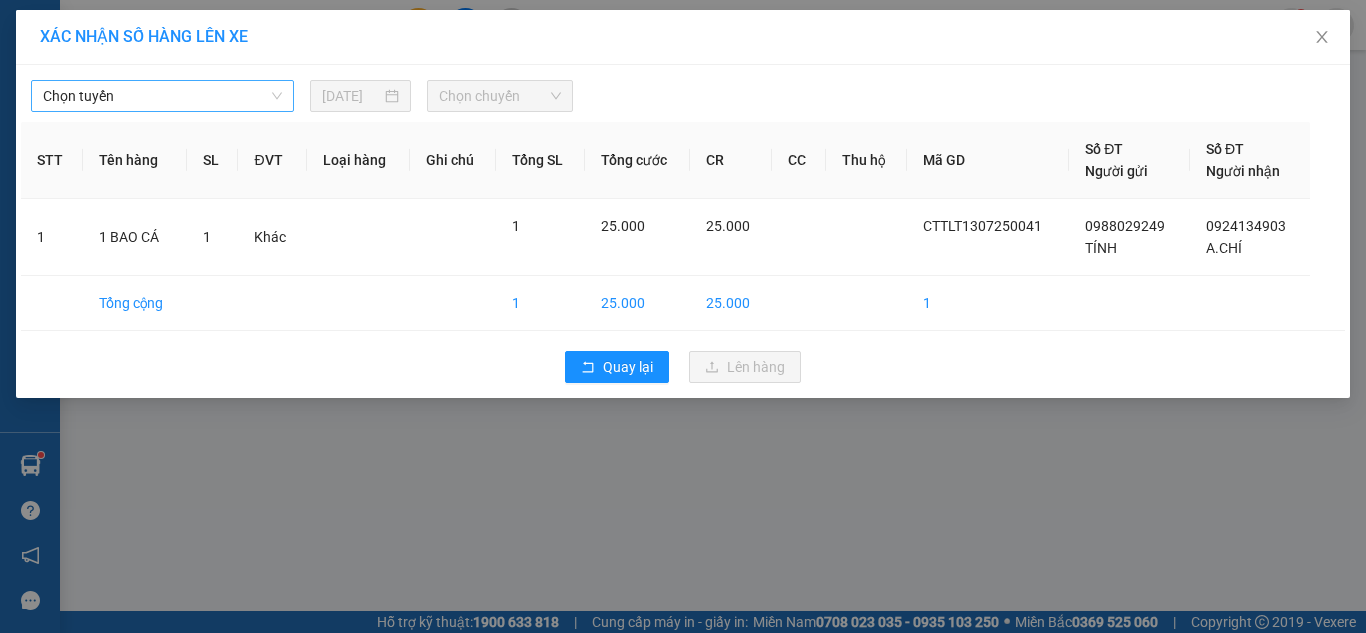 click on "Chọn tuyến" at bounding box center (162, 96) 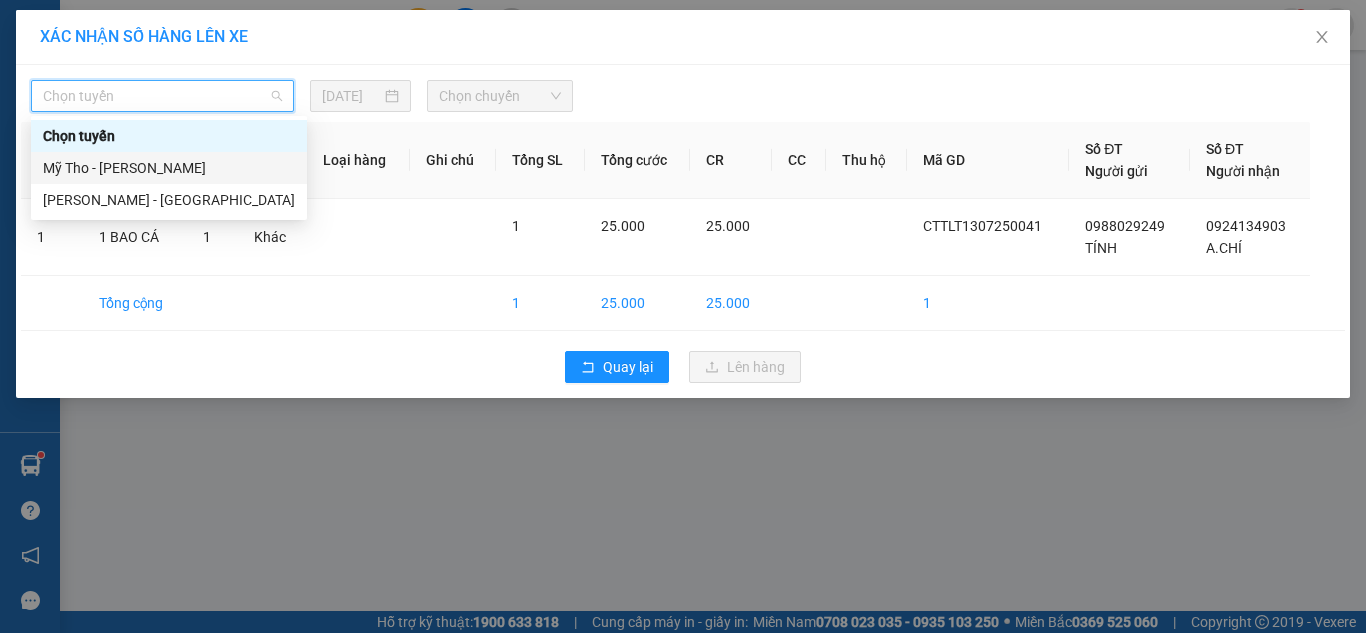 click on "Mỹ Tho - [PERSON_NAME]" at bounding box center [169, 168] 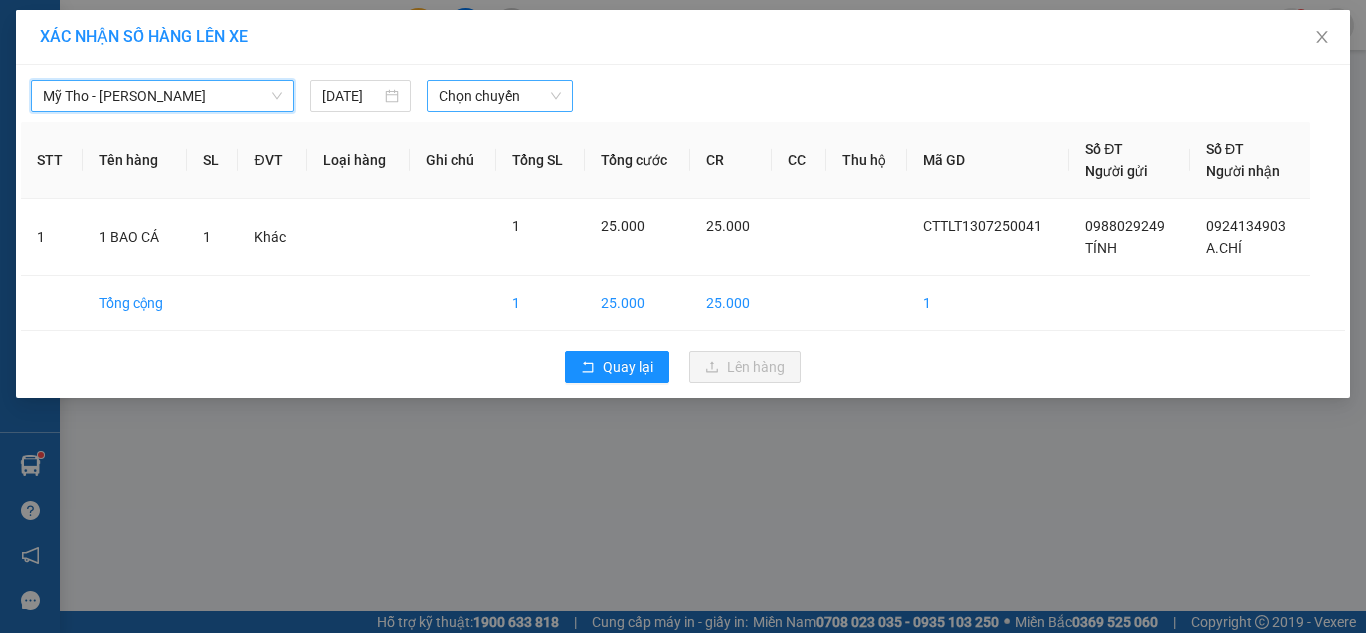 click on "Chọn chuyến" at bounding box center (500, 96) 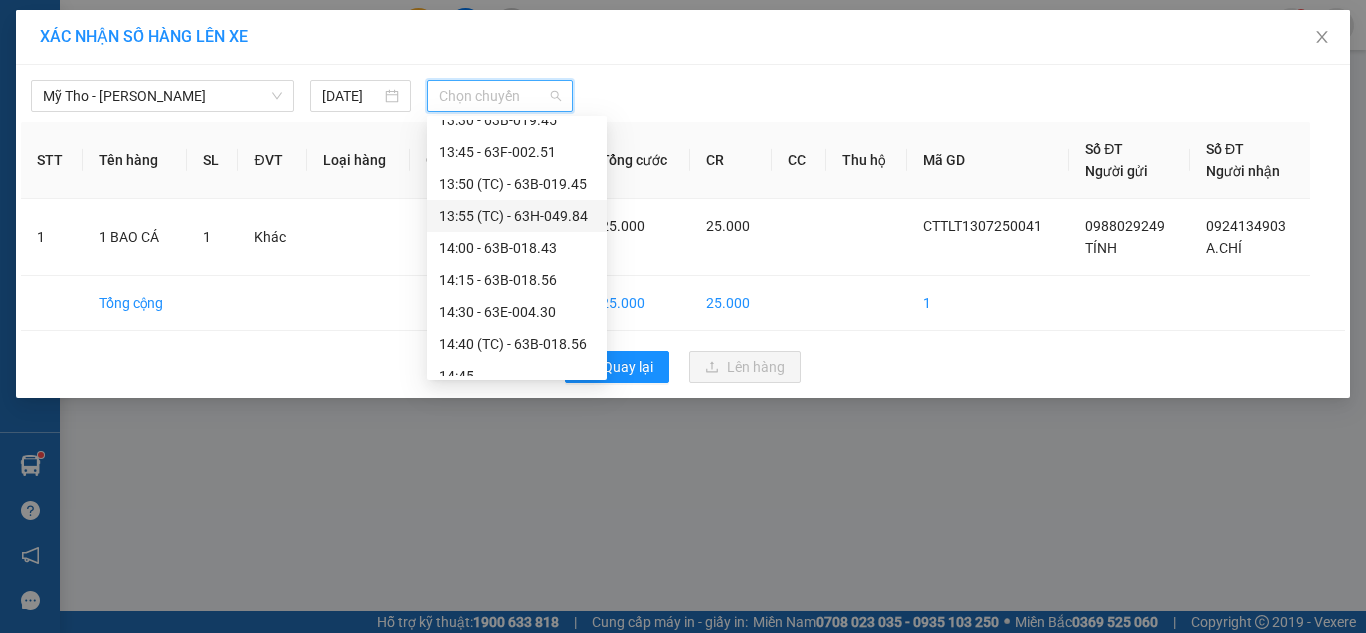scroll, scrollTop: 1900, scrollLeft: 0, axis: vertical 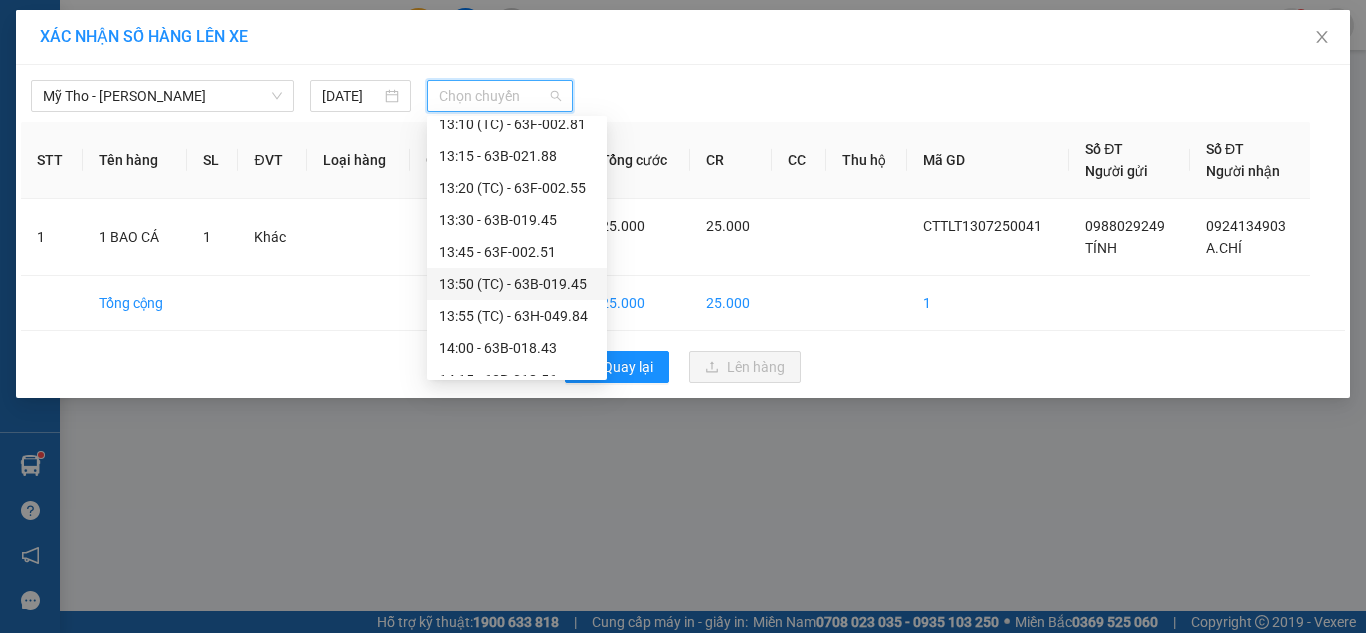 click on "13:50   (TC)   - 63B-019.45" at bounding box center (517, 284) 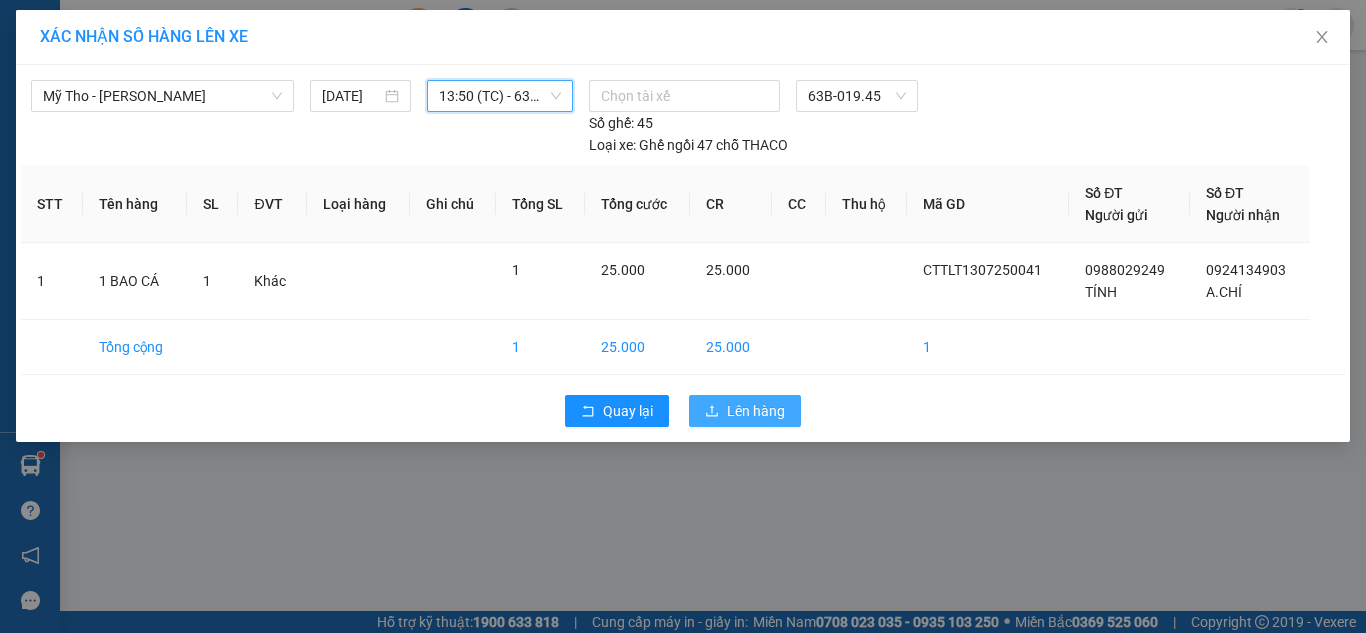 click on "Lên hàng" at bounding box center [756, 411] 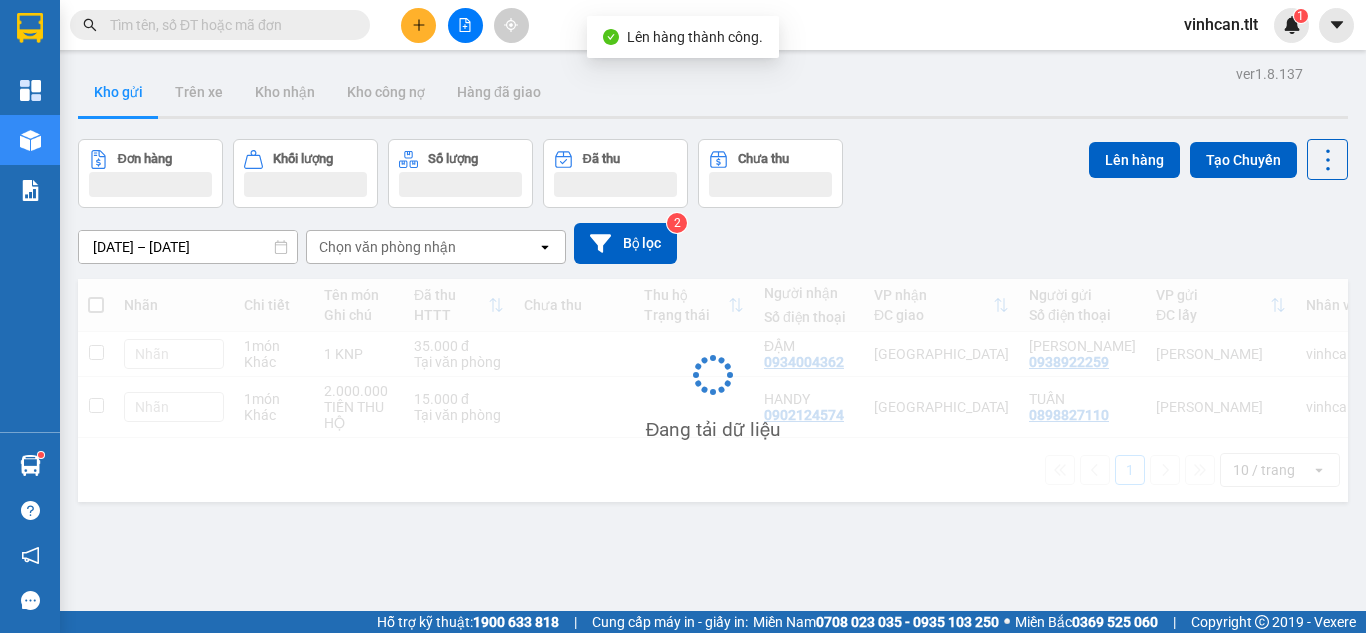 click at bounding box center (465, 25) 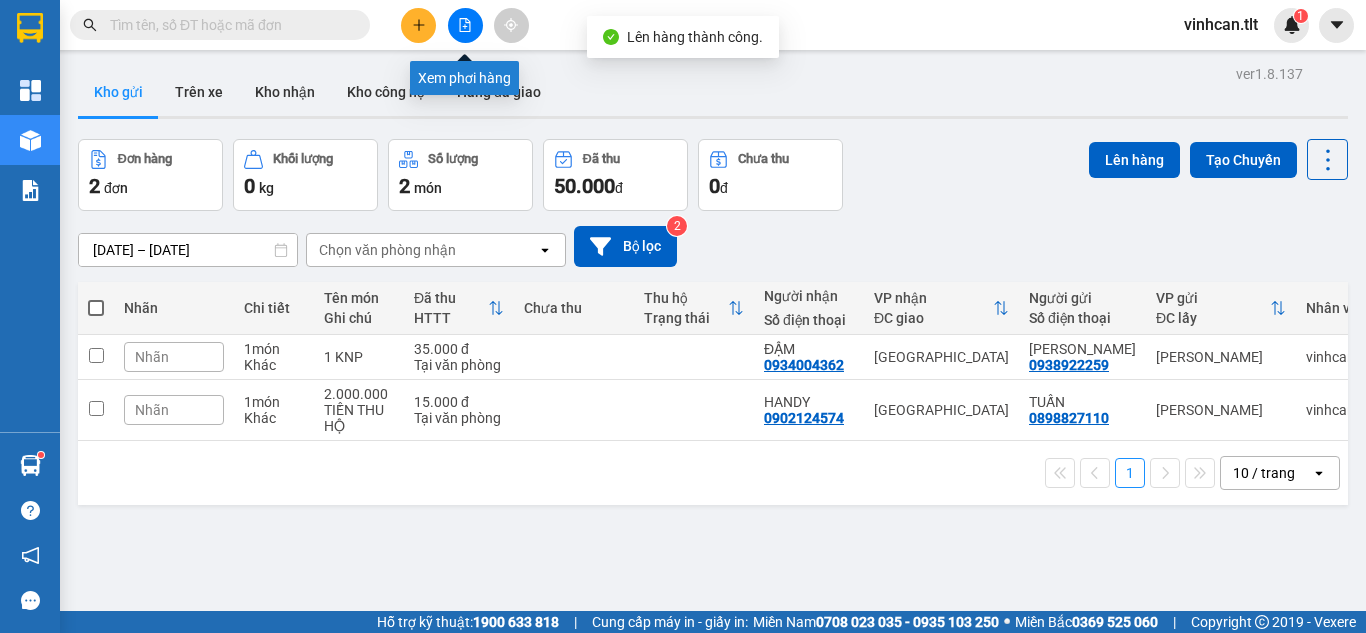 click at bounding box center (465, 25) 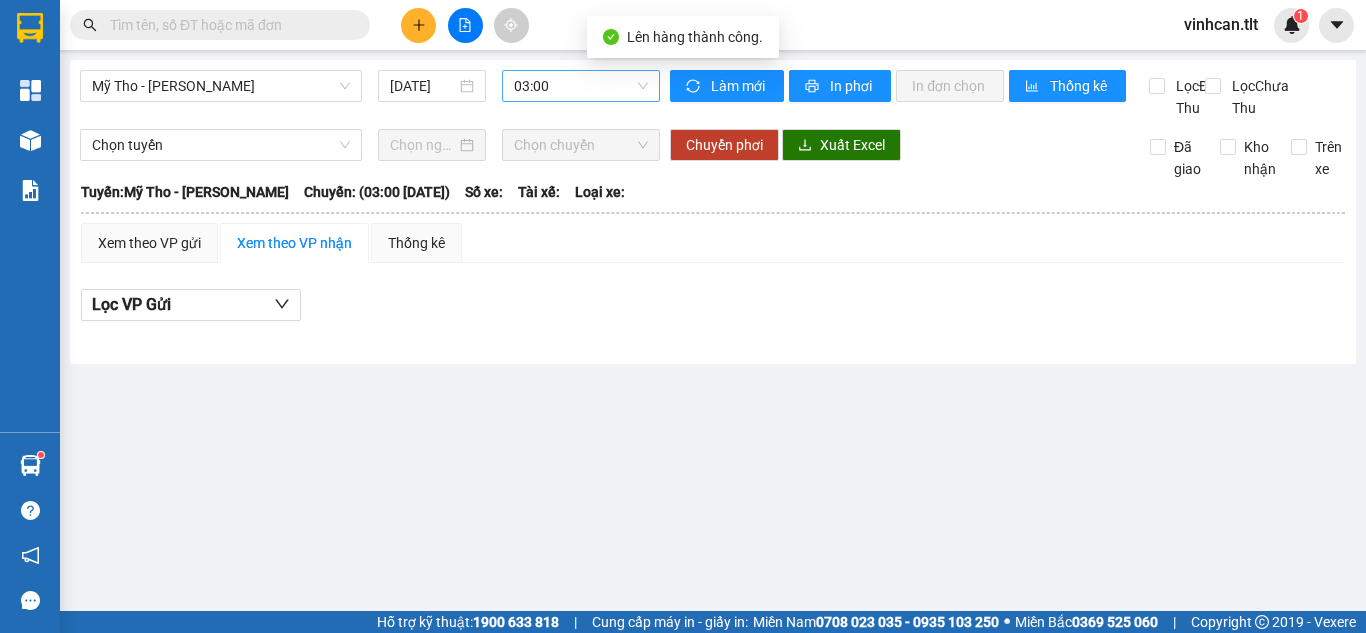 click on "03:00" at bounding box center [581, 86] 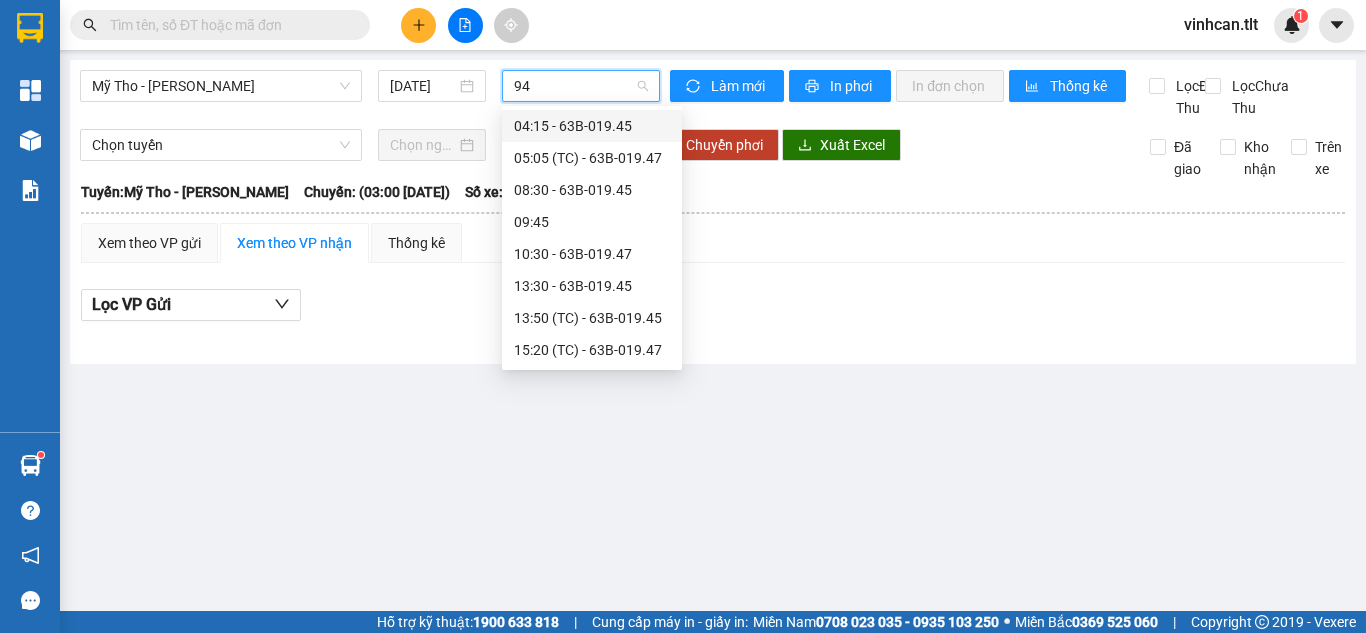 type on "945" 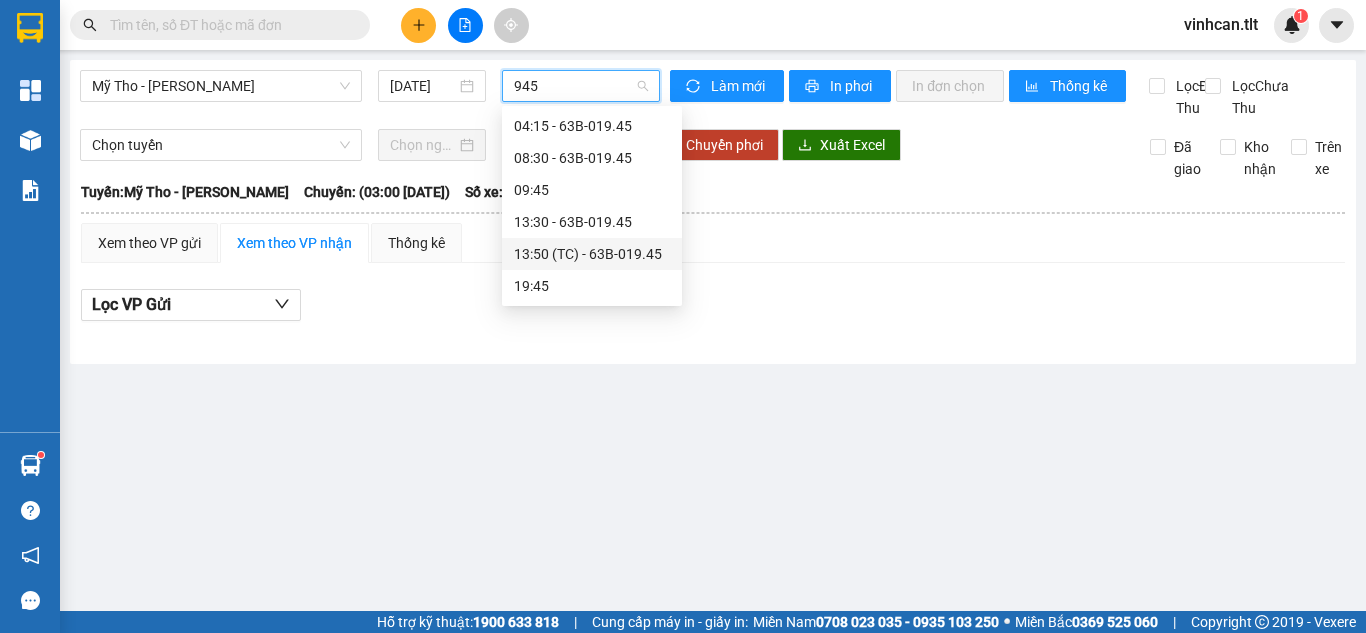 click on "13:50   (TC)   - 63B-019.45" at bounding box center (592, 254) 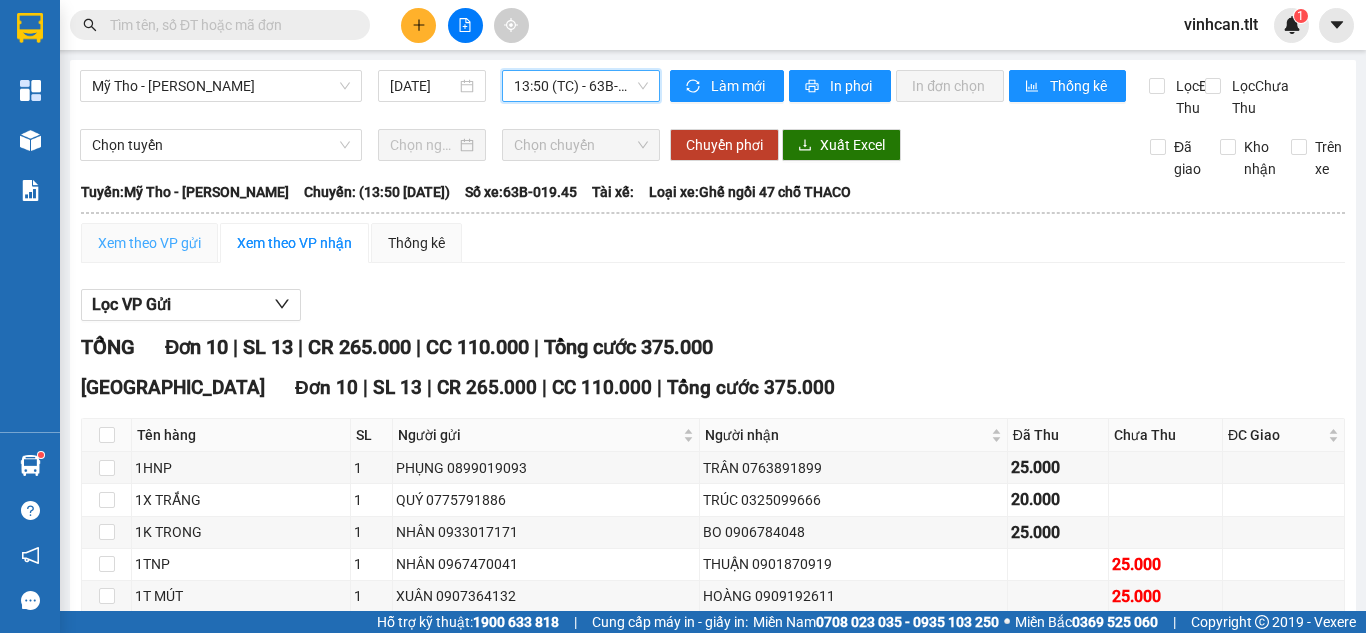 click on "Xem theo VP gửi" at bounding box center (149, 243) 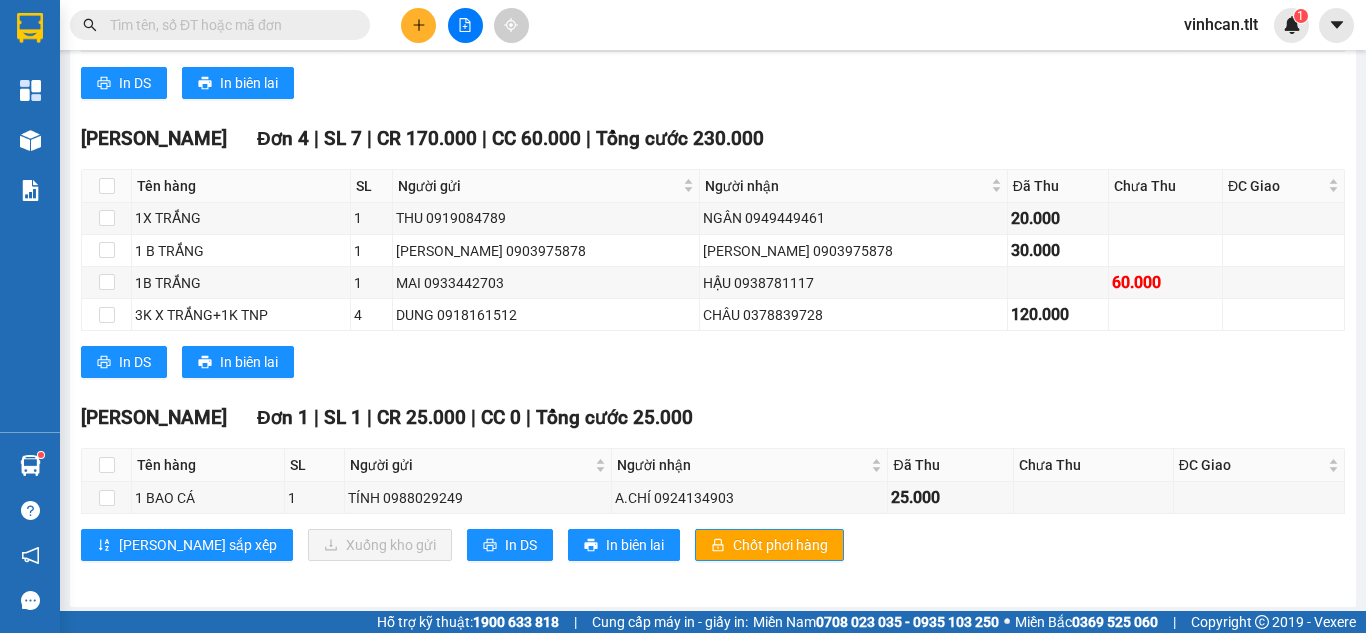 scroll, scrollTop: 589, scrollLeft: 0, axis: vertical 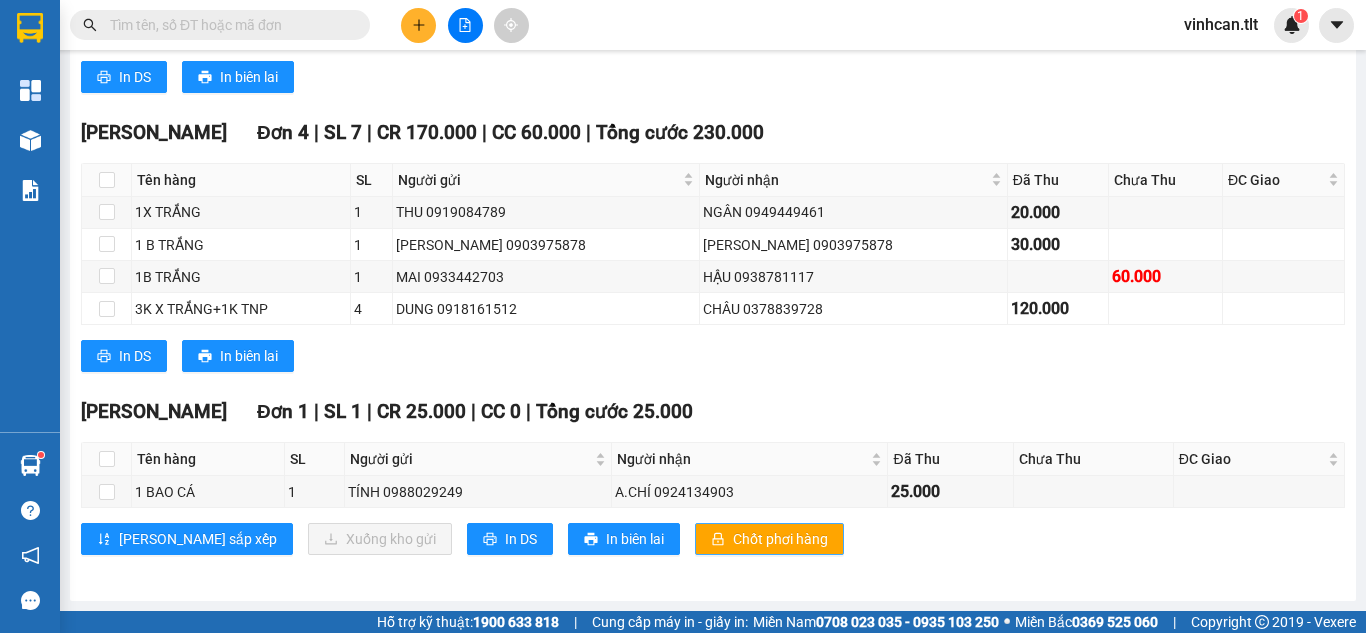 click on "Chốt phơi hàng" at bounding box center [780, 539] 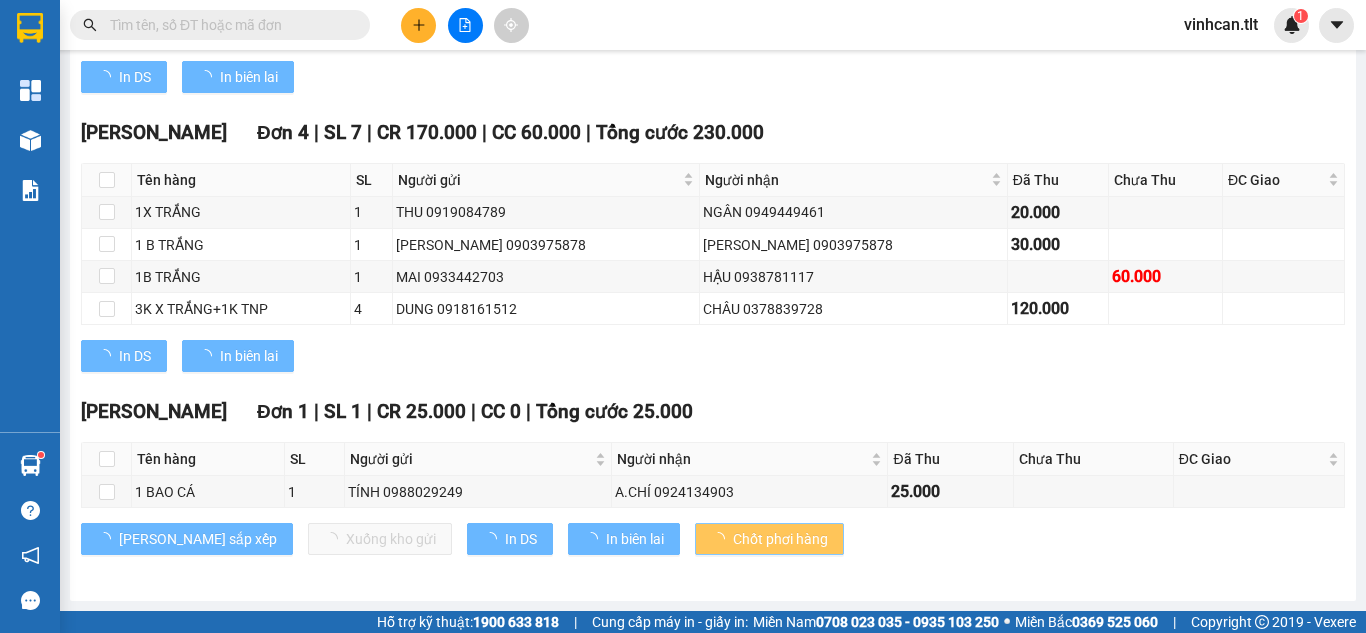 click on "Chốt phơi hàng" at bounding box center [780, 539] 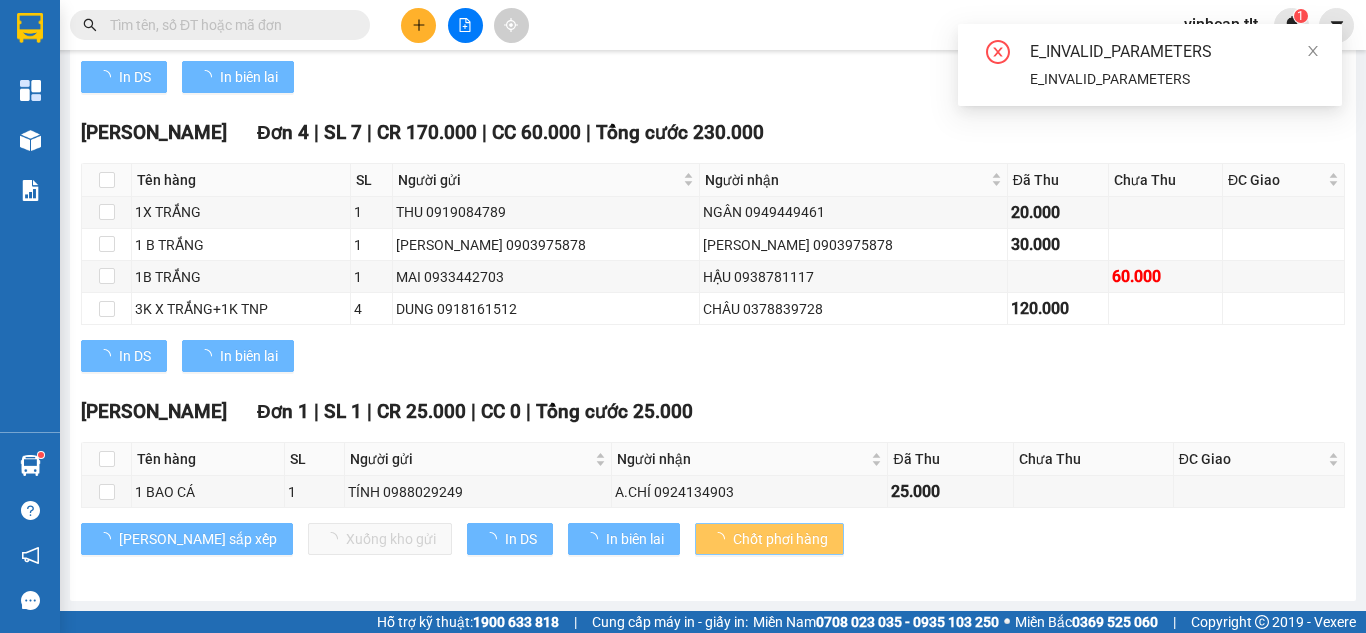 click on "Chốt phơi hàng" at bounding box center (780, 539) 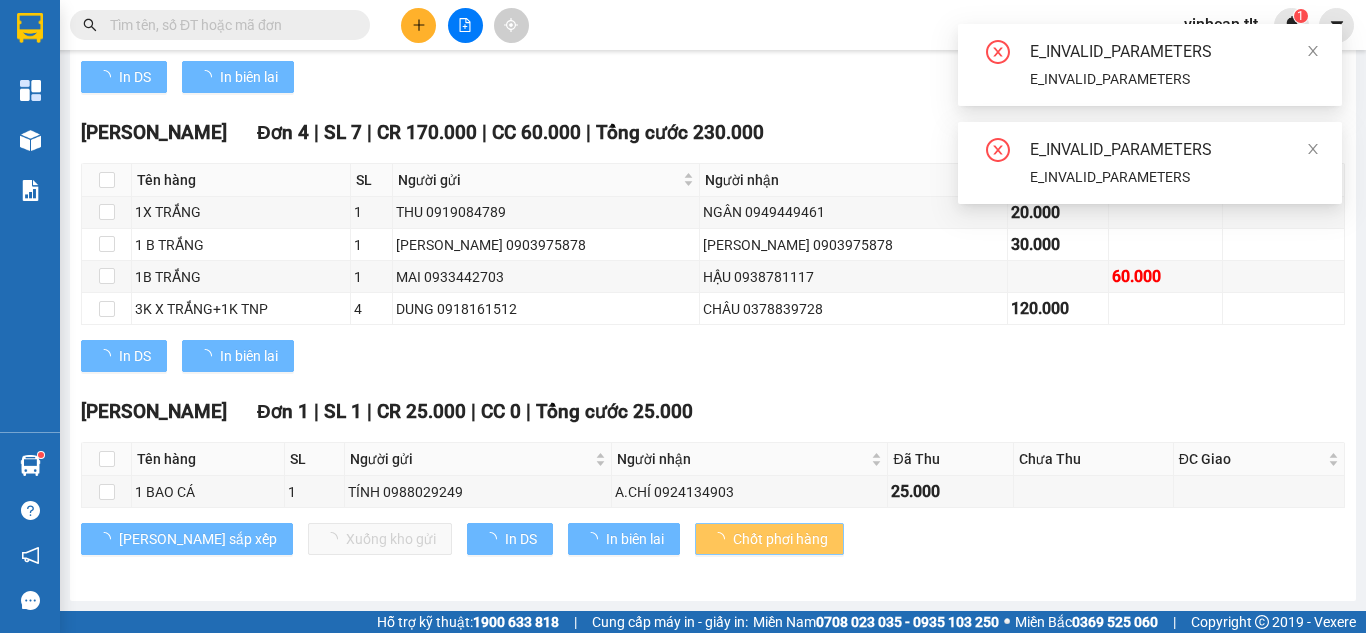 click on "Chốt phơi hàng" at bounding box center (780, 539) 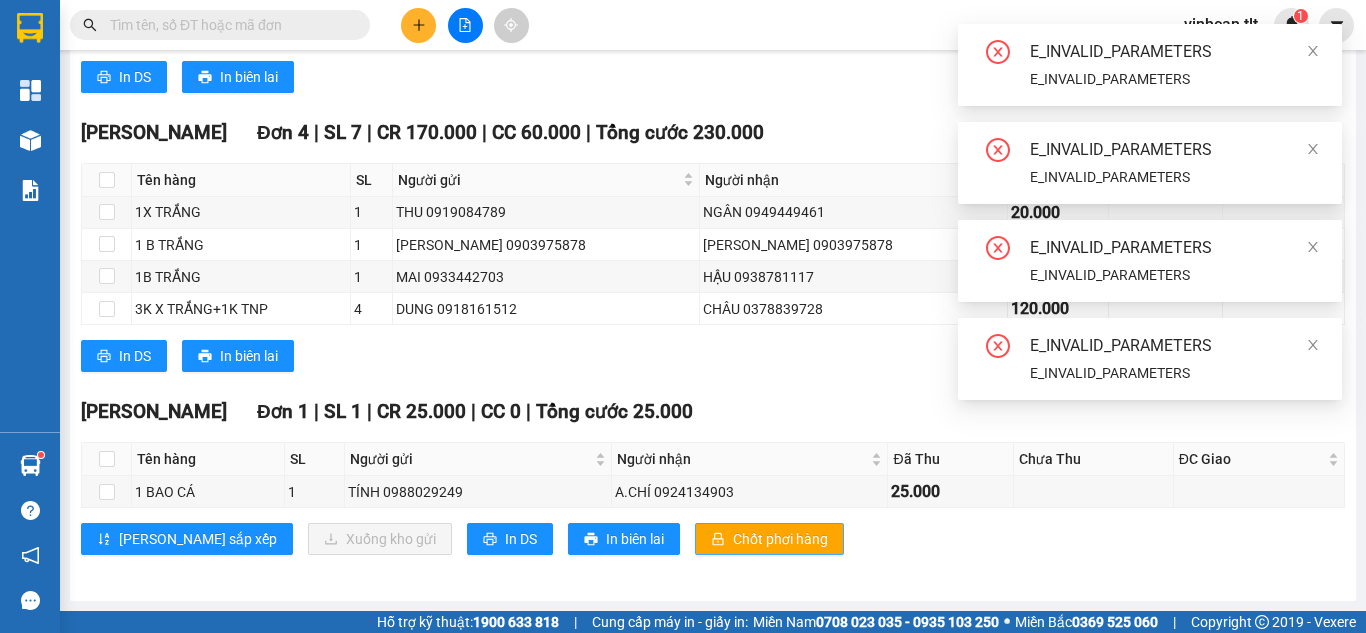 click on "Chốt phơi hàng" at bounding box center (780, 539) 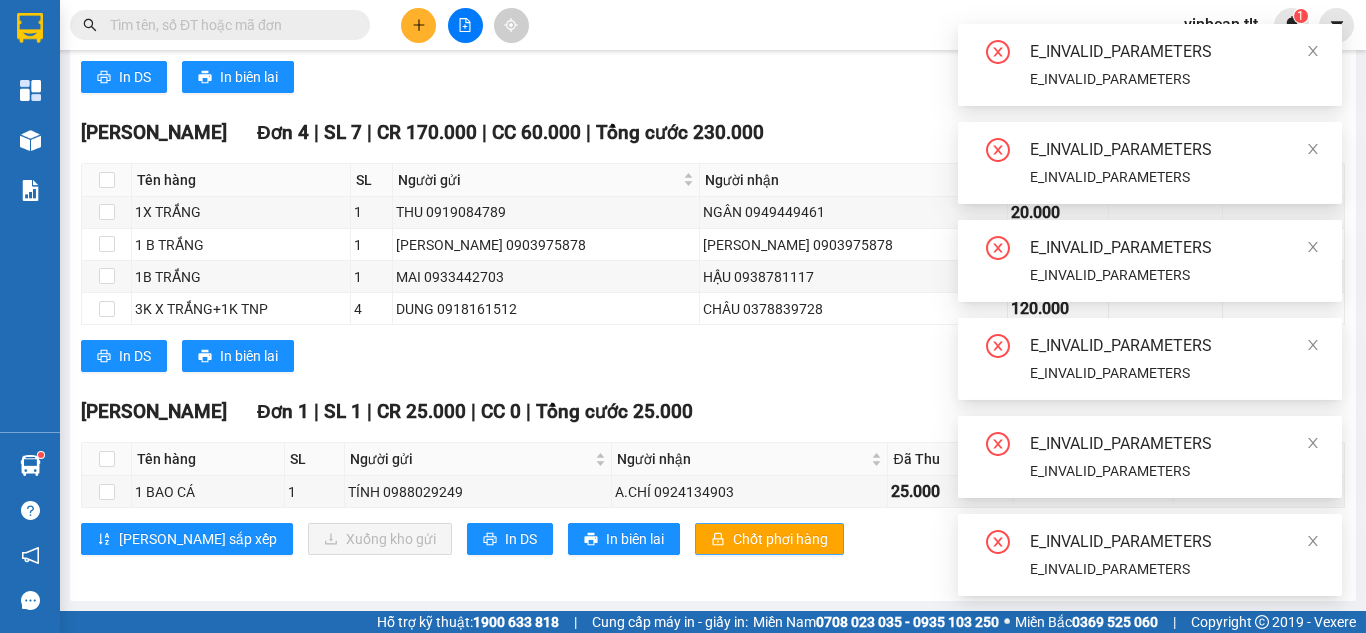 click on "Chốt phơi hàng" at bounding box center (780, 539) 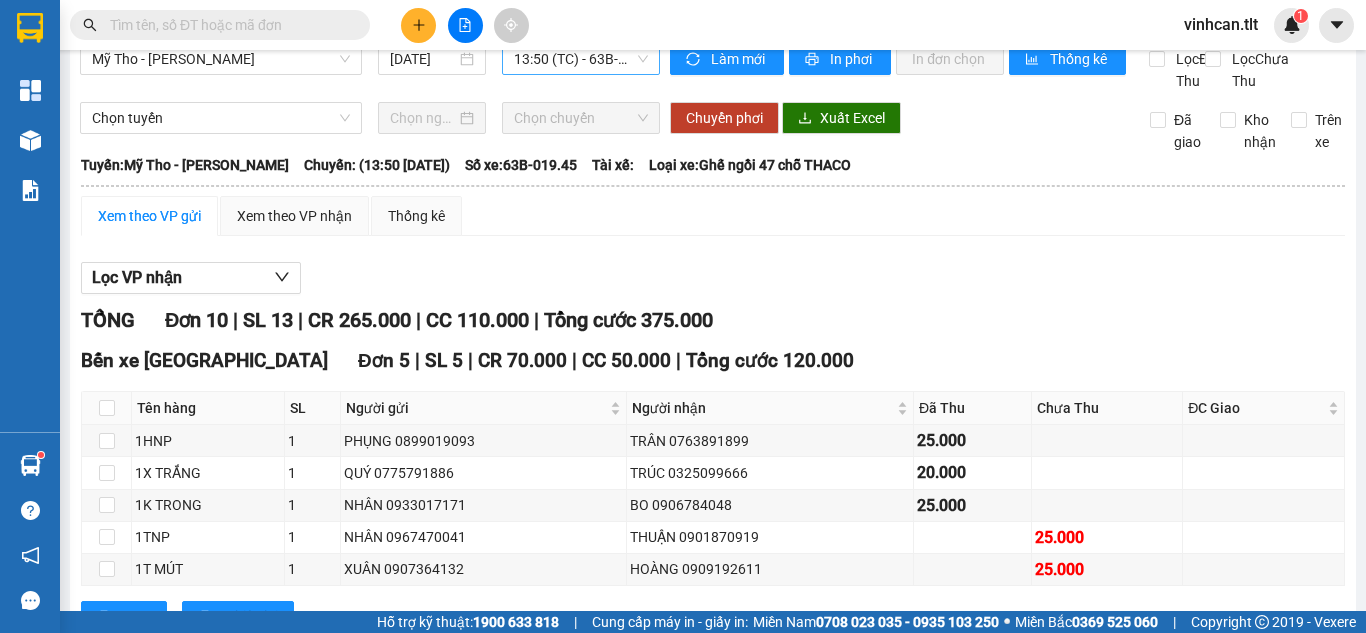 scroll, scrollTop: 0, scrollLeft: 0, axis: both 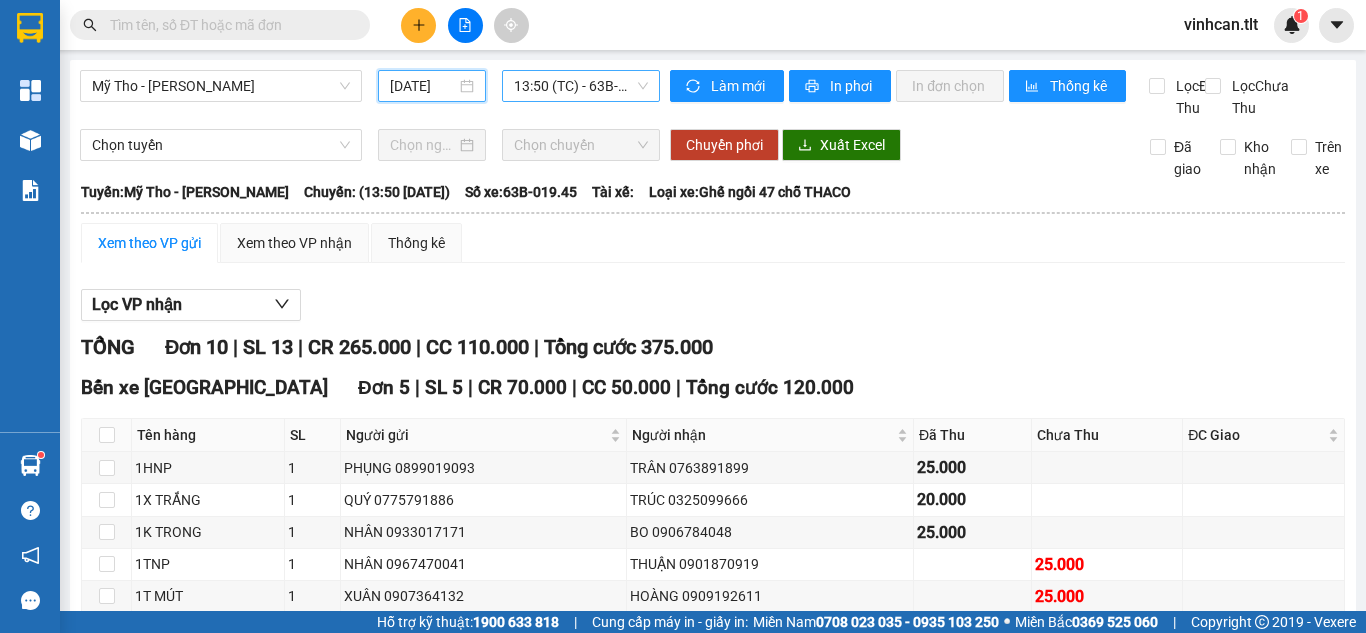 click on "[DATE]" at bounding box center (423, 86) 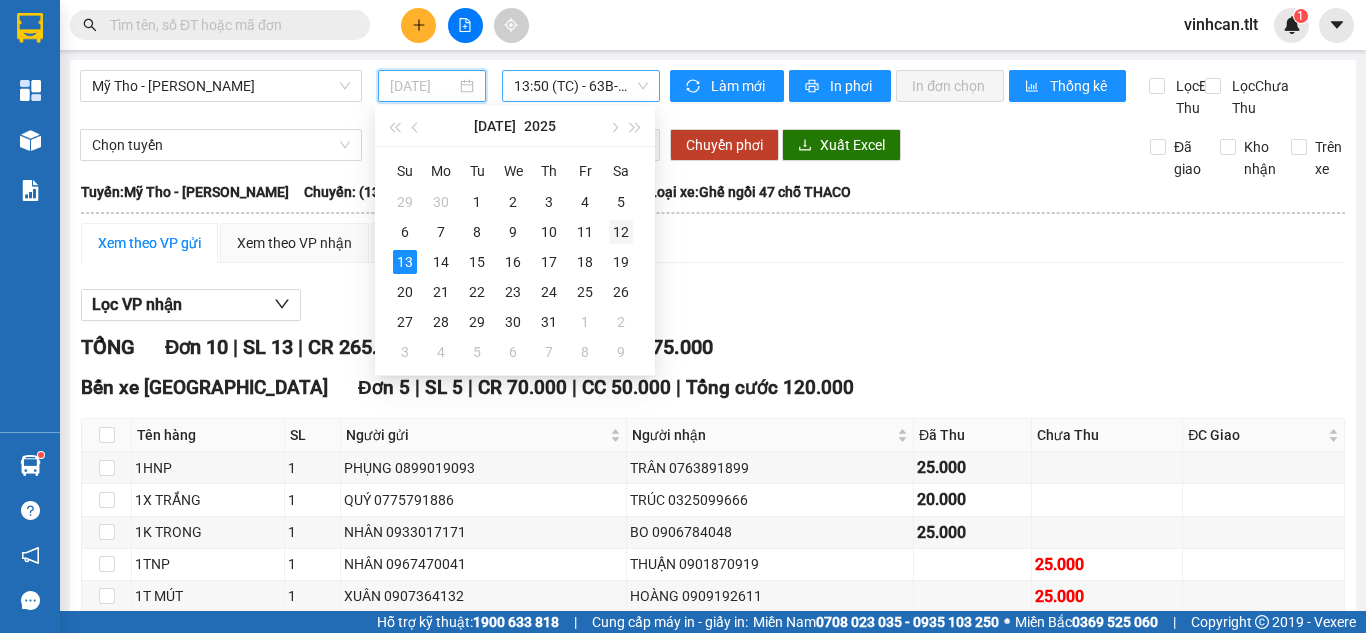 click on "12" at bounding box center [621, 232] 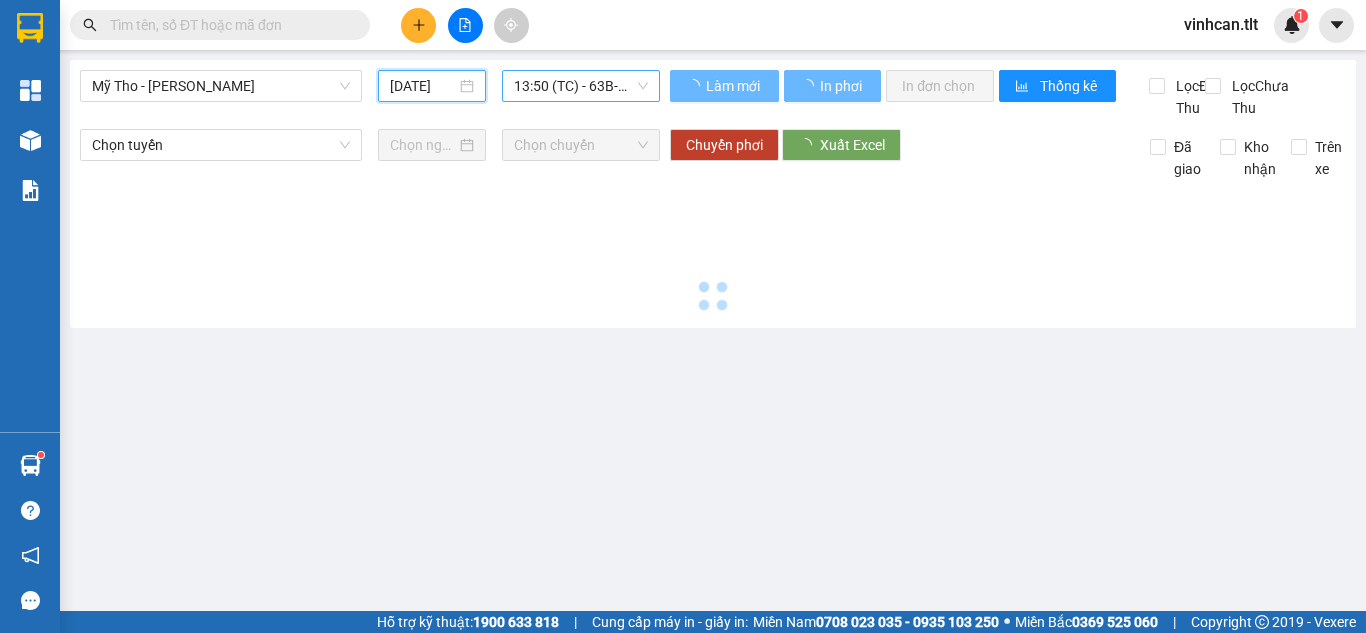 type on "[DATE]" 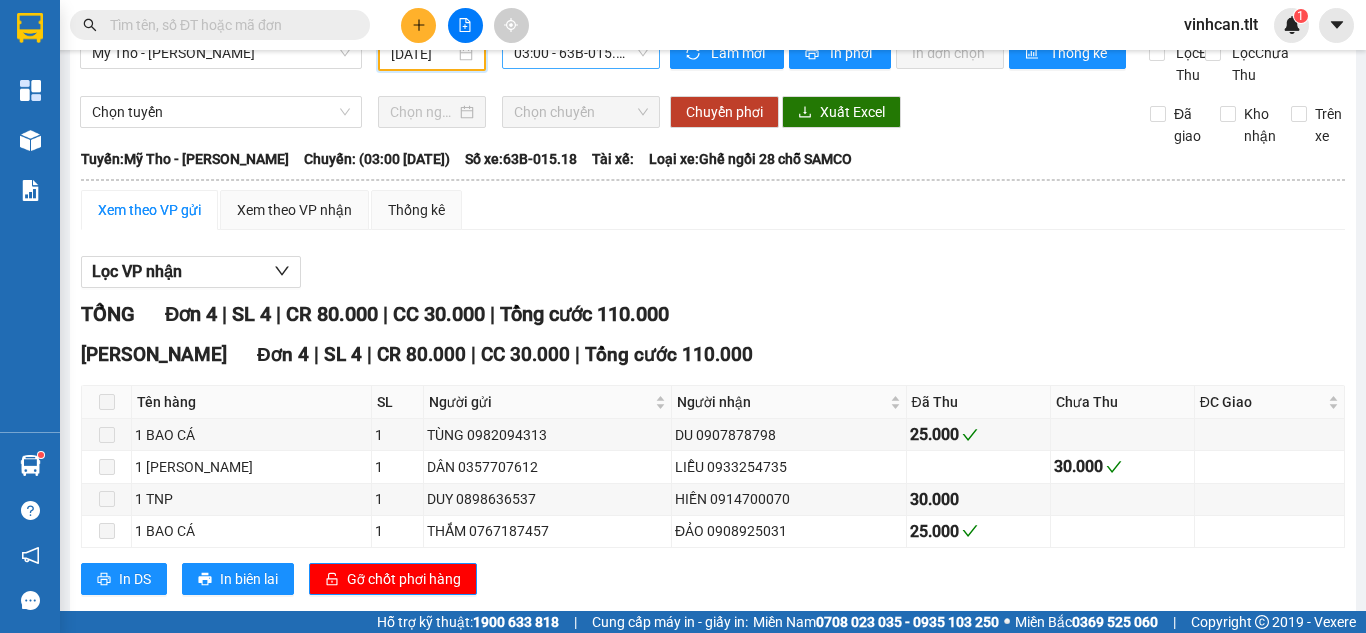 scroll, scrollTop: 0, scrollLeft: 0, axis: both 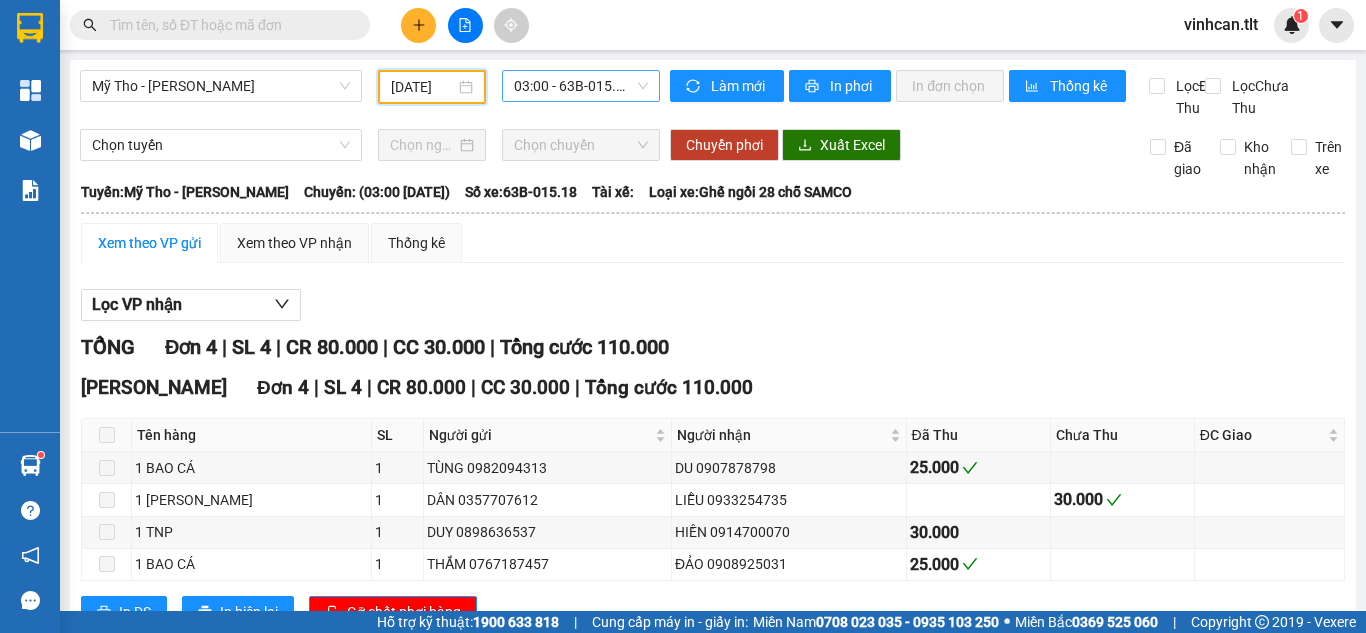 click on "03:00     - 63B-015.18" at bounding box center [581, 86] 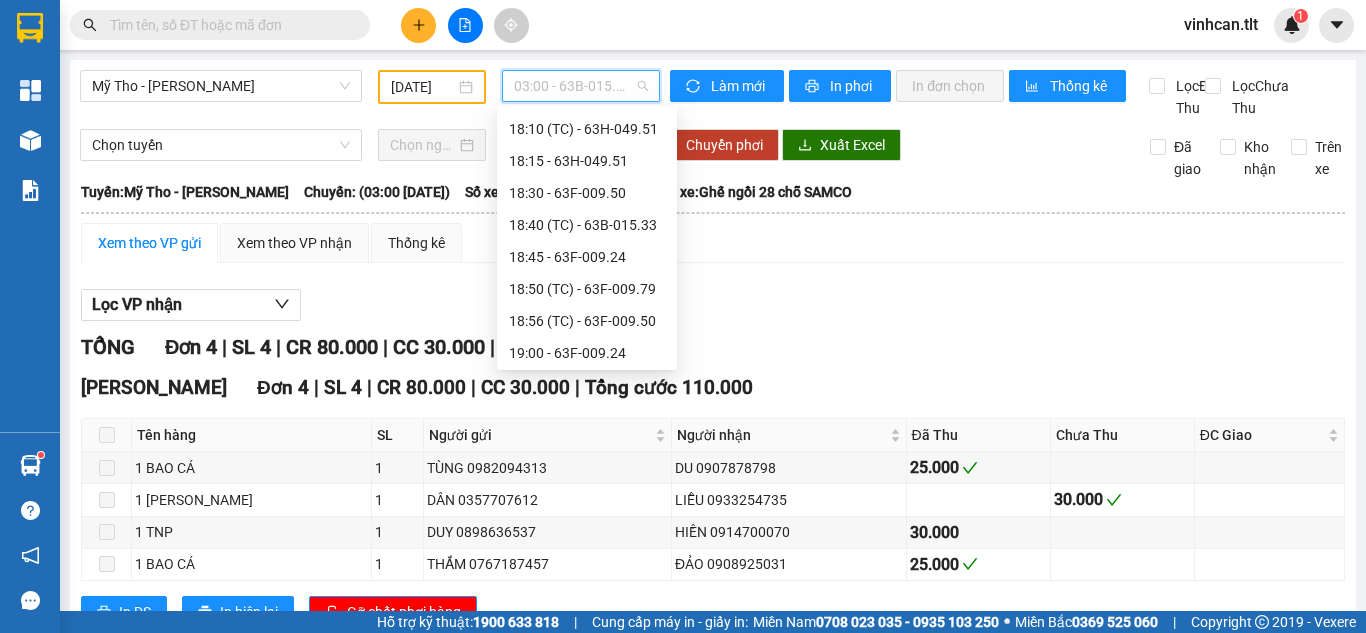 scroll, scrollTop: 2912, scrollLeft: 0, axis: vertical 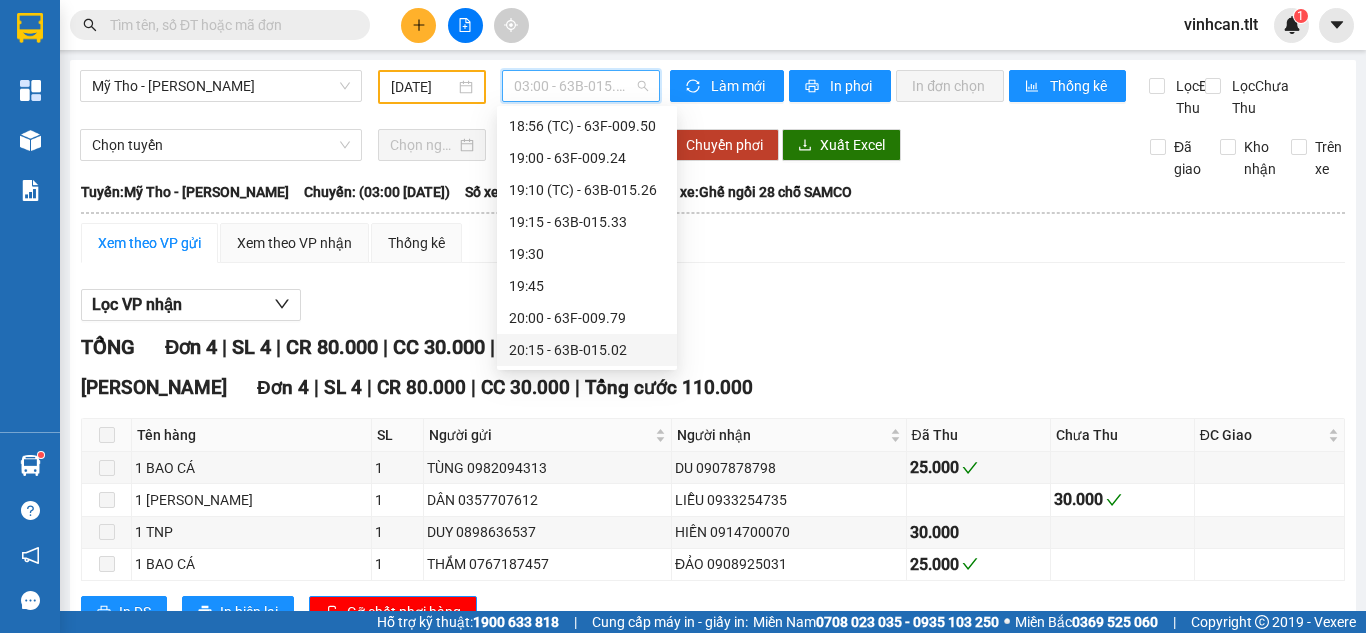 click on "20:15     - 63B-015.02" at bounding box center [587, 350] 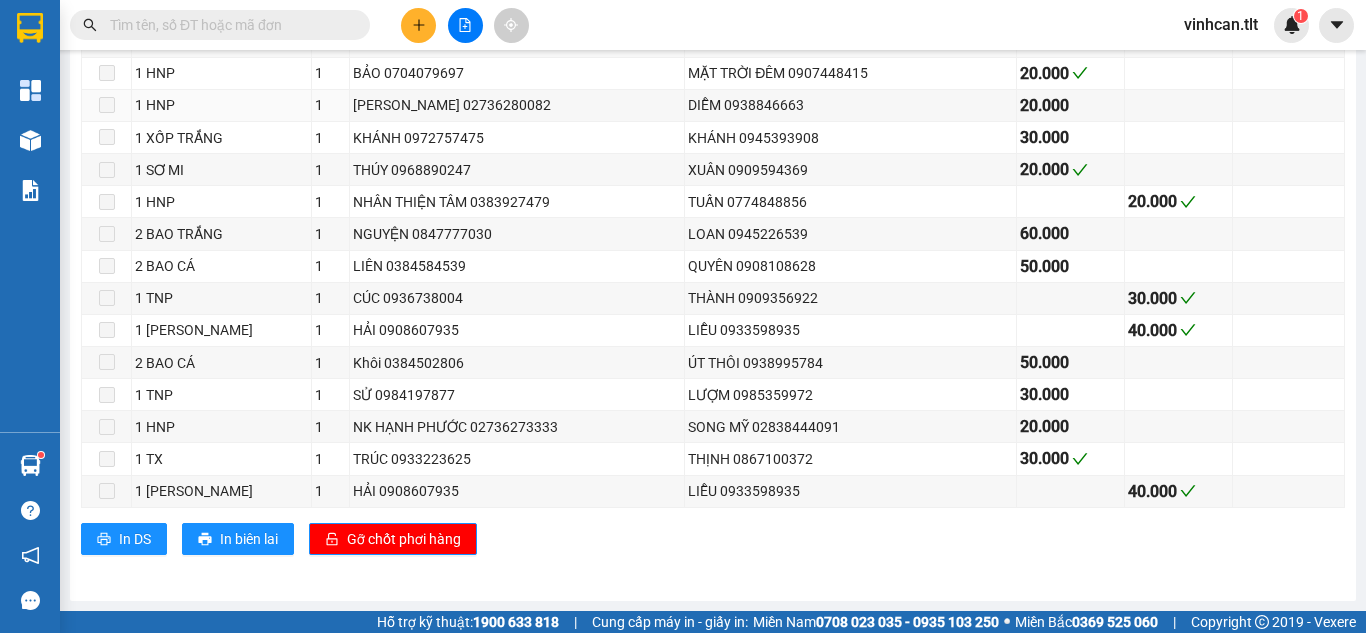 scroll, scrollTop: 1220, scrollLeft: 0, axis: vertical 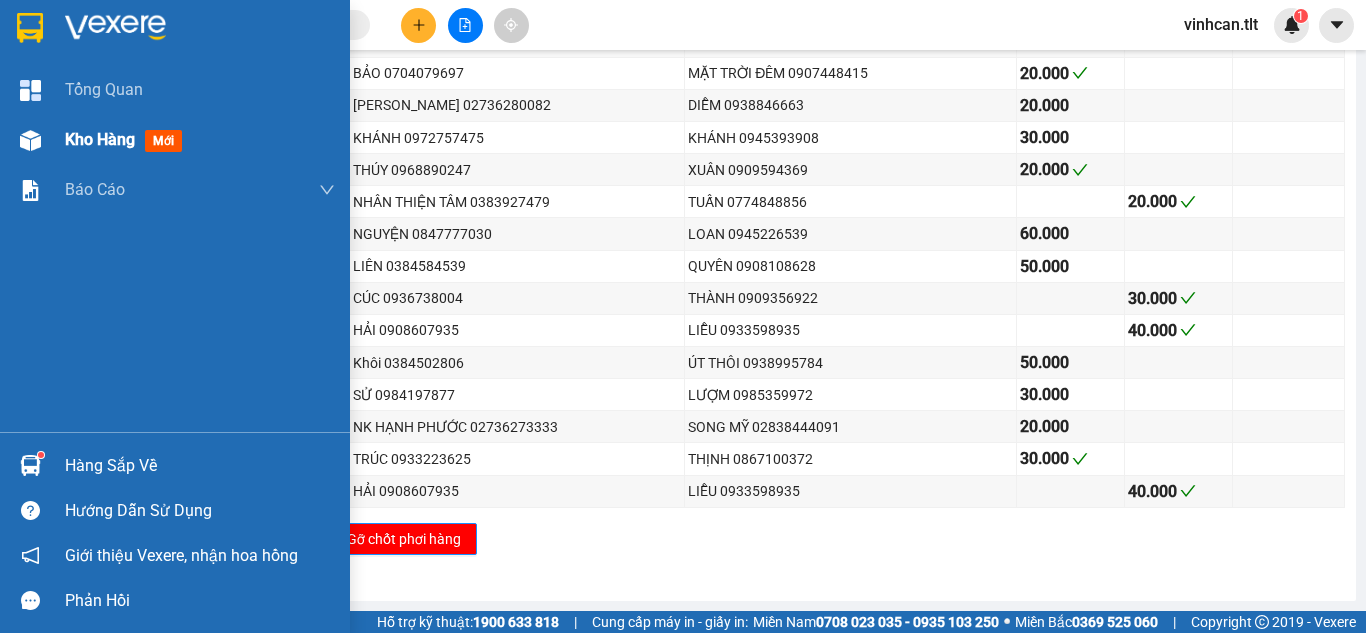 click at bounding box center (30, 140) 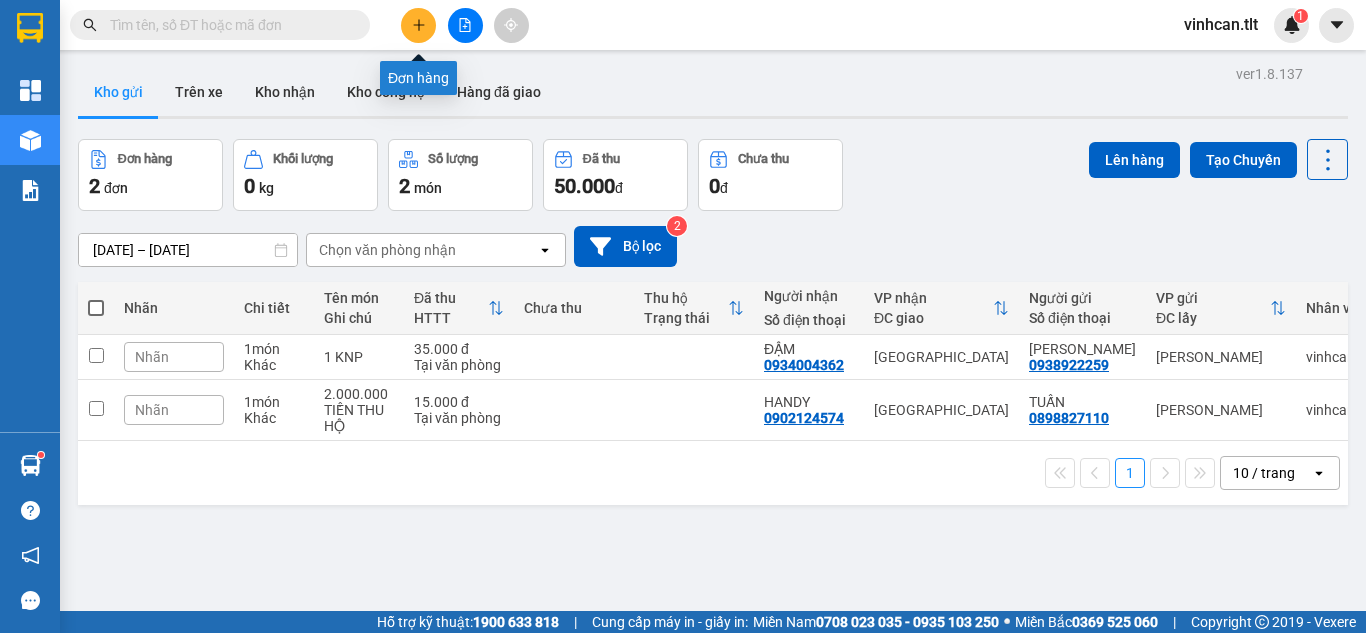 click at bounding box center (418, 25) 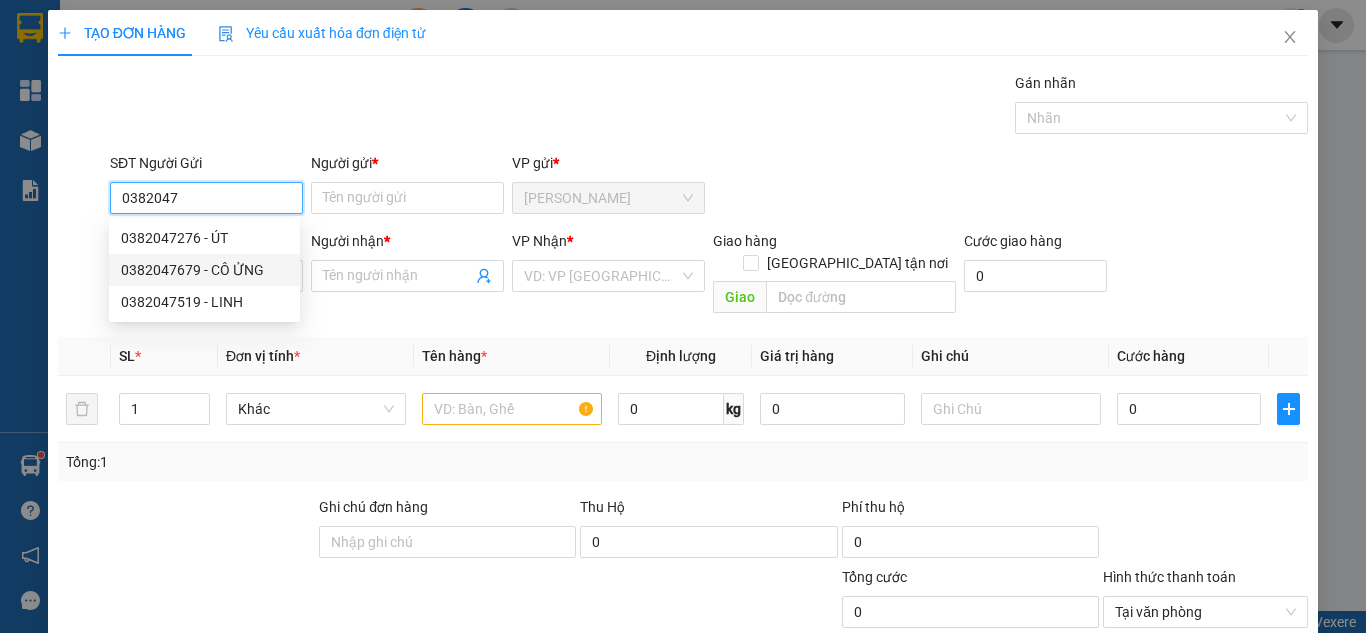 click on "0382047679 - CÔ ỬNG" at bounding box center [204, 270] 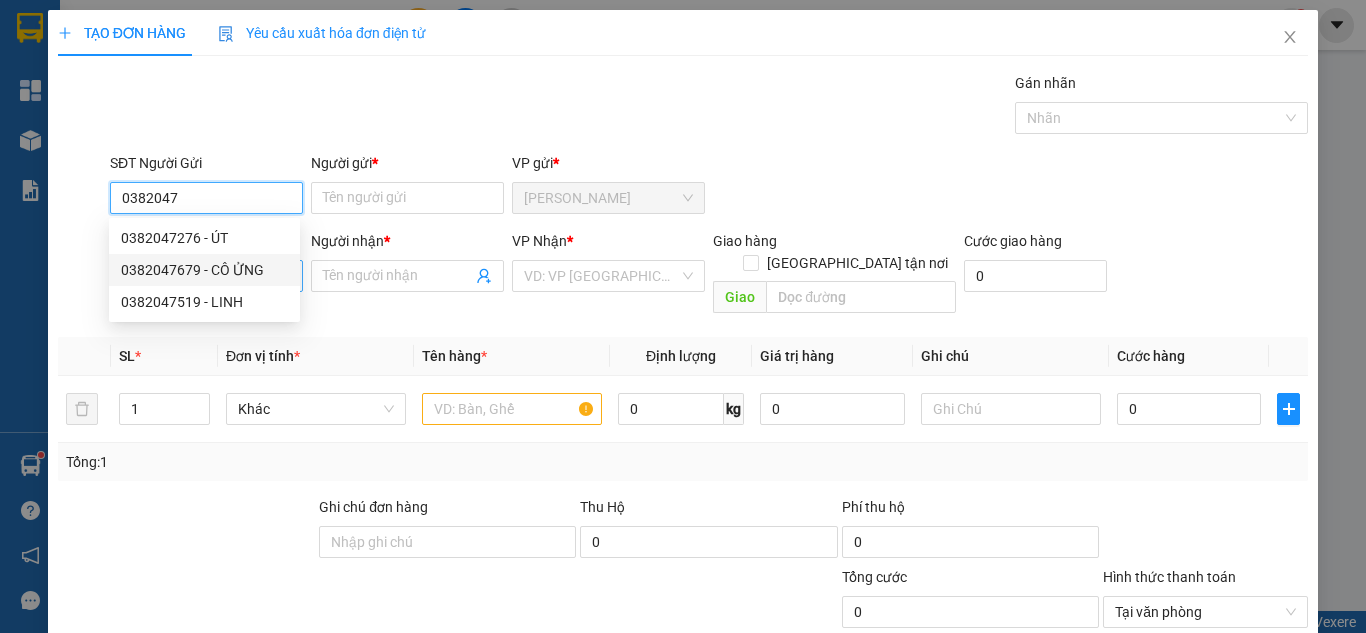 type on "0382047679" 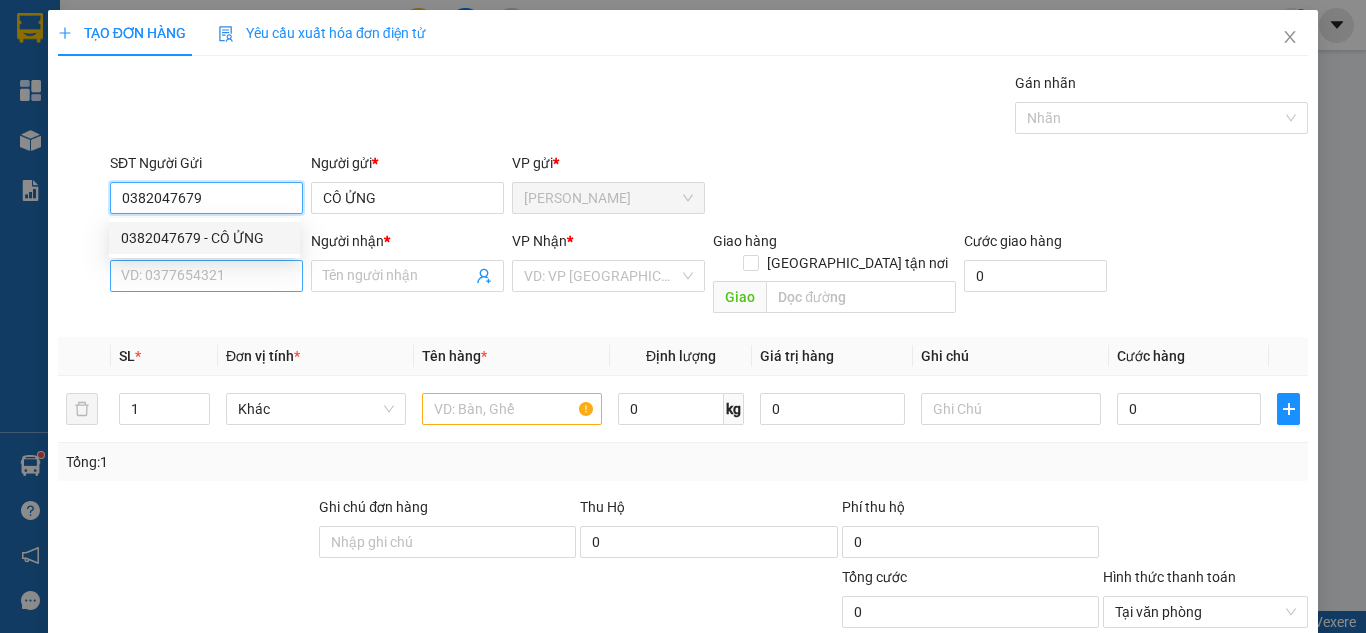 type on "0382047679" 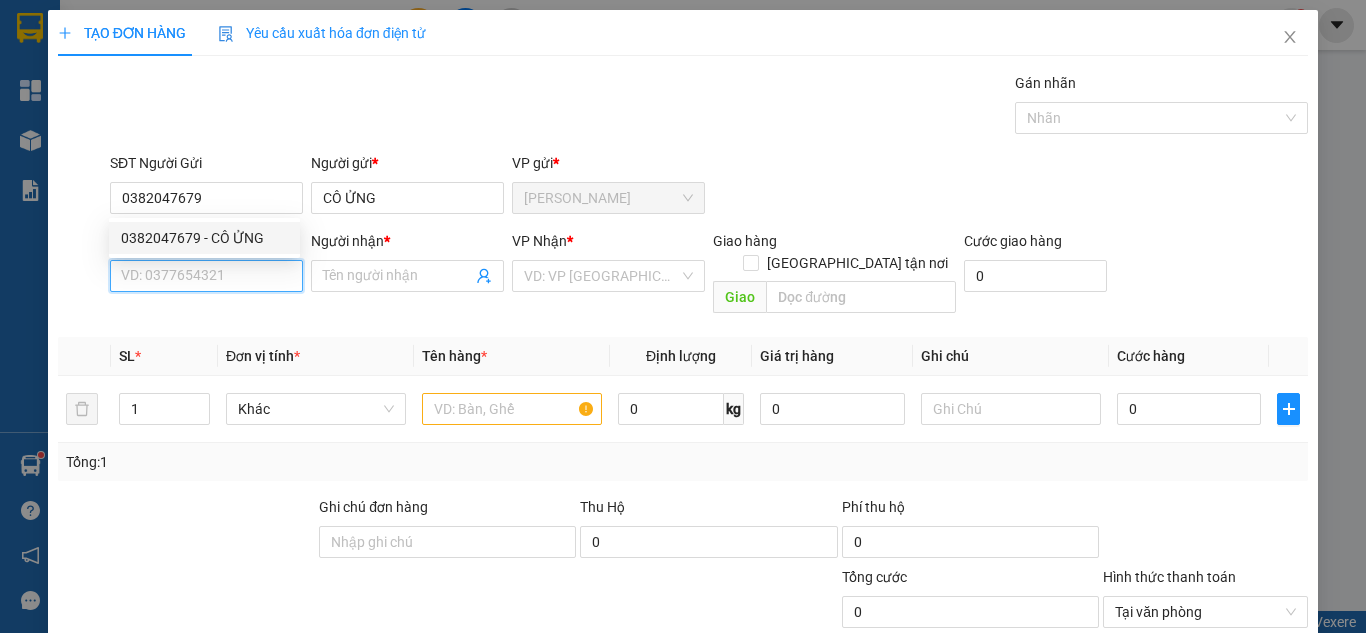 click on "SĐT Người Nhận  *" at bounding box center (206, 276) 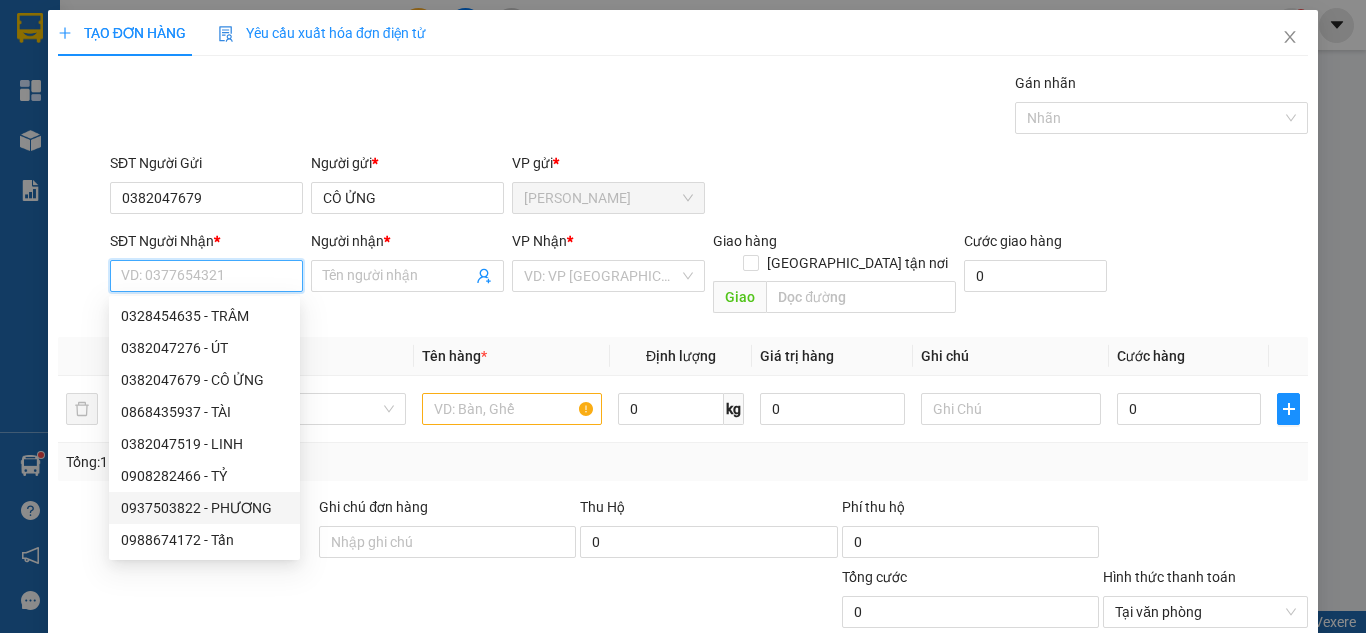 click on "0937503822 - PHƯƠNG" at bounding box center [204, 508] 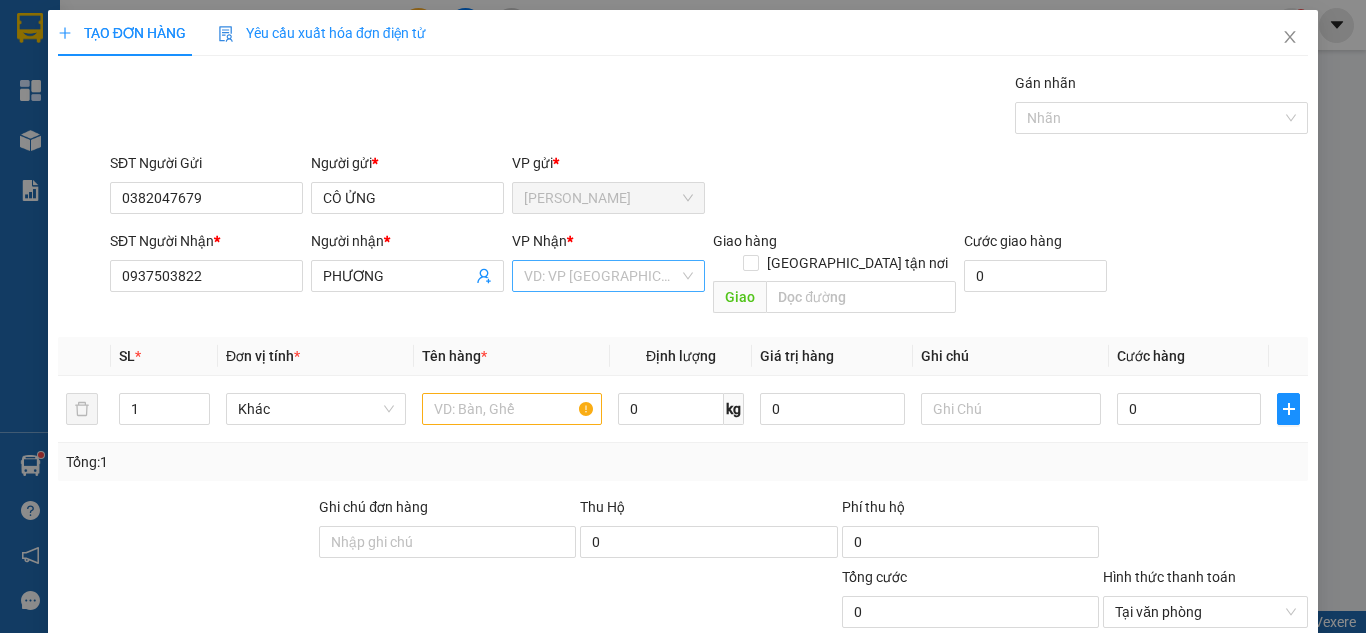 drag, startPoint x: 659, startPoint y: 273, endPoint x: 649, endPoint y: 285, distance: 15.6205 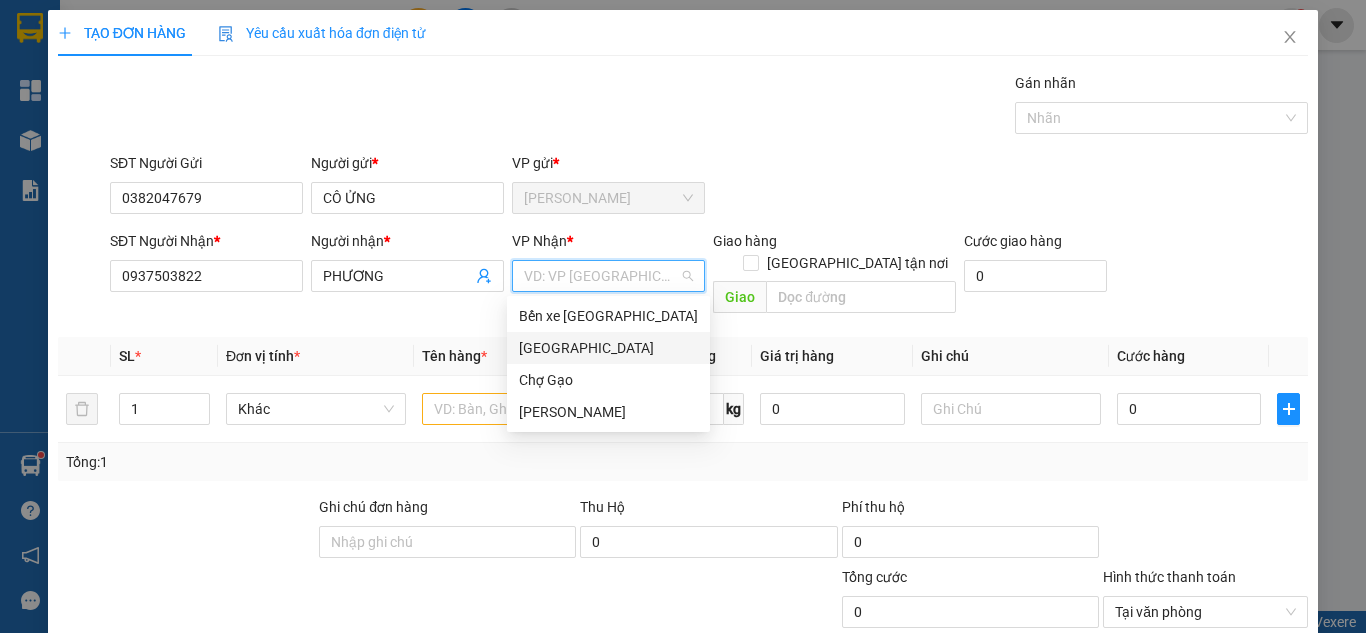 click on "[GEOGRAPHIC_DATA]" at bounding box center [608, 348] 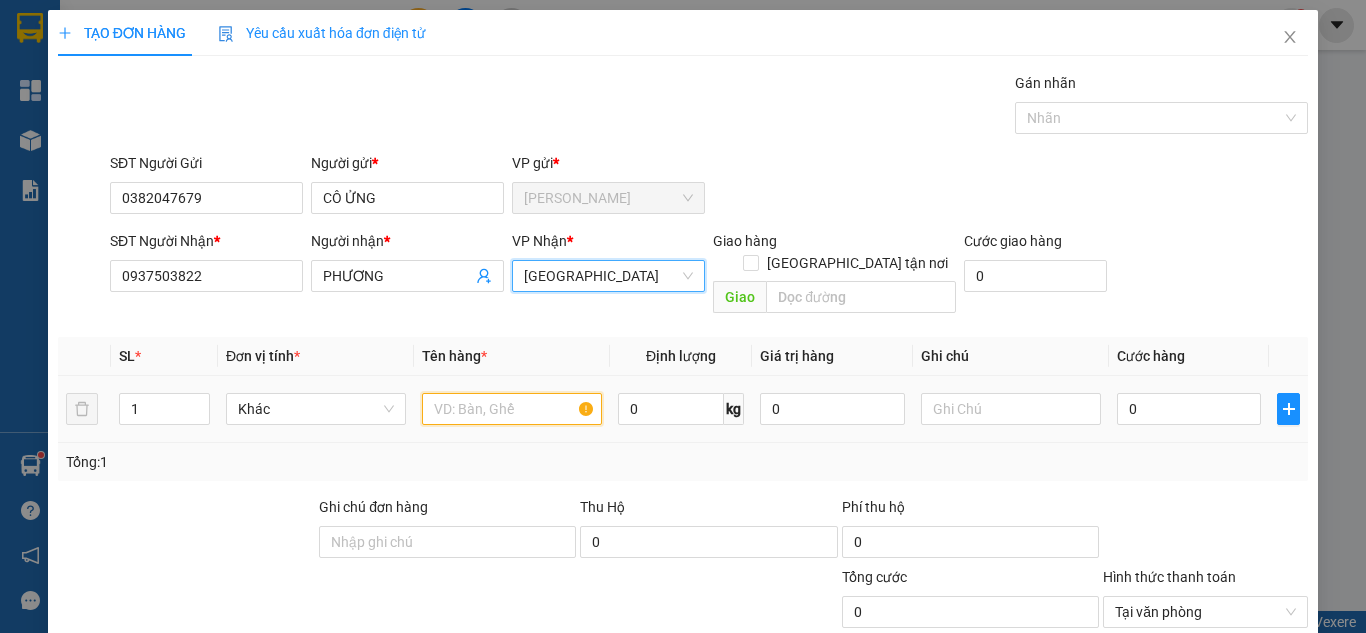 click at bounding box center (512, 409) 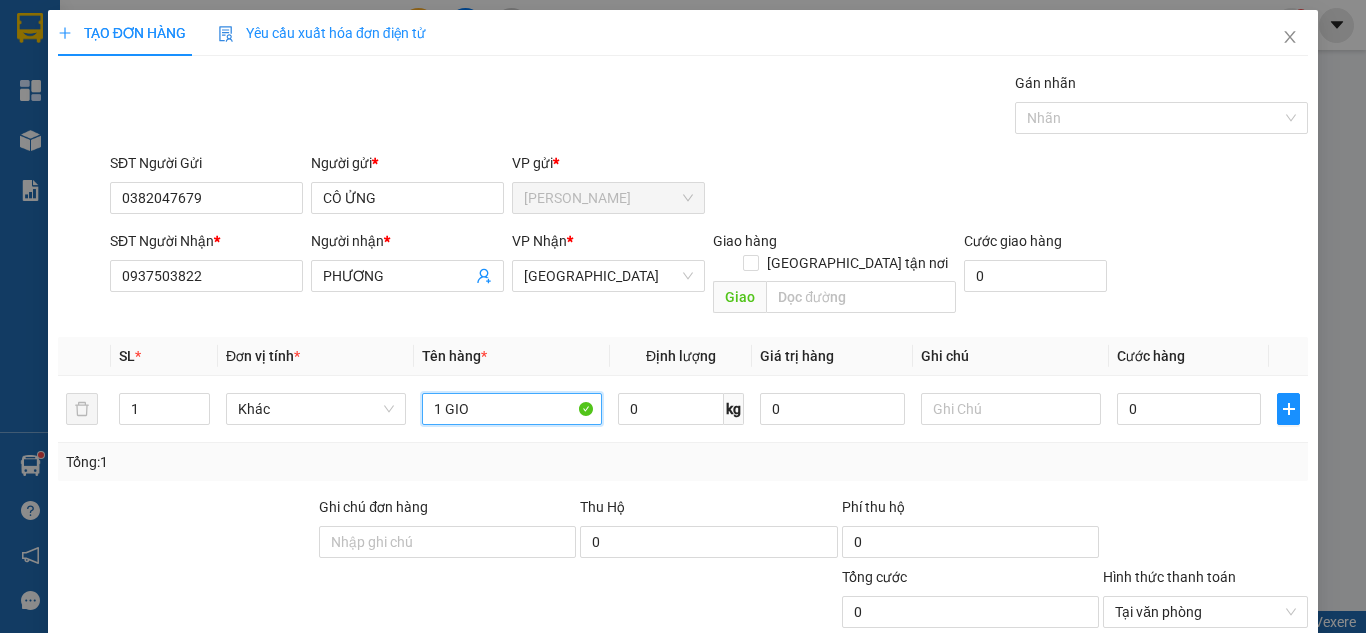 paste on "Ỏ" 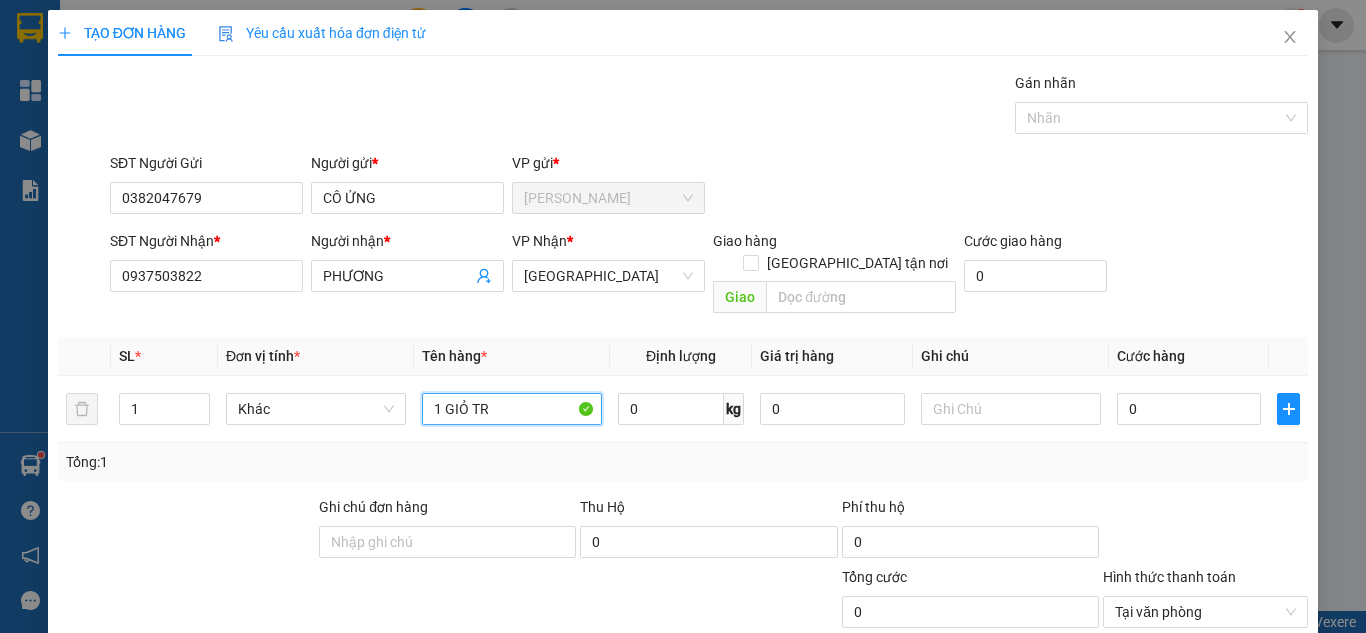paste on "Ă" 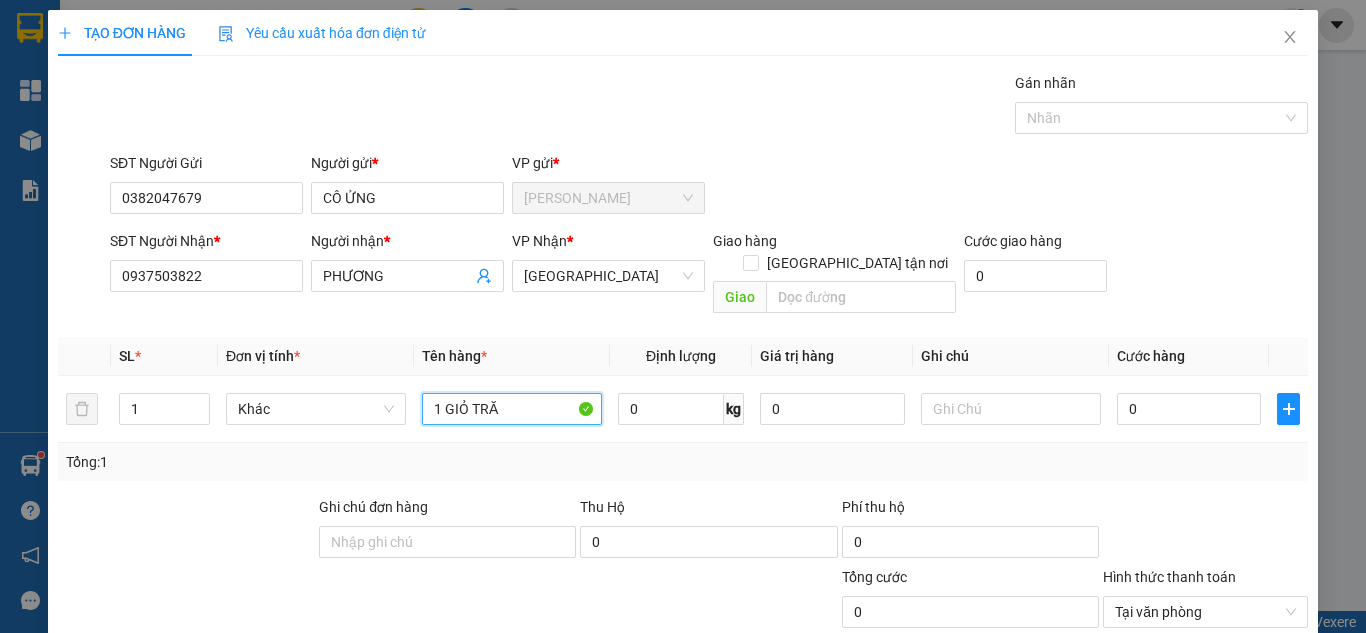 paste on "Ắ" 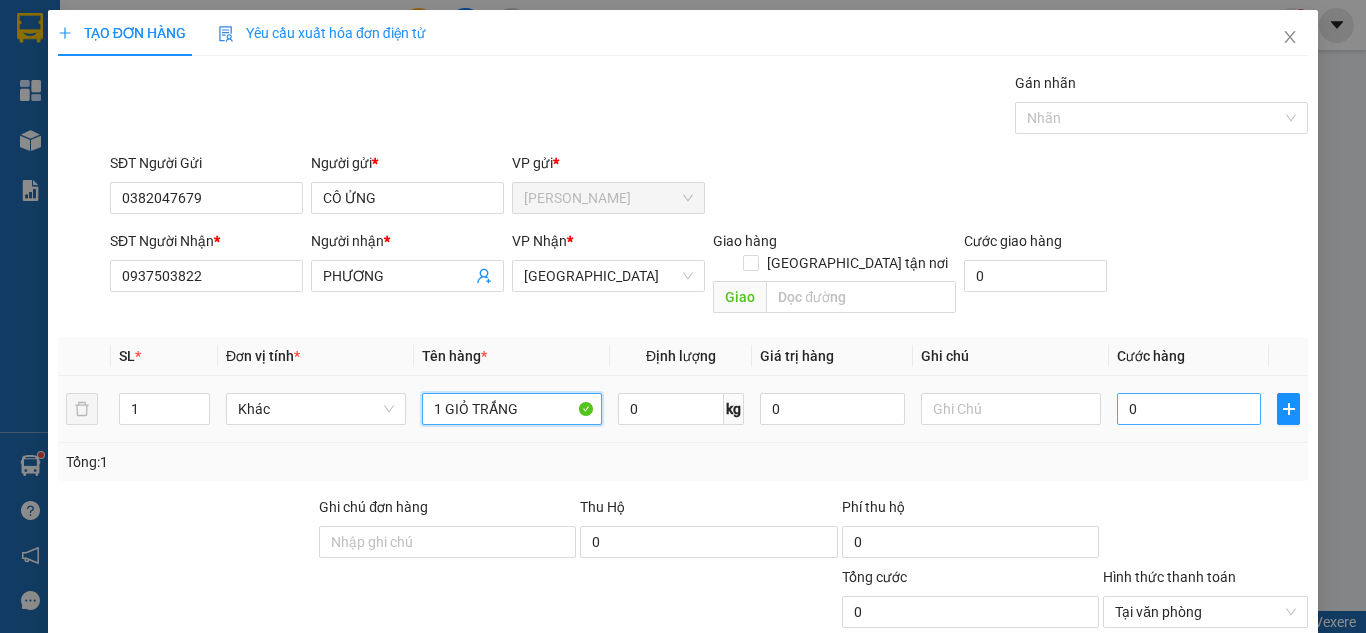 type on "1 GIỎ TRẮNG" 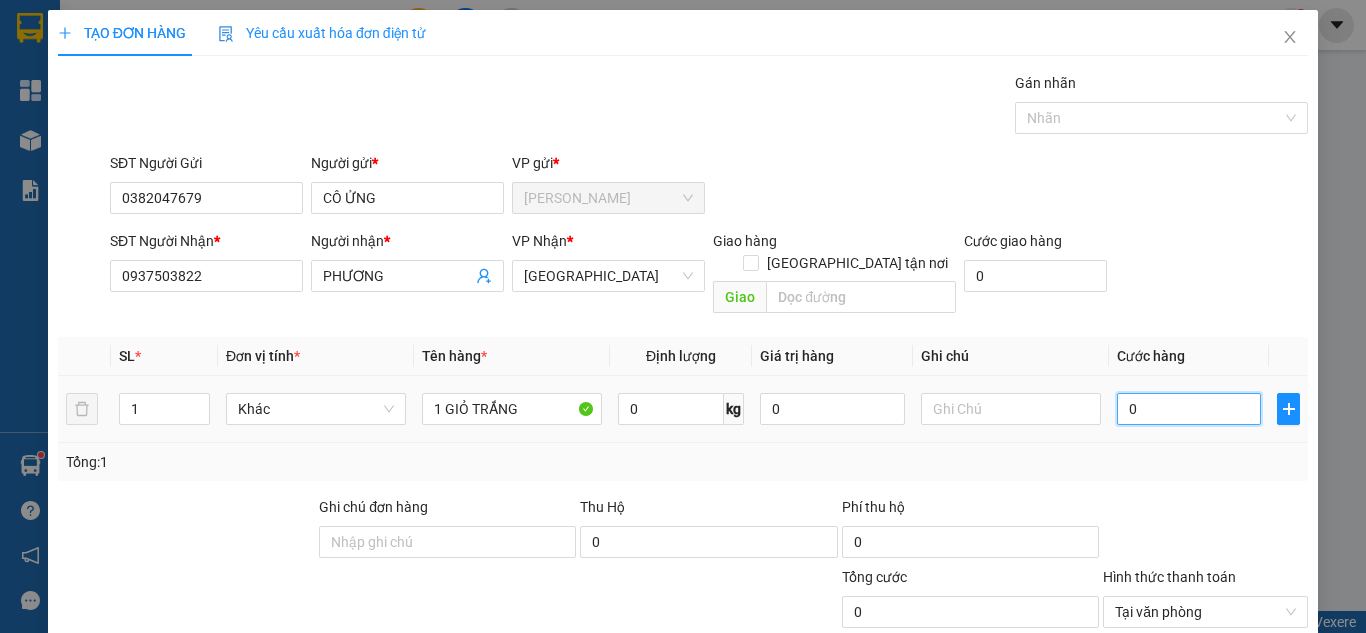 click on "0" at bounding box center (1189, 409) 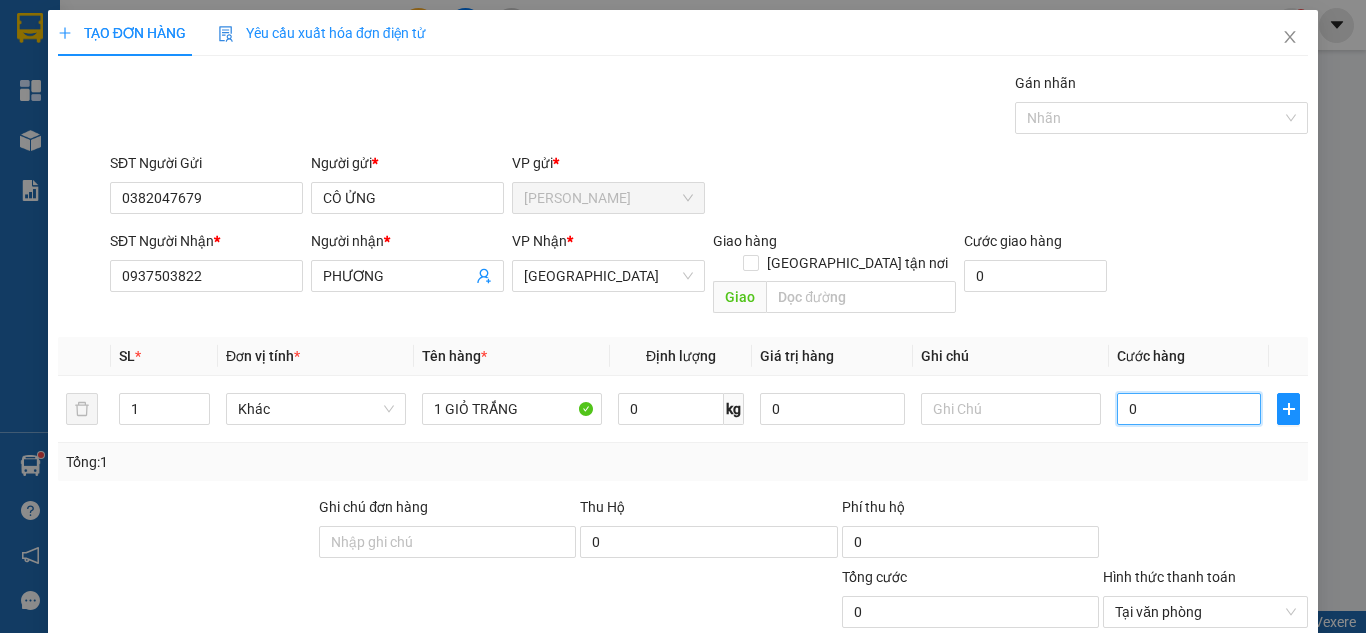 type on "3" 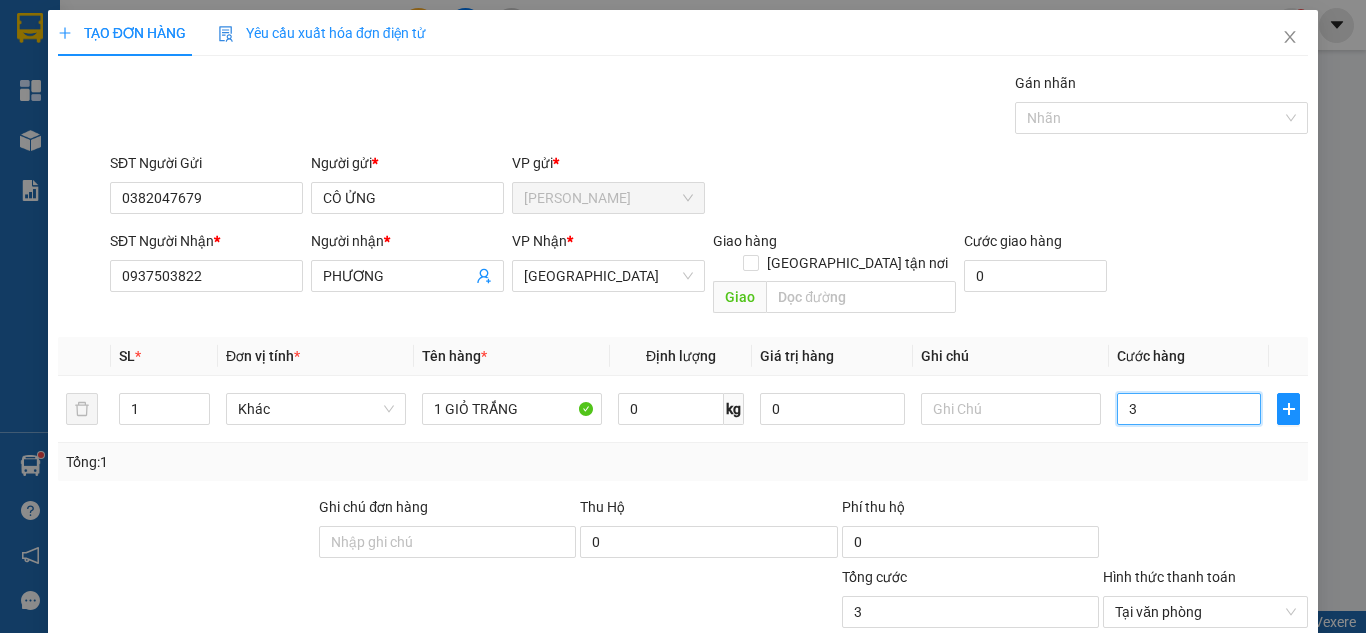 type on "35" 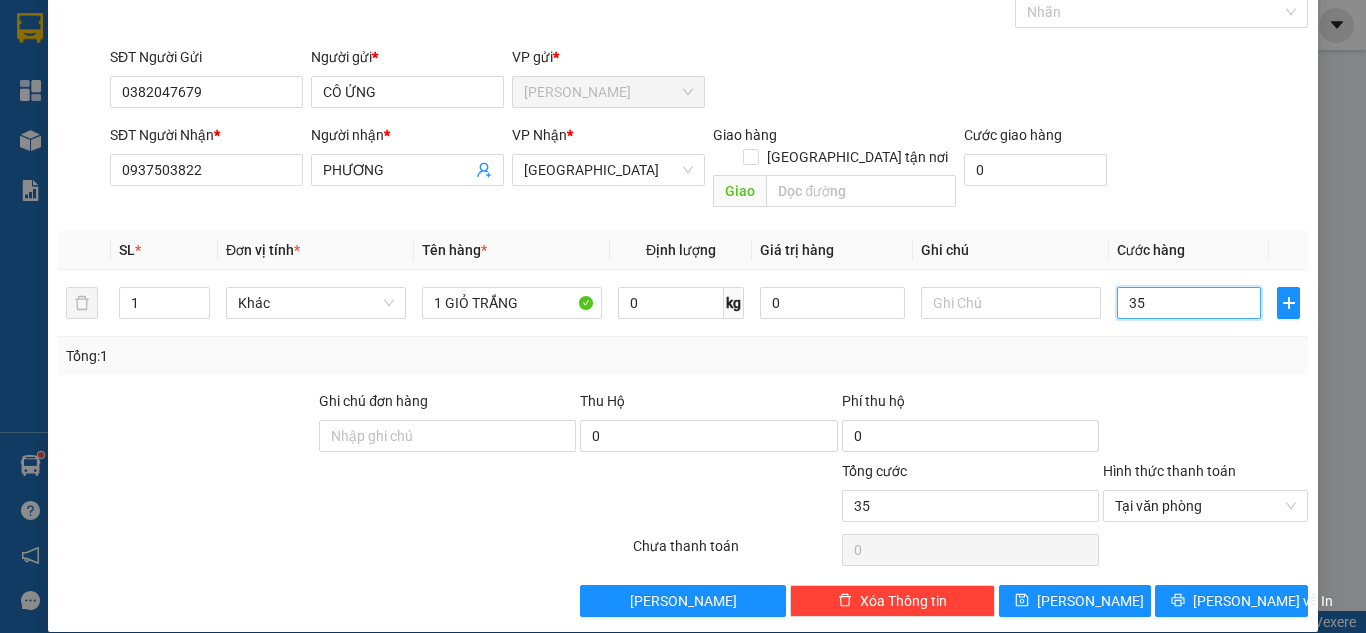 scroll, scrollTop: 107, scrollLeft: 0, axis: vertical 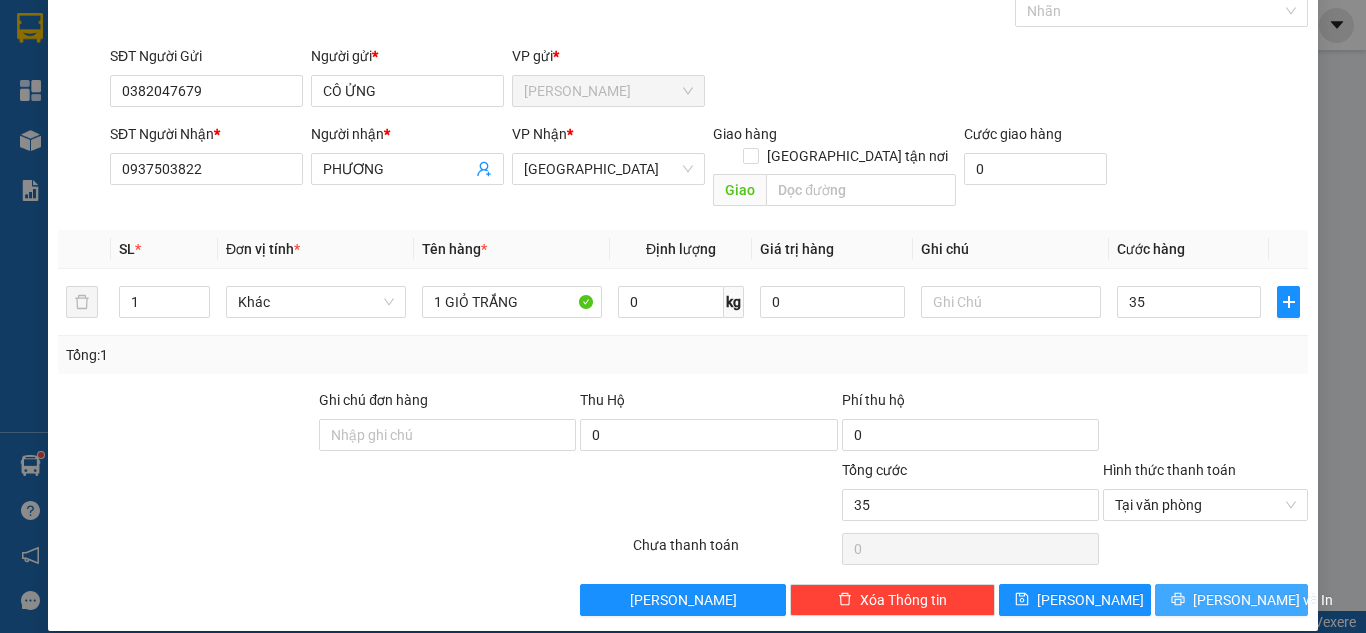 type on "35.000" 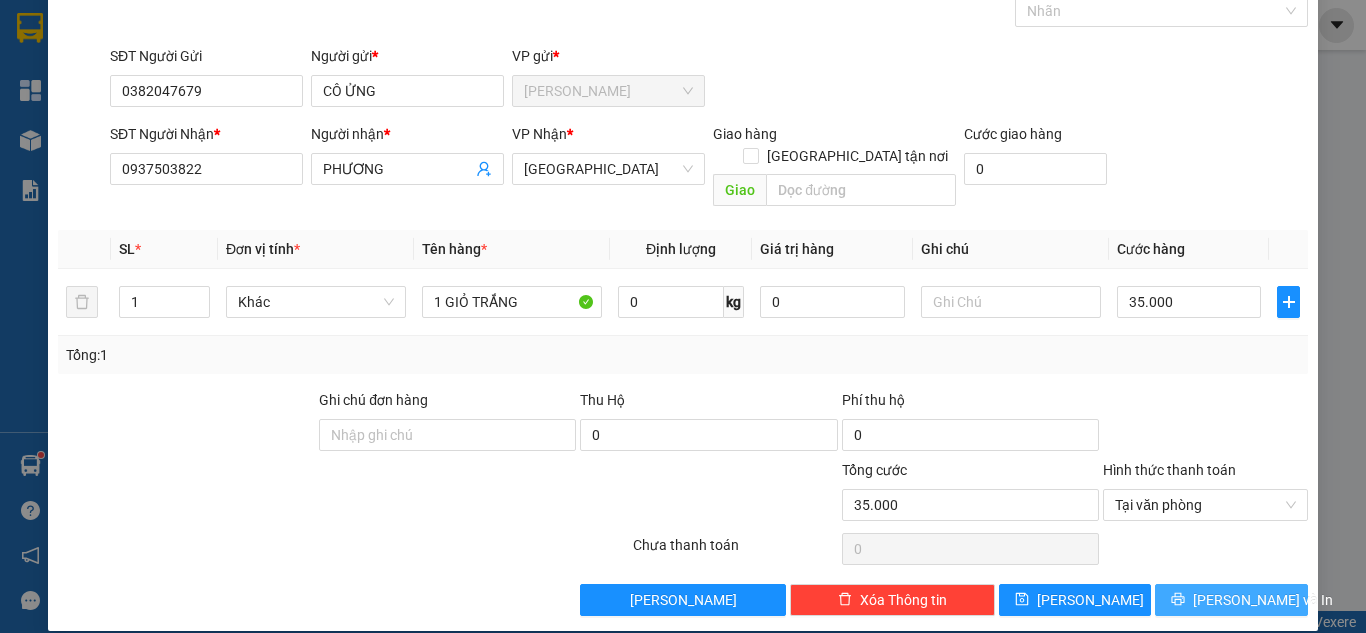 click on "[PERSON_NAME] và In" at bounding box center [1231, 600] 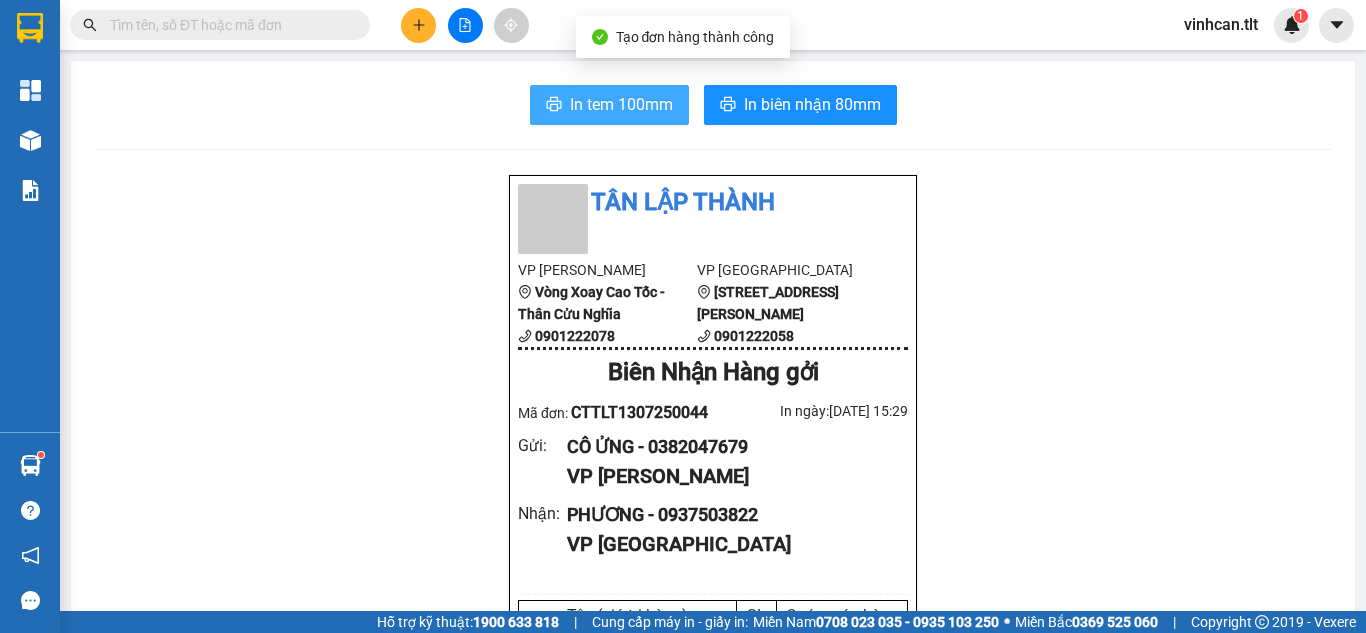 click on "In tem 100mm" at bounding box center [621, 104] 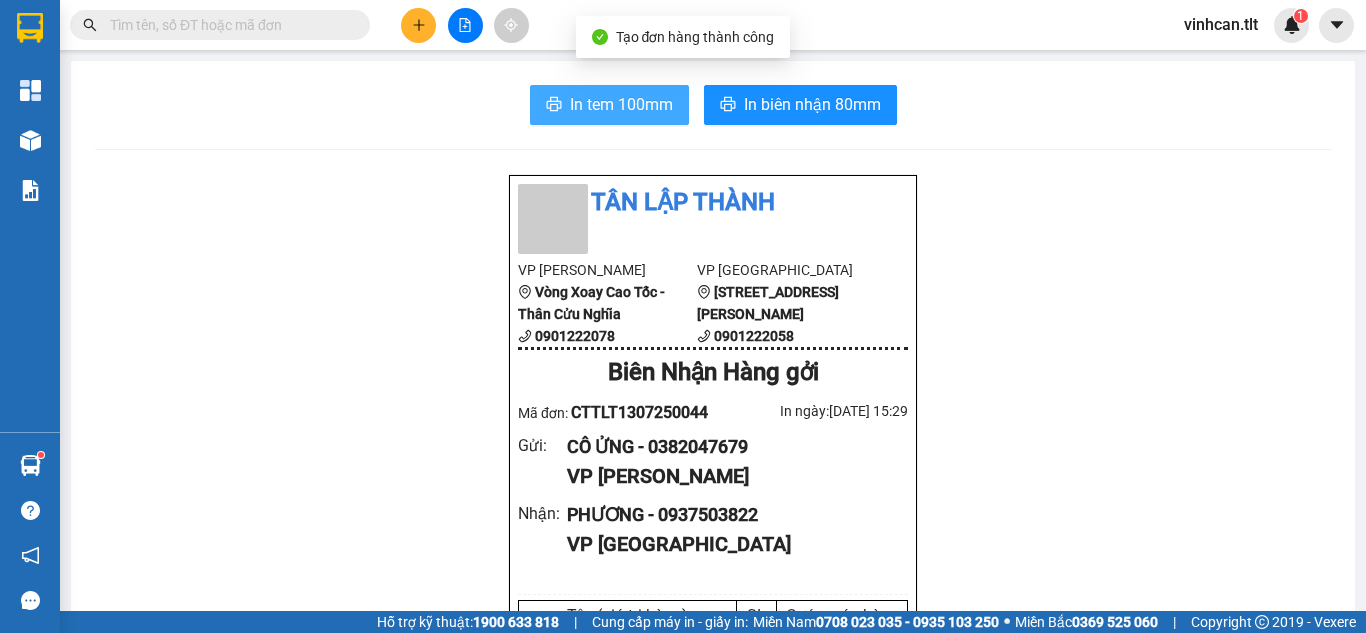 scroll, scrollTop: 0, scrollLeft: 0, axis: both 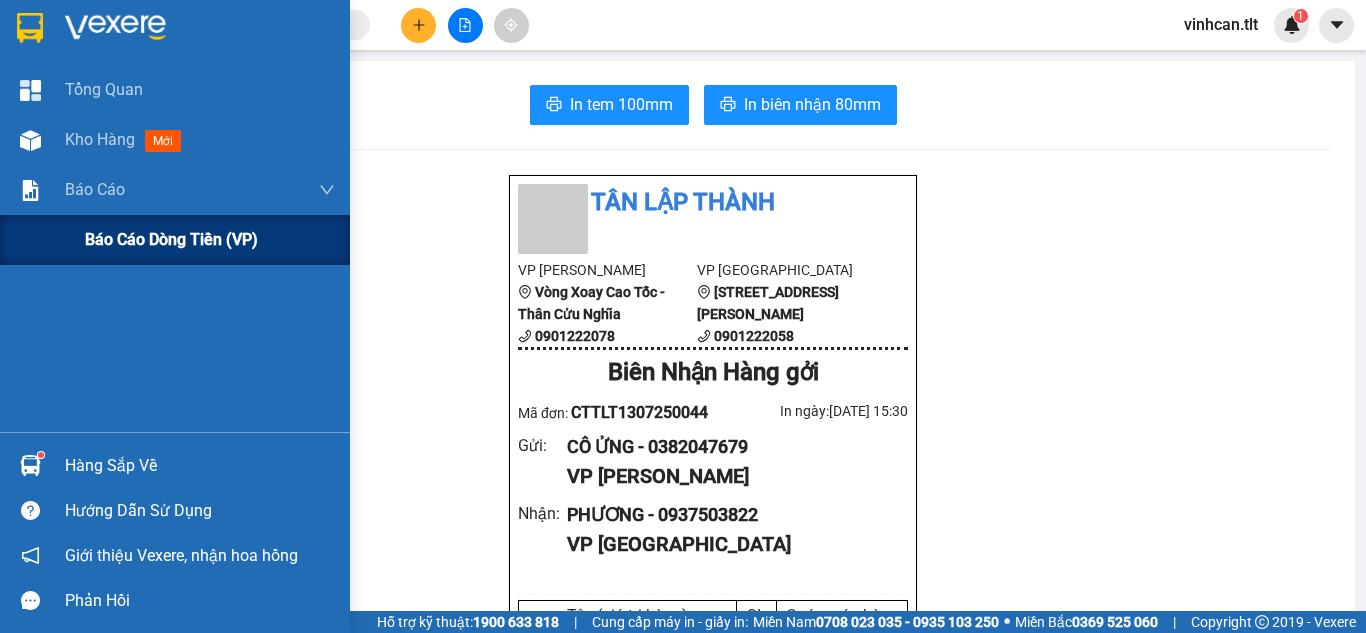 click on "Báo cáo dòng tiền (VP)" at bounding box center (175, 240) 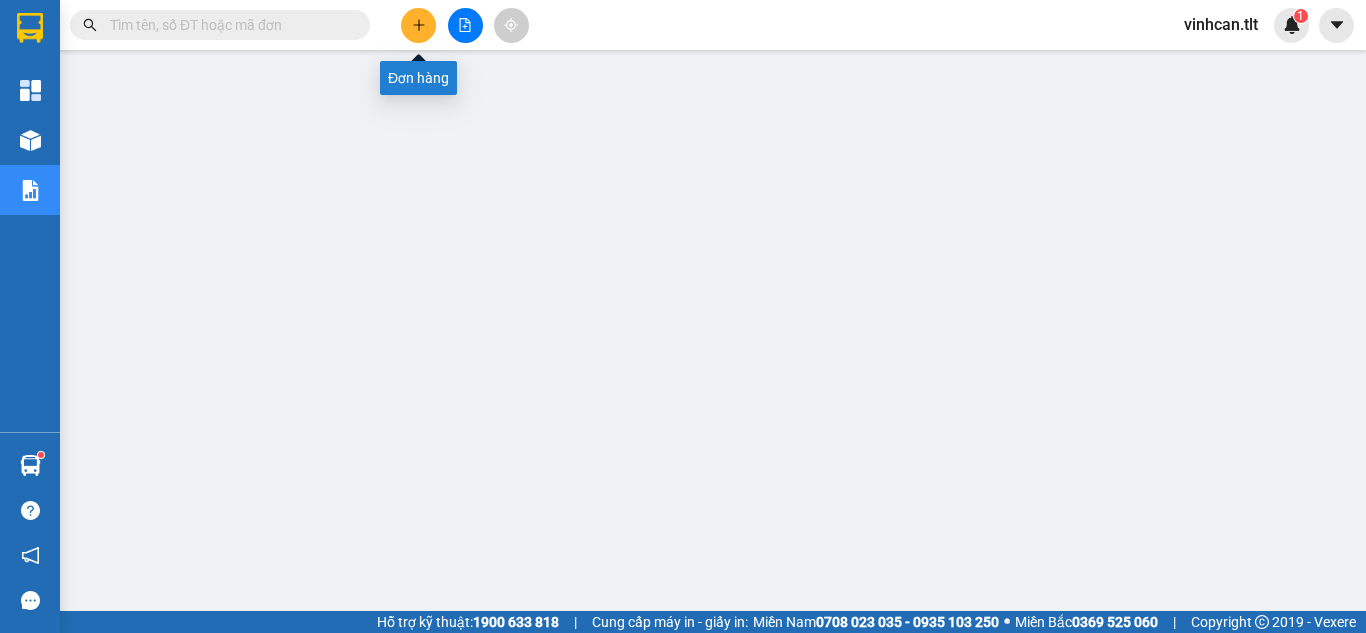 click 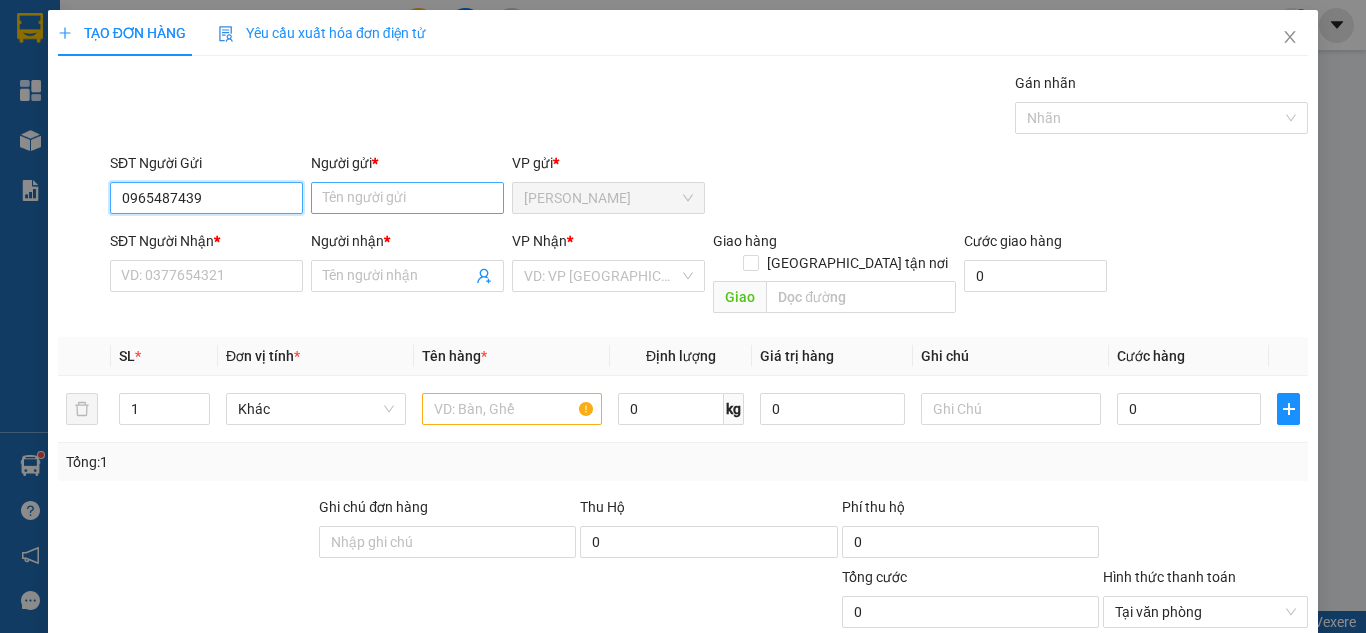 type on "0965487439" 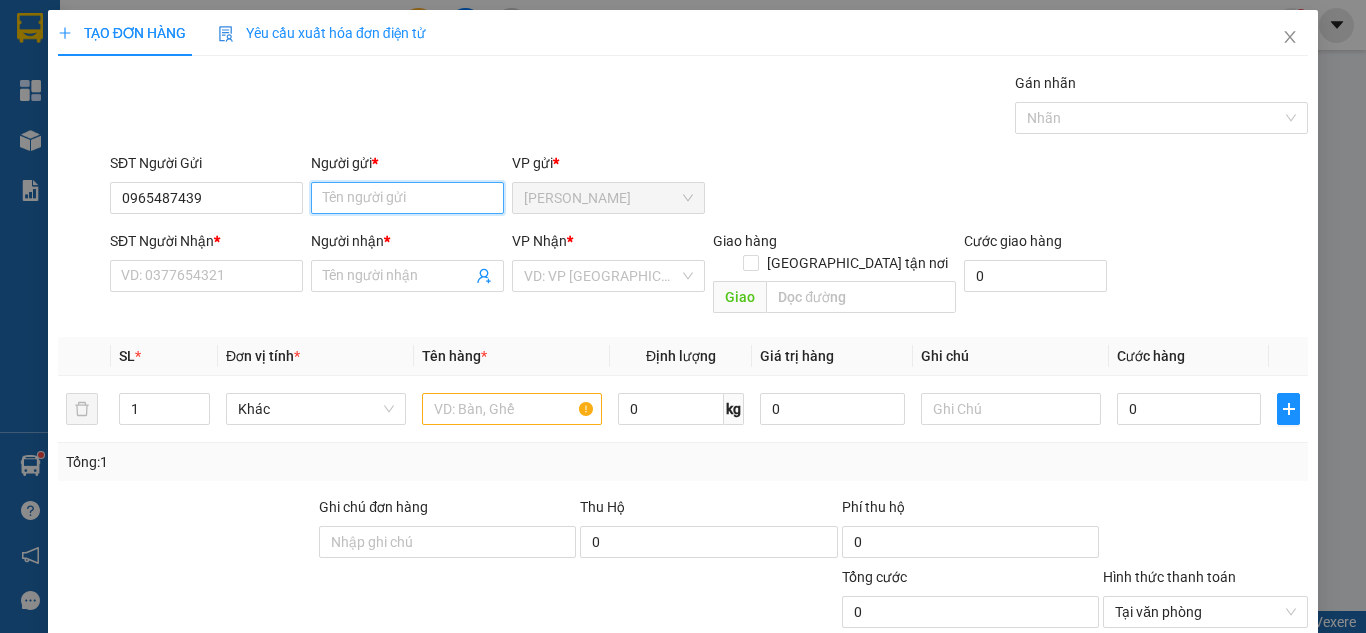 click on "Người gửi  *" at bounding box center (407, 198) 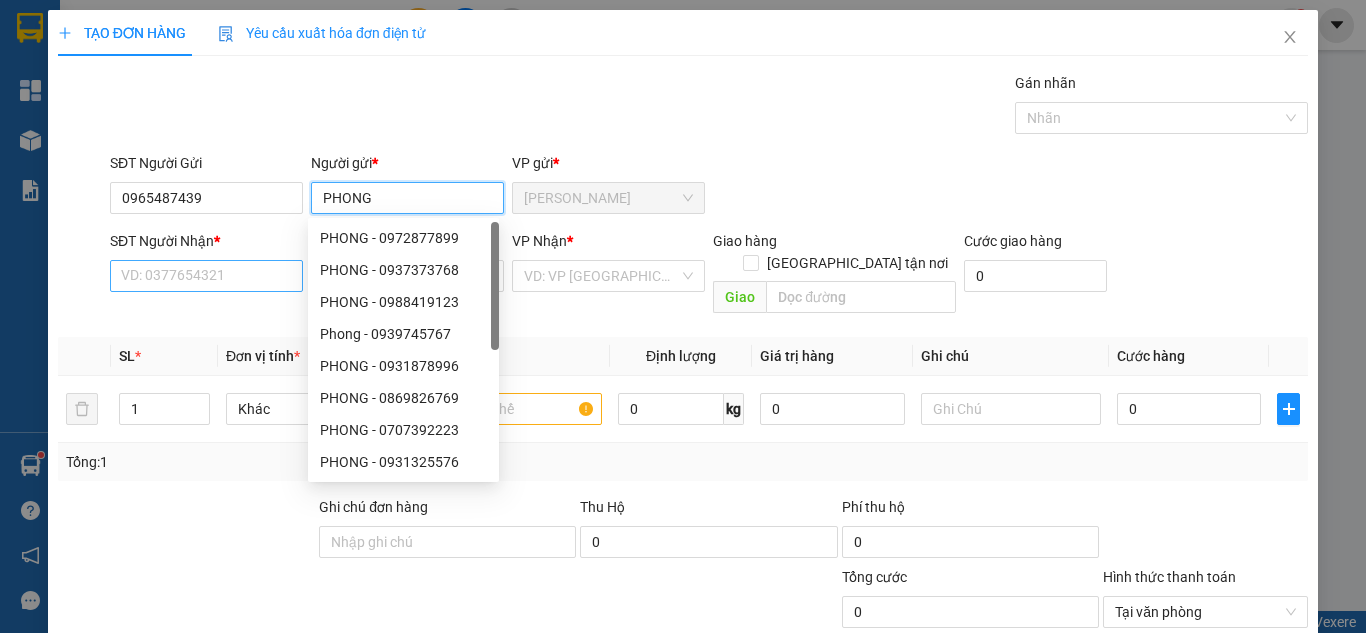 type on "PHONG" 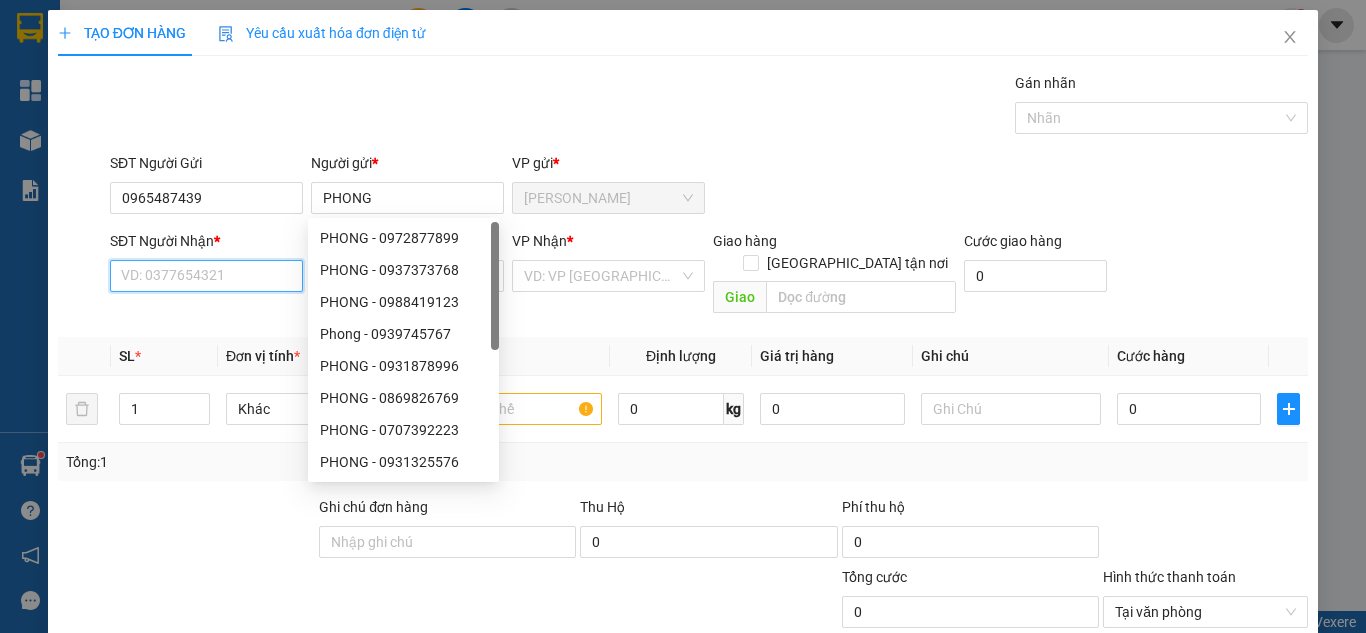 click on "SĐT Người Nhận  *" at bounding box center [206, 276] 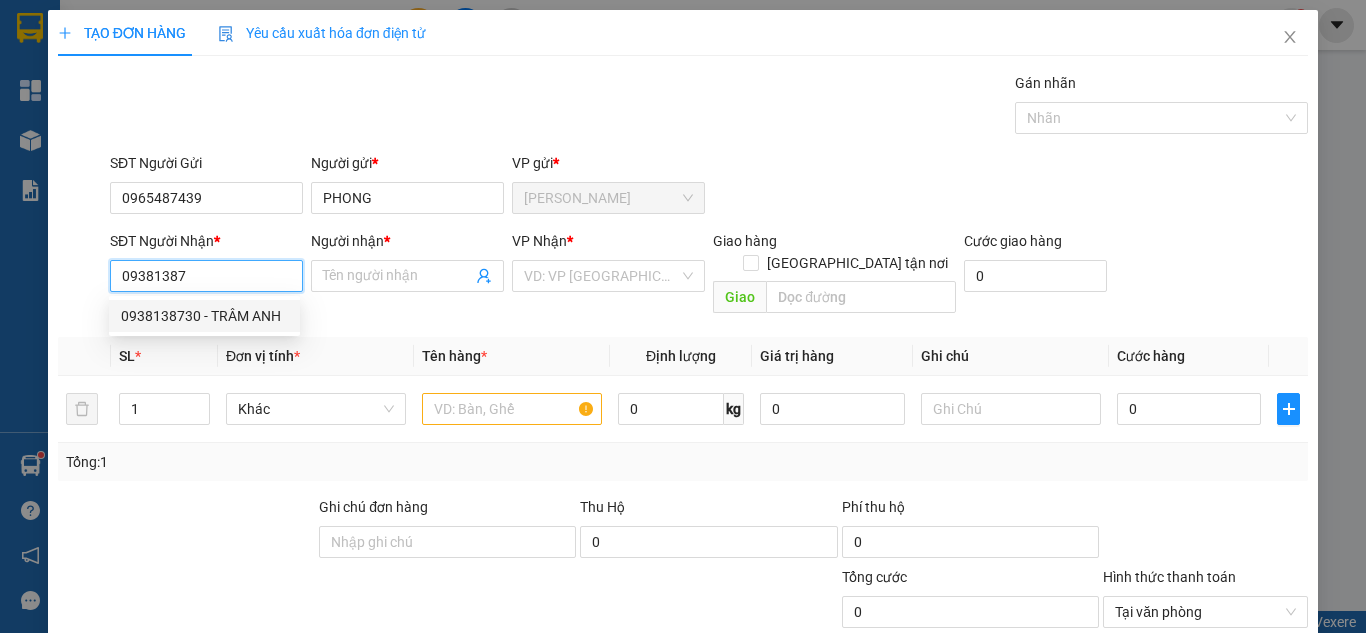 click on "0938138730 - TRÂM ANH" at bounding box center [204, 316] 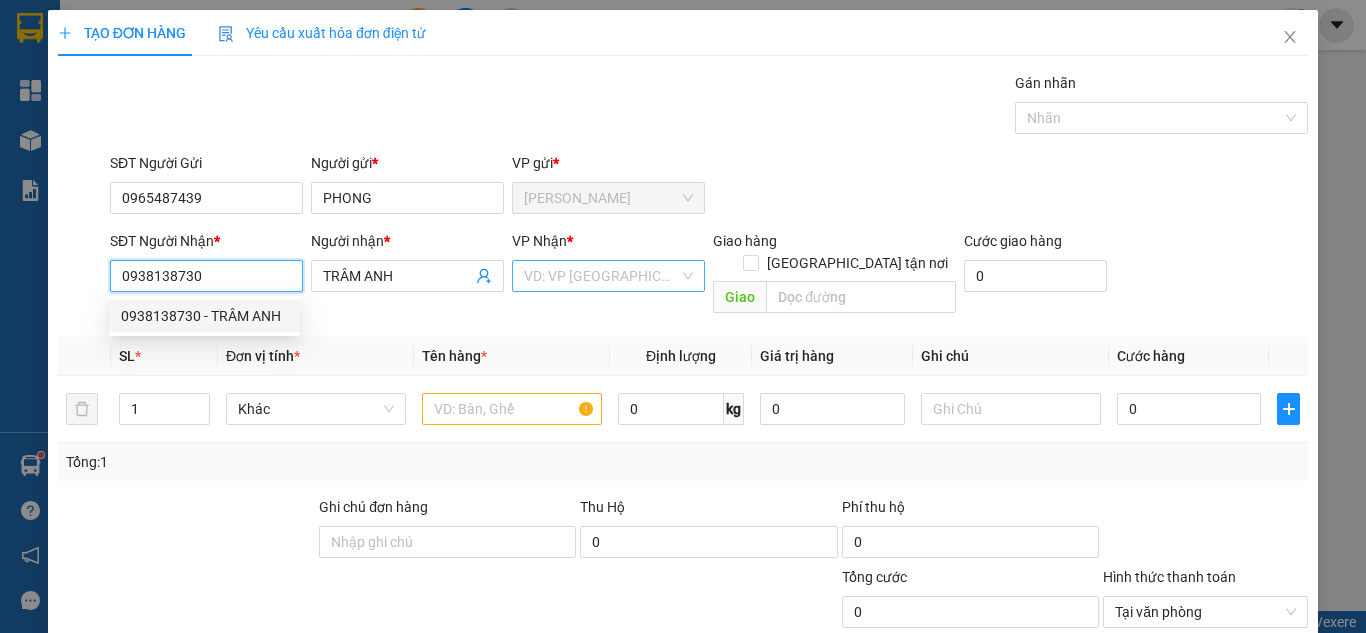 type on "0938138730" 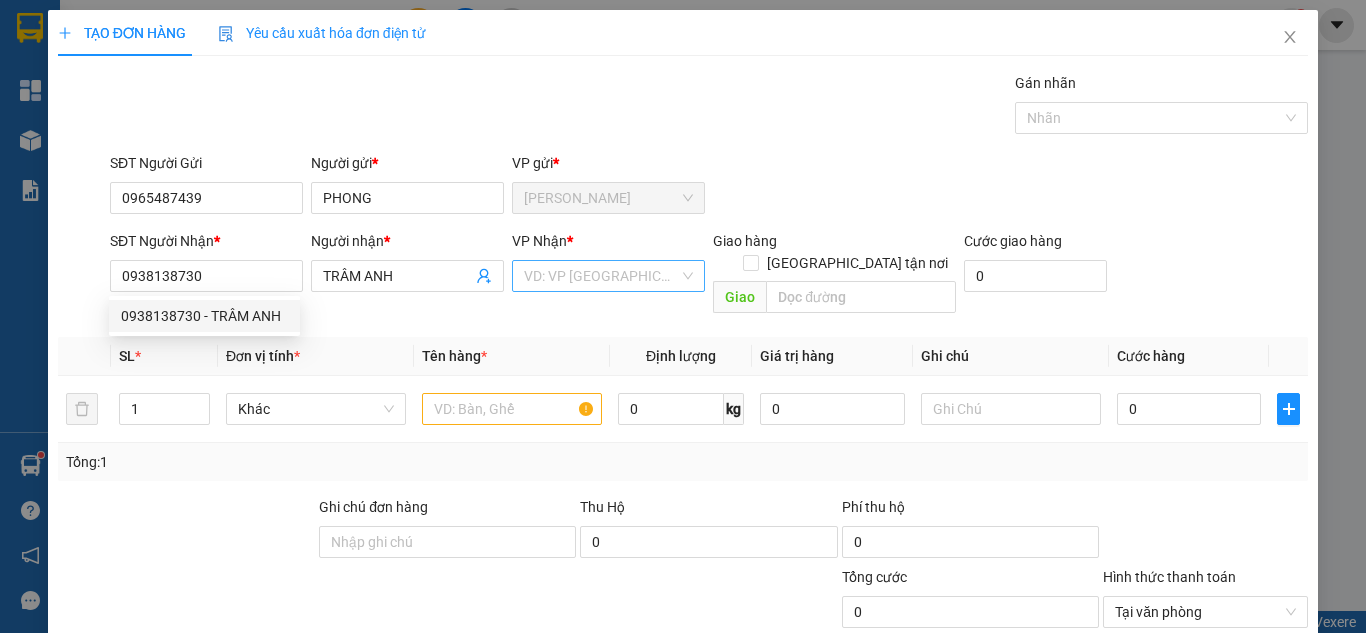 drag, startPoint x: 593, startPoint y: 263, endPoint x: 593, endPoint y: 275, distance: 12 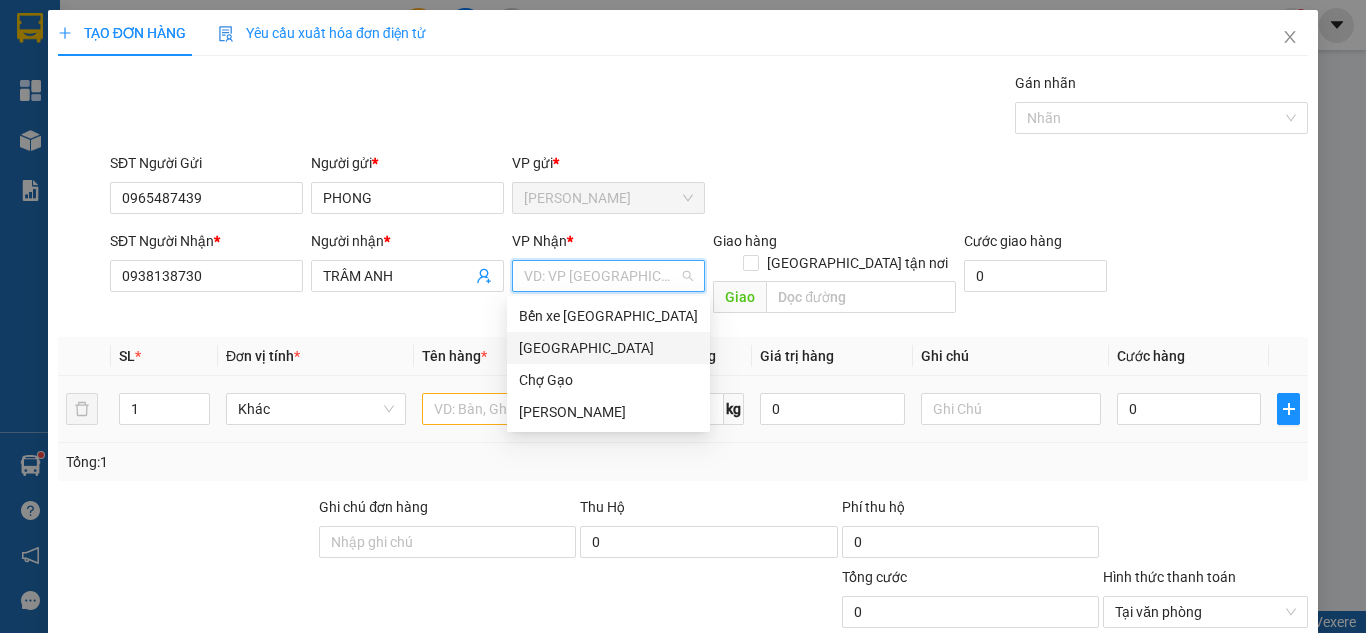 drag, startPoint x: 556, startPoint y: 347, endPoint x: 548, endPoint y: 360, distance: 15.264338 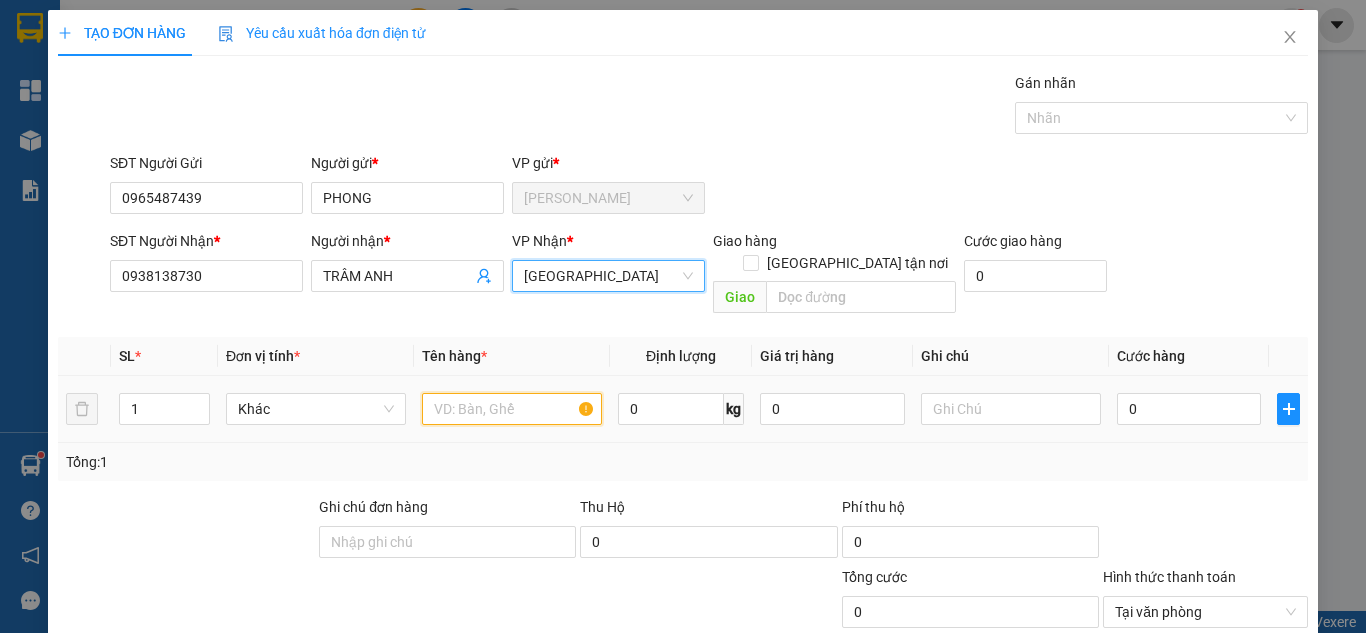 click at bounding box center [512, 409] 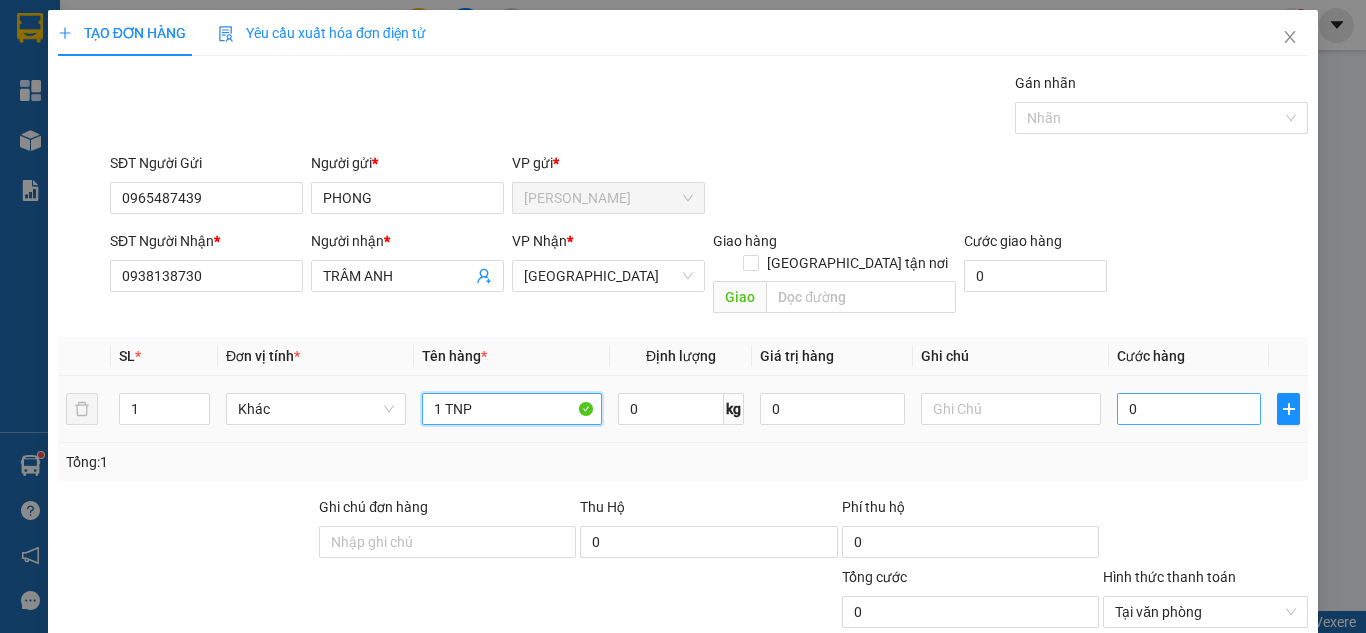 type on "1 TNP" 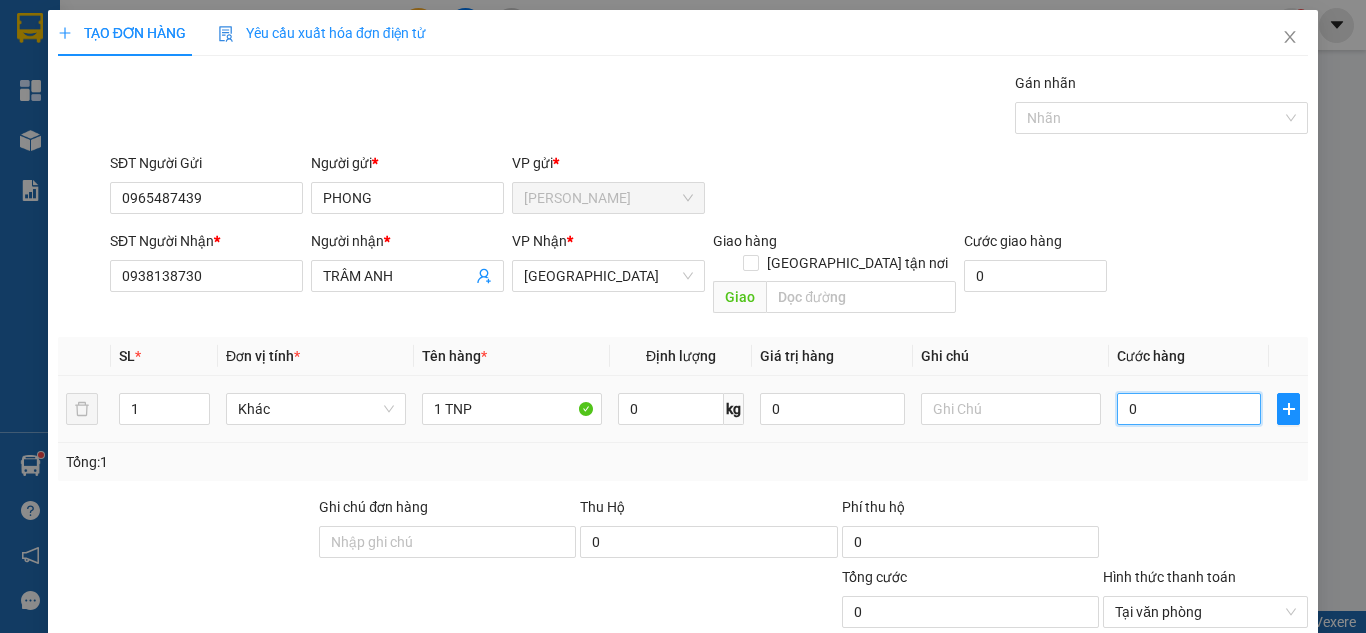 click on "0" at bounding box center [1189, 409] 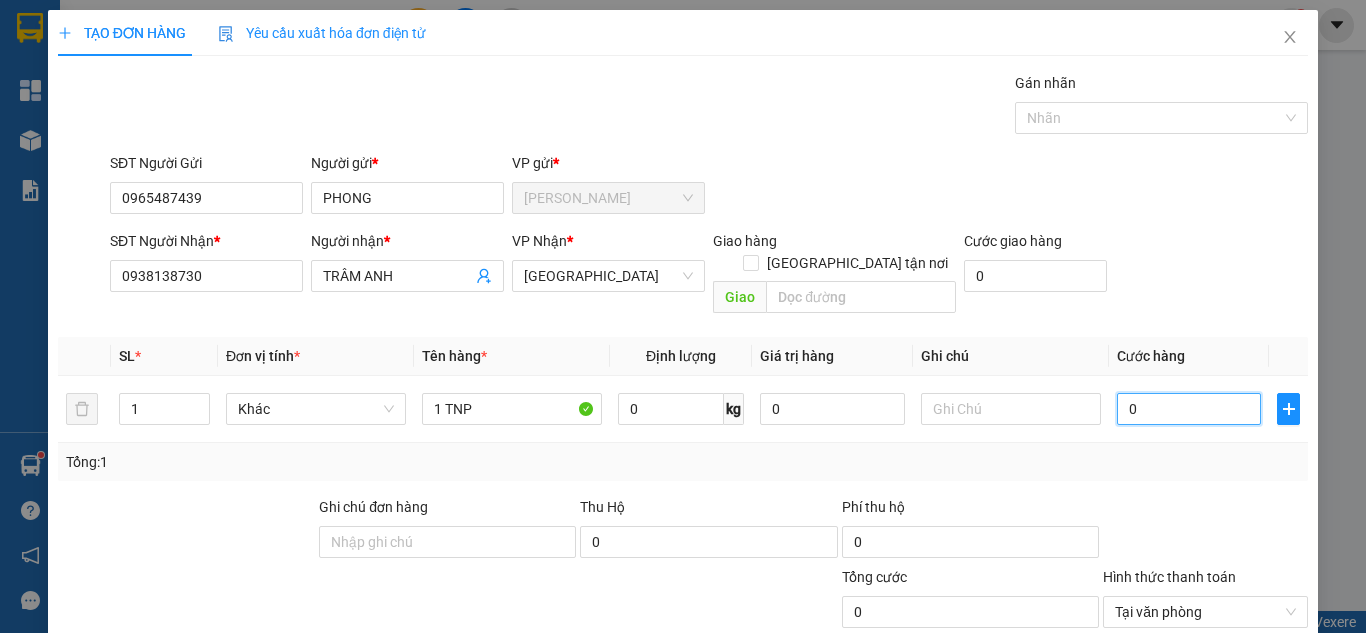 type on "3" 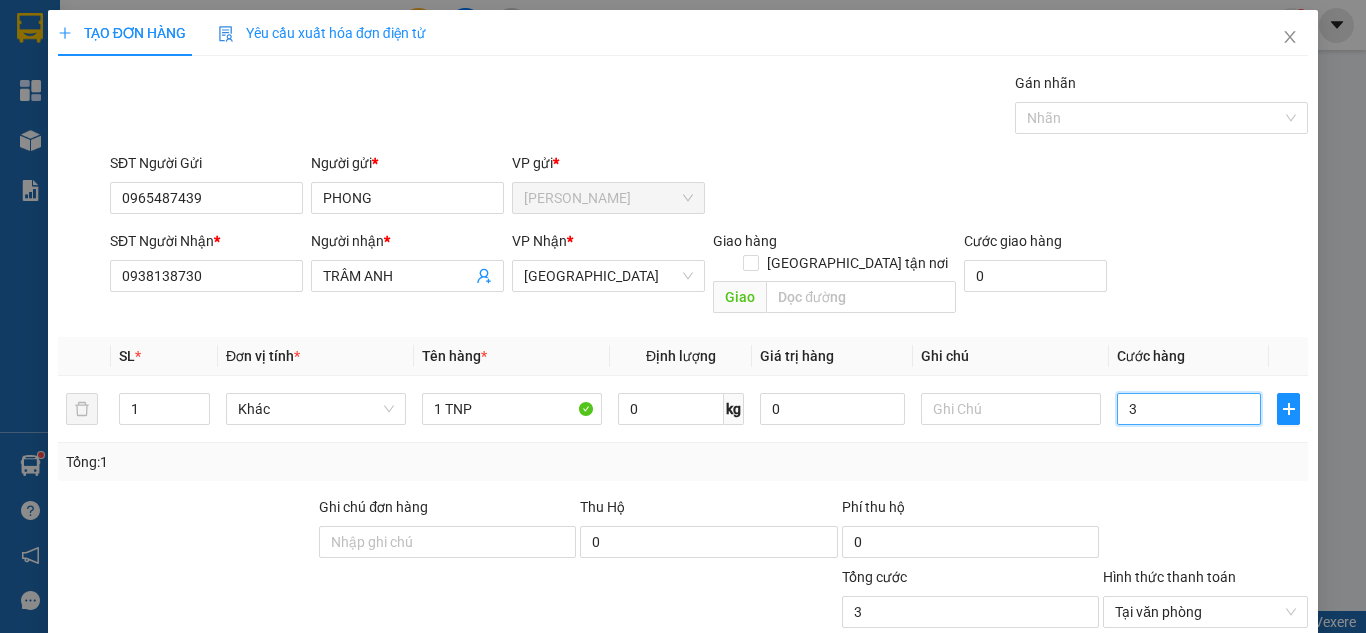 type on "35" 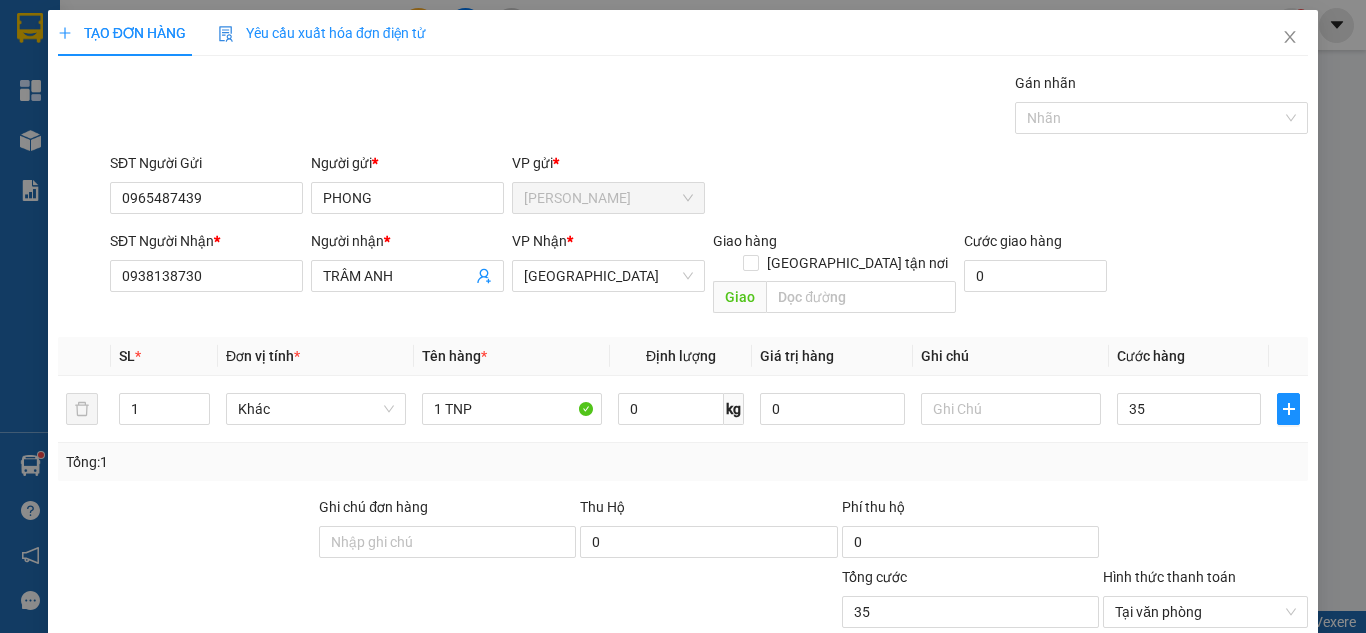 type on "35.000" 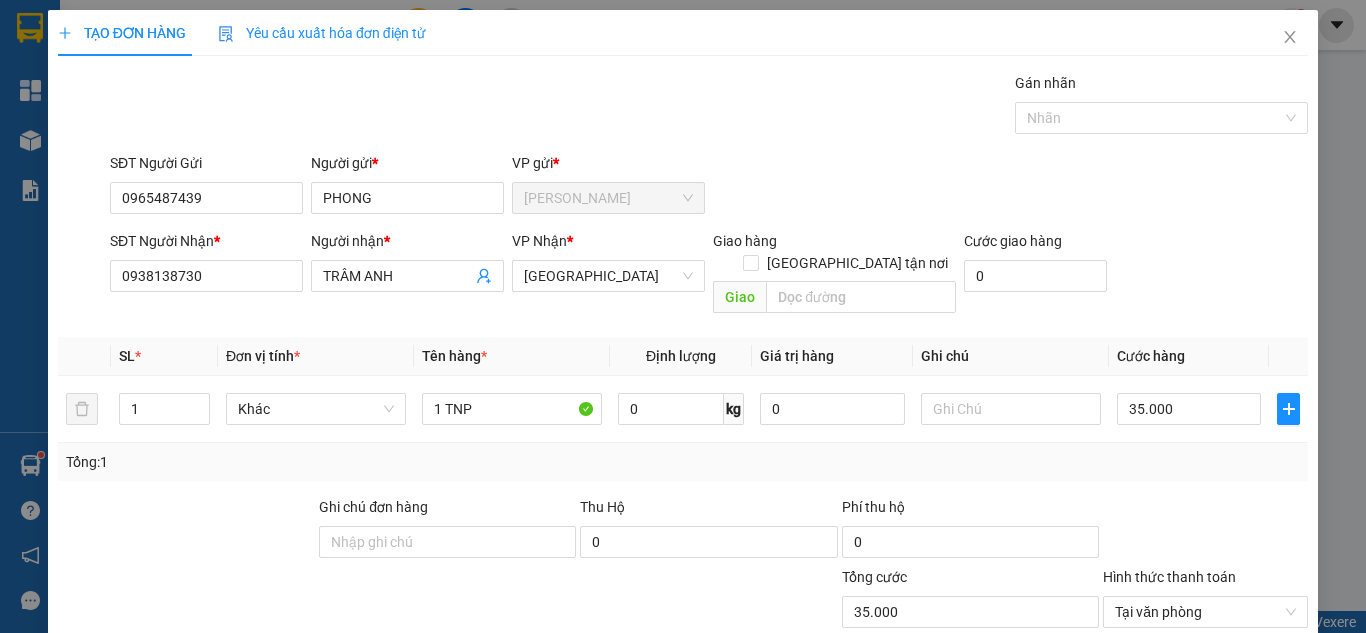click on "SĐT Người Gửi 0965487439 Người gửi  * PHONG VP gửi  * [PERSON_NAME]" at bounding box center (709, 187) 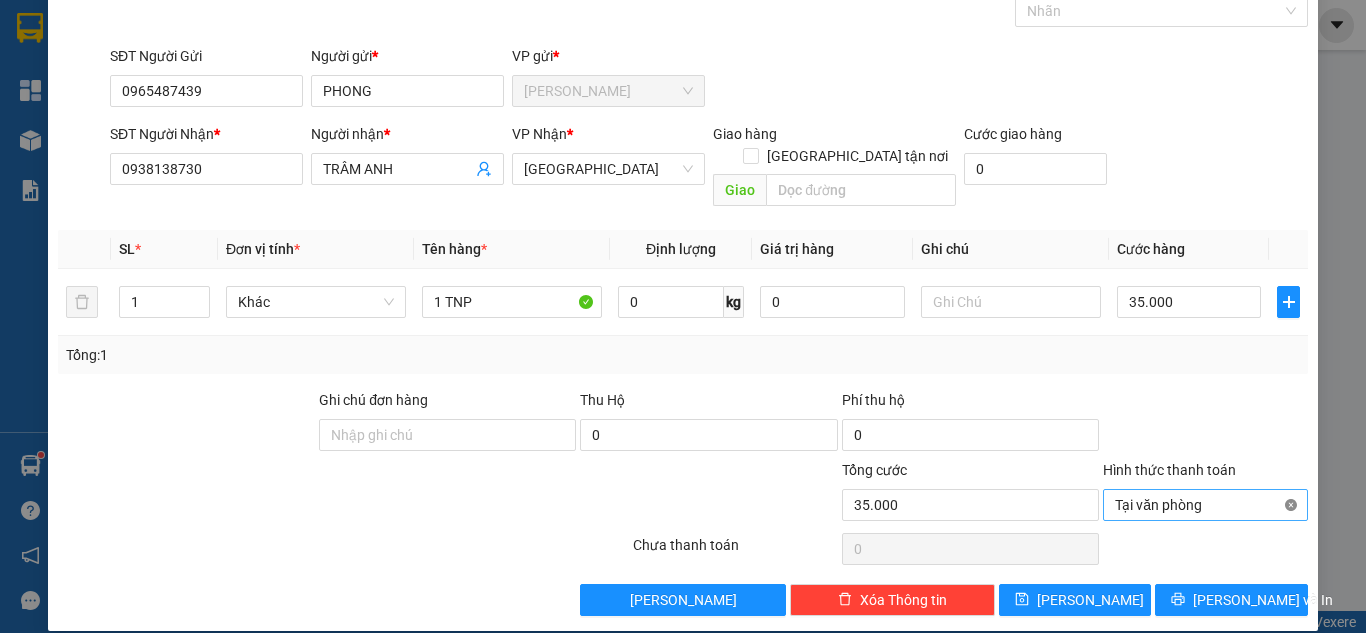 type on "35.000" 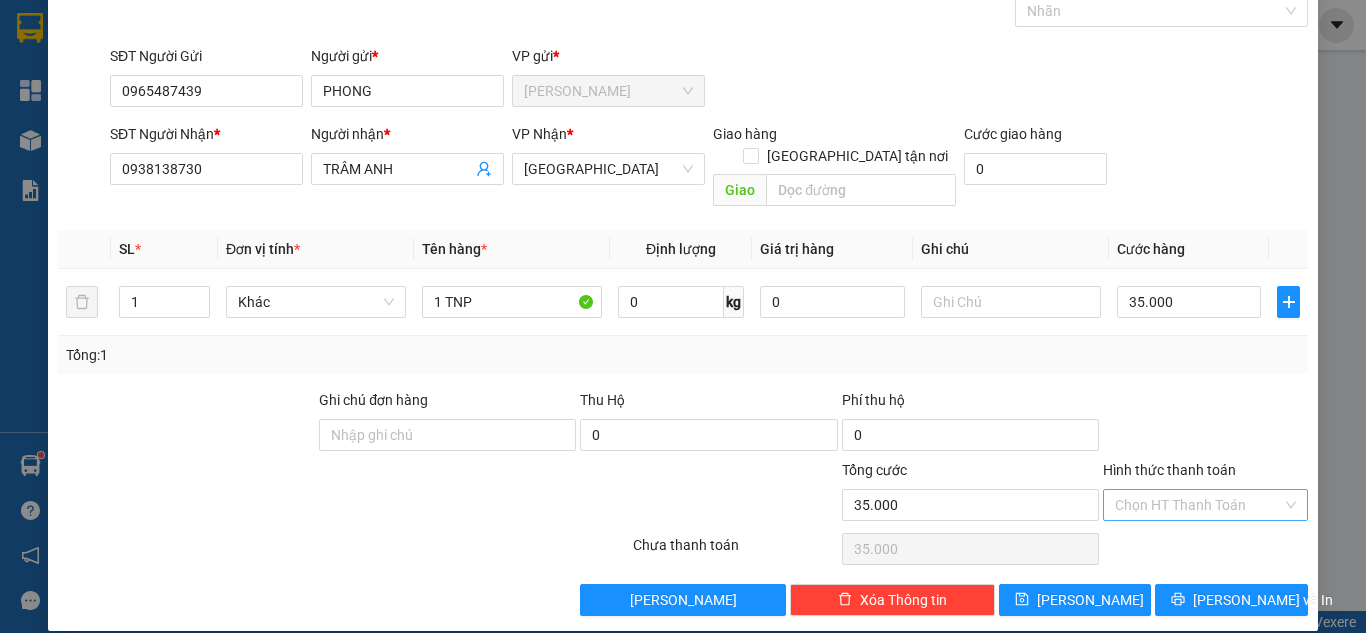 click on "Transit Pickup Surcharge Ids Transit Deliver Surcharge Ids Transit Deliver Surcharge Transit Deliver Surcharge Gán nhãn   Nhãn SĐT Người Gửi 0965487439 Người gửi  * PHONG VP gửi  * [PERSON_NAME] SĐT Người Nhận  * 0938138730 Người nhận  * TRÂM ANH VP Nhận  * [GEOGRAPHIC_DATA] Giao hàng [GEOGRAPHIC_DATA] tận nơi Giao Cước giao hàng 0 SL  * Đơn vị tính  * Tên hàng  * Định lượng Giá trị hàng Ghi chú Cước hàng                   1 Khác 1 TNP 0 kg 0 35.000 Tổng:  1 Ghi chú đơn hàng Thu Hộ 0 Phí thu hộ 0 Tổng cước 35.000 Hình thức thanh toán Chọn HT Thanh Toán Số tiền thu trước 0 Chưa thanh toán 35.000 Lưu nháp Xóa Thông tin [PERSON_NAME] và In" at bounding box center (683, 290) 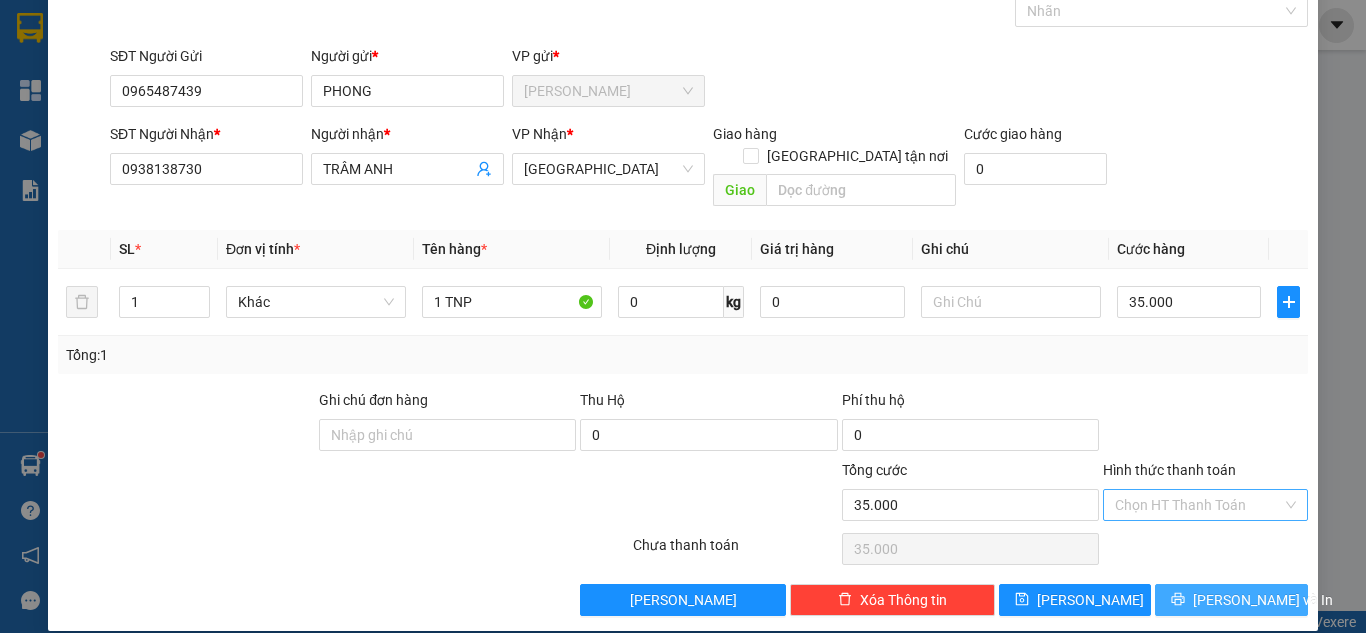 click on "[PERSON_NAME] và In" at bounding box center (1263, 600) 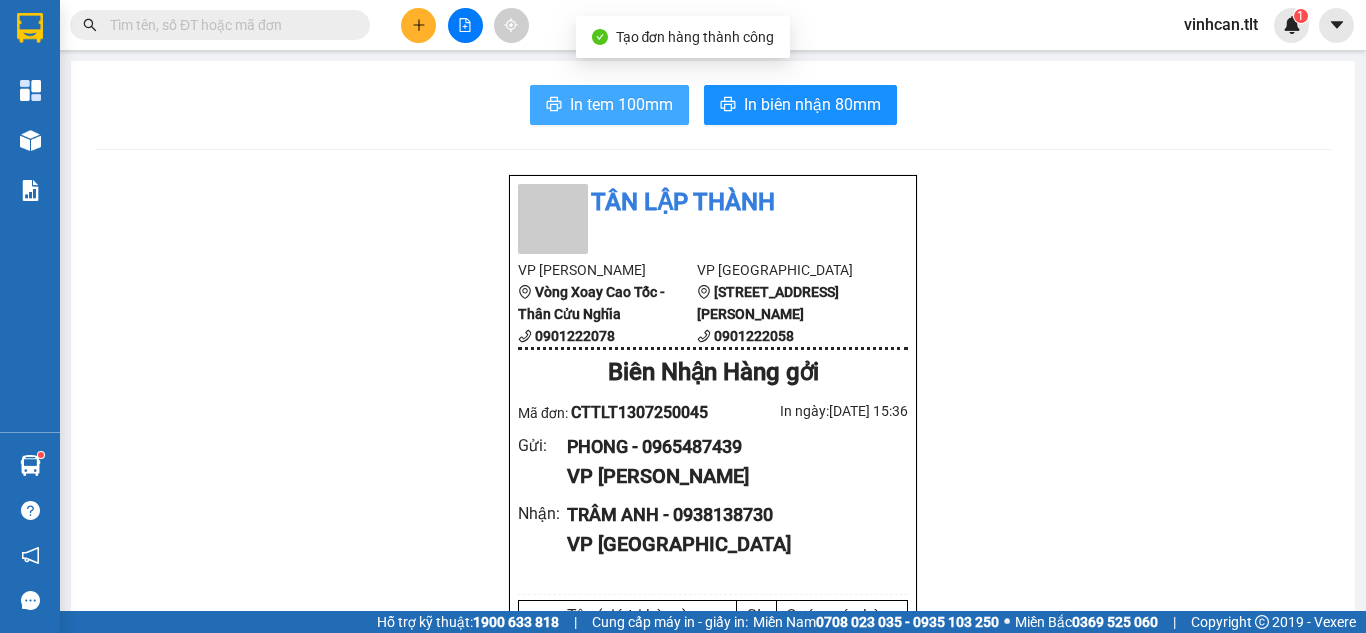 click on "In tem 100mm" at bounding box center (621, 104) 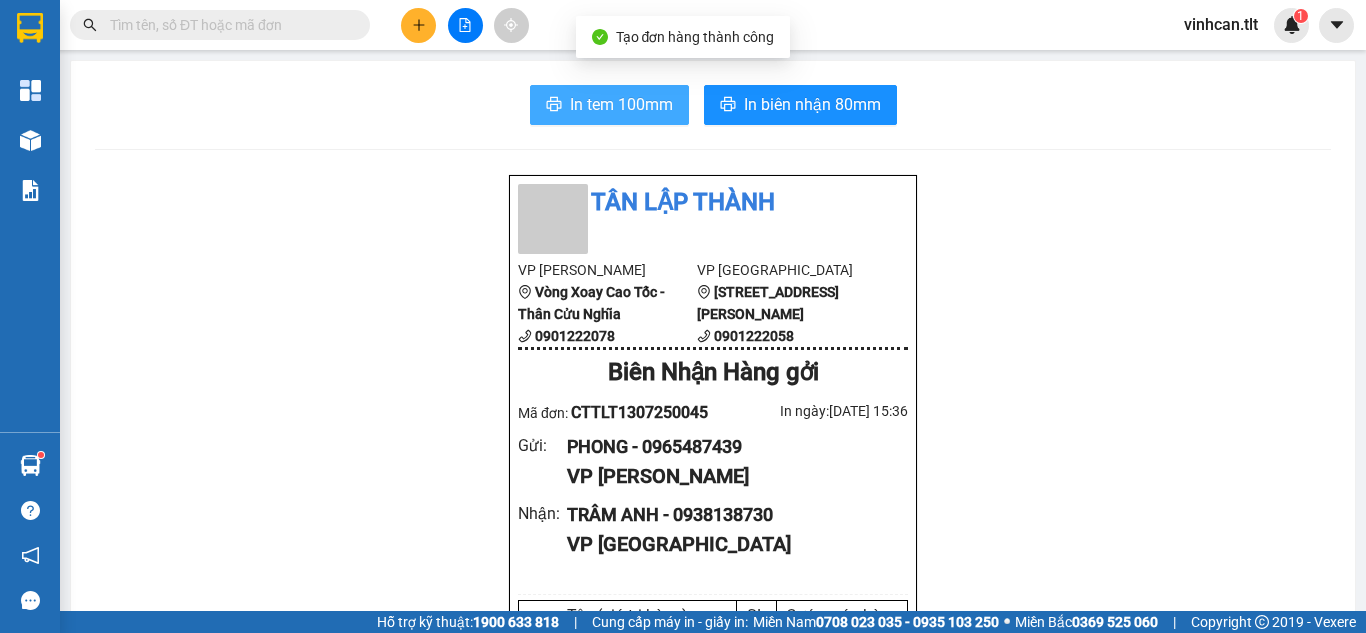 scroll, scrollTop: 0, scrollLeft: 0, axis: both 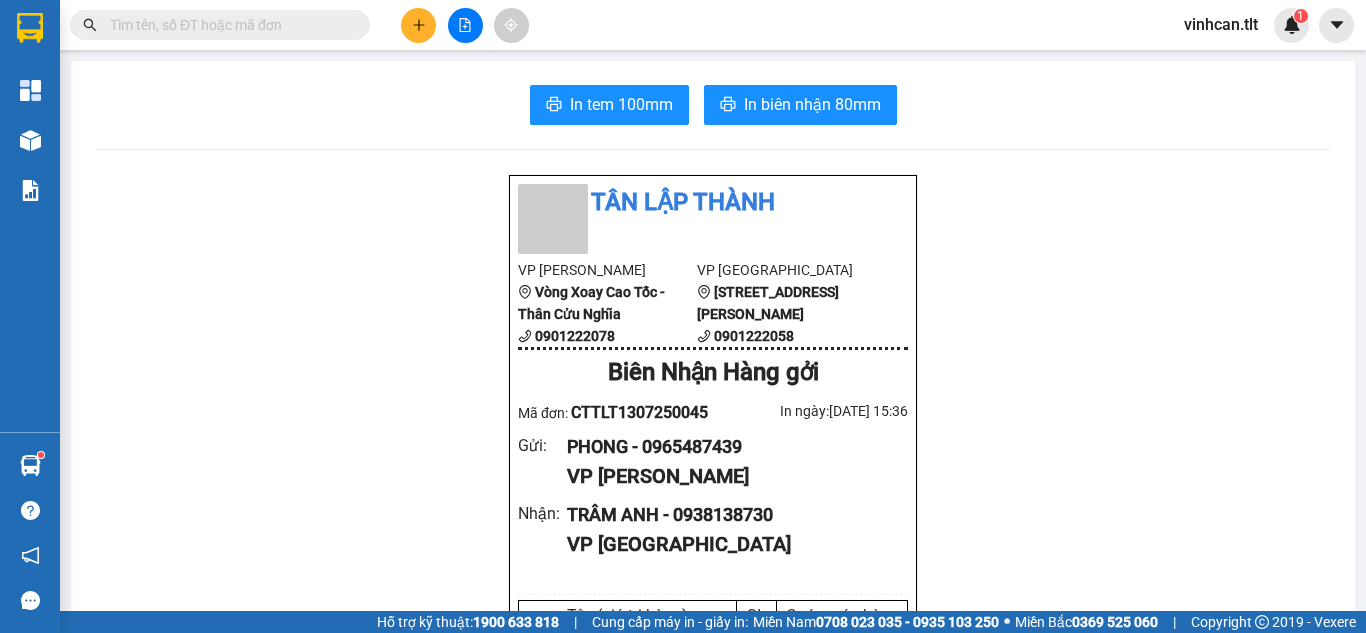 drag, startPoint x: 896, startPoint y: 72, endPoint x: 892, endPoint y: 94, distance: 22.36068 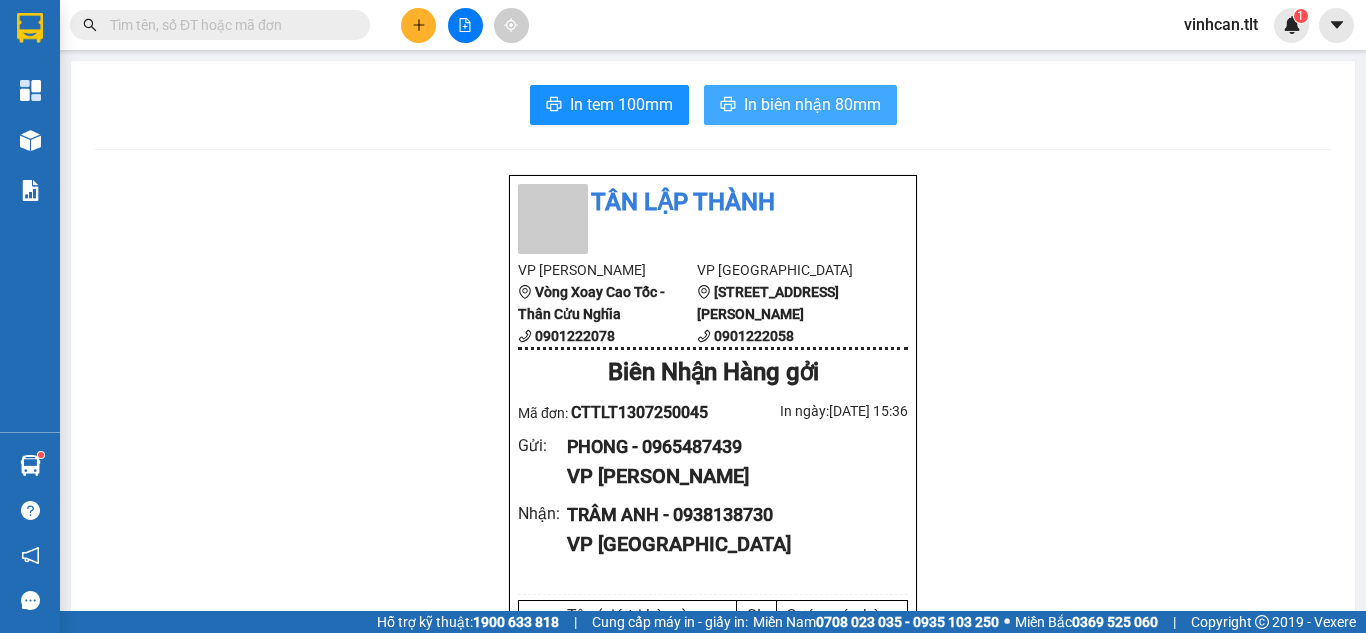 click on "In biên nhận 80mm" at bounding box center (800, 105) 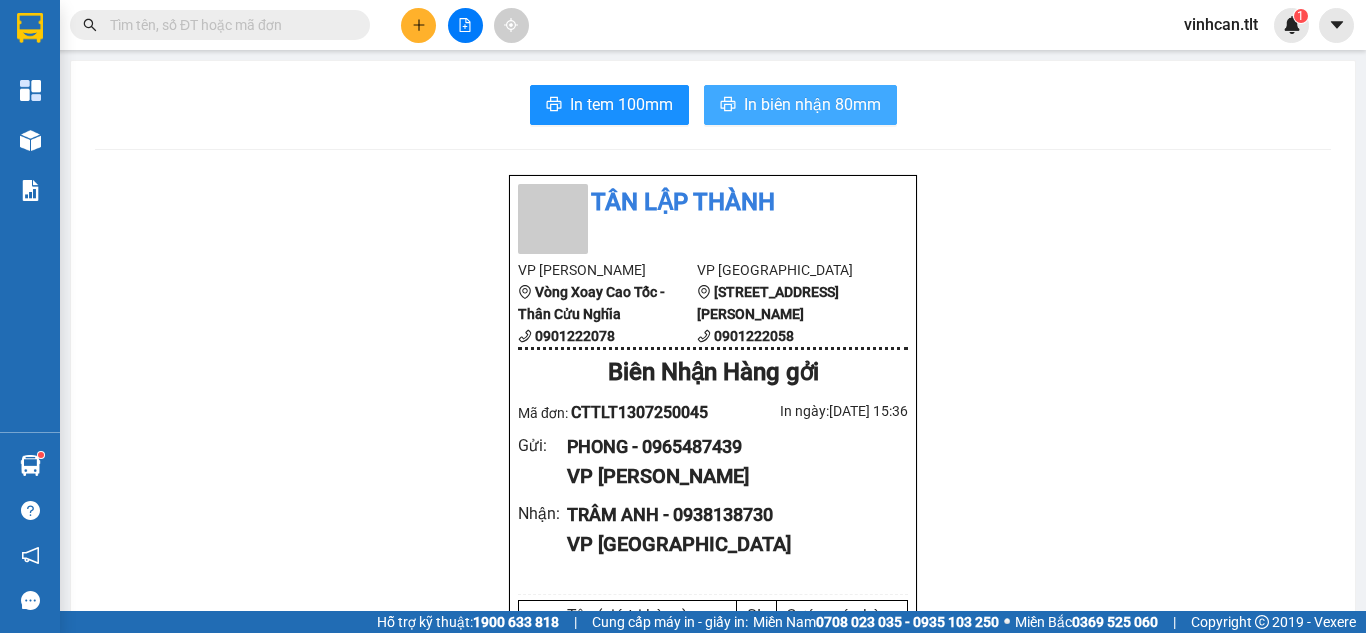 scroll, scrollTop: 0, scrollLeft: 0, axis: both 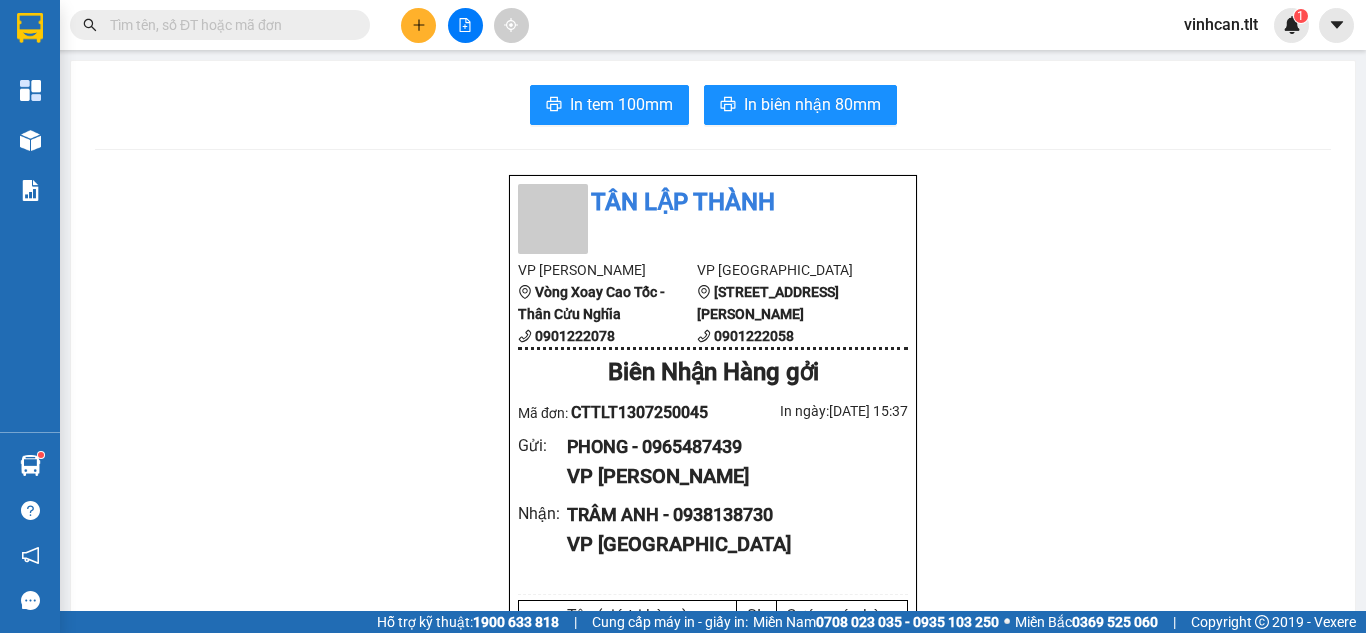 click on "In tem 100mm
In biên nhận 80mm Tân Lập Thành VP Cao Tốc   Vòng Xoay Cao Tốc - Thân Cửu Nghĩa   0901222078 VP [GEOGRAPHIC_DATA]   [GEOGRAPHIC_DATA] 5   0901222058 [GEOGRAPHIC_DATA] Hàng gởi Mã đơn:   CTTLT1307250045 In ngày:  [DATE]   15:37 Gửi :   PHONG  - 0965487439 VP Cao Tốc Nhận :   TRÂM ANH - 0938138730 VP [GEOGRAPHIC_DATA] Tên (giá trị hàng) SL Cước món hàng Khác - 1 TNP    (0) 1 35.000 Tổng cộng 1 35.000 Loading... Chưa Thu : 35.000 VND Tổng phải thu : 35.000 VND Quy định nhận/gửi hàng : Hàng hóa quá 7 ngày, nhà xe không chịu trách nhiệm hư hao, thất lạc. Nhà xe không bồi thường khi vận chuyển hàng dễ vỡ. Hàng không kê khai giá trị nếu thất lạc nhà xe chỉ bồi thường tối đa 10 lần cước vận chuyển. Đối với tiền, quý khách vui lòng mang theo CMND để đối chiếu. Nhà xe không chịu trách nhiệm với hàng niêm phong/hàng quốc cấm. CTTLT1307250045 Cao Tốc" at bounding box center [683, 305] 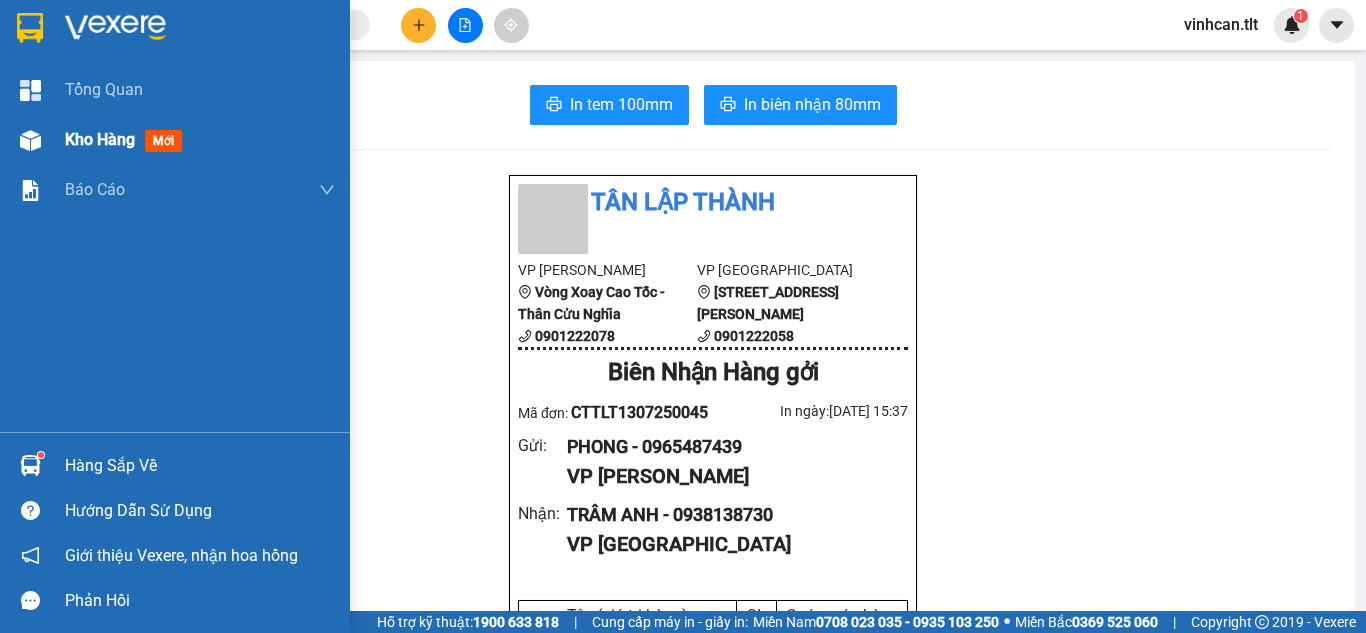 click at bounding box center [30, 140] 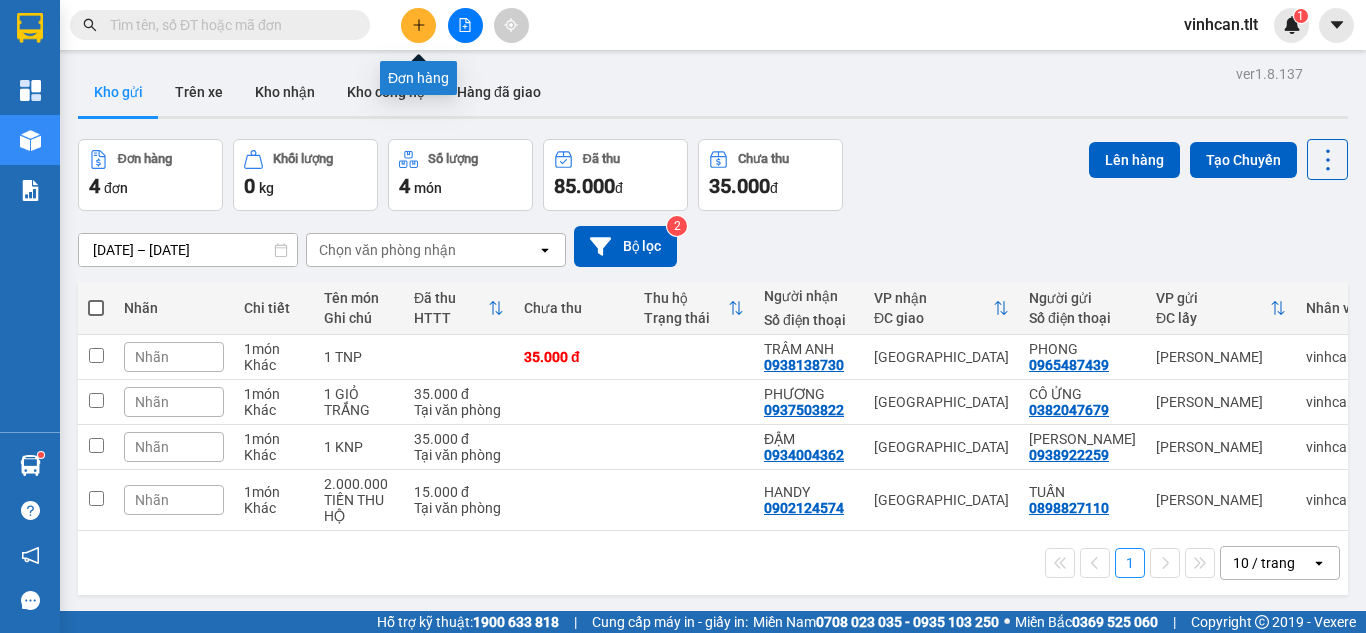 click at bounding box center (418, 25) 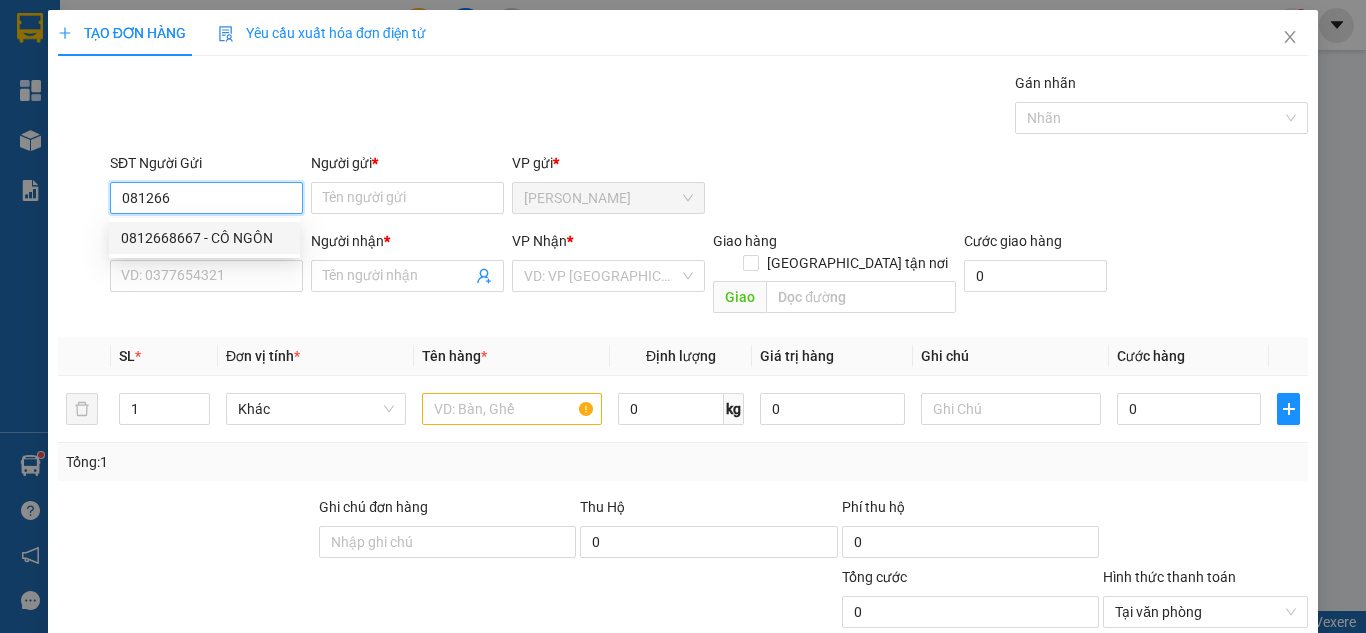 click on "0812668667 - CÔ NGÔN" at bounding box center [204, 238] 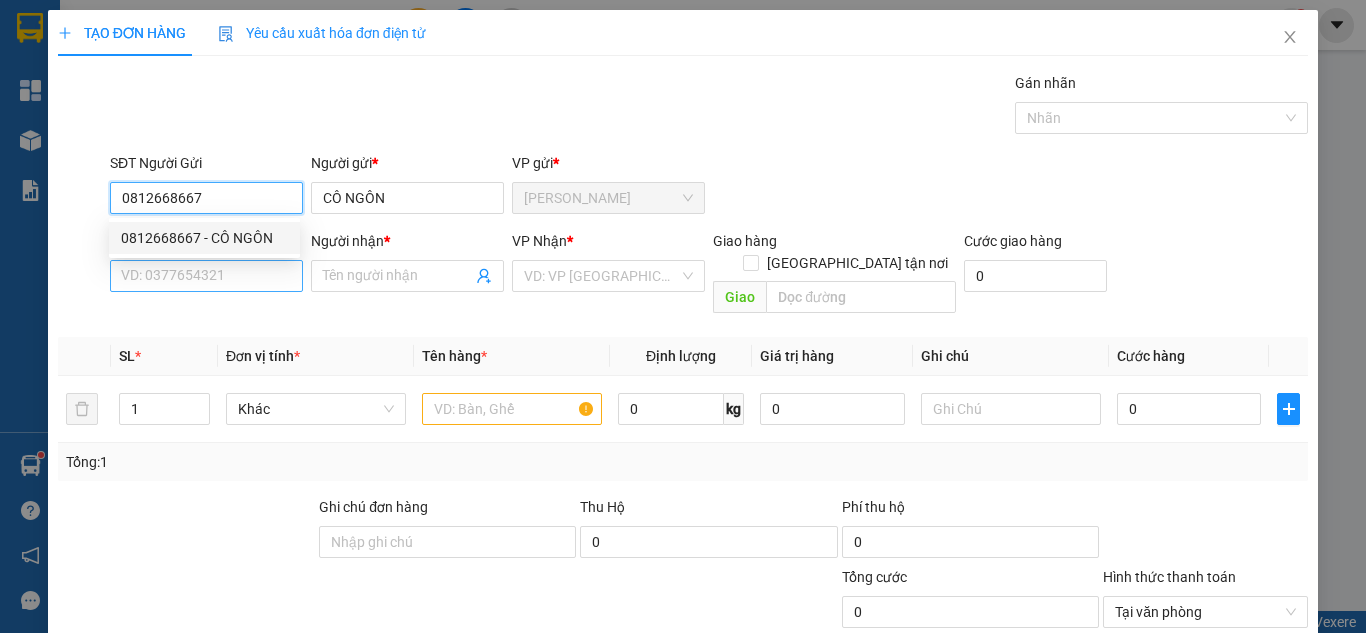 type on "0812668667" 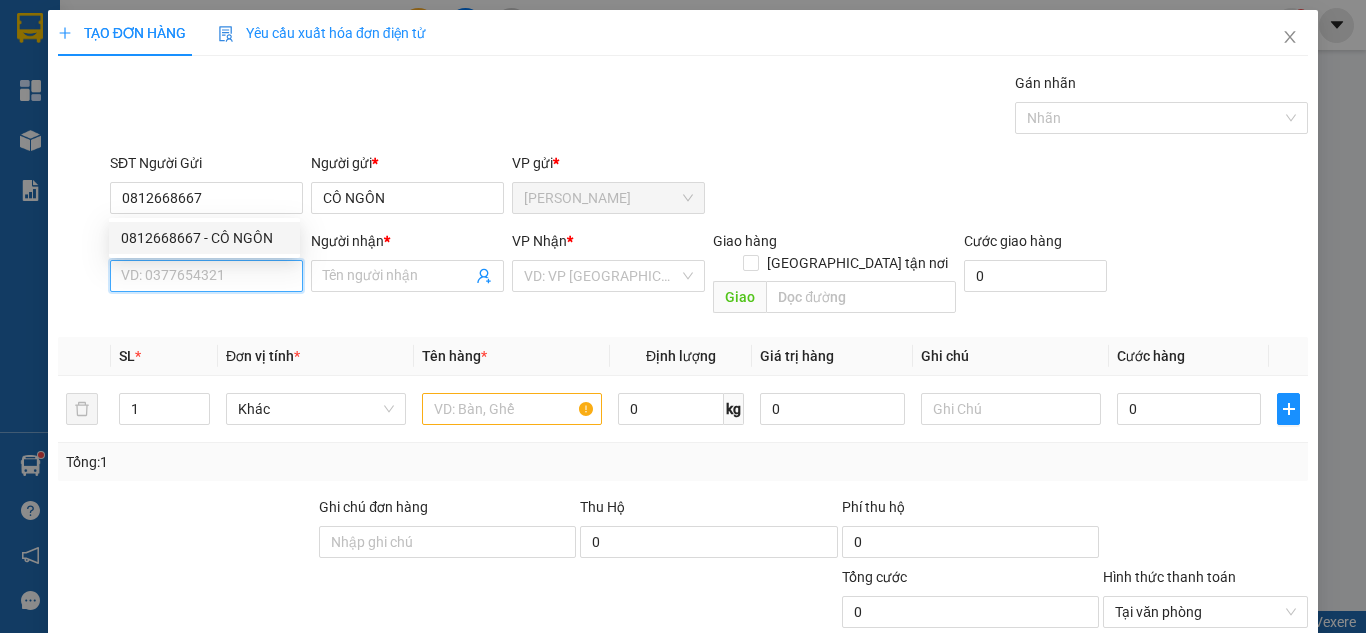 click on "SĐT Người Nhận  *" at bounding box center [206, 276] 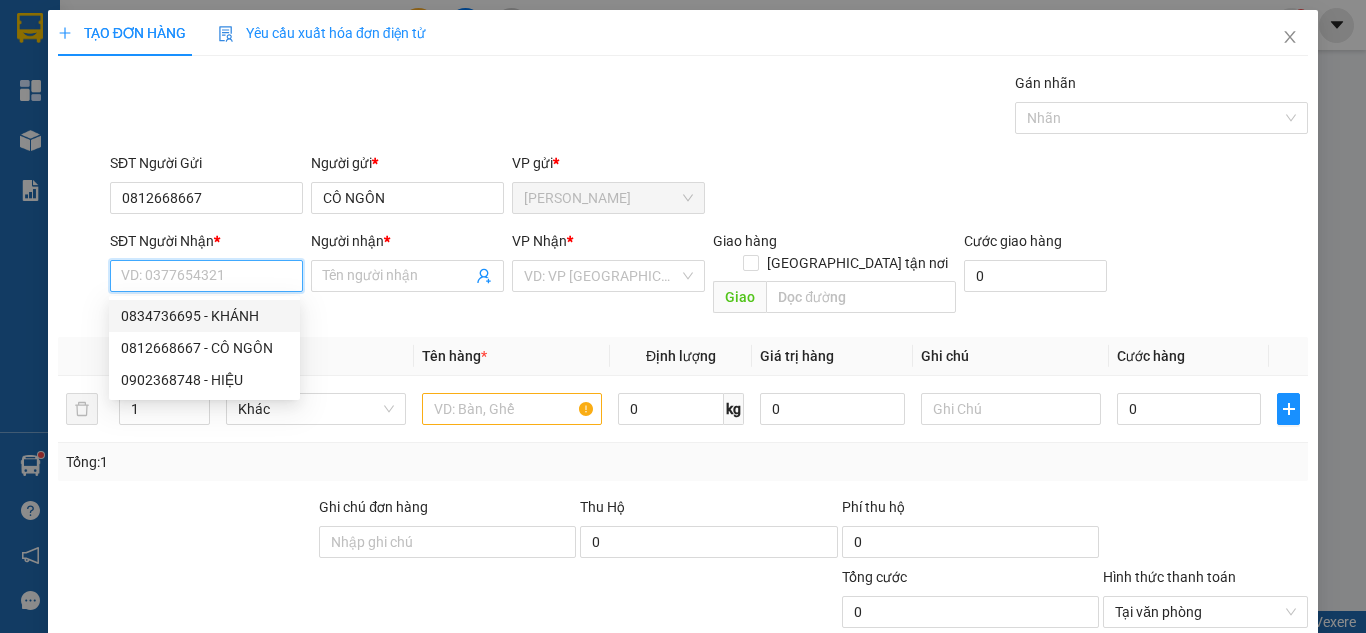 click on "0834736695 - KHÁNH" at bounding box center [204, 316] 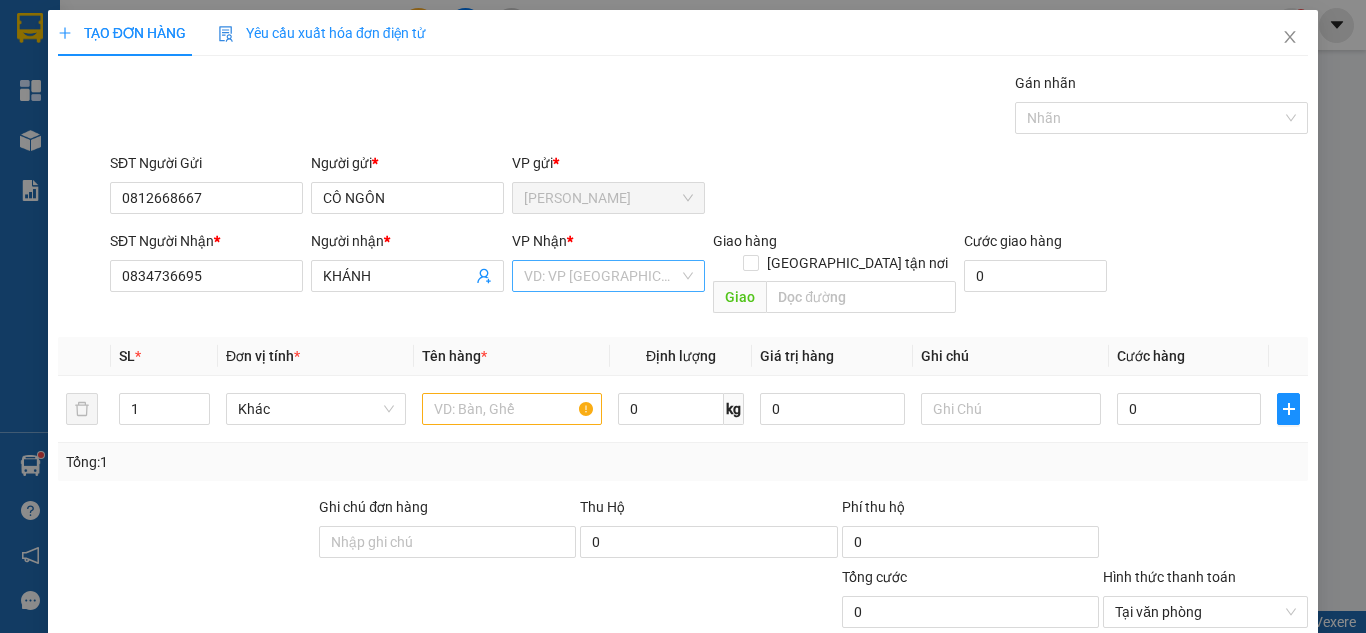 click at bounding box center [601, 276] 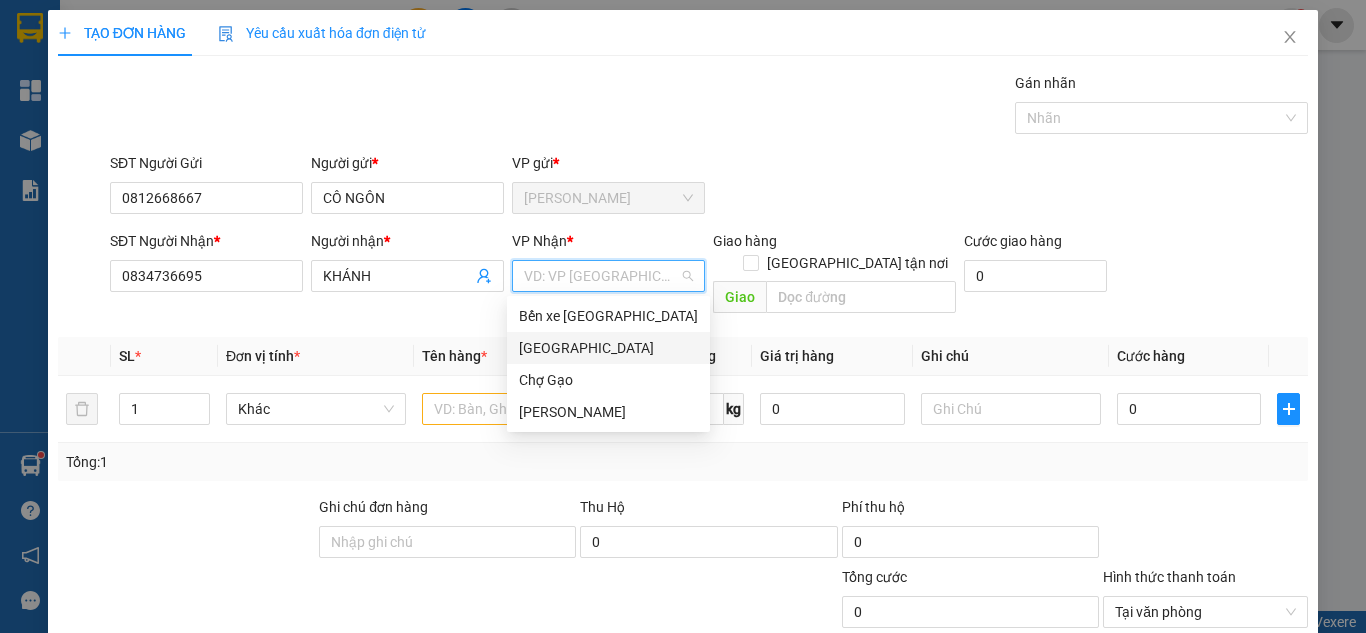 drag, startPoint x: 542, startPoint y: 330, endPoint x: 538, endPoint y: 347, distance: 17.464249 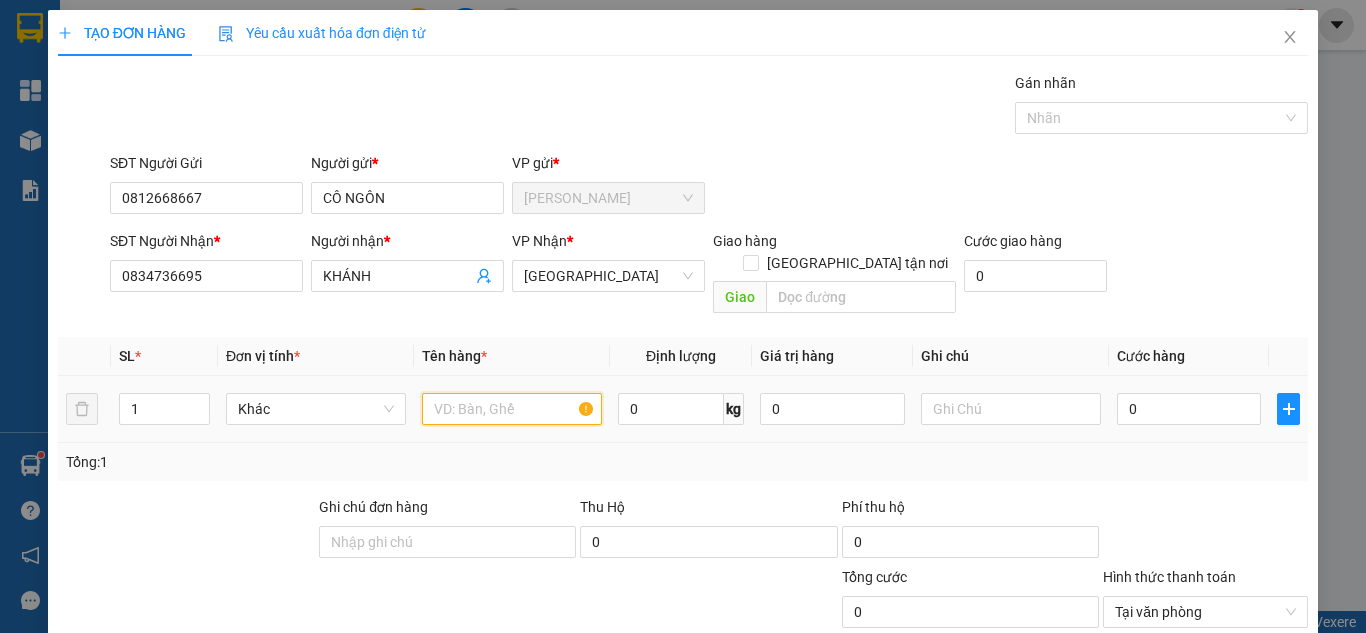 click at bounding box center (512, 409) 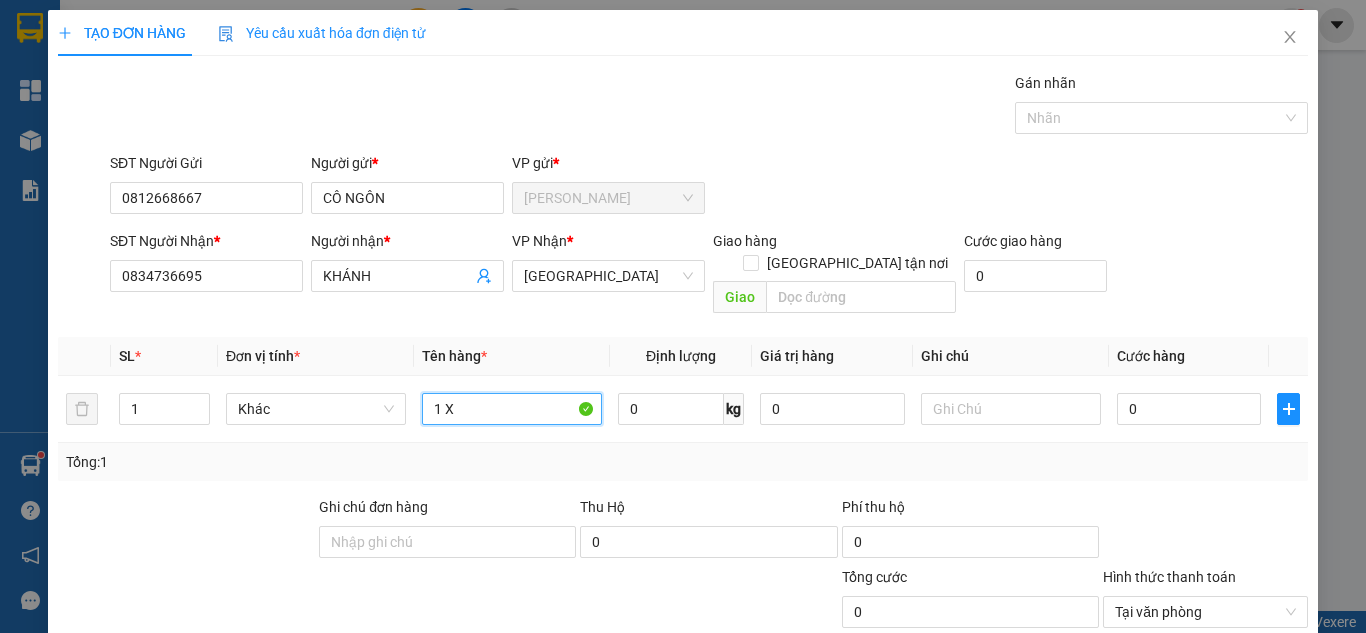 paste on "Ô" 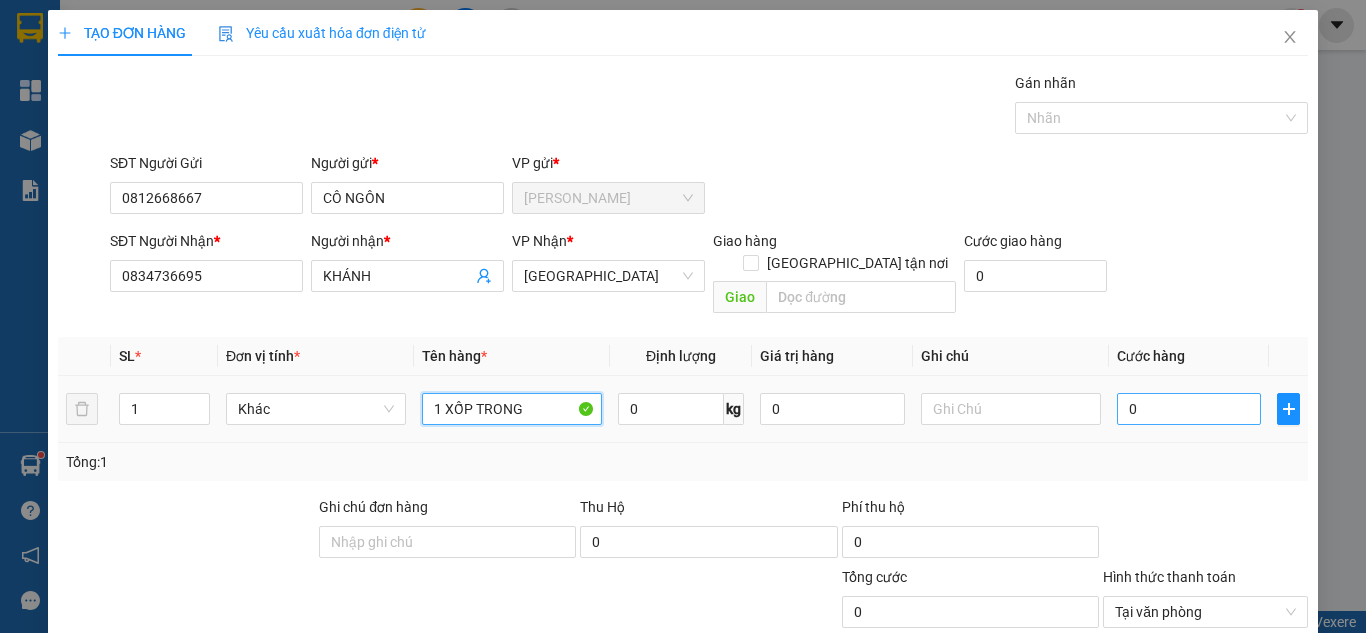 type on "1 XỐP TRONG" 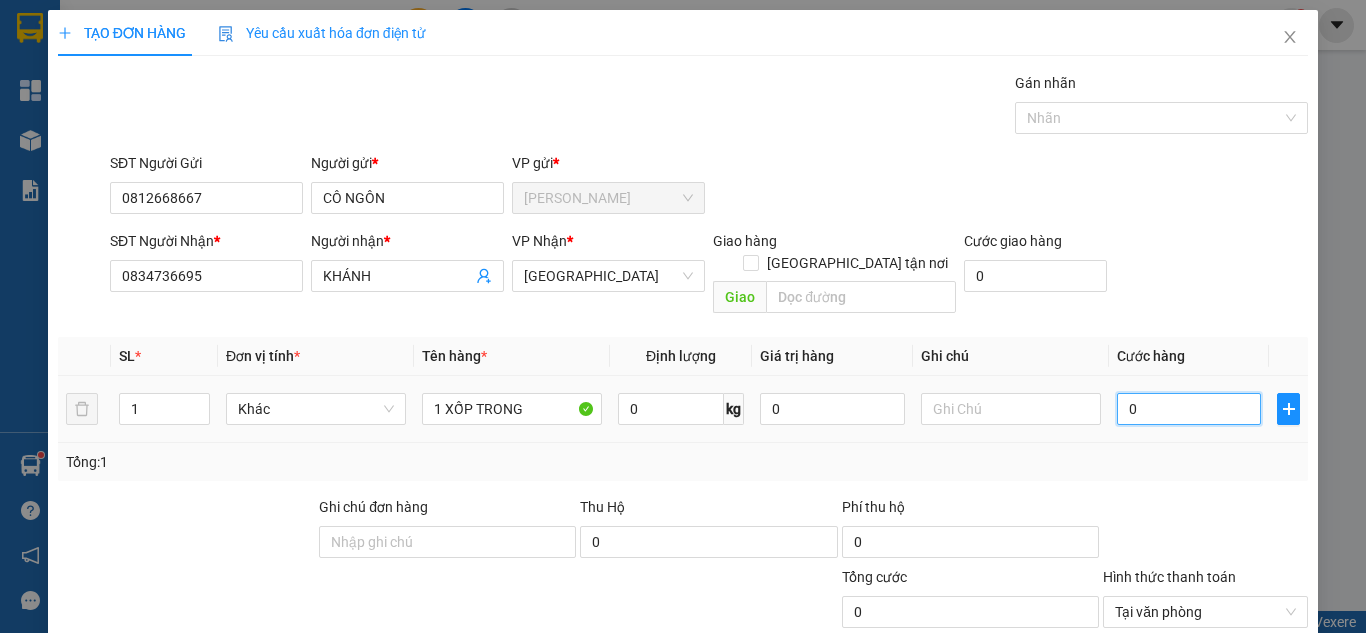 click on "0" at bounding box center [1189, 409] 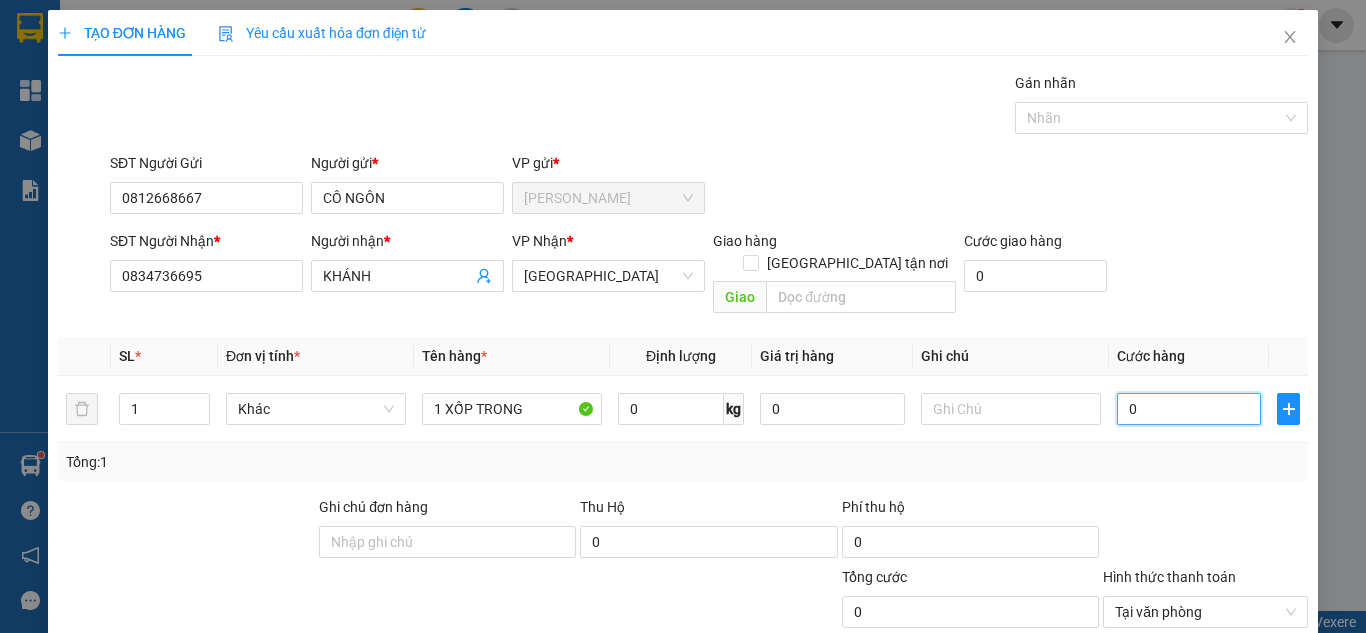 type on "3" 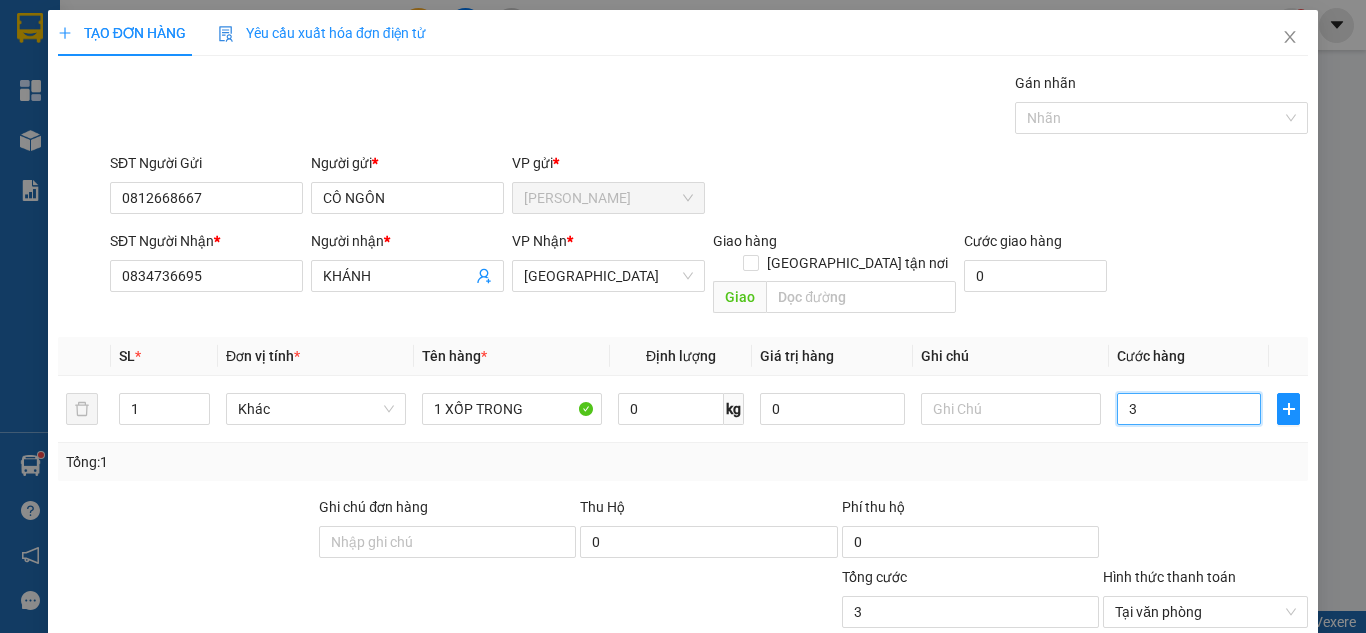 type on "30" 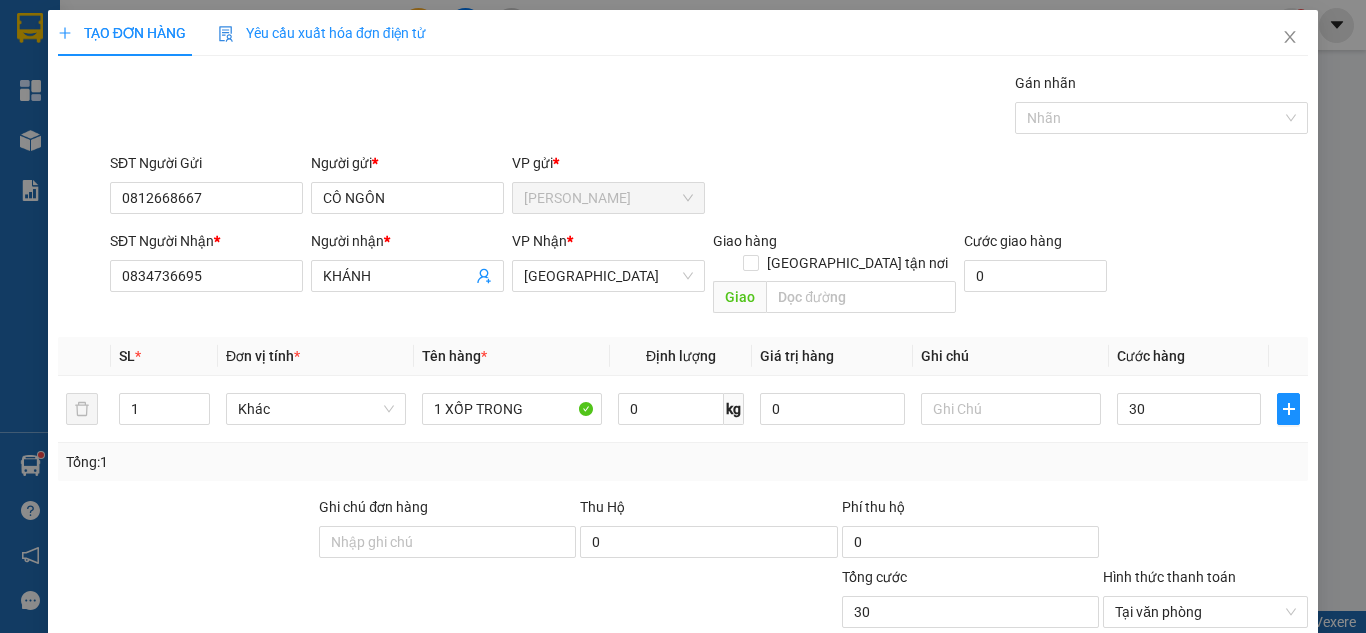 type on "30.000" 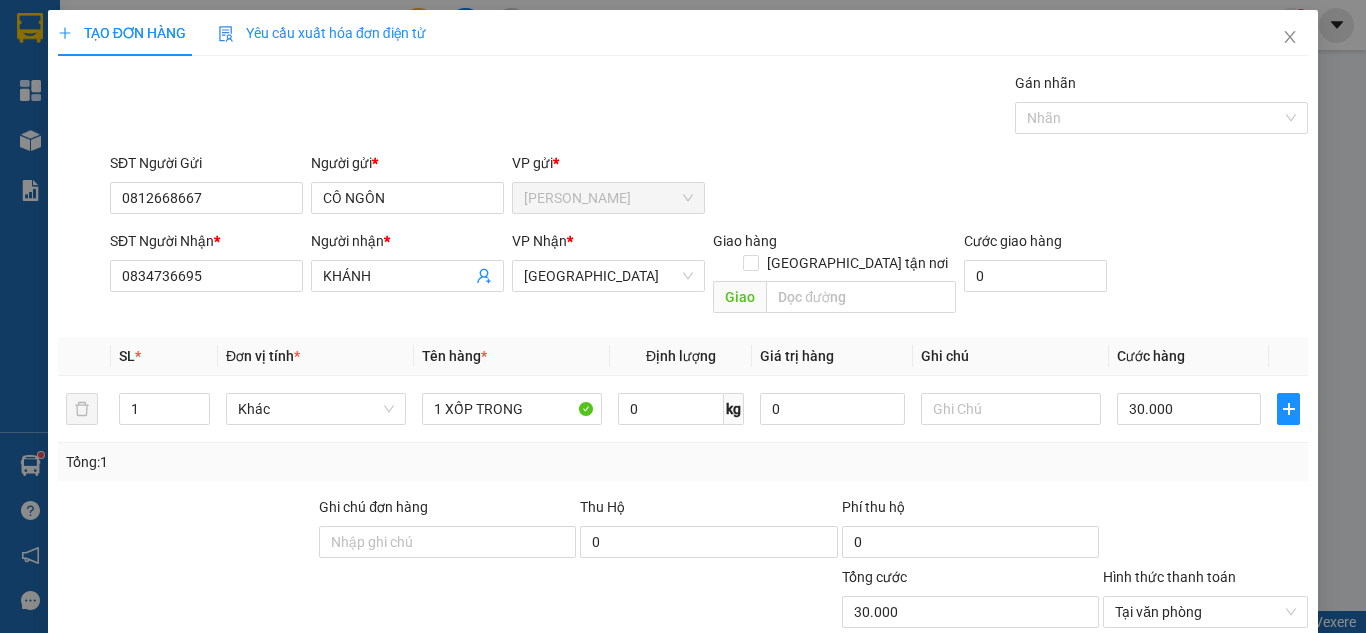 click on "SĐT Người Nhận  * 0834736695 Người nhận  * KHÁNH VP Nhận  * [GEOGRAPHIC_DATA] Giao hàng [GEOGRAPHIC_DATA] tận nơi Giao Cước giao hàng 0" at bounding box center (709, 276) 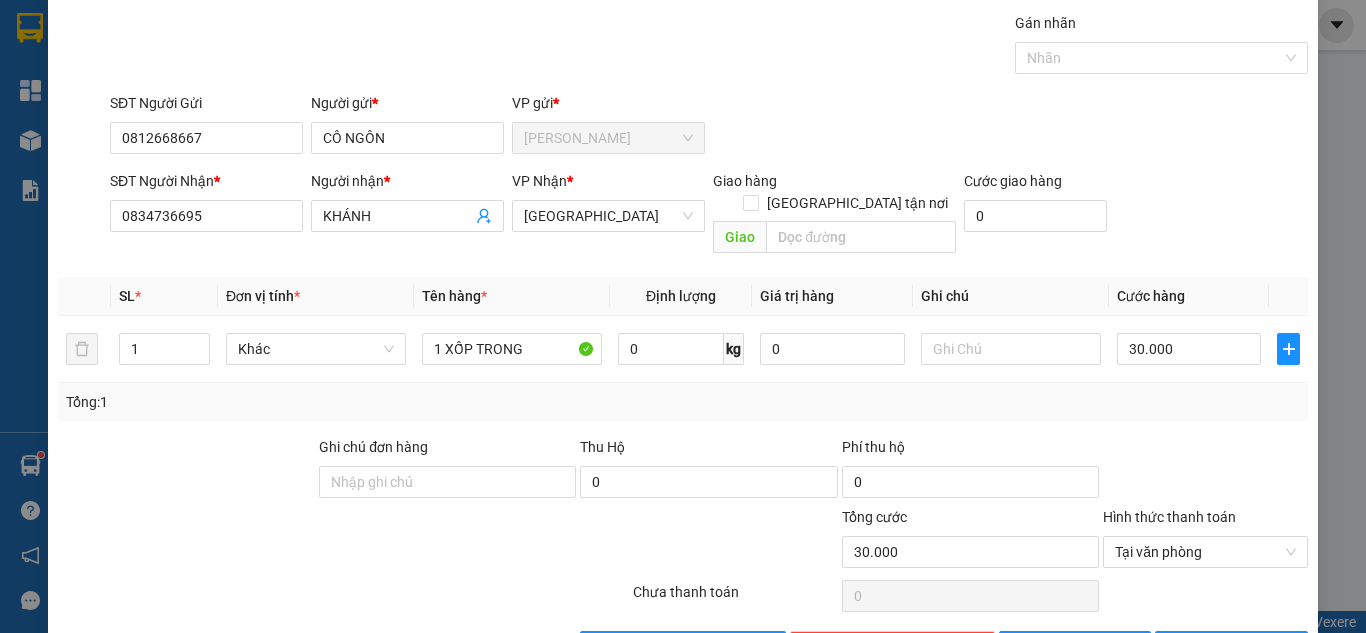 scroll, scrollTop: 107, scrollLeft: 0, axis: vertical 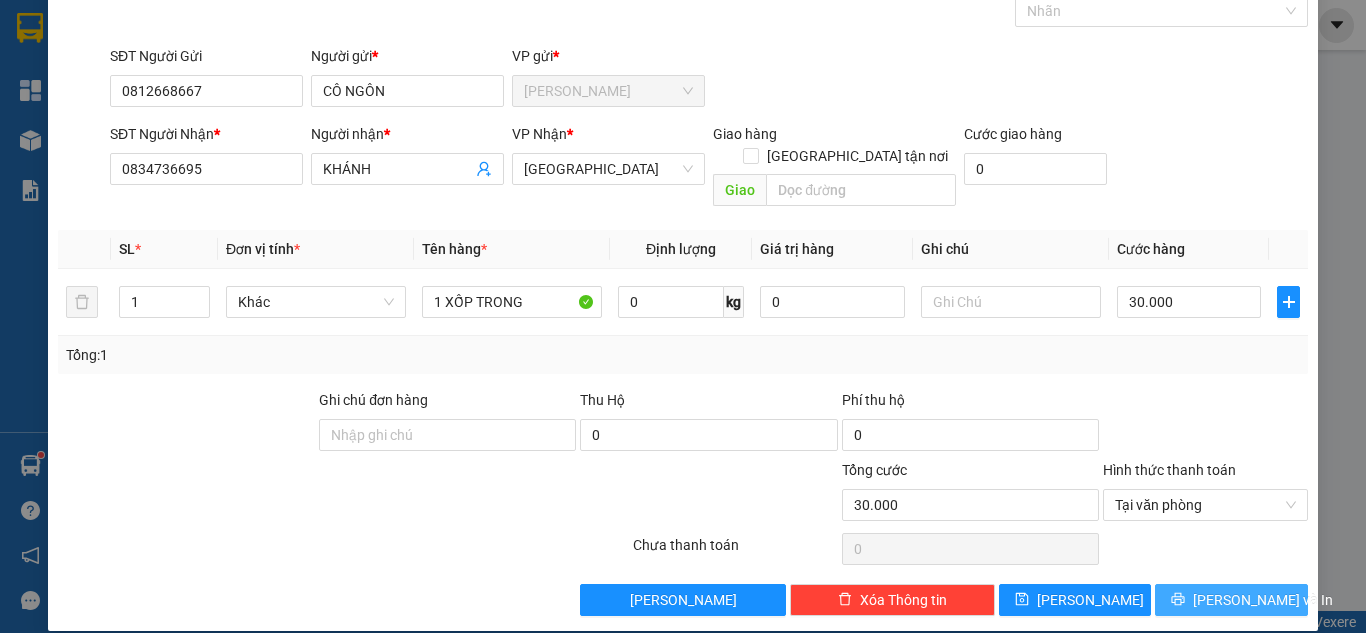 click on "[PERSON_NAME] và In" at bounding box center (1263, 600) 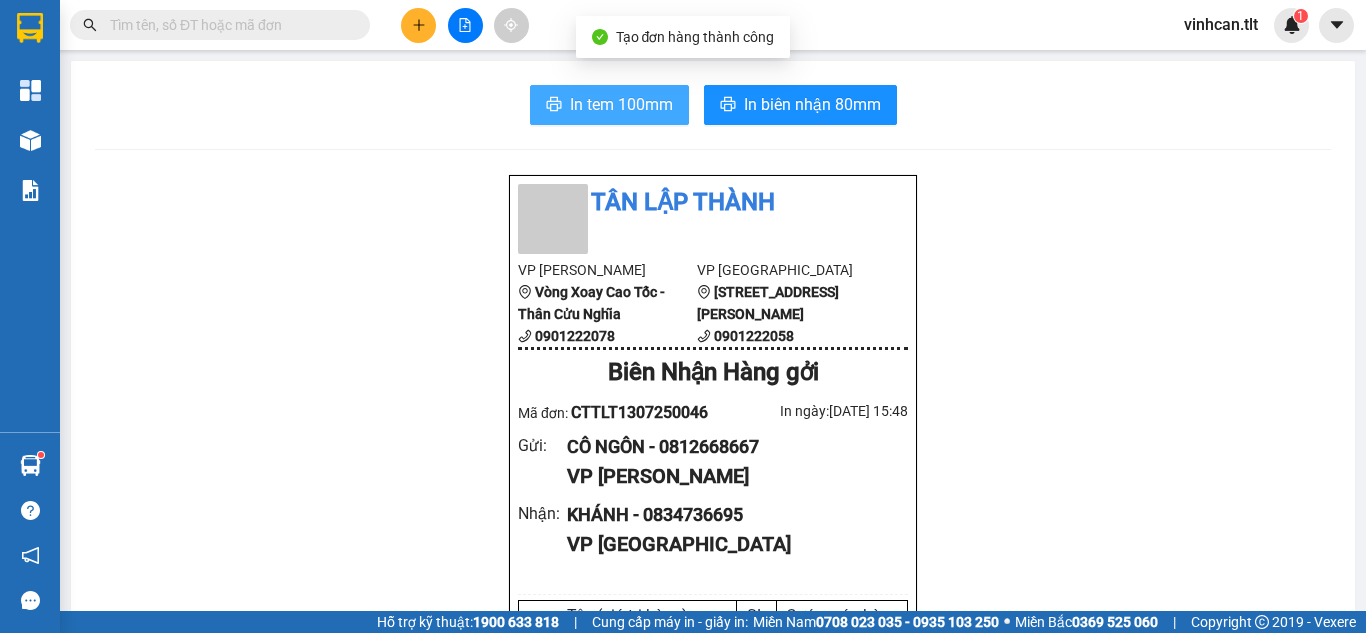 click on "In tem 100mm" at bounding box center [609, 105] 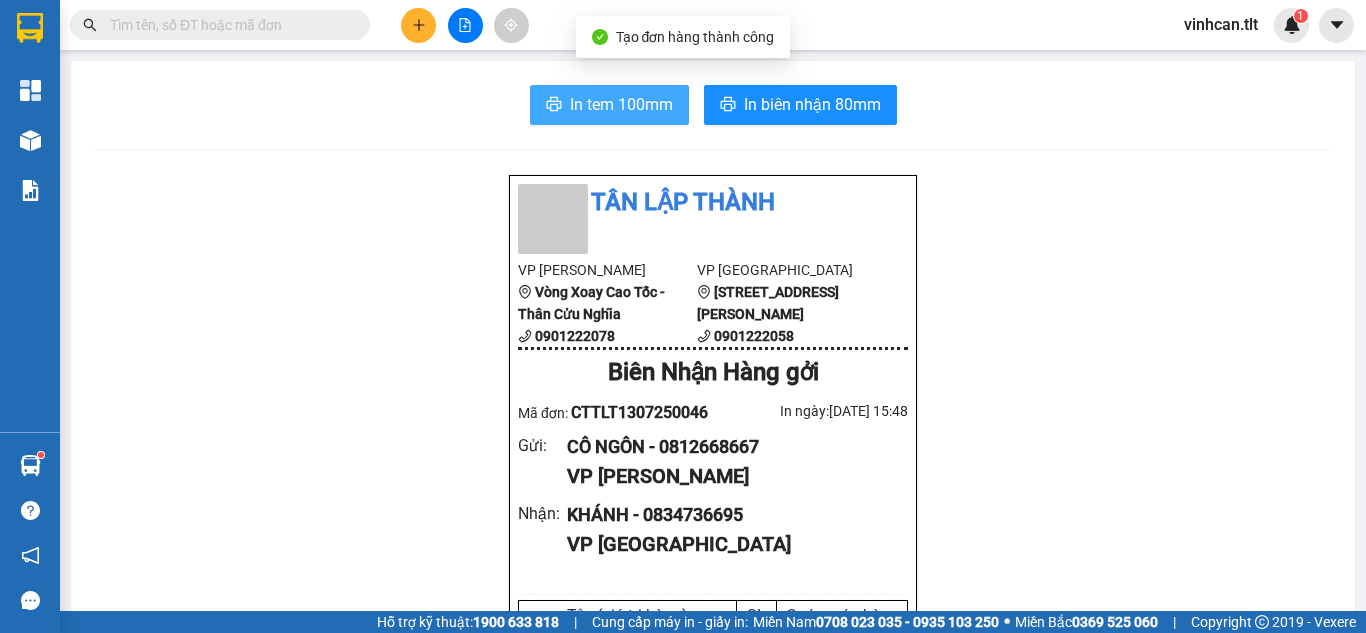 scroll, scrollTop: 0, scrollLeft: 0, axis: both 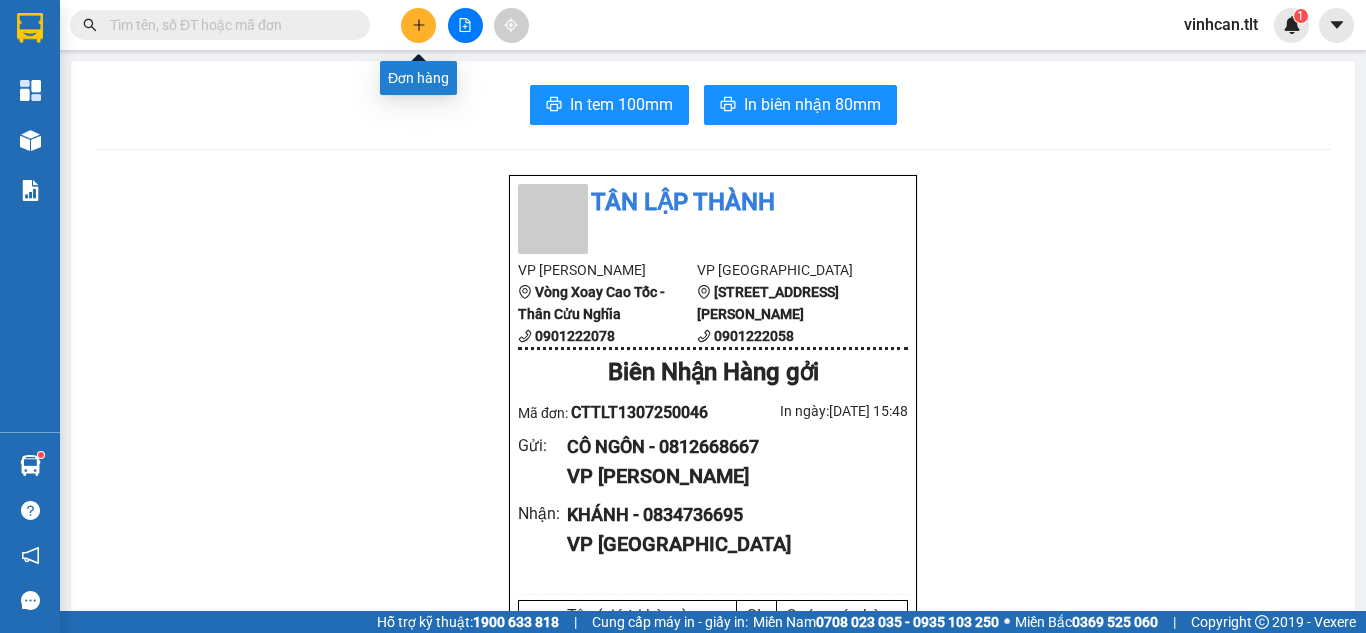 click 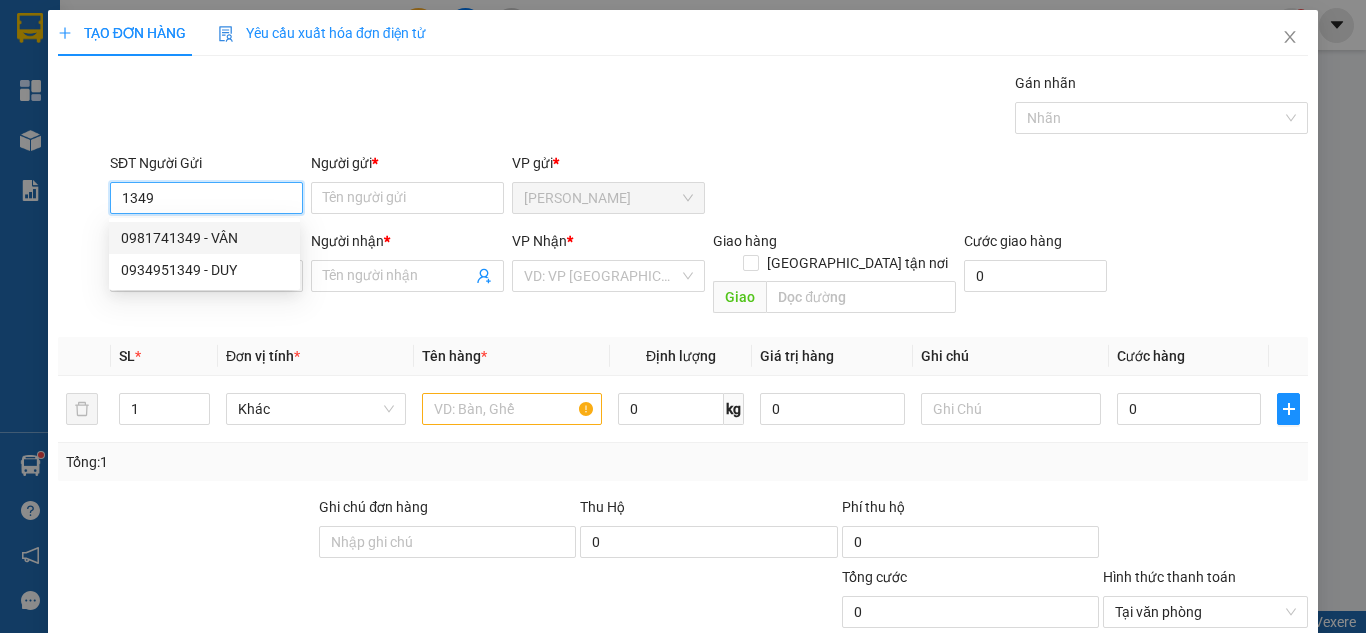 click on "0981741349 - VÂN" at bounding box center (204, 238) 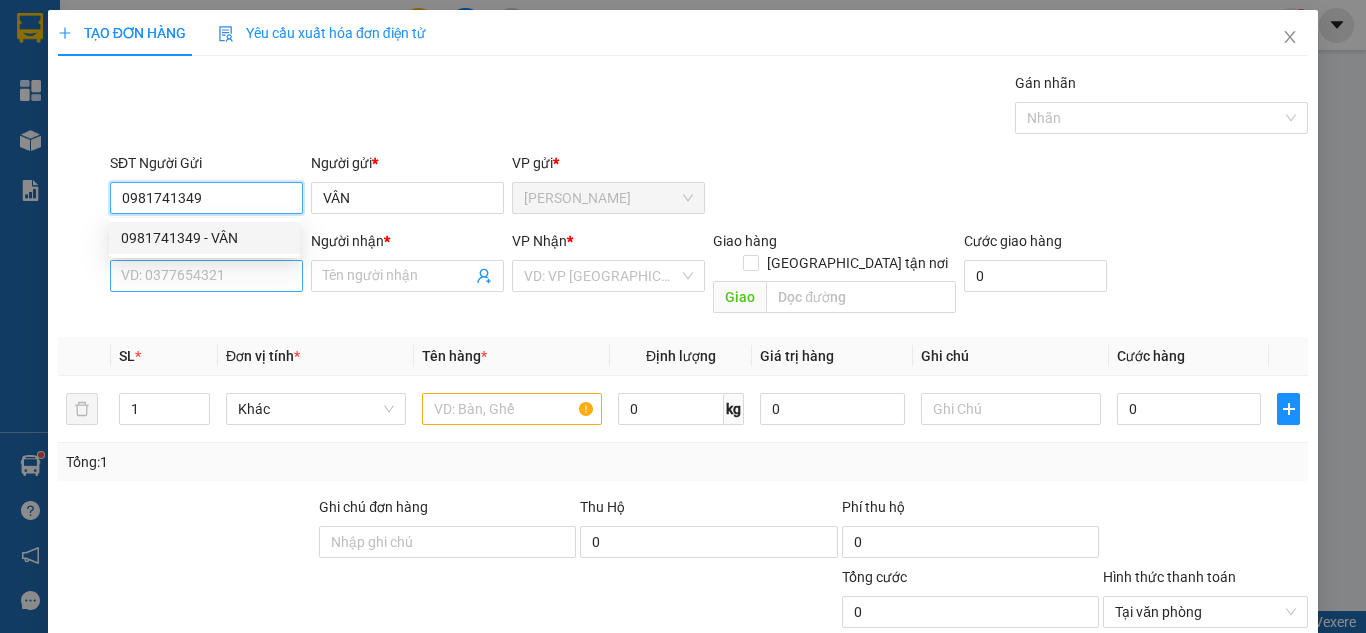 type on "0981741349" 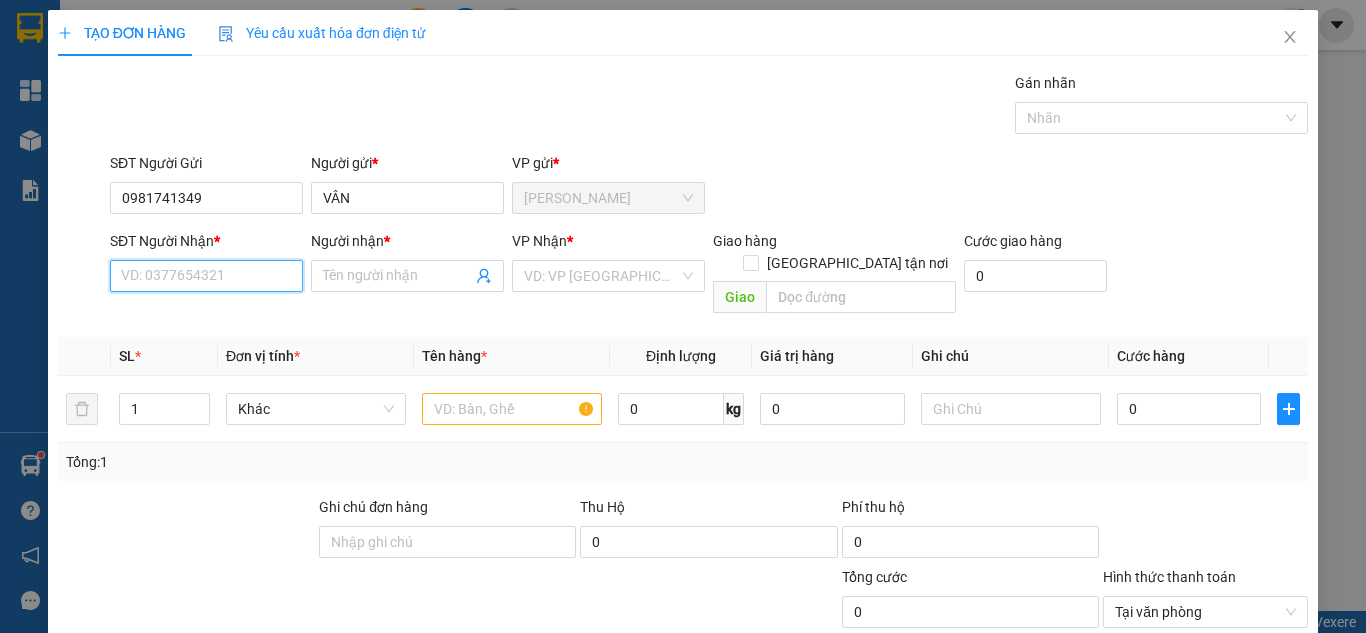 click on "SĐT Người Nhận  *" at bounding box center (206, 276) 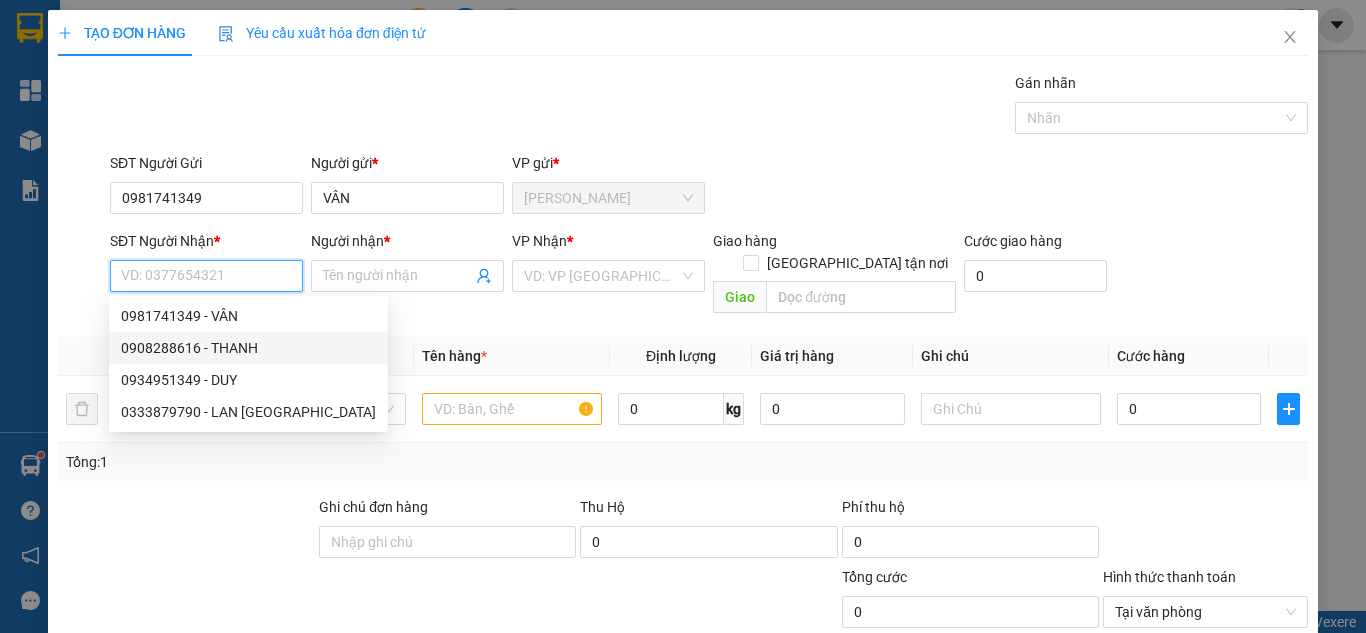 click on "0908288616 - THANH" at bounding box center [248, 348] 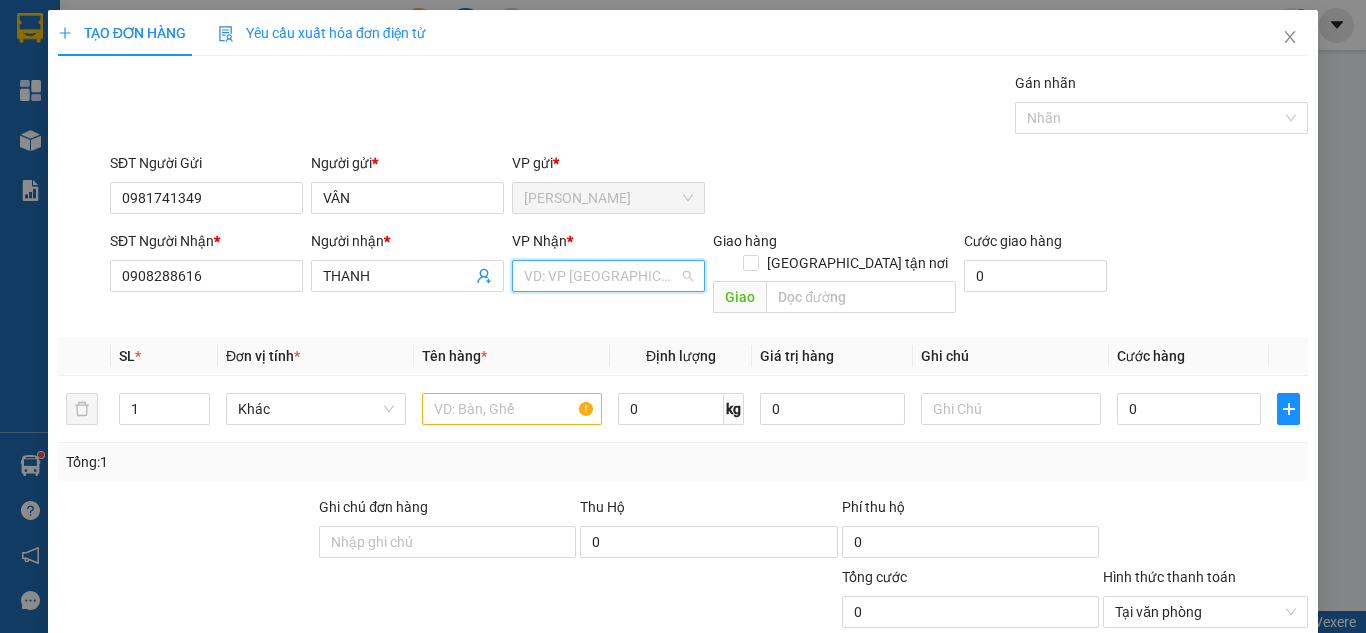 click at bounding box center (601, 276) 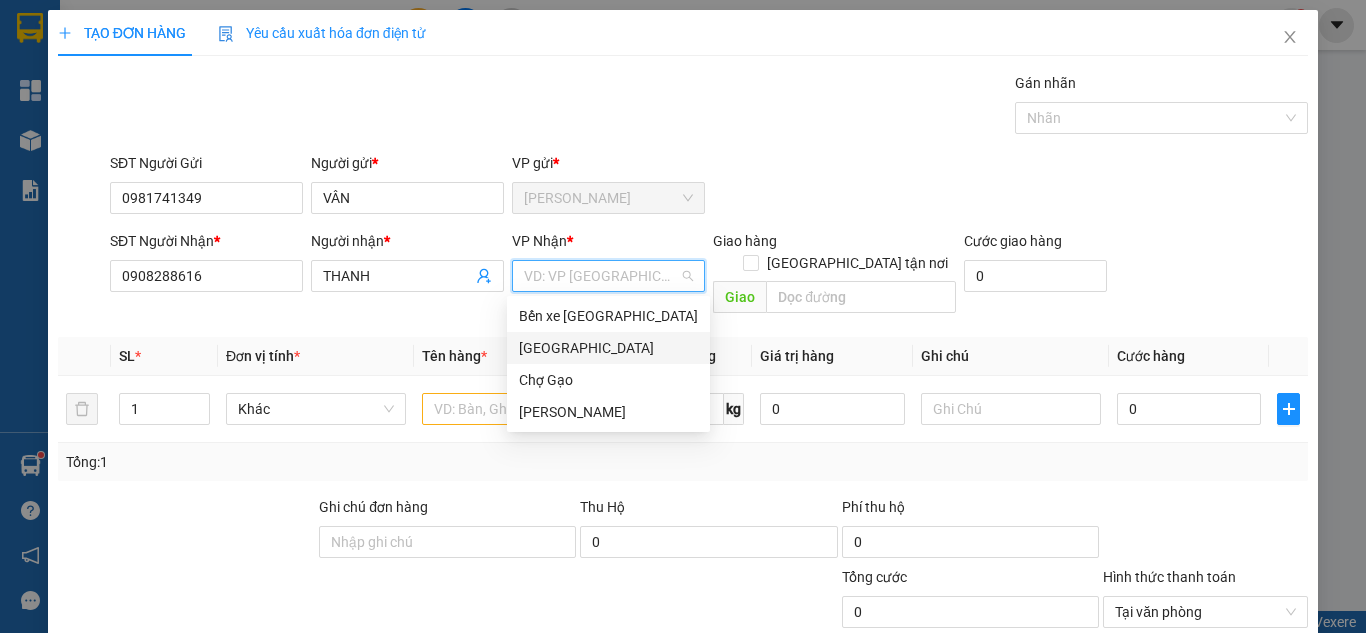 click on "[GEOGRAPHIC_DATA]" at bounding box center [608, 348] 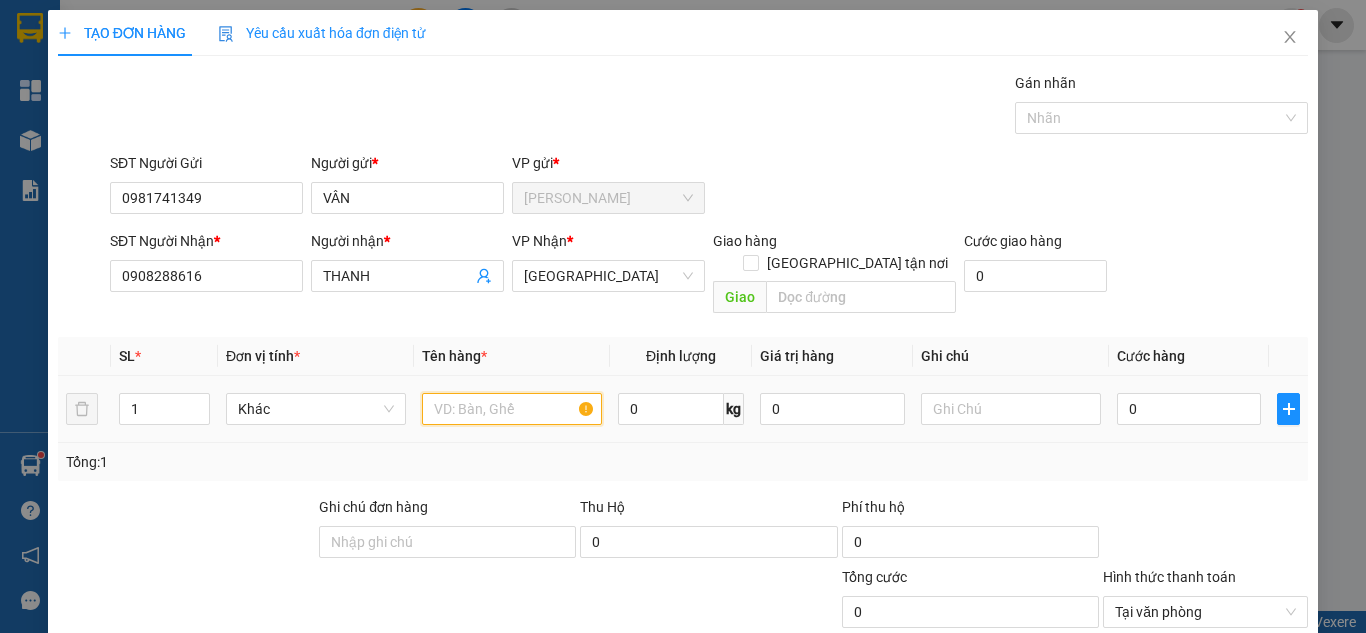 click at bounding box center (512, 409) 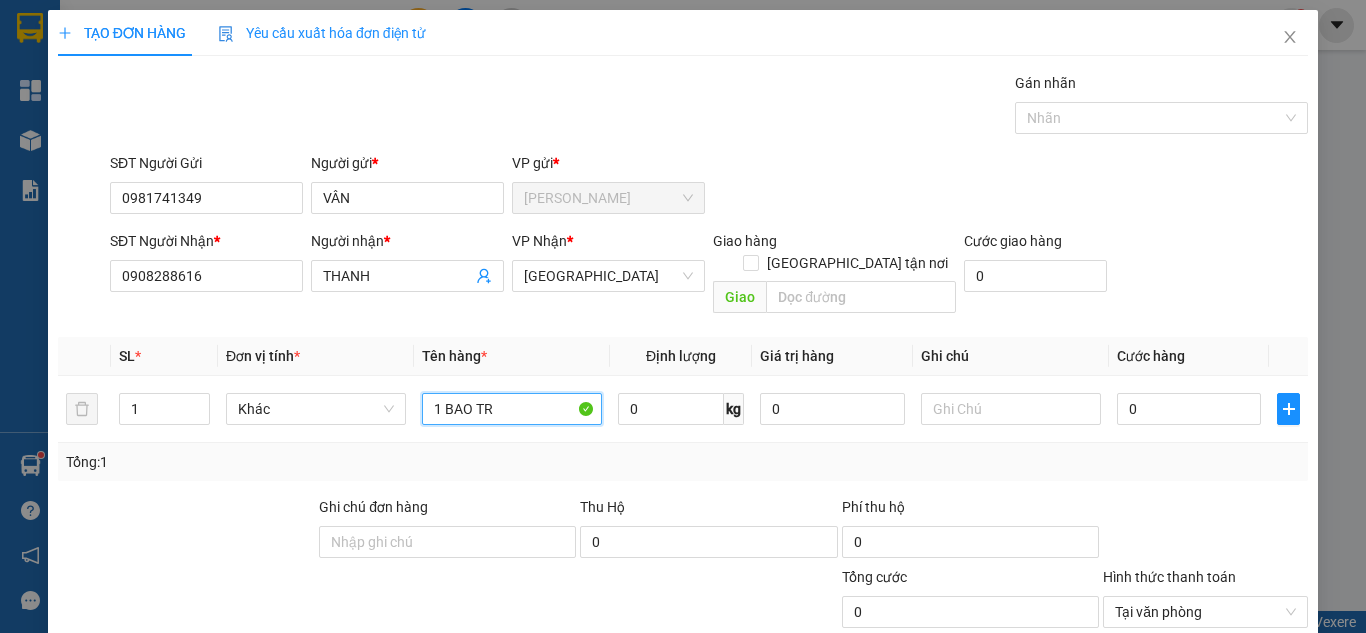 paste on "Ă" 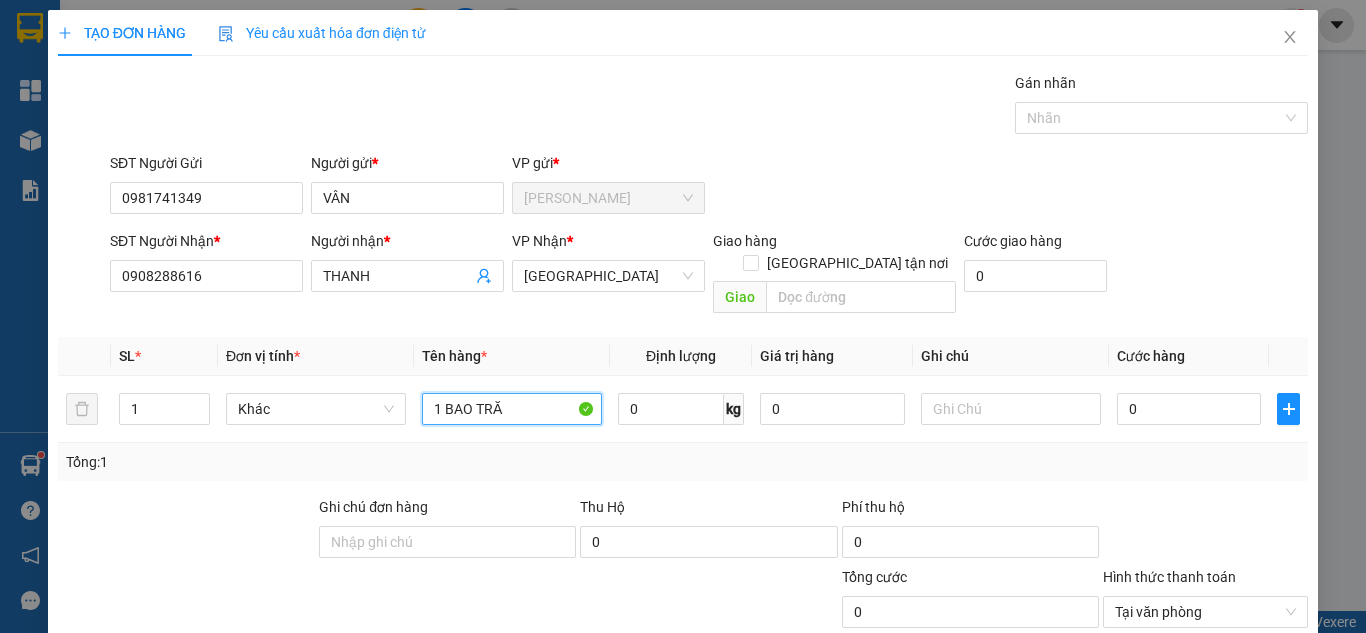 paste on "Ắ" 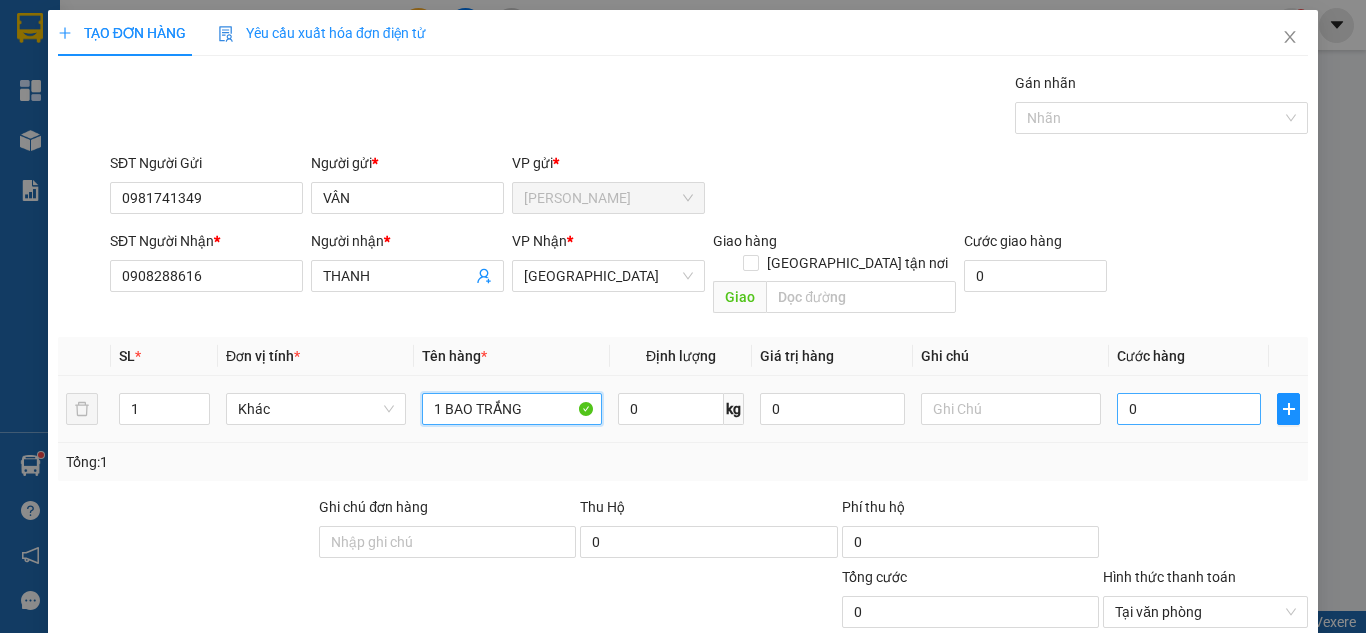 type on "1 BAO TRẮNG" 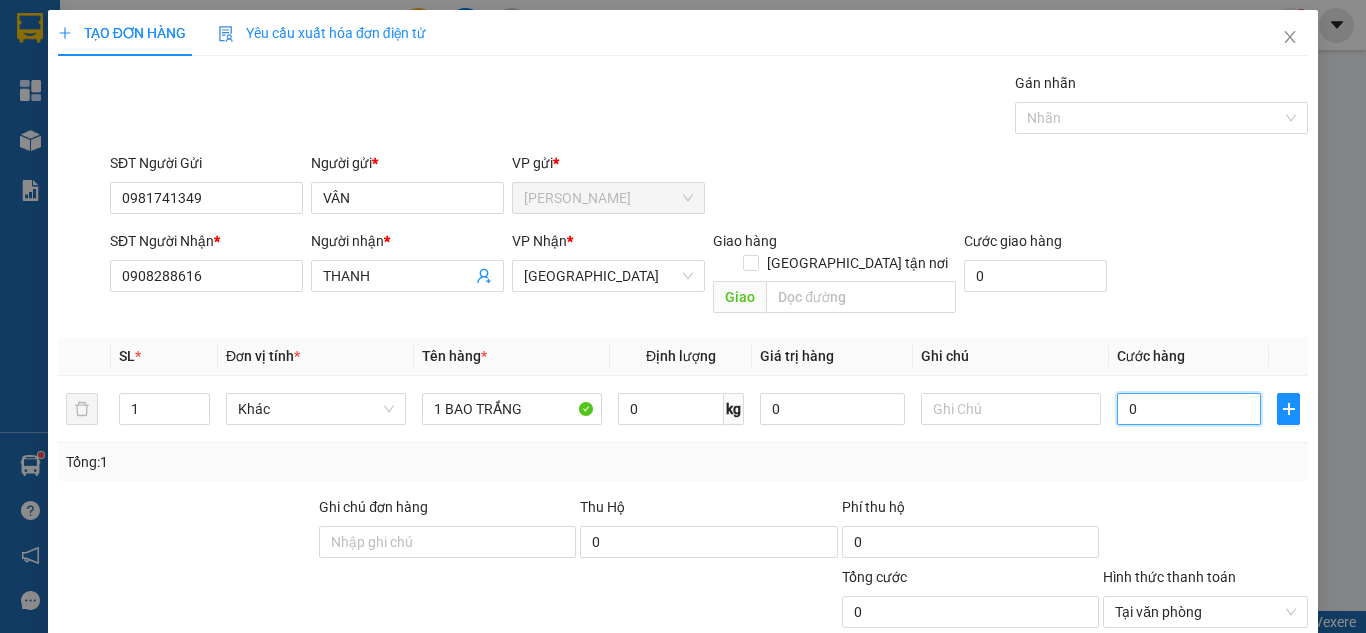 type on "3" 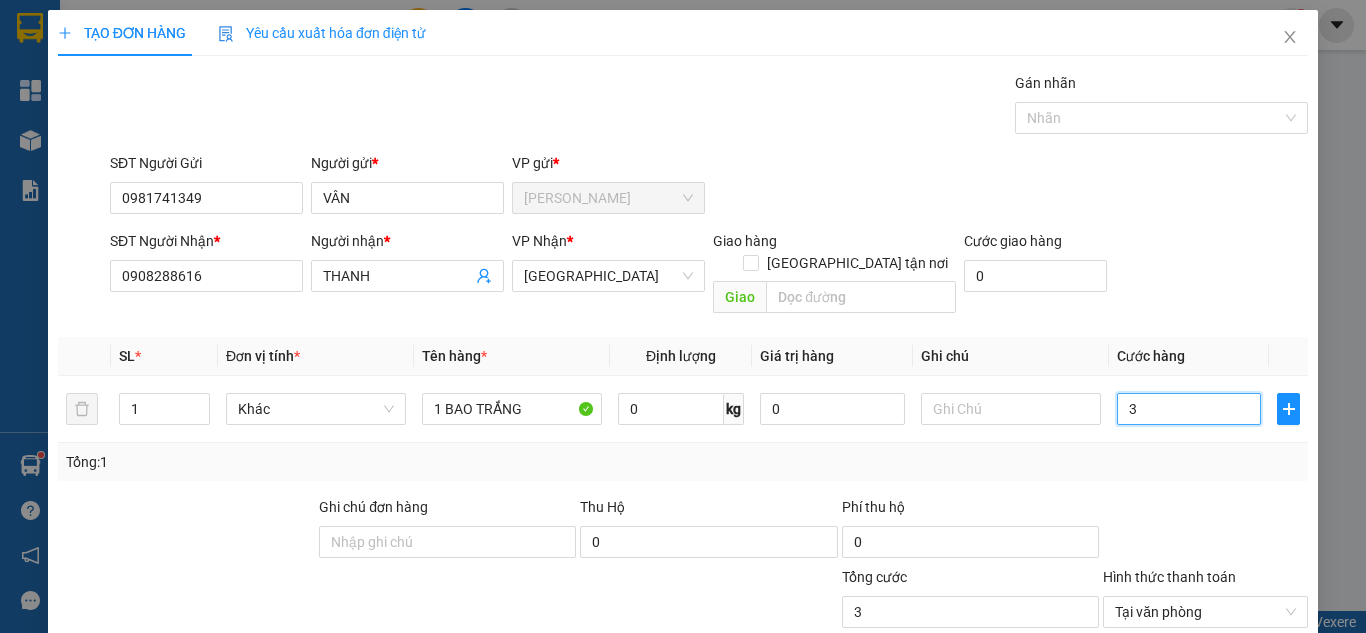 type on "35" 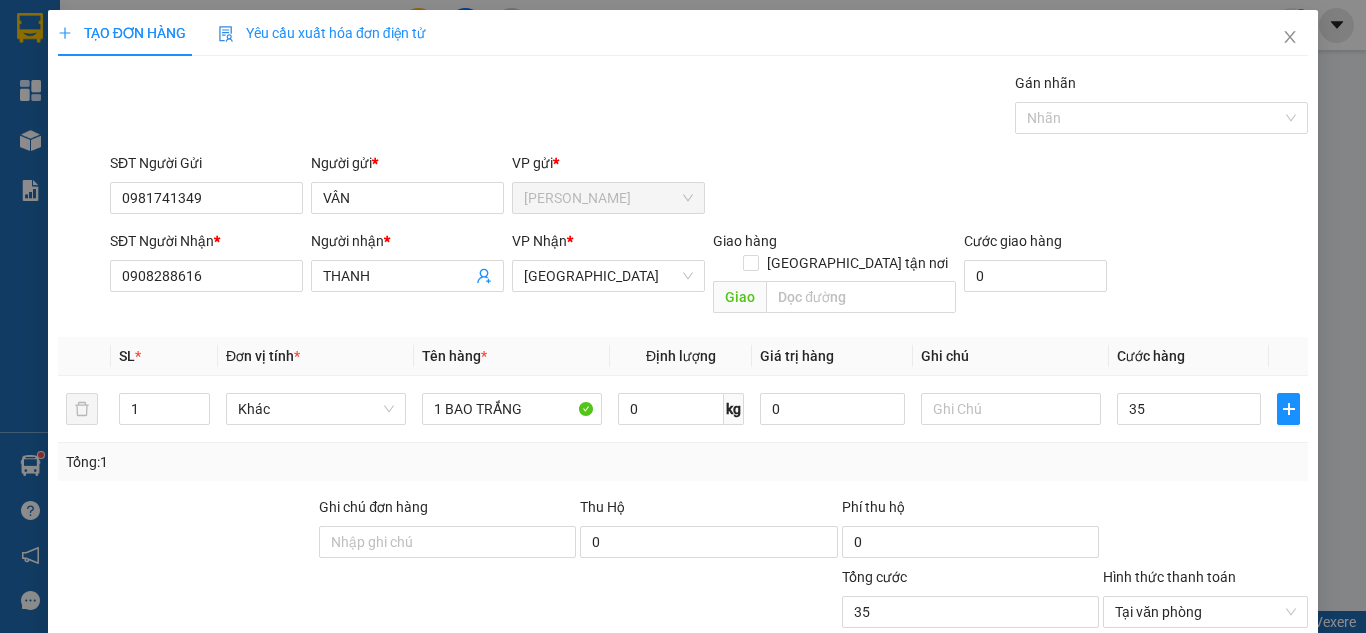 type on "35.000" 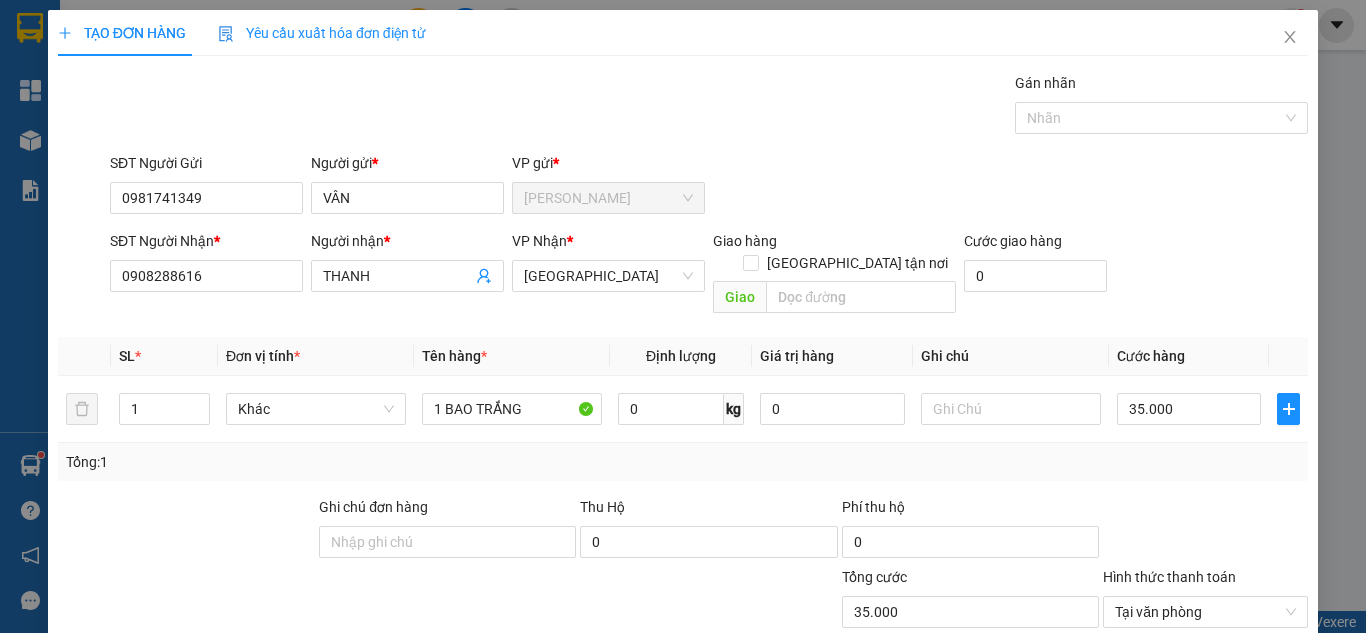 click on "SĐT Người Gửi 0981741349 Người gửi  * VÂN VP gửi  * [PERSON_NAME]" at bounding box center (709, 187) 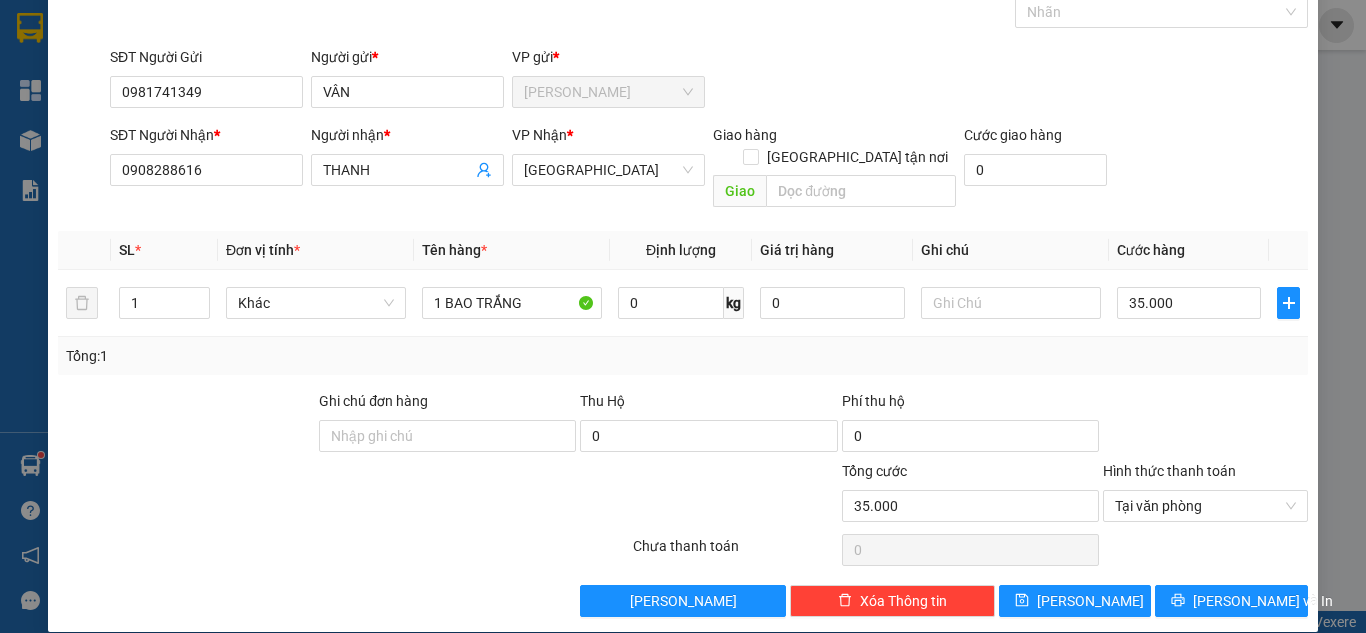 scroll, scrollTop: 107, scrollLeft: 0, axis: vertical 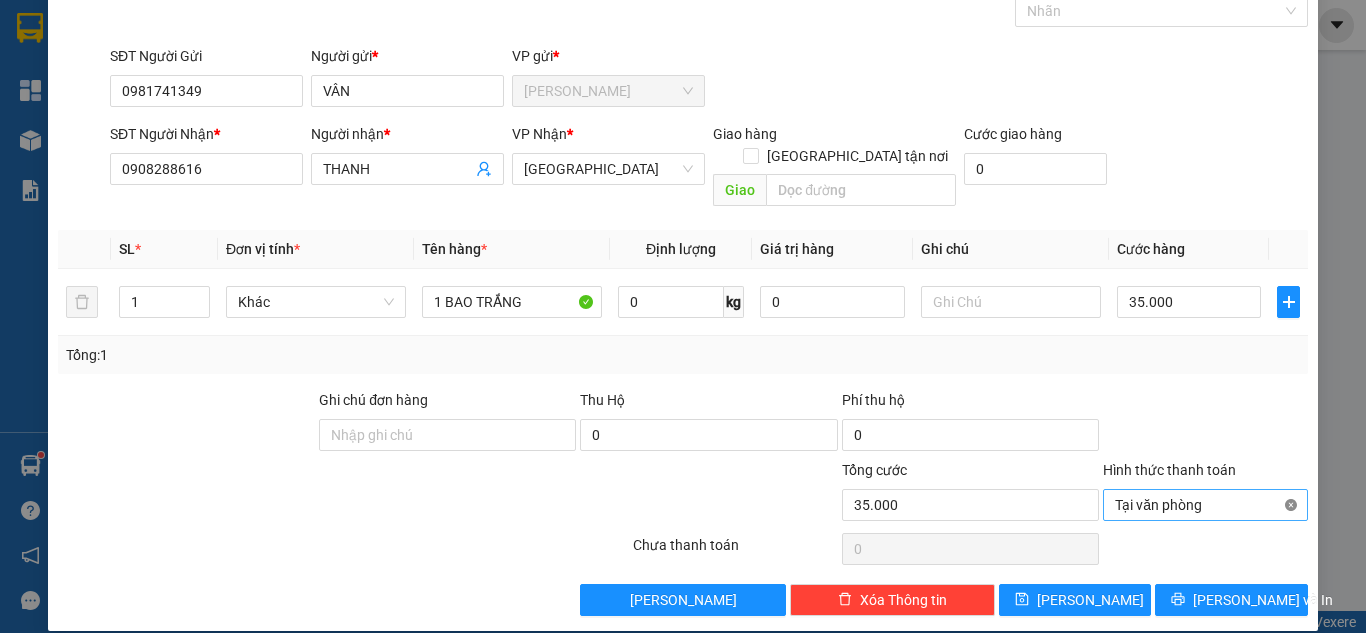 type on "35.000" 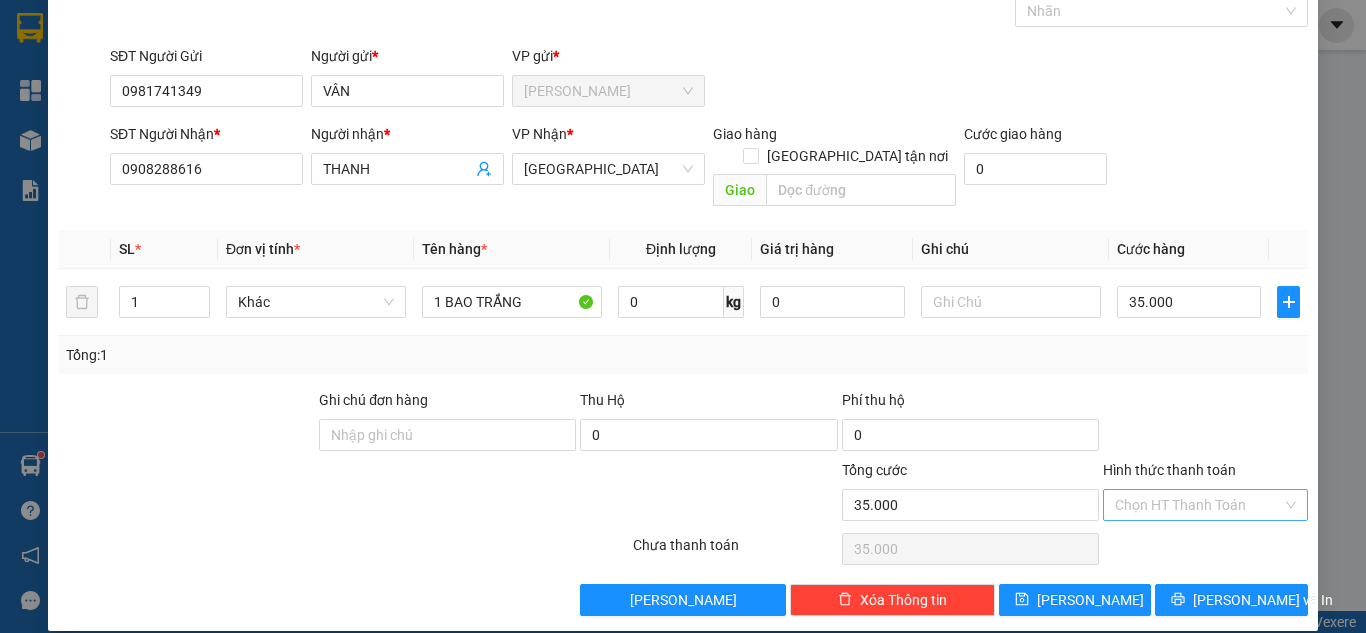 click on "TẠO ĐƠN HÀNG Yêu cầu xuất hóa đơn điện tử Transit Pickup Surcharge Ids Transit Deliver Surcharge Ids Transit Deliver Surcharge Transit Deliver Surcharge Gán nhãn   Nhãn SĐT Người Gửi 0981741349 Người gửi  * VÂN VP gửi  * Cao Tốc SĐT Người Nhận  * 0908288616 Người nhận  * THANH VP Nhận  * [GEOGRAPHIC_DATA] Giao hàng [GEOGRAPHIC_DATA] tận nơi Giao Cước giao hàng 0 SL  * Đơn vị tính  * Tên hàng  * Định lượng Giá trị hàng Ghi chú Cước hàng                   1 Khác 1 BAO TRẮNG 0 kg 0 35.000 Tổng:  1 Ghi chú đơn hàng Thu Hộ 0 Phí thu hộ 0 Tổng cước 35.000 Hình thức thanh toán Chọn HT Thanh Toán Số tiền thu trước 0 Chưa thanh toán 35.000 Lưu nháp Xóa Thông tin [PERSON_NAME] và In" at bounding box center (683, 267) 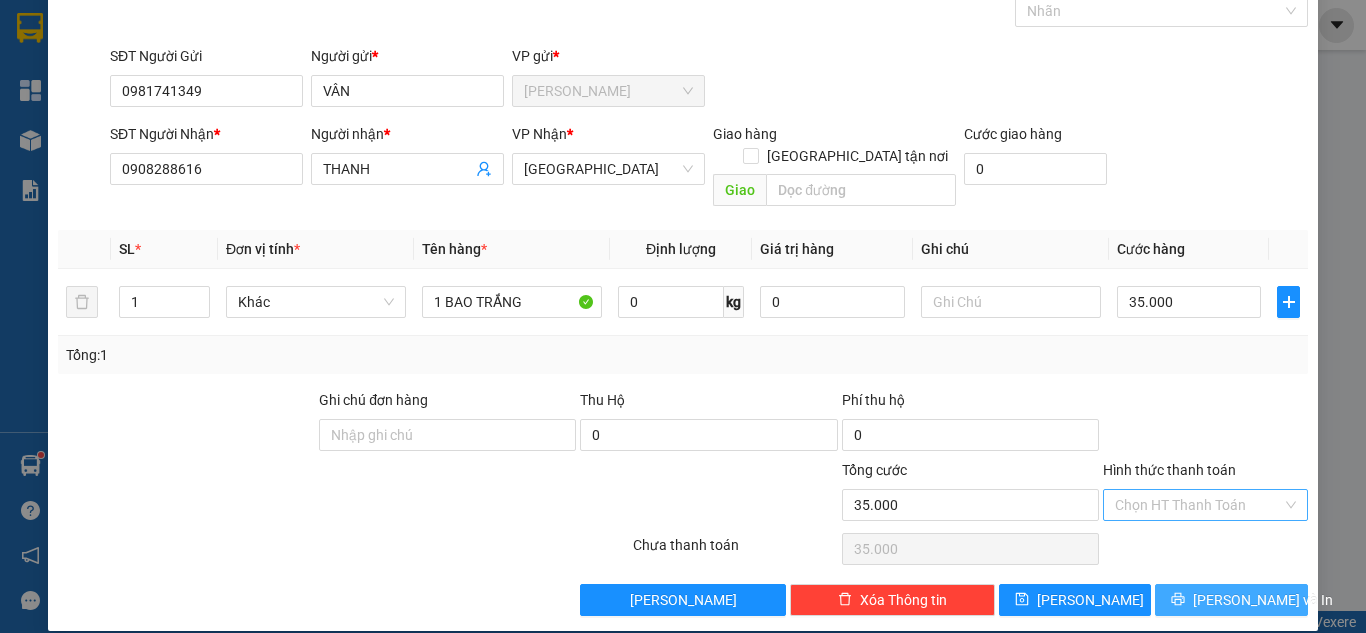 click on "[PERSON_NAME] và In" at bounding box center [1263, 600] 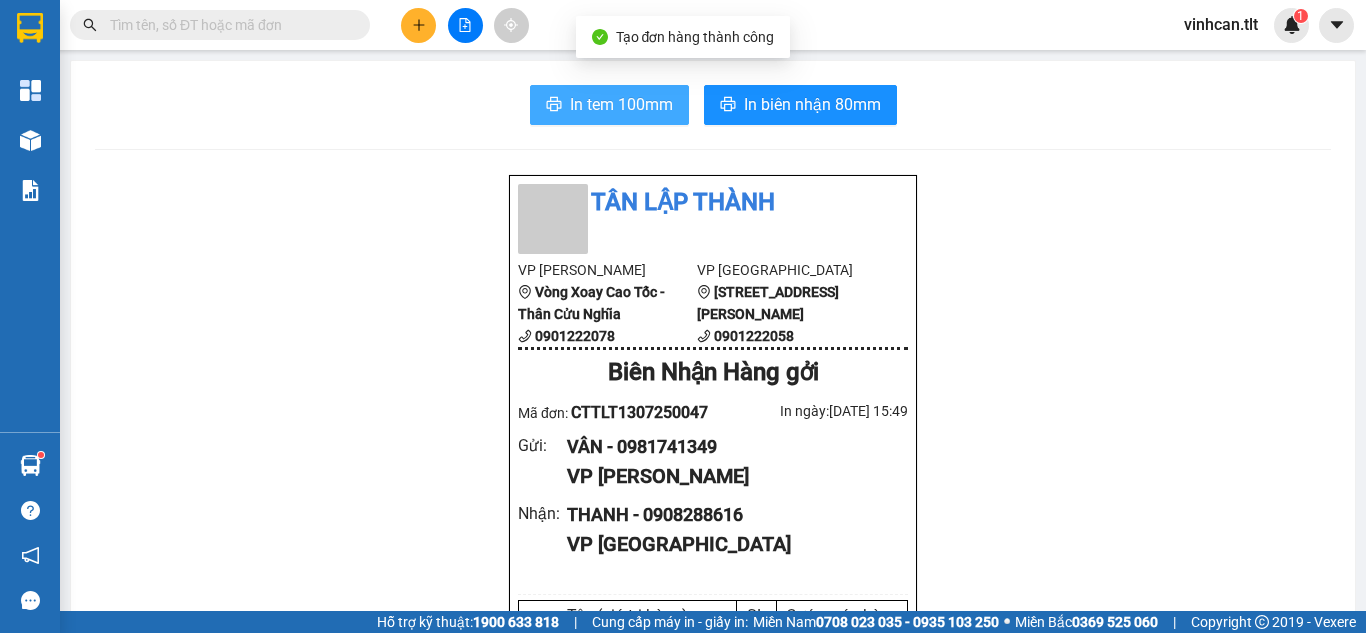 click on "In tem 100mm" at bounding box center [609, 105] 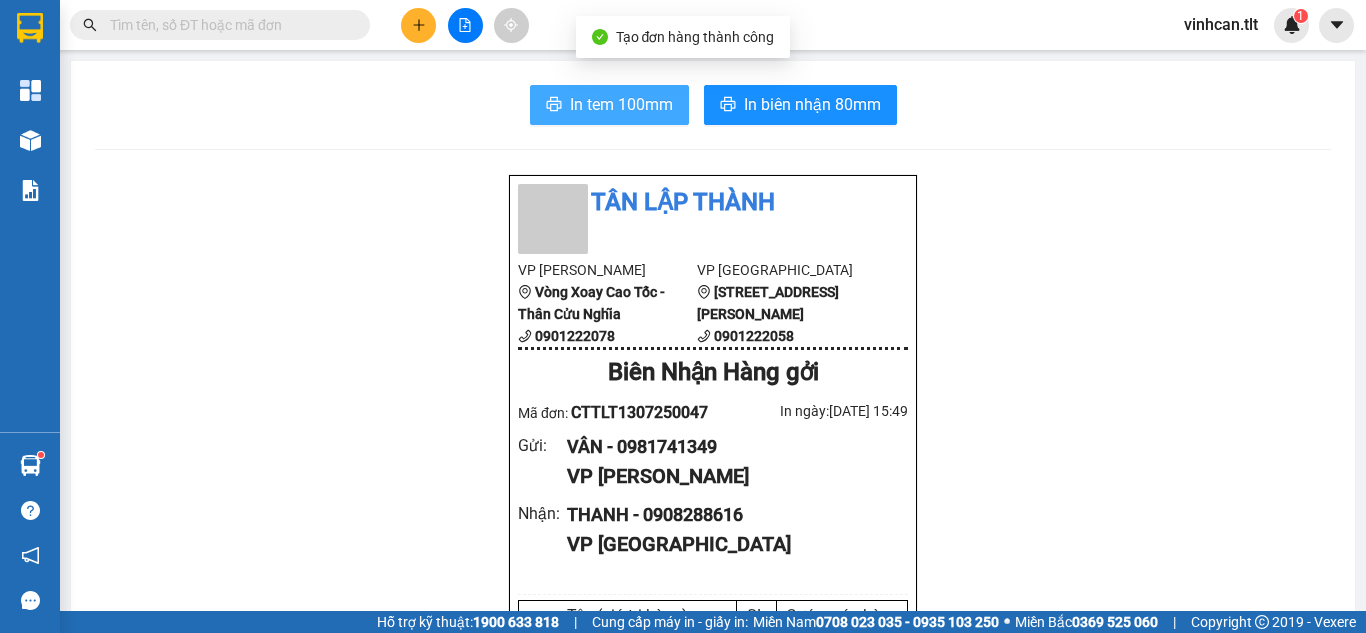 scroll, scrollTop: 0, scrollLeft: 0, axis: both 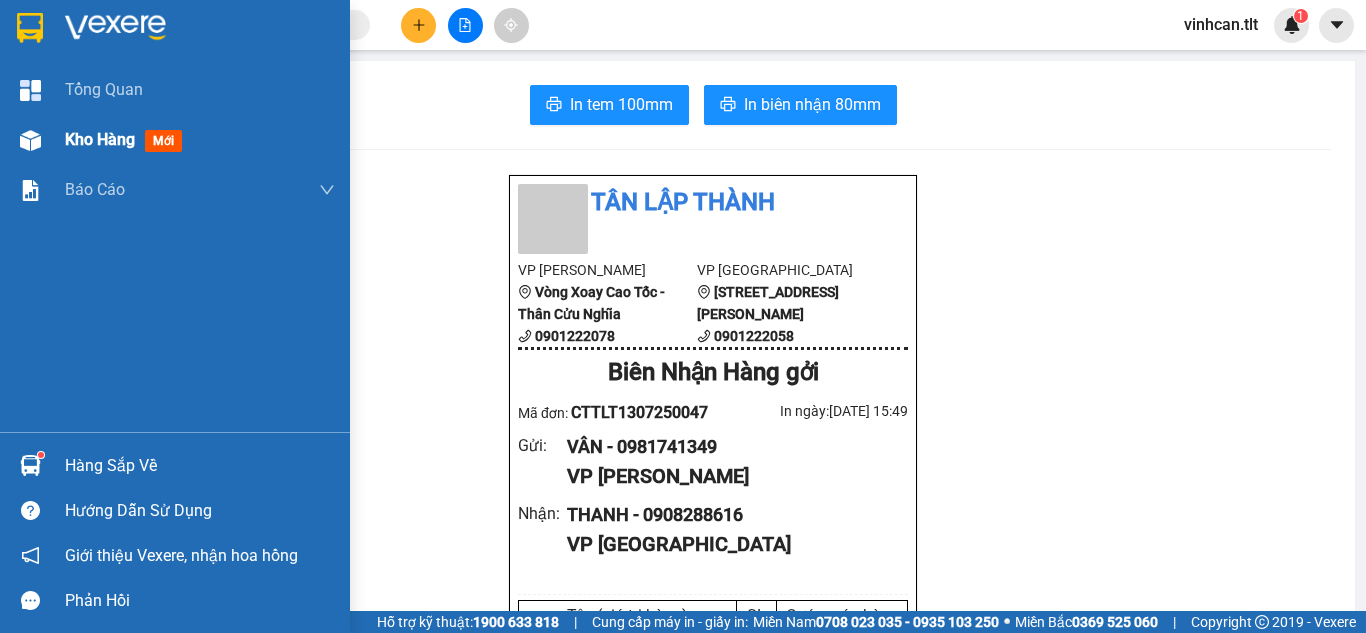click on "Kho hàng" at bounding box center (100, 139) 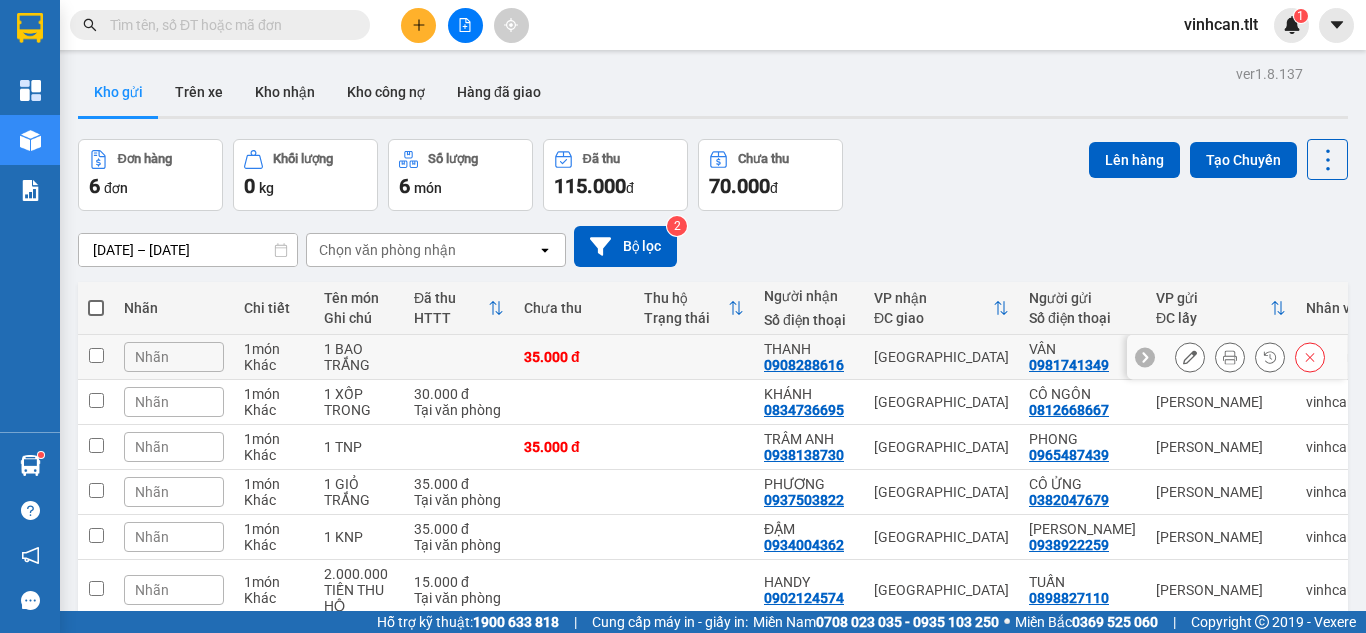 scroll, scrollTop: 100, scrollLeft: 0, axis: vertical 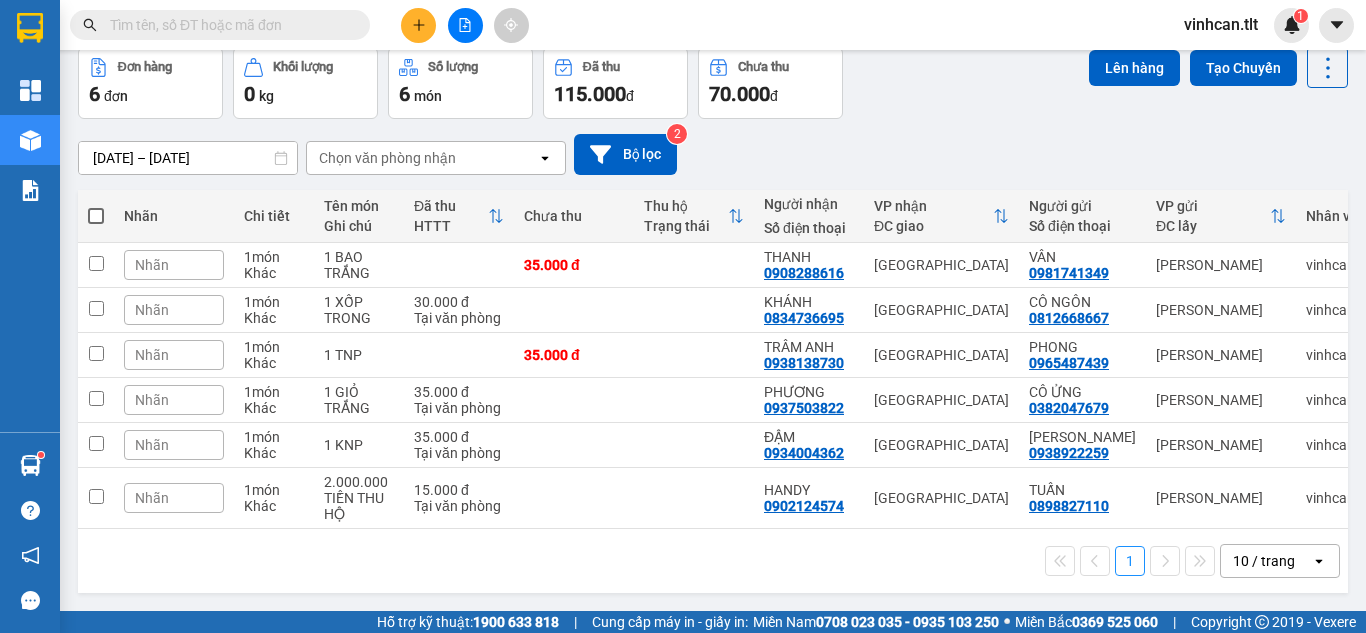 click at bounding box center (96, 216) 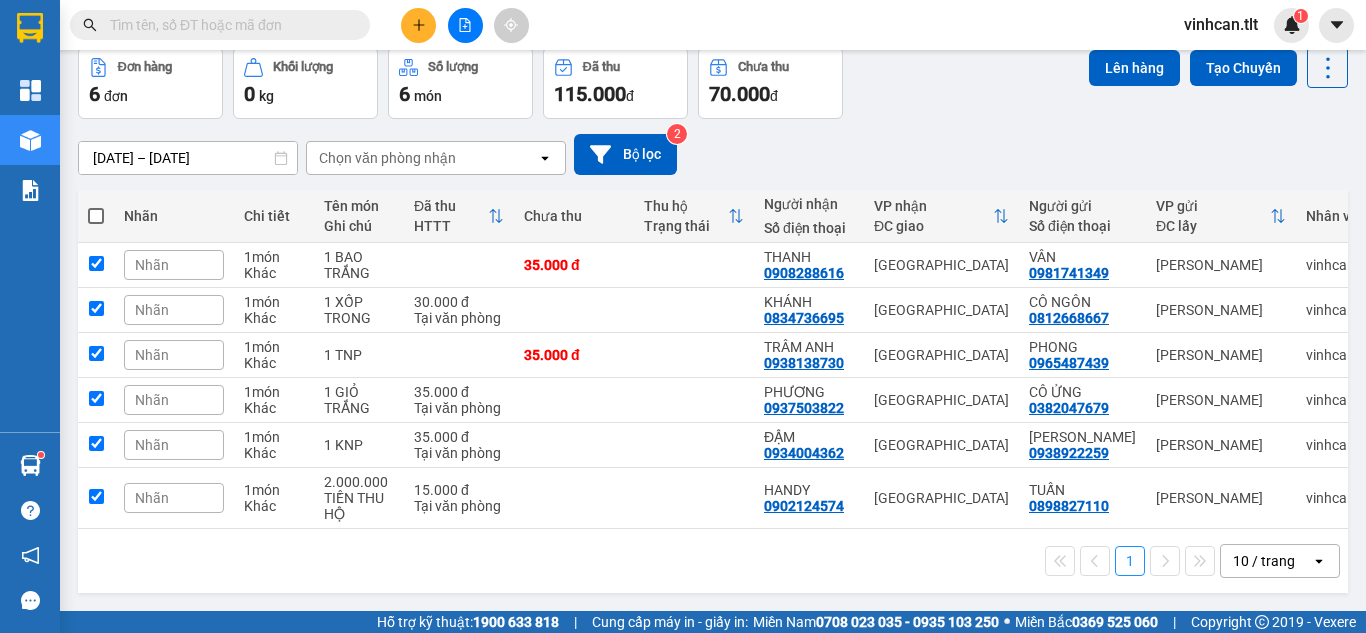 checkbox on "true" 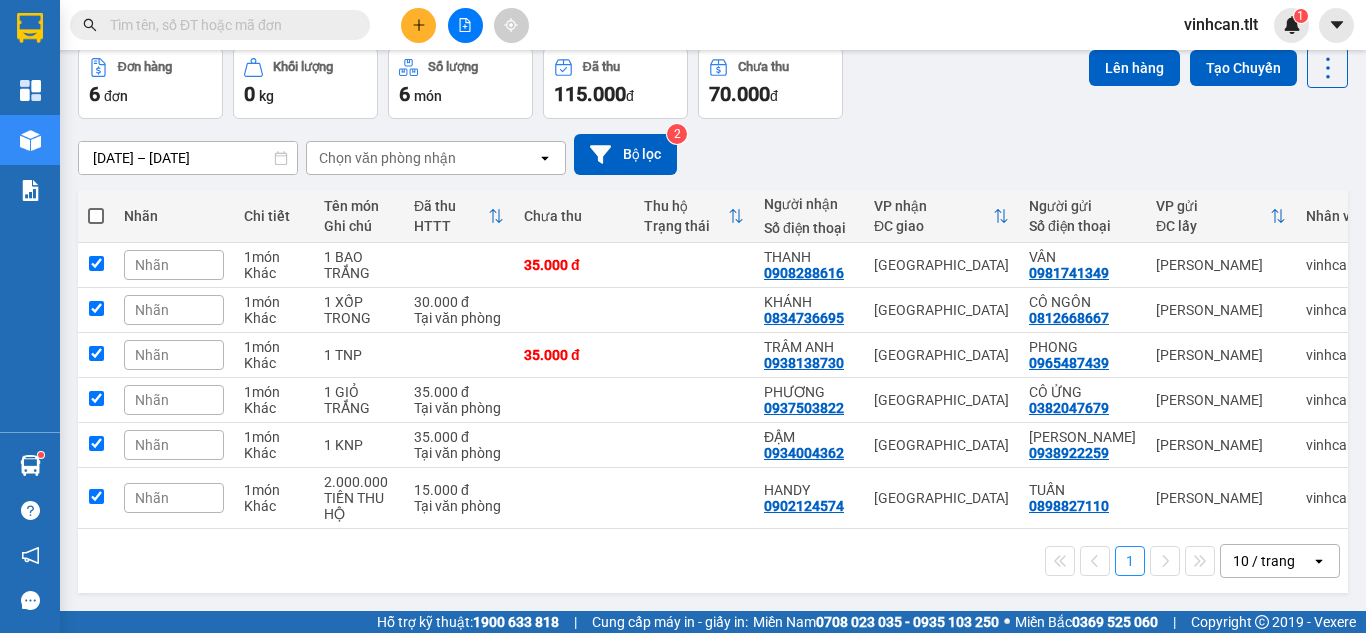 checkbox on "true" 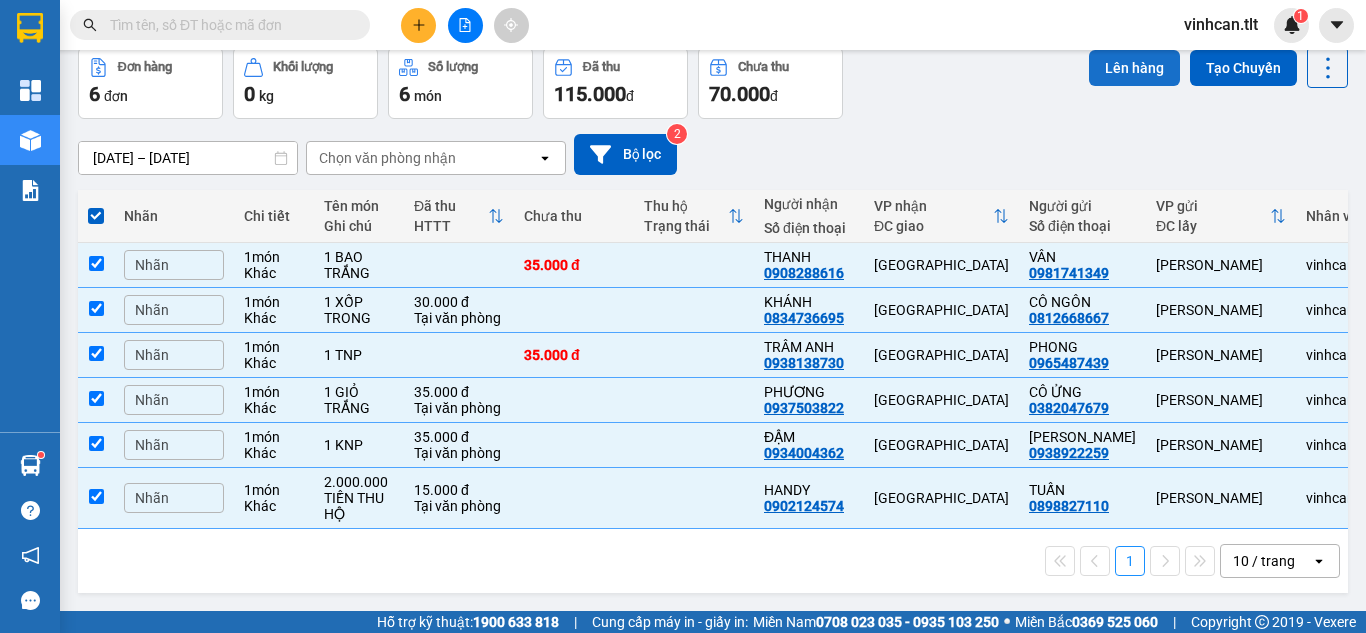 click on "Lên hàng" at bounding box center (1134, 68) 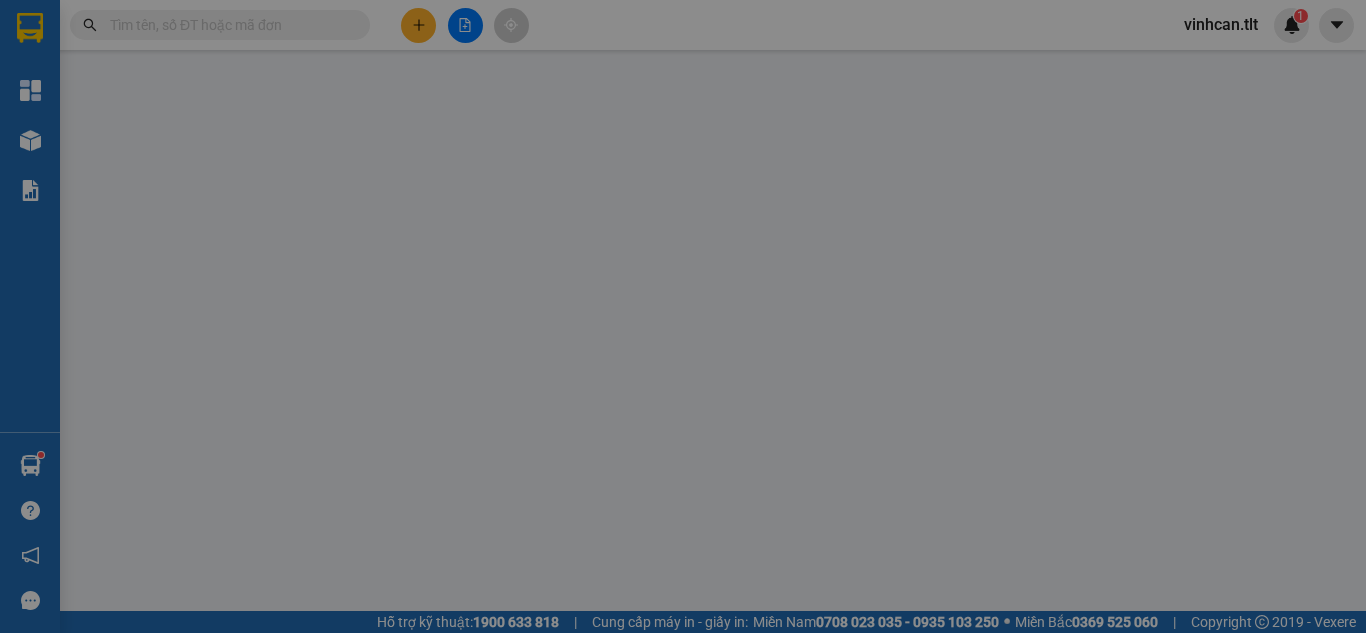 scroll, scrollTop: 0, scrollLeft: 0, axis: both 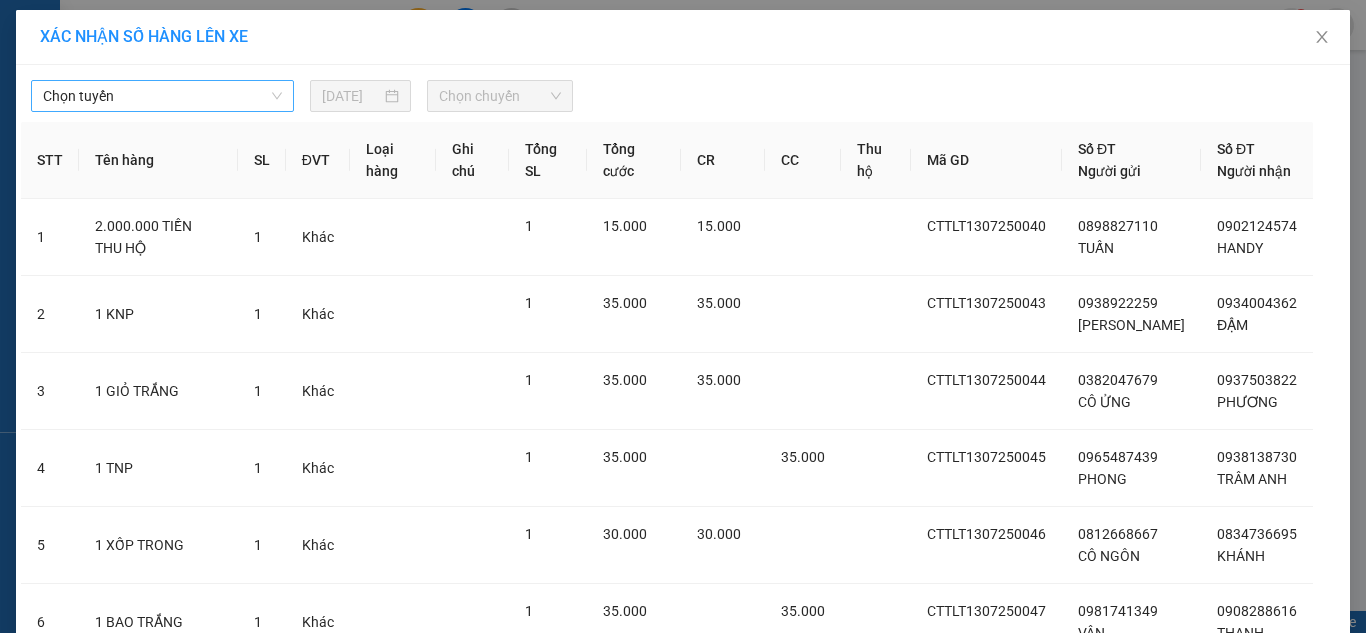 click on "Chọn tuyến" at bounding box center (162, 96) 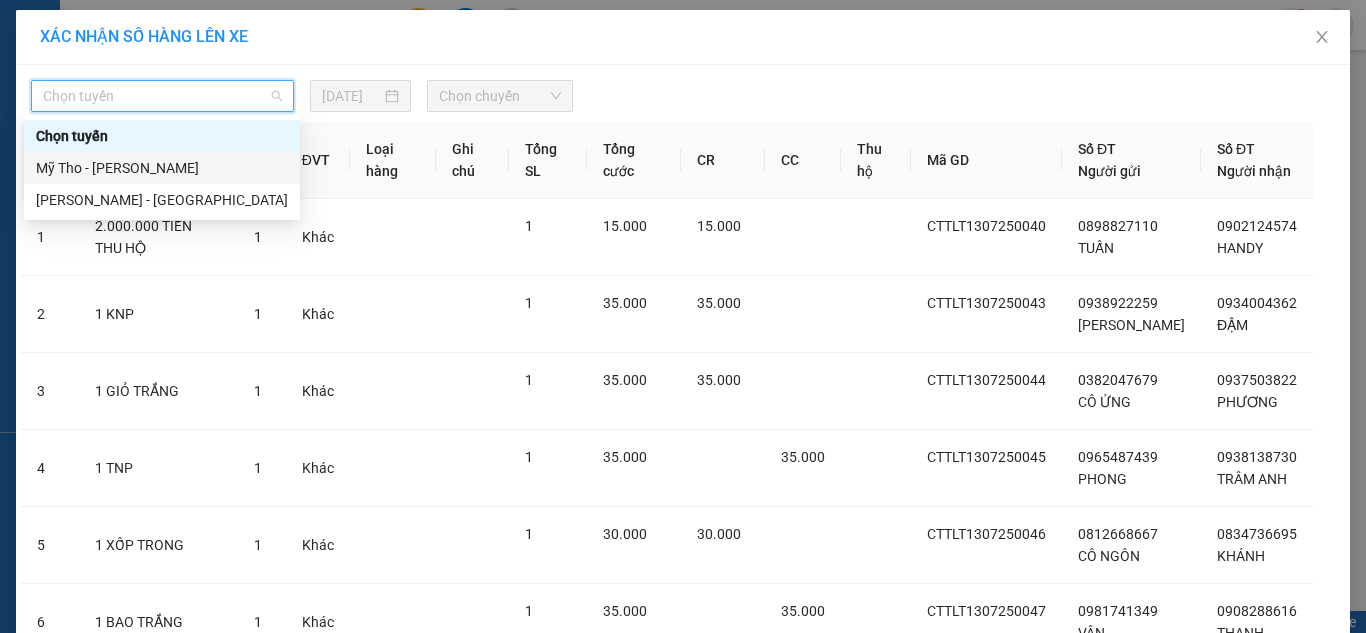 click on "Mỹ Tho - [PERSON_NAME]" at bounding box center [162, 168] 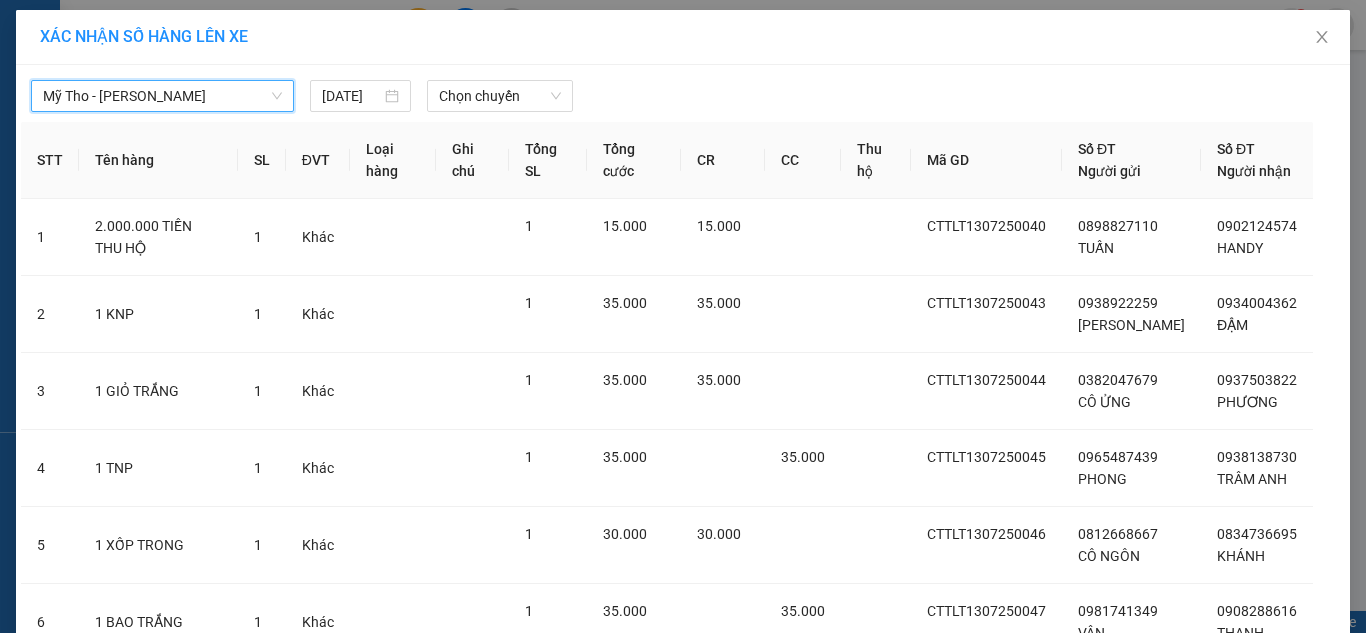 click on "Chọn chuyến" at bounding box center [500, 96] 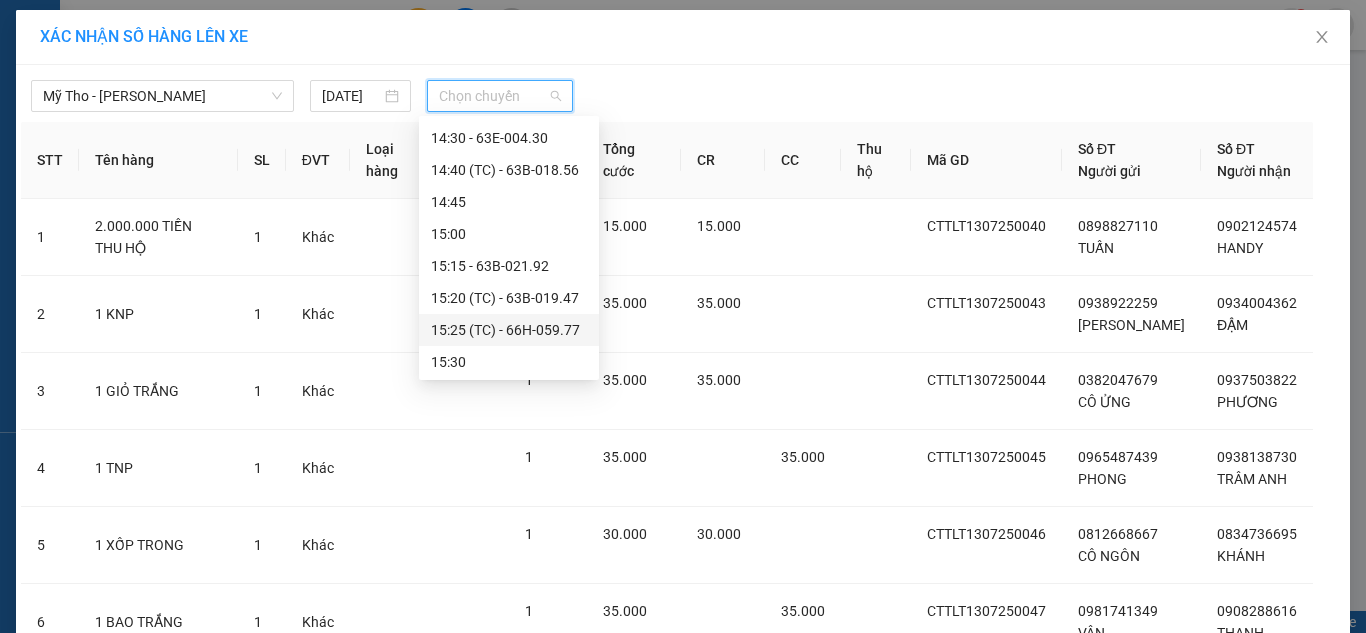 scroll, scrollTop: 2200, scrollLeft: 0, axis: vertical 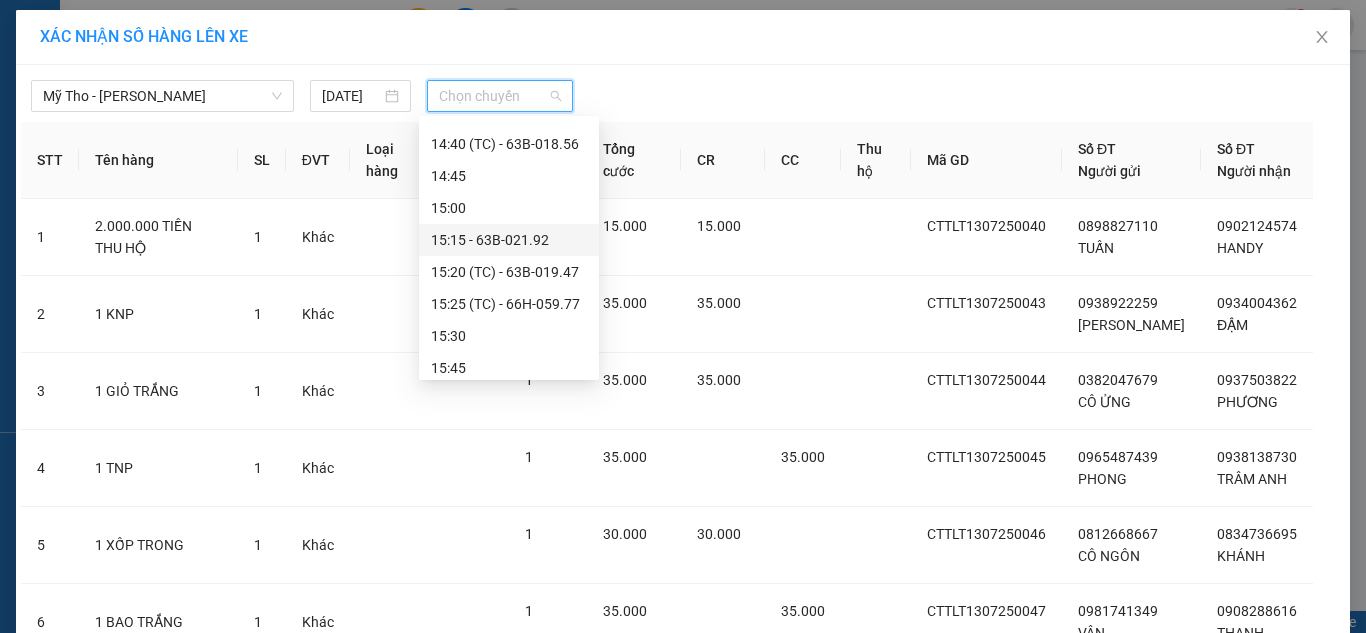 click on "15:15     - 63B-021.92" at bounding box center (509, 240) 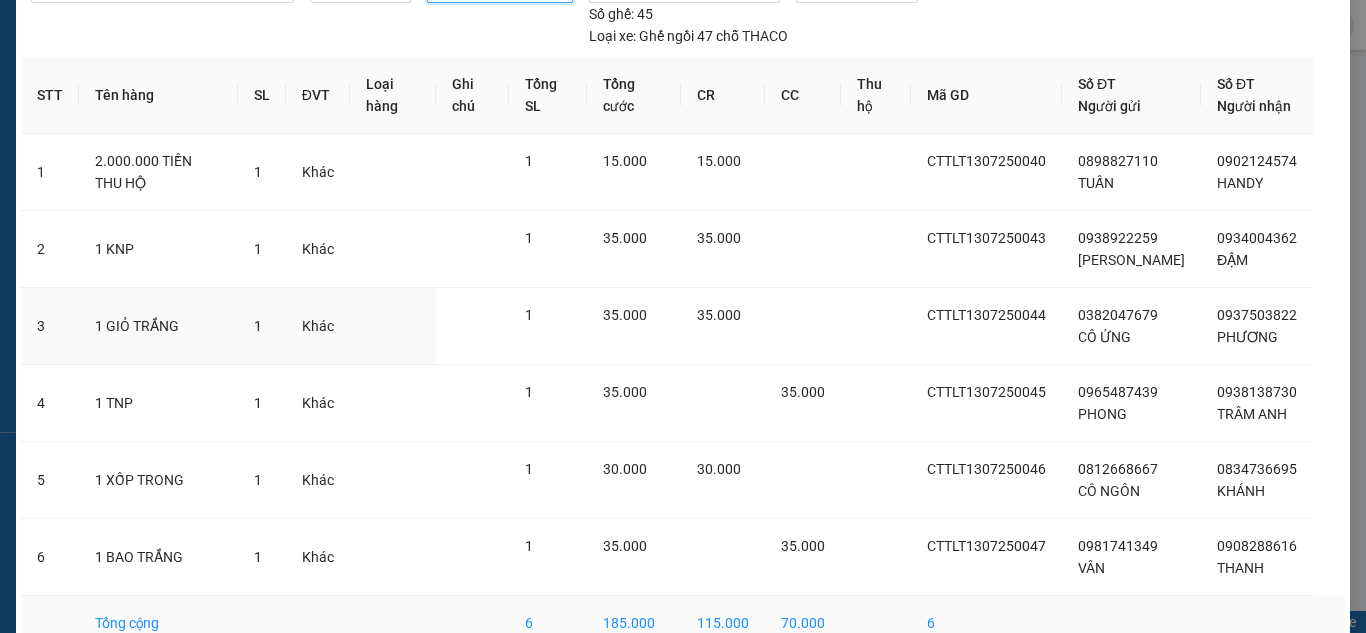 scroll, scrollTop: 218, scrollLeft: 0, axis: vertical 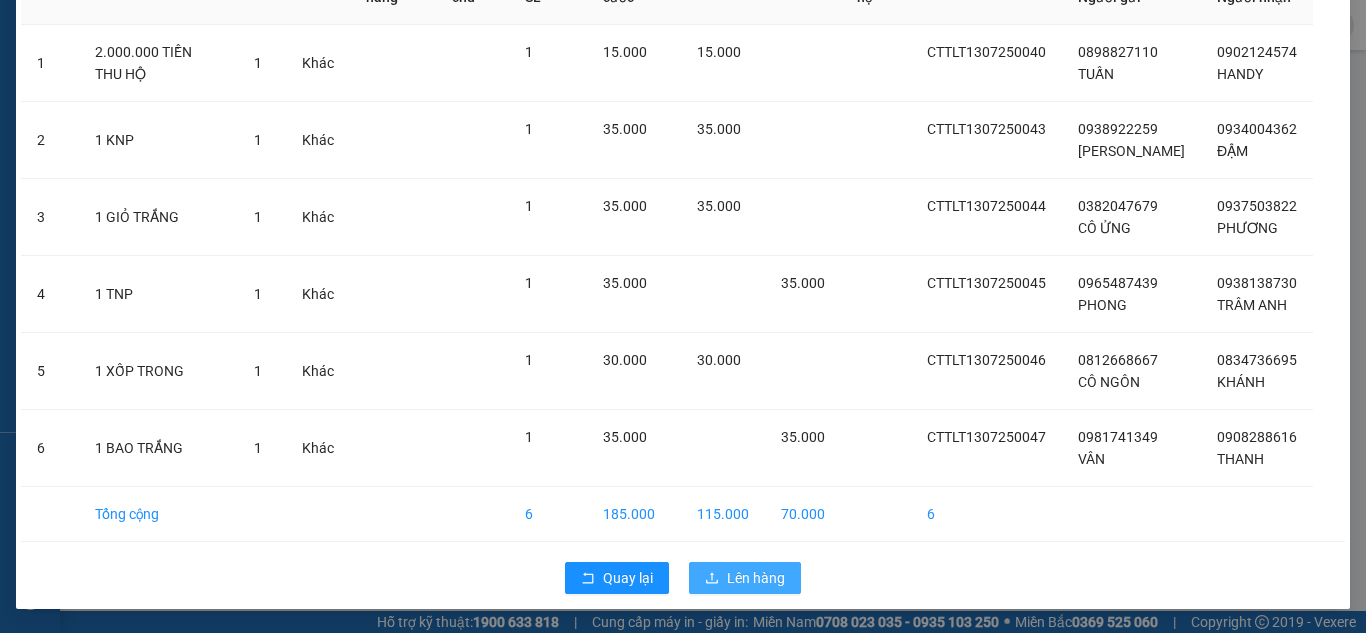 click on "Lên hàng" at bounding box center (756, 578) 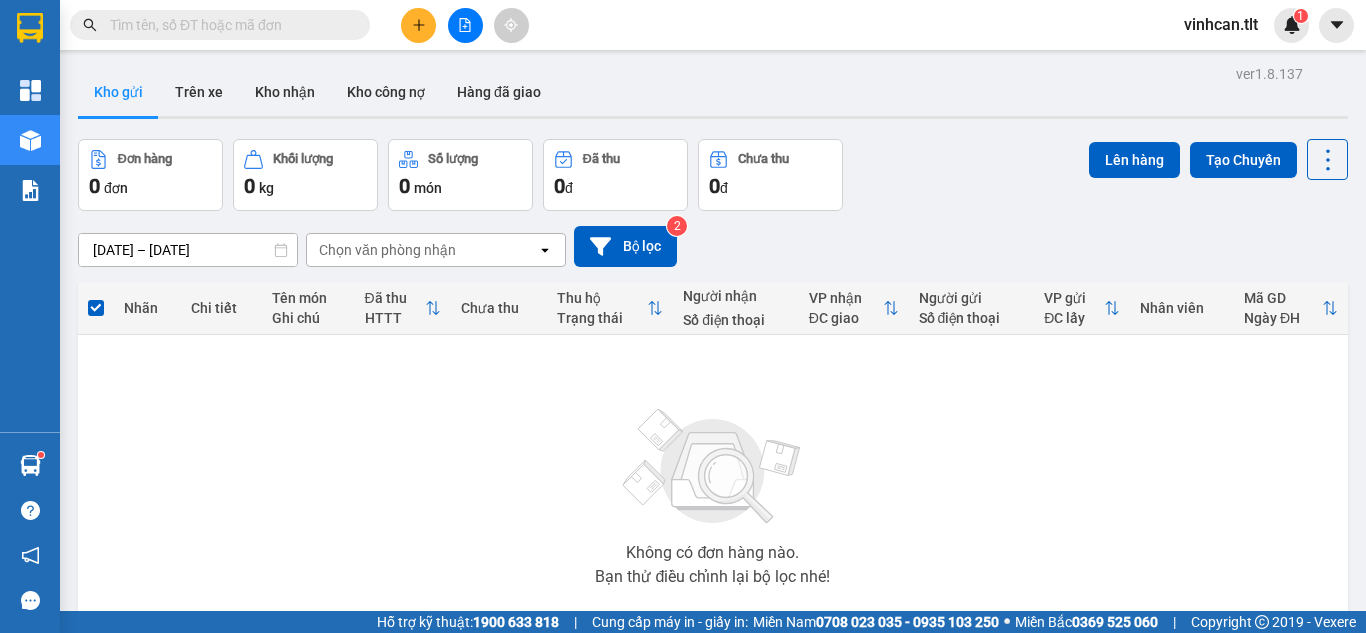 click at bounding box center [418, 25] 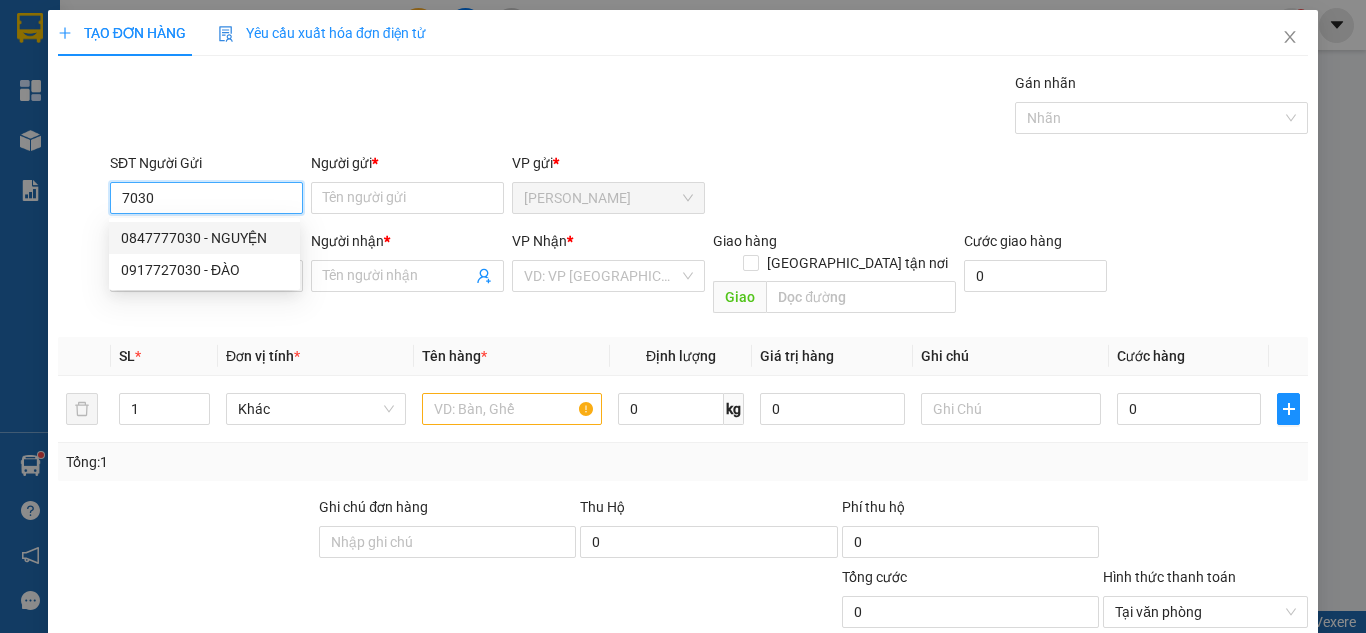 click on "0847777030 - NGUYỆN" at bounding box center (204, 238) 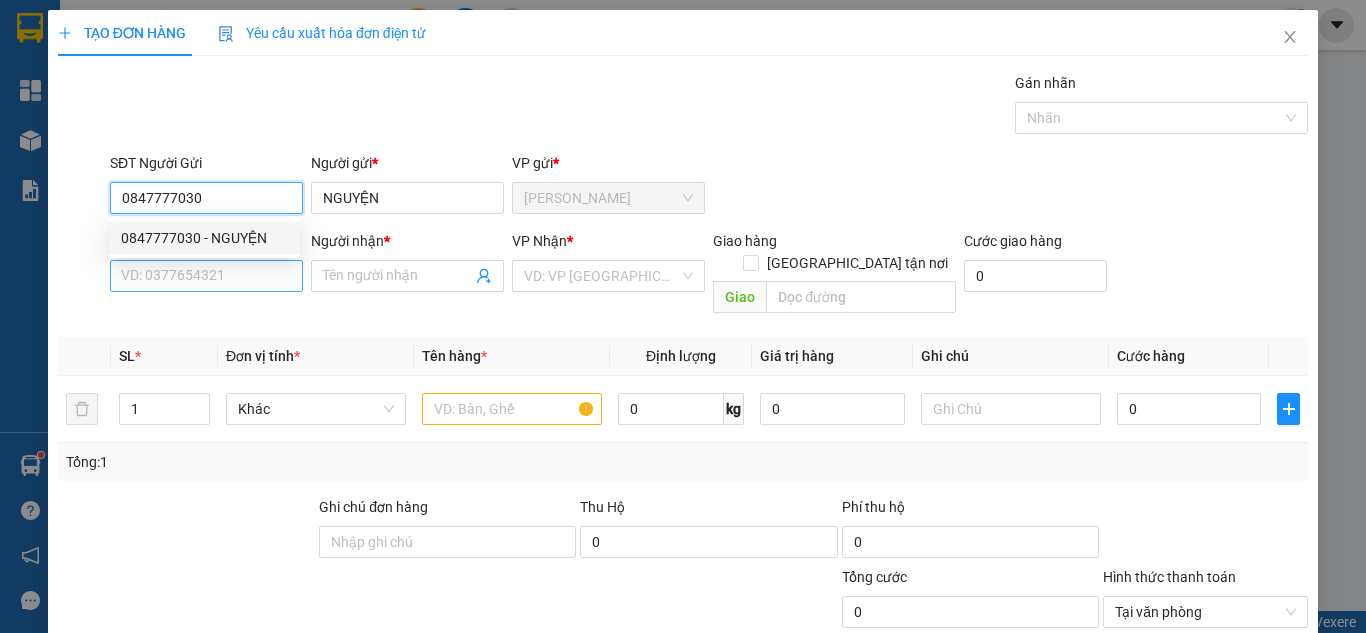type on "0847777030" 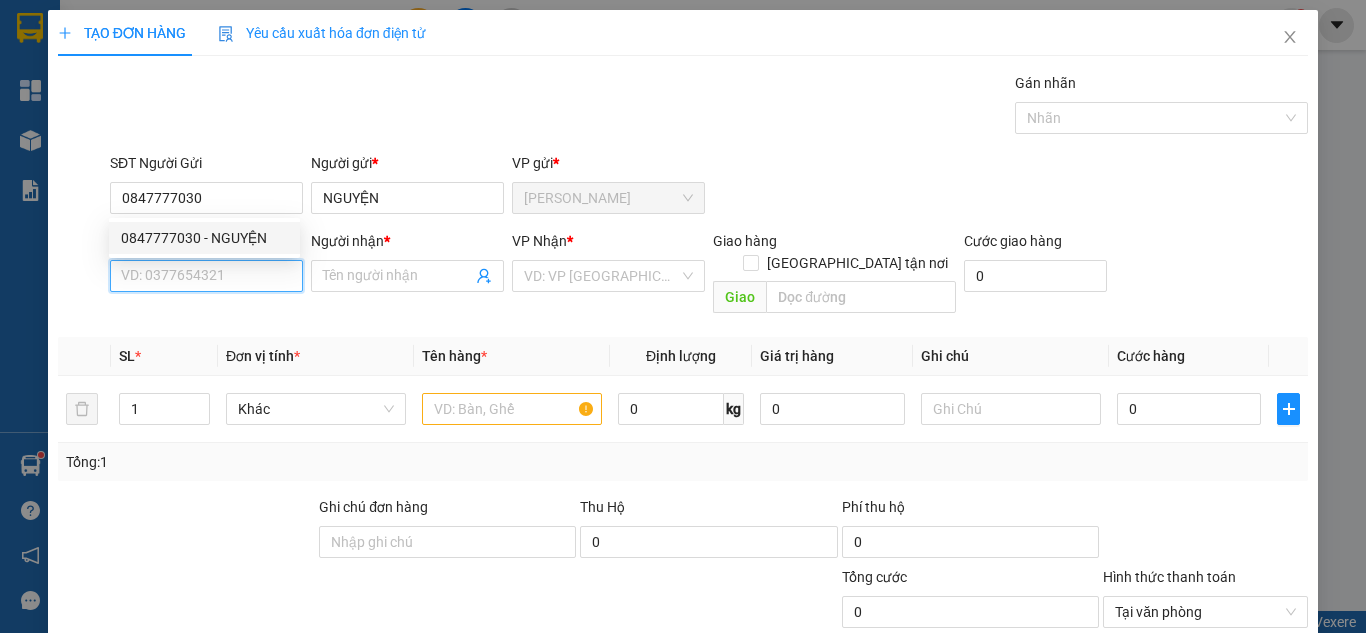 click on "SĐT Người Nhận  *" at bounding box center [206, 276] 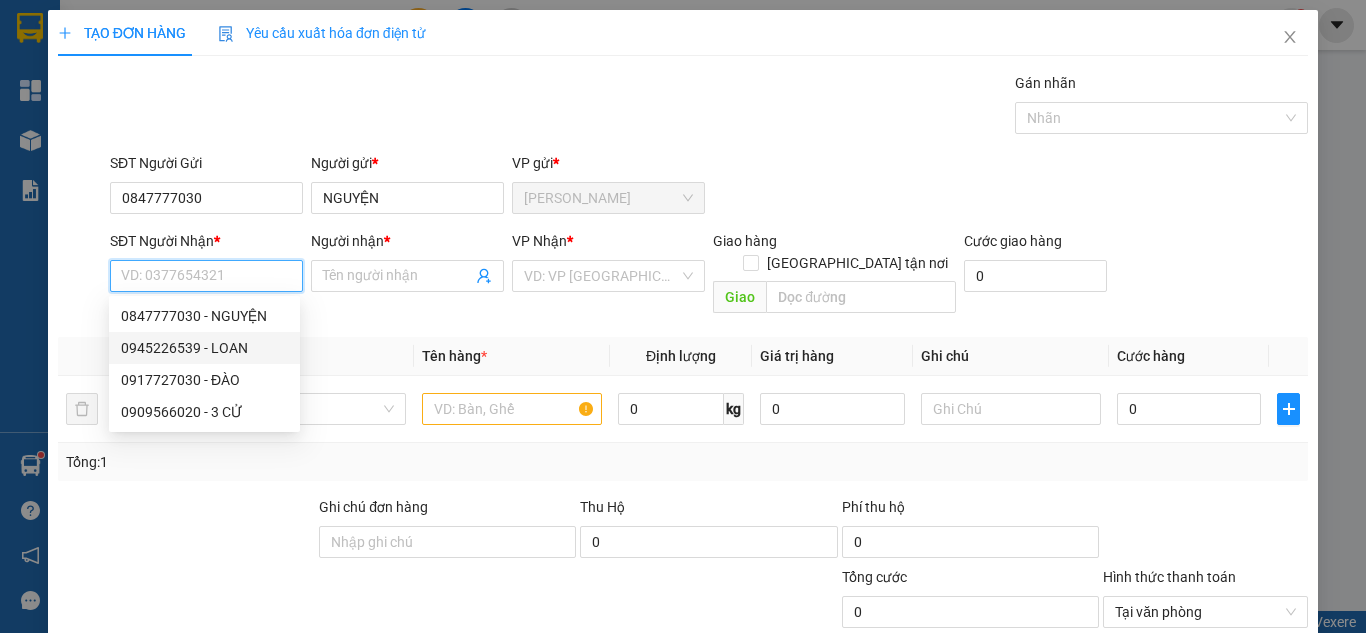 click on "0847777030 - NGUYỆN 0945226539 - LOAN 0917727030 - ĐÀO 0909566020 - 3 CỬ" at bounding box center (204, 364) 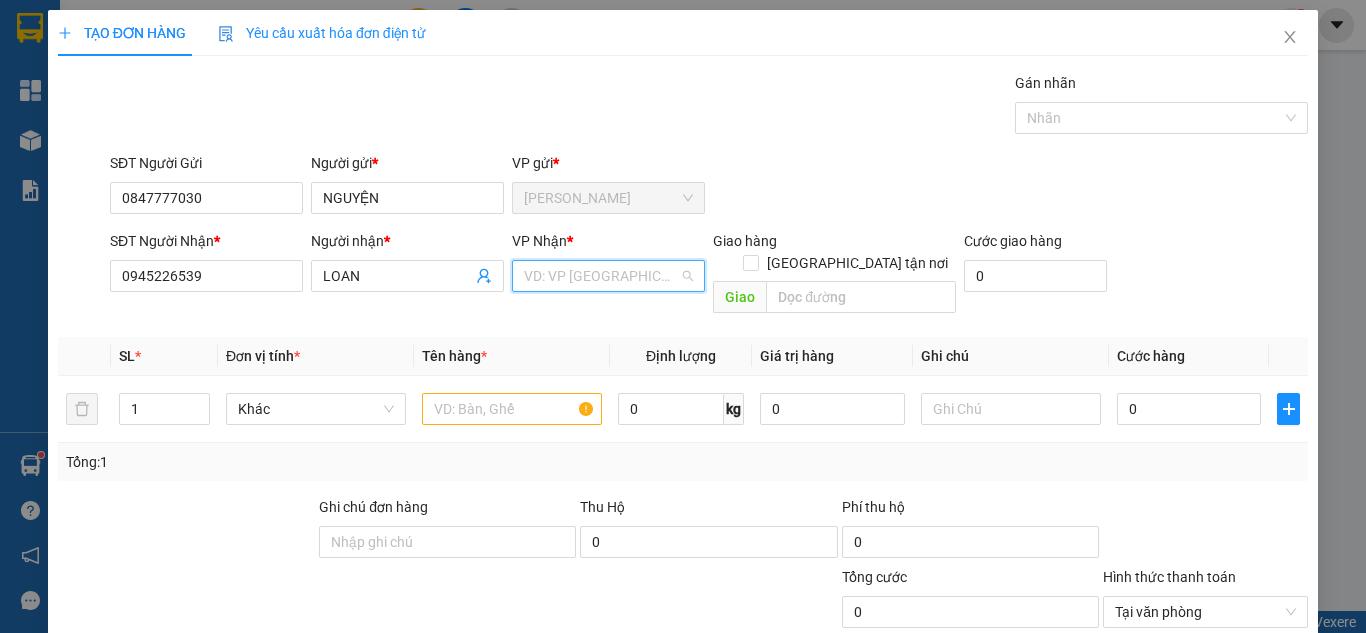 drag, startPoint x: 606, startPoint y: 275, endPoint x: 598, endPoint y: 300, distance: 26.24881 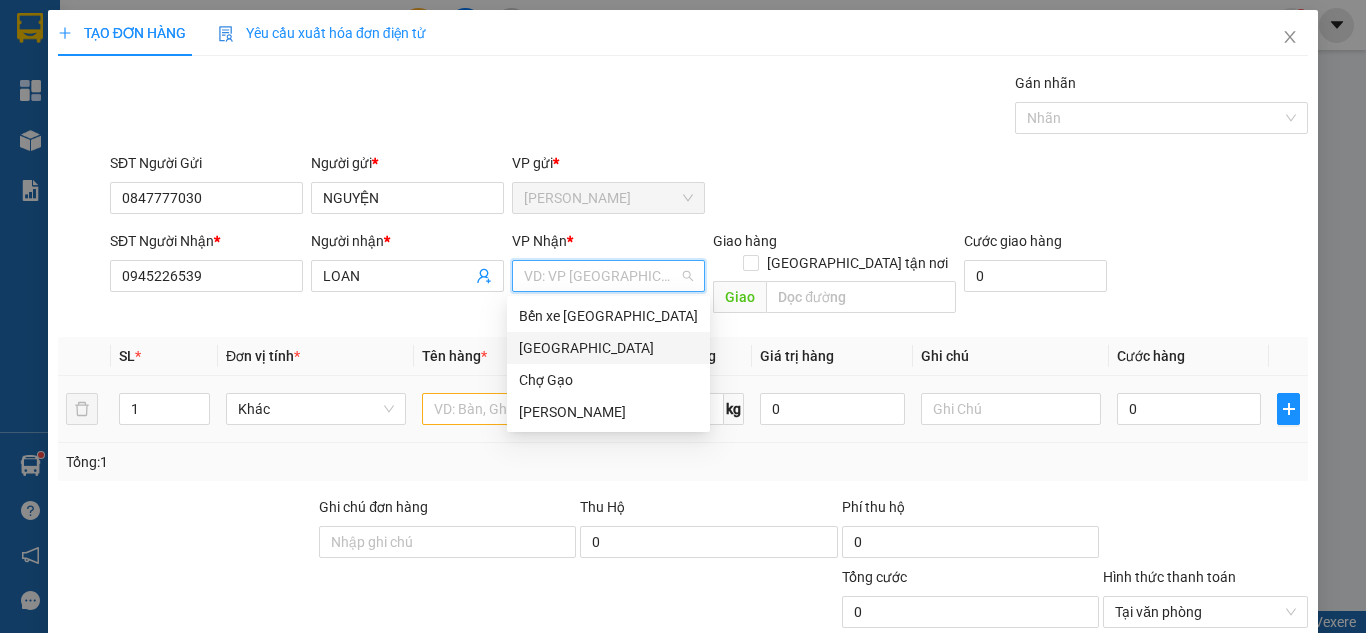 drag, startPoint x: 550, startPoint y: 343, endPoint x: 530, endPoint y: 377, distance: 39.446167 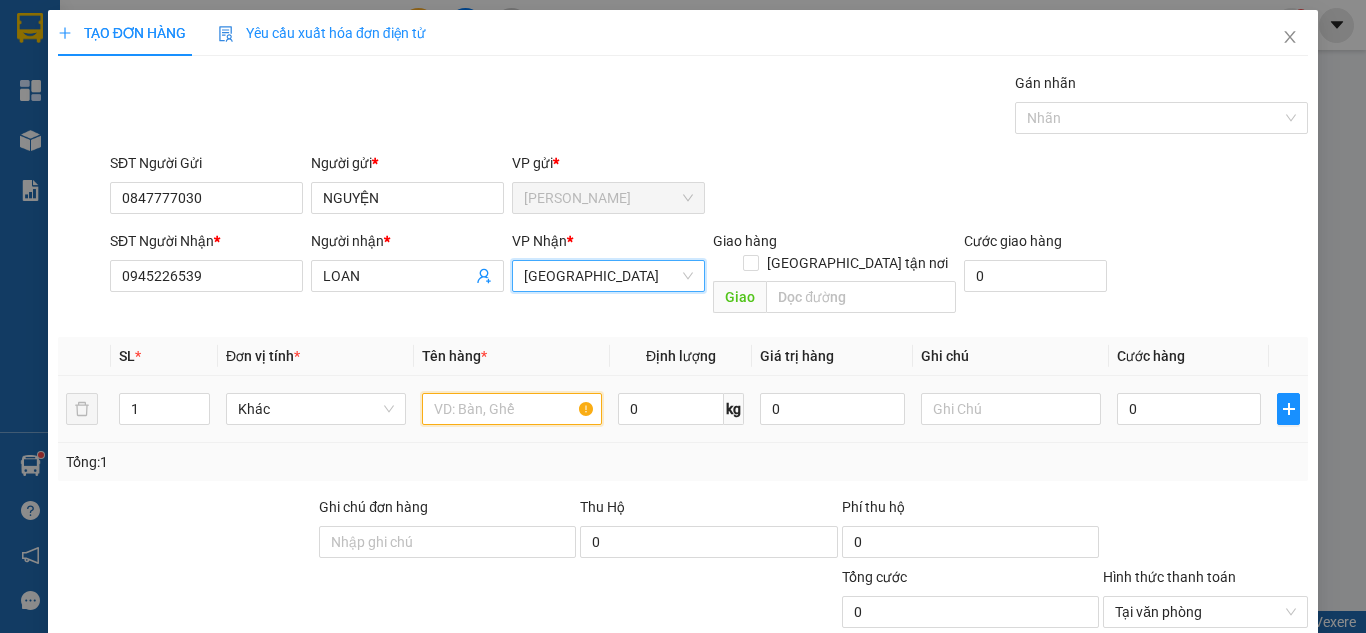 click at bounding box center [512, 409] 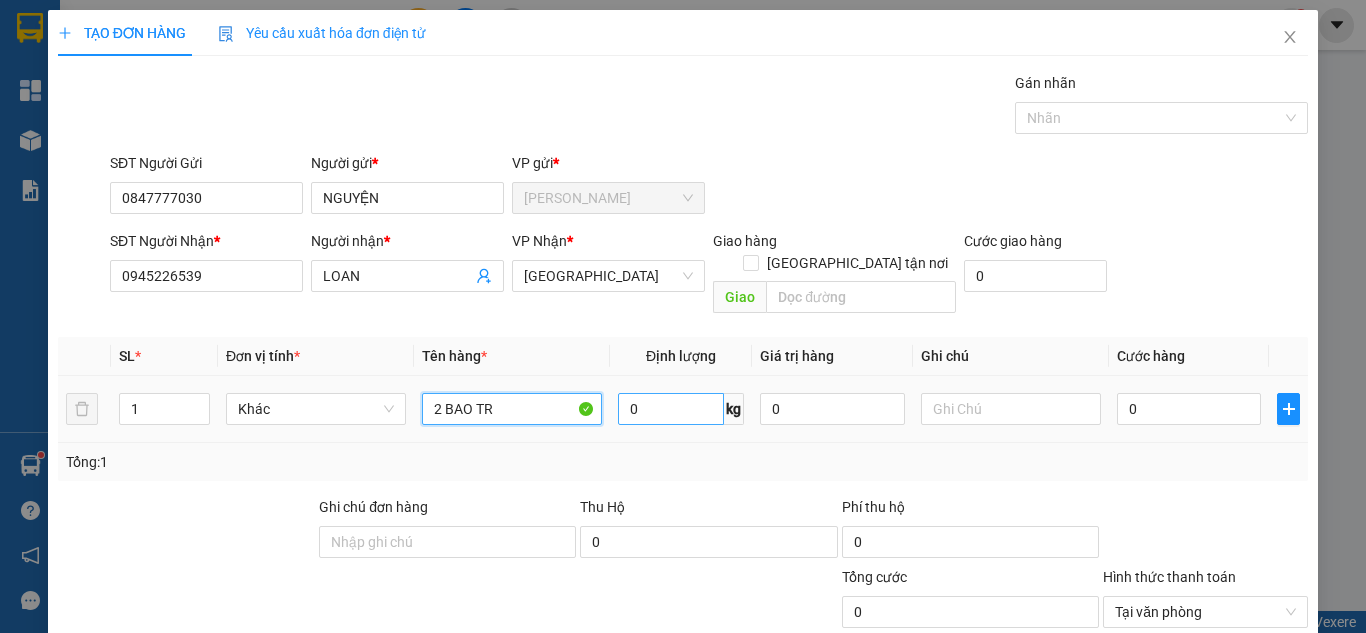 paste on "Ă" 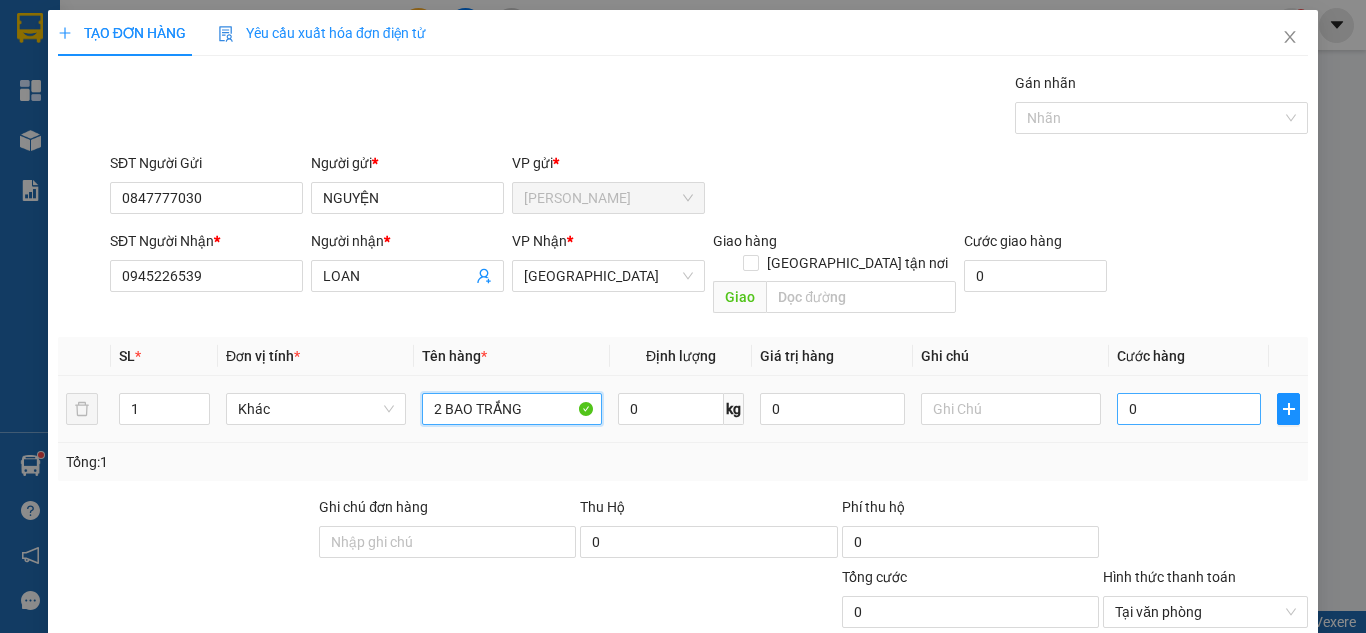 type on "2 BAO TRẮNG" 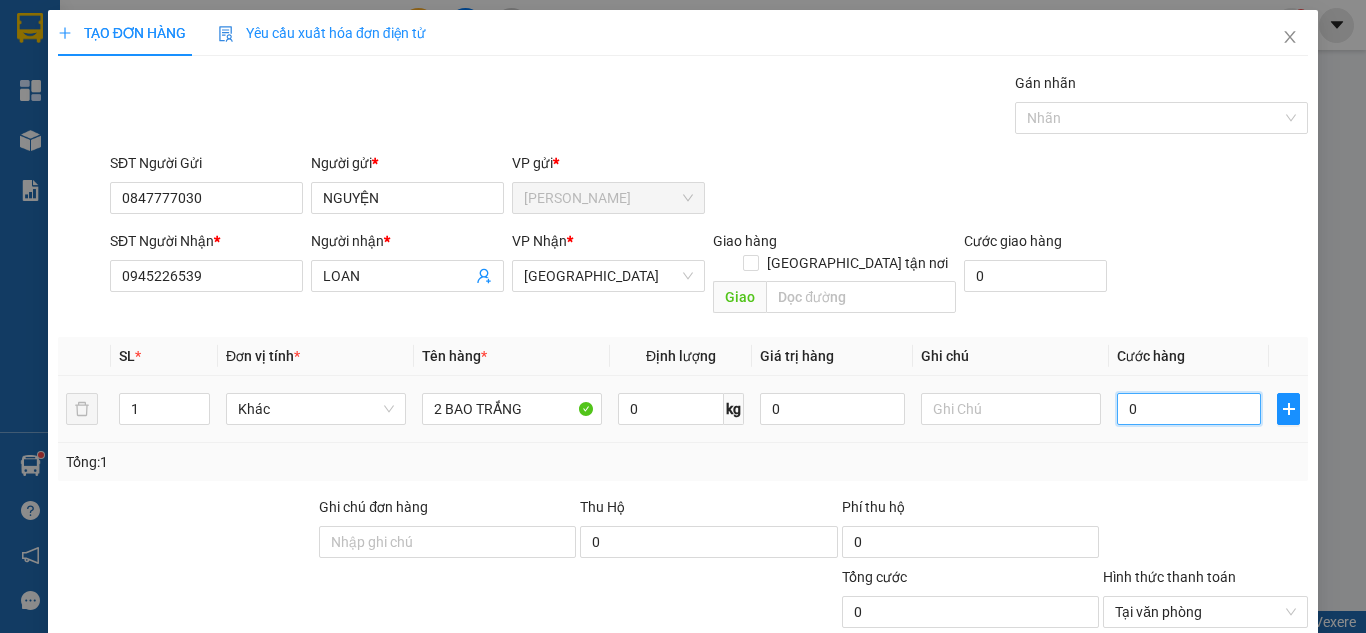 click on "0" at bounding box center [1189, 409] 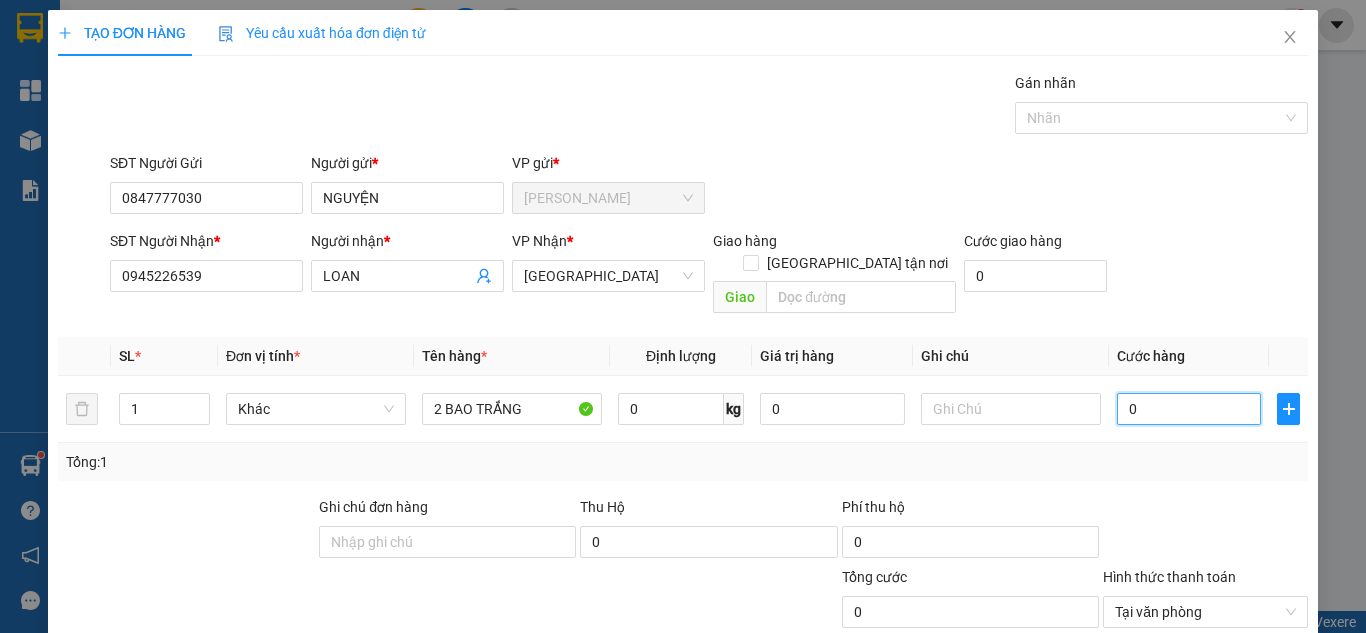 type on "6" 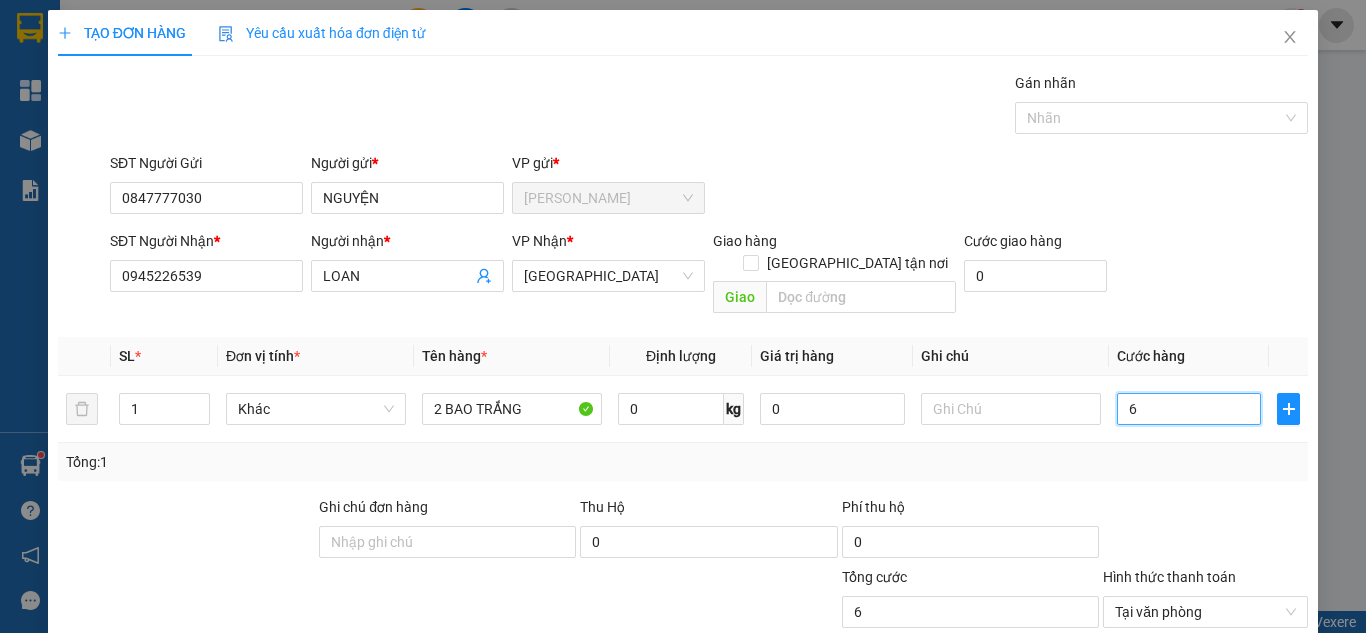type on "60" 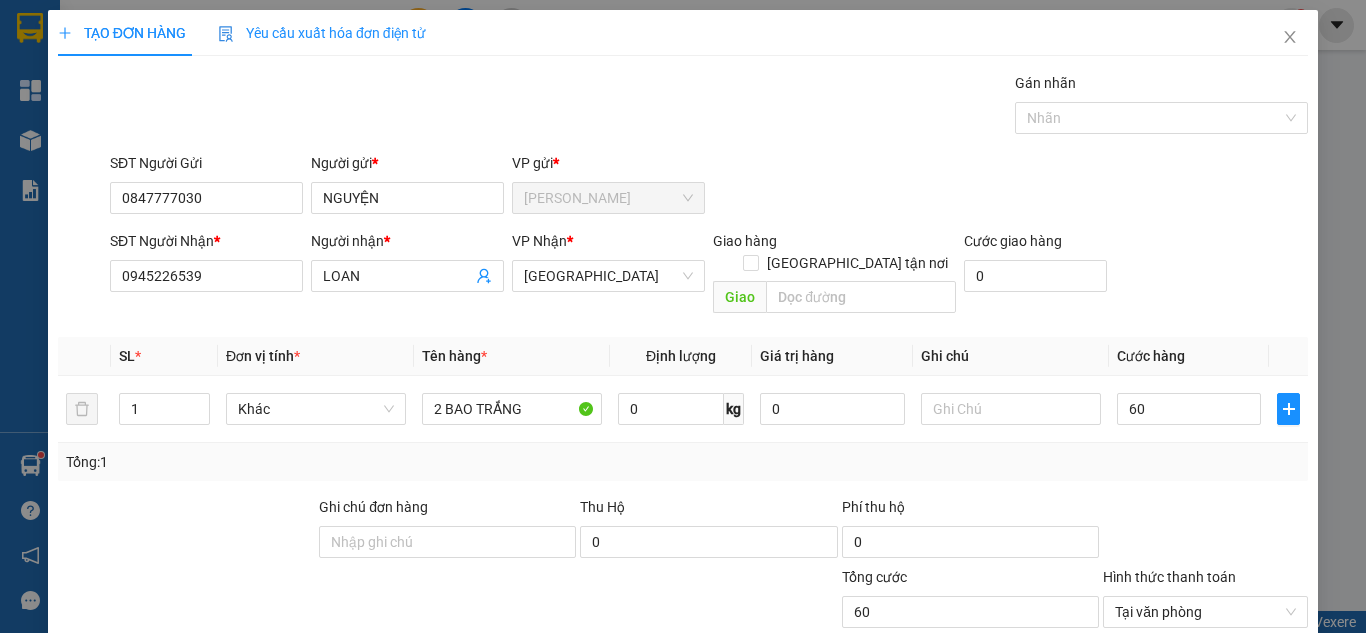 type on "60.000" 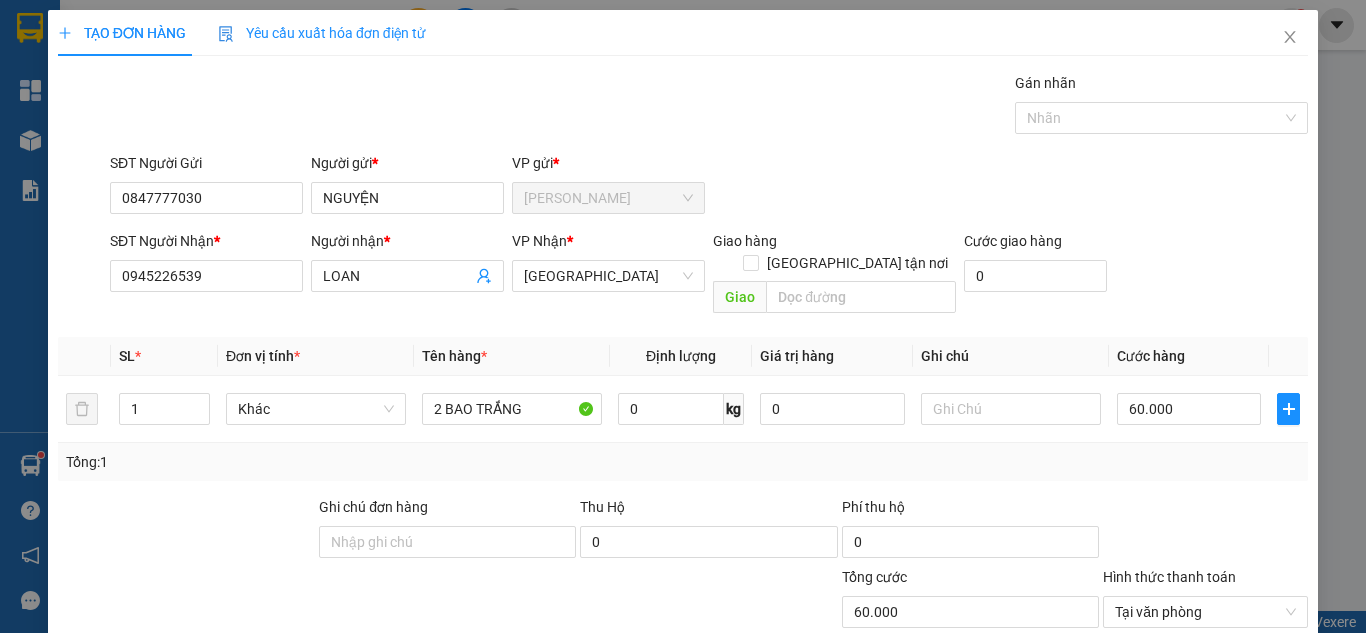click on "SĐT Người Nhận  * 0945226539 Người nhận  * LOAN VP Nhận  * Sài Gòn Giao hàng Giao tận nơi Giao Cước giao hàng 0" at bounding box center (709, 276) 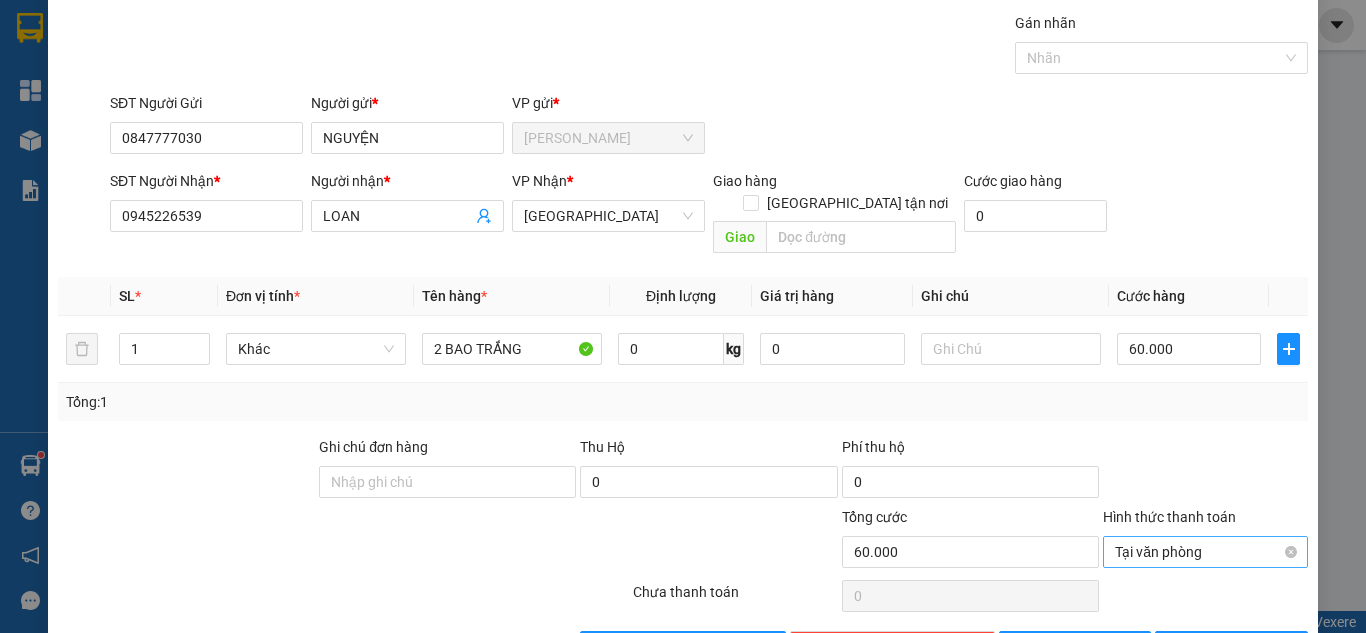 scroll, scrollTop: 107, scrollLeft: 0, axis: vertical 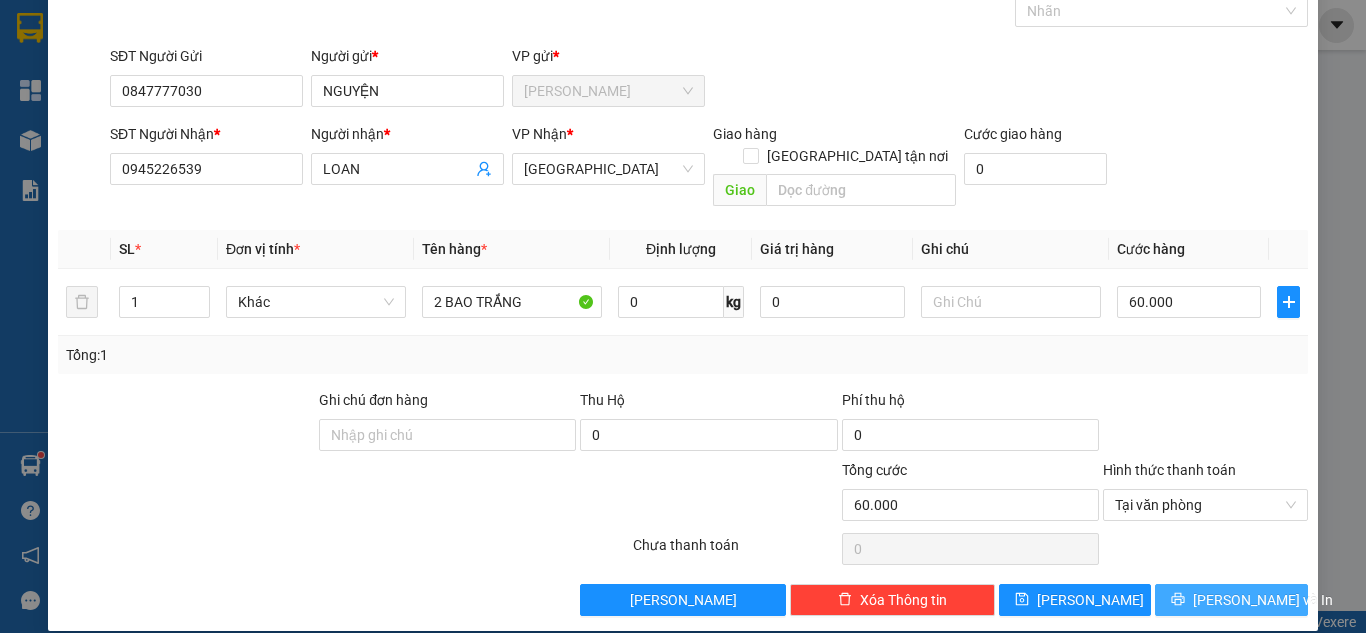 click on "[PERSON_NAME] và In" at bounding box center (1263, 600) 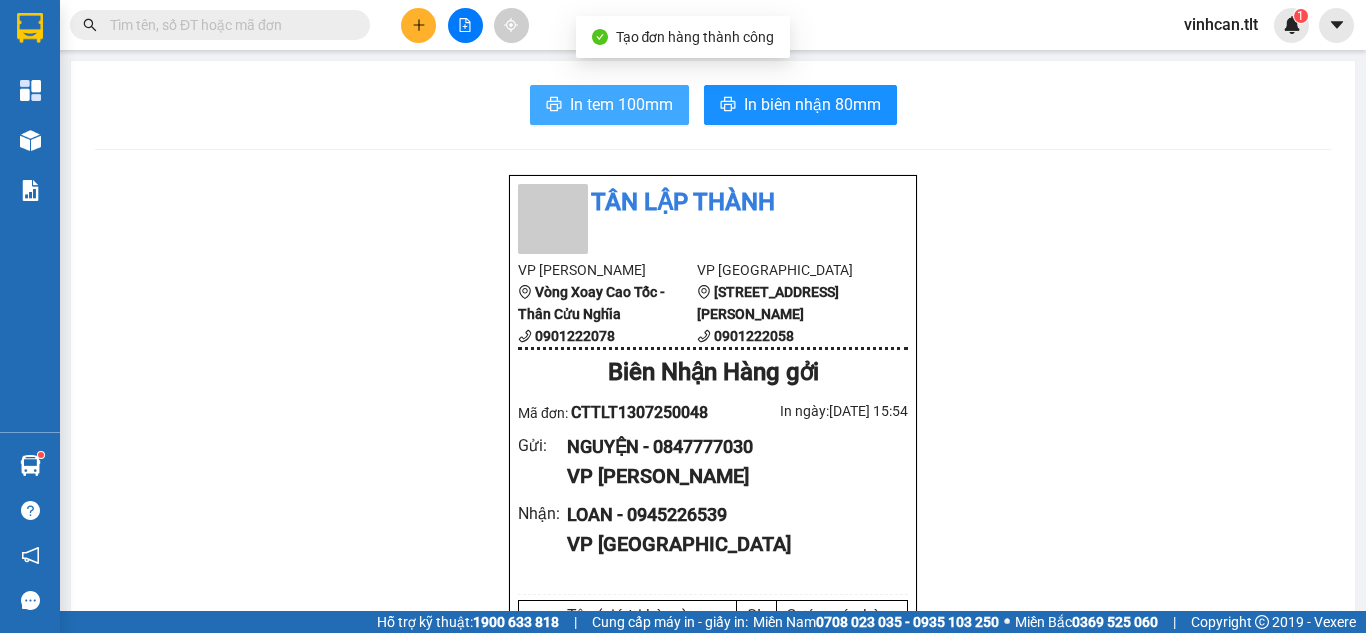 click on "In tem 100mm" at bounding box center (609, 105) 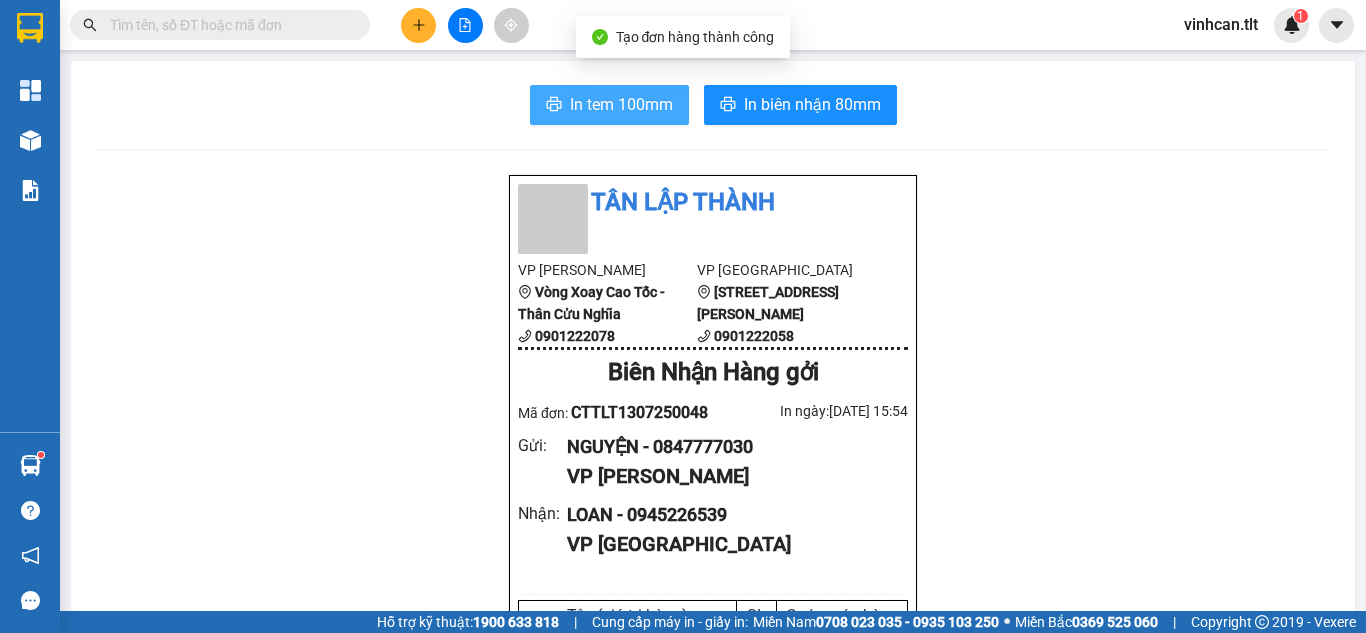 scroll, scrollTop: 0, scrollLeft: 0, axis: both 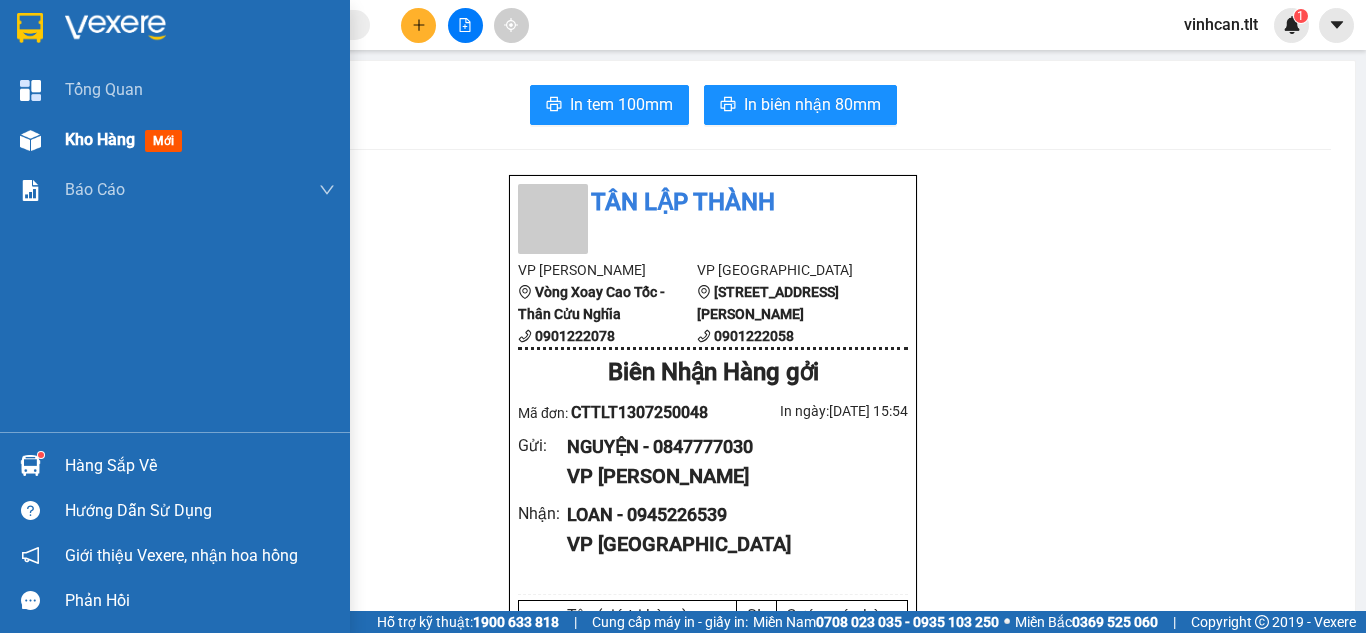 click at bounding box center (30, 140) 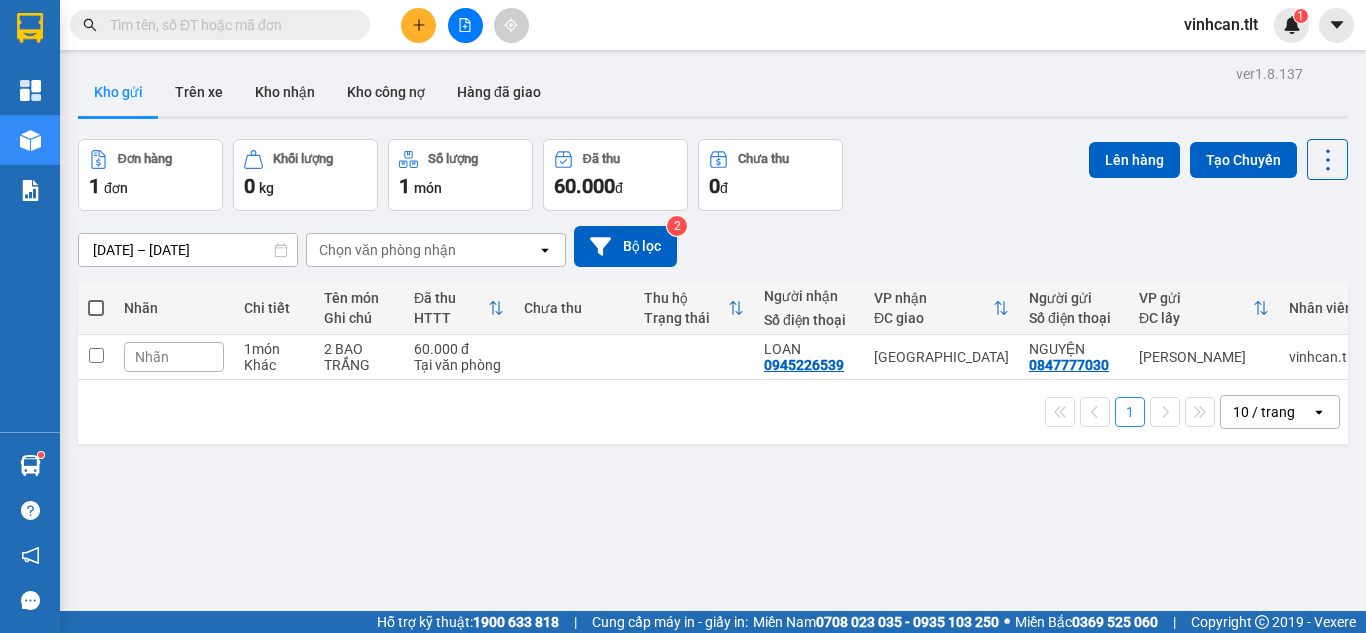 click at bounding box center (96, 308) 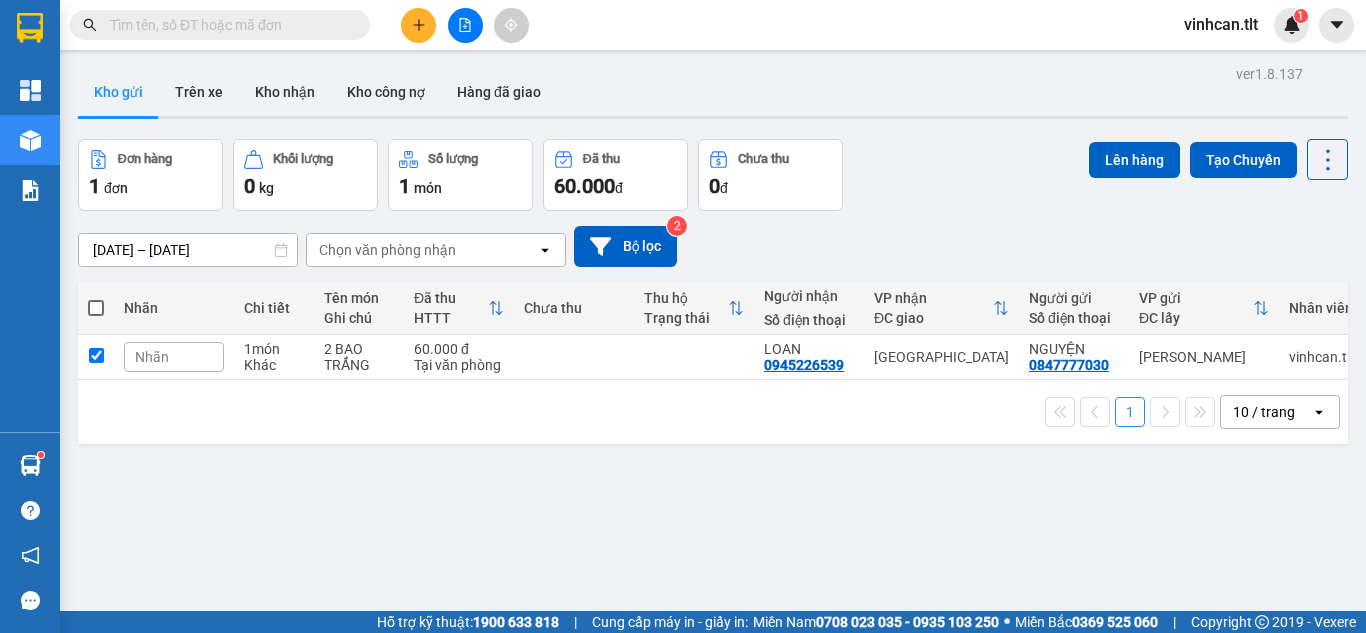 checkbox on "true" 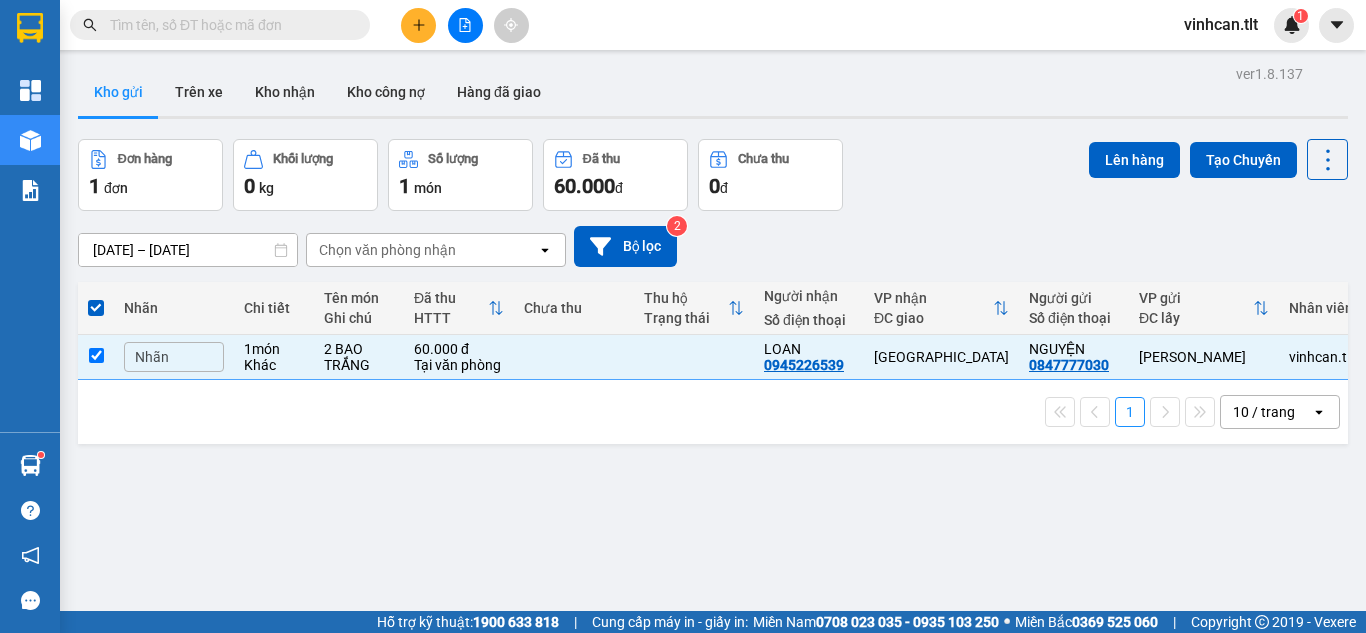 click on "ver  1.8.137 Kho gửi Trên xe Kho nhận Kho công nợ Hàng đã giao Đơn hàng 1 đơn Khối lượng 0 kg Số lượng 1 món Đã thu 60.000  đ Chưa thu 0  đ Lên hàng Tạo Chuyến [DATE] – [DATE] Press the down arrow key to interact with the calendar and select a date. Press the escape button to close the calendar. Selected date range is from [DATE] to [DATE]. Chọn văn phòng nhận open Bộ lọc 2 Nhãn Chi tiết Tên món Ghi chú Đã thu HTTT Chưa thu Thu hộ Trạng thái Người nhận Số điện thoại VP nhận ĐC giao Người gửi Số điện thoại VP gửi ĐC lấy Nhân viên Mã GD Ngày ĐH Nhãn 1  món Khác 2 BAO TRẮNG 60.000 đ Tại văn phòng LOAN 0945226539 [GEOGRAPHIC_DATA] NGUYỆN 0847777030 Cao Tốc vinhcan.tlt CTTLT1307250048 15:54 [DATE] 1 10 / trang open Đang tải dữ liệu" at bounding box center (683, 305) 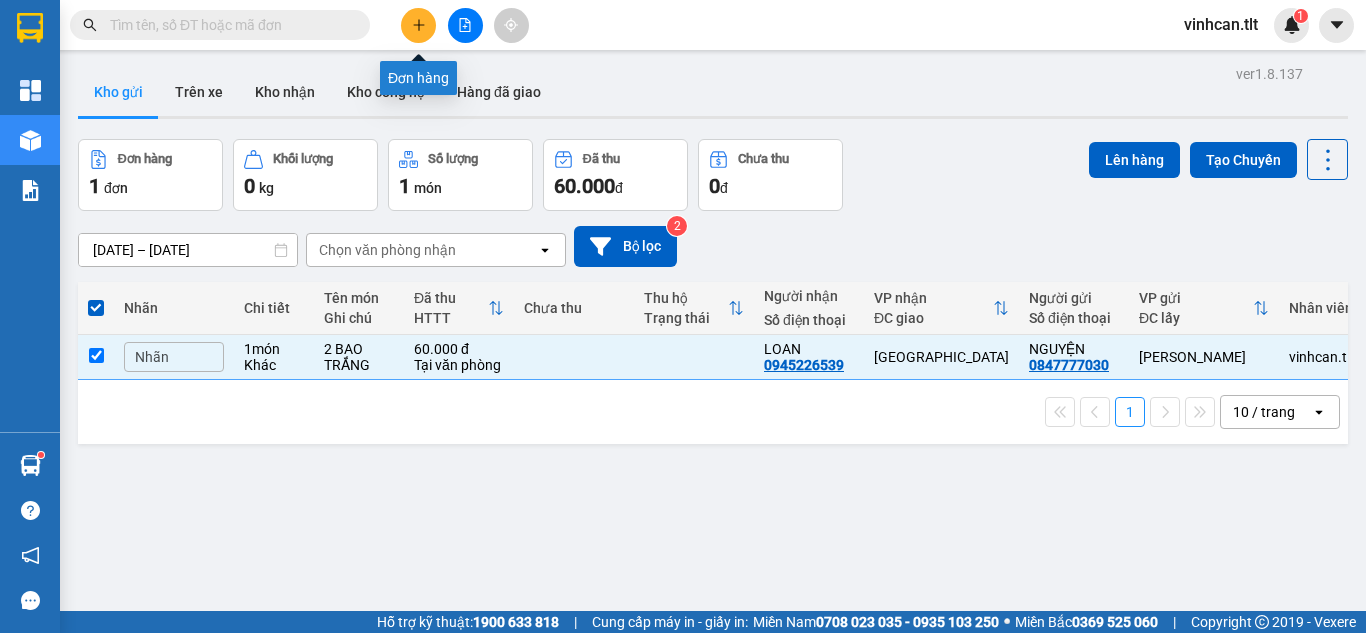 click at bounding box center (418, 25) 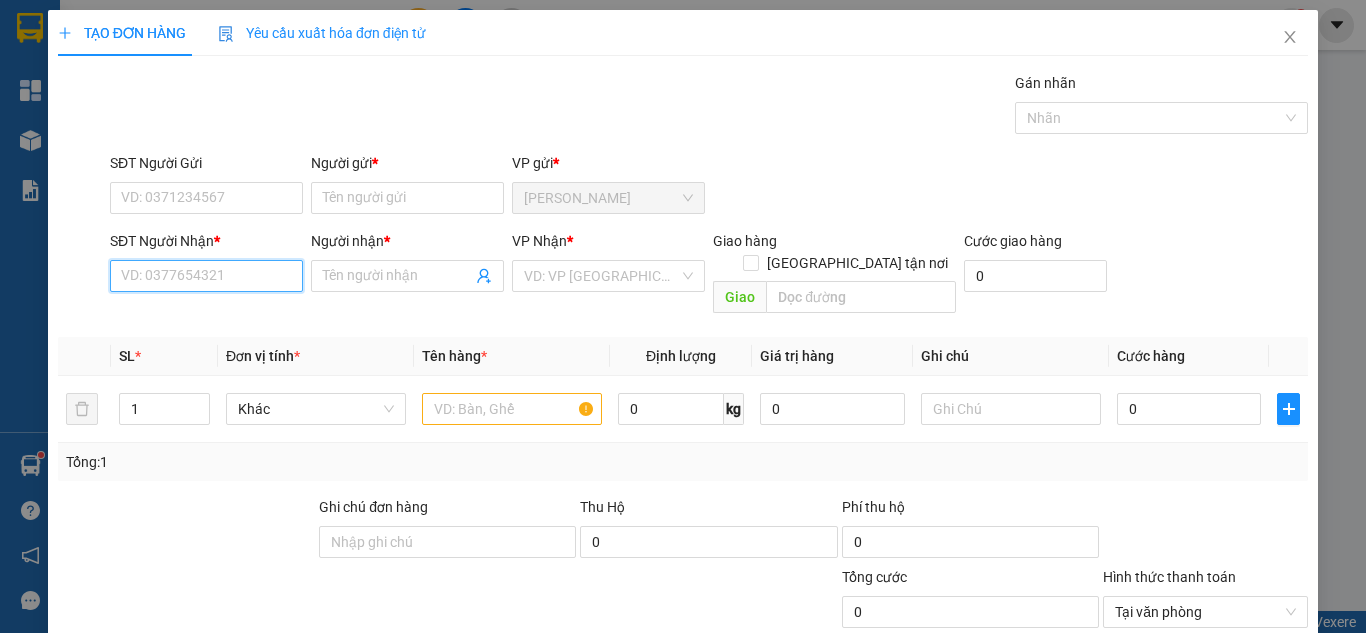 click on "SĐT Người Nhận  *" at bounding box center (206, 276) 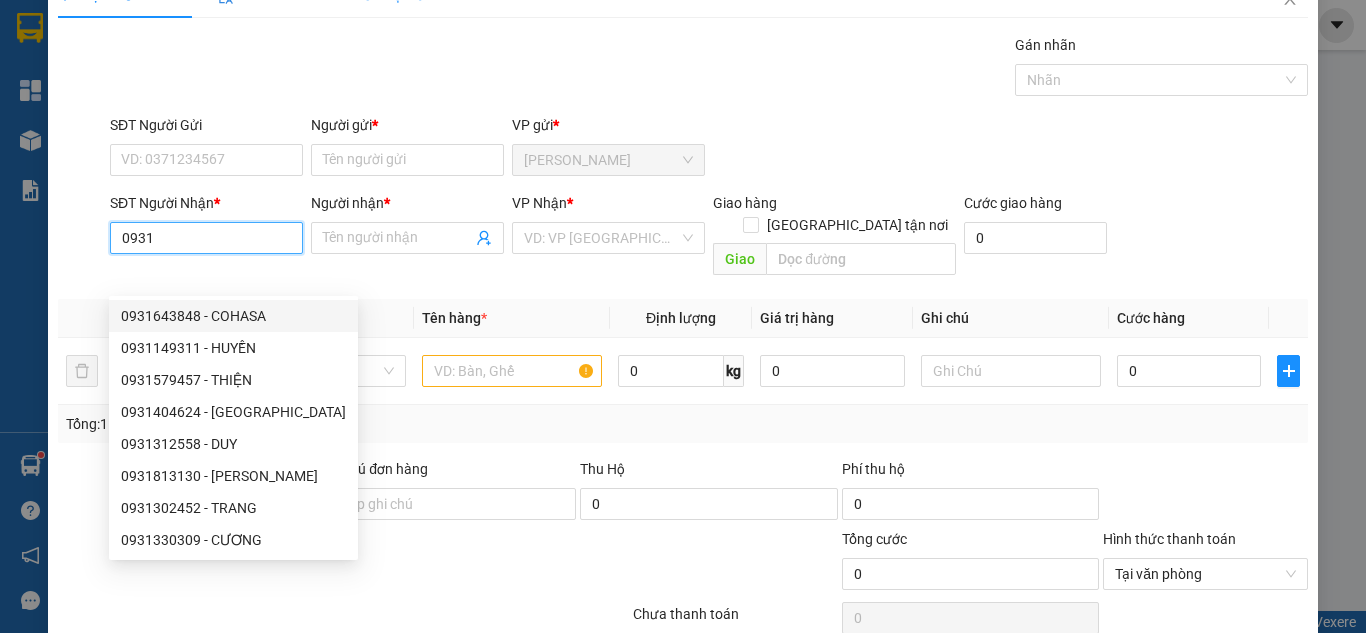 scroll, scrollTop: 0, scrollLeft: 0, axis: both 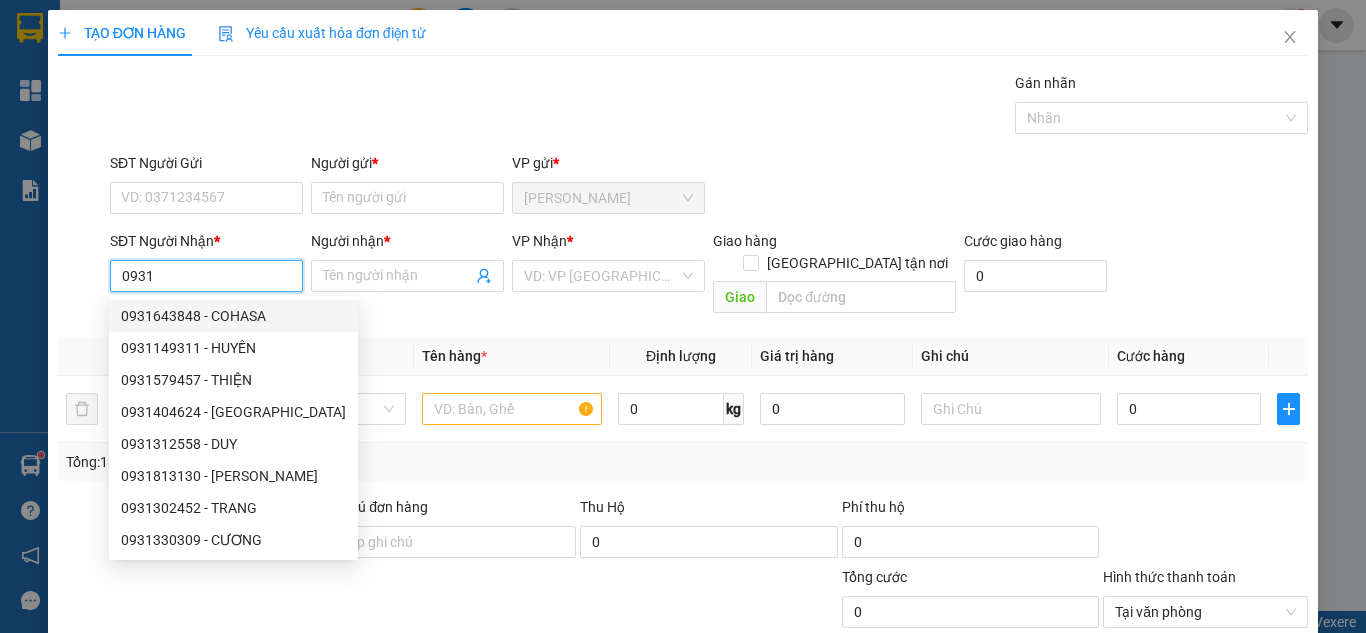 click on "0931" at bounding box center (206, 276) 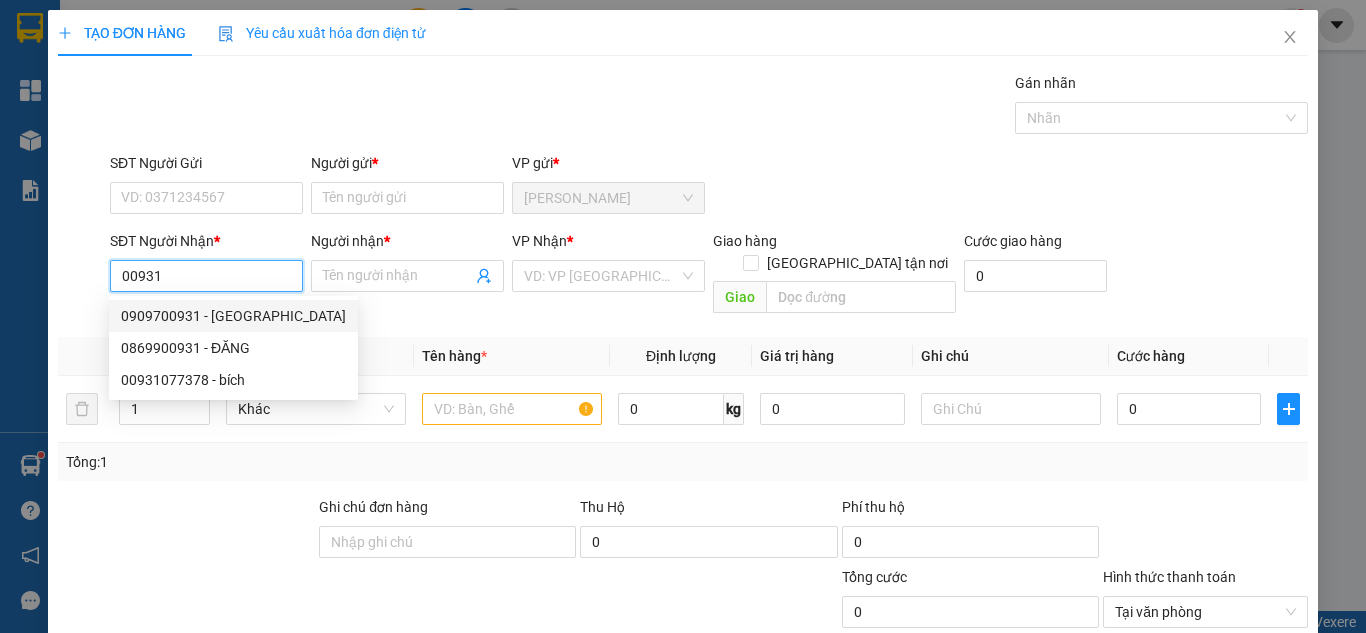 drag, startPoint x: 154, startPoint y: 318, endPoint x: 170, endPoint y: 303, distance: 21.931713 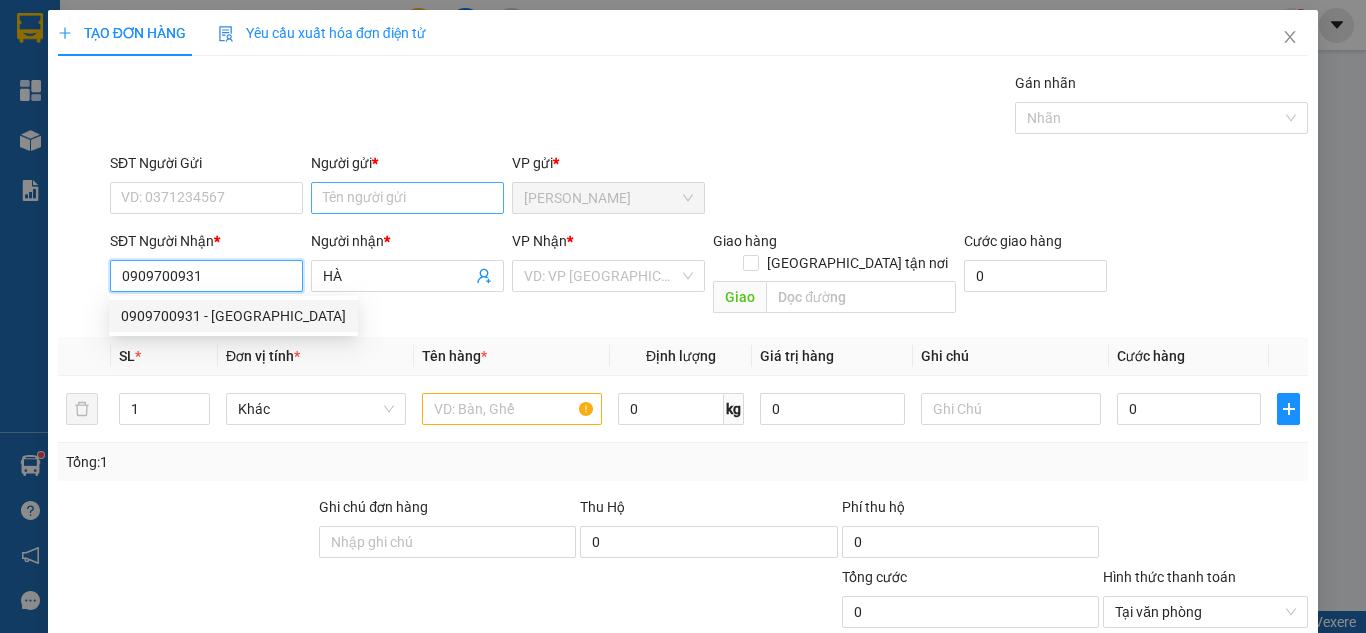 type on "0909700931" 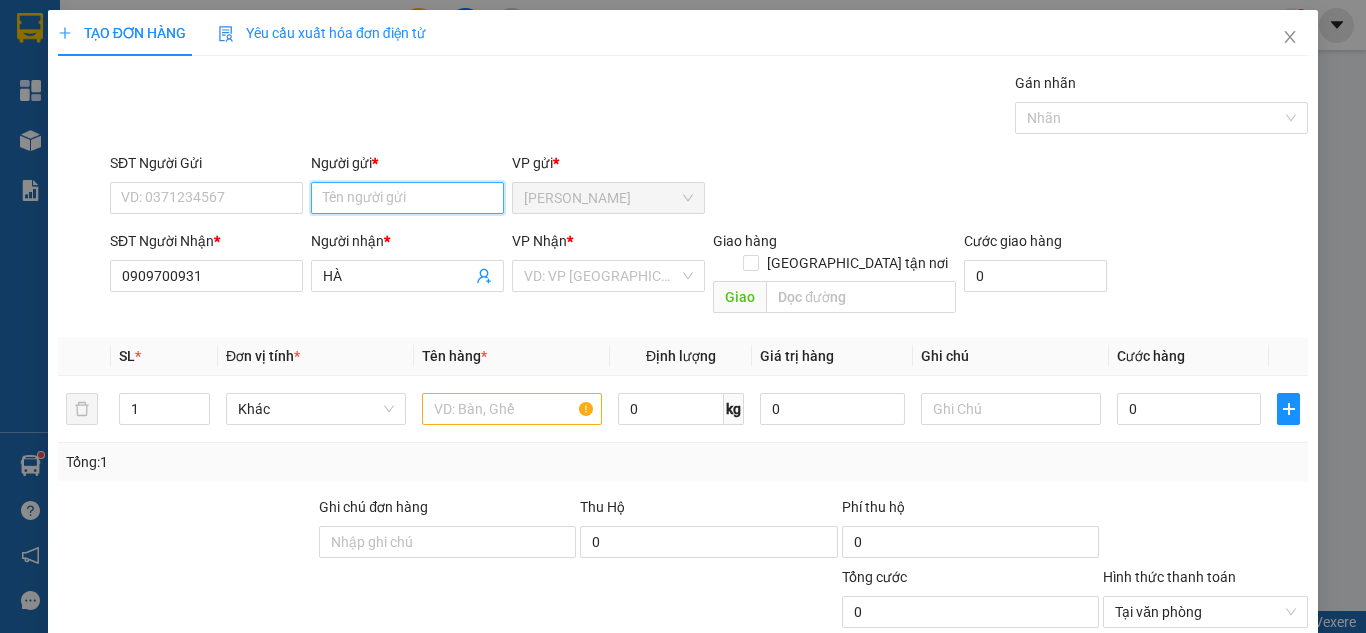 click on "Người gửi  *" at bounding box center (407, 198) 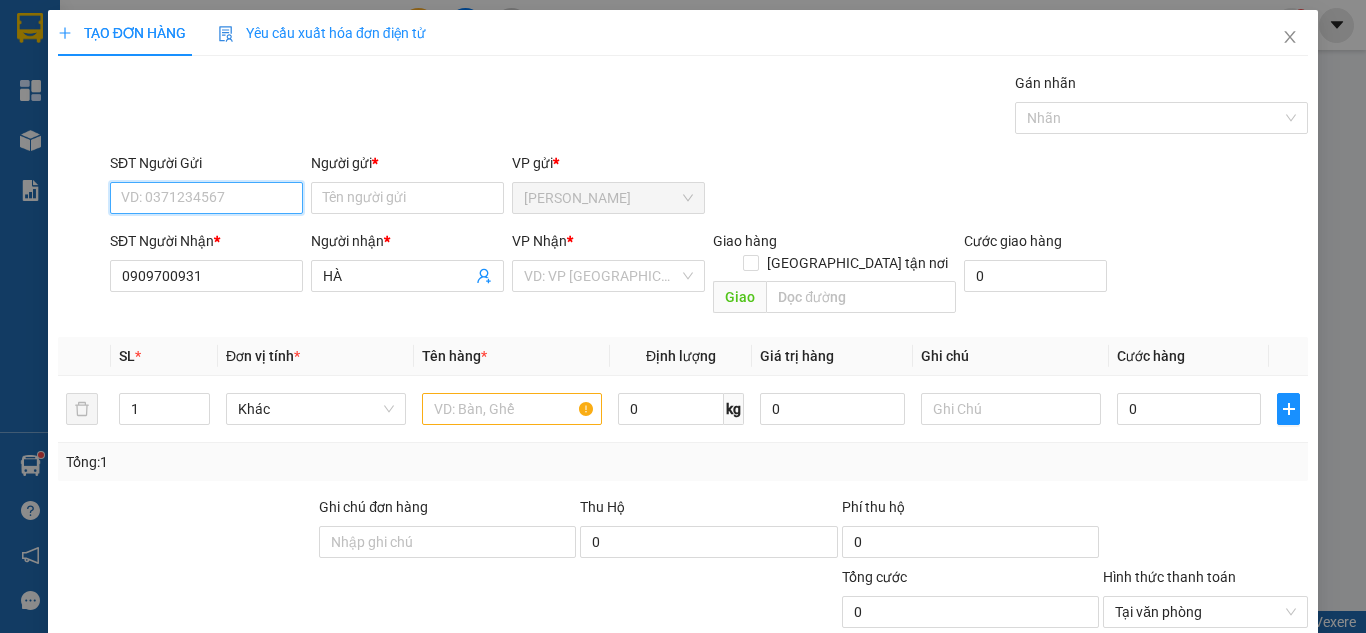 click on "SĐT Người Gửi" at bounding box center [206, 198] 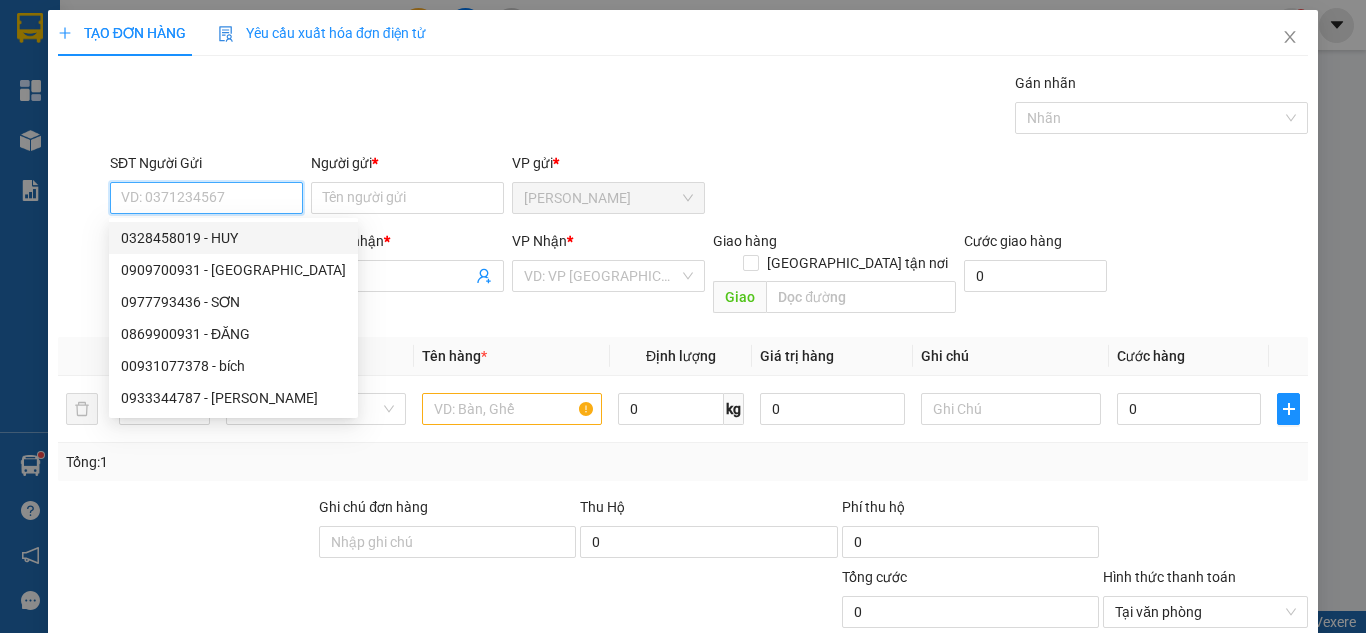 click on "0328458019 - HUY" at bounding box center (233, 238) 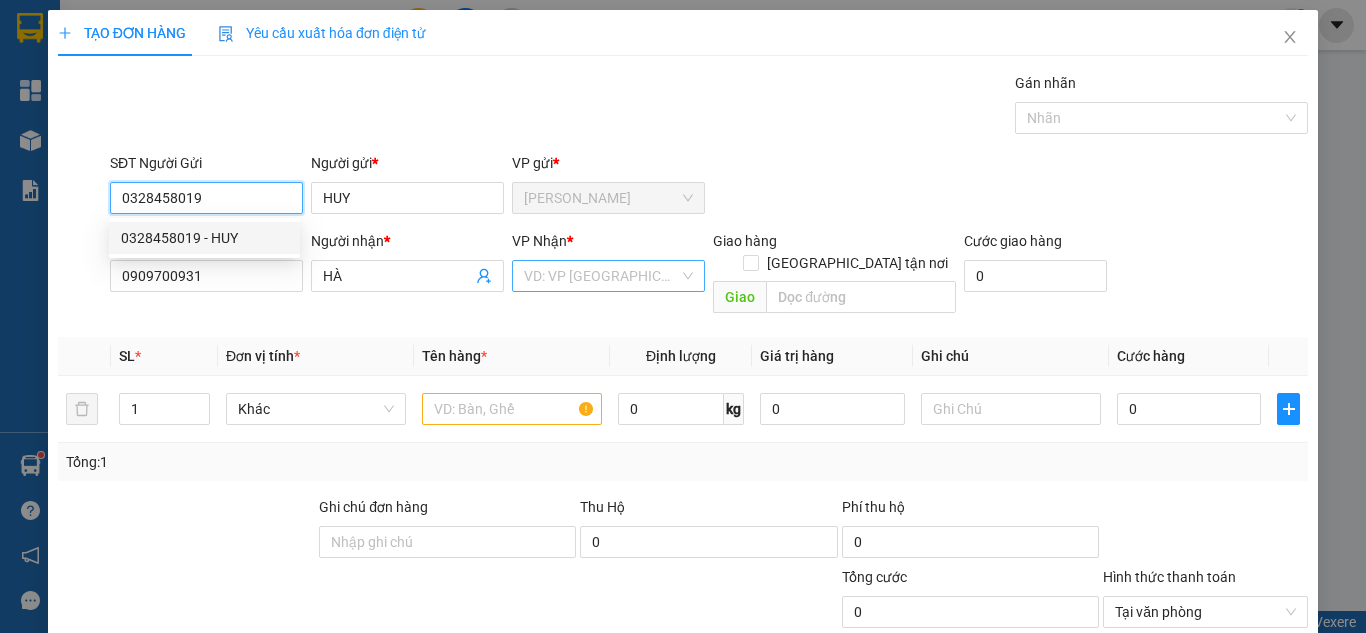 click on "VD: VP [GEOGRAPHIC_DATA]" at bounding box center (608, 276) 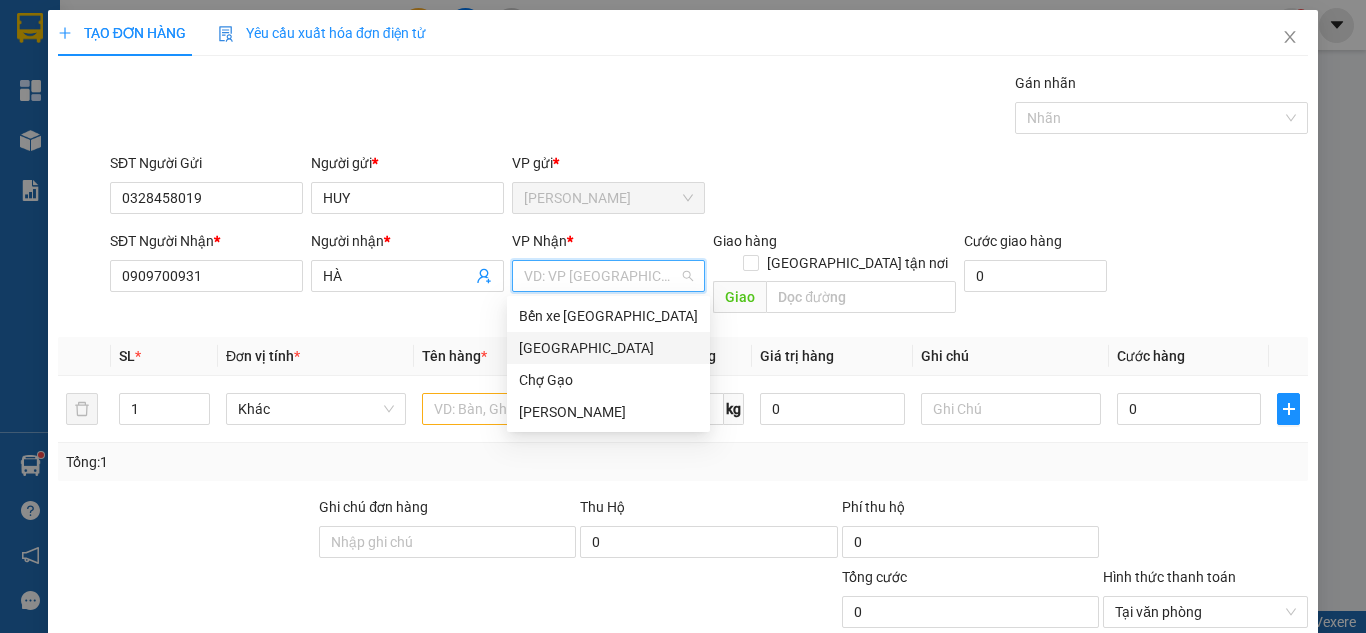 click on "[GEOGRAPHIC_DATA]" at bounding box center [608, 348] 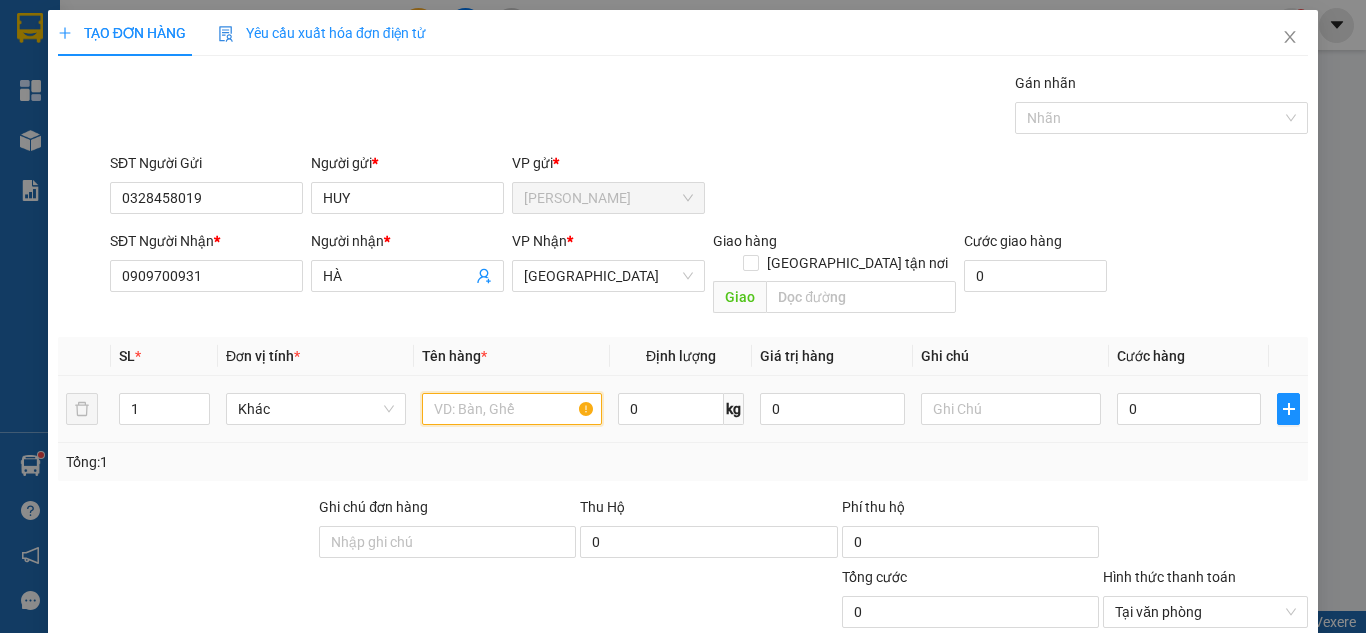 click at bounding box center (512, 409) 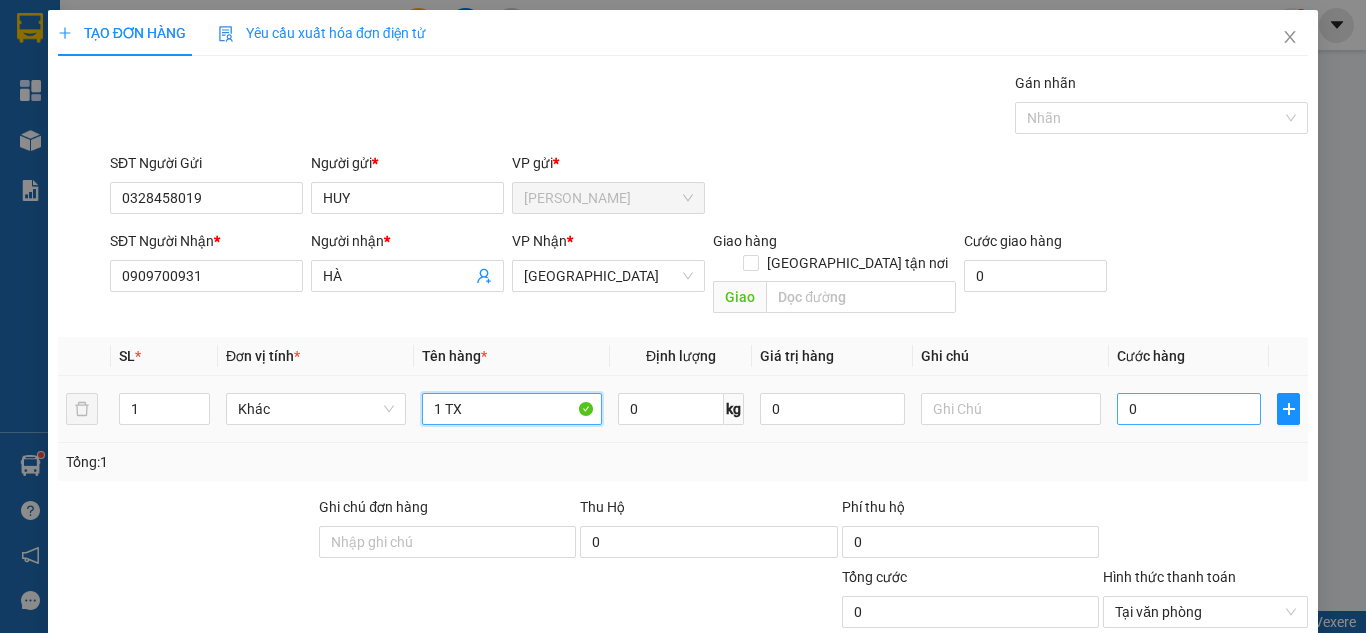 type on "1 TX" 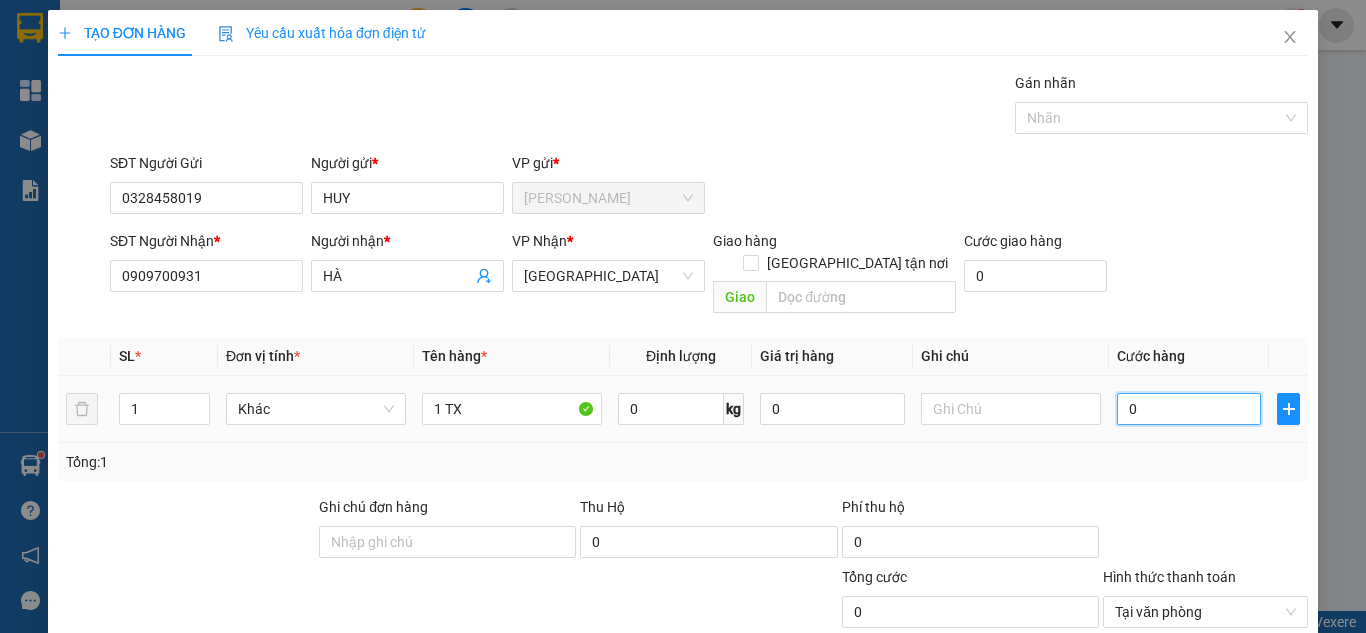 click on "0" at bounding box center (1189, 409) 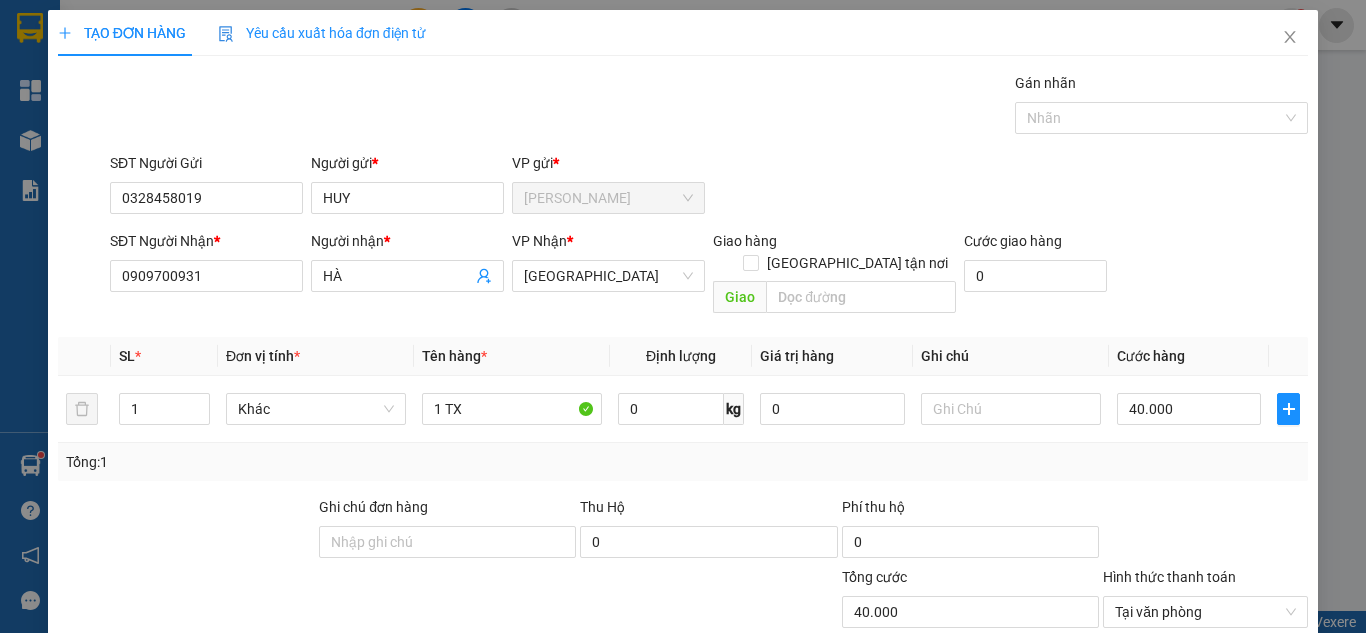 click on "SĐT Người Nhận  * 0909700931 Người nhận  * HÀ VP Nhận  * [GEOGRAPHIC_DATA] Giao hàng [GEOGRAPHIC_DATA] tận nơi Giao Cước giao hàng 0" at bounding box center (709, 276) 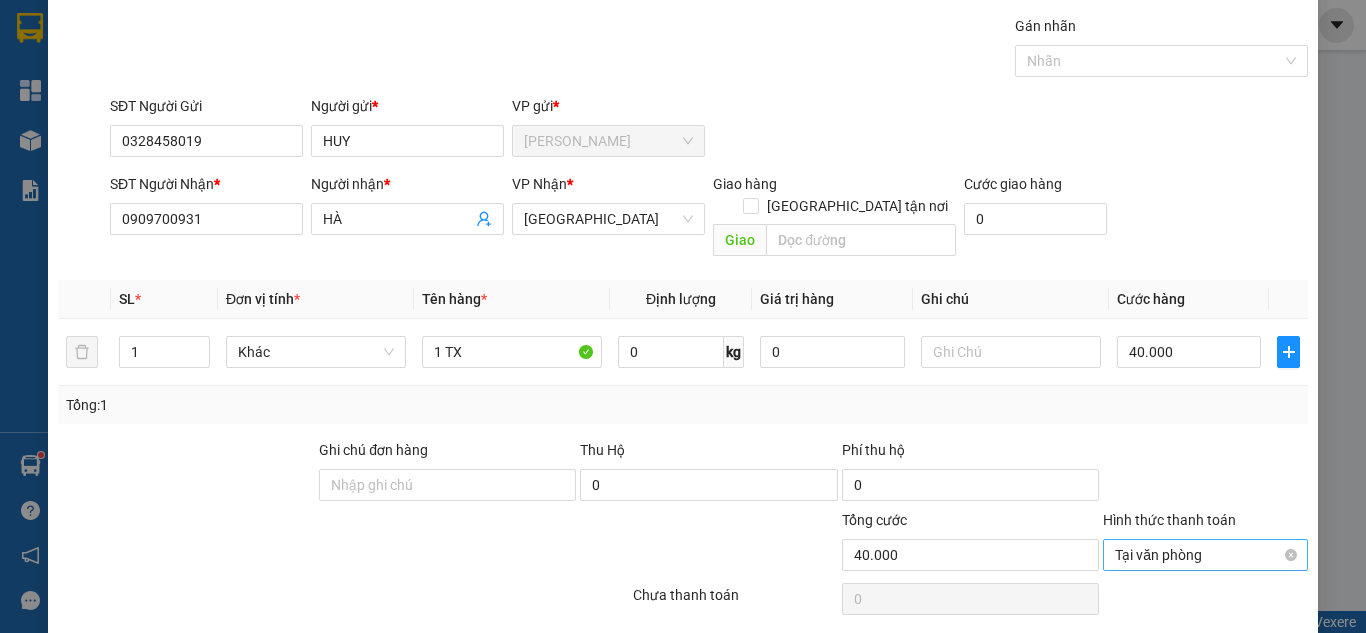 scroll, scrollTop: 107, scrollLeft: 0, axis: vertical 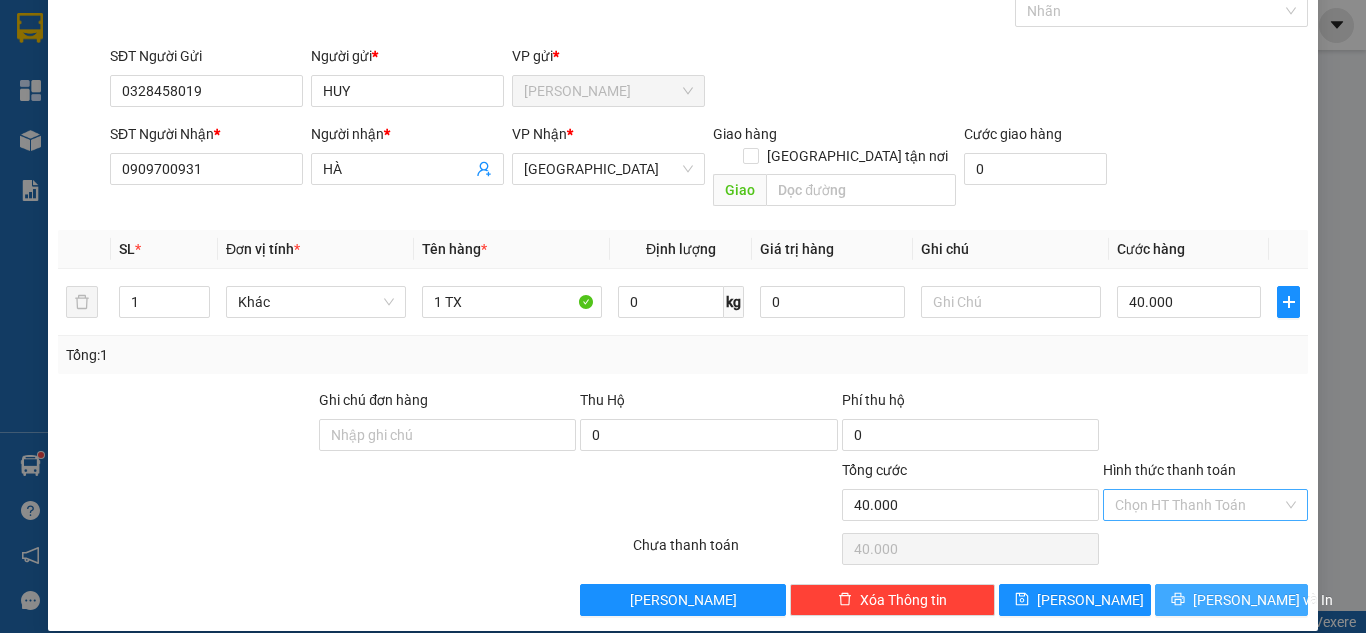 click on "[PERSON_NAME] và In" at bounding box center [1231, 600] 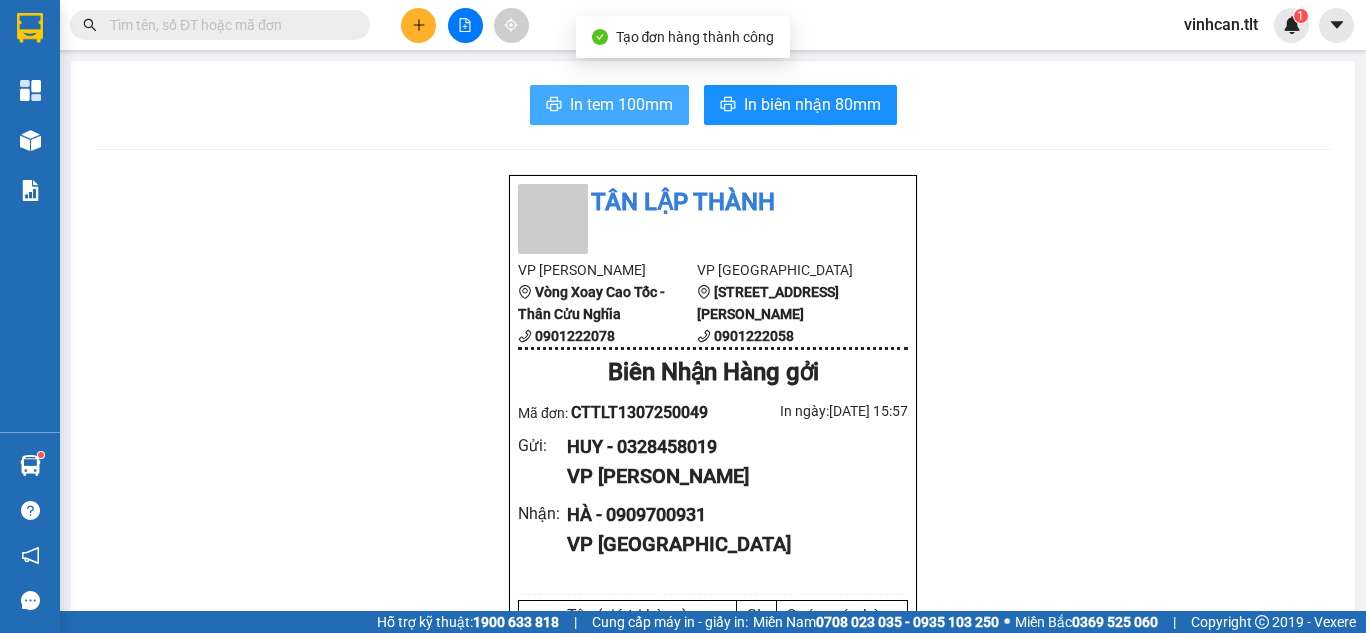 click on "In tem 100mm" at bounding box center (621, 104) 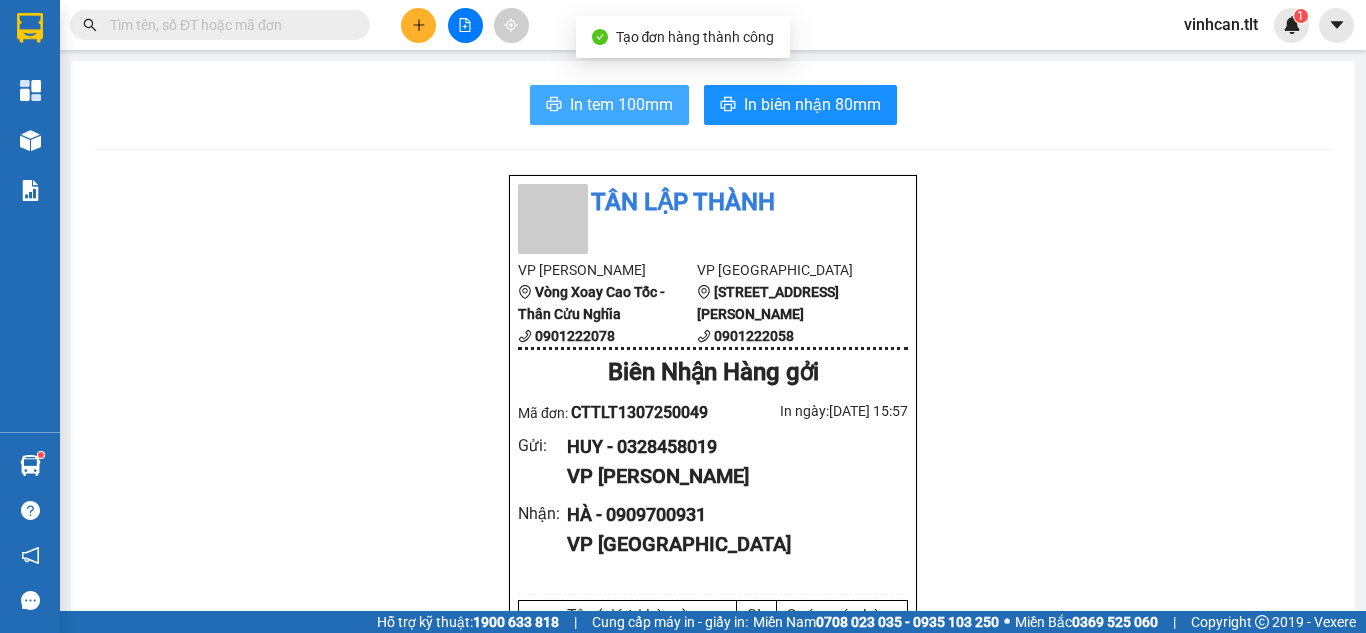 scroll, scrollTop: 0, scrollLeft: 0, axis: both 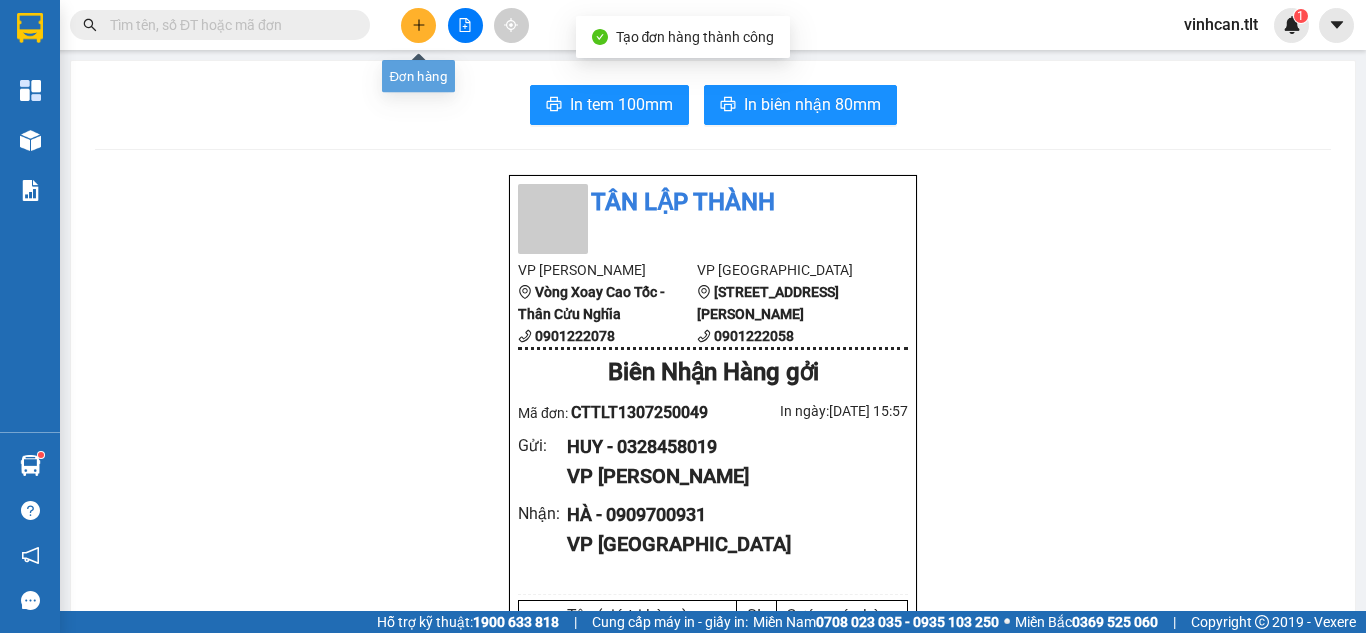 click at bounding box center [418, 25] 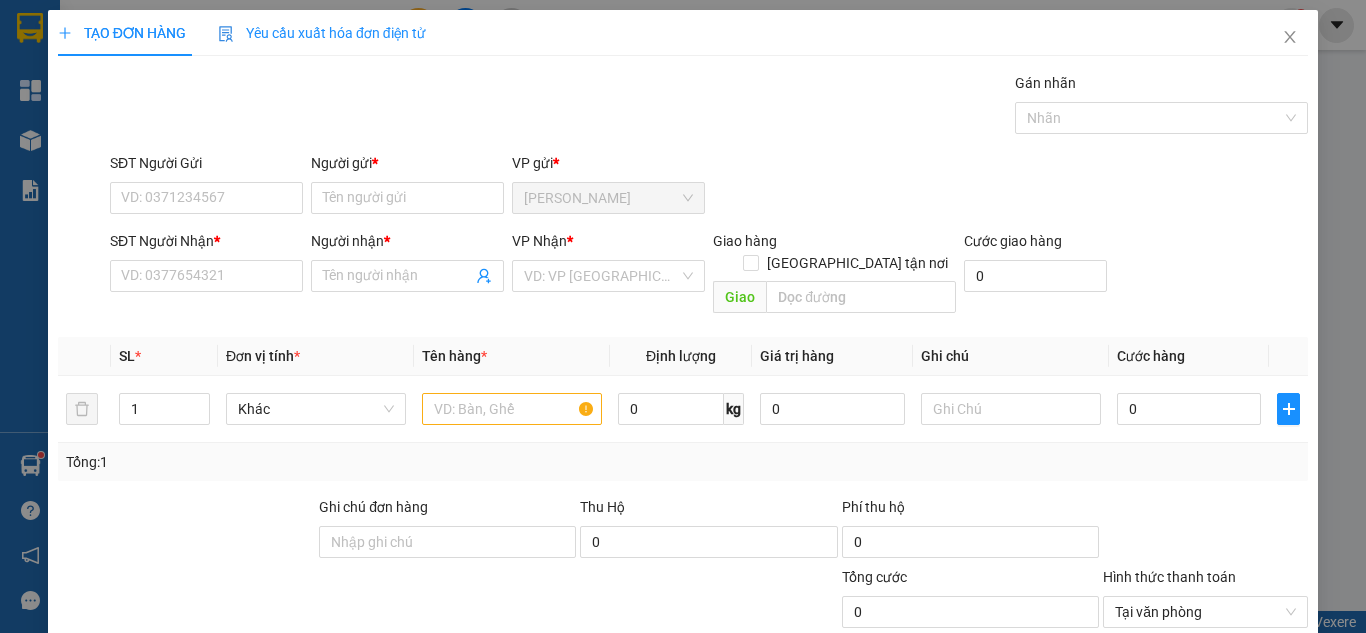 click on "SĐT Người Nhận  * VD: 0377654321" at bounding box center [206, 265] 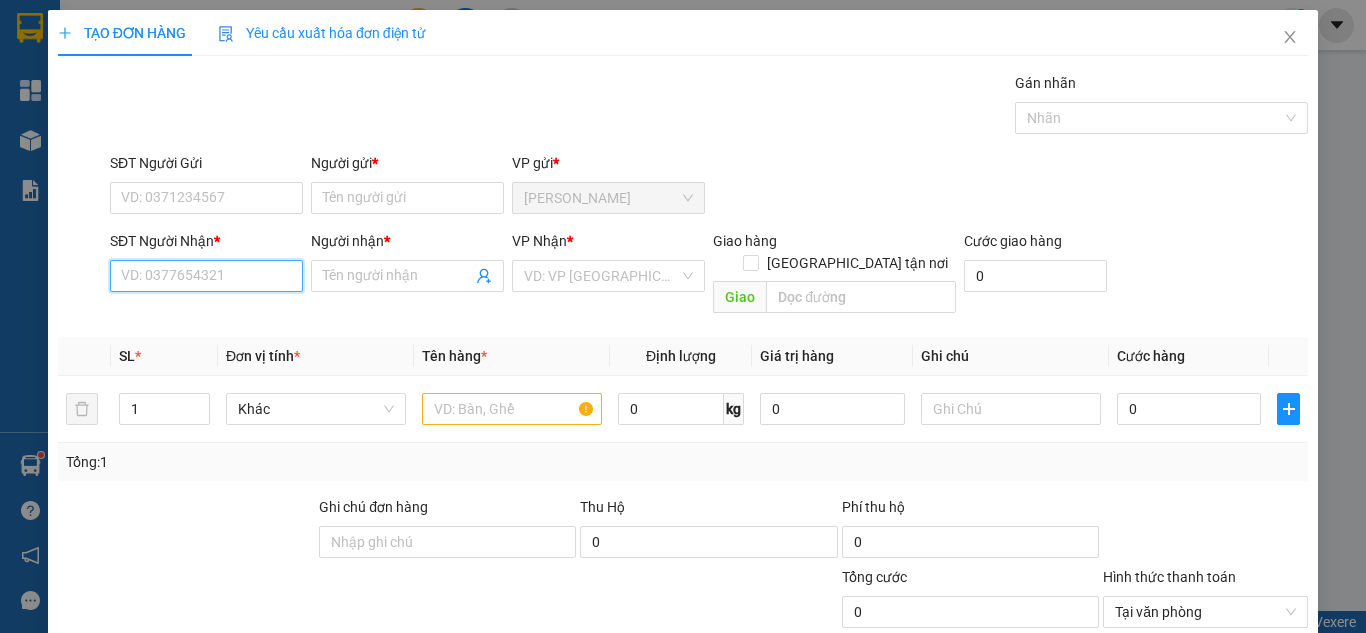 click on "SĐT Người Nhận  *" at bounding box center (206, 276) 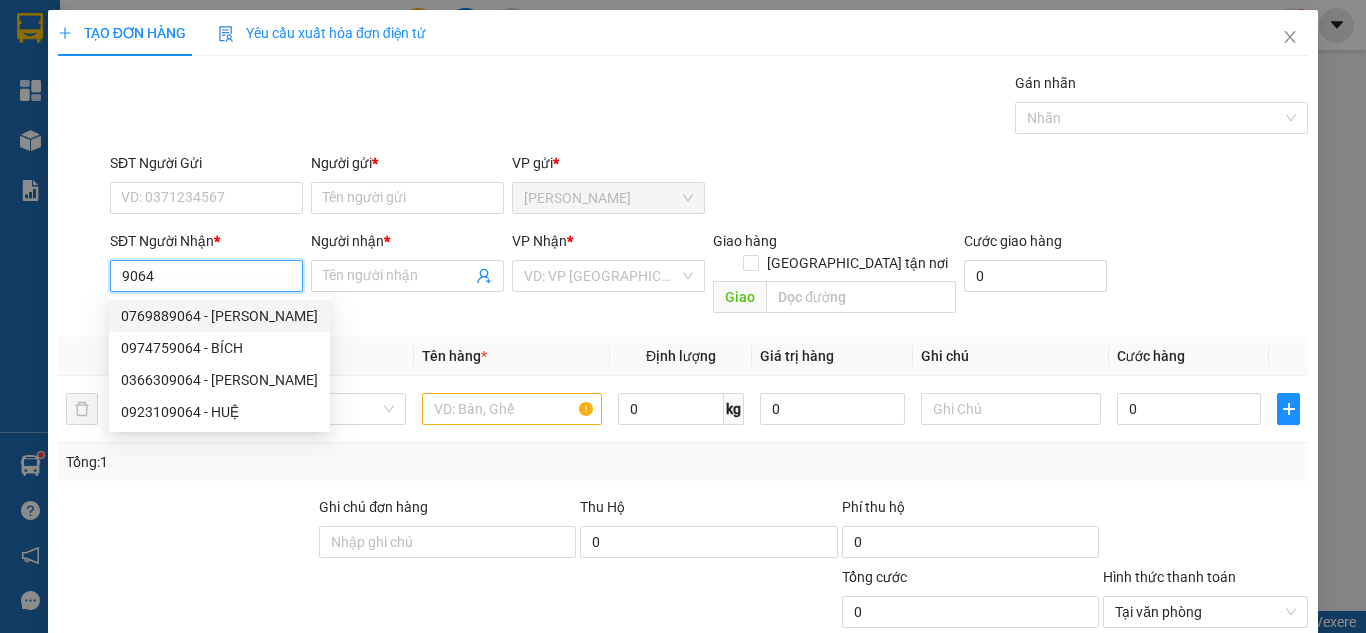 drag, startPoint x: 257, startPoint y: 313, endPoint x: 270, endPoint y: 244, distance: 70.21396 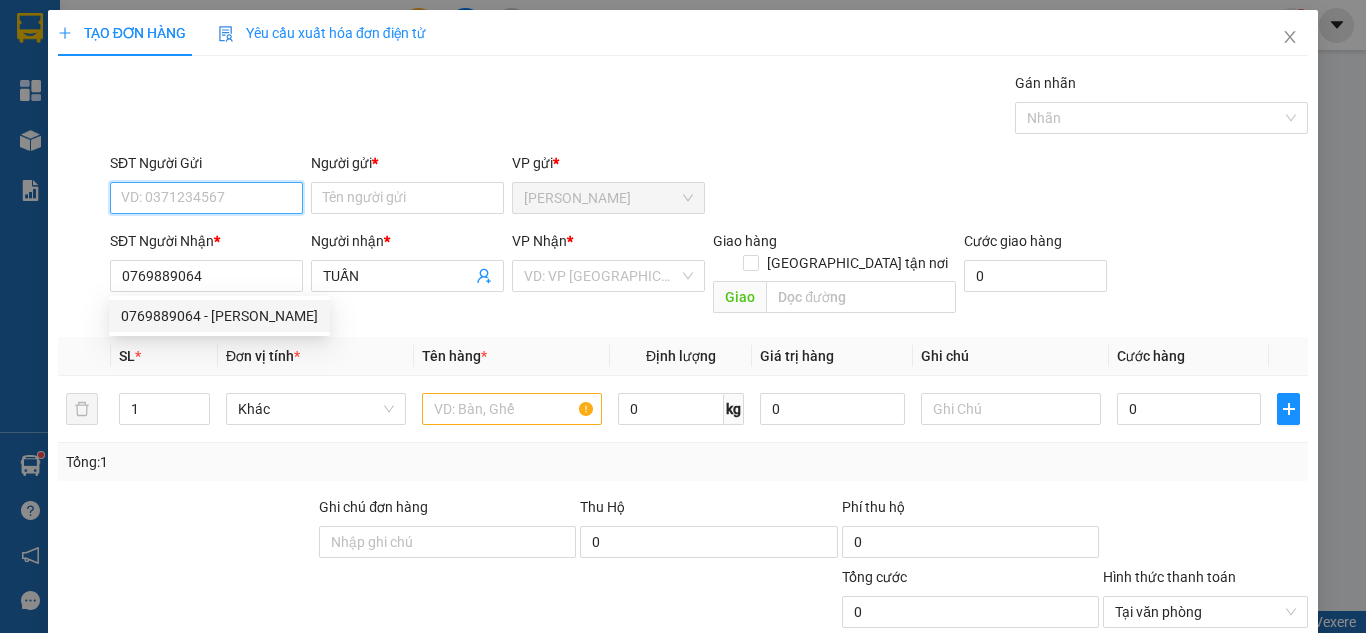 click on "SĐT Người Gửi" at bounding box center [206, 198] 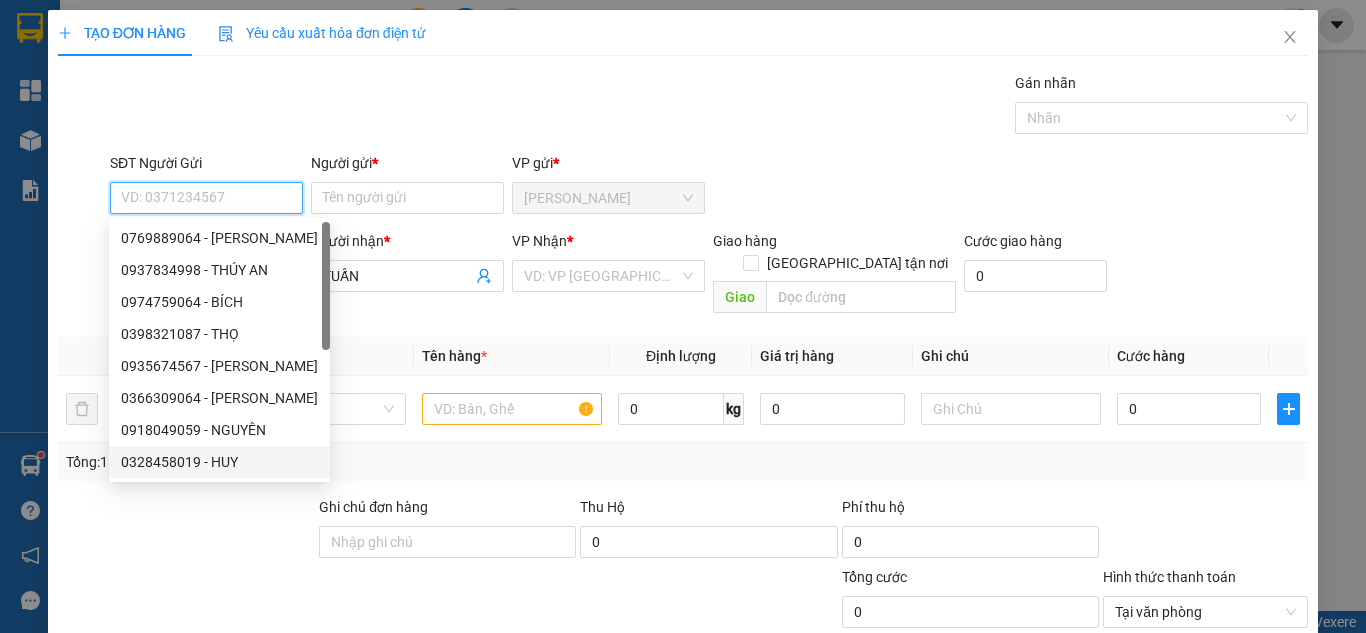 click on "0328458019 - HUY" at bounding box center (219, 462) 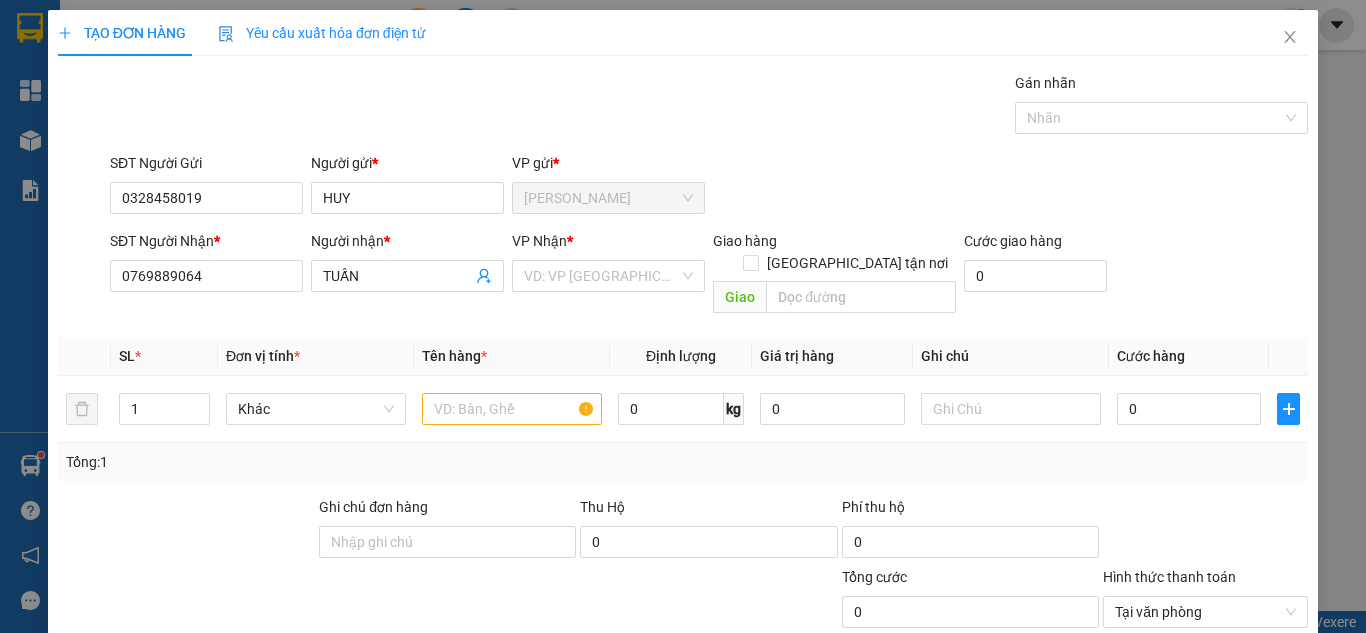 click on "VP Nhận  * VD: VP [GEOGRAPHIC_DATA]" at bounding box center [608, 265] 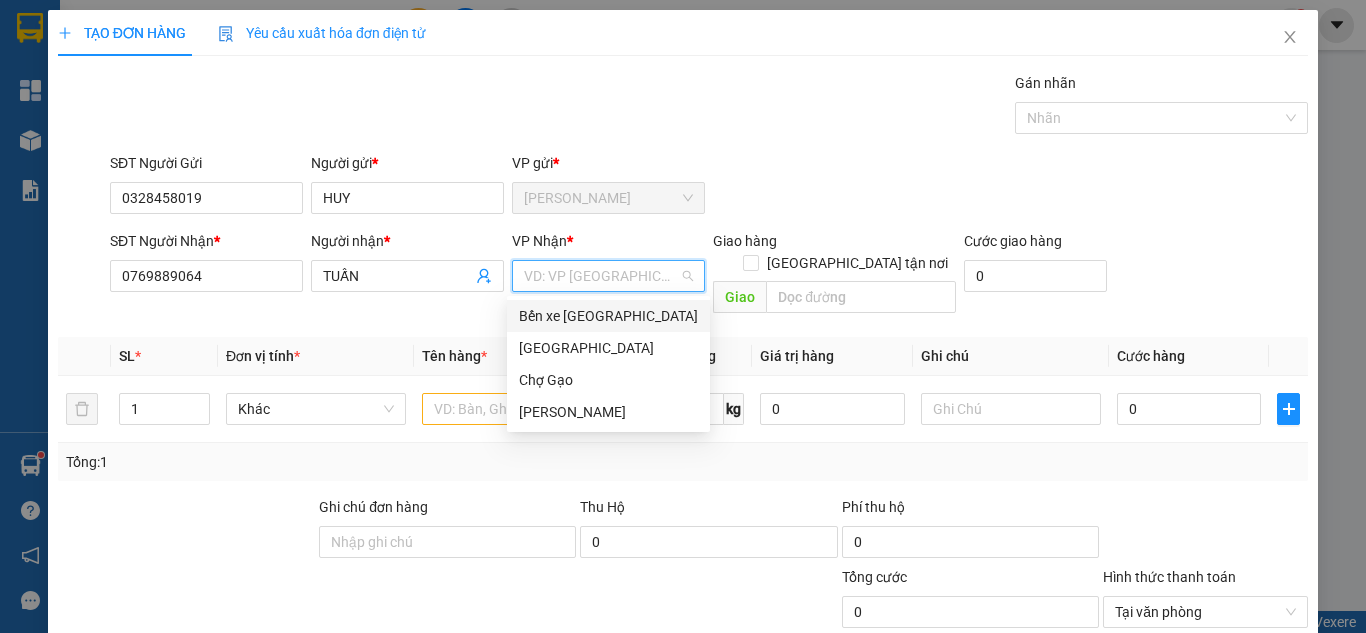 click at bounding box center (601, 276) 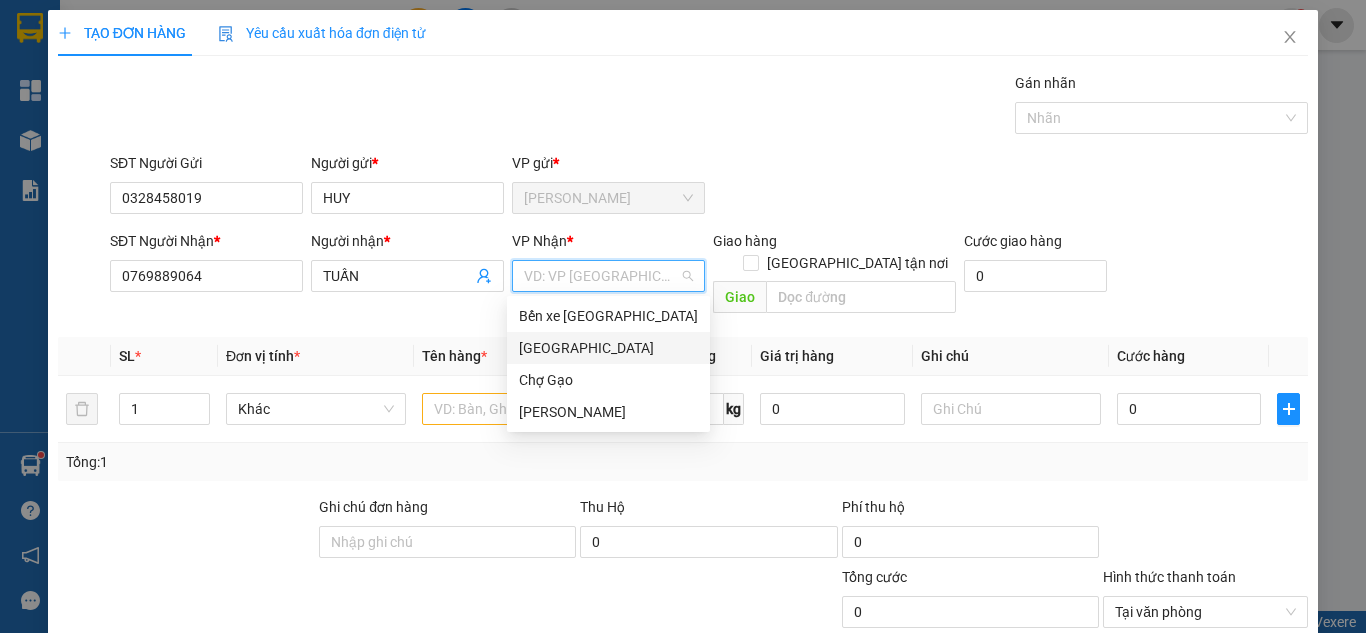 click on "[GEOGRAPHIC_DATA]" at bounding box center (608, 348) 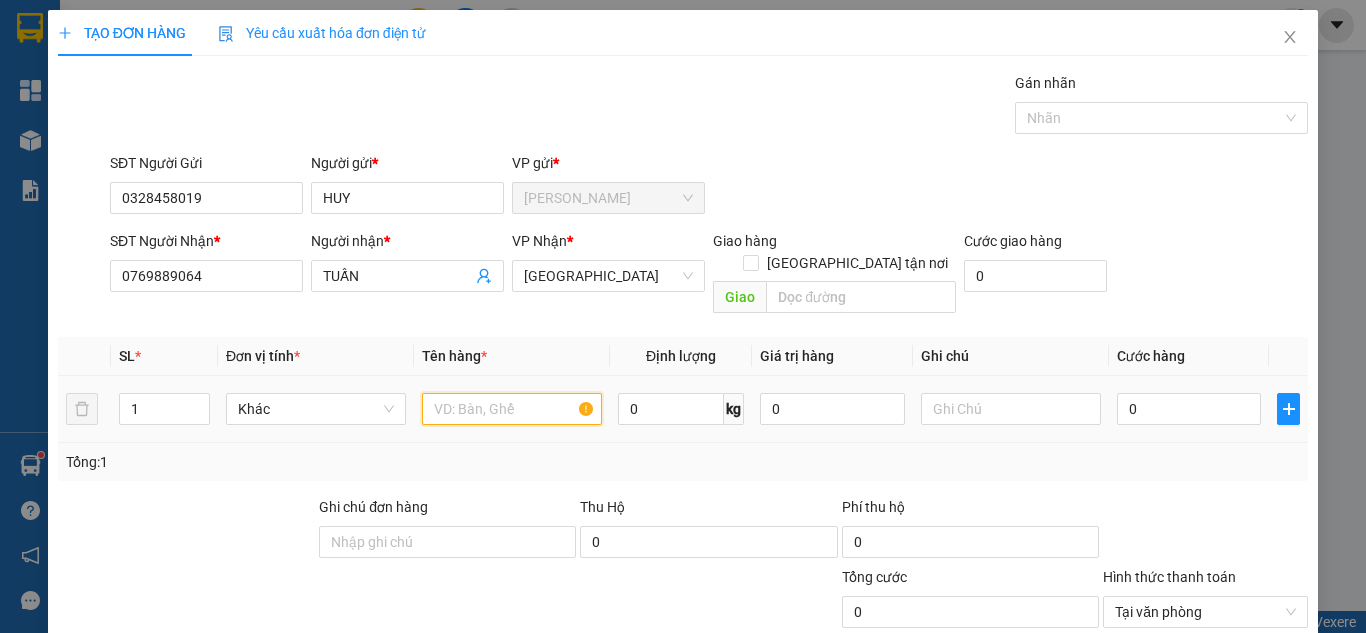 click at bounding box center [512, 409] 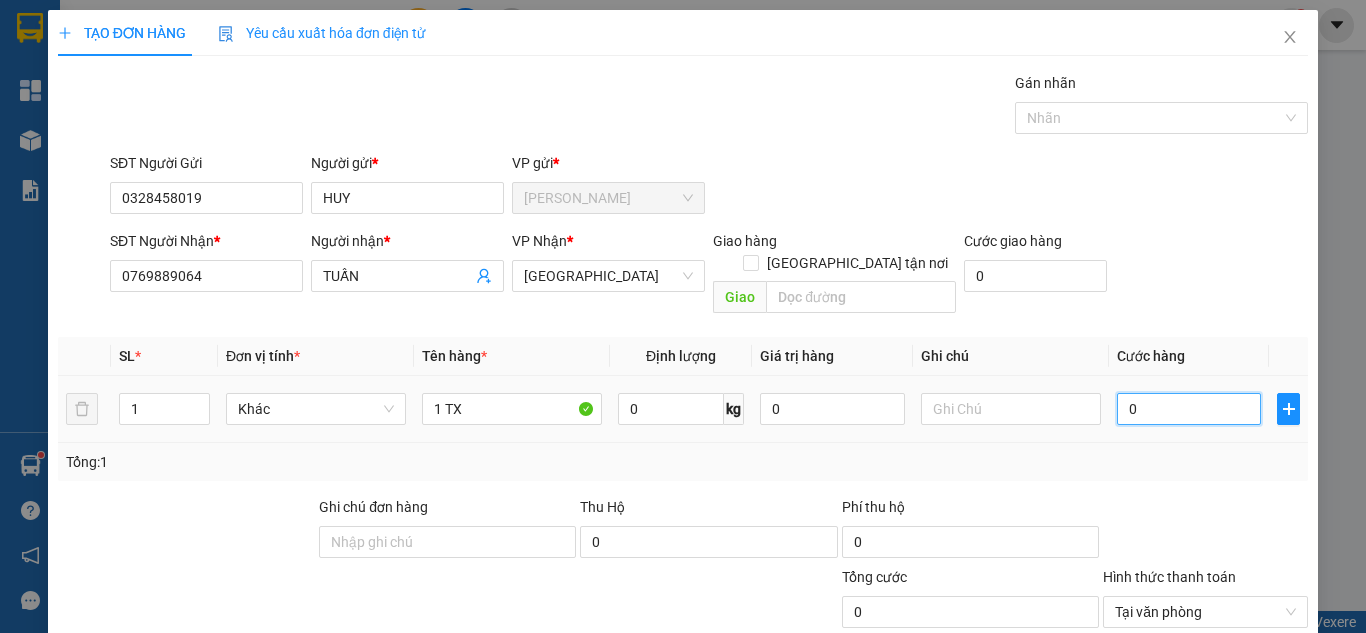drag, startPoint x: 1161, startPoint y: 378, endPoint x: 1168, endPoint y: 349, distance: 29.832869 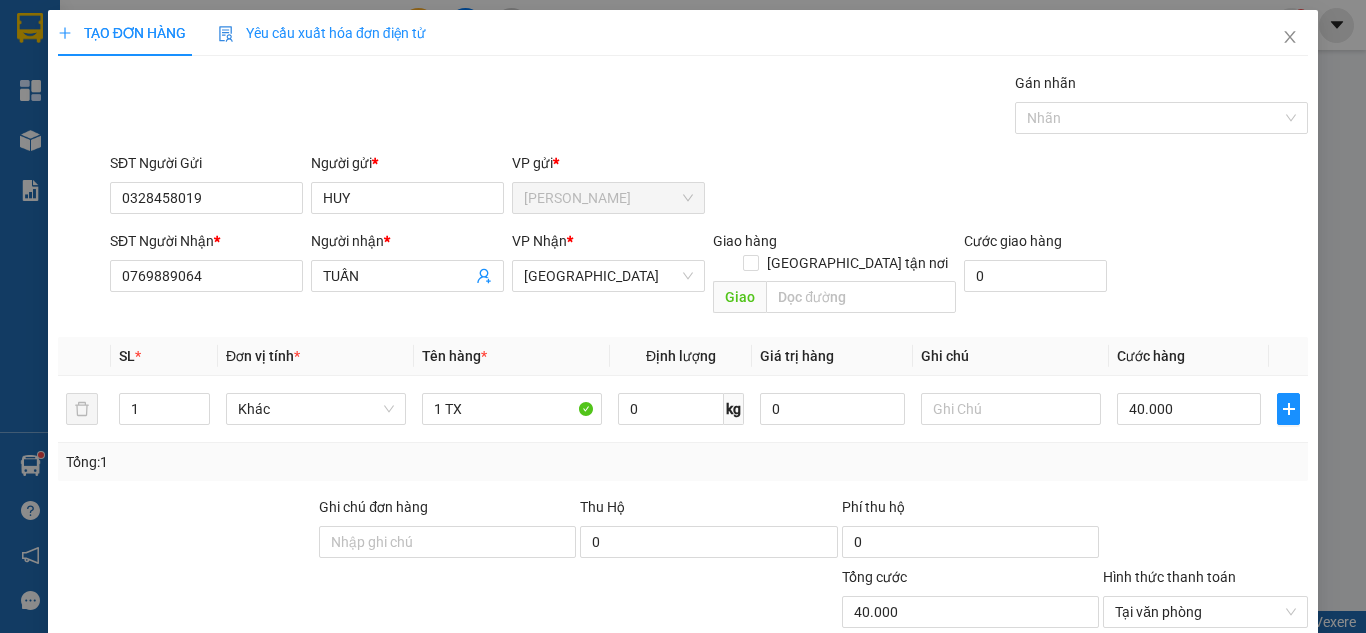 drag, startPoint x: 1193, startPoint y: 249, endPoint x: 1203, endPoint y: 254, distance: 11.18034 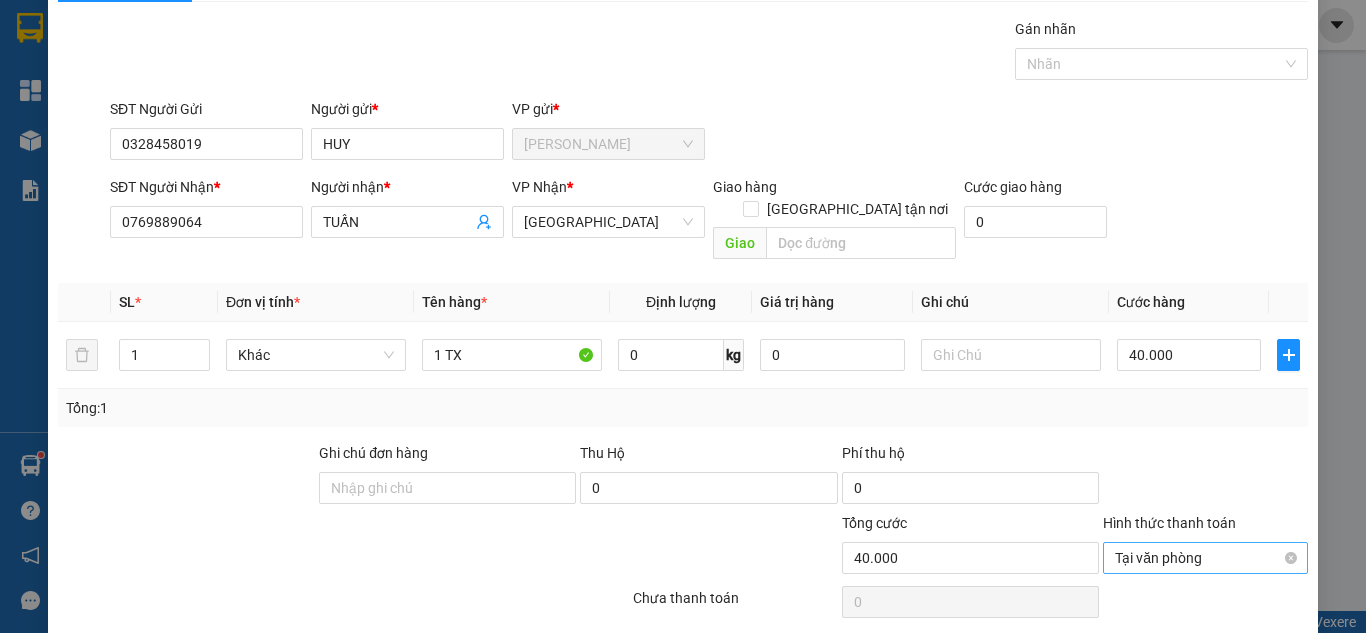 scroll, scrollTop: 107, scrollLeft: 0, axis: vertical 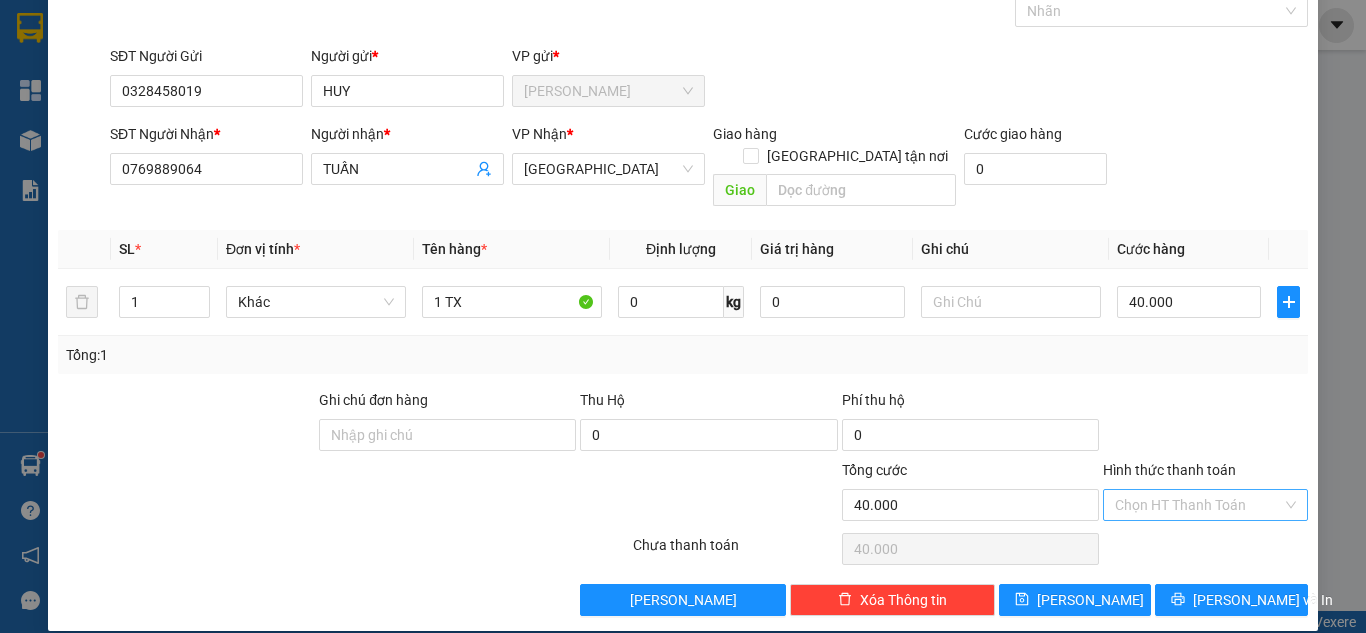 click on "TẠO ĐƠN HÀNG Yêu cầu xuất hóa đơn điện tử Transit Pickup Surcharge Ids Transit Deliver Surcharge Ids Transit Deliver Surcharge Transit Deliver Surcharge Gán nhãn   Nhãn SĐT Người Gửi 0328458019 Người gửi  * HUY VP gửi  * [PERSON_NAME] SĐT Người Nhận  * 0769889064 Người nhận  * TUẤN VP Nhận  * [GEOGRAPHIC_DATA] Giao hàng [GEOGRAPHIC_DATA] tận nơi Giao Cước giao hàng 0 SL  * Đơn vị tính  * Tên hàng  * Định lượng Giá trị hàng Ghi chú Cước hàng                   1 Khác 1 TX 0 kg 0 40.000 Tổng:  1 Ghi chú đơn hàng Thu Hộ 0 Phí thu hộ 0 Tổng cước 40.000 Hình thức thanh toán Chọn HT Thanh Toán Số tiền thu trước 0 Chưa thanh toán 40.000 Lưu nháp Xóa Thông tin [PERSON_NAME] và In" at bounding box center [683, 267] 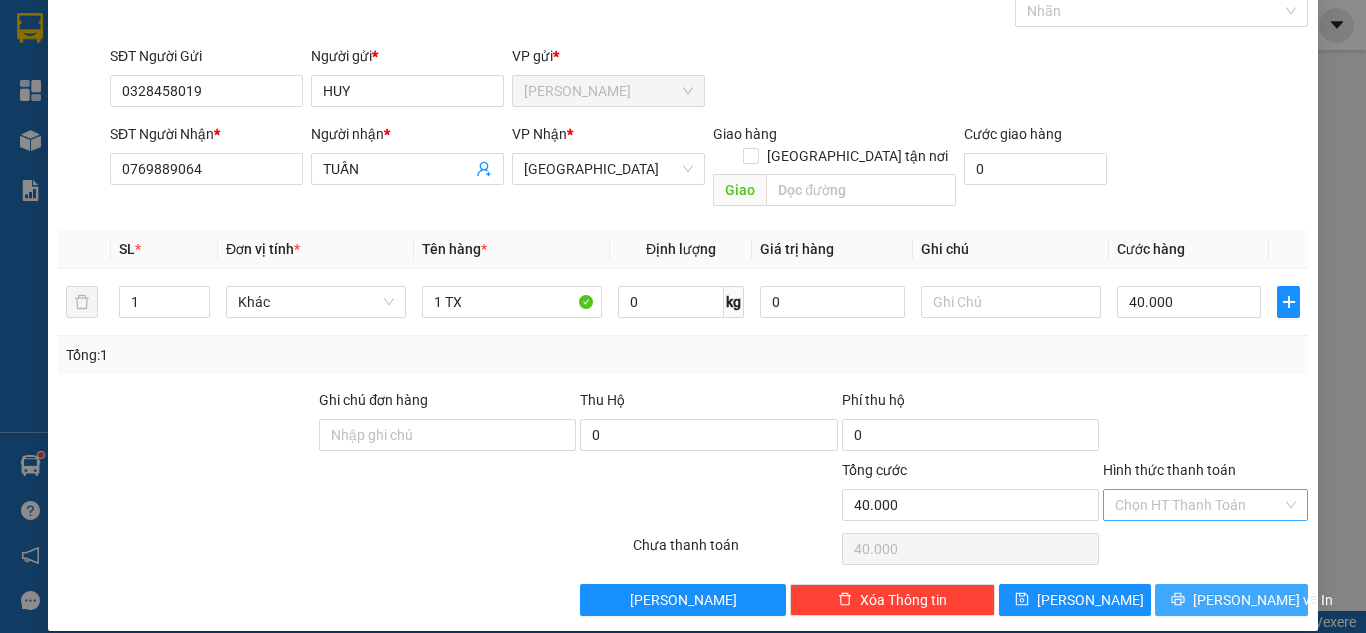 click on "[PERSON_NAME] và In" at bounding box center (1263, 600) 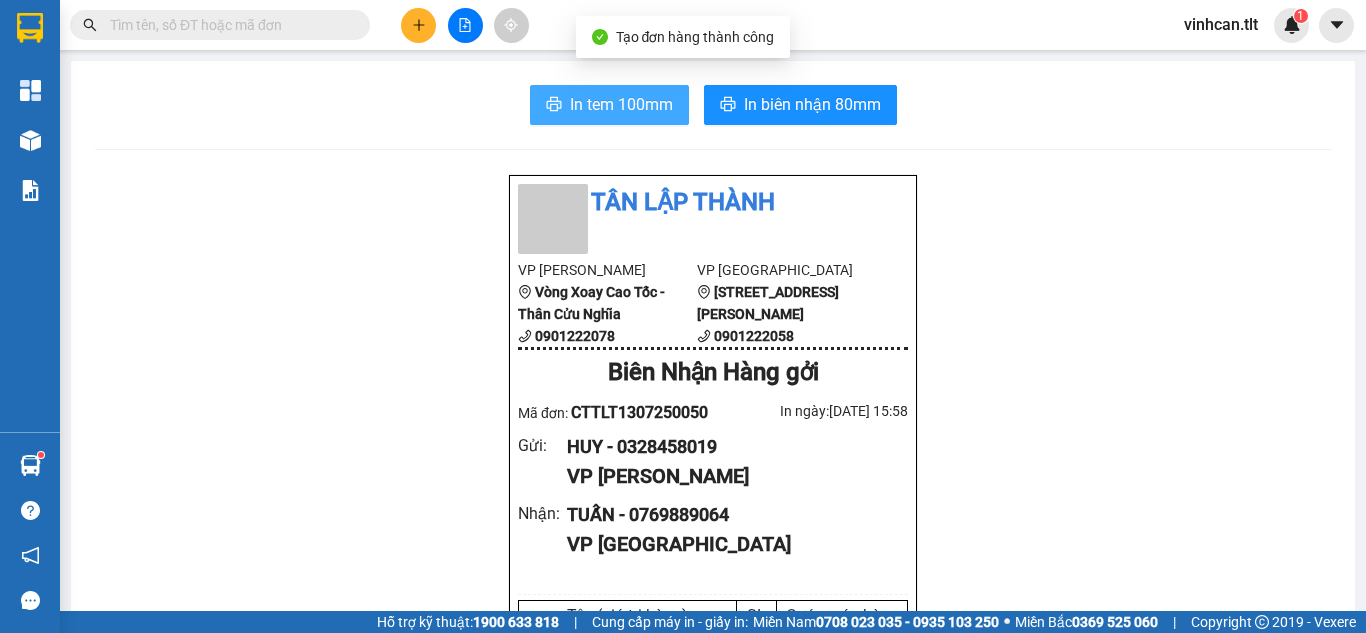 drag, startPoint x: 562, startPoint y: 106, endPoint x: 571, endPoint y: 96, distance: 13.453624 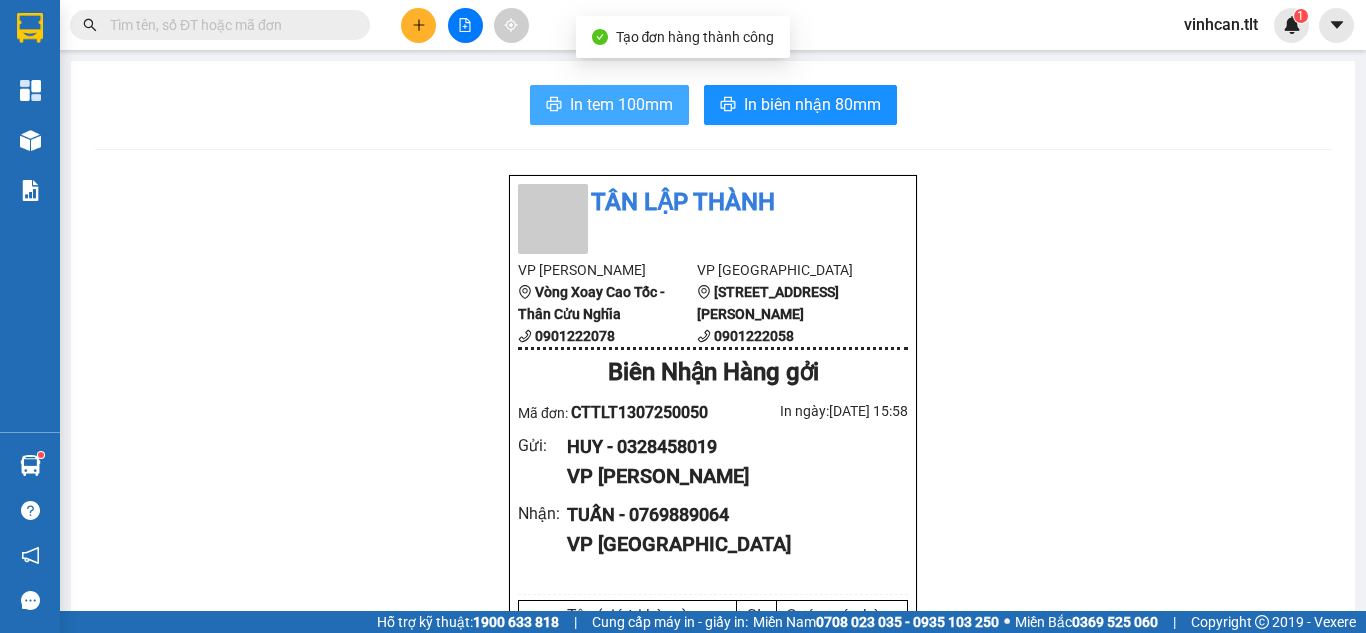 scroll, scrollTop: 0, scrollLeft: 0, axis: both 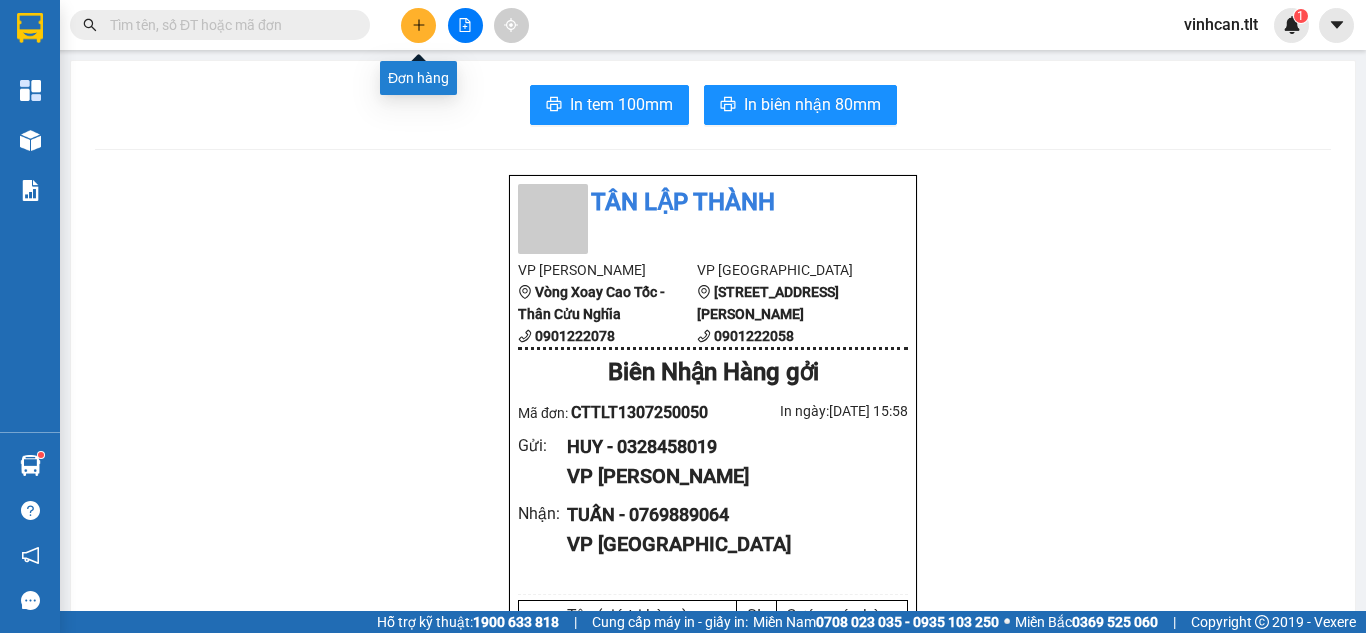 click at bounding box center [418, 25] 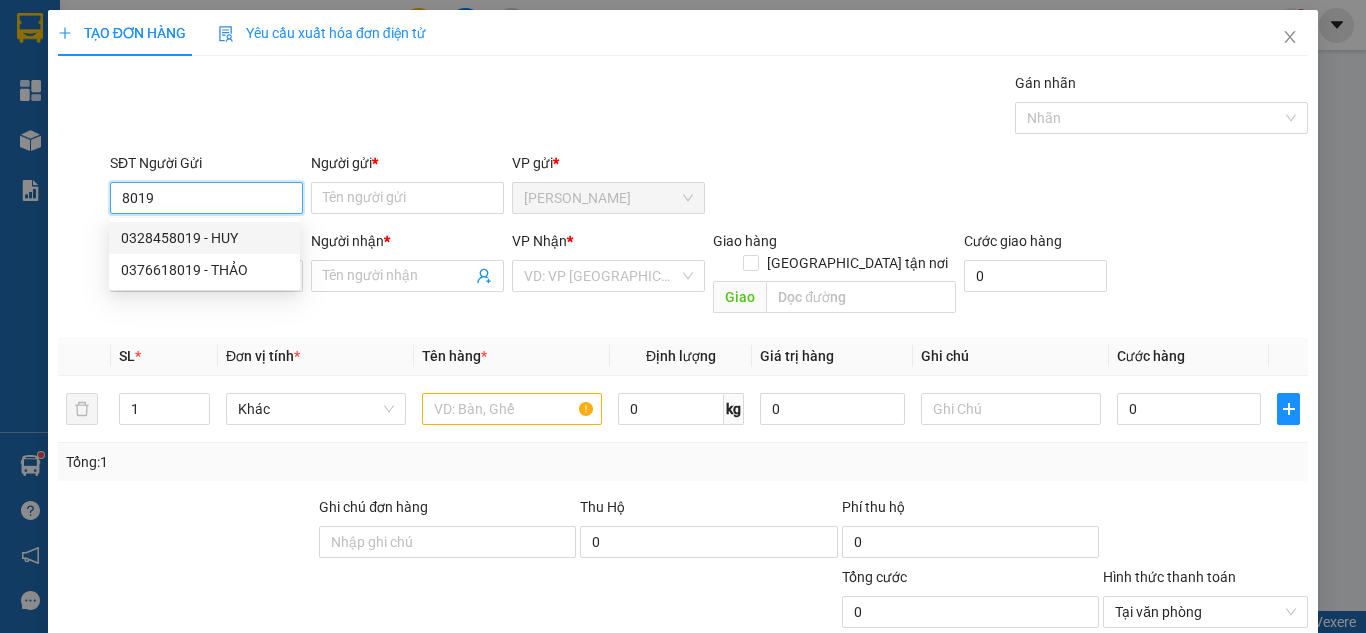 click on "0328458019 - HUY" at bounding box center [204, 238] 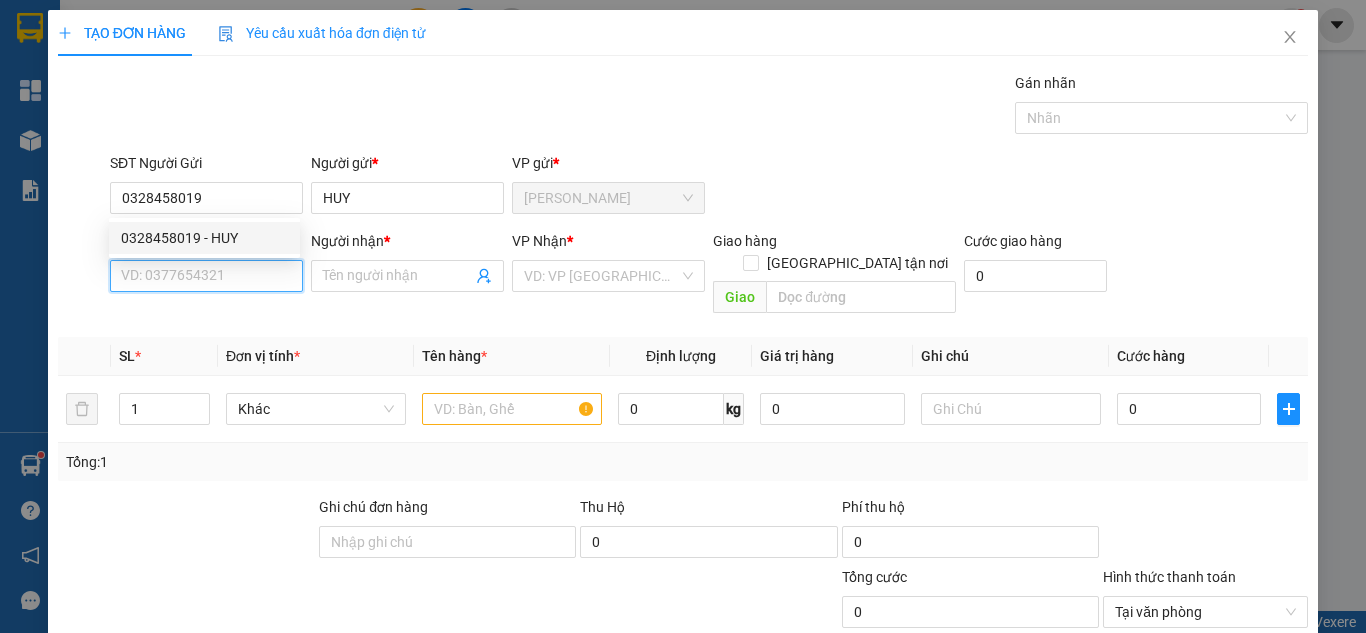 click on "SĐT Người Nhận  *" at bounding box center [206, 276] 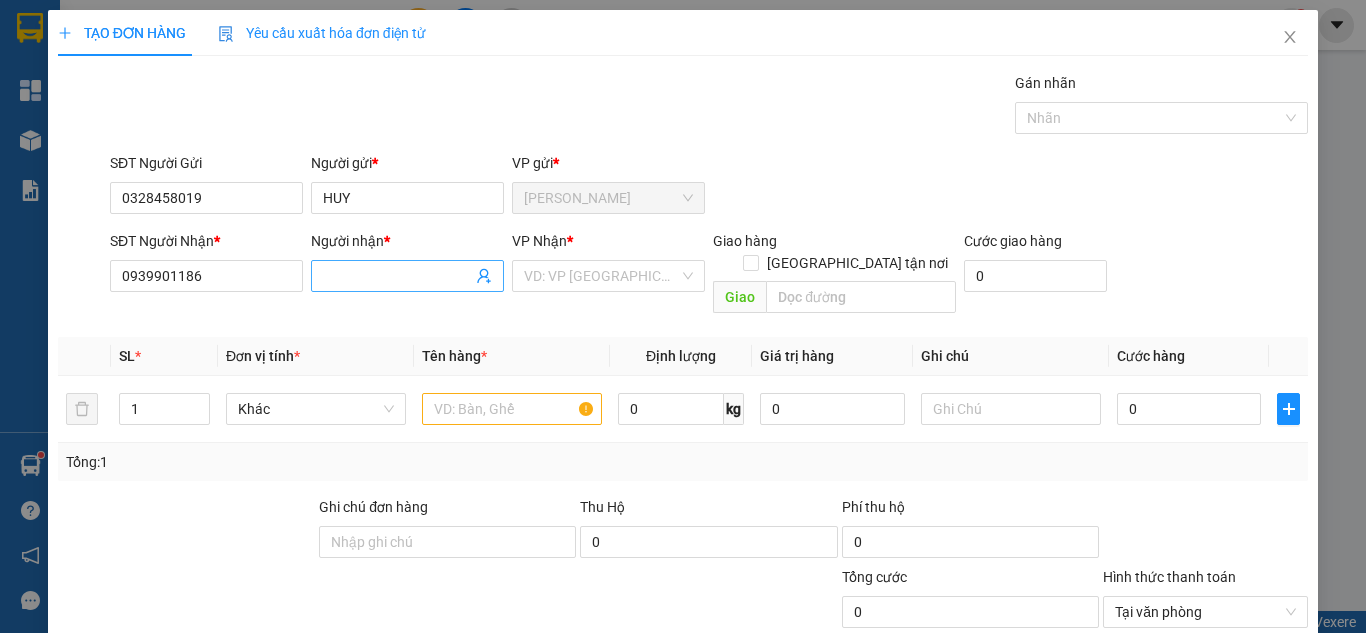 click on "Người nhận  *" at bounding box center (397, 276) 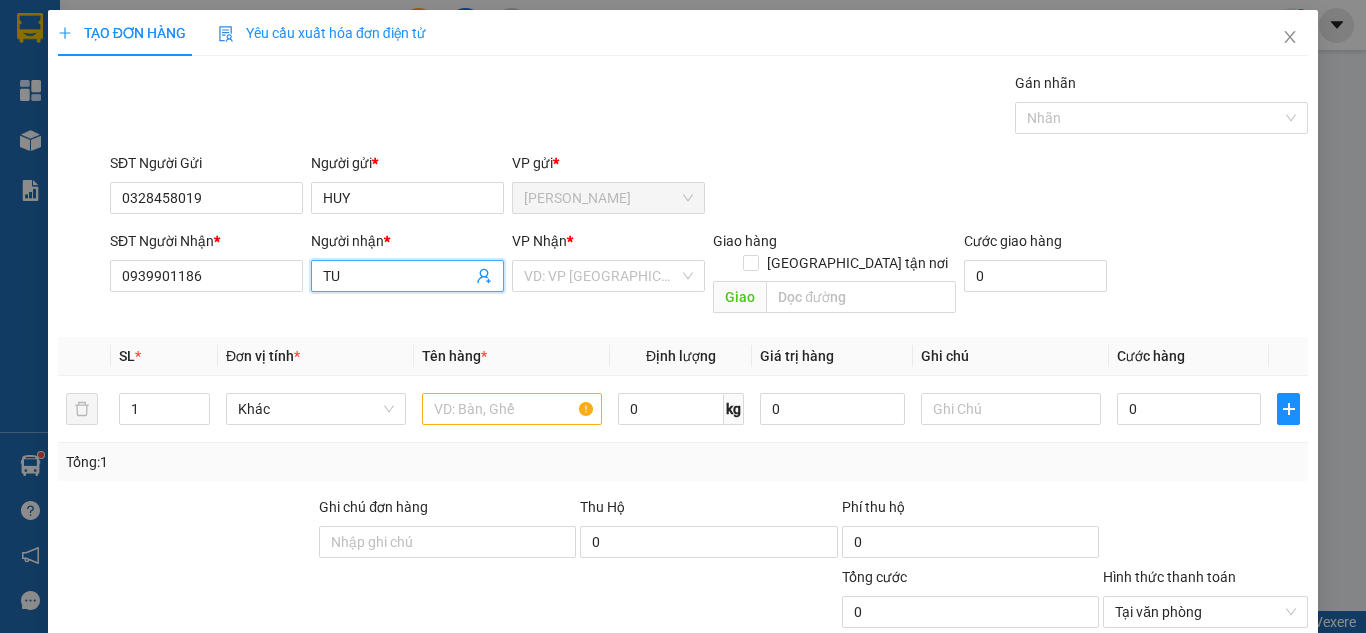 paste on "Â" 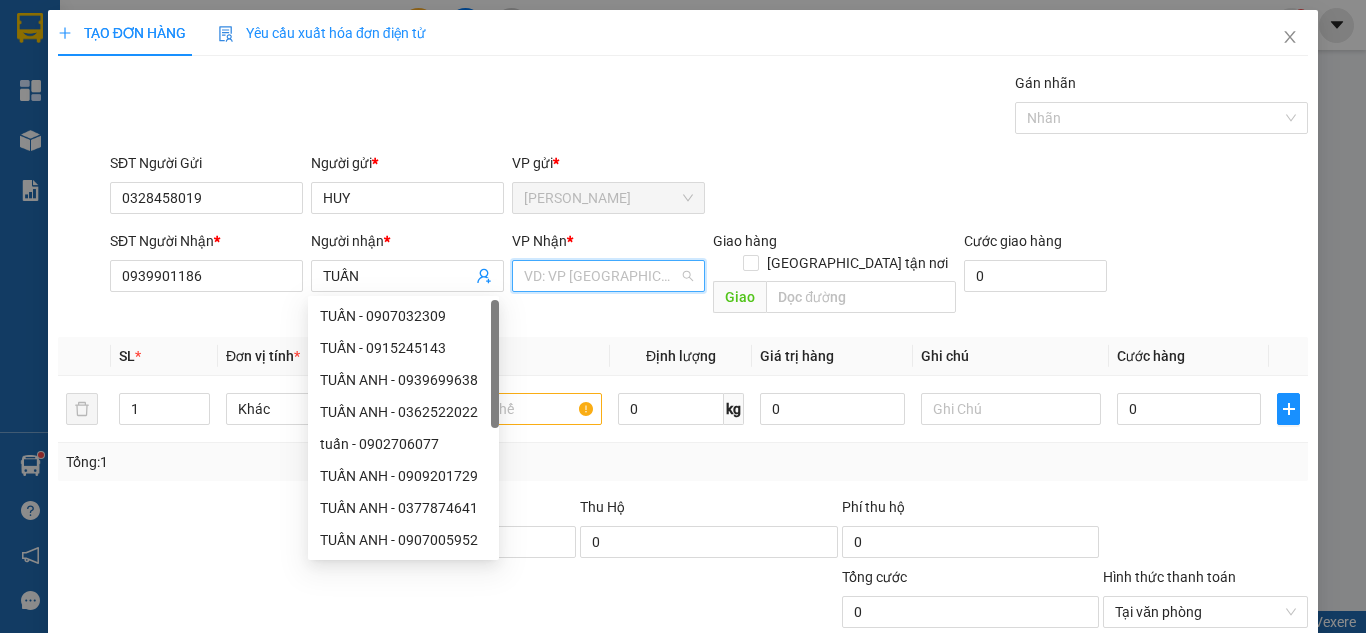 click at bounding box center (601, 276) 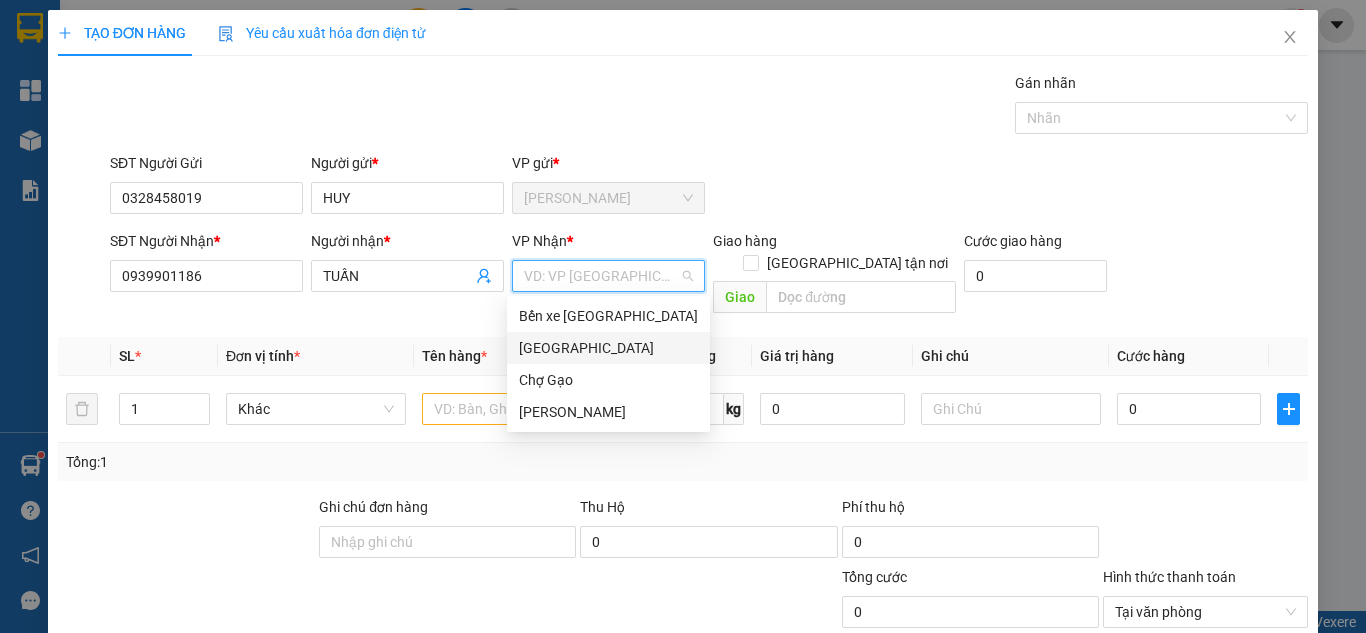 click on "[GEOGRAPHIC_DATA]" at bounding box center (608, 348) 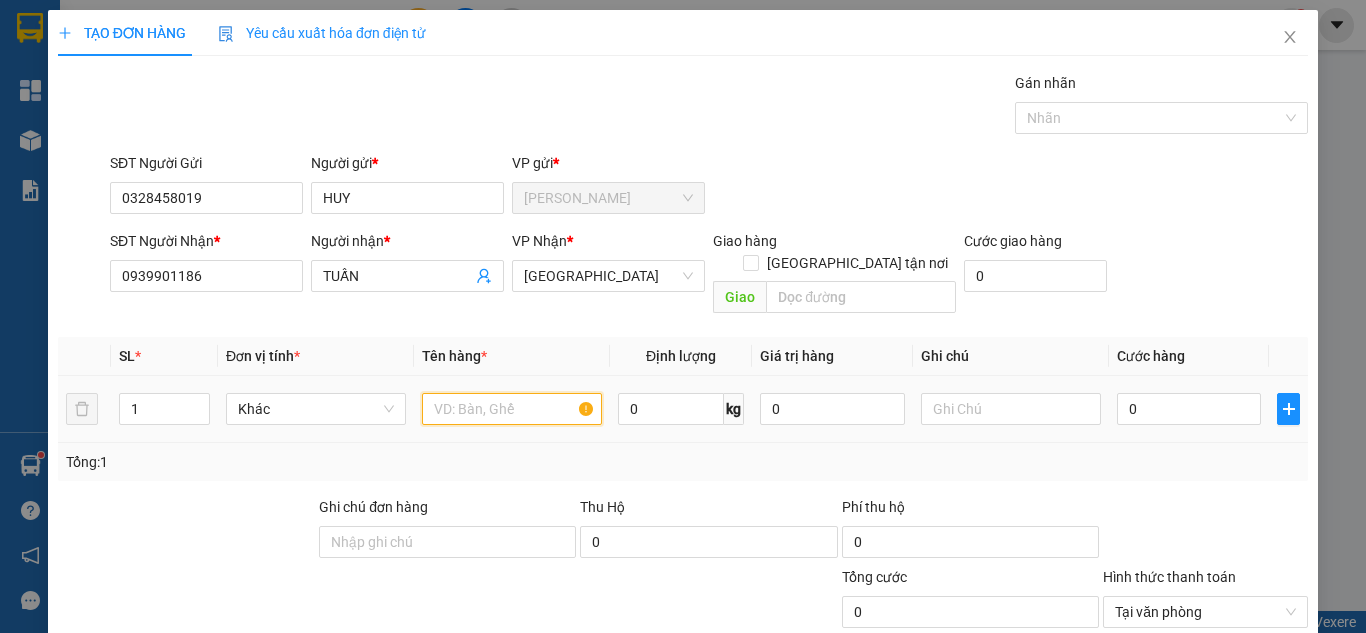 click at bounding box center (512, 409) 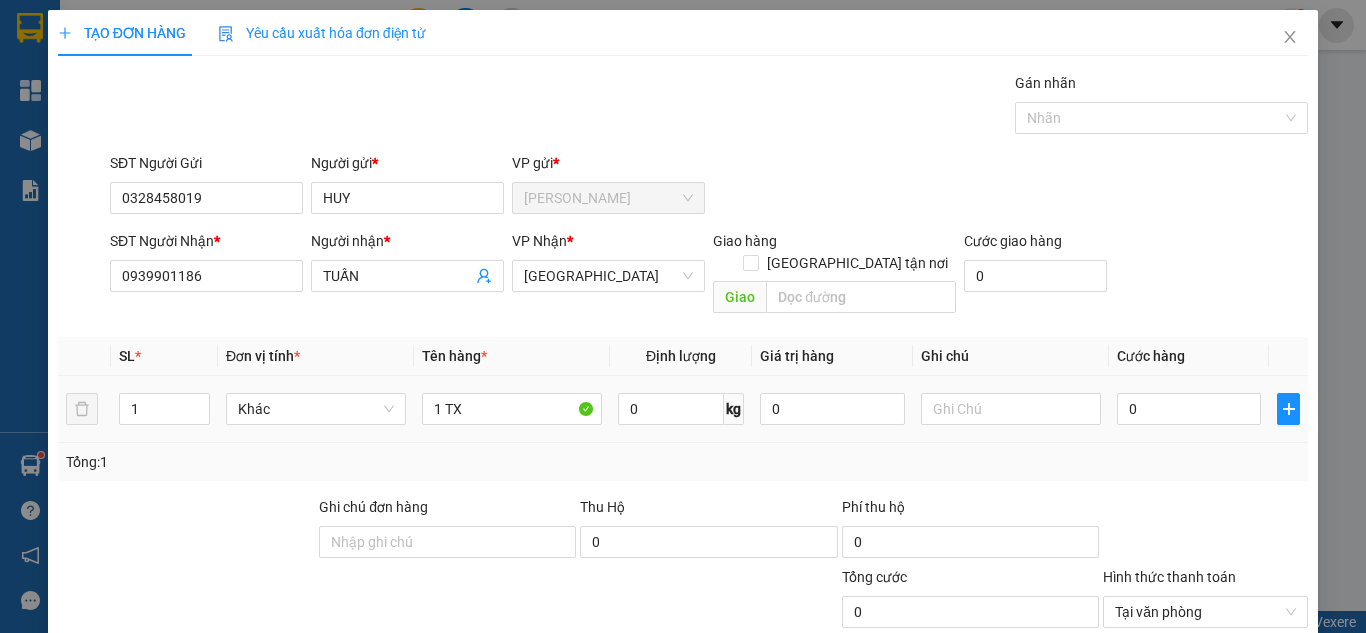 click on "0" at bounding box center [1189, 409] 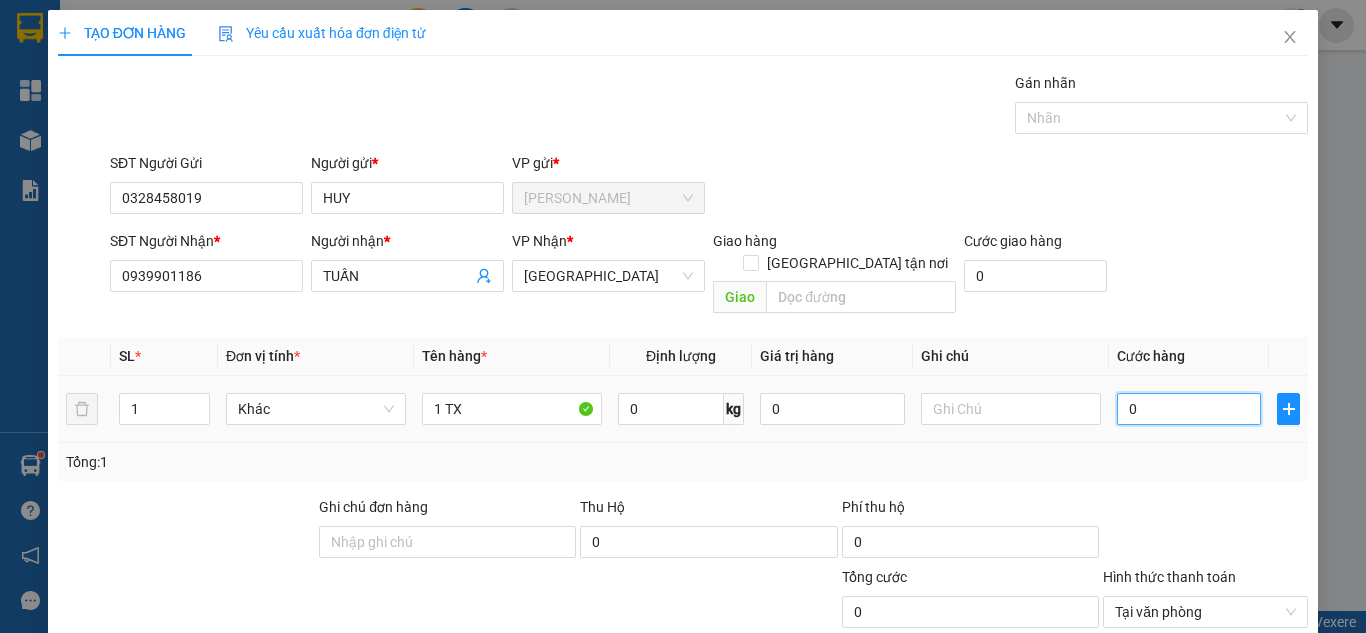 click on "0" at bounding box center (1189, 409) 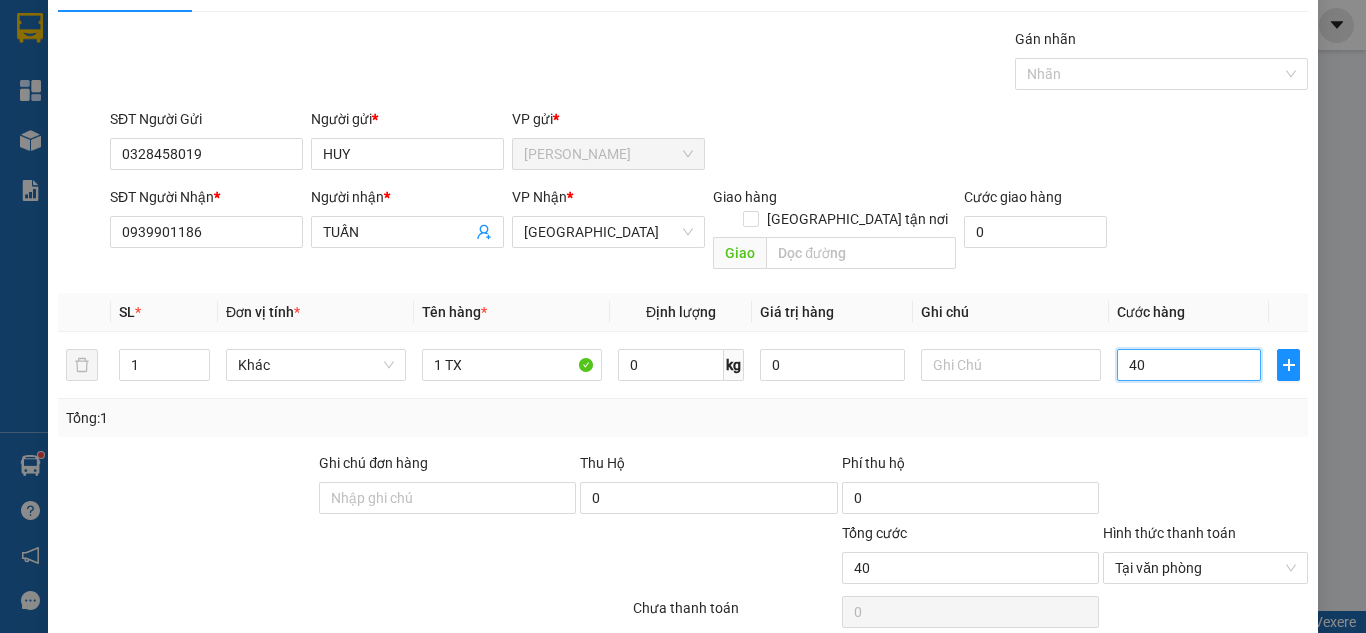 scroll, scrollTop: 107, scrollLeft: 0, axis: vertical 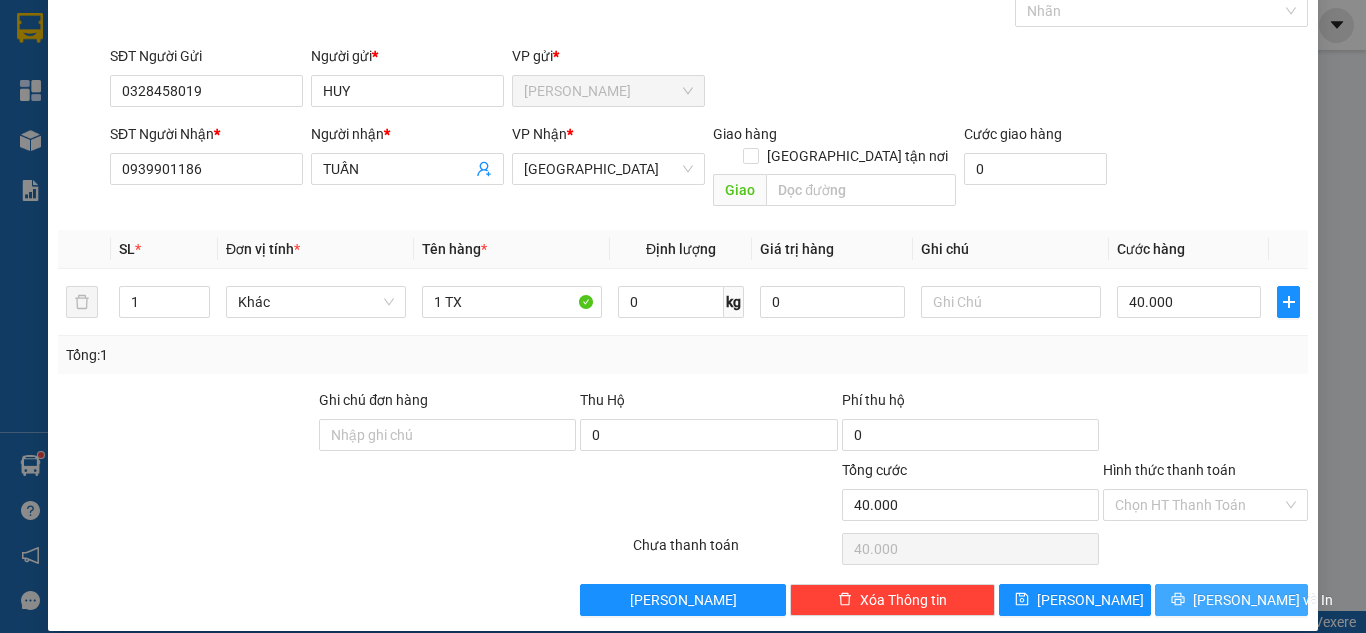 click on "[PERSON_NAME] và In" at bounding box center [1263, 600] 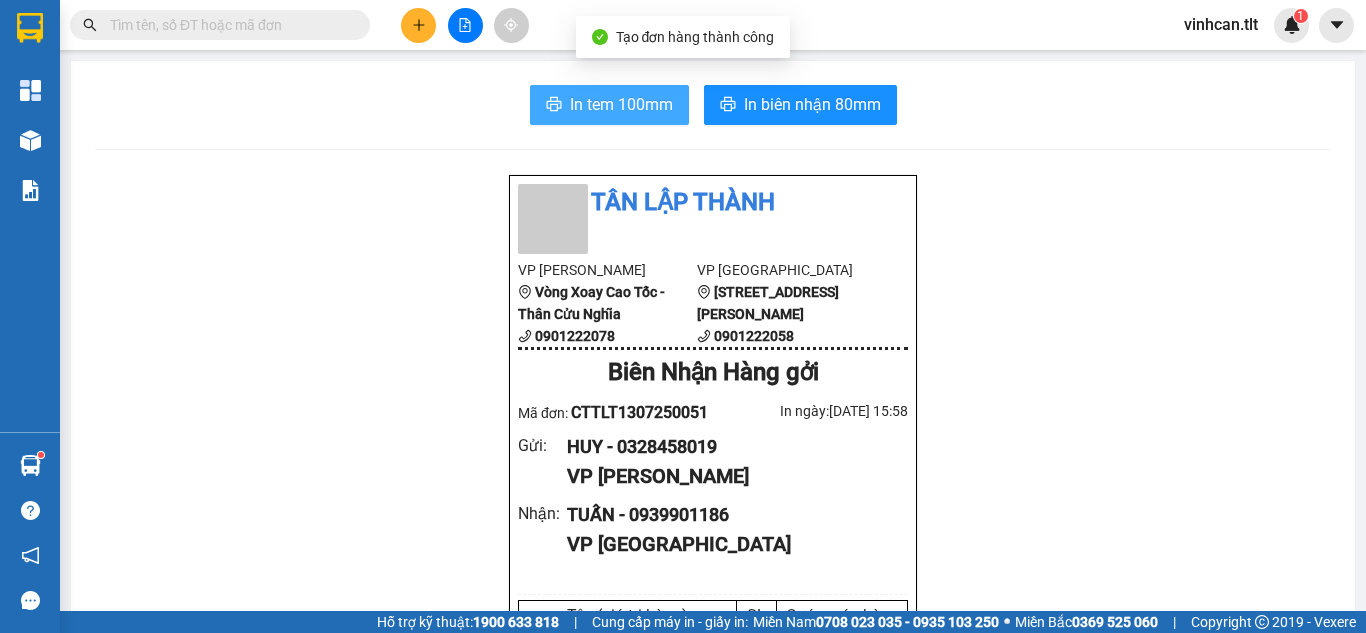 click on "In tem 100mm" at bounding box center (621, 104) 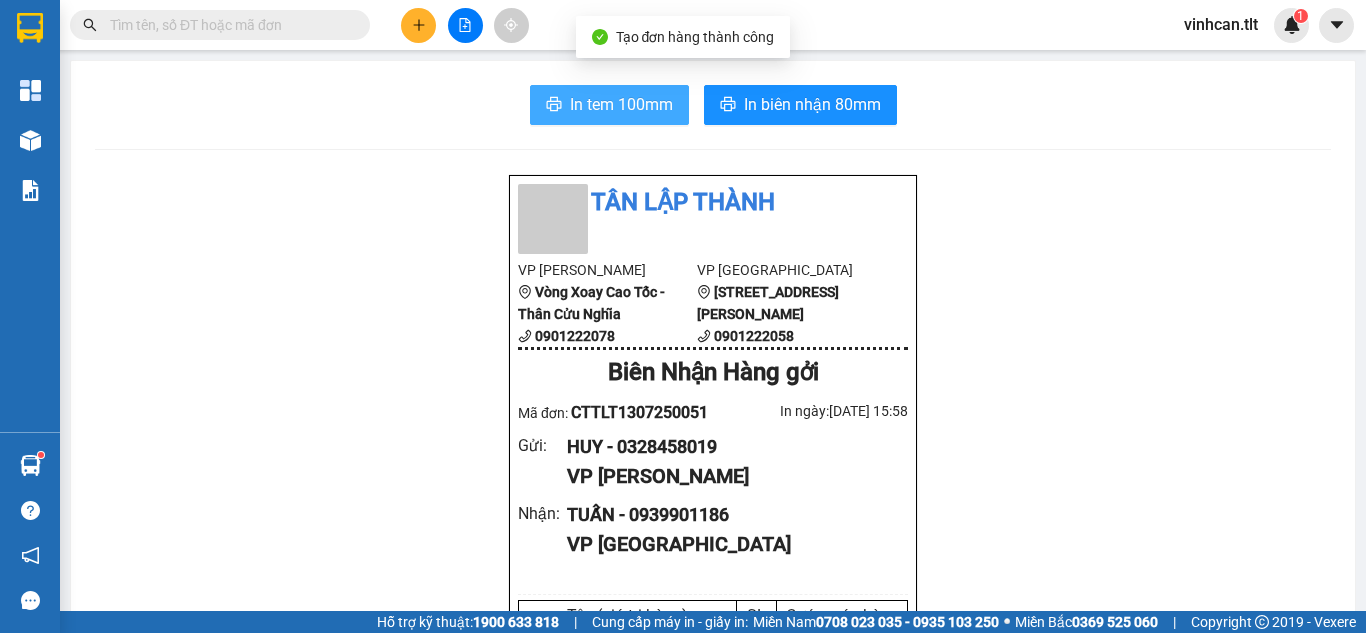 scroll, scrollTop: 0, scrollLeft: 0, axis: both 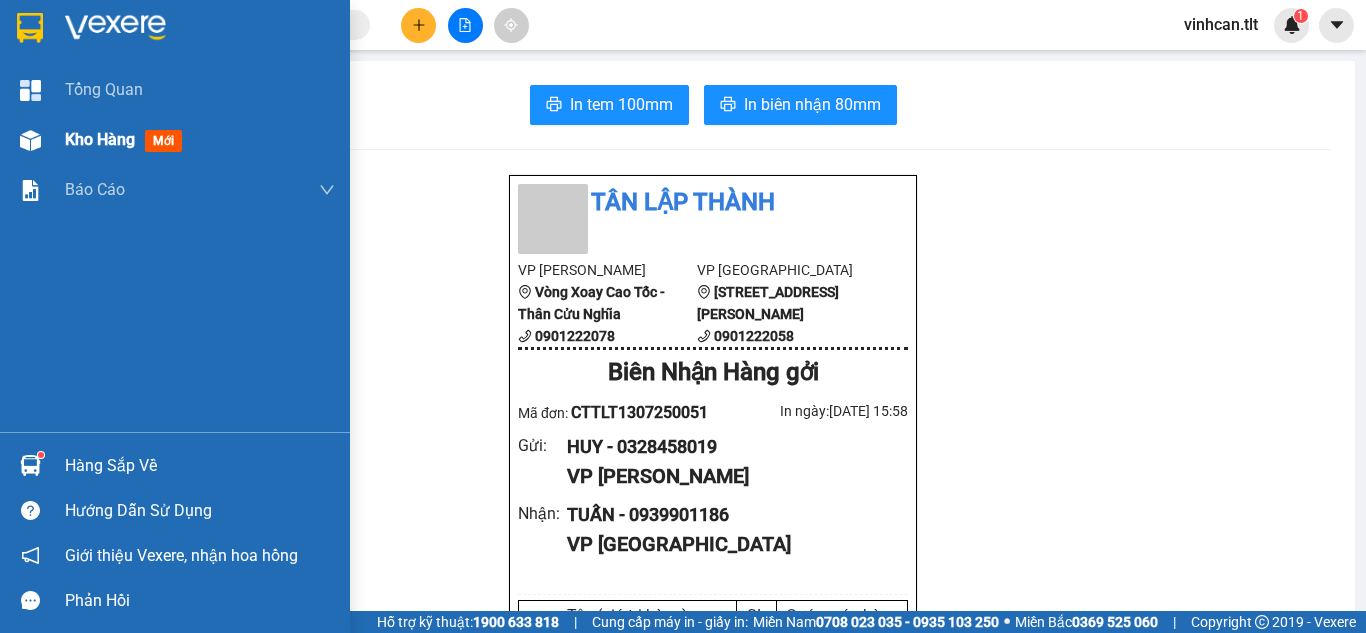 click at bounding box center (30, 140) 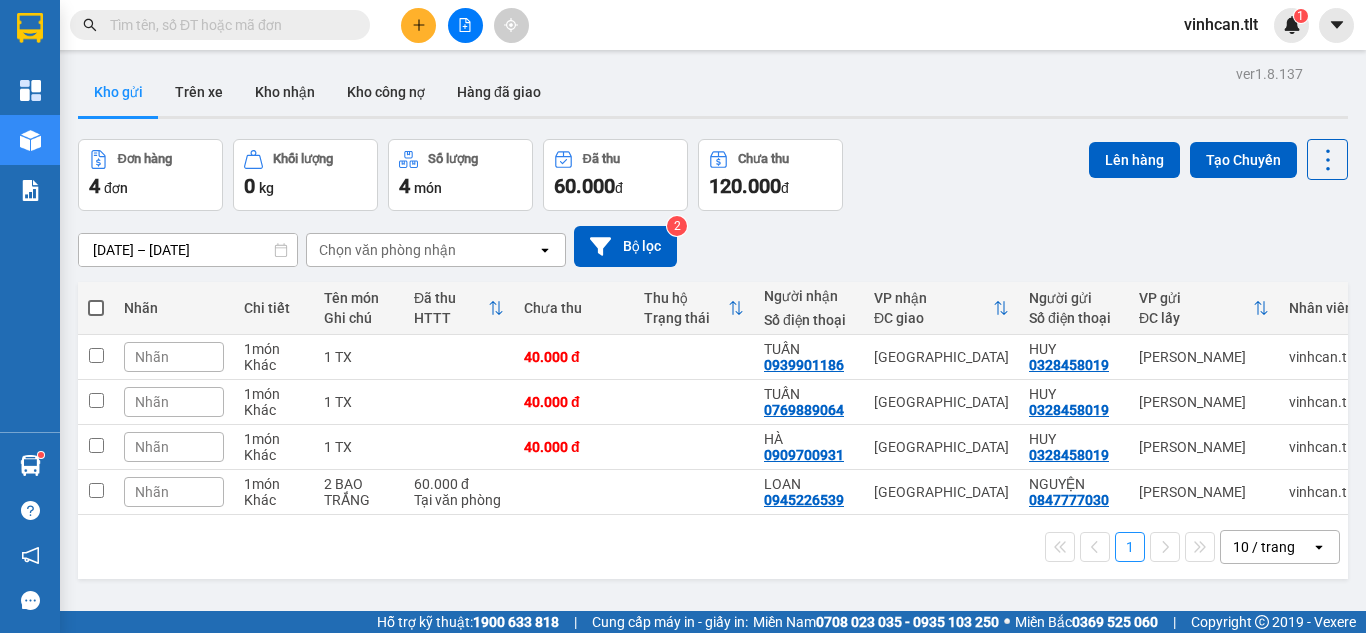 click at bounding box center [96, 308] 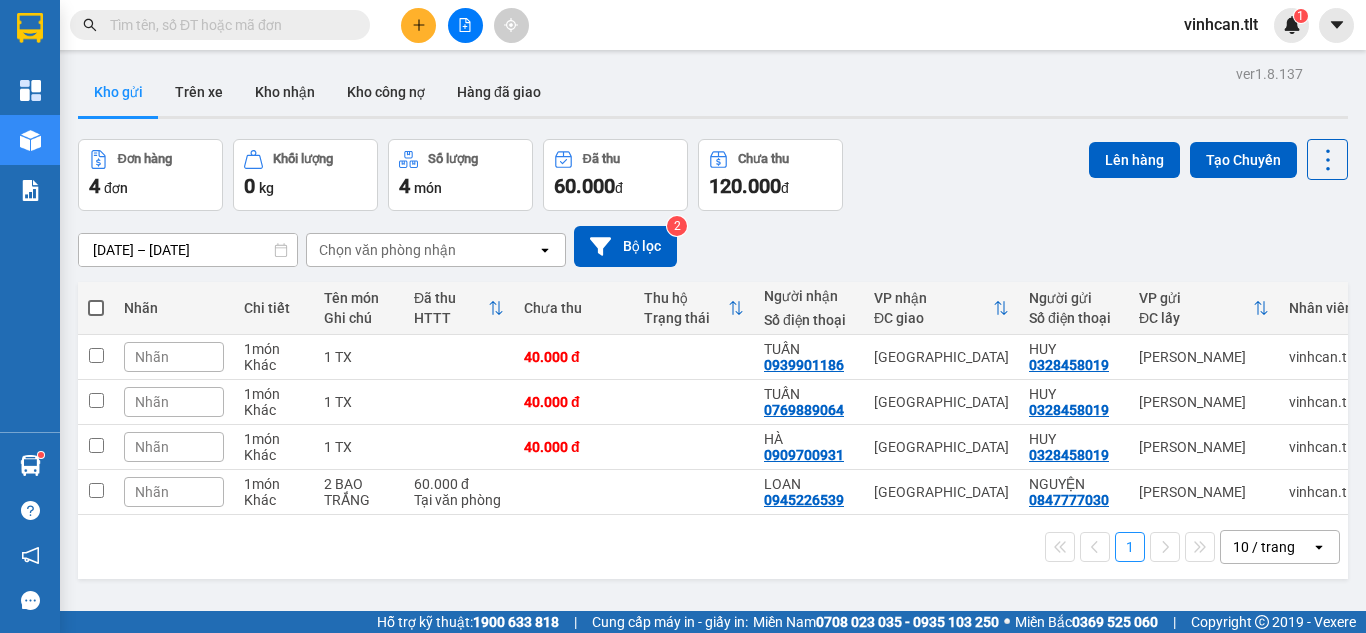 click at bounding box center (96, 298) 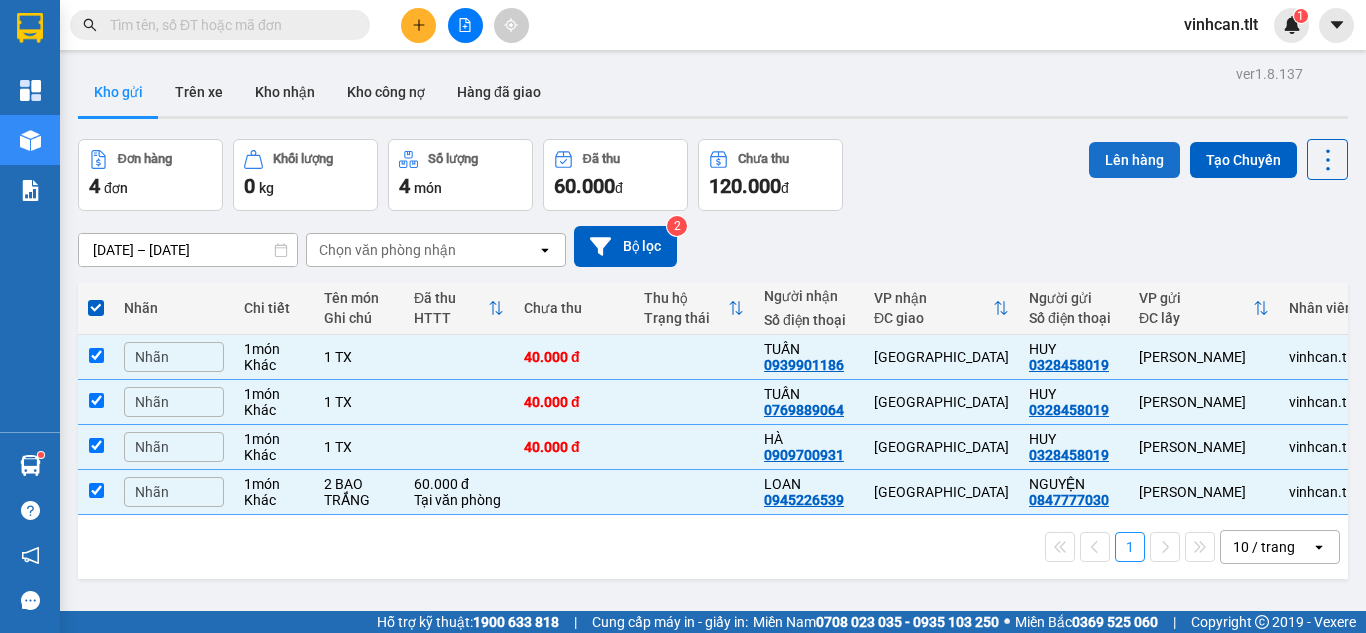 click on "Lên hàng" at bounding box center (1134, 160) 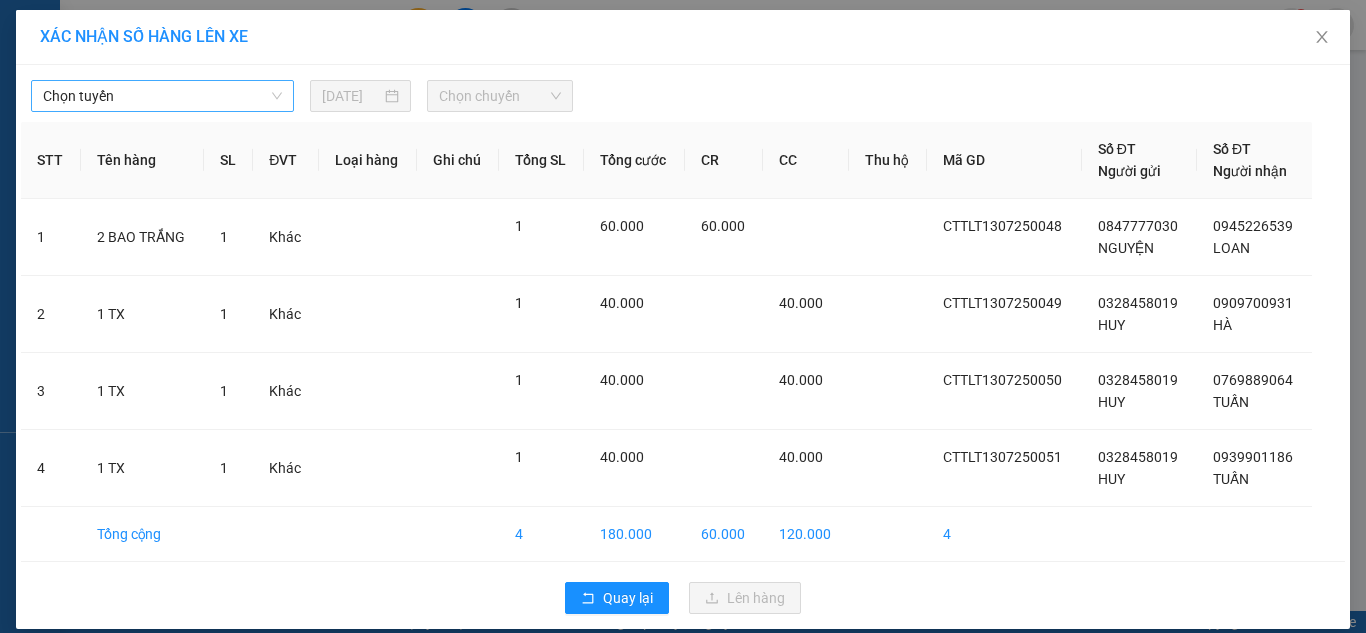 click on "Chọn tuyến" at bounding box center [162, 96] 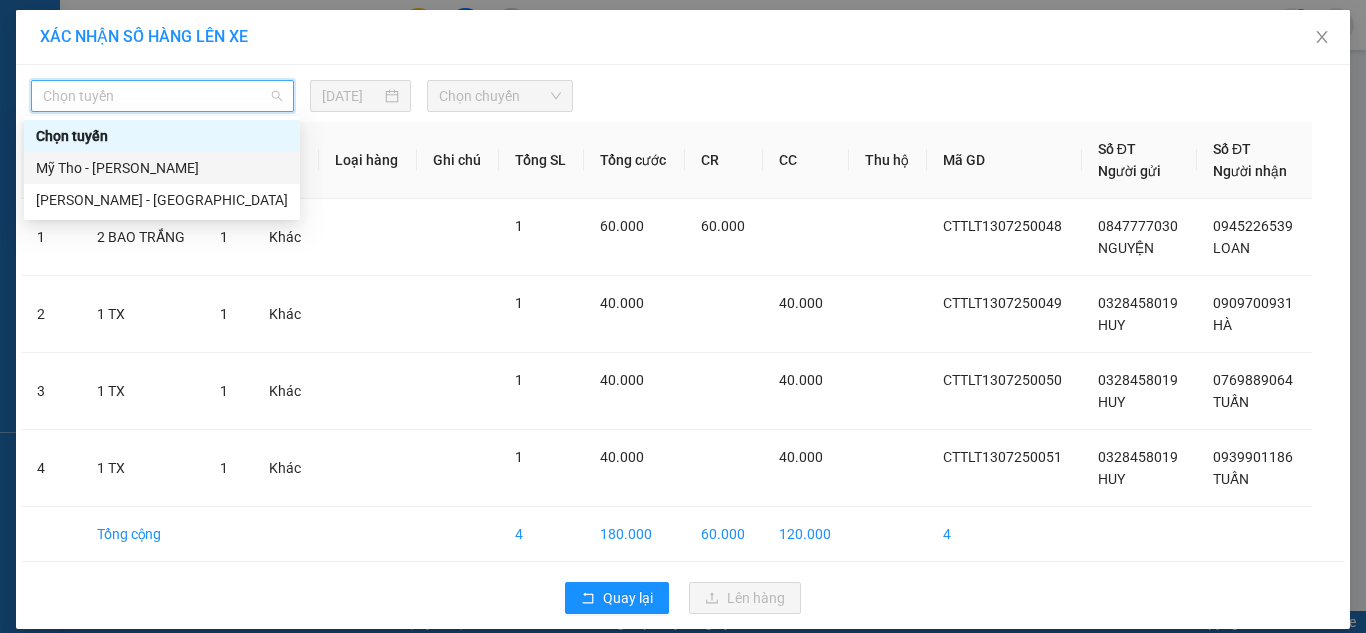 drag, startPoint x: 188, startPoint y: 175, endPoint x: 200, endPoint y: 173, distance: 12.165525 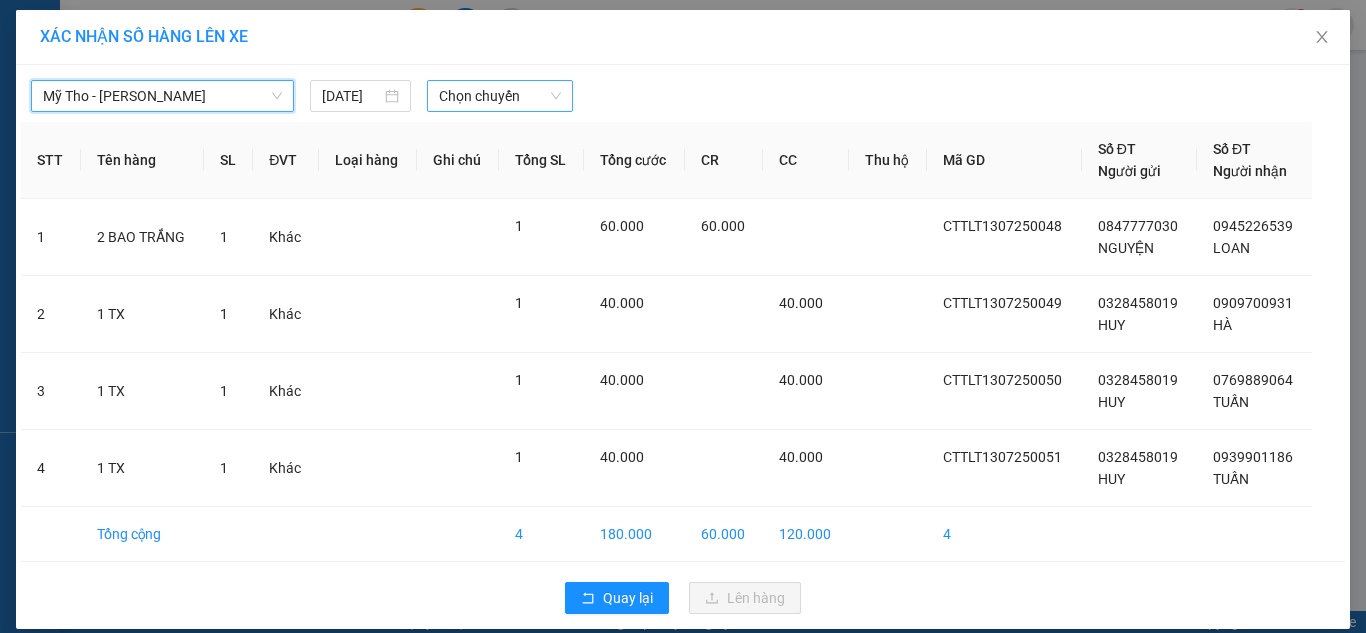 click on "Chọn chuyến" at bounding box center (500, 96) 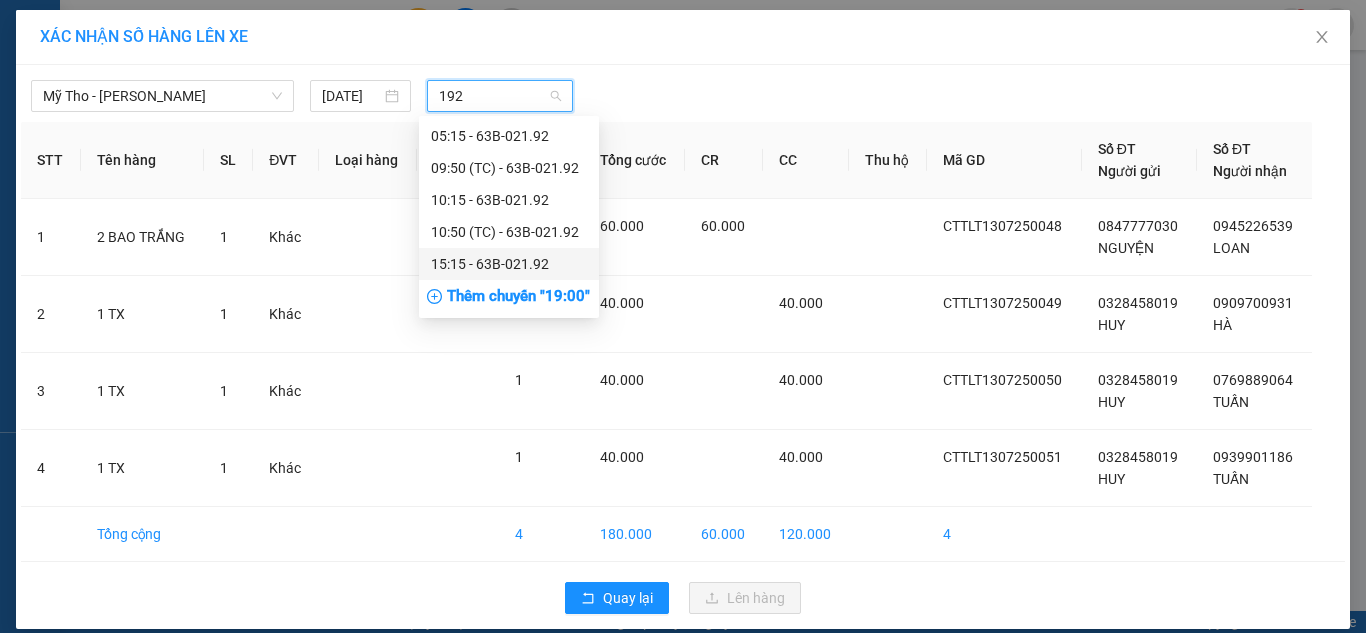 click on "15:15     - 63B-021.92" at bounding box center (509, 264) 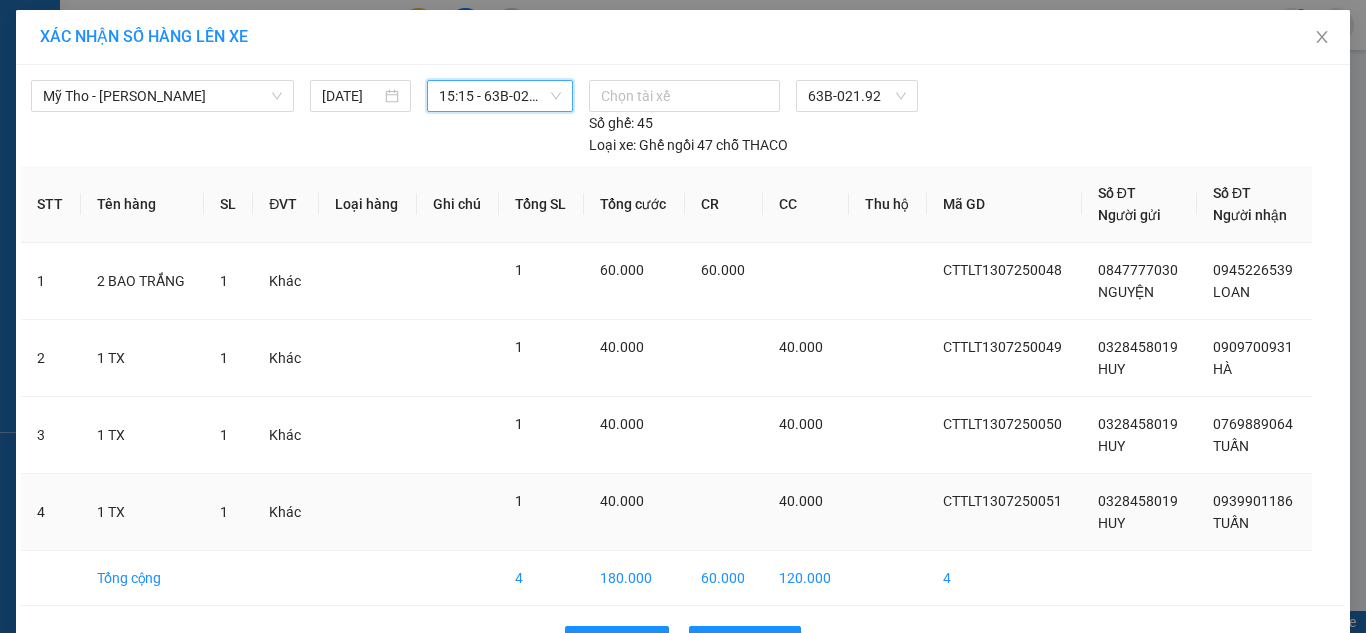 scroll, scrollTop: 64, scrollLeft: 0, axis: vertical 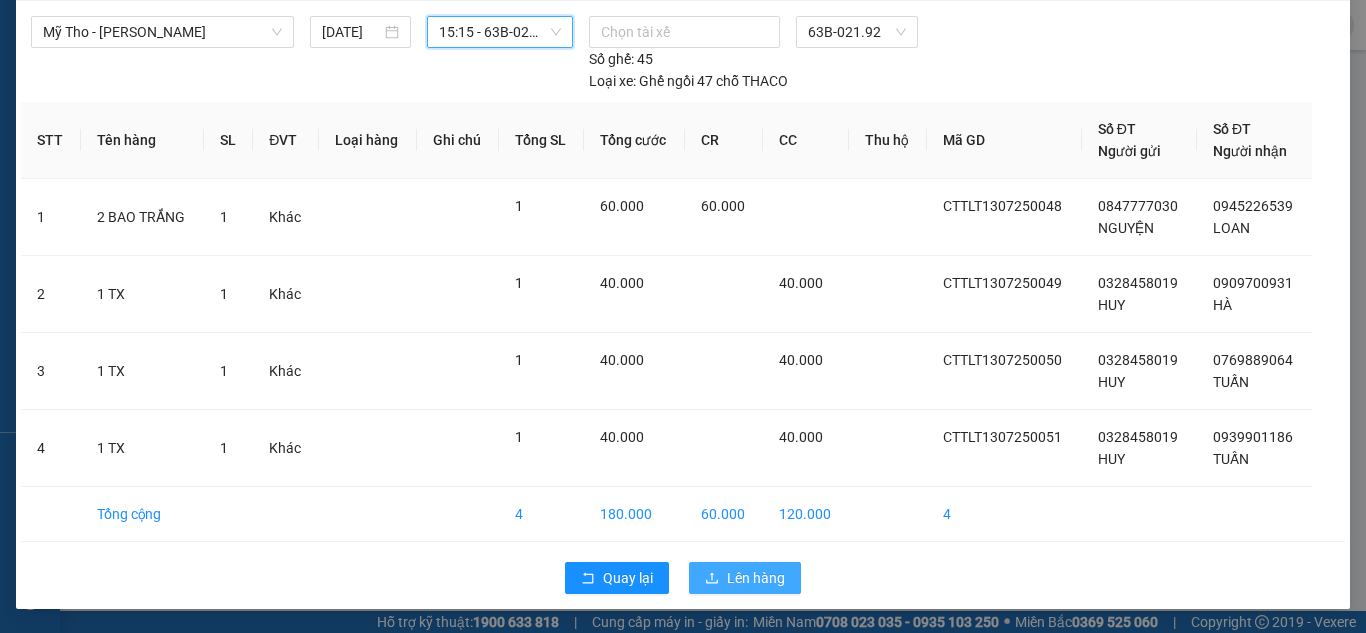 click on "Lên hàng" at bounding box center [756, 578] 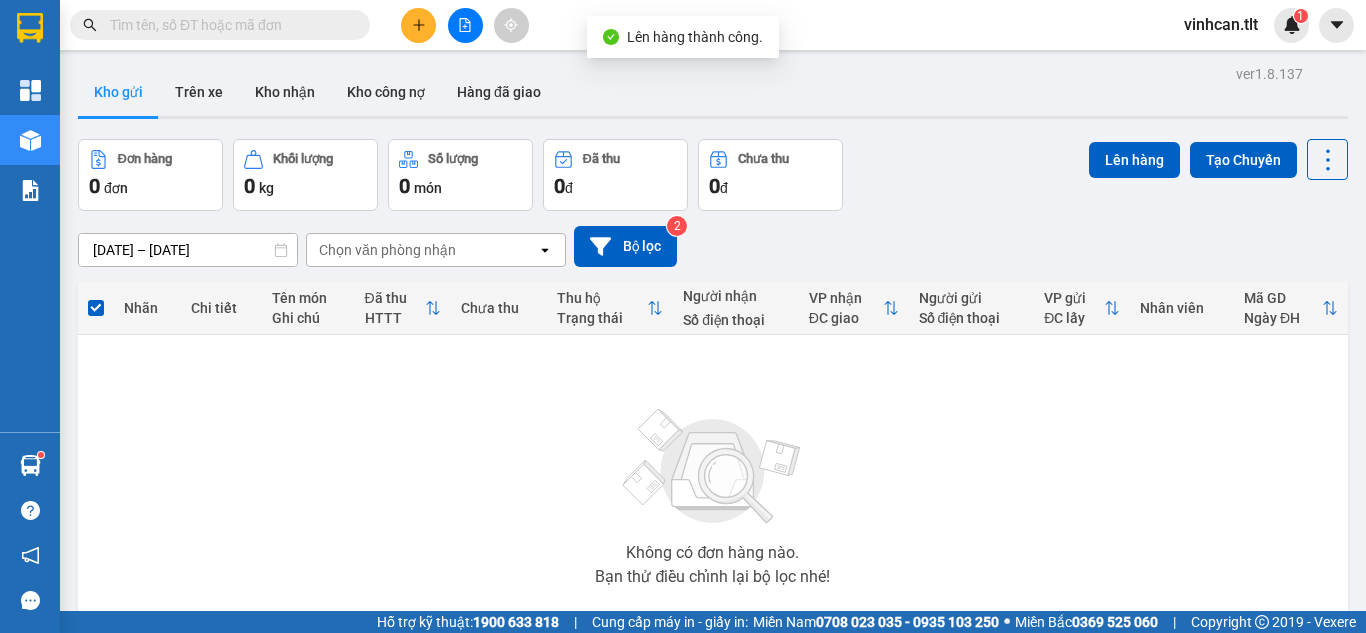 click at bounding box center [465, 25] 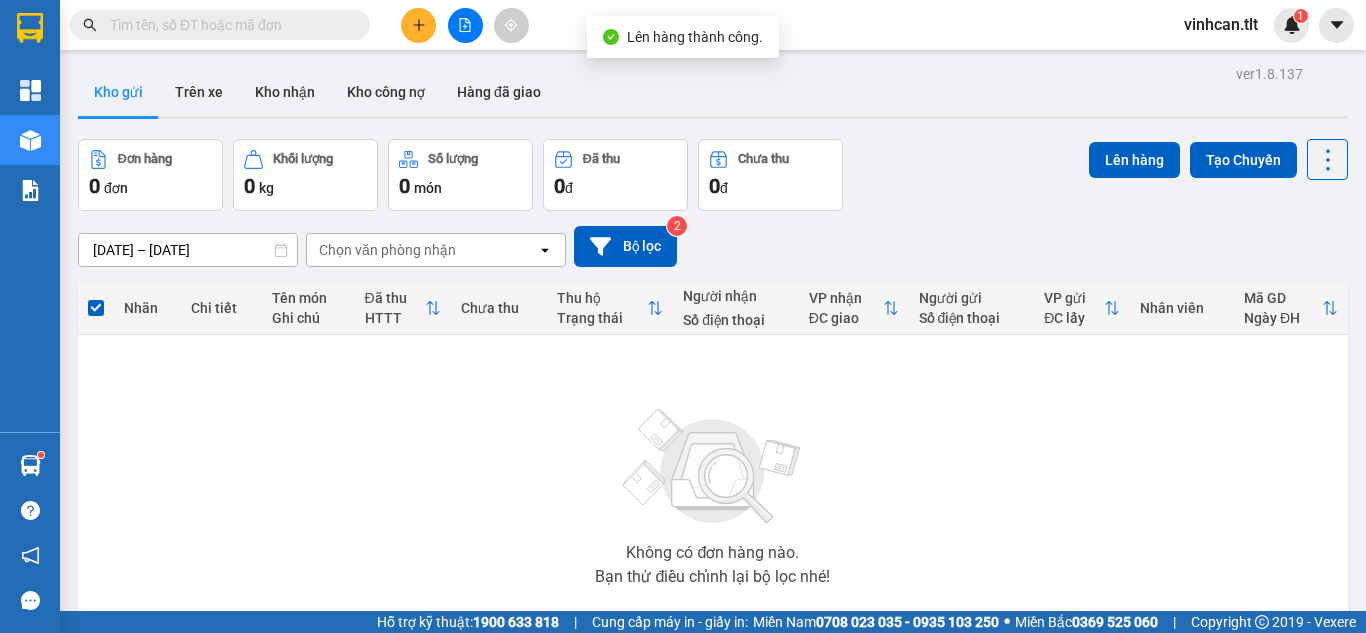 click at bounding box center (465, 25) 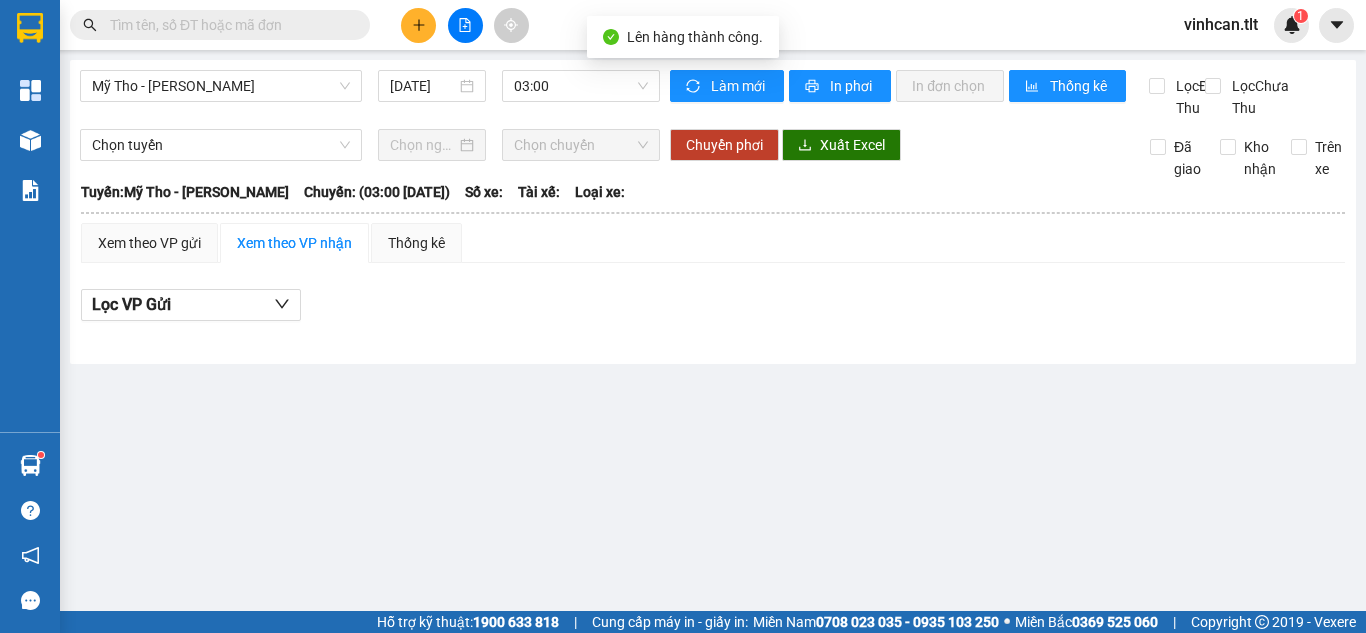 click on "Mỹ Tho - [GEOGRAPHIC_DATA] [DATE] 03:00     Làm mới In phơi In đơn chọn Thống kê Lọc  Đã Thu Lọc  Chưa Thu Chọn tuyến Chọn chuyến Chuyển phơi Xuất Excel Đã giao Kho nhận Trên xe [GEOGRAPHIC_DATA] 15:59 [DATE] Tuyến:  [GEOGRAPHIC_DATA] - [GEOGRAPHIC_DATA]:   (03:00 [DATE]) [GEOGRAPHIC_DATA]:  [GEOGRAPHIC_DATA] - [GEOGRAPHIC_DATA]:   (03:00 [DATE]) Số xe:  Tài xế:  Loại xe:  Xem theo VP gửi Xem theo VP nhận Thống kê Lọc VP Gửi Tân Lập Thành Cao Tốc  -  15:59 [DATE] Tuyến:  Mỹ Tho - [PERSON_NAME]:   (03:00 [DATE]) Tên hàng SL Người gửi Người nhận Đã Thu Chưa Thu ĐC Giao Ký nhận VP Gửi ([PERSON_NAME] & ghi rõ họ tên) Tài xế (Ký & ghi rõ họ tên) VP Nhận ([PERSON_NAME] & ghi rõ họ tên) Tân Lập Thành Cao Tốc  -  15:59 [DATE] Tuyến:  Mỹ Tho - [PERSON_NAME]:   (03:00 [DATE]) Tên hàng SL Người gửi Người nhận Đã Thu Chưa Thu ĐC Giao Ký nhận VP Gửi Tài xế" at bounding box center (713, 212) 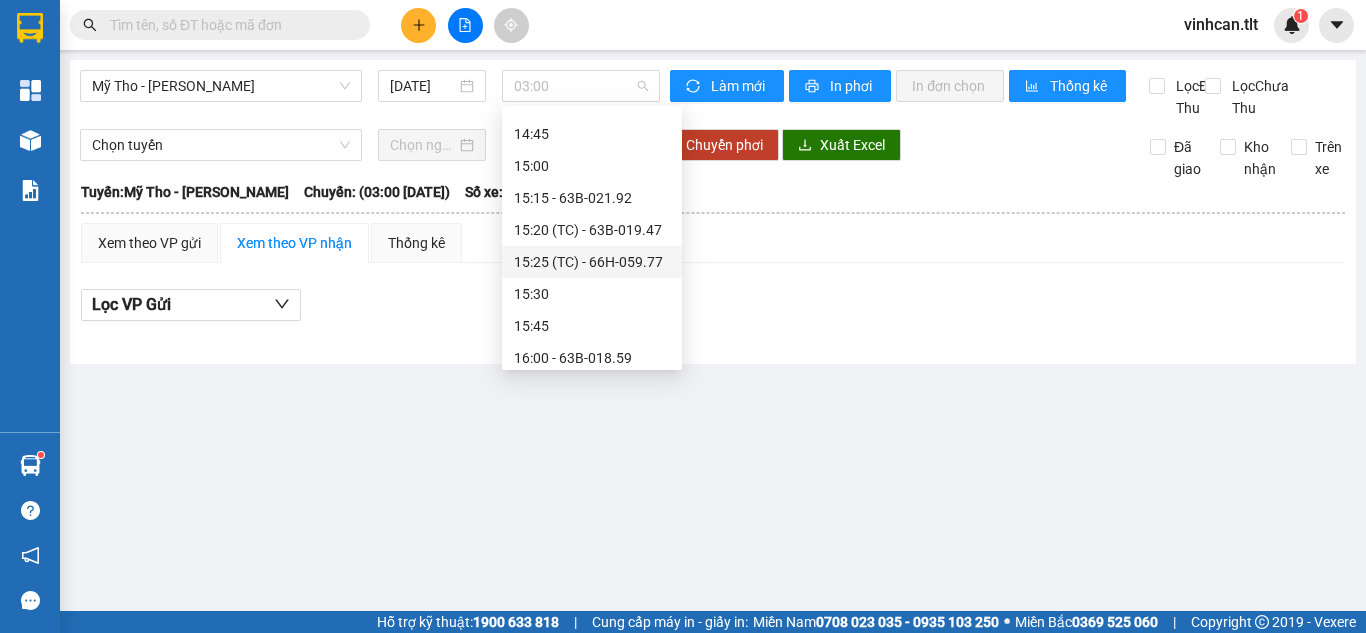 scroll, scrollTop: 2200, scrollLeft: 0, axis: vertical 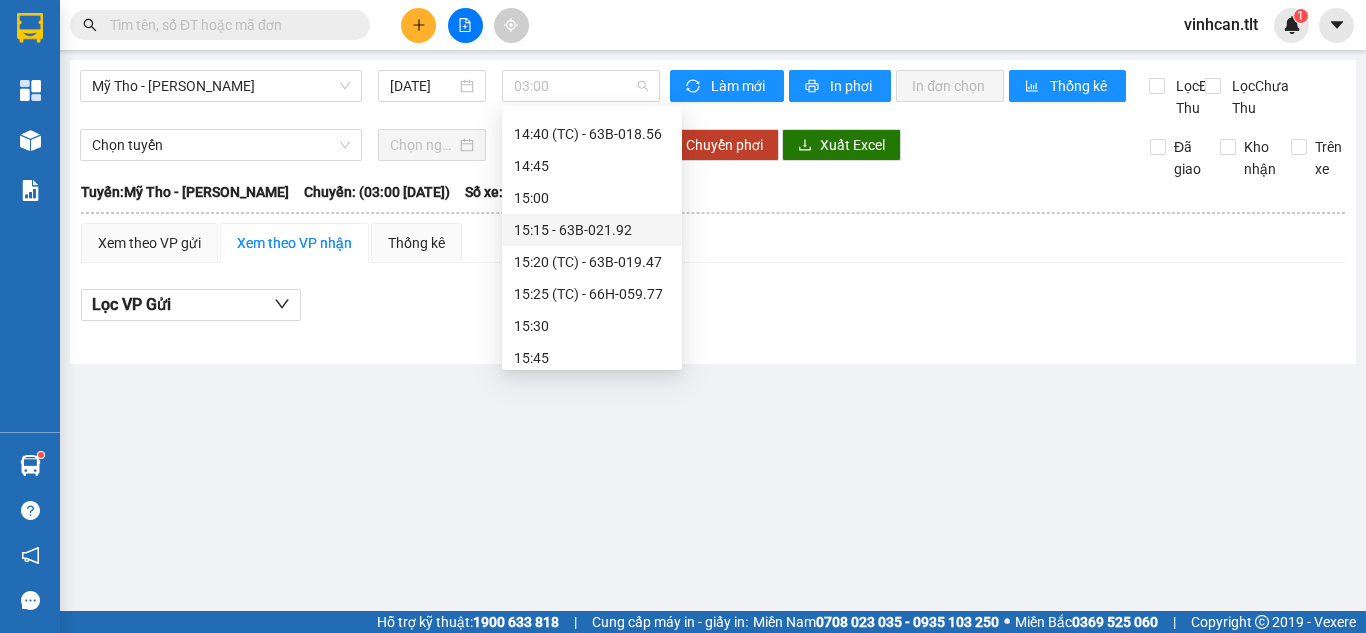 click on "15:15     - 63B-021.92" at bounding box center [592, 230] 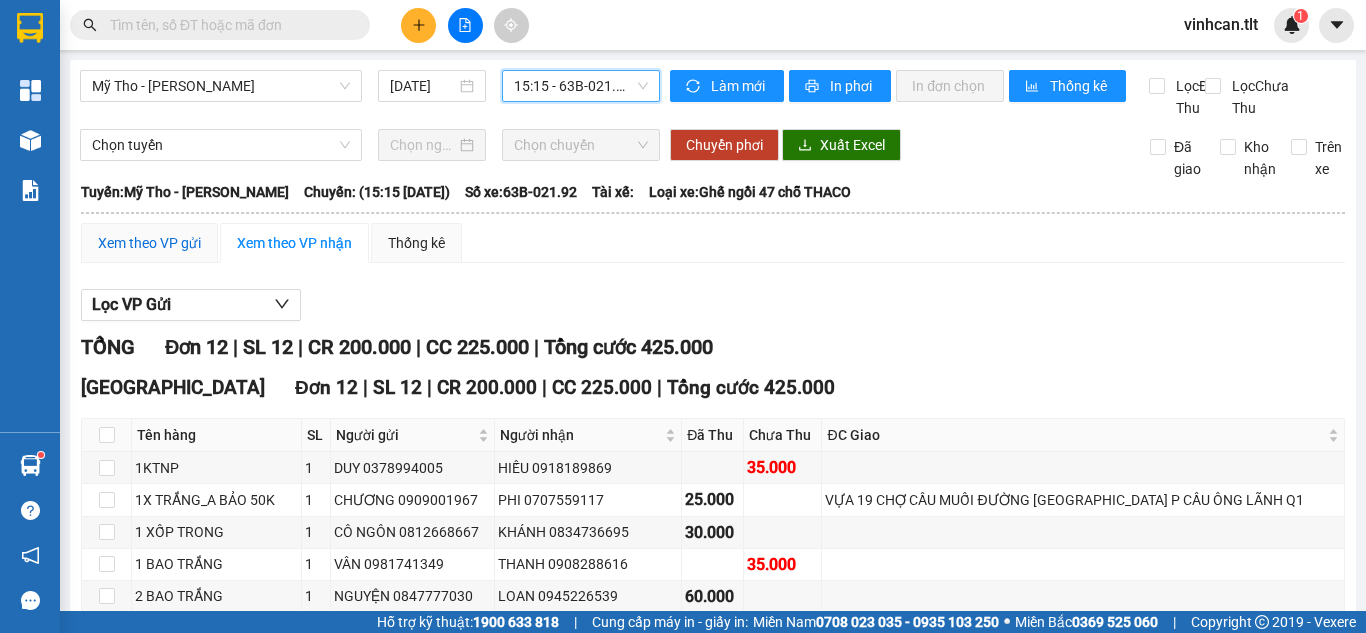 click on "Xem theo VP gửi" at bounding box center (149, 243) 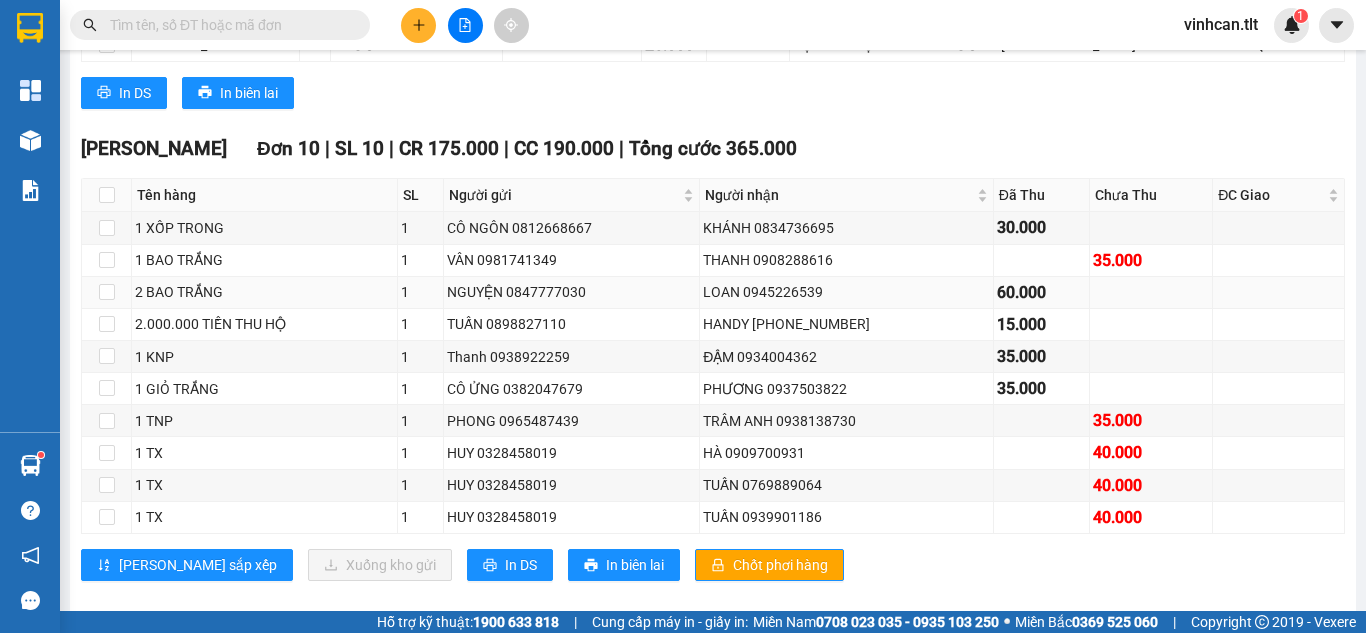 scroll, scrollTop: 503, scrollLeft: 0, axis: vertical 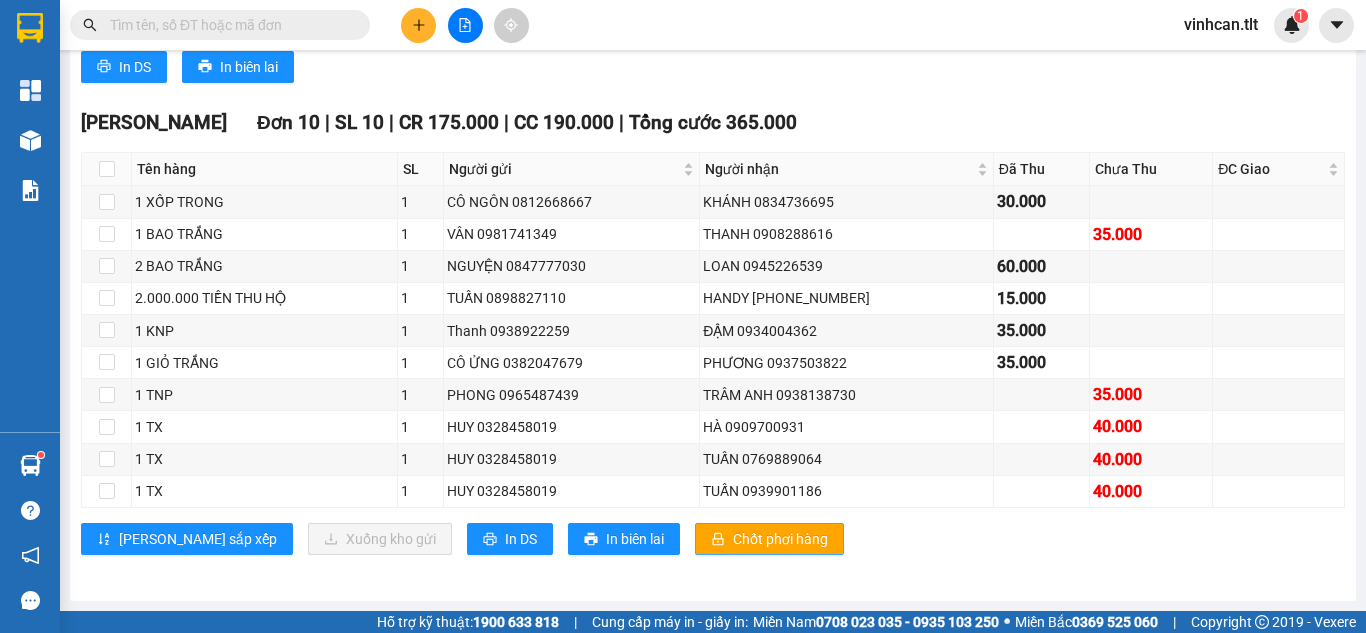 click on "Chốt phơi hàng" at bounding box center [780, 539] 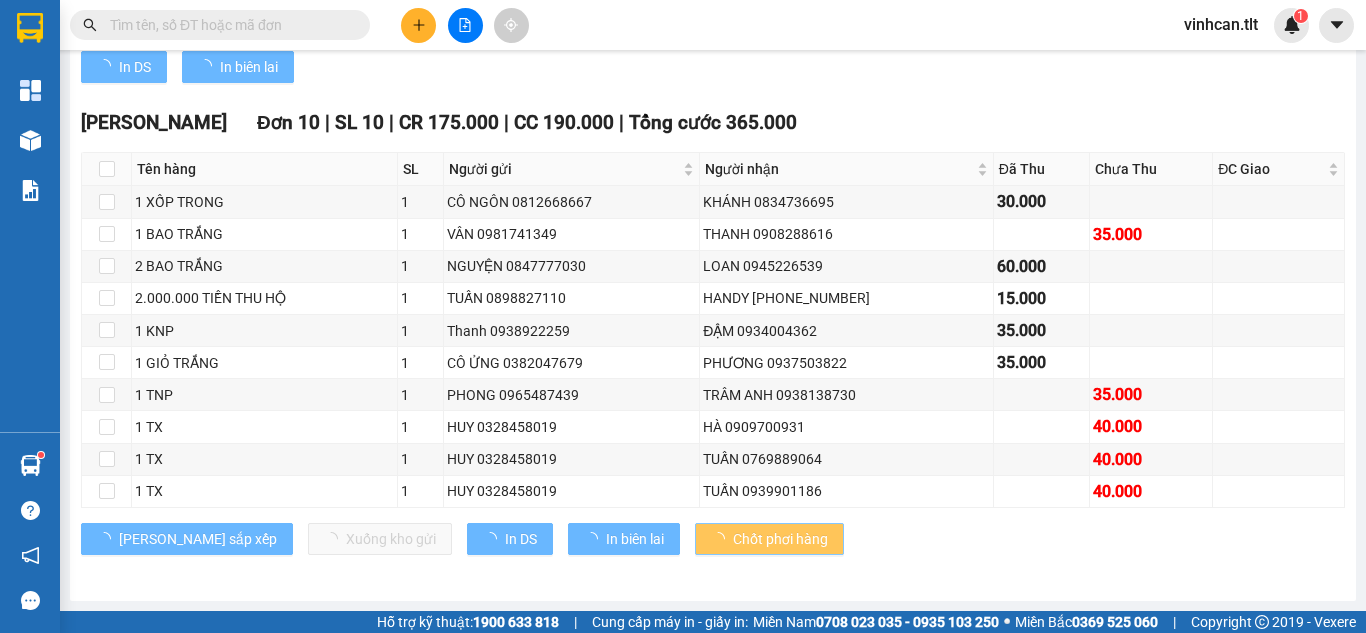 click on "Chốt phơi hàng" at bounding box center [780, 539] 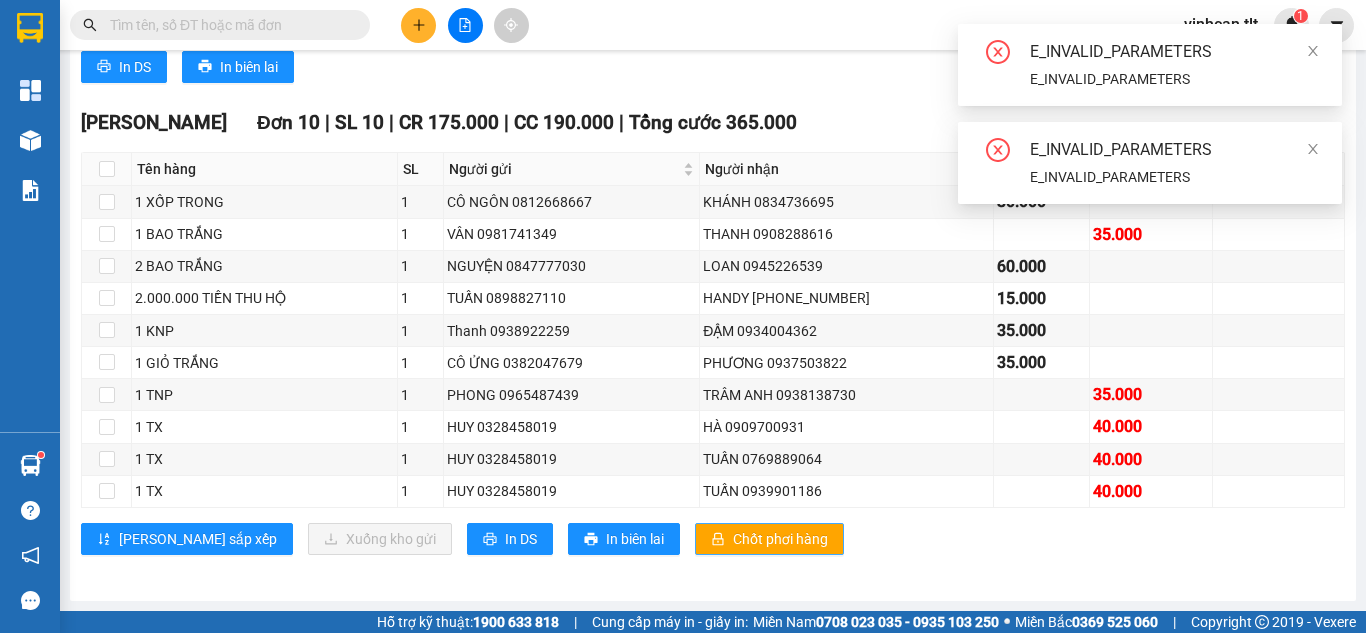 click on "Chốt phơi hàng" at bounding box center (780, 539) 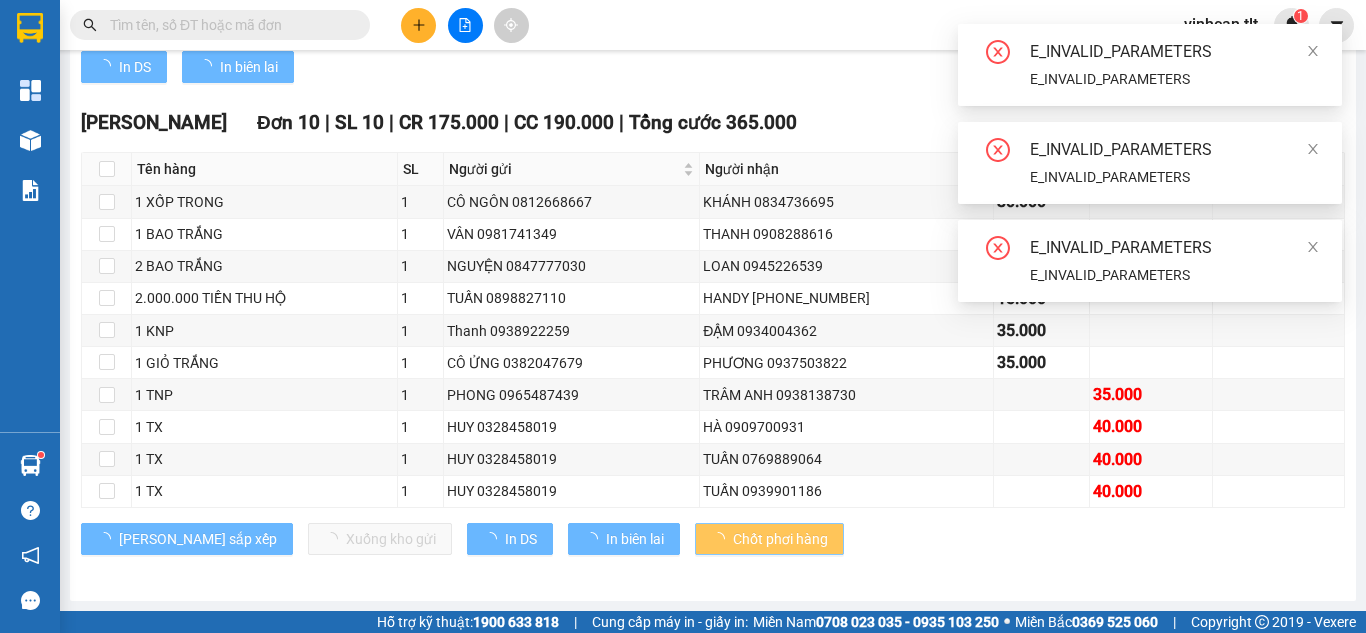 click on "Chốt phơi hàng" at bounding box center [780, 539] 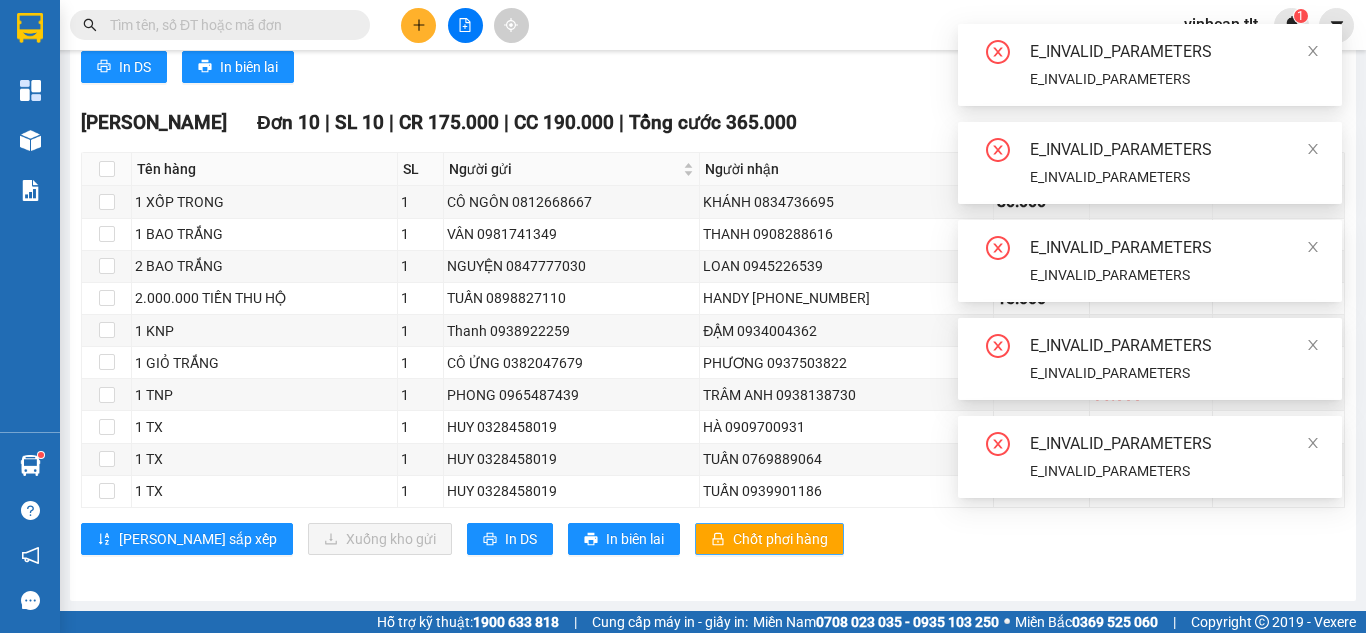 click on "Chốt phơi hàng" at bounding box center (780, 539) 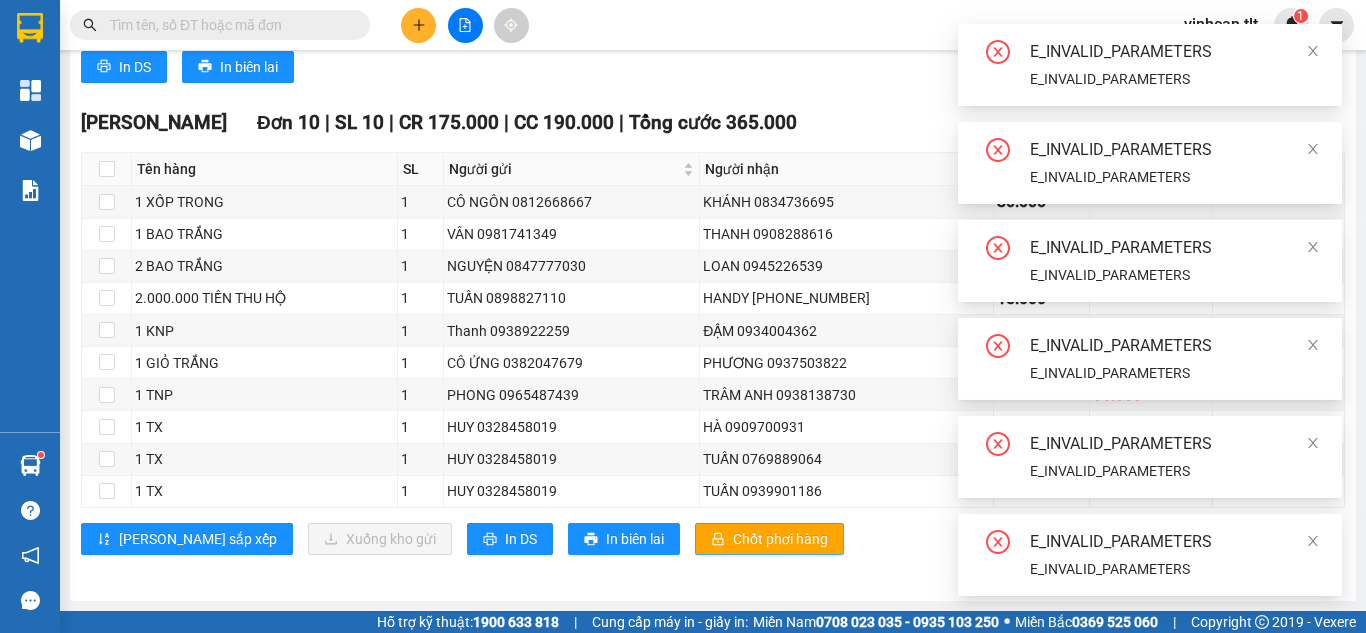 click on "Chốt phơi hàng" at bounding box center (780, 539) 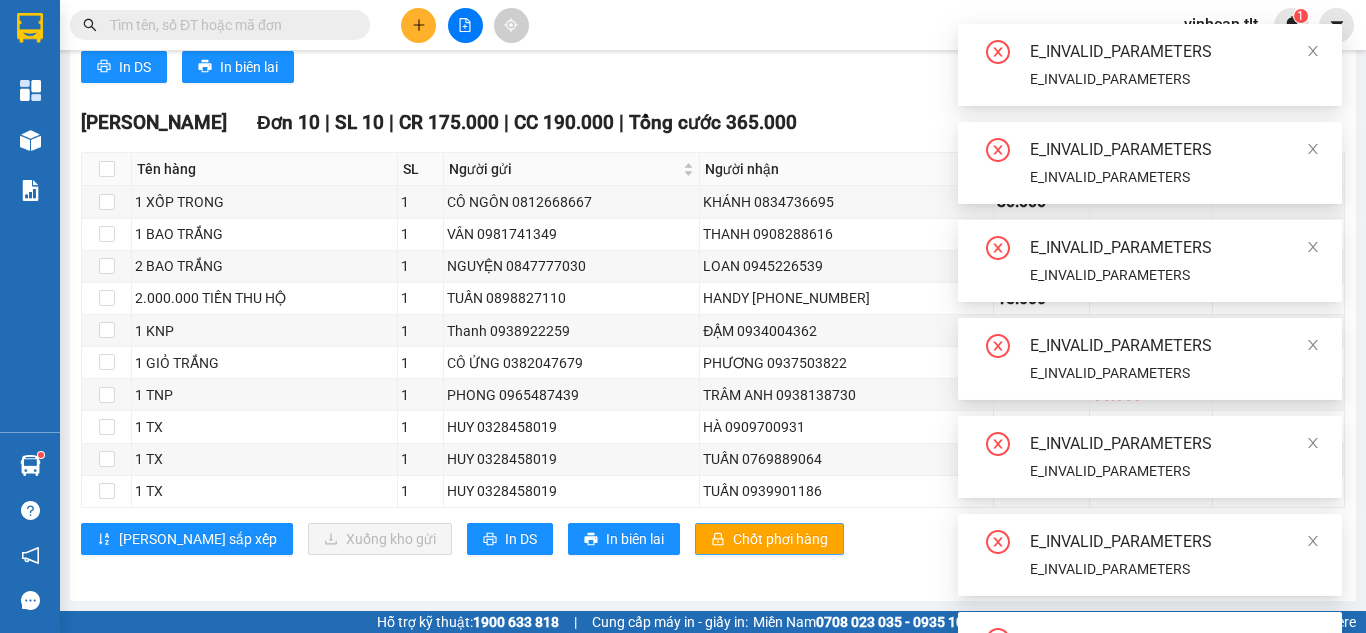 click on "Chốt phơi hàng" at bounding box center (780, 539) 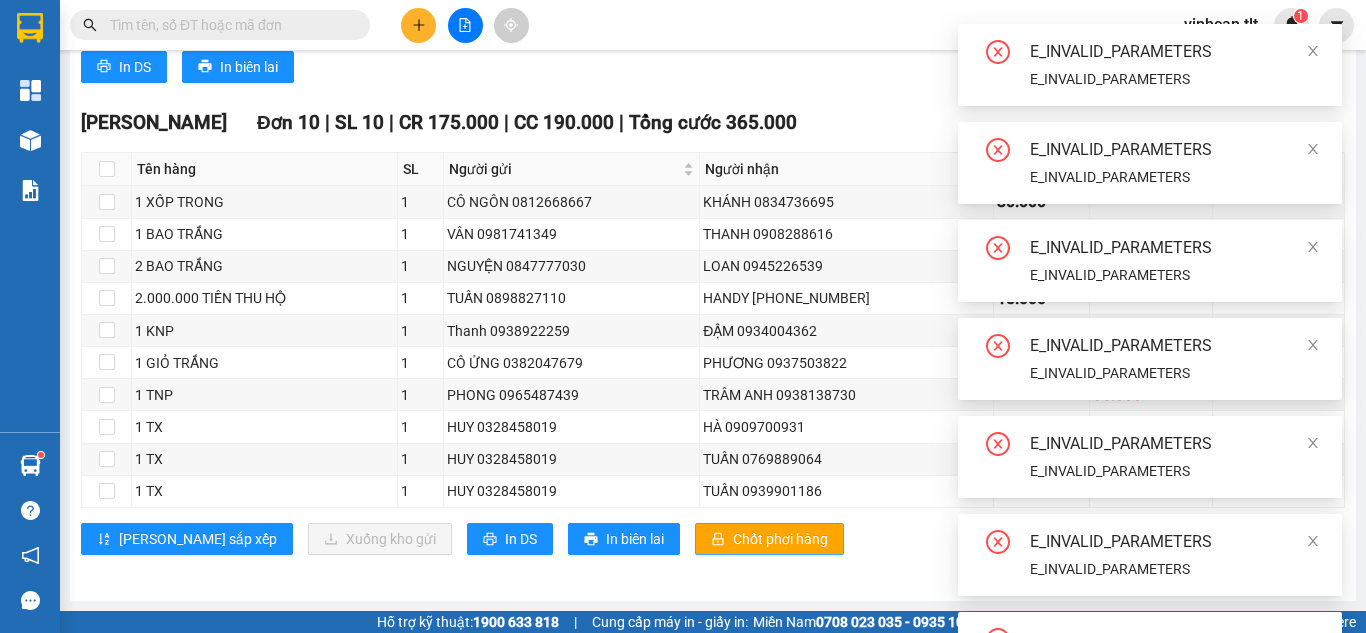 click on "Chốt phơi hàng" at bounding box center (769, 539) 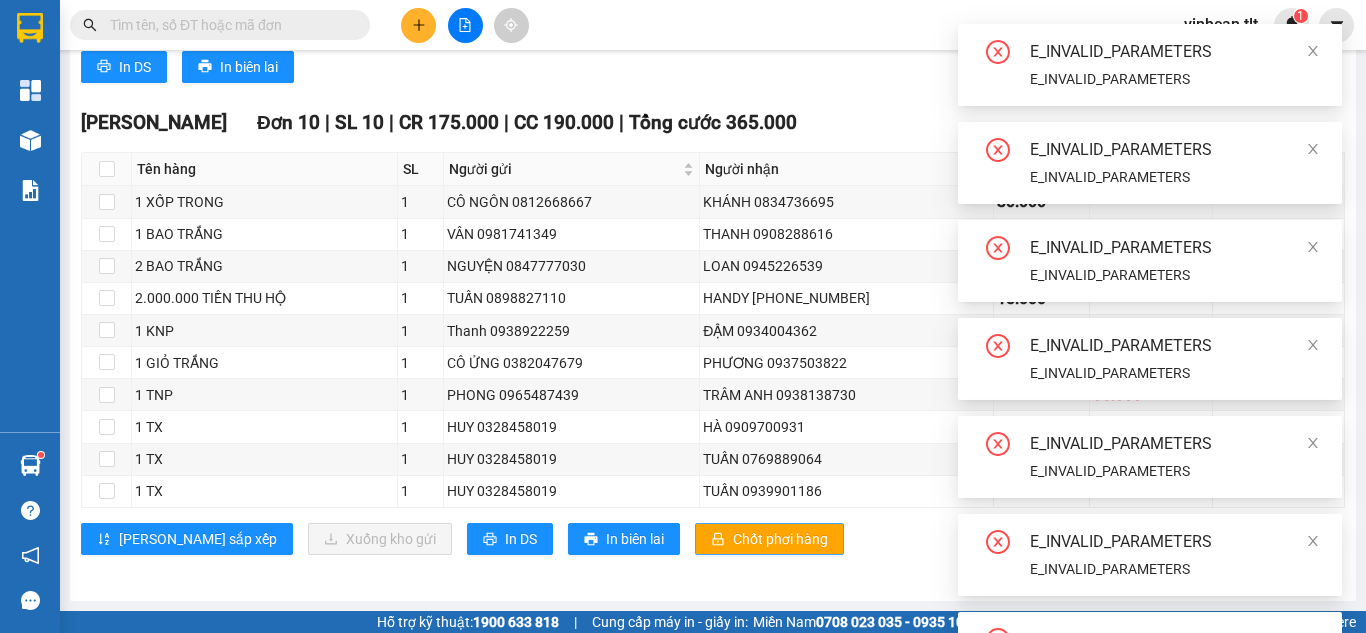 click on "Chốt phơi hàng" at bounding box center [769, 539] 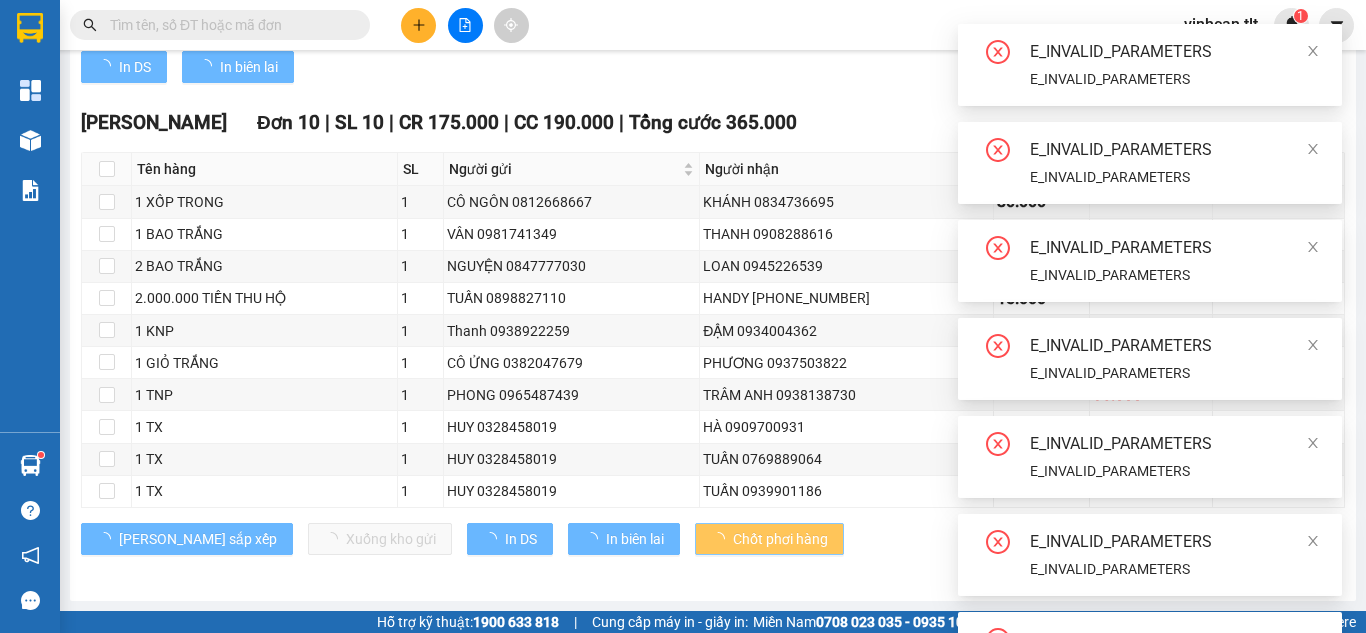 click on "Chốt phơi hàng" at bounding box center [769, 539] 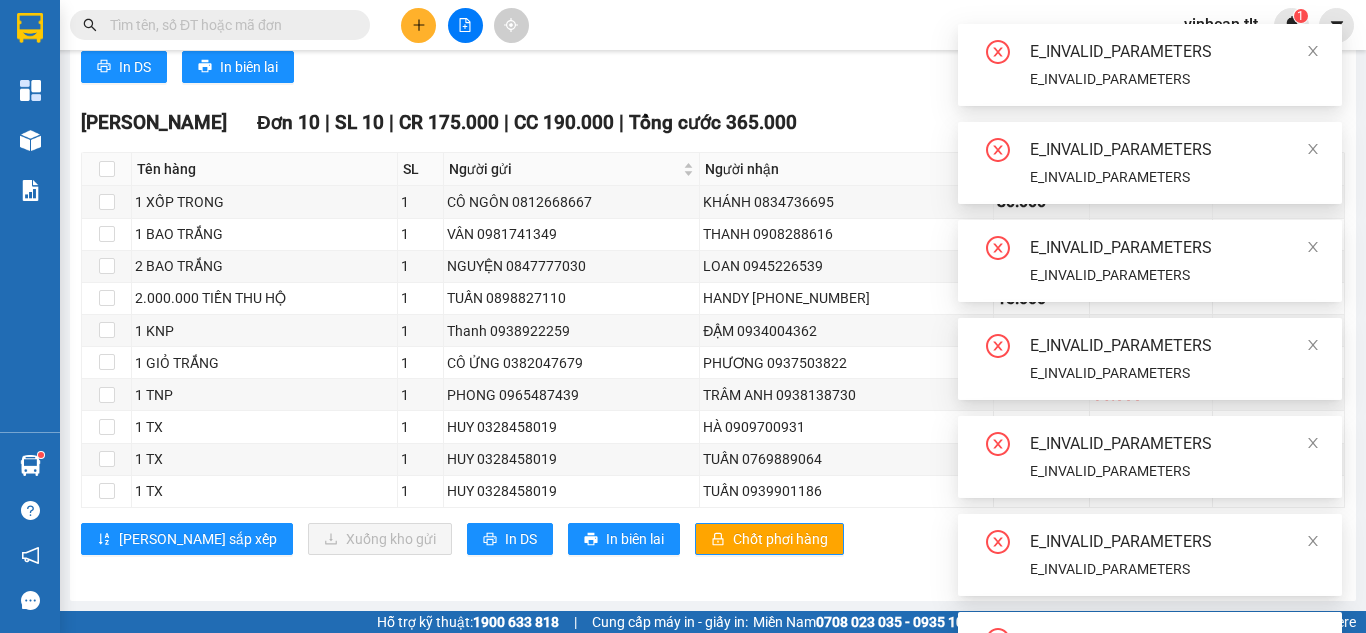 click on "[GEOGRAPHIC_DATA]   10 | SL   10 | CR   175.000 | CC   190.000 | Tổng cước   365.000 Tên hàng SL Người gửi Người nhận Đã Thu Chưa Thu ĐC Giao Ký nhận                   1 XỐP TRONG  1 CÔ NGÔN   0812668667 KHÁNH  0834736695 30.000 1 BAO TRẮNG  1 VÂN  0981741349 THANH 0908288616 35.000 2 BAO TRẮNG 1 NGUYỆN 0847777030 LOAN 0945226539 60.000 2.000.000 TIỀN THU HỘ 1 TUẤN 0898827110 HANDY  0902124574 15.000 1 KNP  1 Thanh 0938922259 ĐẬM 0934004362 35.000 1 GIỎ TRẮNG  1 CÔ ỬNG 0382047679 PHƯƠNG 0937503822 35.000 1 TNP  1 PHONG  0965487439 TRÂM ANH 0938138730 35.000 1 TX  1 HUY 0328458019 HÀ  0909700931 40.000 1 TX  1 HUY 0328458019 TUẤN 0769889064 40.000 1 TX  1 HUY 0328458019 TUẤN  0939901186 40.000 Lưu sắp xếp Xuống kho gửi In DS In biên lai Chốt phơi hàng Tân Lập Thành Cao Tốc  -  15:59 [DATE] [GEOGRAPHIC_DATA]:  [GEOGRAPHIC_DATA] - [GEOGRAPHIC_DATA]:   (15:15 [DATE]) Số xe:  63B-021.92   Loại xe:  Ghế ngồi 47 chỗ THACO" at bounding box center [713, 339] 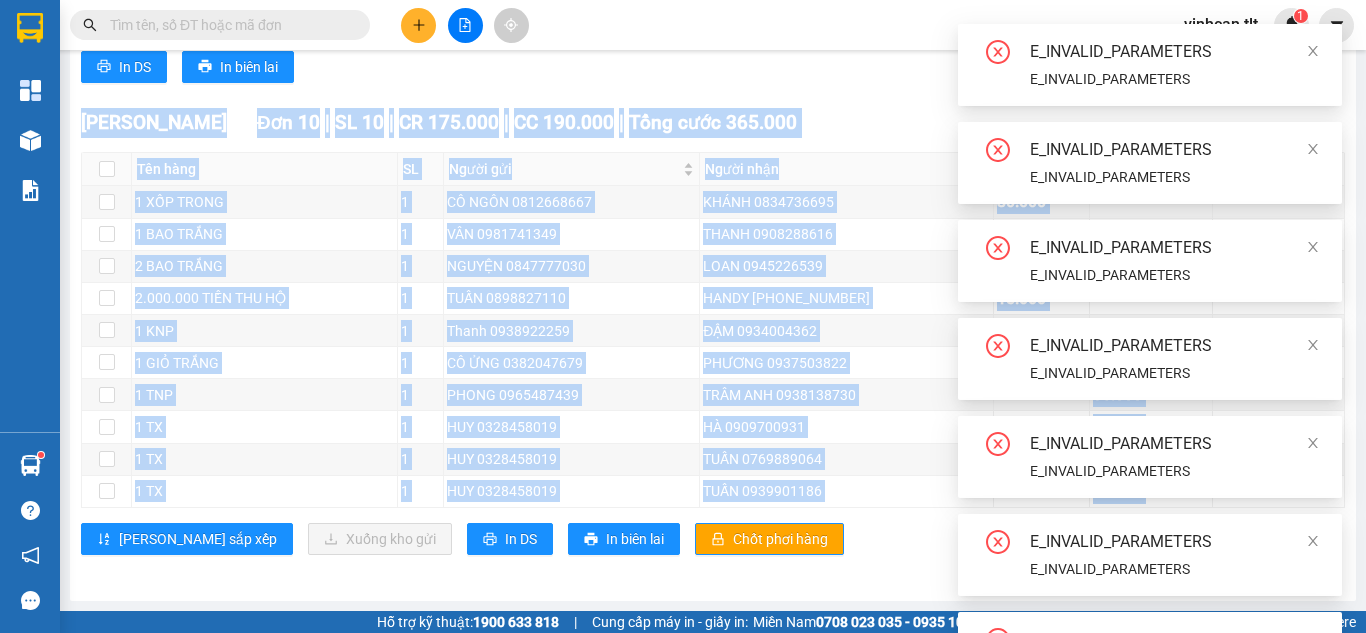 click on "[GEOGRAPHIC_DATA]   10 | SL   10 | CR   175.000 | CC   190.000 | Tổng cước   365.000 Tên hàng SL Người gửi Người nhận Đã Thu Chưa Thu ĐC Giao Ký nhận                   1 XỐP TRONG  1 CÔ NGÔN   0812668667 KHÁNH  0834736695 30.000 1 BAO TRẮNG  1 VÂN  0981741349 THANH 0908288616 35.000 2 BAO TRẮNG 1 NGUYỆN 0847777030 LOAN 0945226539 60.000 2.000.000 TIỀN THU HỘ 1 TUẤN 0898827110 HANDY  0902124574 15.000 1 KNP  1 Thanh 0938922259 ĐẬM 0934004362 35.000 1 GIỎ TRẮNG  1 CÔ ỬNG 0382047679 PHƯƠNG 0937503822 35.000 1 TNP  1 PHONG  0965487439 TRÂM ANH 0938138730 35.000 1 TX  1 HUY 0328458019 HÀ  0909700931 40.000 1 TX  1 HUY 0328458019 TUẤN 0769889064 40.000 1 TX  1 HUY 0328458019 TUẤN  0939901186 40.000 Lưu sắp xếp Xuống kho gửi In DS In biên lai Chốt phơi hàng Tân Lập Thành Cao Tốc  -  15:59 [DATE] [GEOGRAPHIC_DATA]:  [GEOGRAPHIC_DATA] - [GEOGRAPHIC_DATA]:   (15:15 [DATE]) Số xe:  63B-021.92   Loại xe:  Ghế ngồi 47 chỗ THACO" at bounding box center (713, 339) 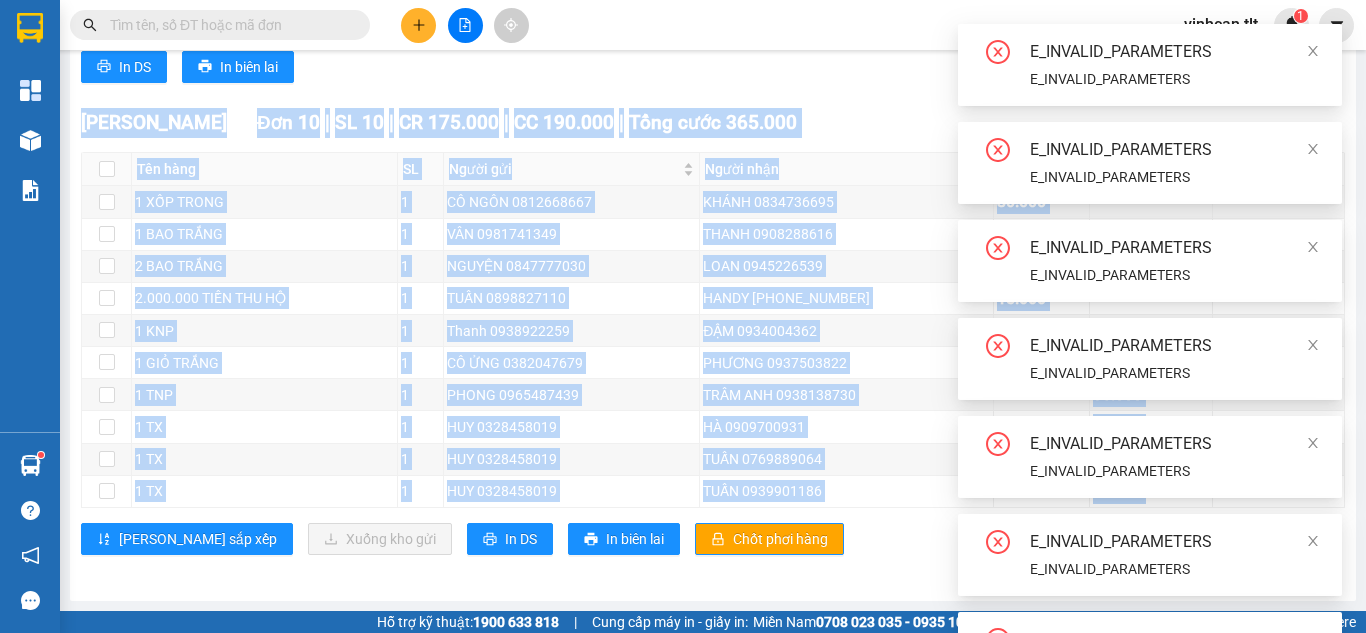 click on "[GEOGRAPHIC_DATA]   10 | SL   10 | CR   175.000 | CC   190.000 | Tổng cước   365.000 Tên hàng SL Người gửi Người nhận Đã Thu Chưa Thu ĐC Giao Ký nhận                   1 XỐP TRONG  1 CÔ NGÔN   0812668667 KHÁNH  0834736695 30.000 1 BAO TRẮNG  1 VÂN  0981741349 THANH 0908288616 35.000 2 BAO TRẮNG 1 NGUYỆN 0847777030 LOAN 0945226539 60.000 2.000.000 TIỀN THU HỘ 1 TUẤN 0898827110 HANDY  0902124574 15.000 1 KNP  1 Thanh 0938922259 ĐẬM 0934004362 35.000 1 GIỎ TRẮNG  1 CÔ ỬNG 0382047679 PHƯƠNG 0937503822 35.000 1 TNP  1 PHONG  0965487439 TRÂM ANH 0938138730 35.000 1 TX  1 HUY 0328458019 HÀ  0909700931 40.000 1 TX  1 HUY 0328458019 TUẤN 0769889064 40.000 1 TX  1 HUY 0328458019 TUẤN  0939901186 40.000 Lưu sắp xếp Xuống kho gửi In DS In biên lai Chốt phơi hàng Tân Lập Thành Cao Tốc  -  15:59 [DATE] [GEOGRAPHIC_DATA]:  [GEOGRAPHIC_DATA] - [GEOGRAPHIC_DATA]:   (15:15 [DATE]) Số xe:  63B-021.92   Loại xe:  Ghế ngồi 47 chỗ THACO" at bounding box center (713, 339) 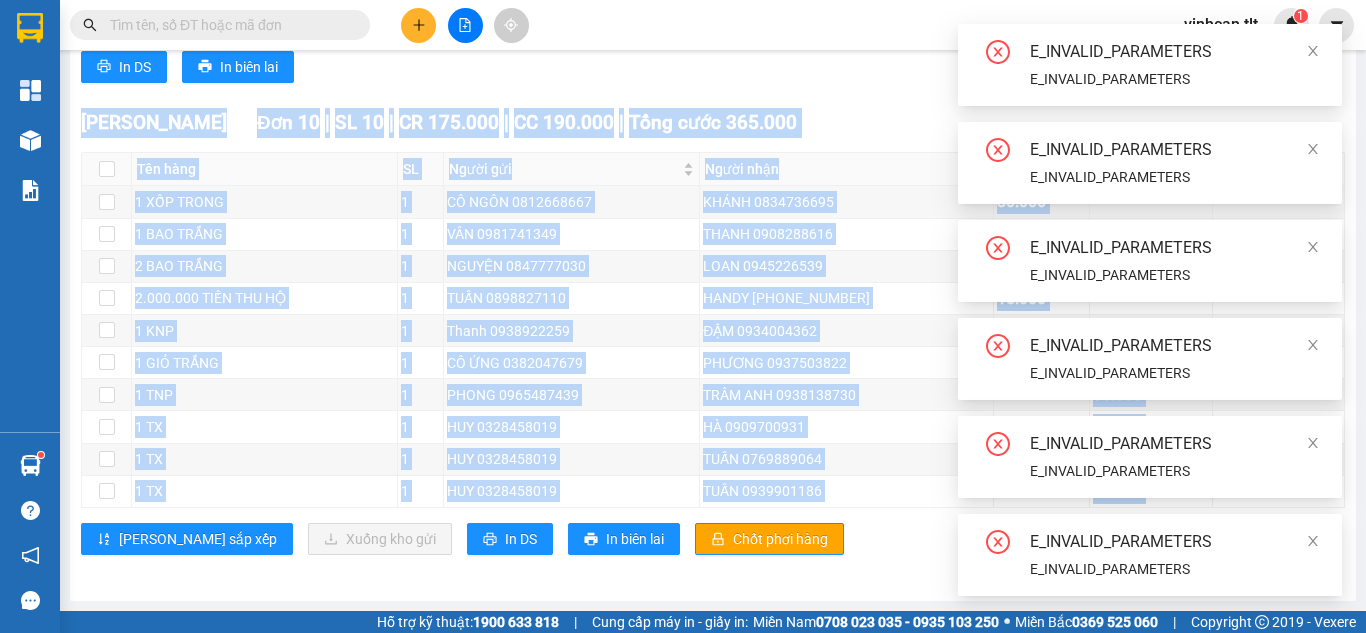 click on "[GEOGRAPHIC_DATA]   10 | SL   10 | CR   175.000 | CC   190.000 | Tổng cước   365.000 Tên hàng SL Người gửi Người nhận Đã Thu Chưa Thu ĐC Giao Ký nhận                   1 XỐP TRONG  1 CÔ NGÔN   0812668667 KHÁNH  0834736695 30.000 1 BAO TRẮNG  1 VÂN  0981741349 THANH 0908288616 35.000 2 BAO TRẮNG 1 NGUYỆN 0847777030 LOAN 0945226539 60.000 2.000.000 TIỀN THU HỘ 1 TUẤN 0898827110 HANDY  0902124574 15.000 1 KNP  1 Thanh 0938922259 ĐẬM 0934004362 35.000 1 GIỎ TRẮNG  1 CÔ ỬNG 0382047679 PHƯƠNG 0937503822 35.000 1 TNP  1 PHONG  0965487439 TRÂM ANH 0938138730 35.000 1 TX  1 HUY 0328458019 HÀ  0909700931 40.000 1 TX  1 HUY 0328458019 TUẤN 0769889064 40.000 1 TX  1 HUY 0328458019 TUẤN  0939901186 40.000 Lưu sắp xếp Xuống kho gửi In DS In biên lai Chốt phơi hàng Tân Lập Thành Cao Tốc  -  15:59 [DATE] [GEOGRAPHIC_DATA]:  [GEOGRAPHIC_DATA] - [GEOGRAPHIC_DATA]:   (15:15 [DATE]) Số xe:  63B-021.92   Loại xe:  Ghế ngồi 47 chỗ THACO" at bounding box center [713, 339] 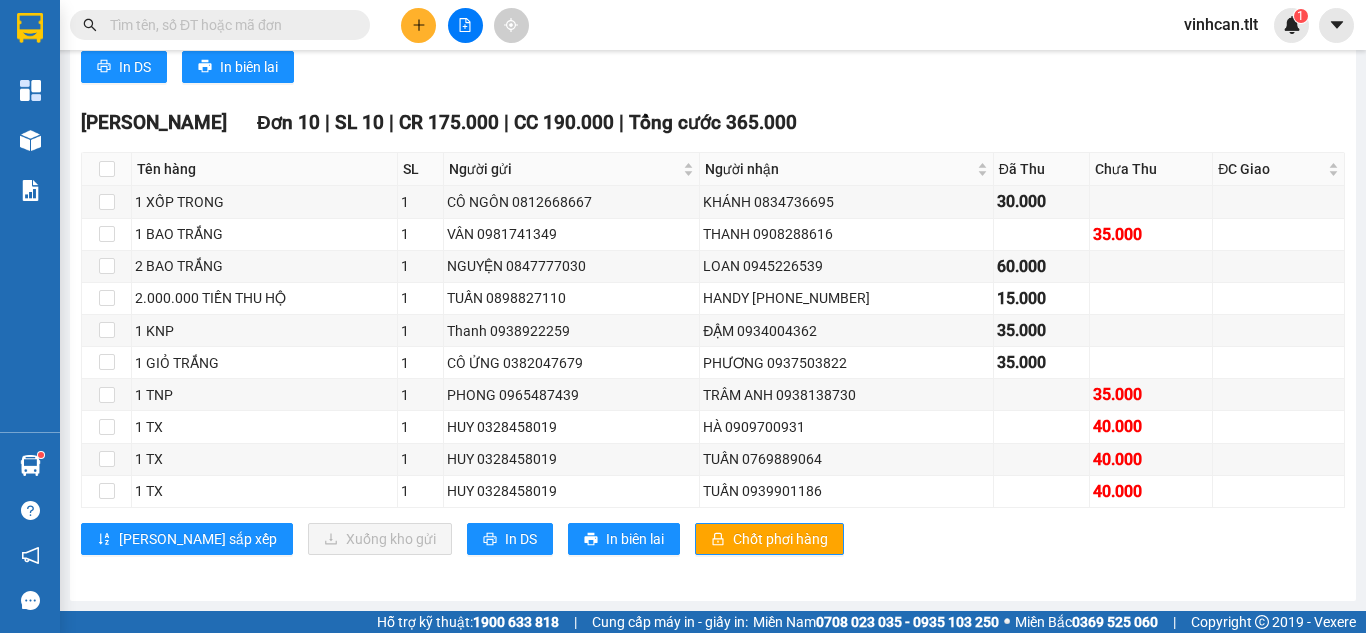 click on "In DS In biên lai" at bounding box center [713, 67] 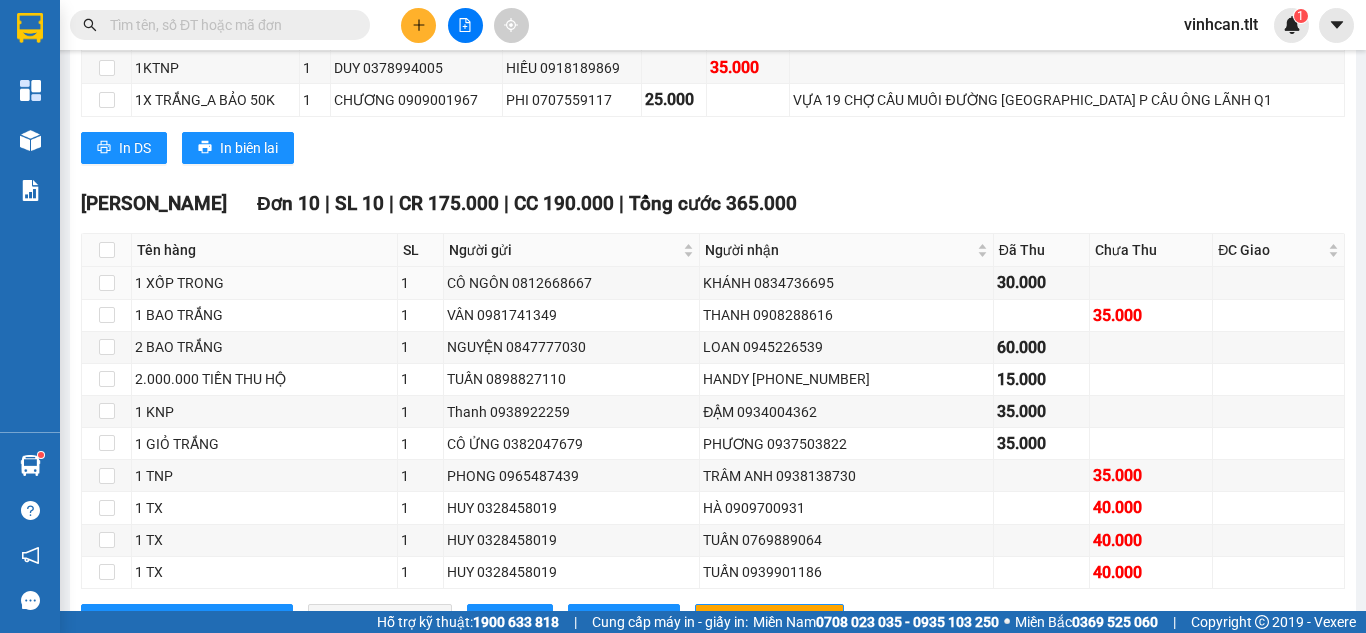 scroll, scrollTop: 300, scrollLeft: 0, axis: vertical 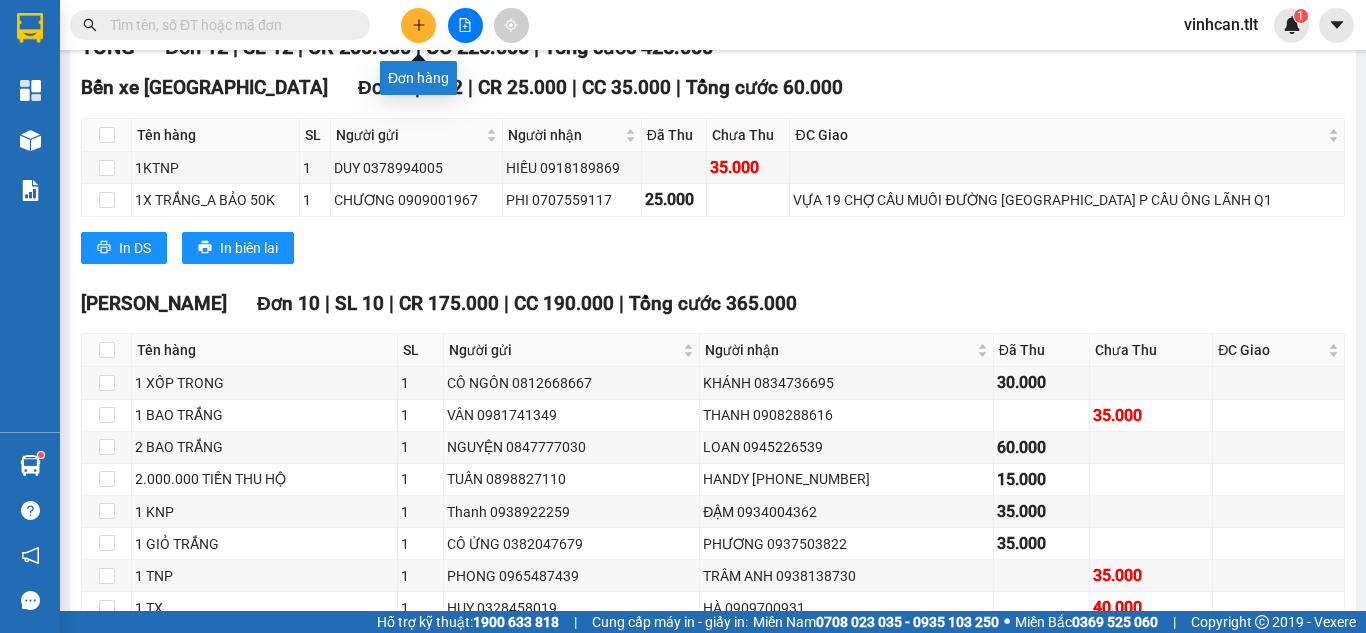 click at bounding box center [465, 25] 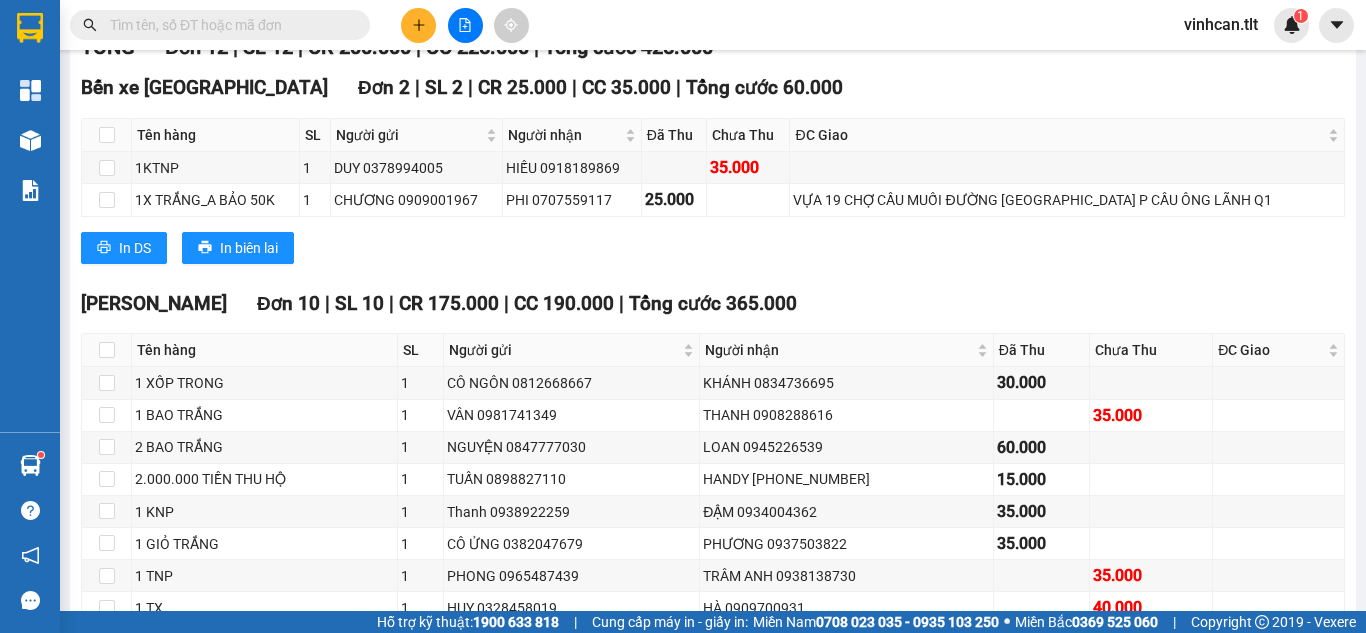 click 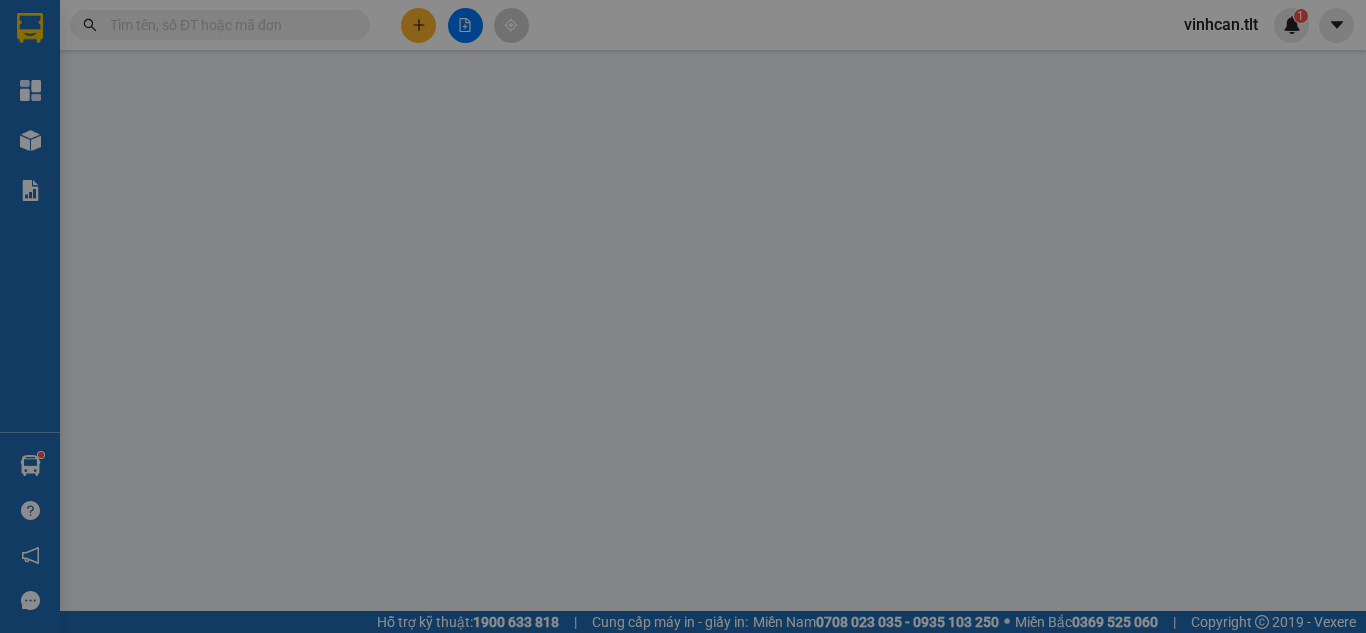 scroll, scrollTop: 0, scrollLeft: 0, axis: both 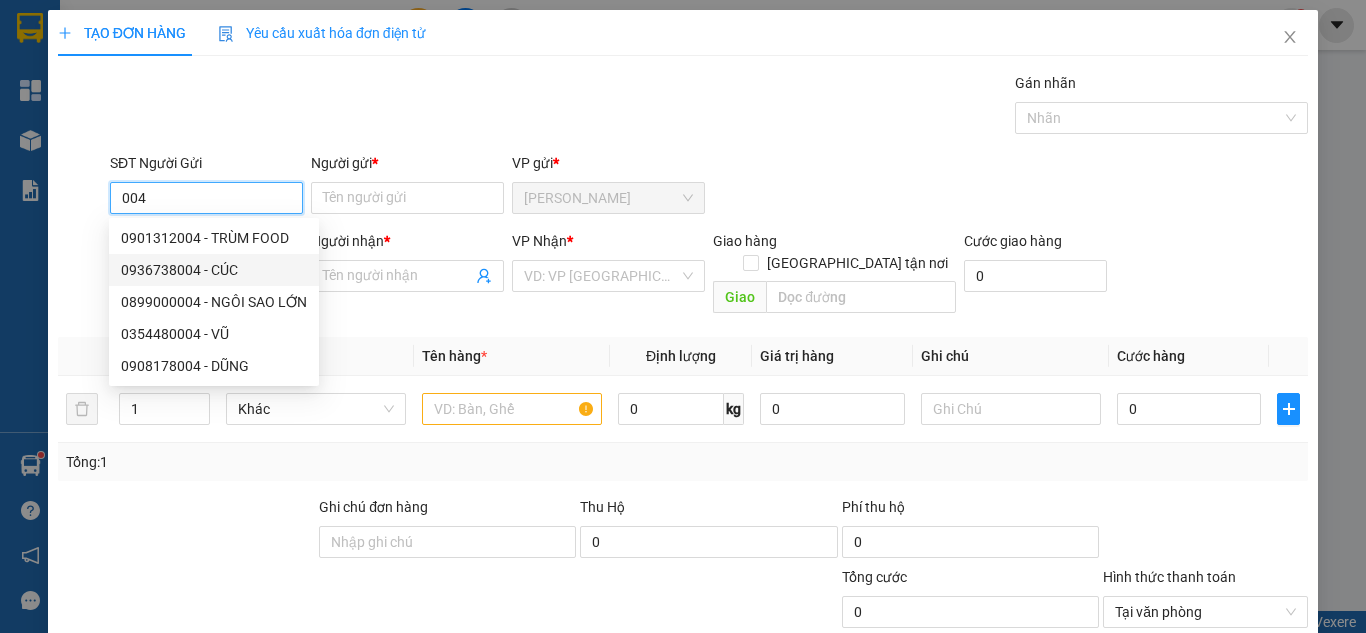 click on "0936738004 - CÚC" at bounding box center [214, 270] 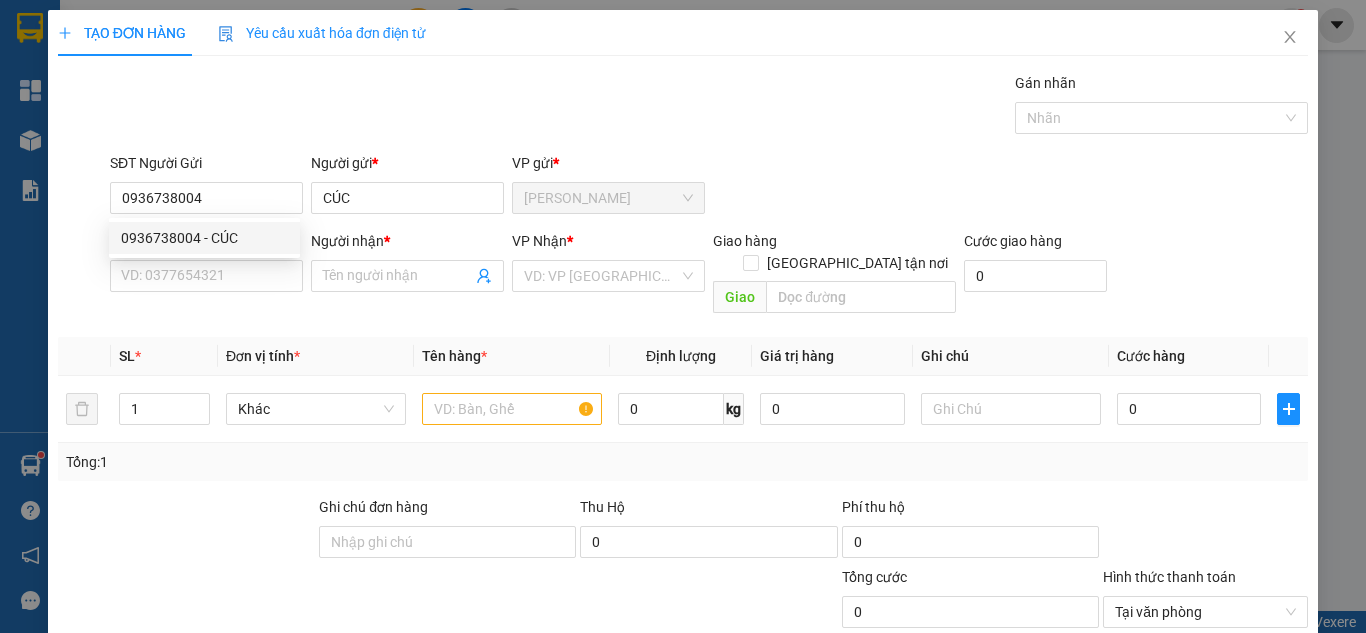 drag, startPoint x: 248, startPoint y: 316, endPoint x: 247, endPoint y: 305, distance: 11.045361 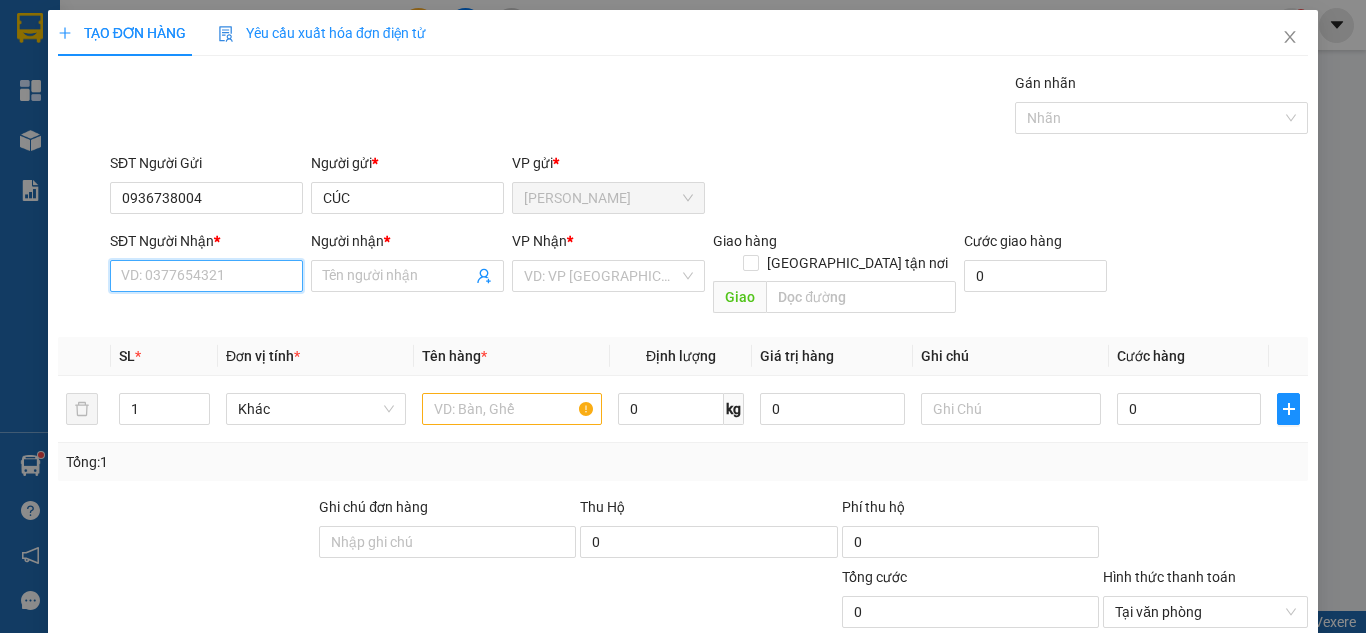 click on "SĐT Người Nhận  *" at bounding box center [206, 276] 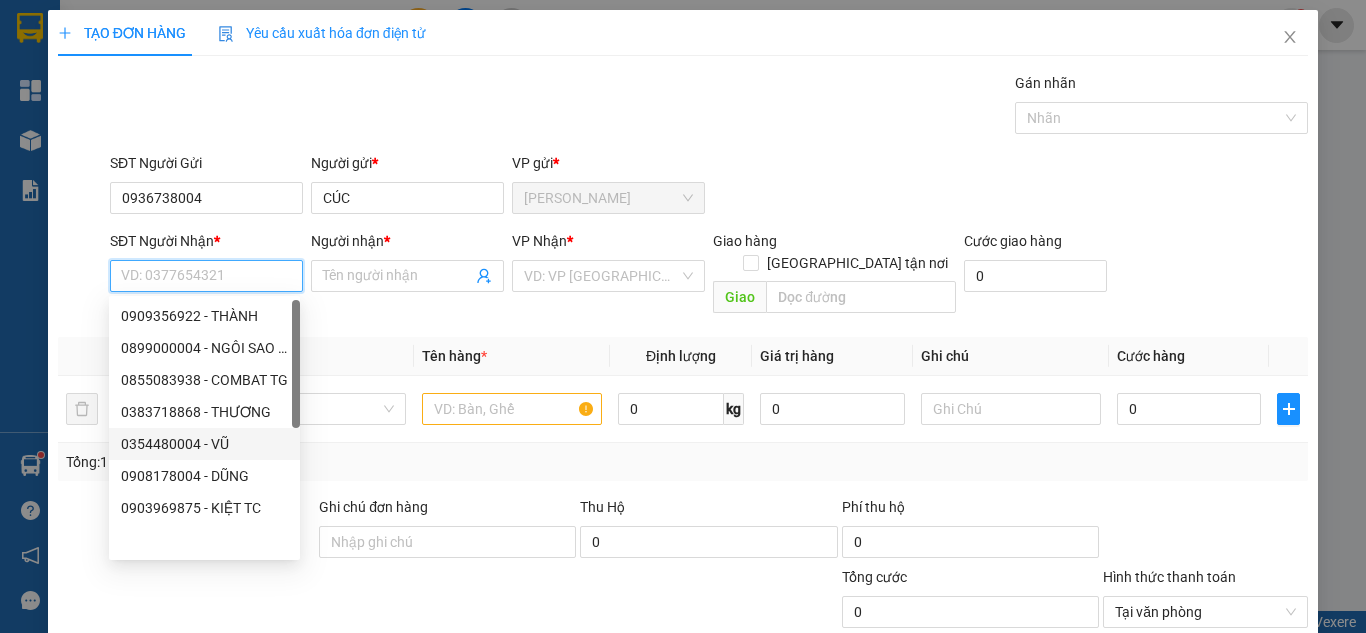 scroll, scrollTop: 0, scrollLeft: 0, axis: both 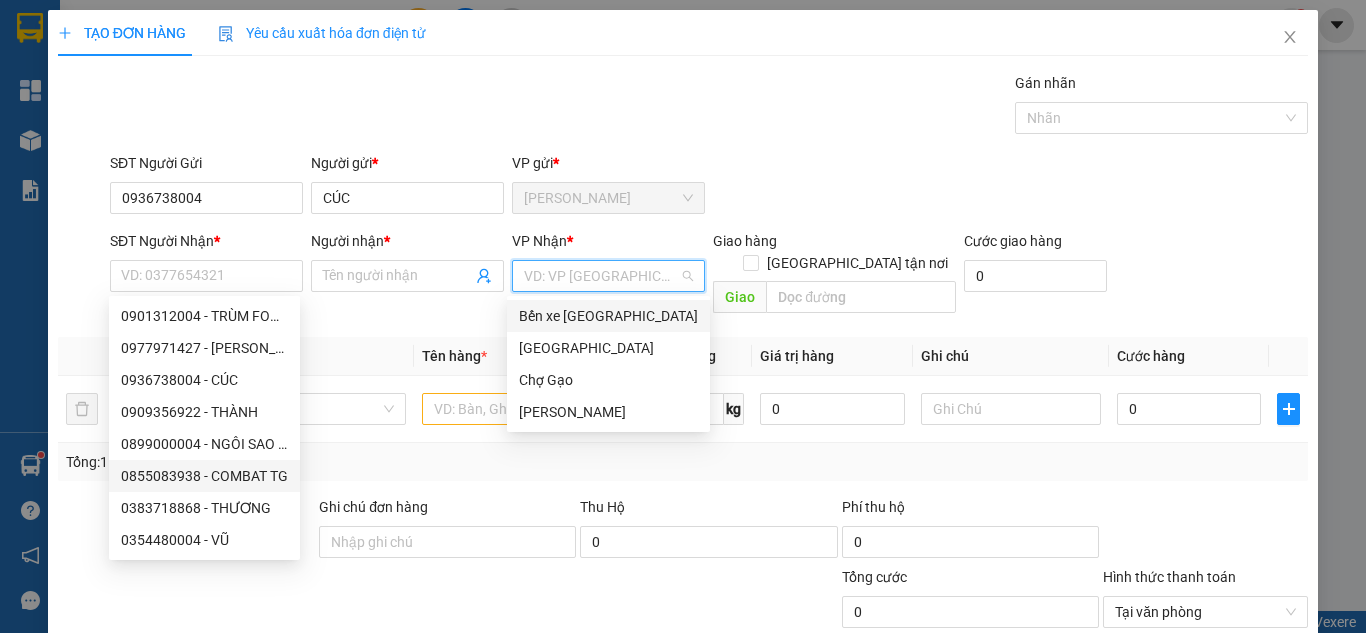 click at bounding box center (601, 276) 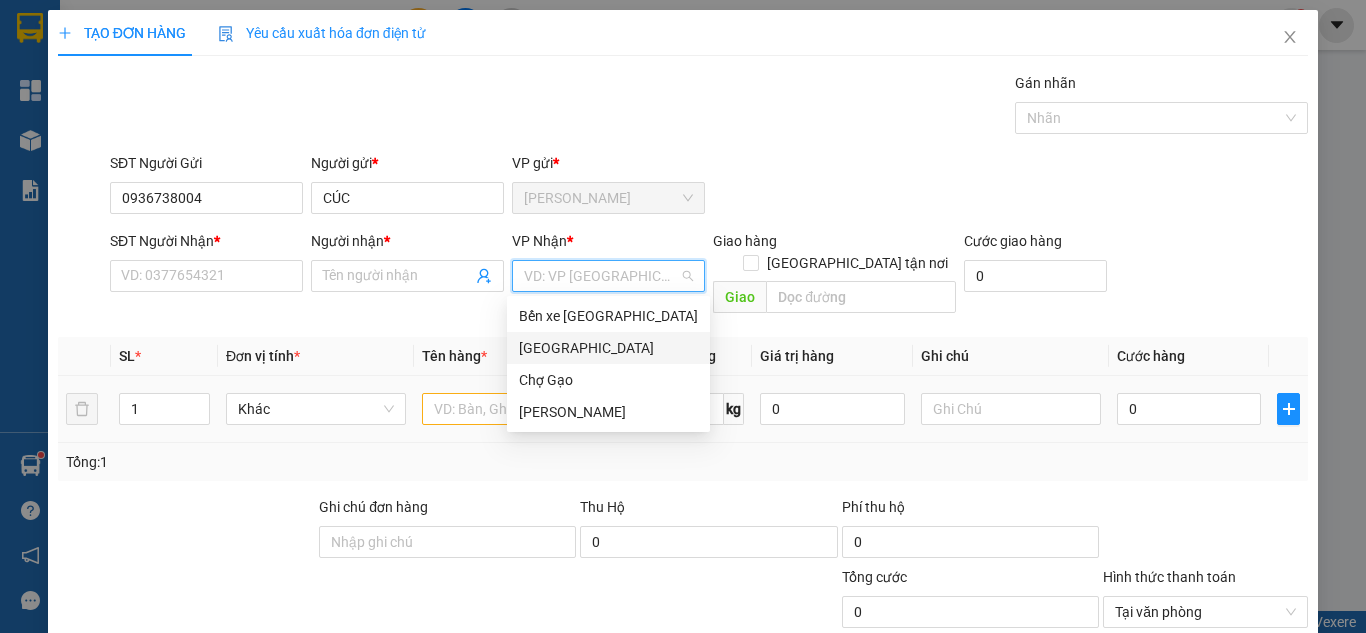 drag, startPoint x: 581, startPoint y: 348, endPoint x: 531, endPoint y: 382, distance: 60.464867 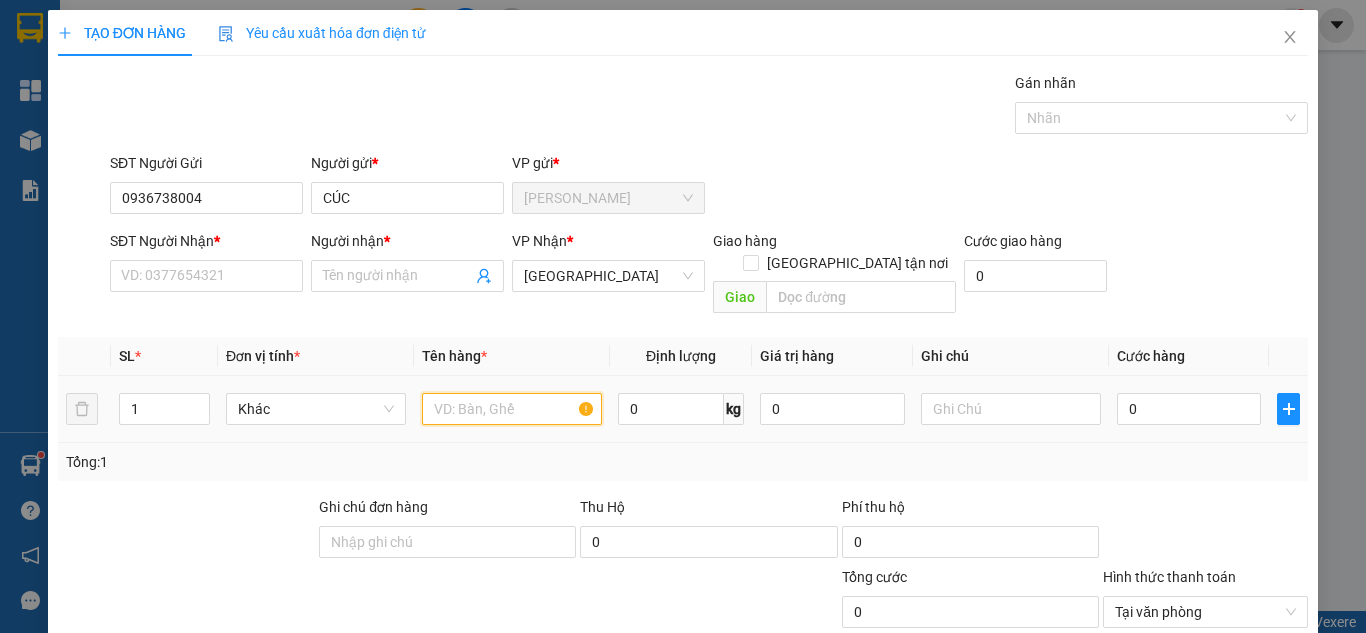 click at bounding box center [512, 409] 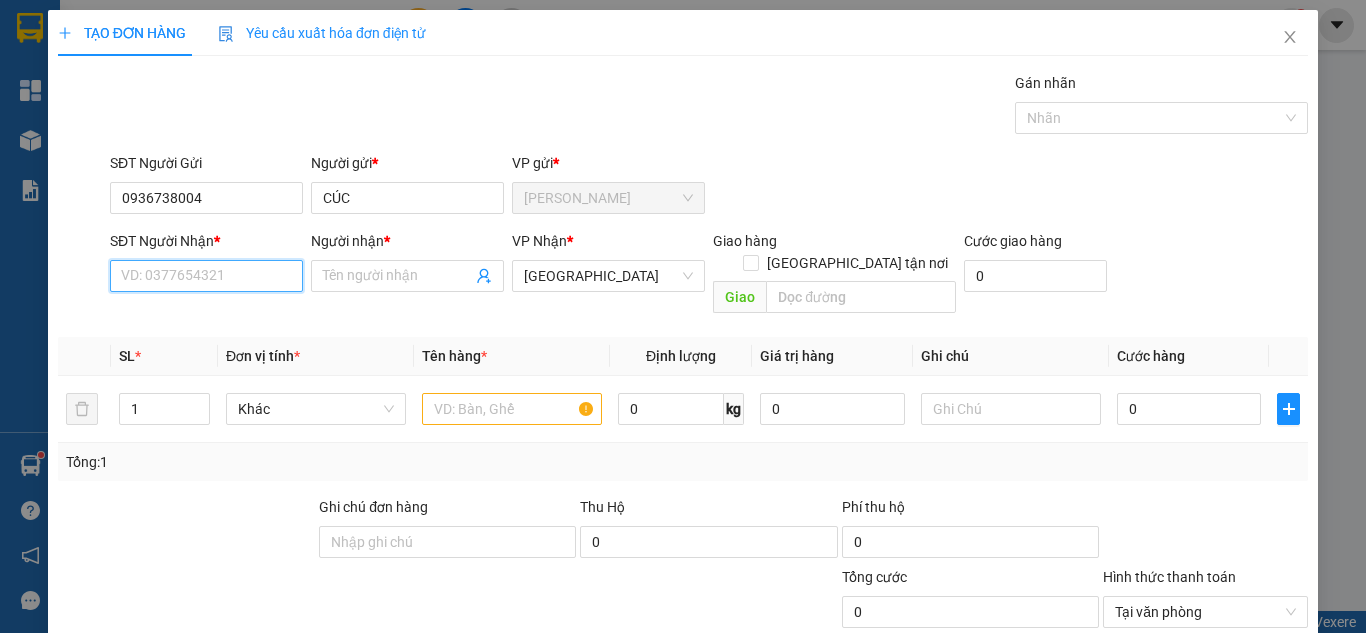 click on "SĐT Người Nhận  *" at bounding box center [206, 276] 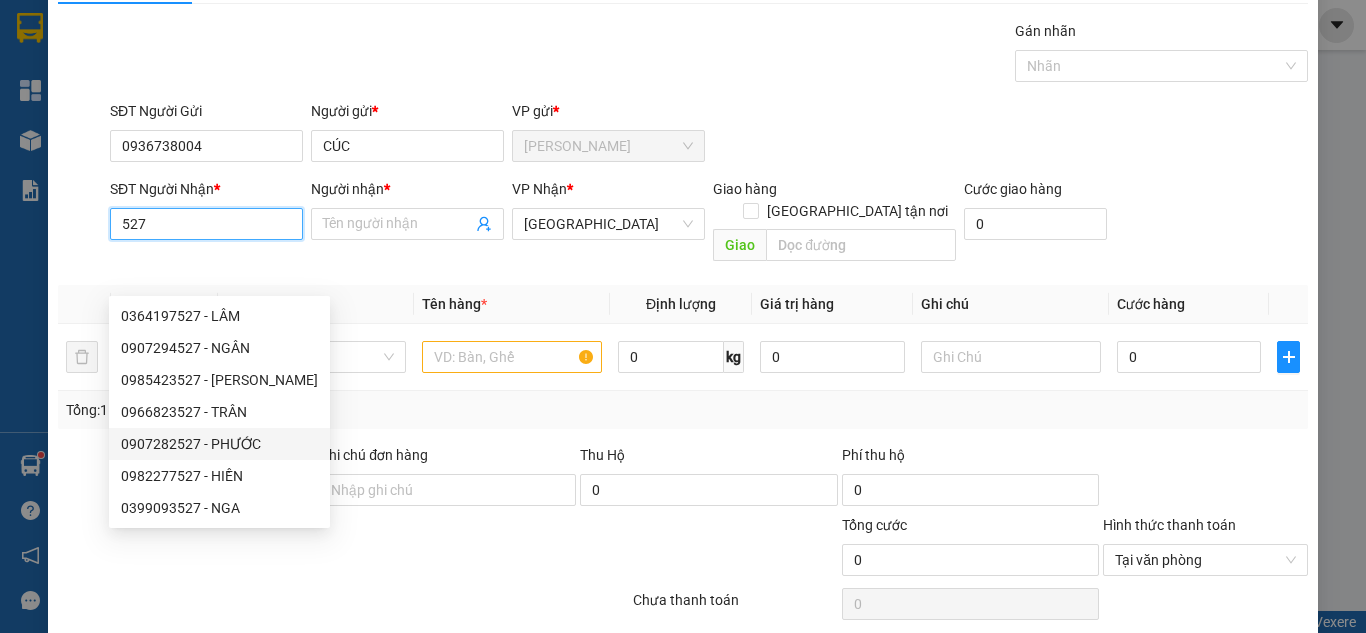 scroll, scrollTop: 0, scrollLeft: 0, axis: both 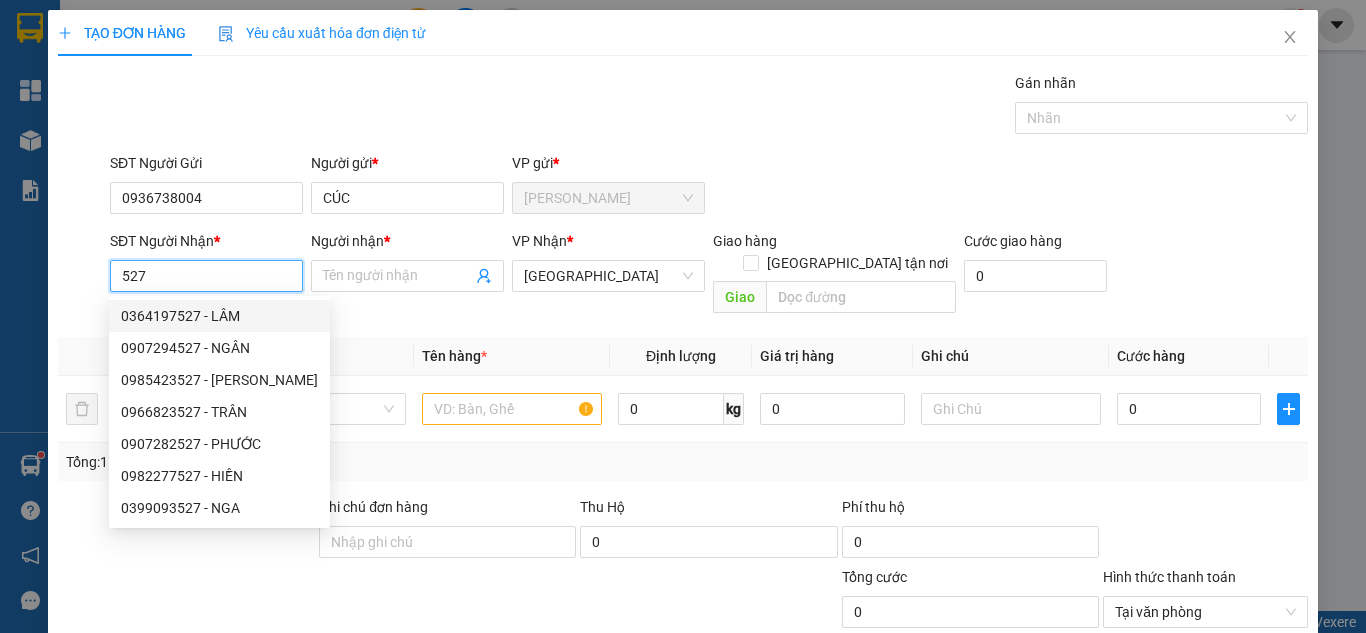 drag, startPoint x: 204, startPoint y: 283, endPoint x: 55, endPoint y: 270, distance: 149.56604 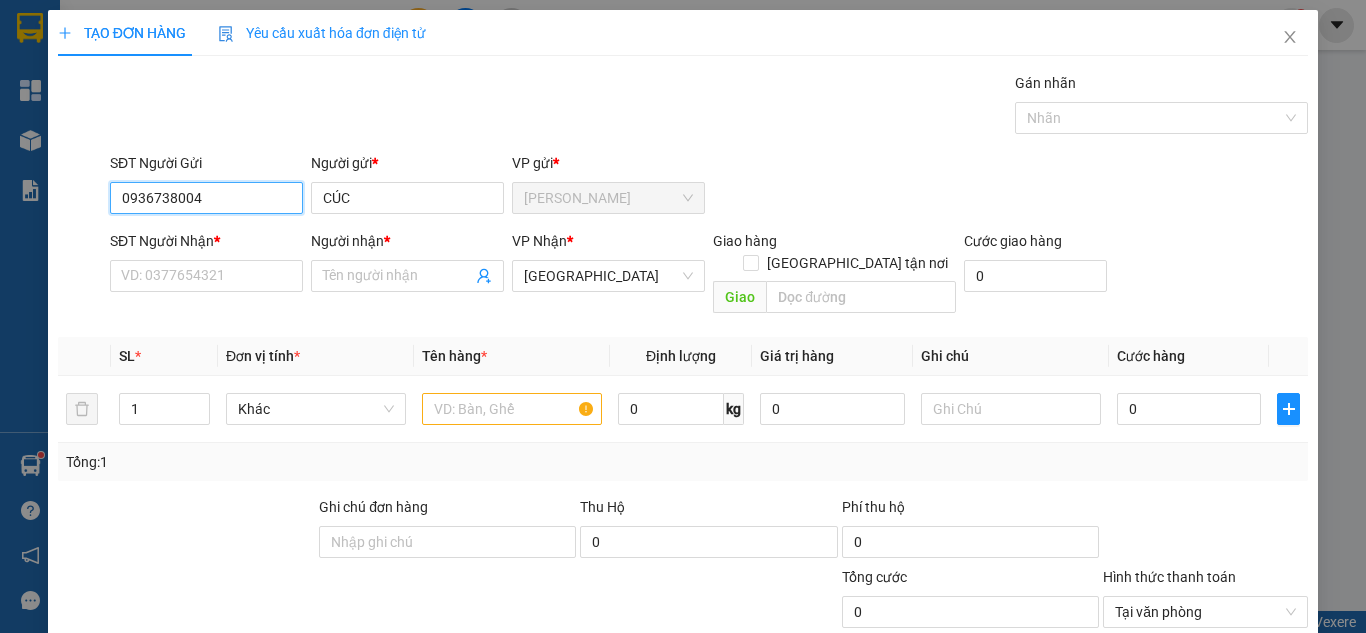 drag, startPoint x: 213, startPoint y: 194, endPoint x: 35, endPoint y: 199, distance: 178.0702 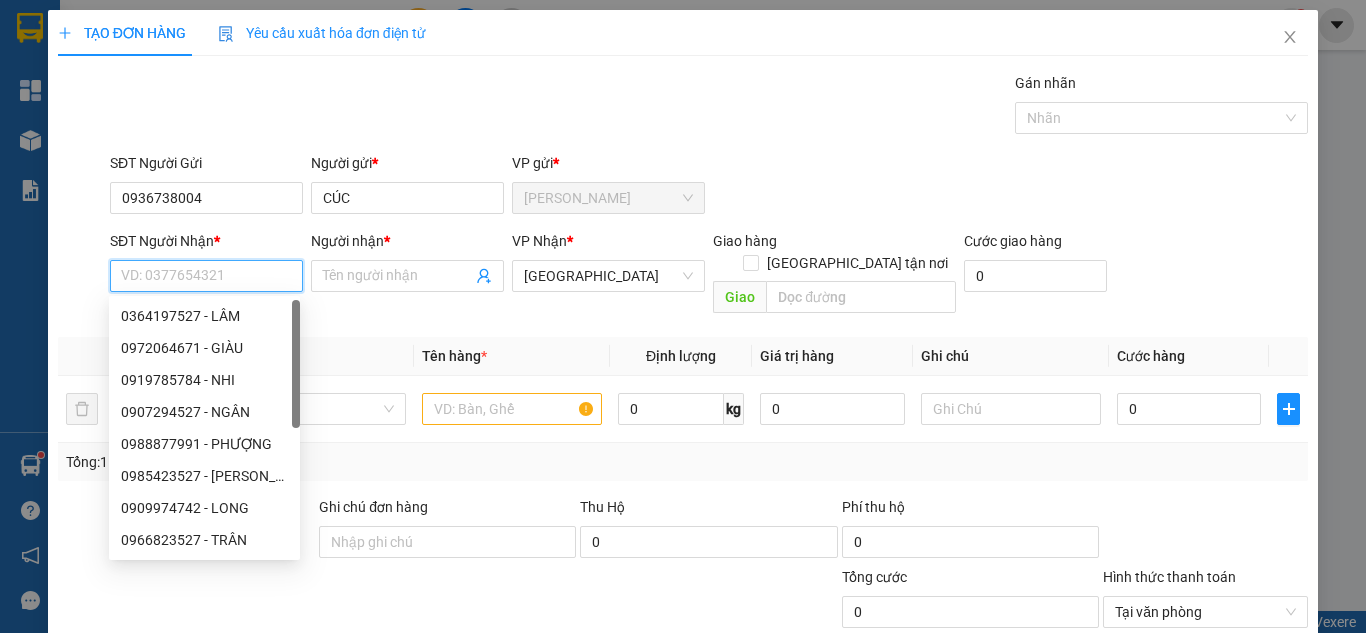 paste on "0916604527" 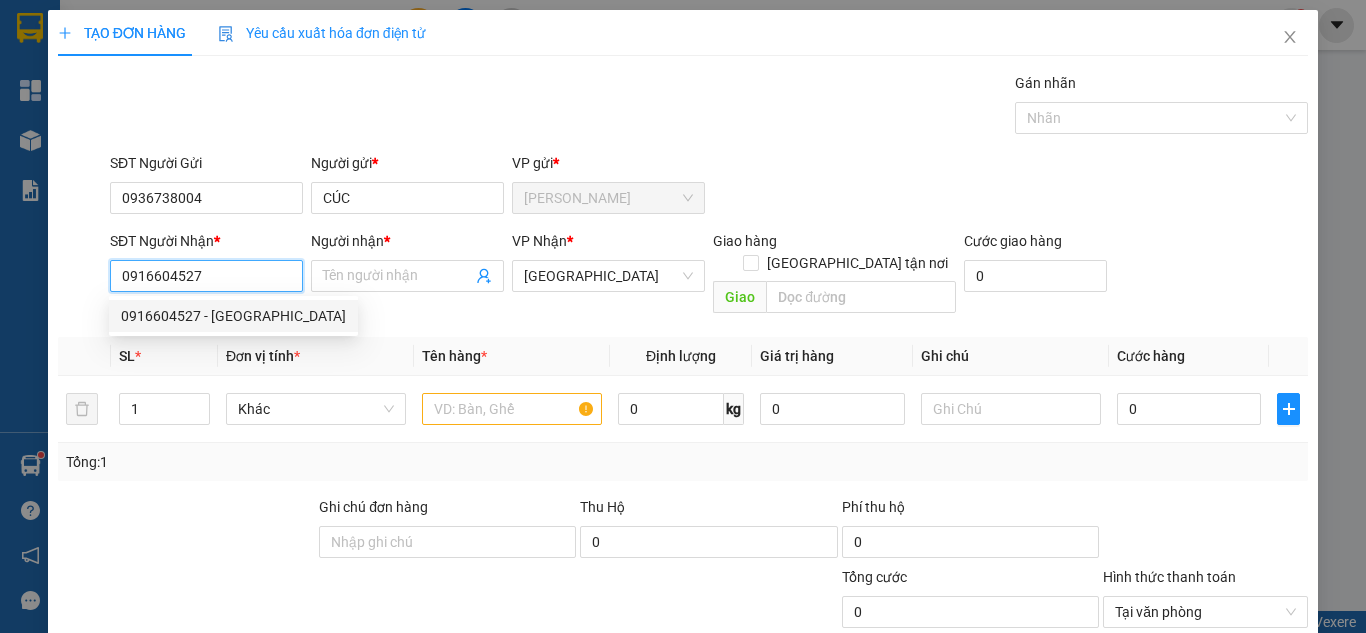 click on "0916604527 - [GEOGRAPHIC_DATA]" at bounding box center (233, 316) 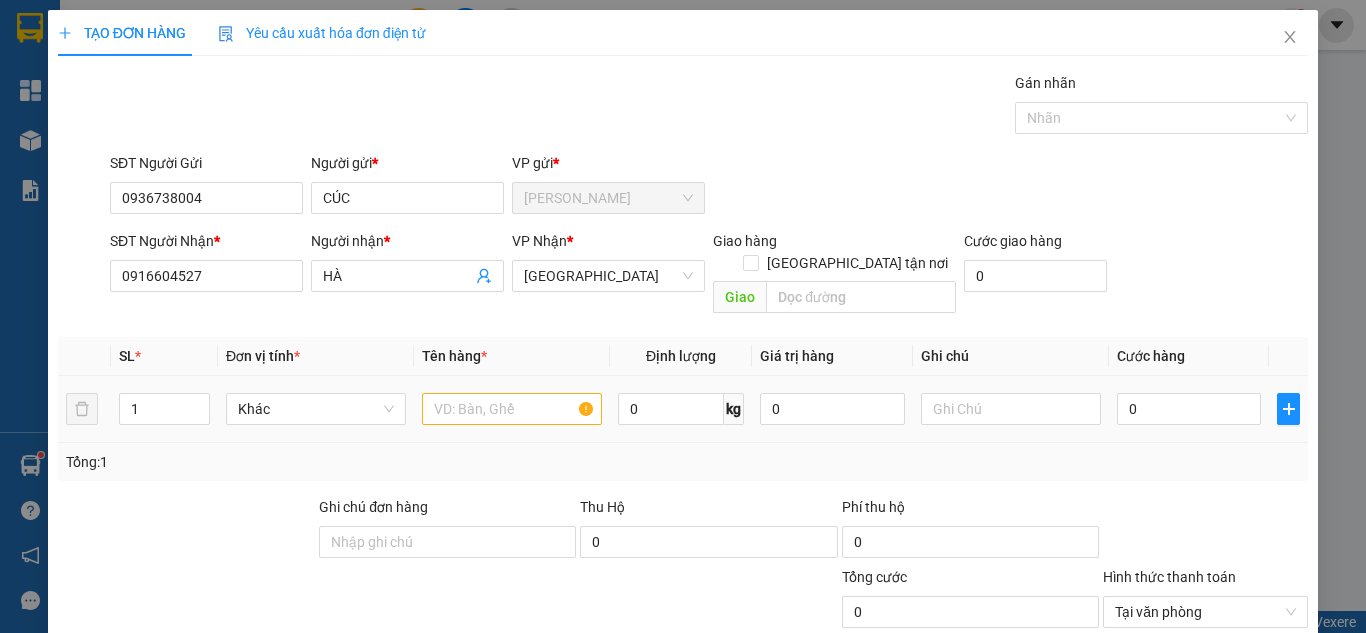 click at bounding box center (512, 409) 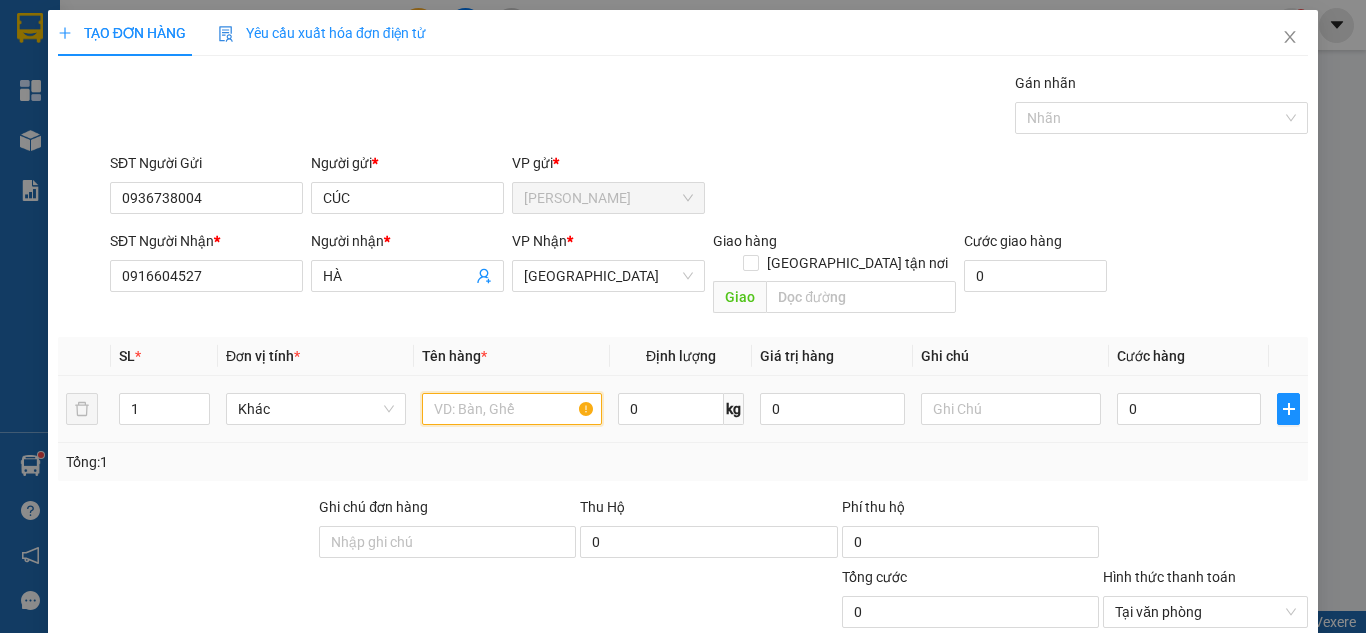 click at bounding box center (512, 409) 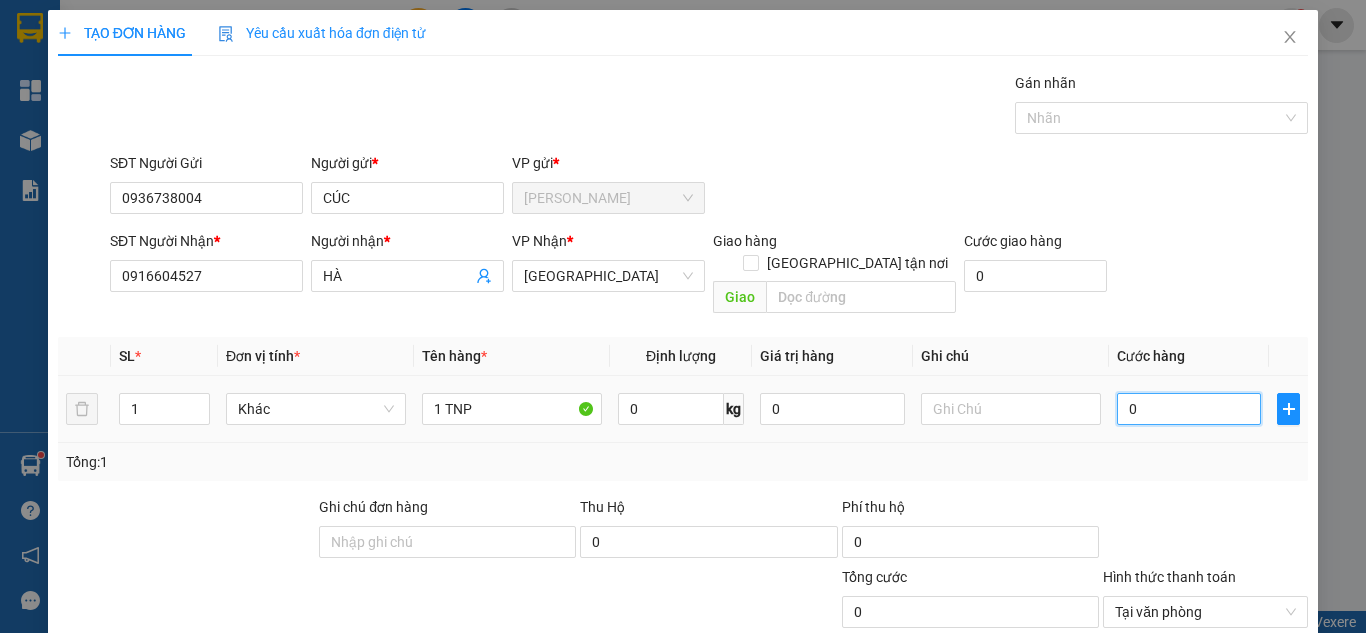 click on "0" at bounding box center (1189, 409) 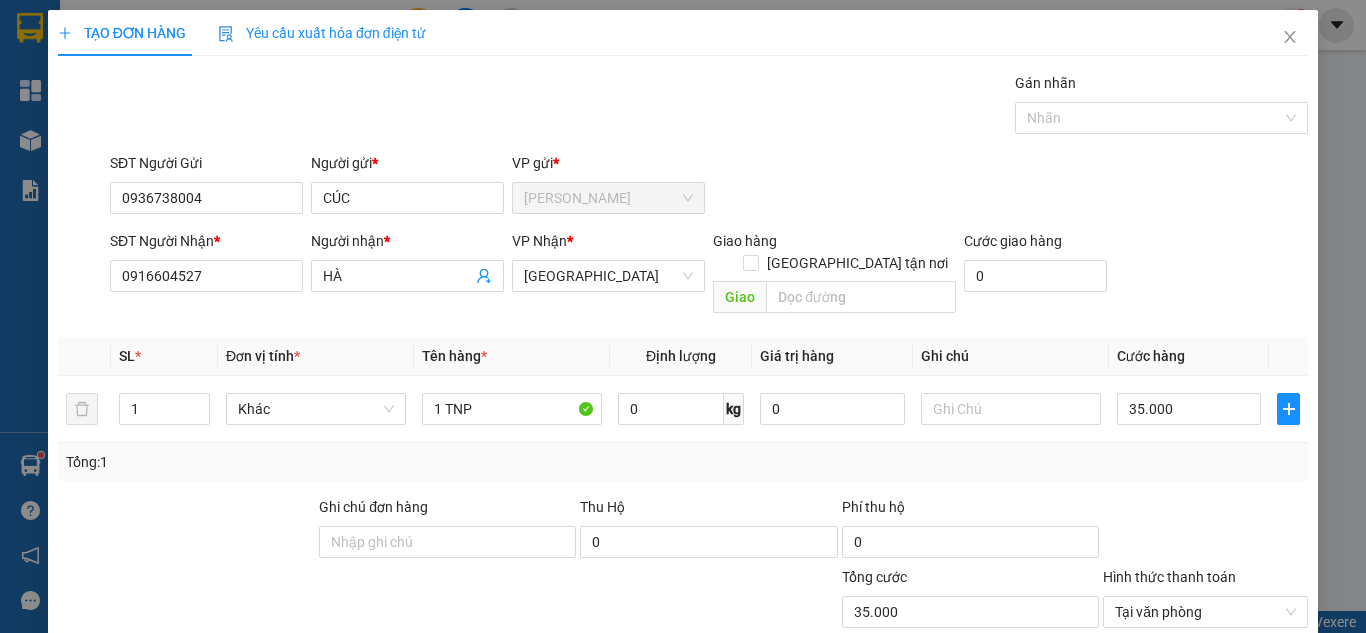 click on "SĐT Người Nhận  * 0916604527 Người nhận  * HÀ VP Nhận  * [GEOGRAPHIC_DATA] Giao hàng Giao tận nơi Giao Cước giao hàng 0" at bounding box center (709, 276) 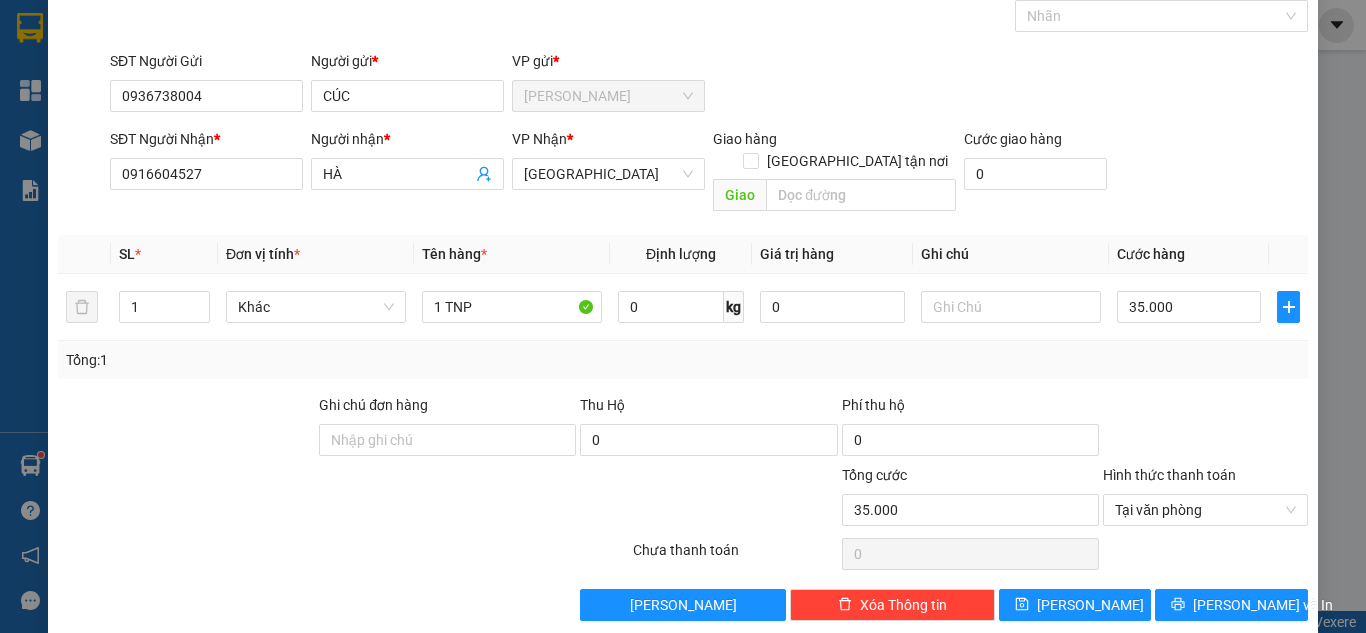 scroll, scrollTop: 107, scrollLeft: 0, axis: vertical 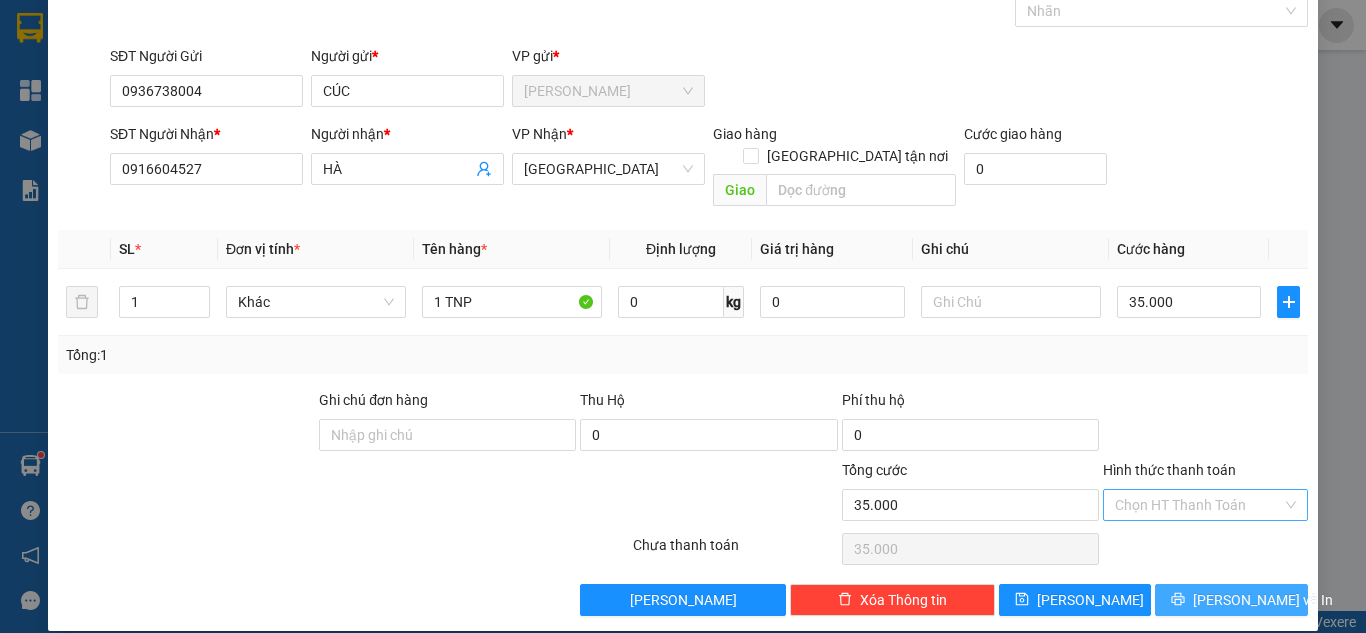click on "[PERSON_NAME] và In" at bounding box center (1263, 600) 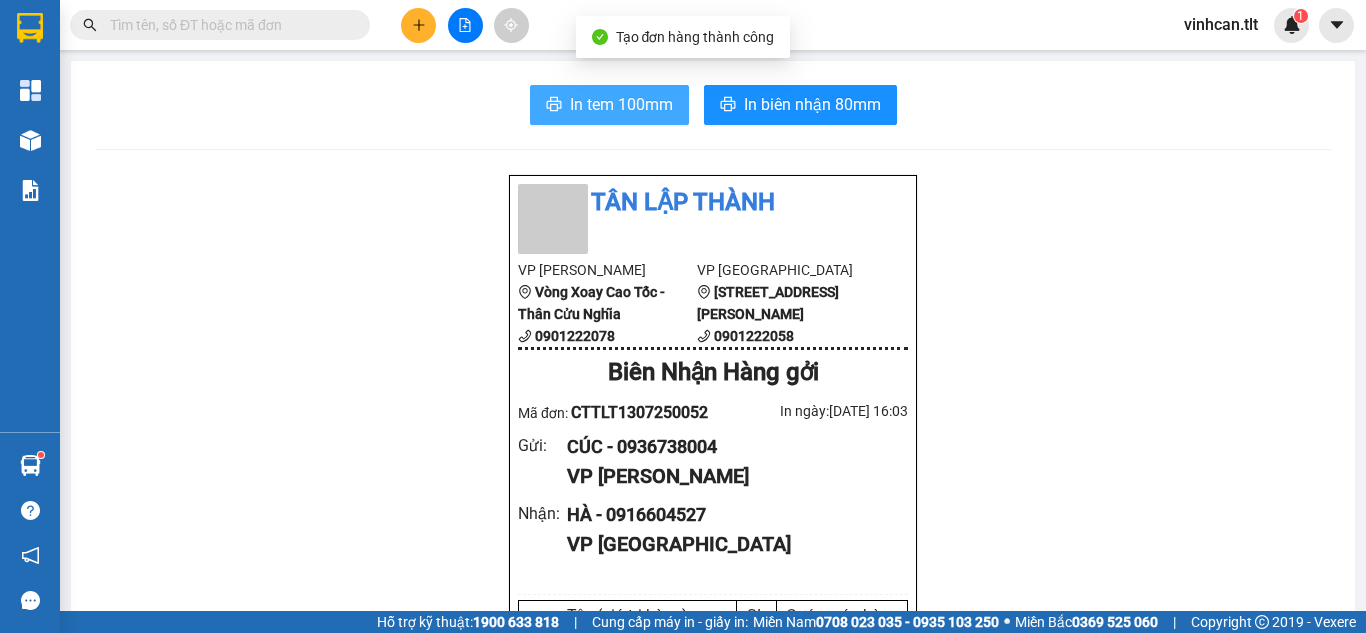 click on "In tem 100mm" at bounding box center [621, 104] 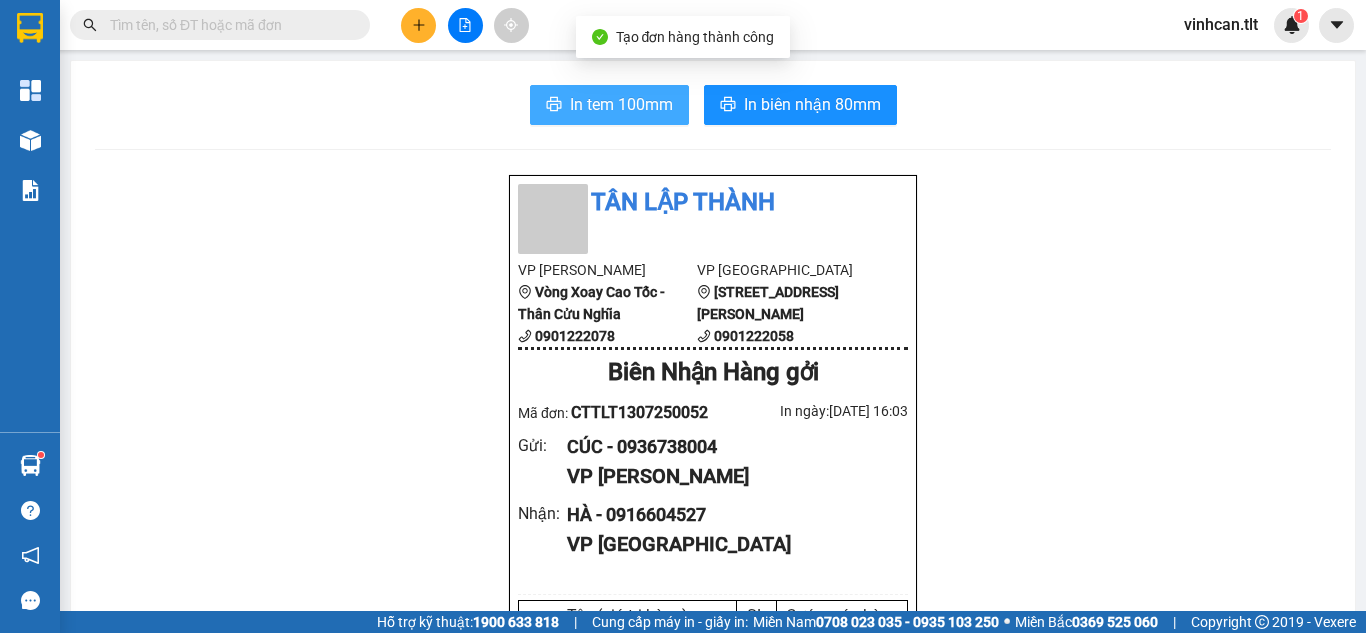 scroll, scrollTop: 0, scrollLeft: 0, axis: both 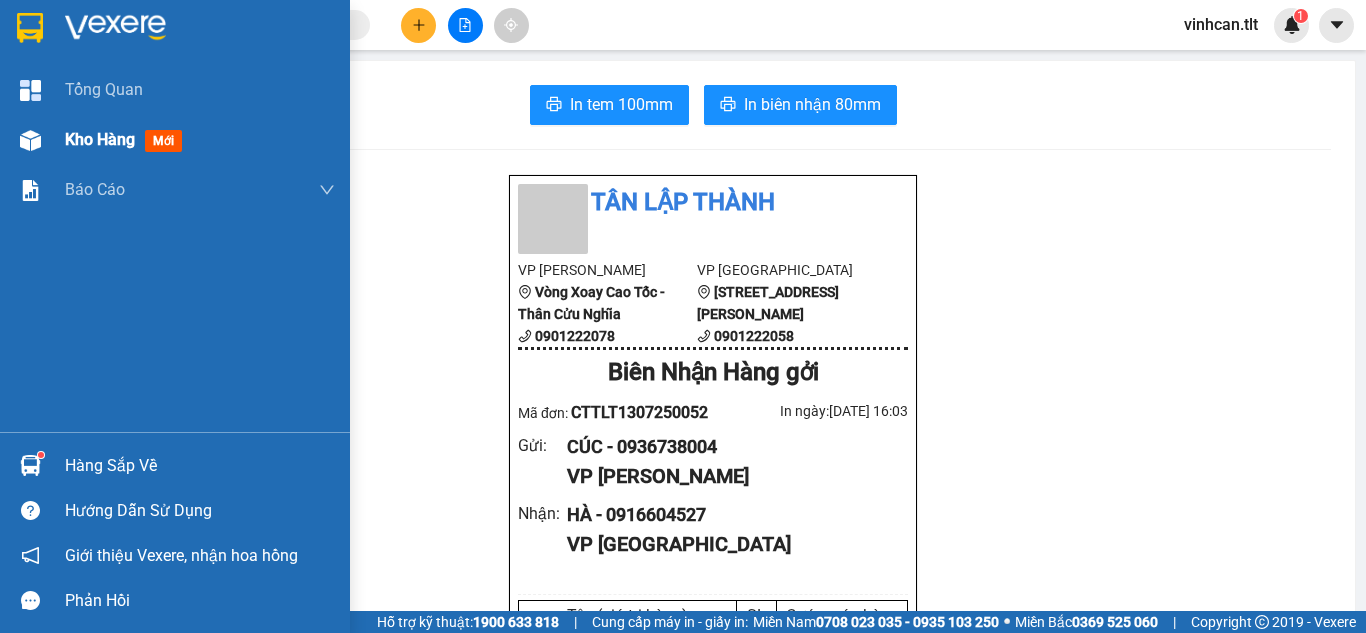 click at bounding box center [30, 140] 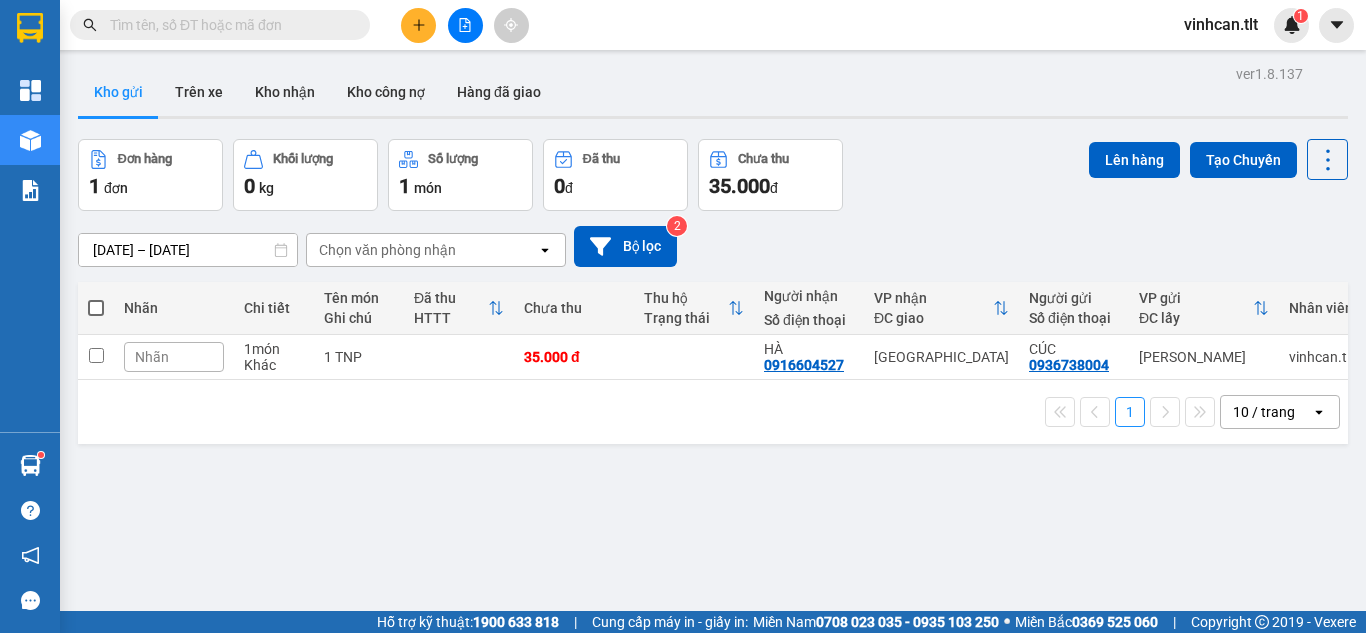 click at bounding box center [96, 308] 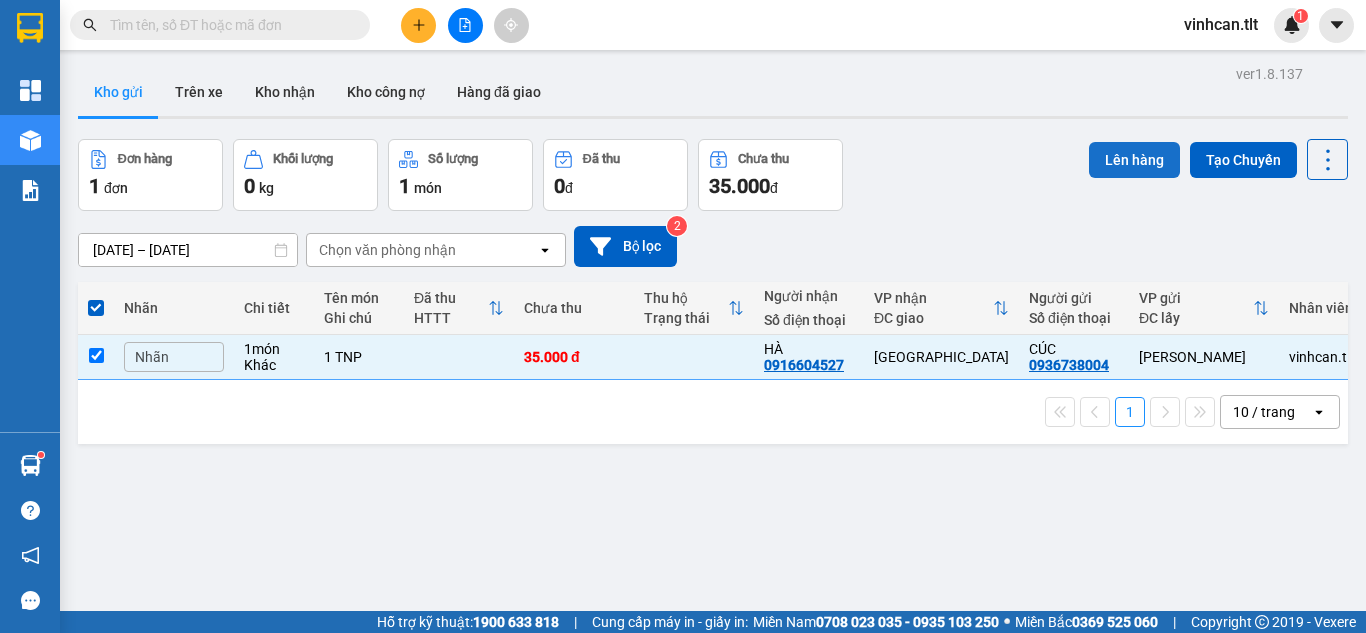 click on "Lên hàng" at bounding box center (1134, 160) 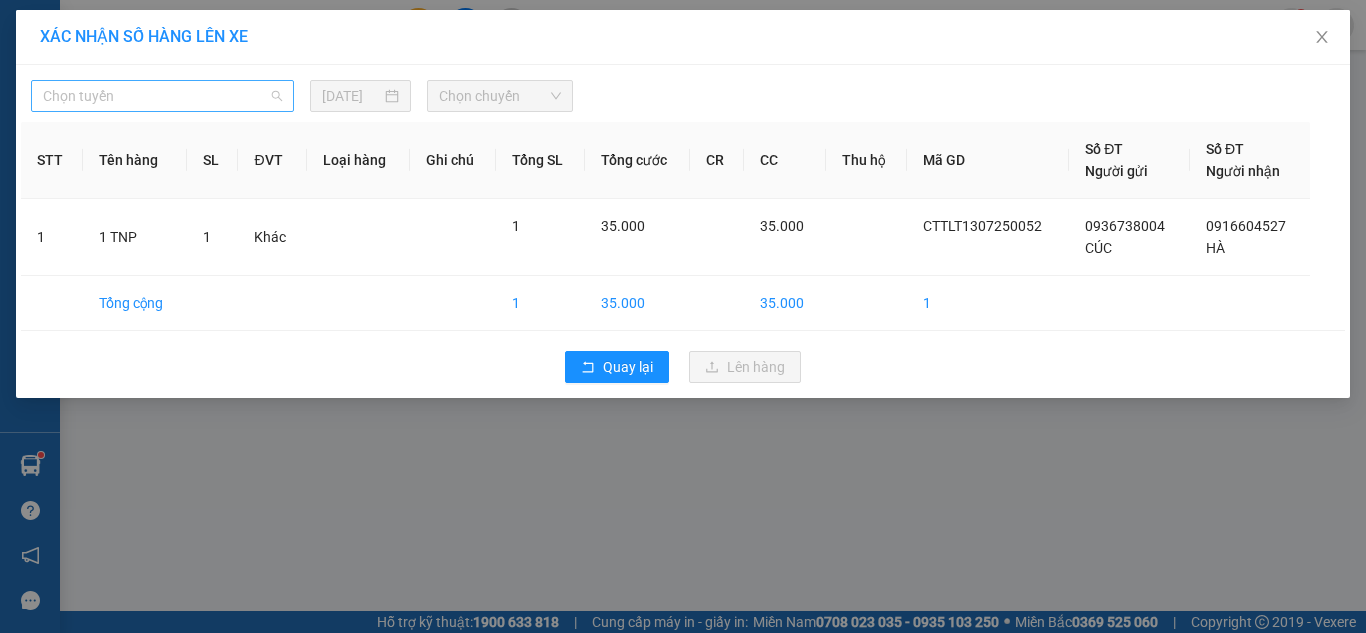 click on "Chọn tuyến" at bounding box center [162, 96] 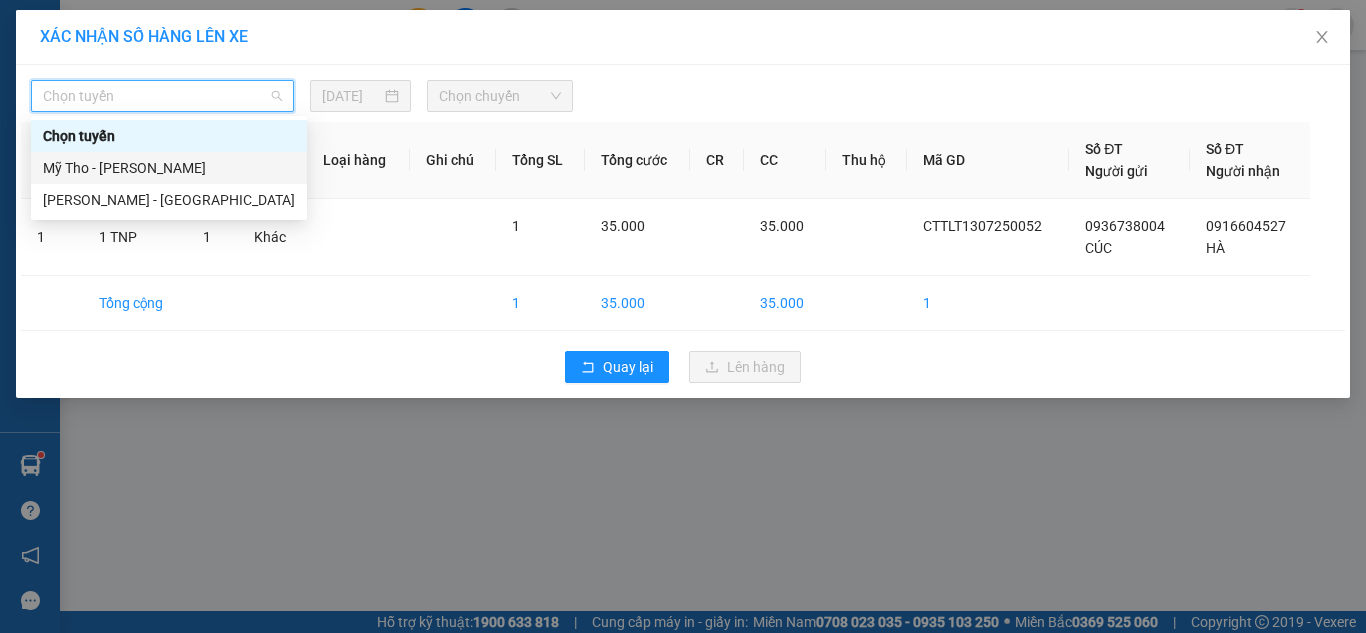 click on "Mỹ Tho - [PERSON_NAME]" at bounding box center (169, 168) 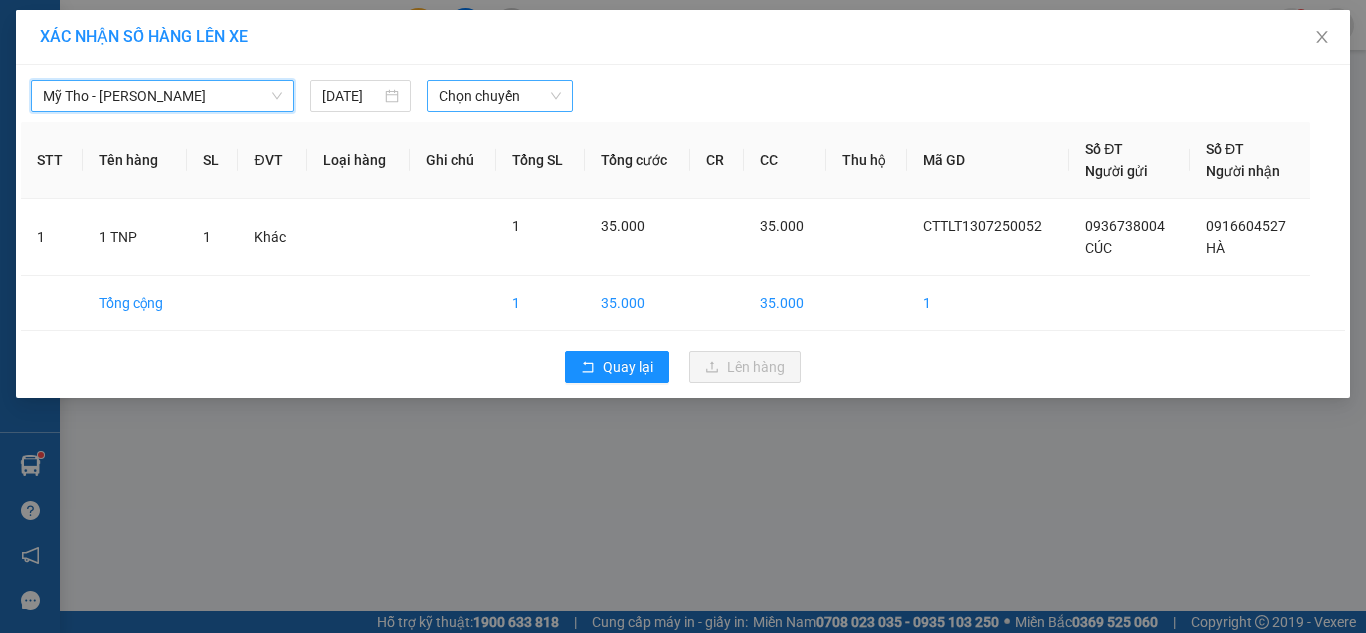 click on "Chọn chuyến" at bounding box center [500, 96] 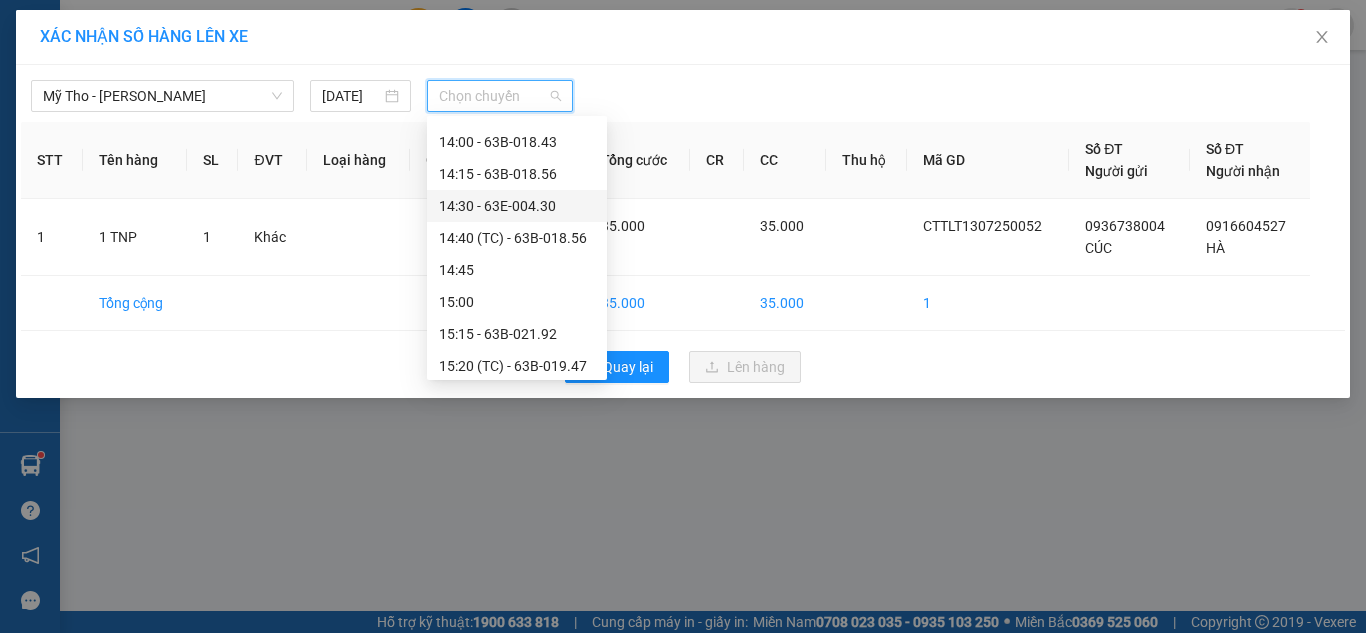 scroll, scrollTop: 2200, scrollLeft: 0, axis: vertical 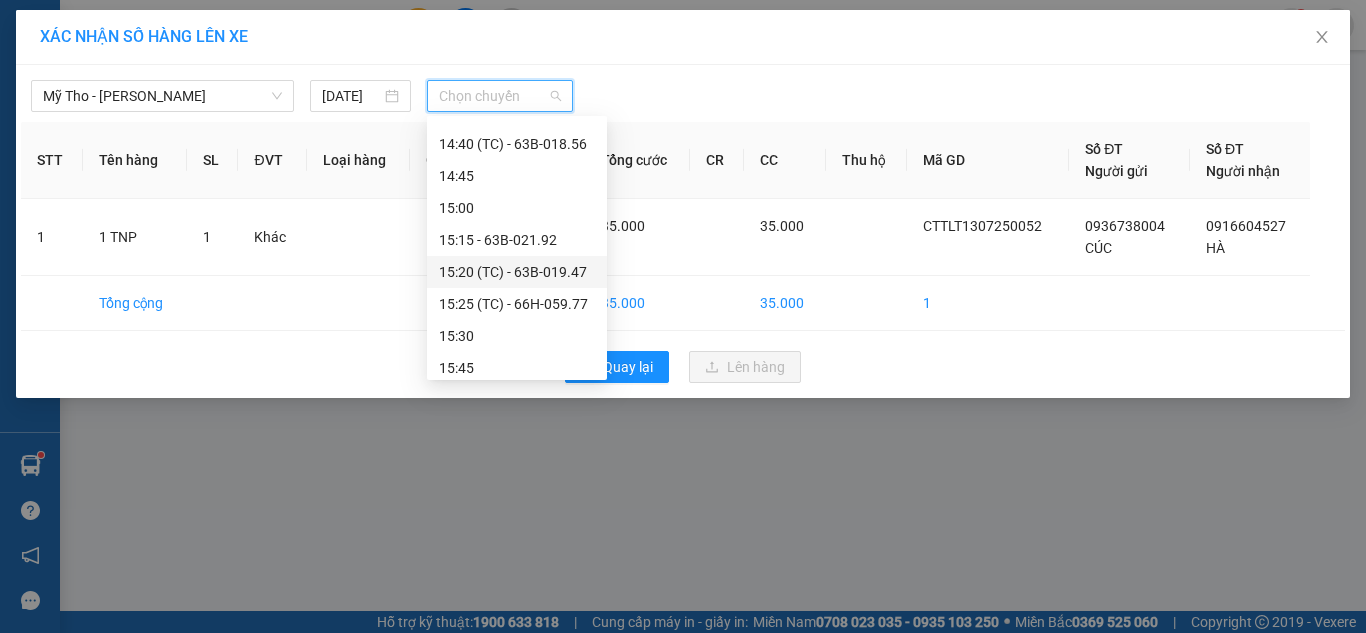 click on "15:20   (TC)   - 63B-019.47" at bounding box center (517, 272) 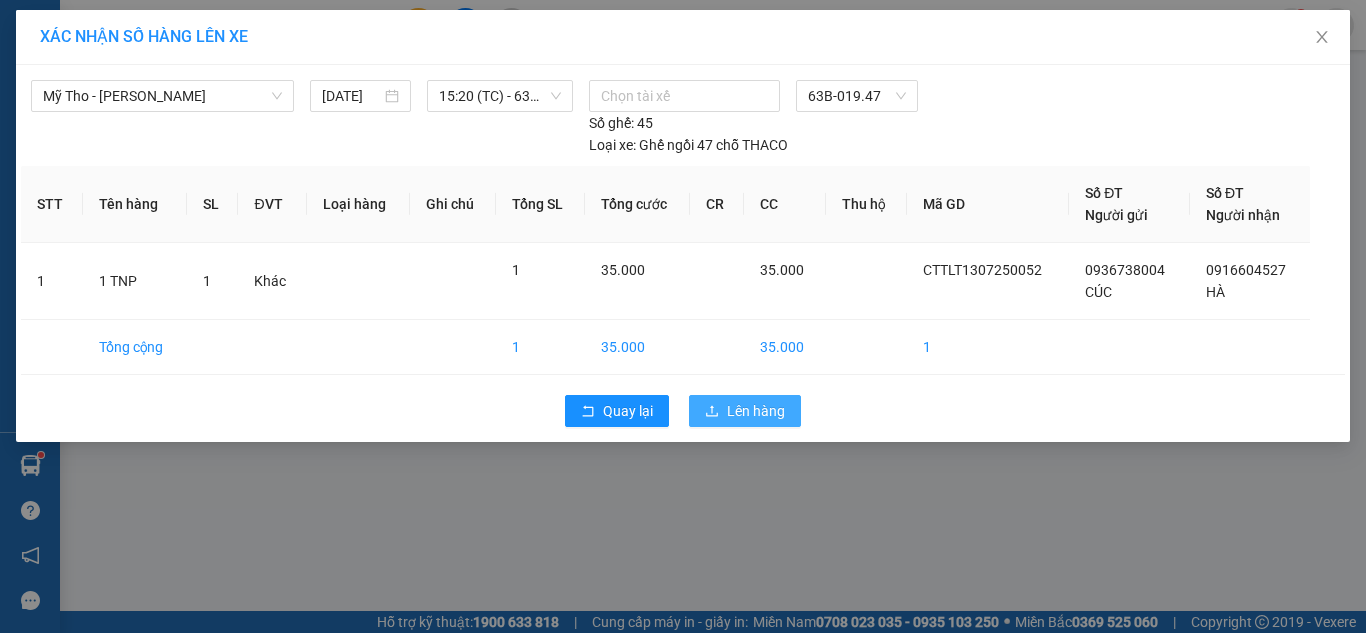 click on "Lên hàng" at bounding box center [756, 411] 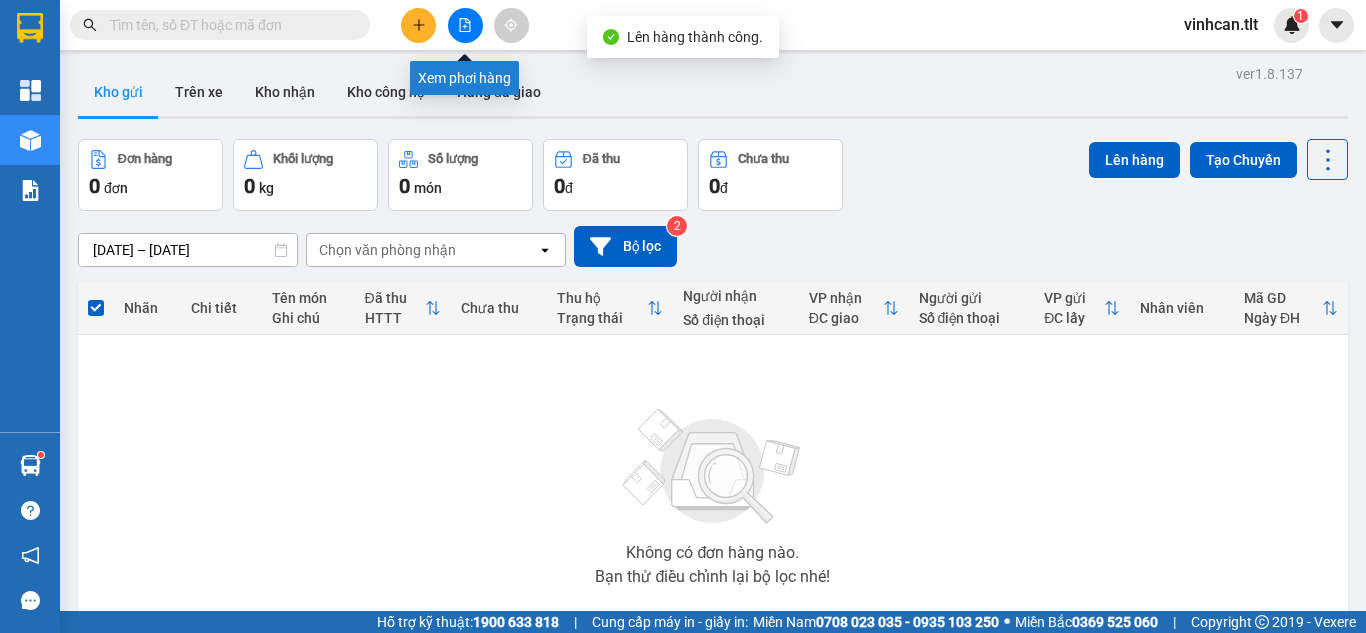 click 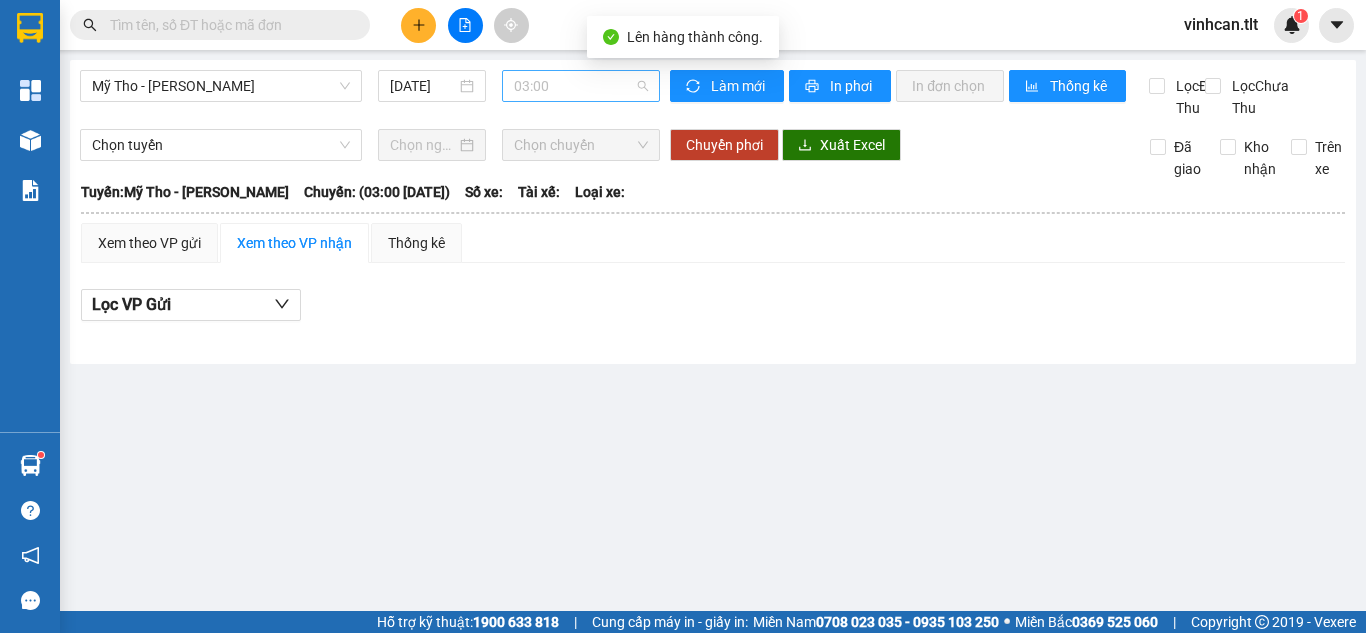 click on "03:00" at bounding box center [581, 86] 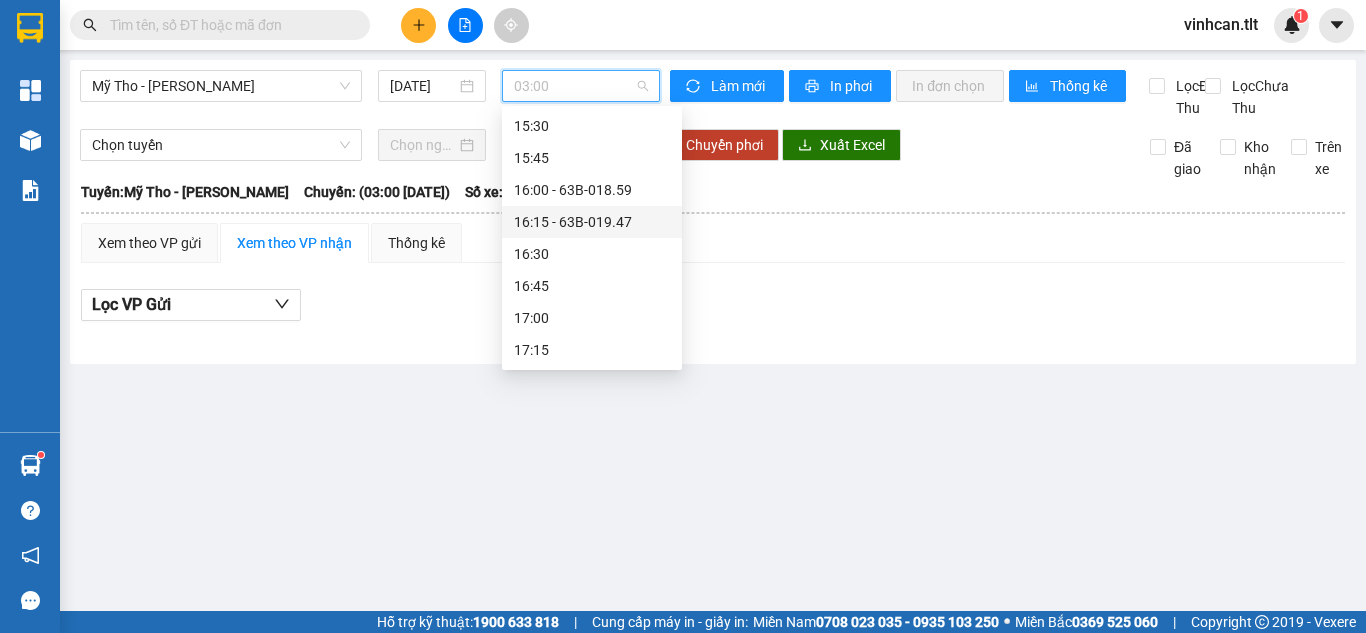 scroll, scrollTop: 2200, scrollLeft: 0, axis: vertical 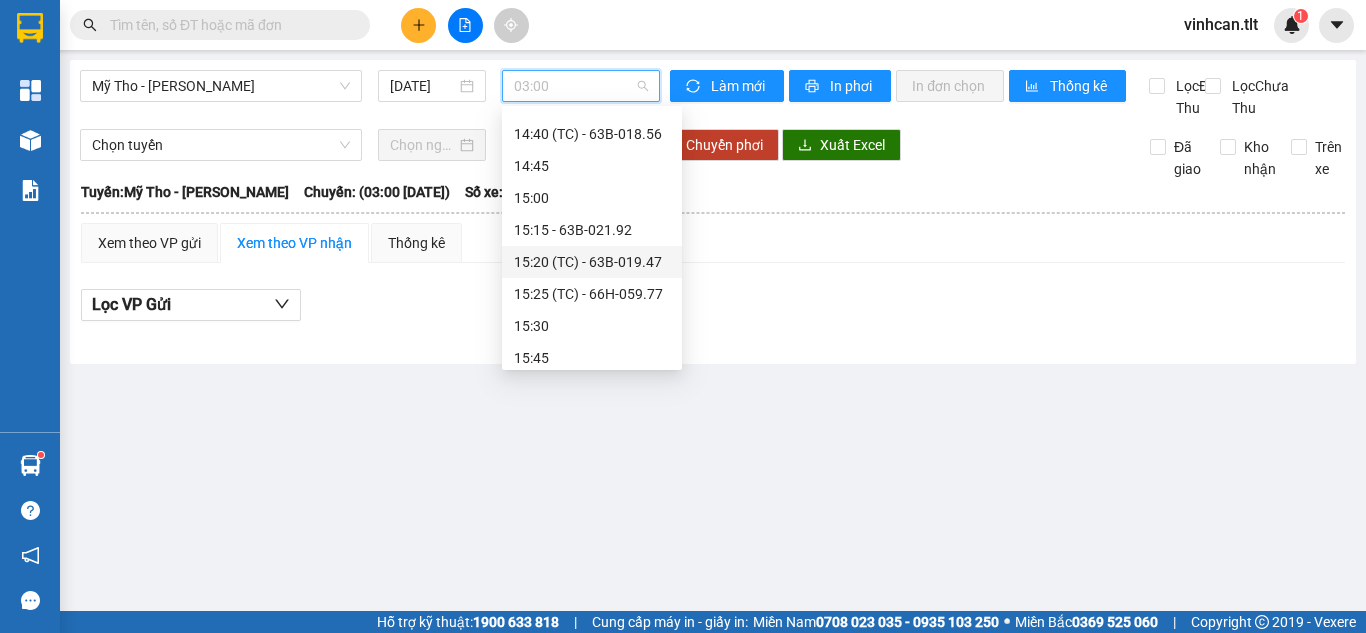 click on "15:20   (TC)   - 63B-019.47" at bounding box center (592, 262) 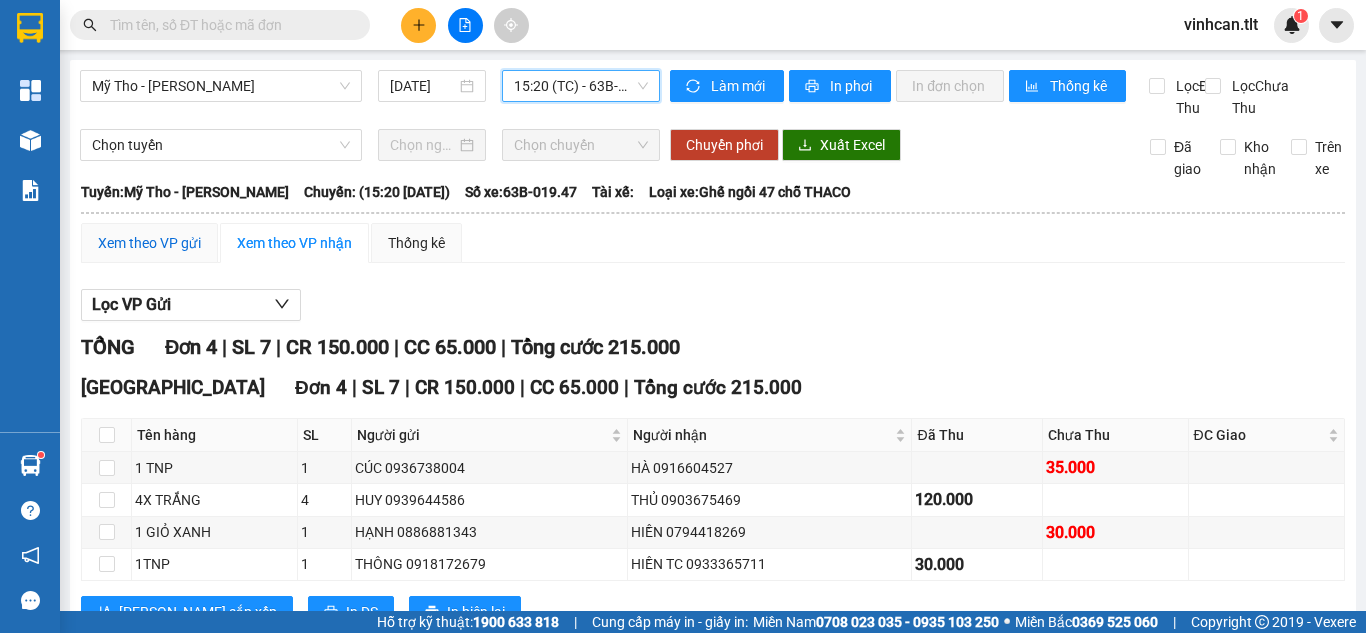 click on "Xem theo VP gửi" at bounding box center (149, 243) 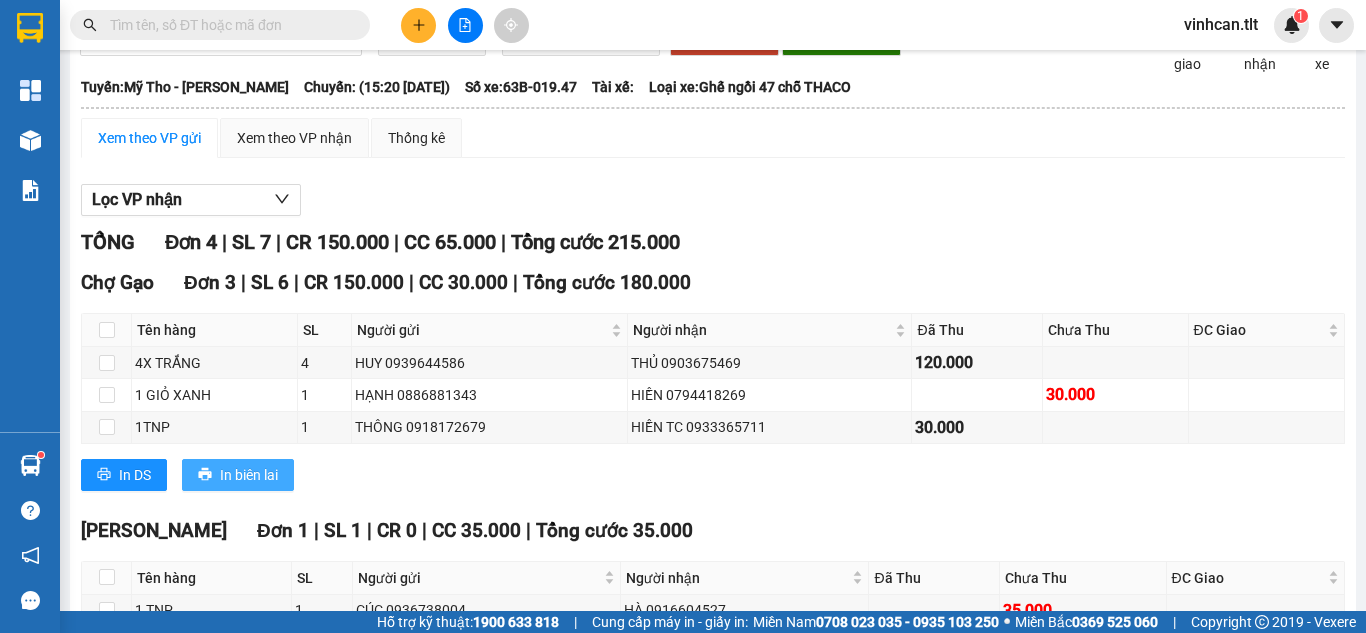 scroll, scrollTop: 246, scrollLeft: 0, axis: vertical 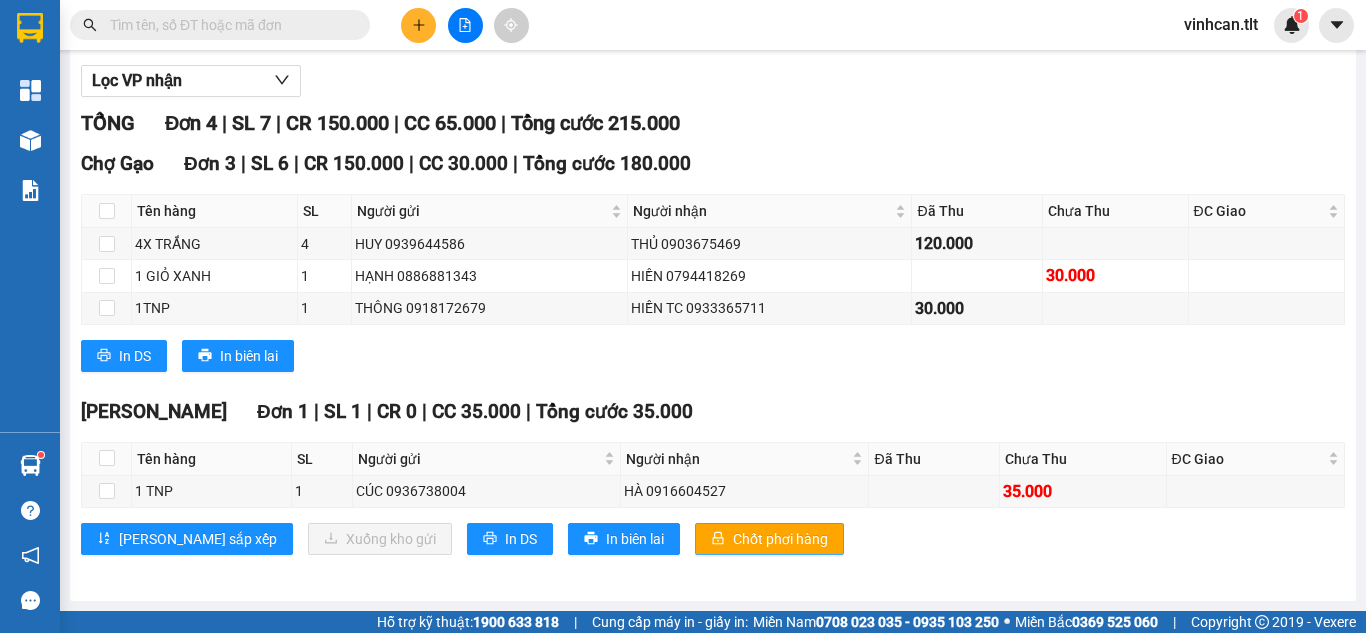 click on "Chốt phơi hàng" at bounding box center (780, 539) 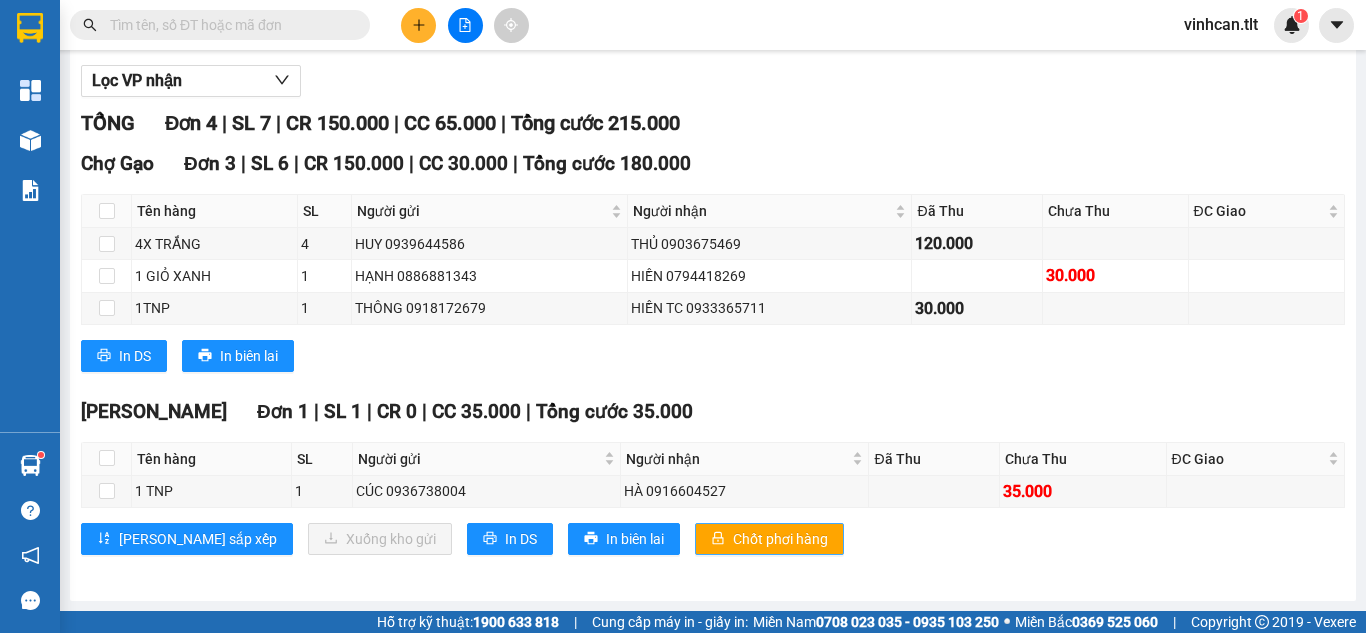 click on "Chốt phơi hàng" at bounding box center [780, 539] 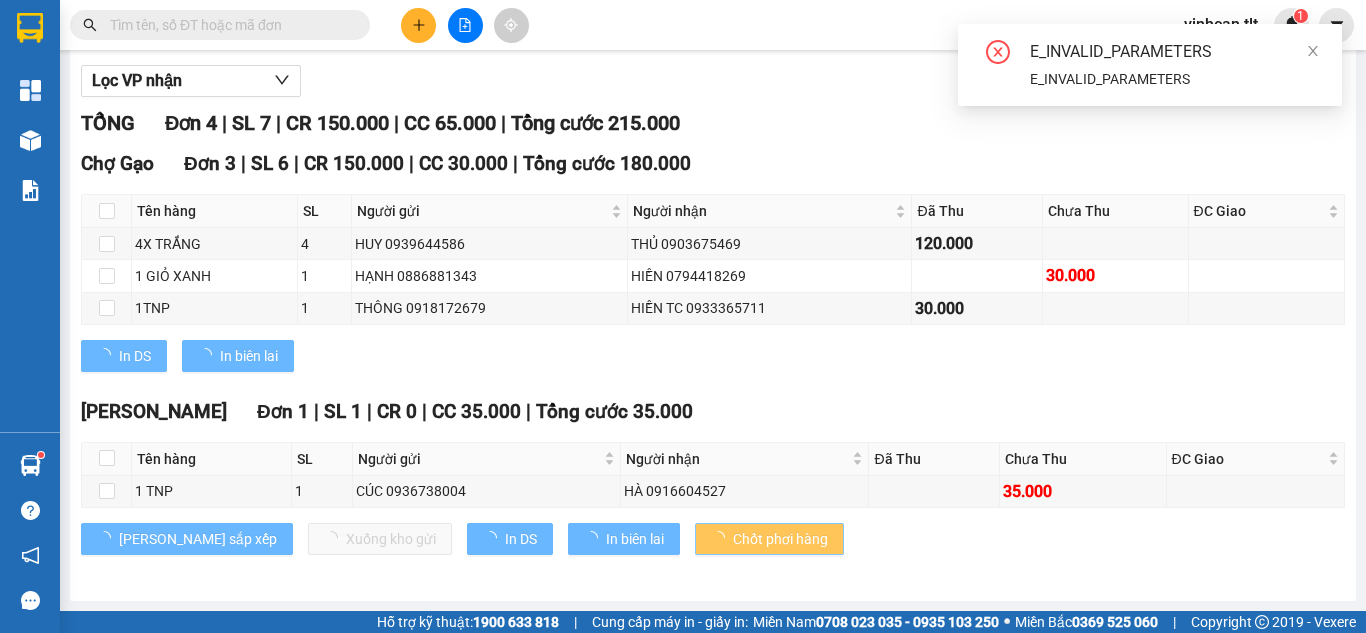 click on "Chốt phơi hàng" at bounding box center (780, 539) 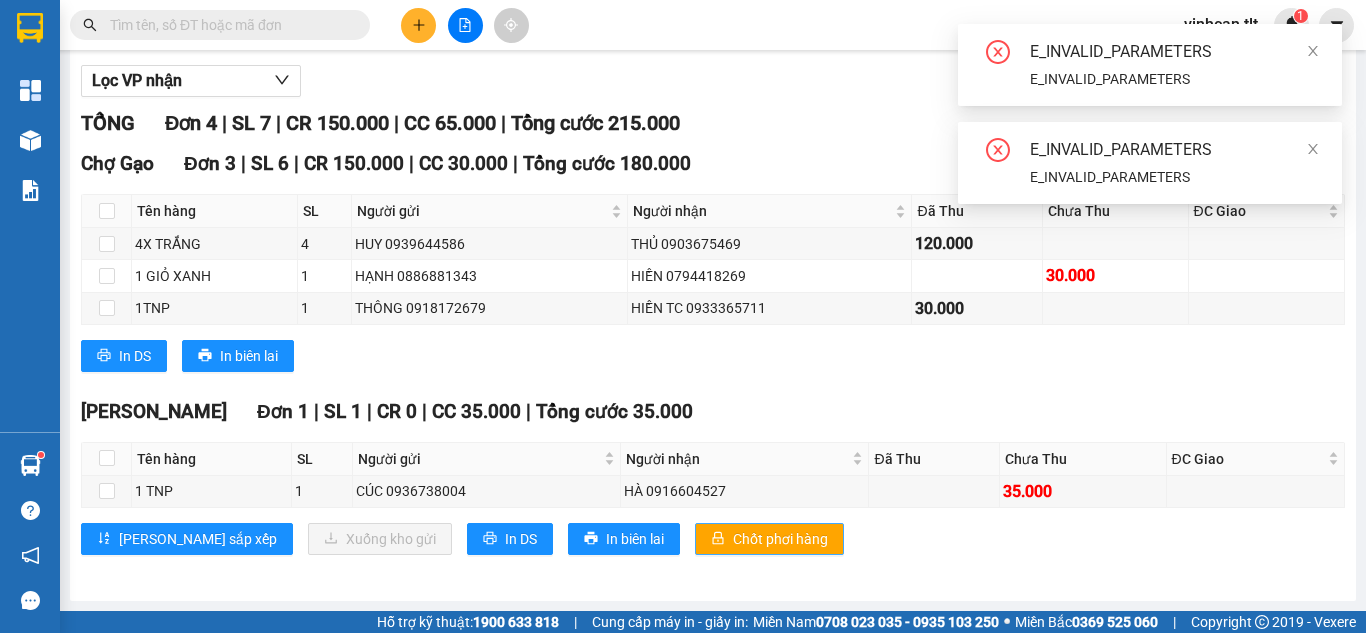 click on "Chốt phơi hàng" at bounding box center (780, 539) 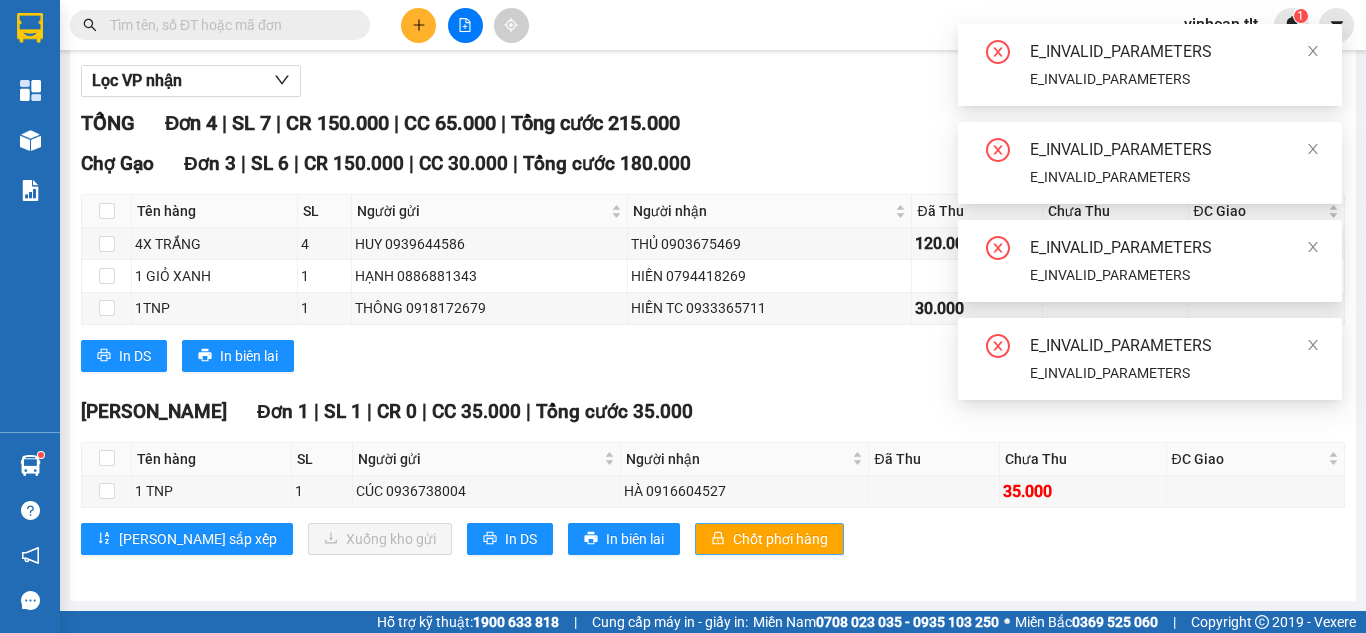 click on "Chốt phơi hàng" at bounding box center [780, 539] 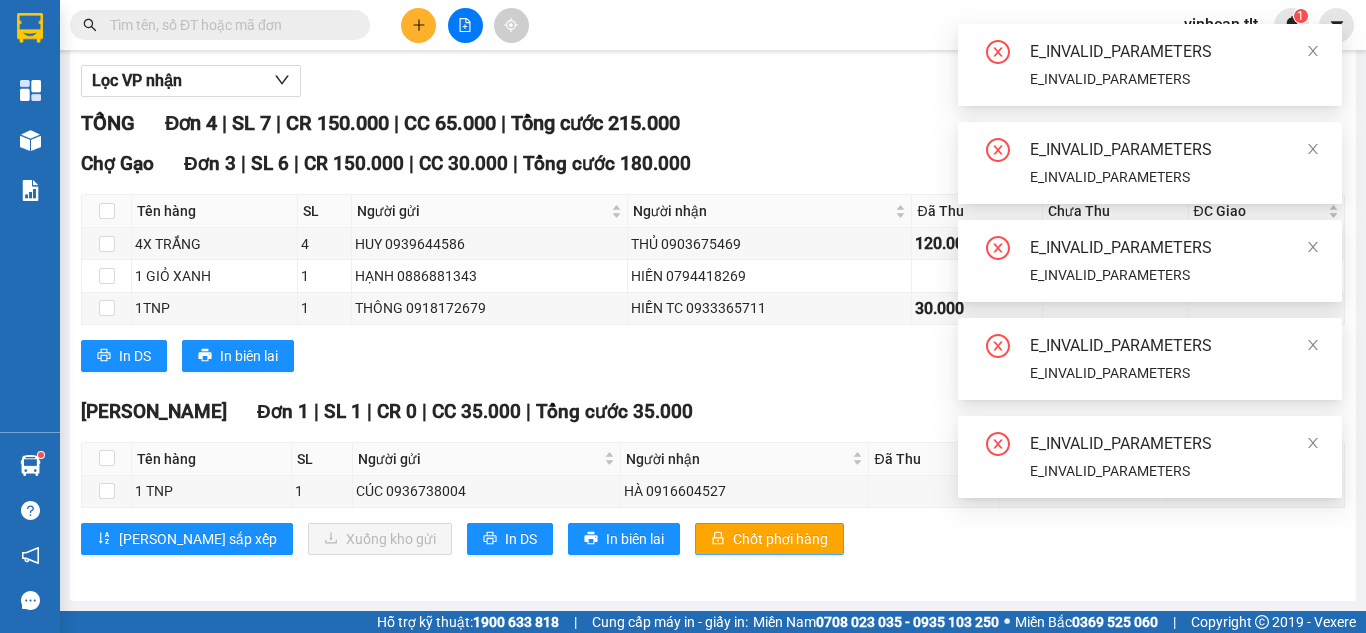 click on "Chốt phơi hàng" at bounding box center [780, 539] 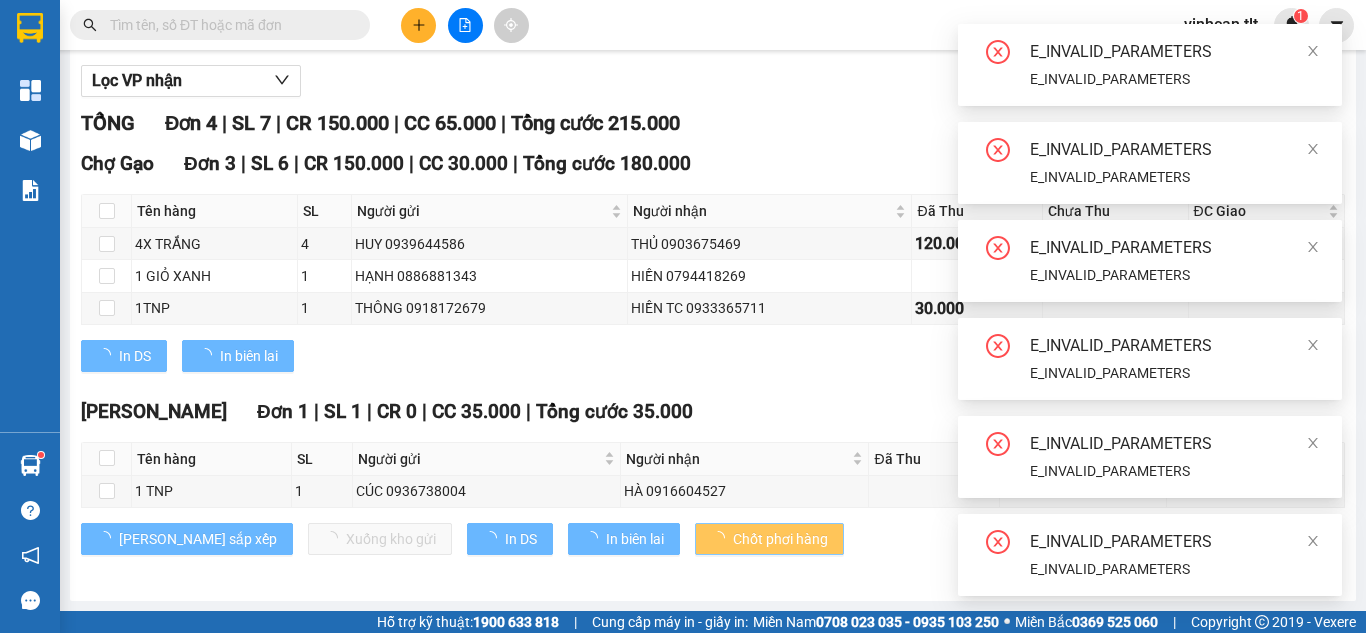 click on "Chốt phơi hàng" at bounding box center [780, 539] 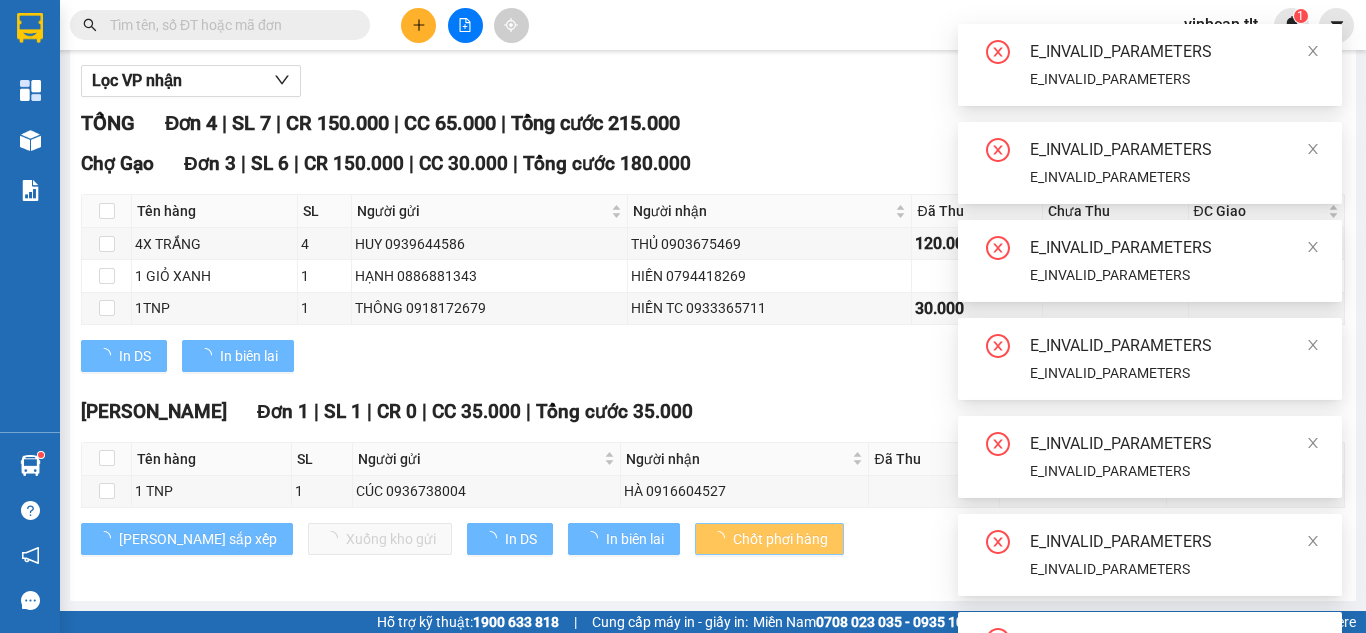 click on "Chốt phơi hàng" at bounding box center [780, 539] 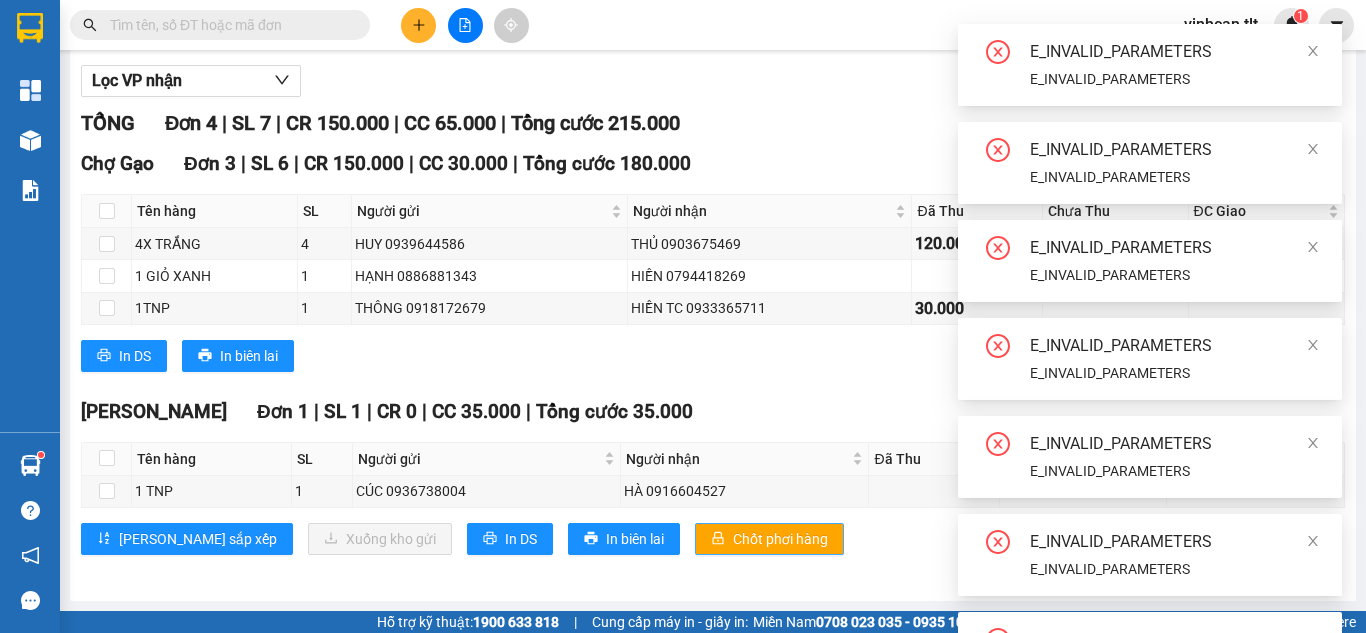 click on "Chốt phơi hàng" at bounding box center (780, 539) 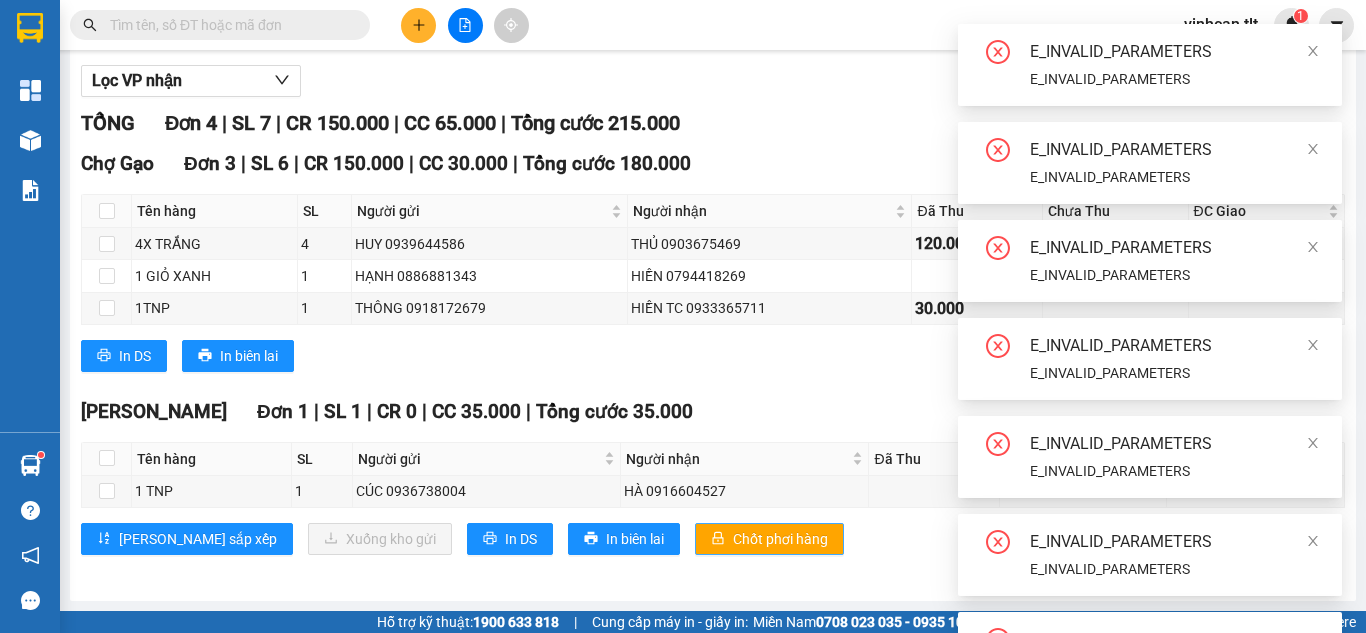 click on "Chốt phơi hàng" at bounding box center [780, 539] 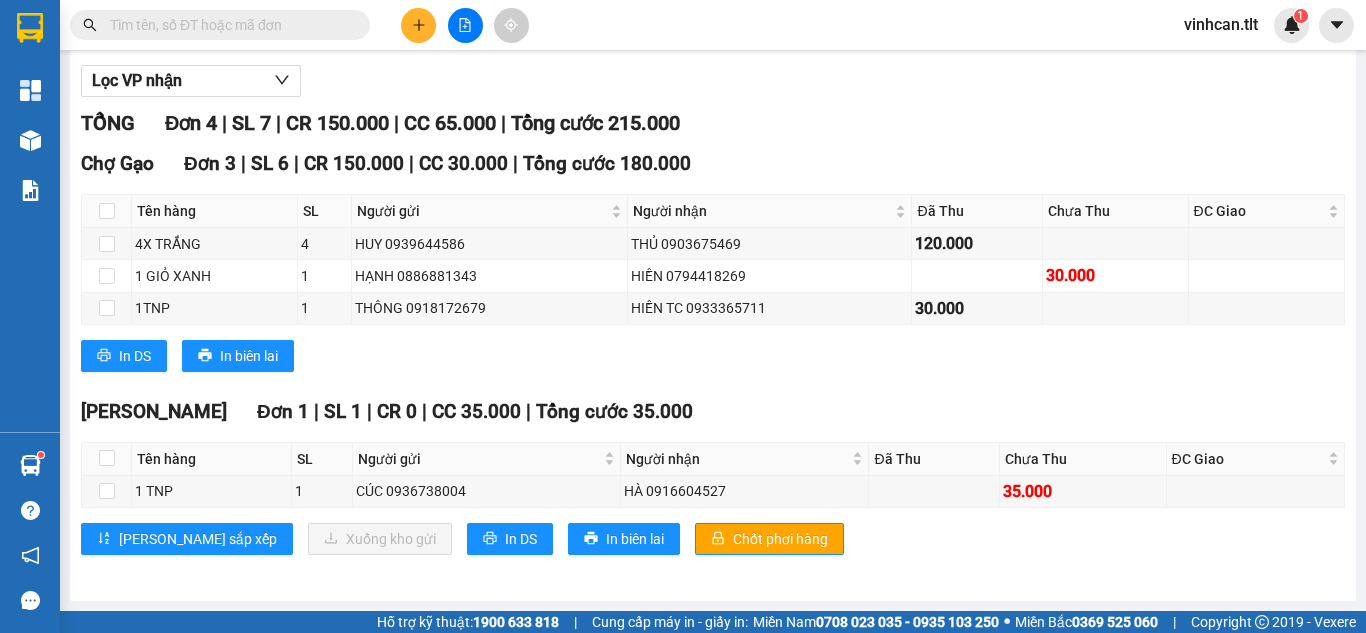 click at bounding box center (418, 25) 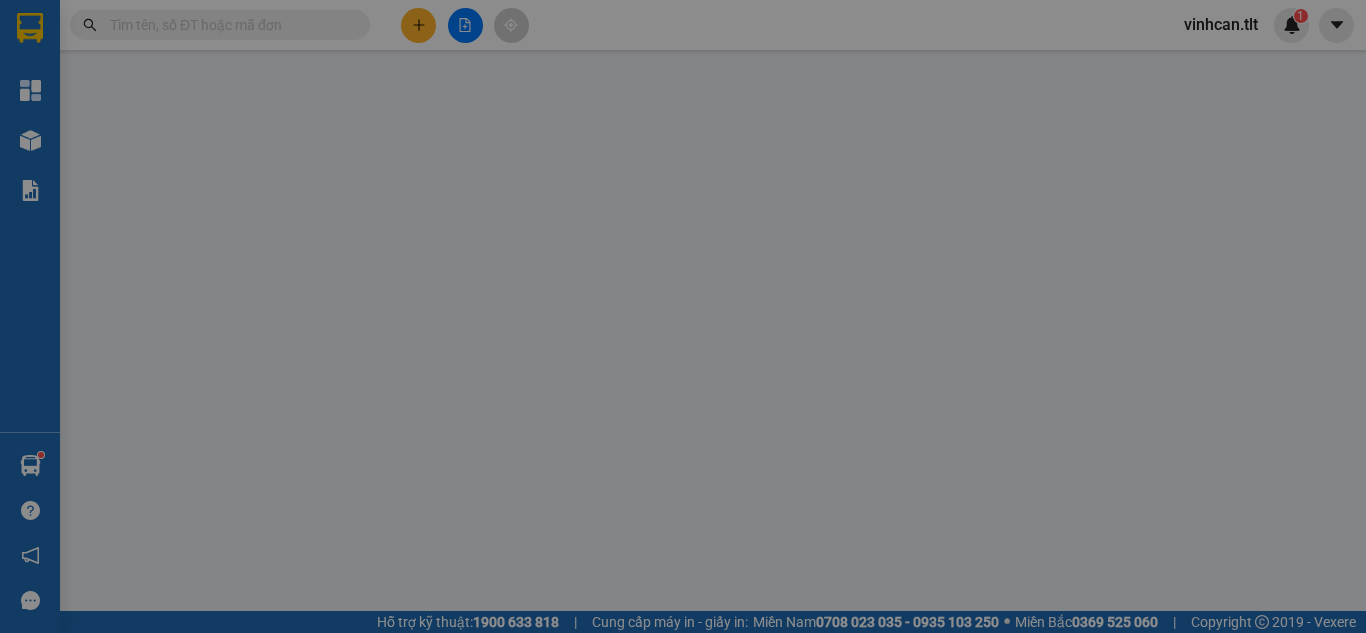 scroll, scrollTop: 0, scrollLeft: 0, axis: both 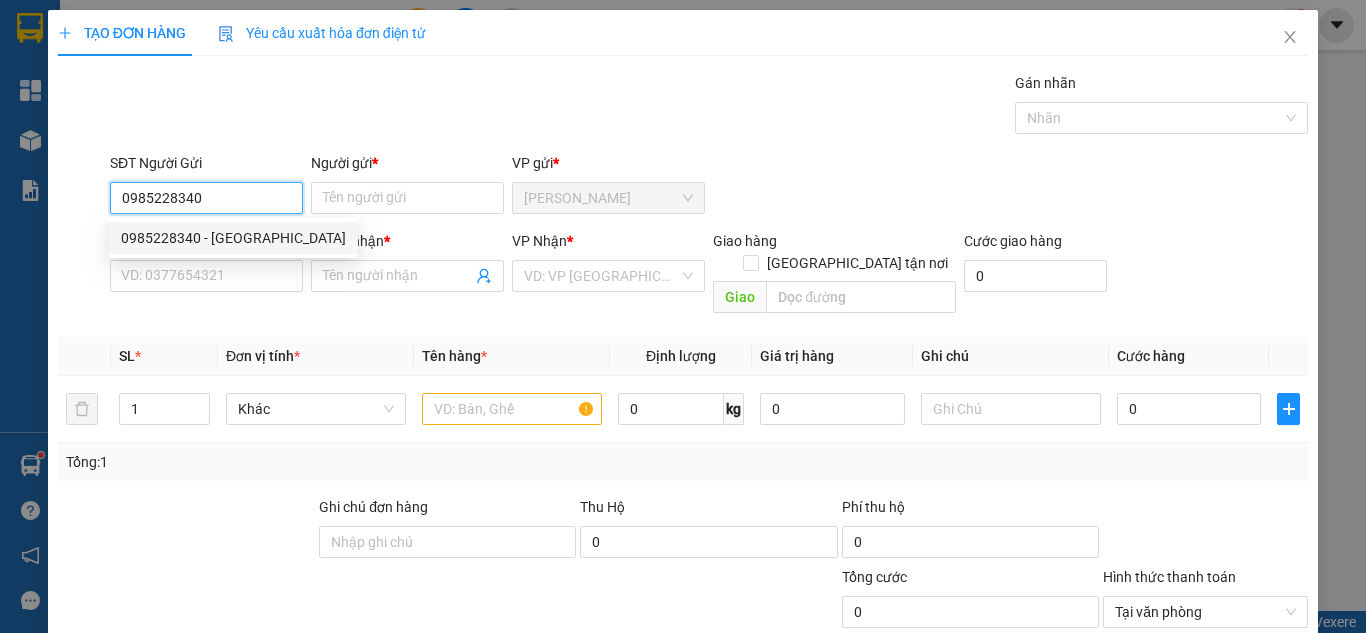 click on "0985228340 - [GEOGRAPHIC_DATA]" at bounding box center [233, 238] 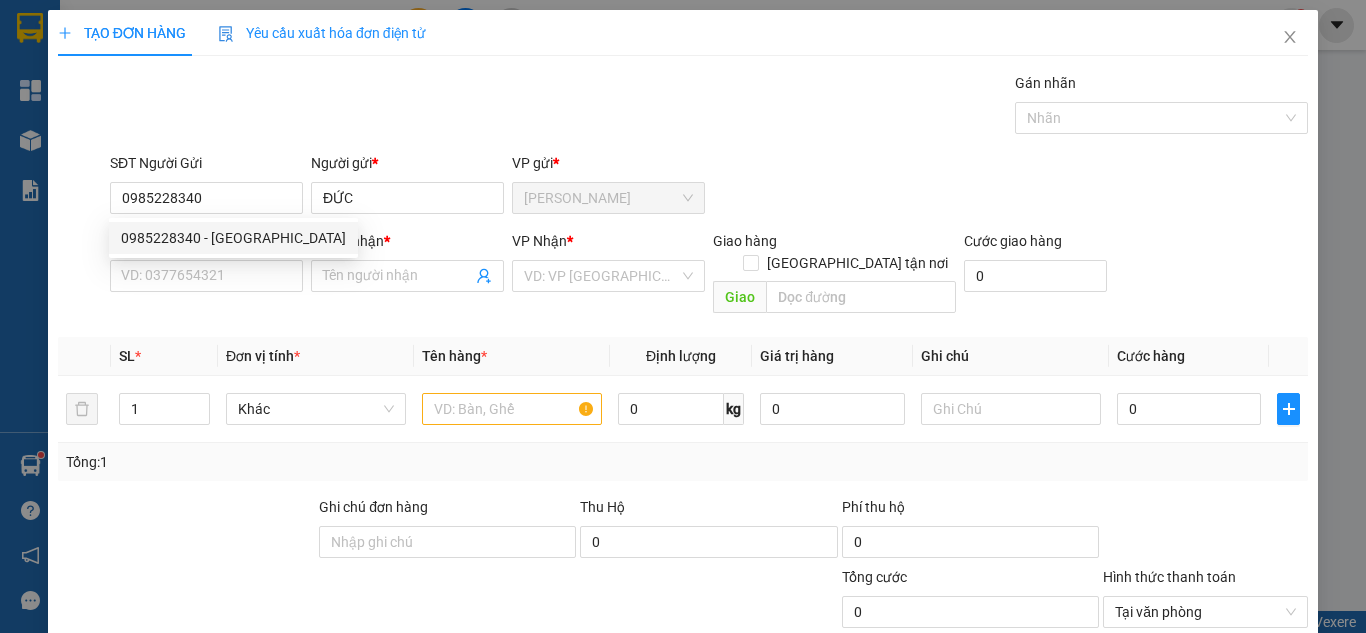 click on "SĐT Người Nhận  * VD: 0377654321" at bounding box center (206, 265) 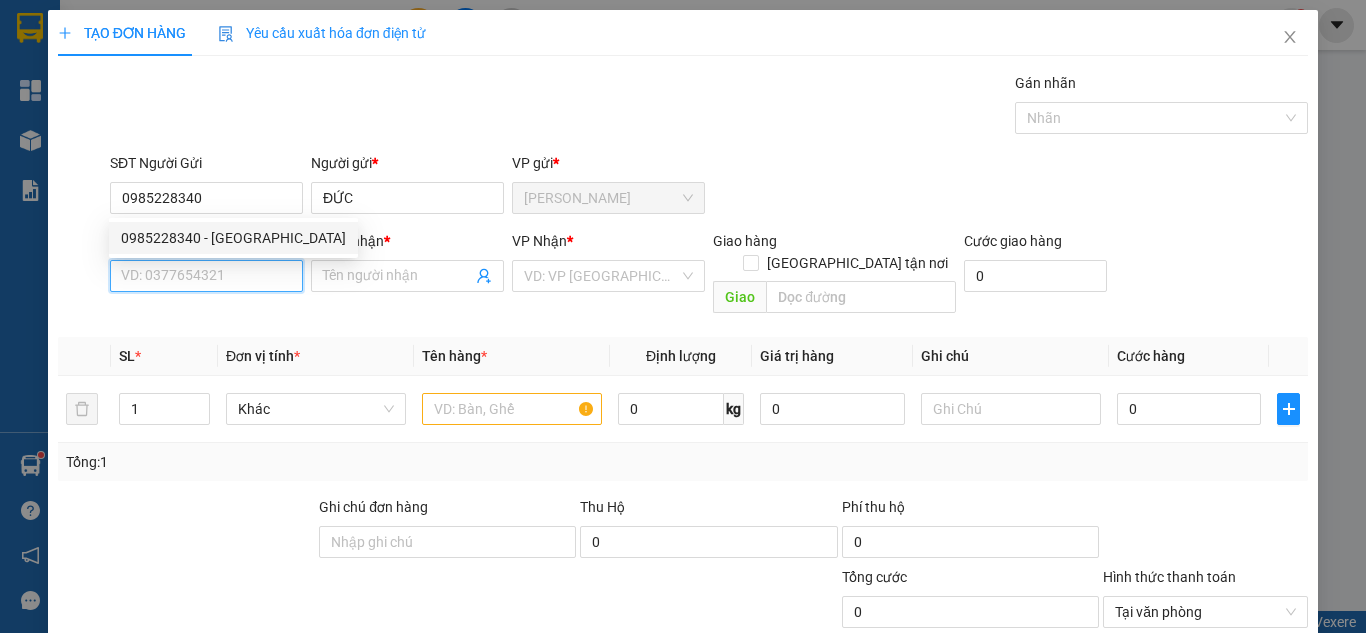 click on "SĐT Người Nhận  *" at bounding box center (206, 276) 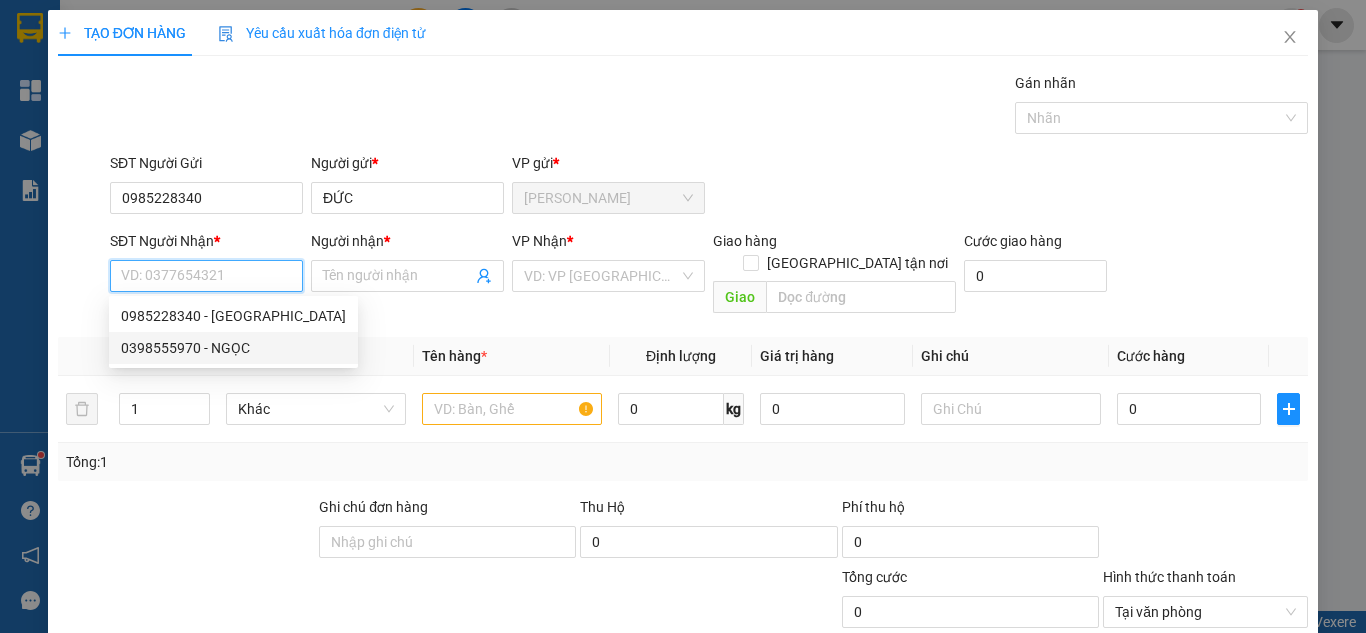 click on "0398555970 - NGỌC" at bounding box center (233, 348) 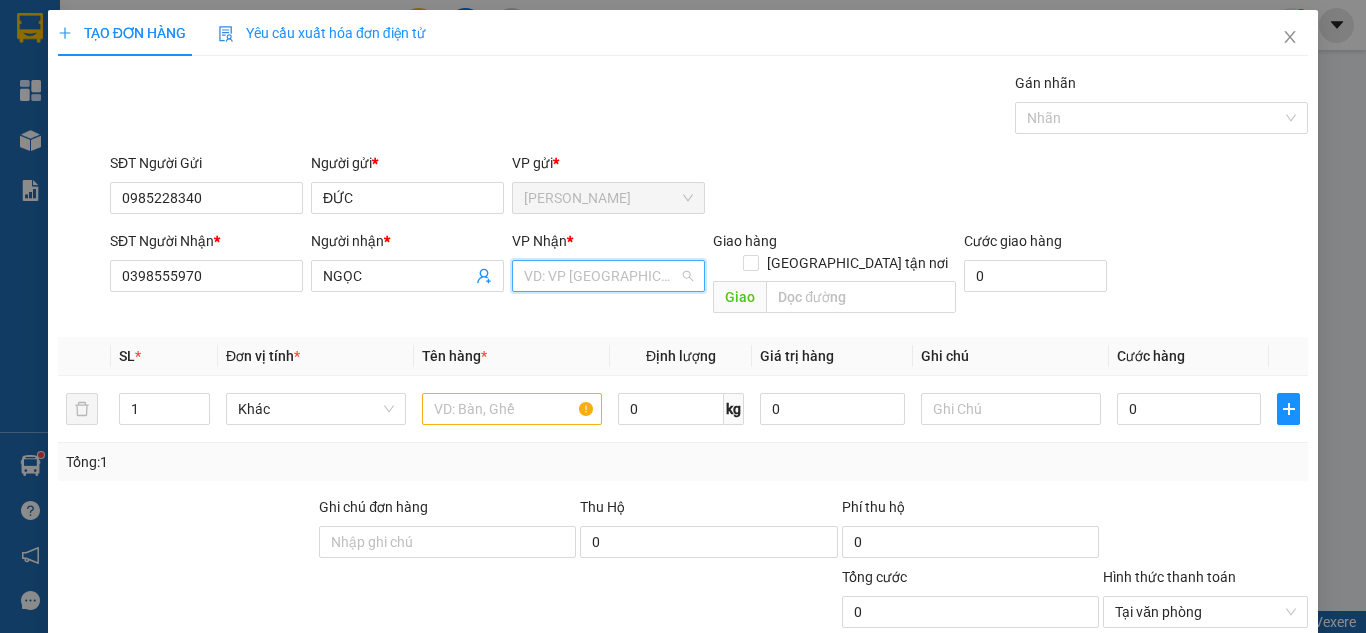 click at bounding box center (601, 276) 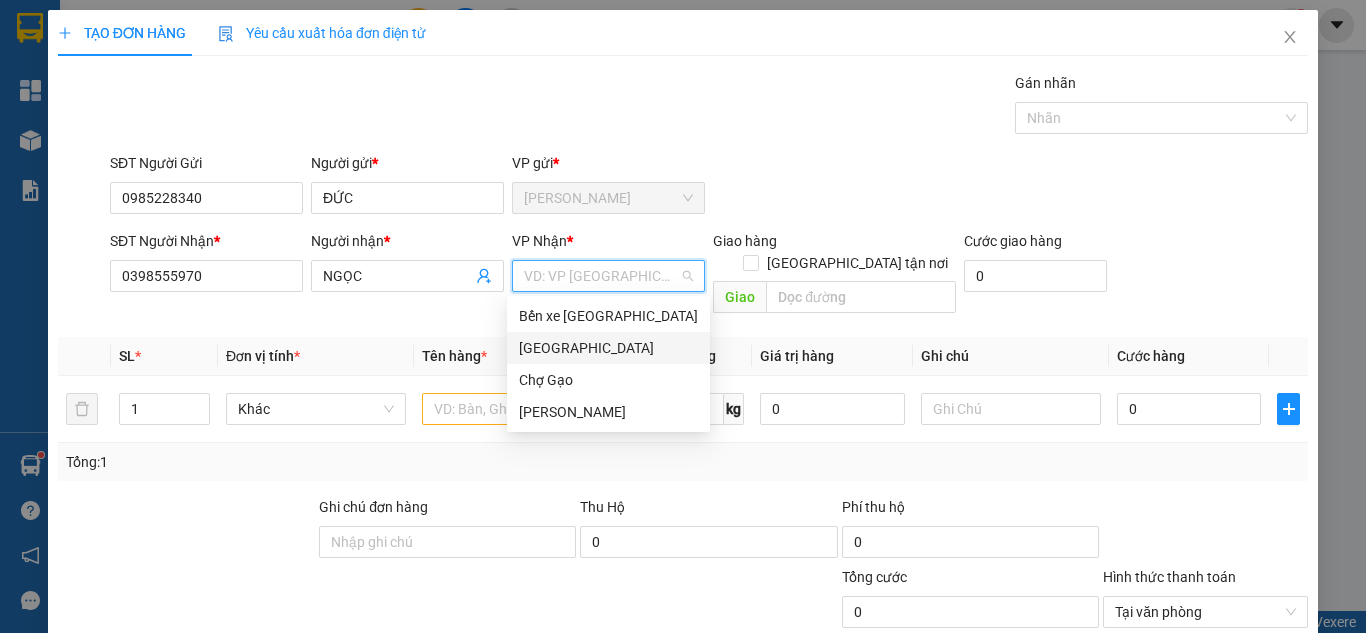 click on "[GEOGRAPHIC_DATA]" at bounding box center (608, 348) 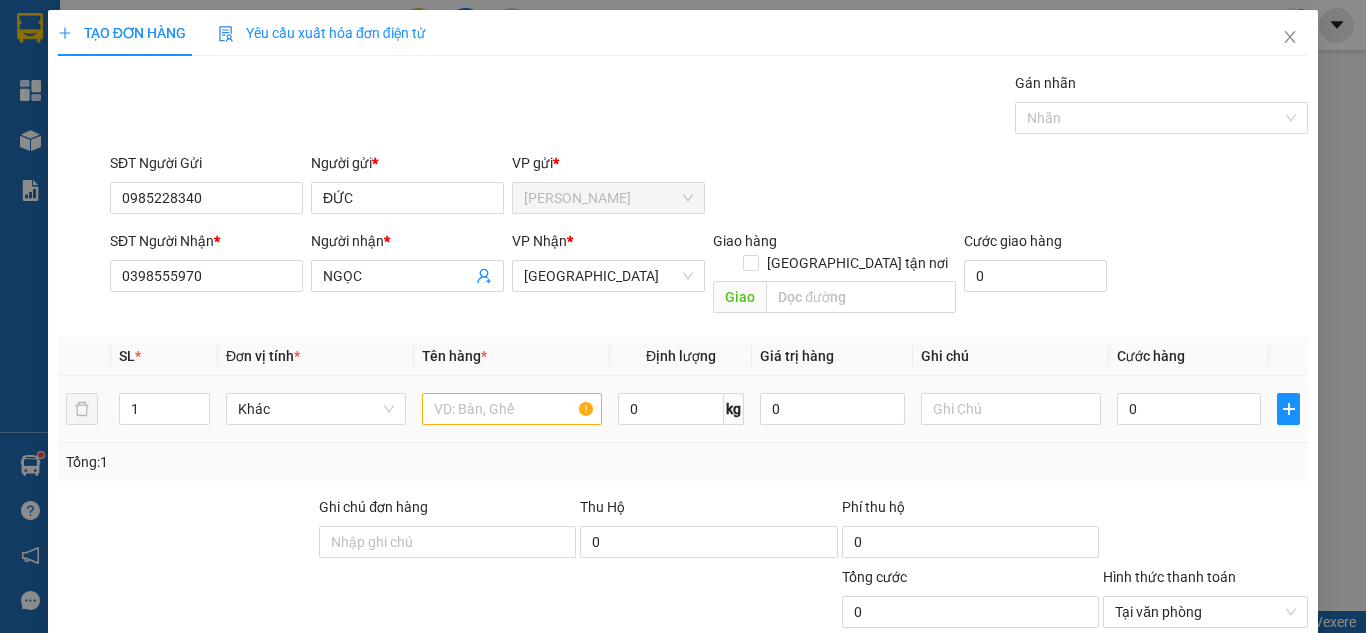 click at bounding box center [512, 409] 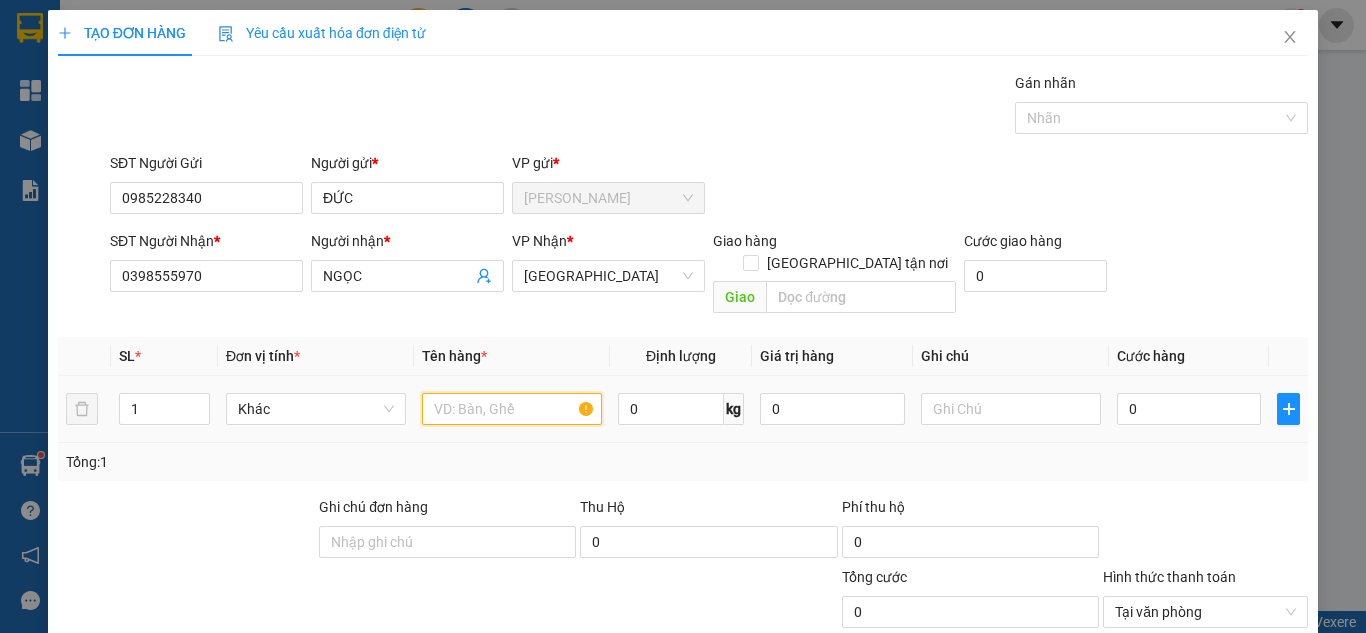 click at bounding box center [512, 409] 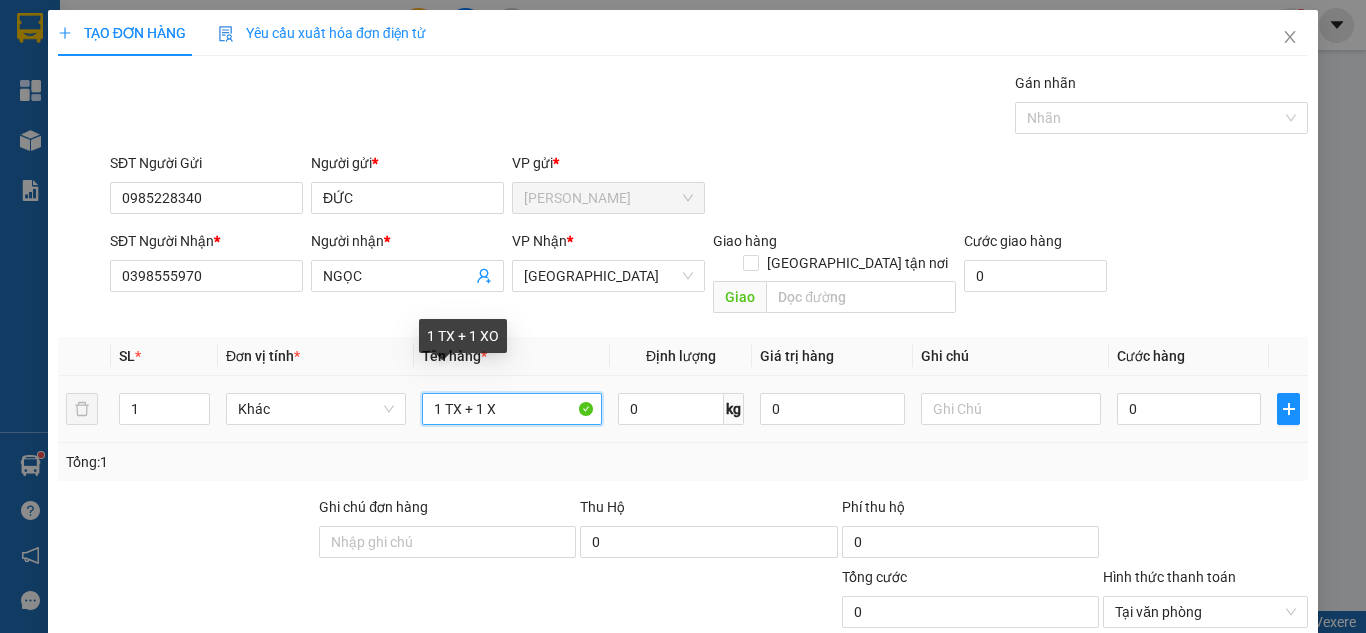paste on "Ô" 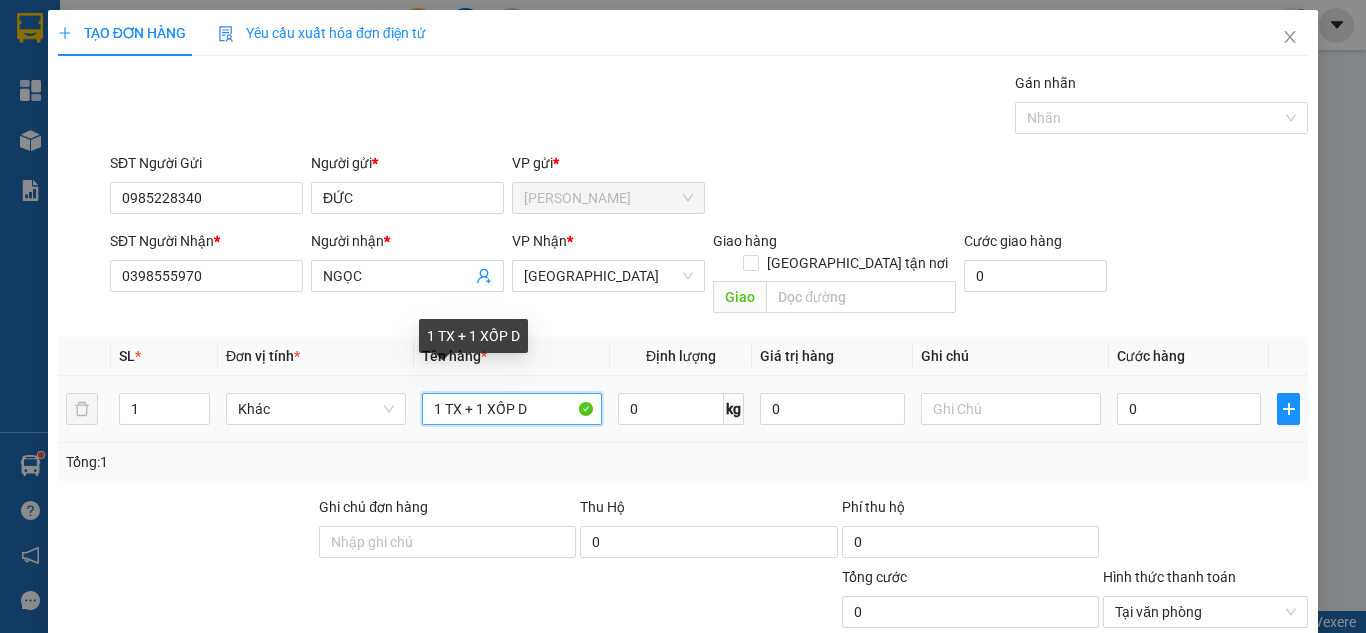 paste on "Đ" 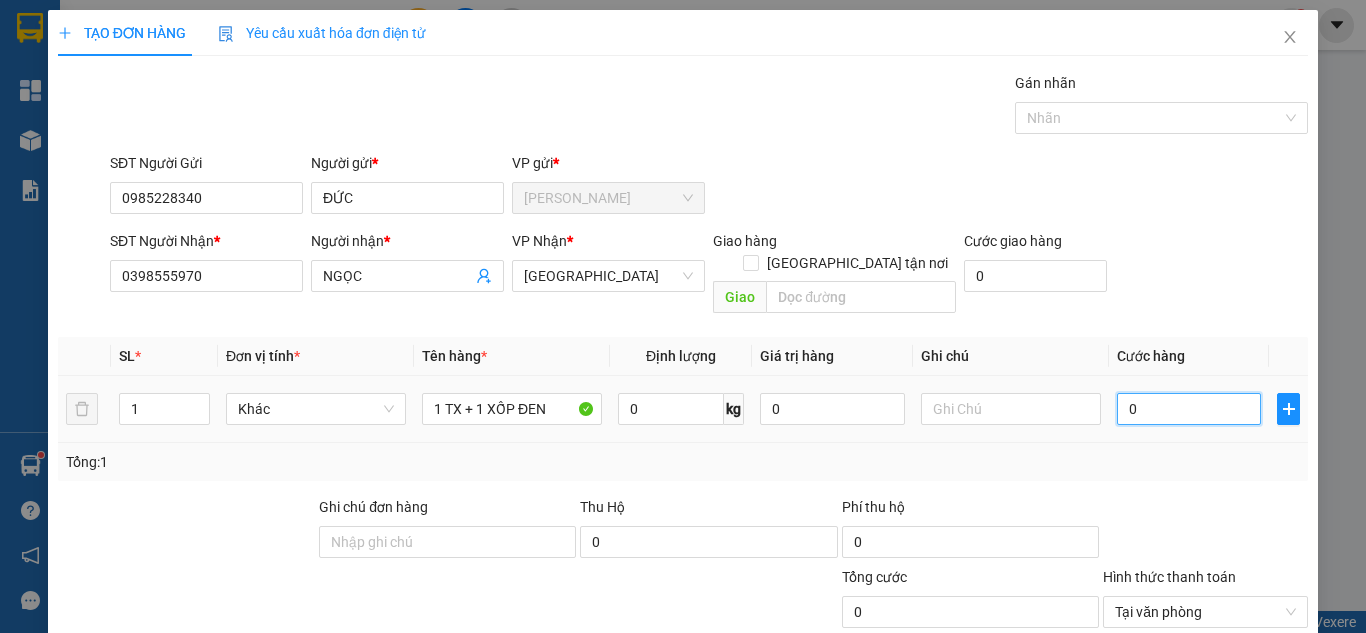 click on "0" at bounding box center (1189, 409) 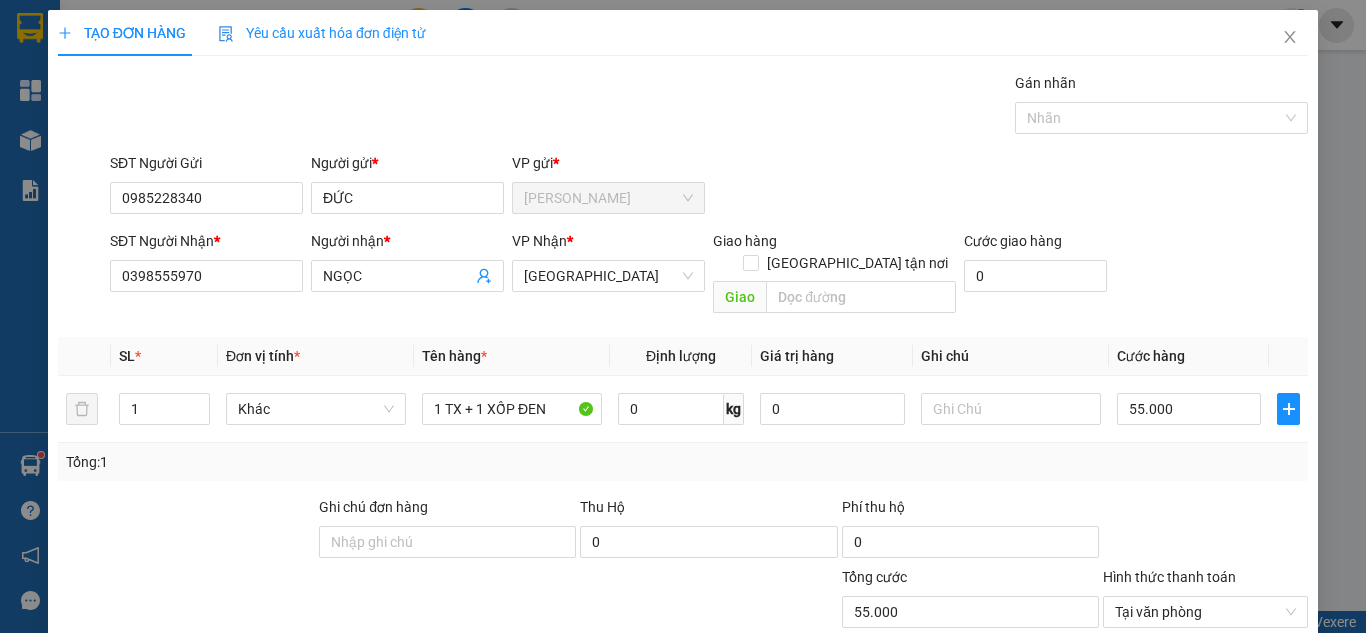 click on "SĐT Người Nhận  * 0398555970 Người nhận  * NGỌC VP Nhận  * [GEOGRAPHIC_DATA] Giao hàng [GEOGRAPHIC_DATA] tận nơi Giao Cước giao hàng 0" at bounding box center (709, 276) 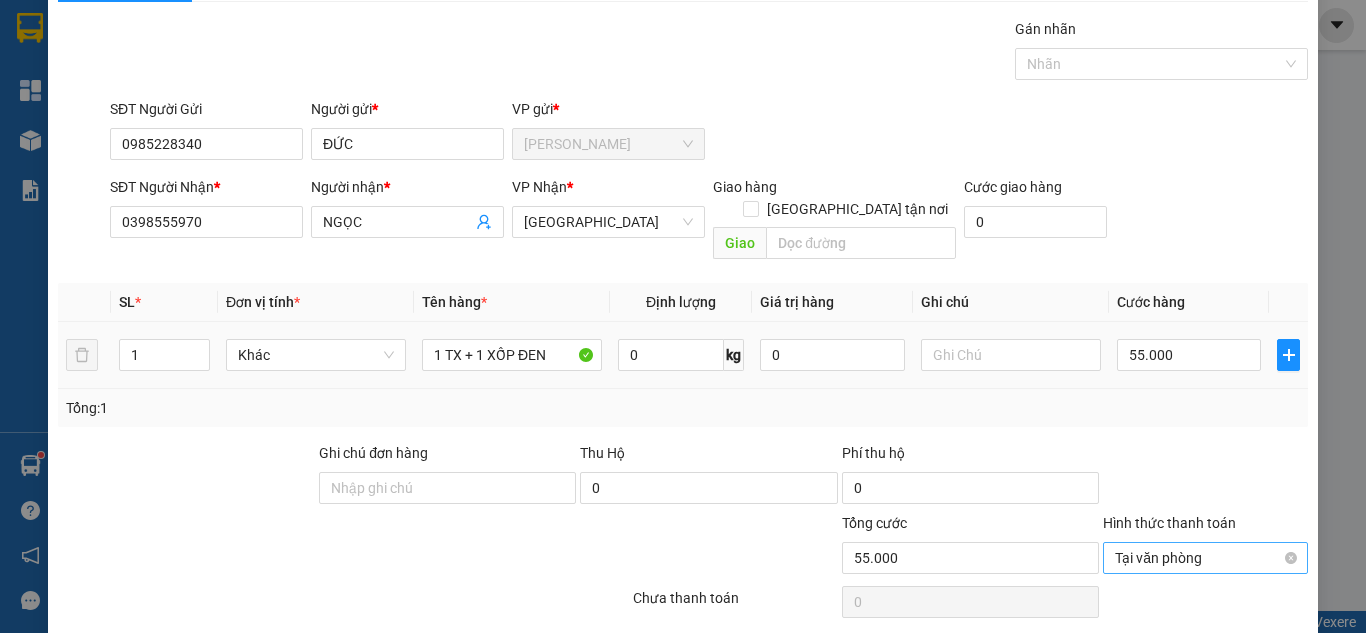 scroll, scrollTop: 107, scrollLeft: 0, axis: vertical 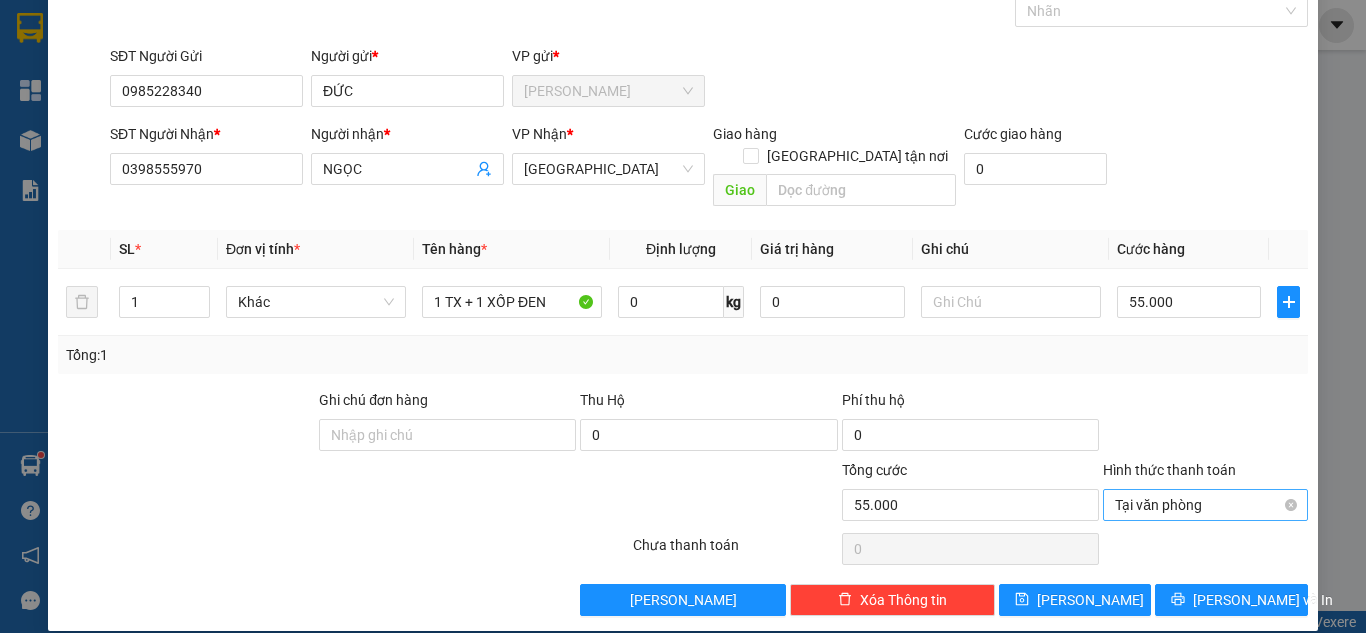 click on "Tại văn phòng" at bounding box center [1205, 505] 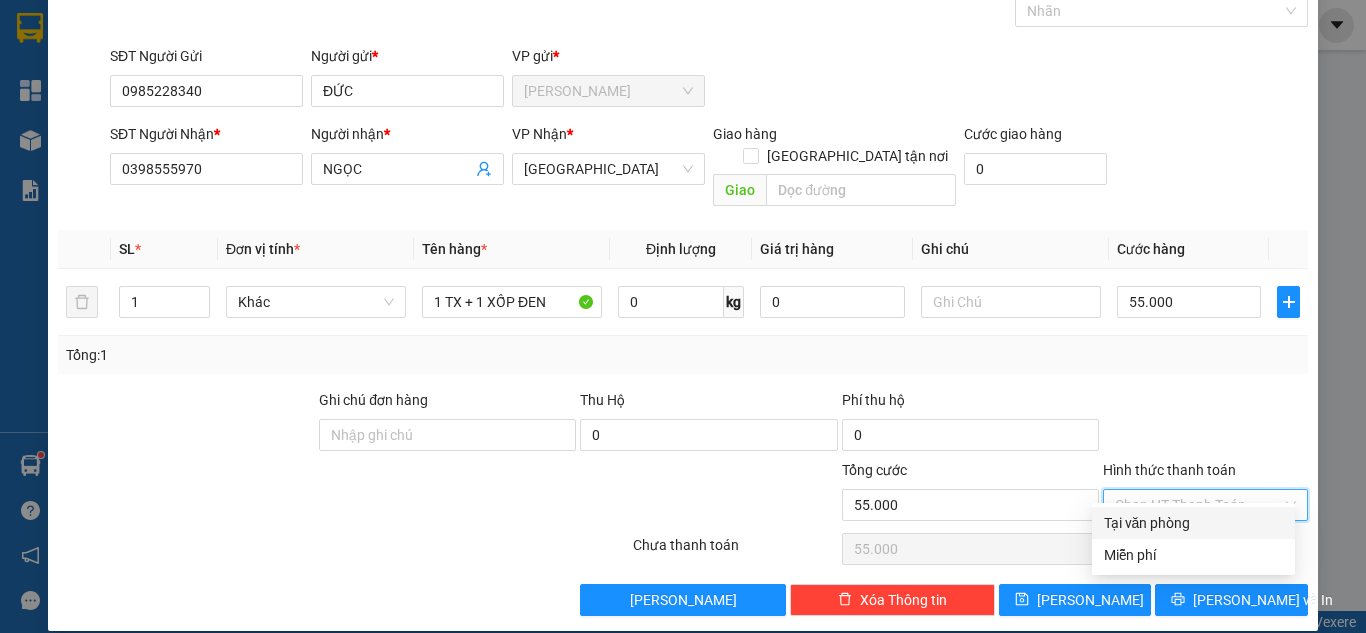 click at bounding box center [1205, 424] 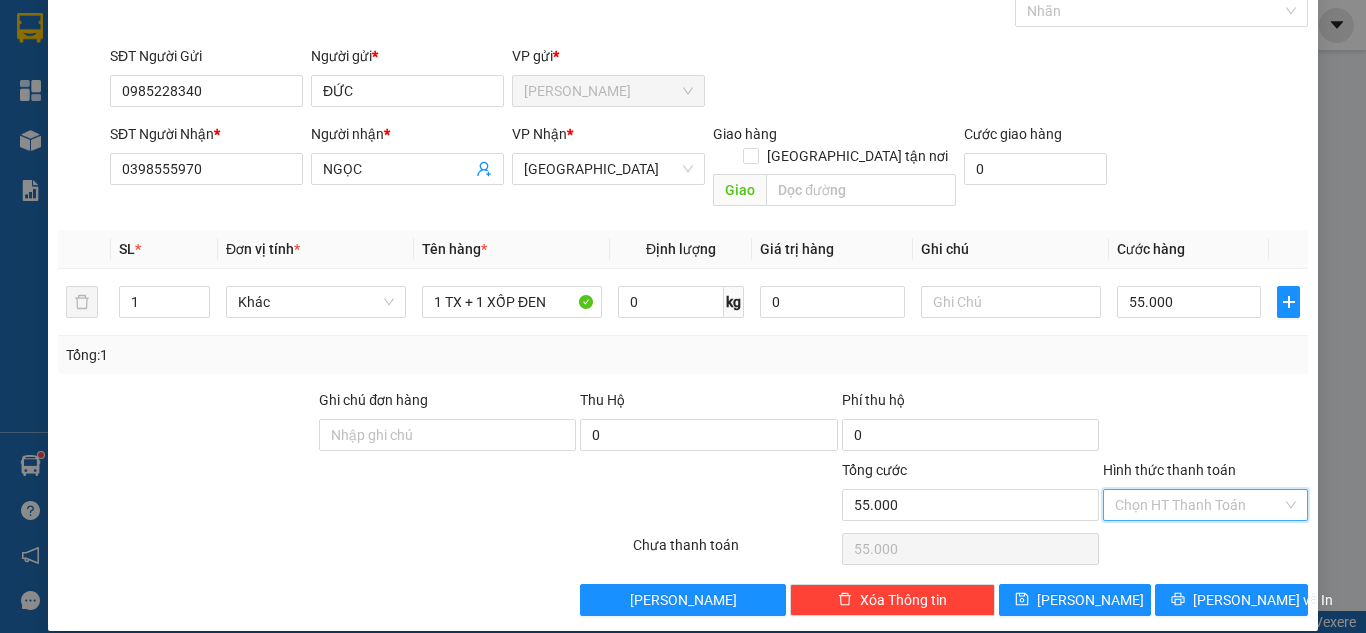 click on "Hình thức thanh toán" at bounding box center [1198, 505] 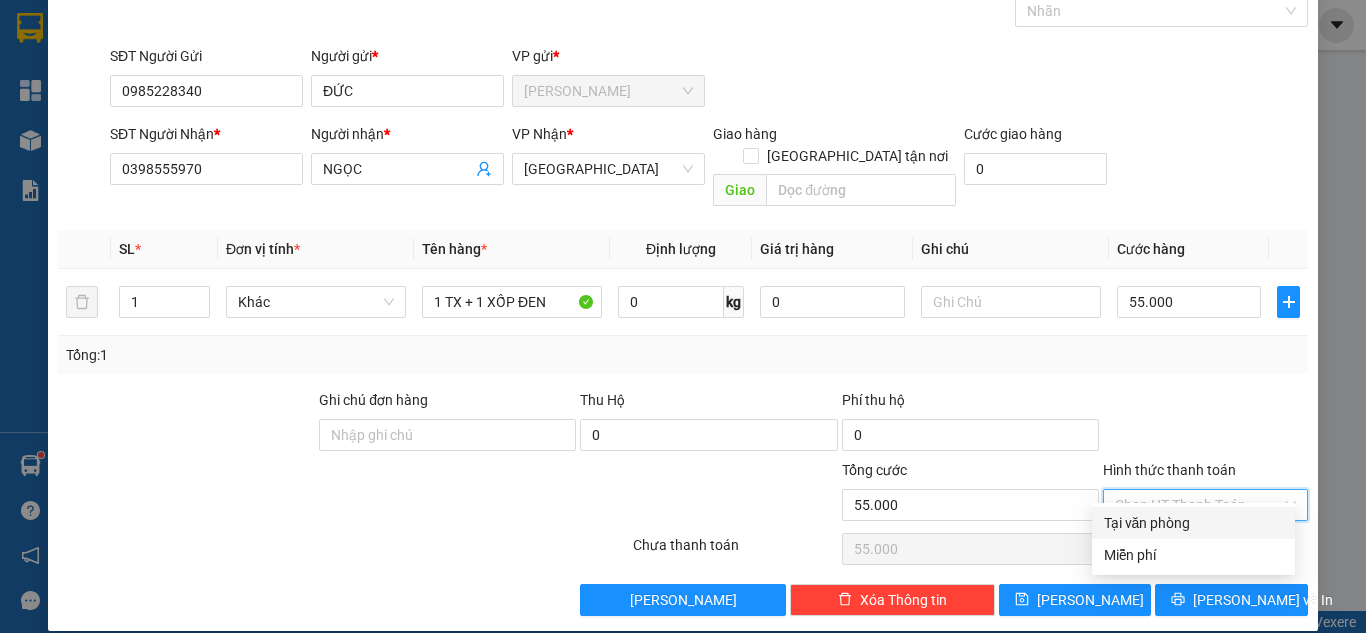 click on "Tại văn phòng" at bounding box center (1193, 523) 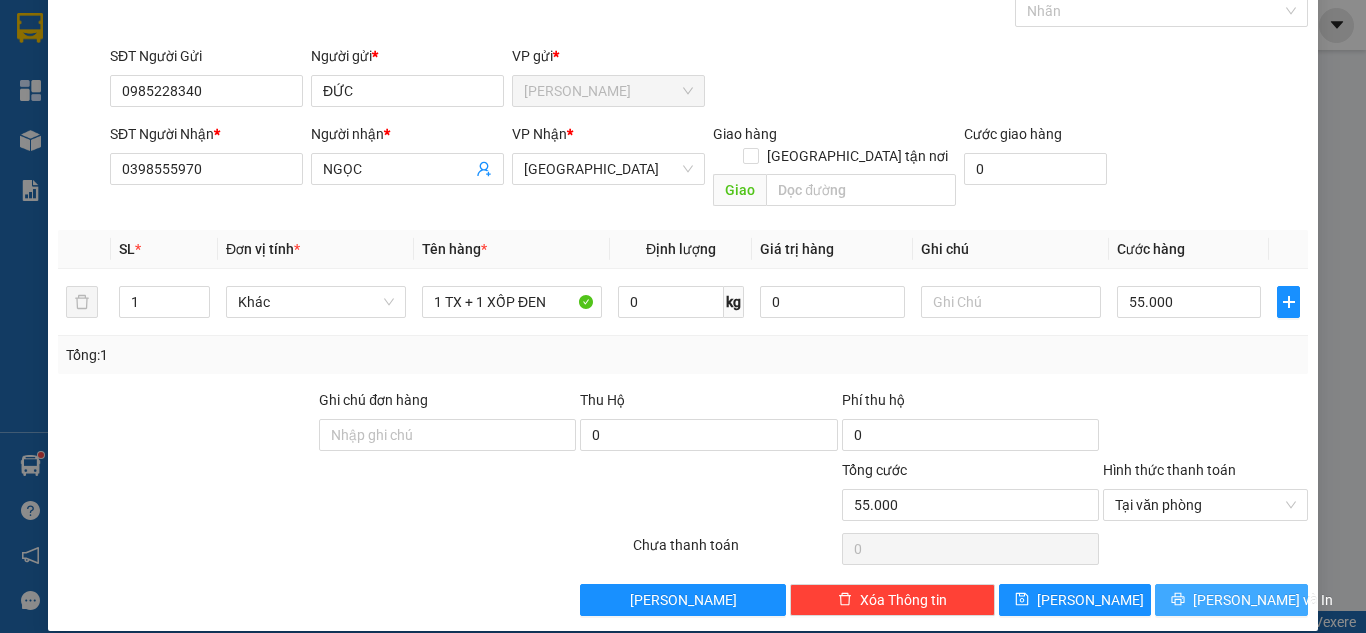 click on "[PERSON_NAME] và In" at bounding box center [1231, 600] 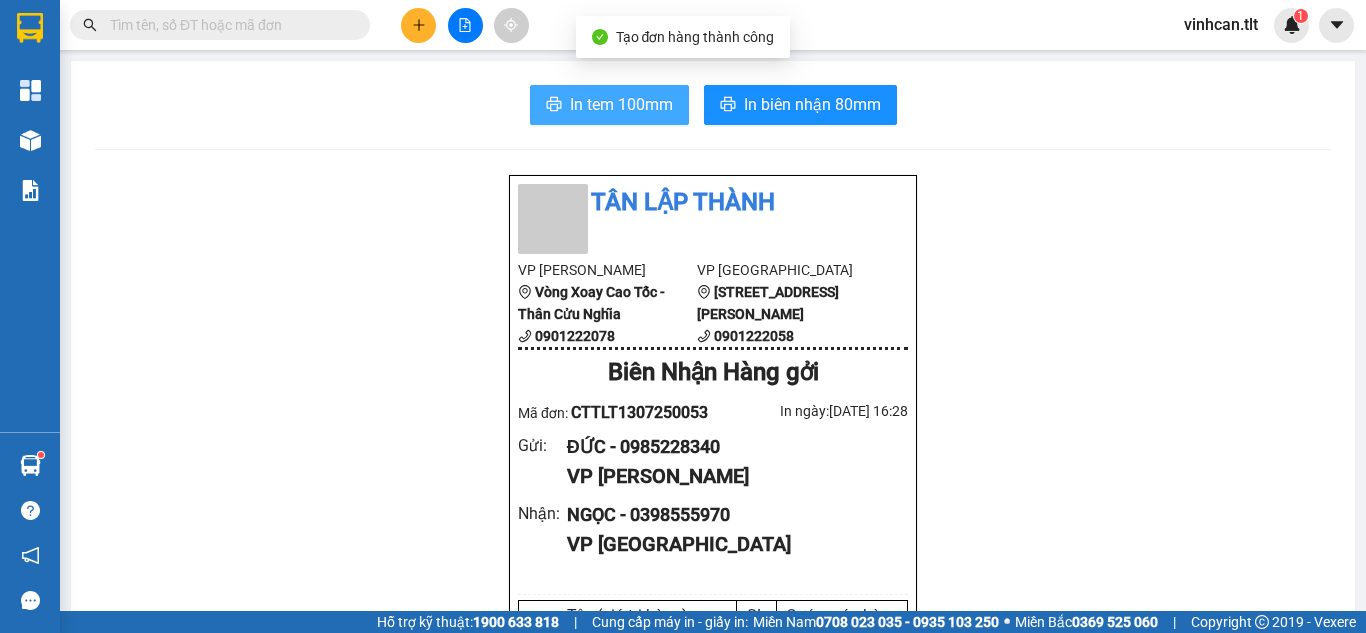 click on "In tem 100mm" at bounding box center [609, 105] 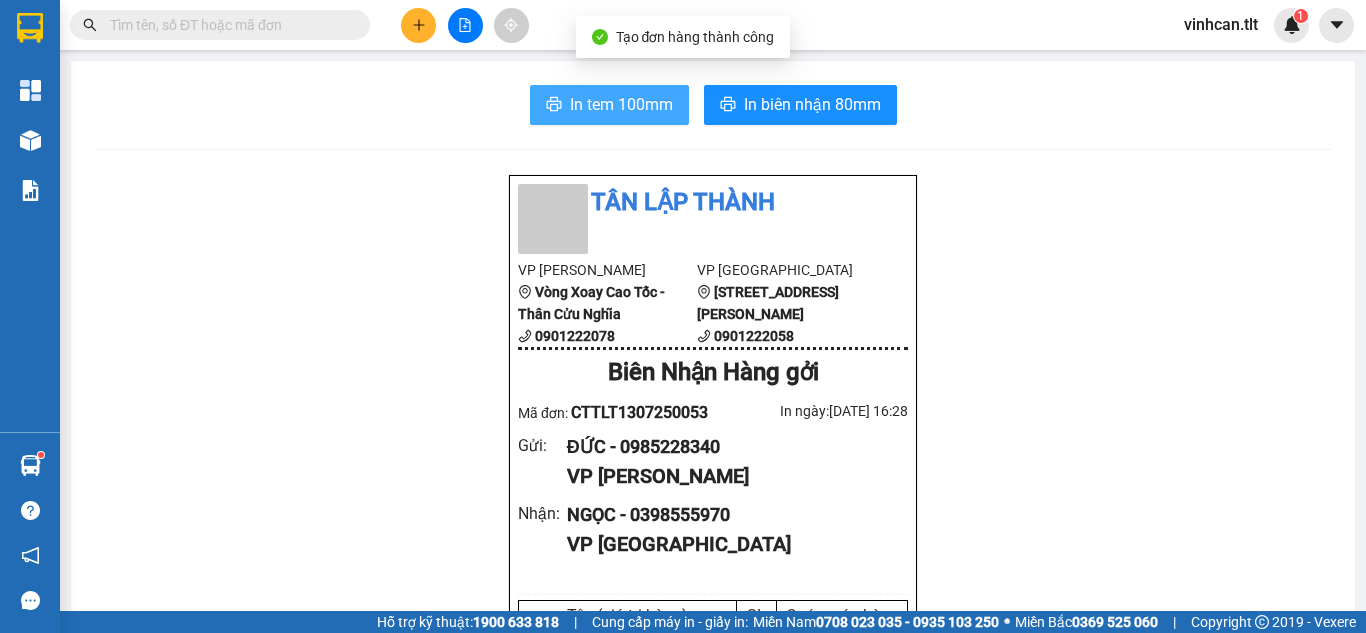scroll, scrollTop: 0, scrollLeft: 0, axis: both 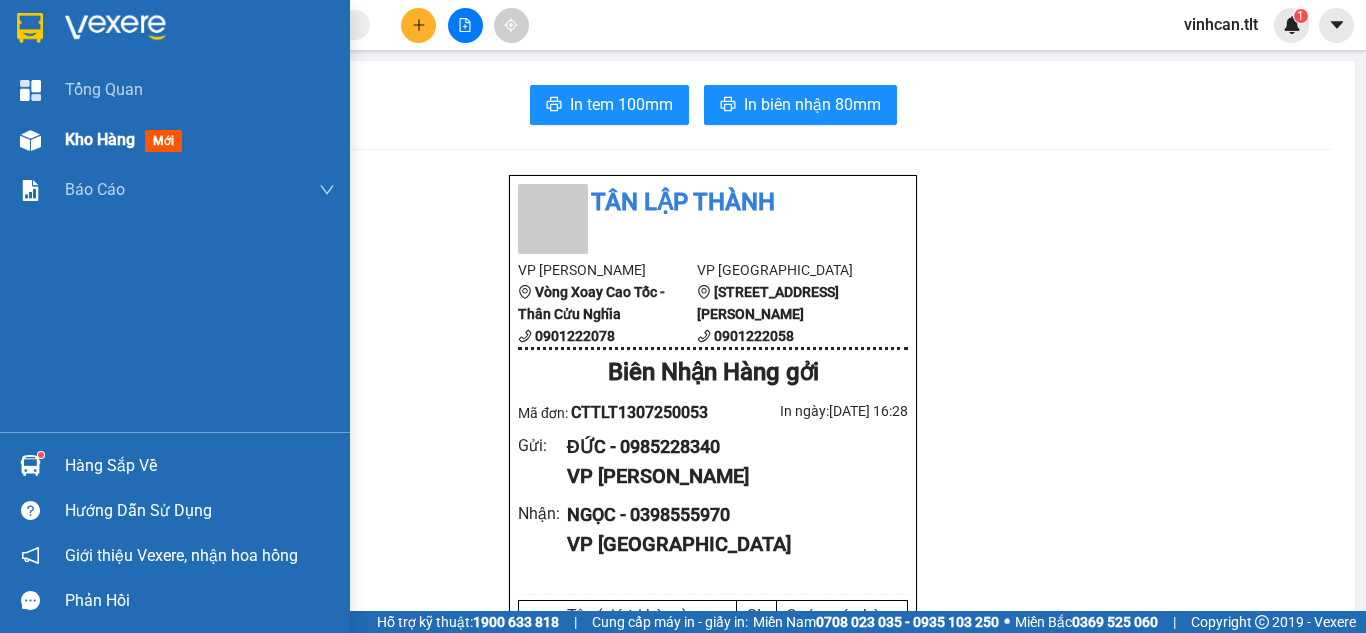 click on "Kho hàng mới" at bounding box center [175, 140] 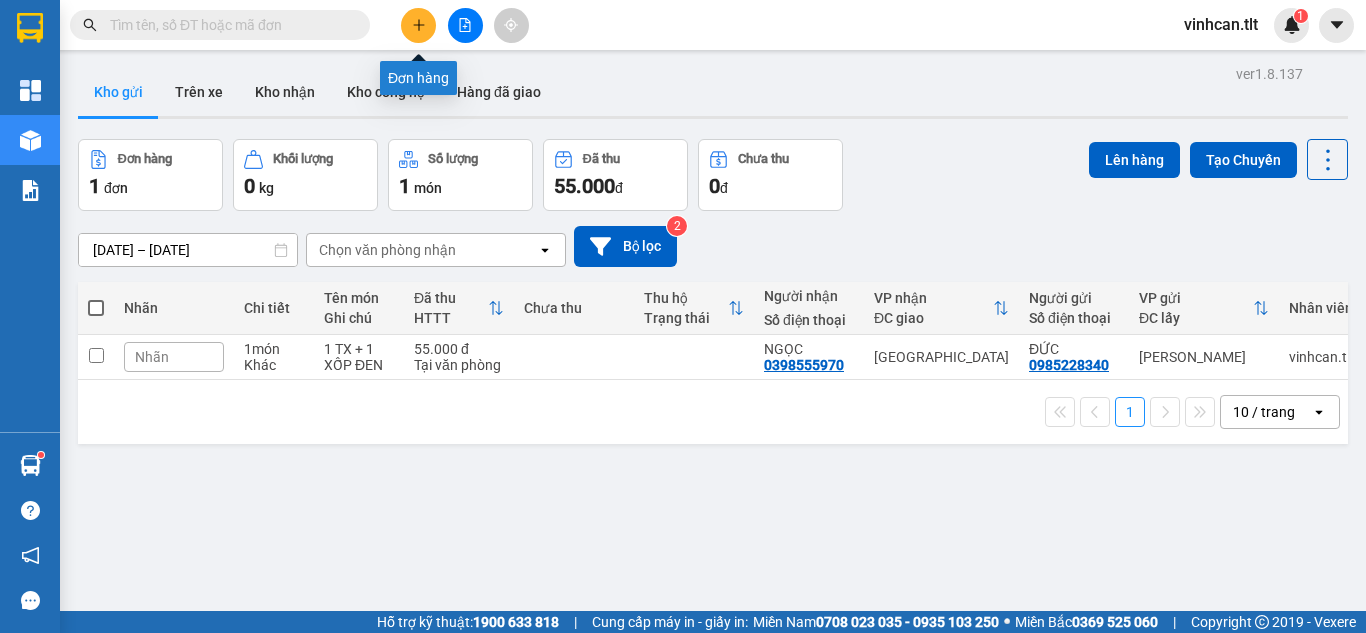 click at bounding box center [418, 25] 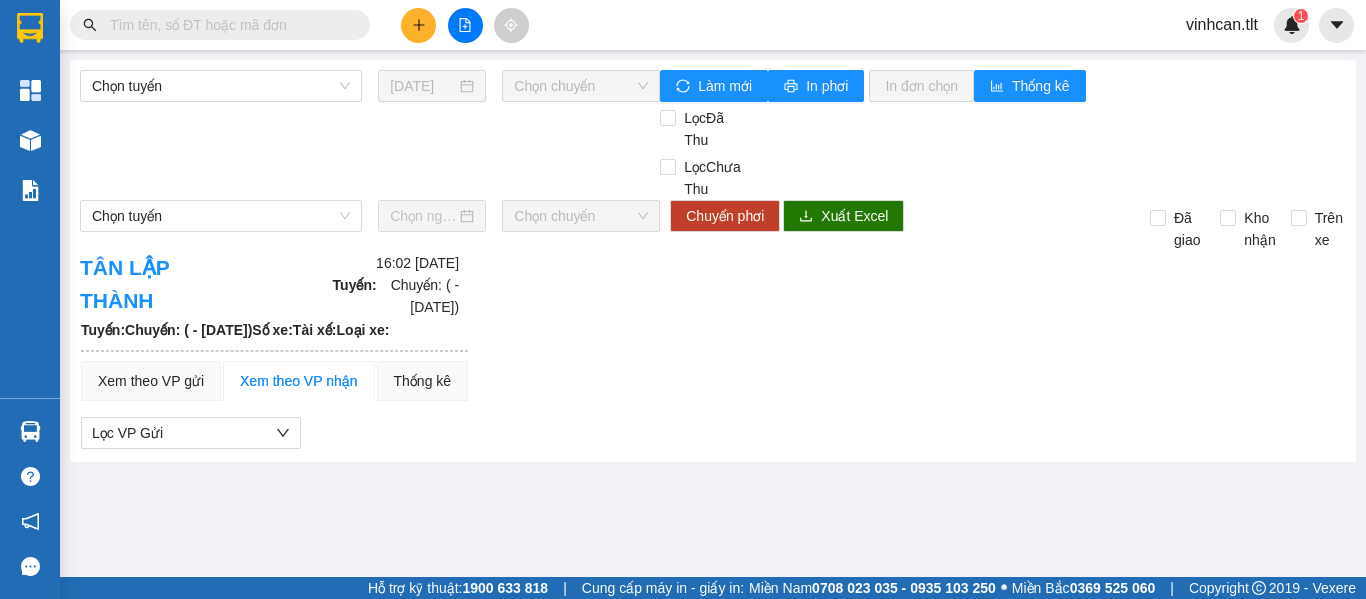 type on "07/09/2022" 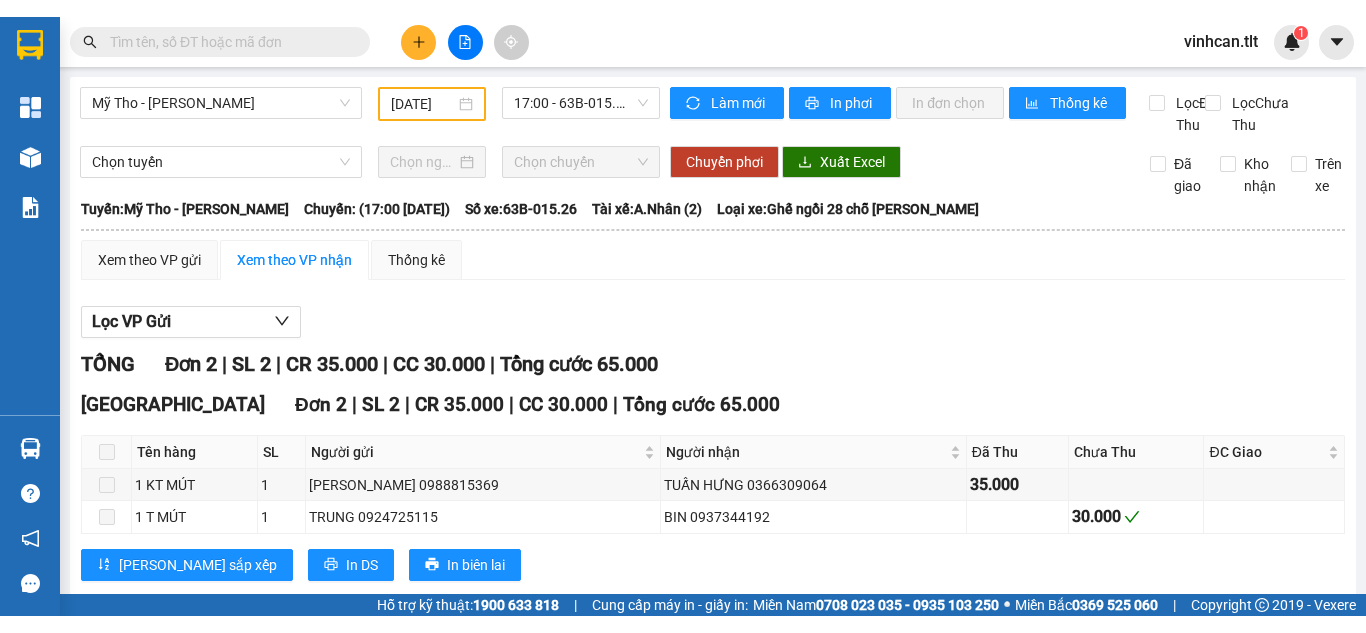 scroll, scrollTop: 0, scrollLeft: 0, axis: both 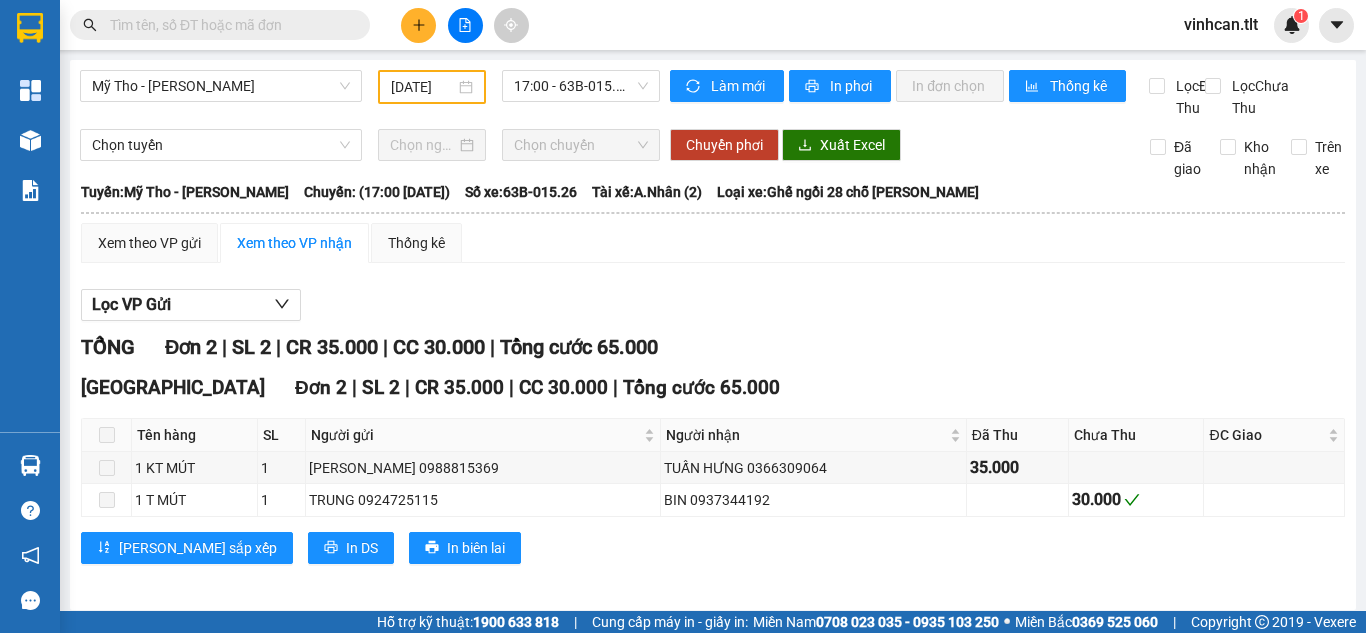 click at bounding box center [228, 25] 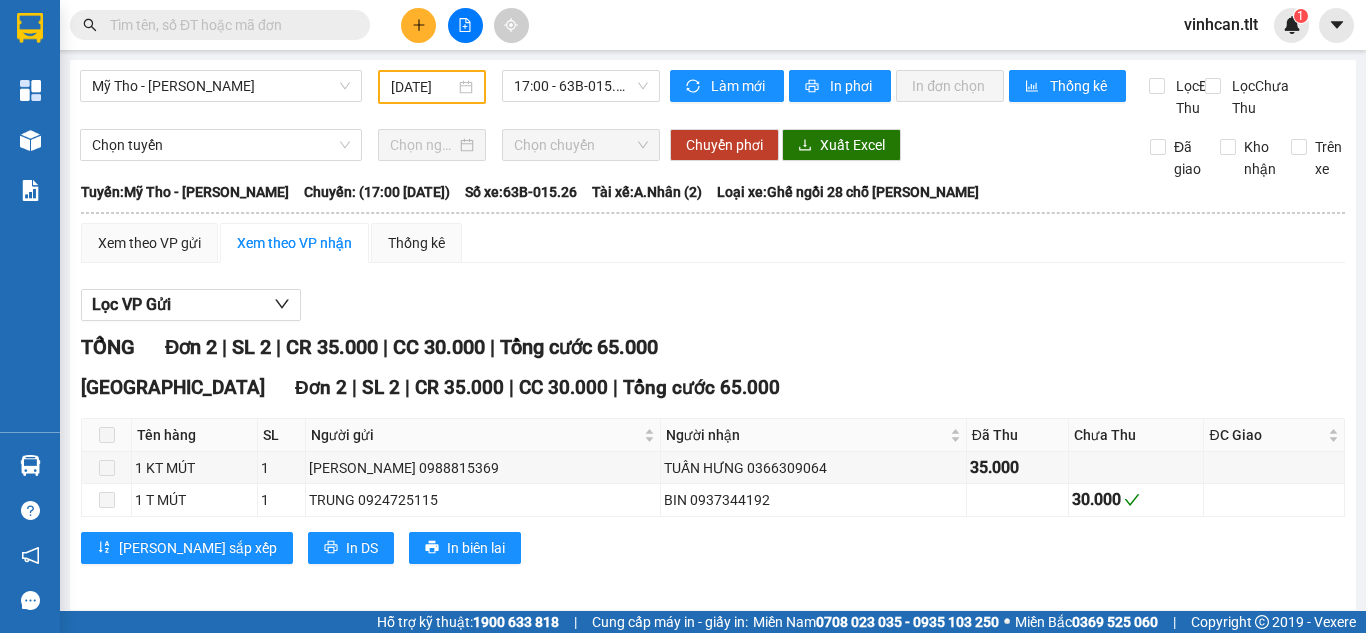 drag, startPoint x: 185, startPoint y: 37, endPoint x: 197, endPoint y: 24, distance: 17.691807 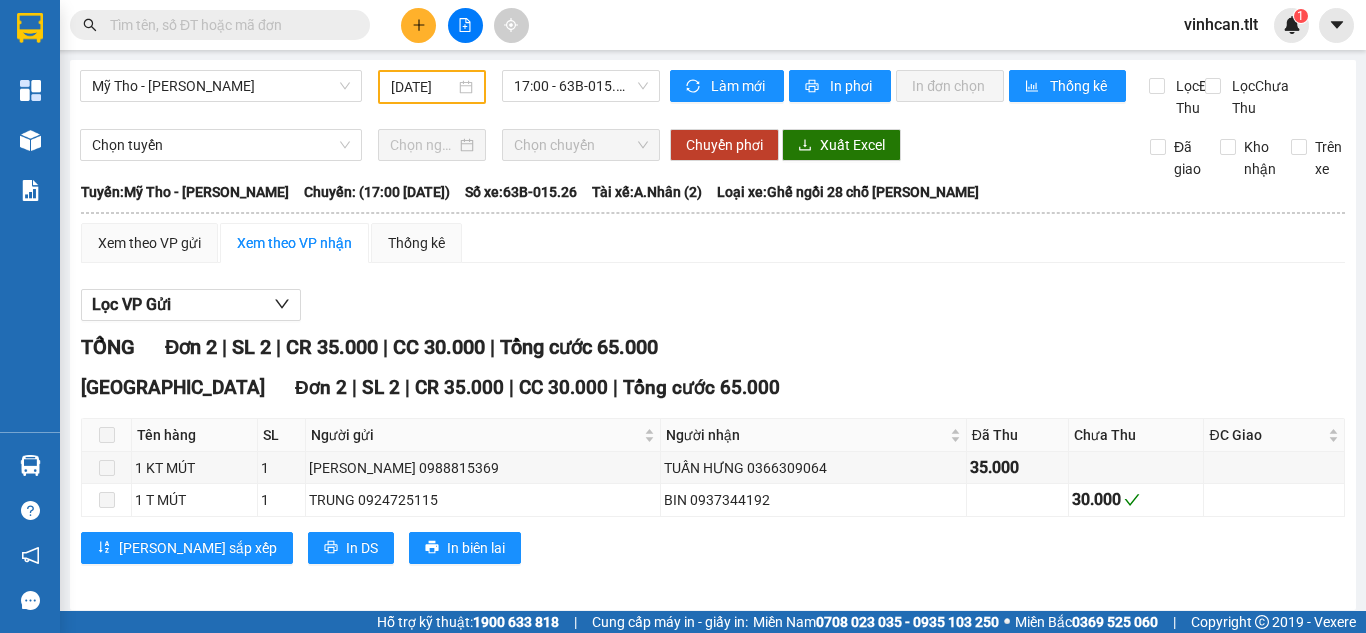 paste on "0936738004" 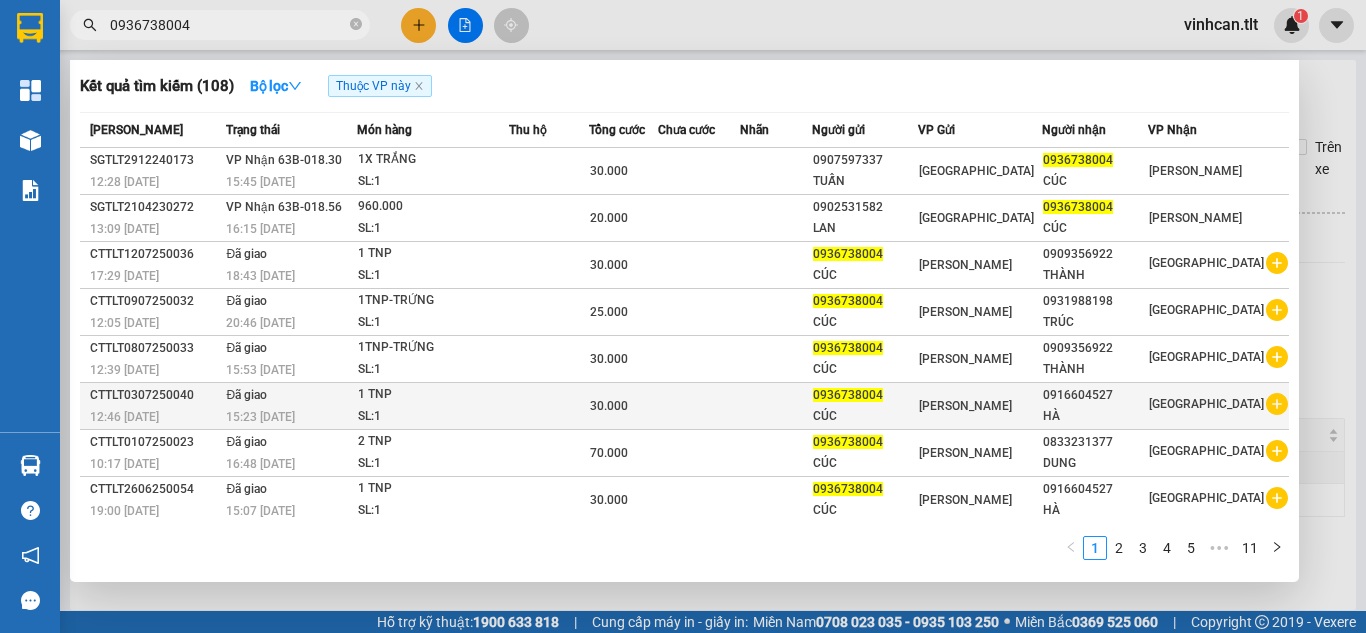 type on "0936738004" 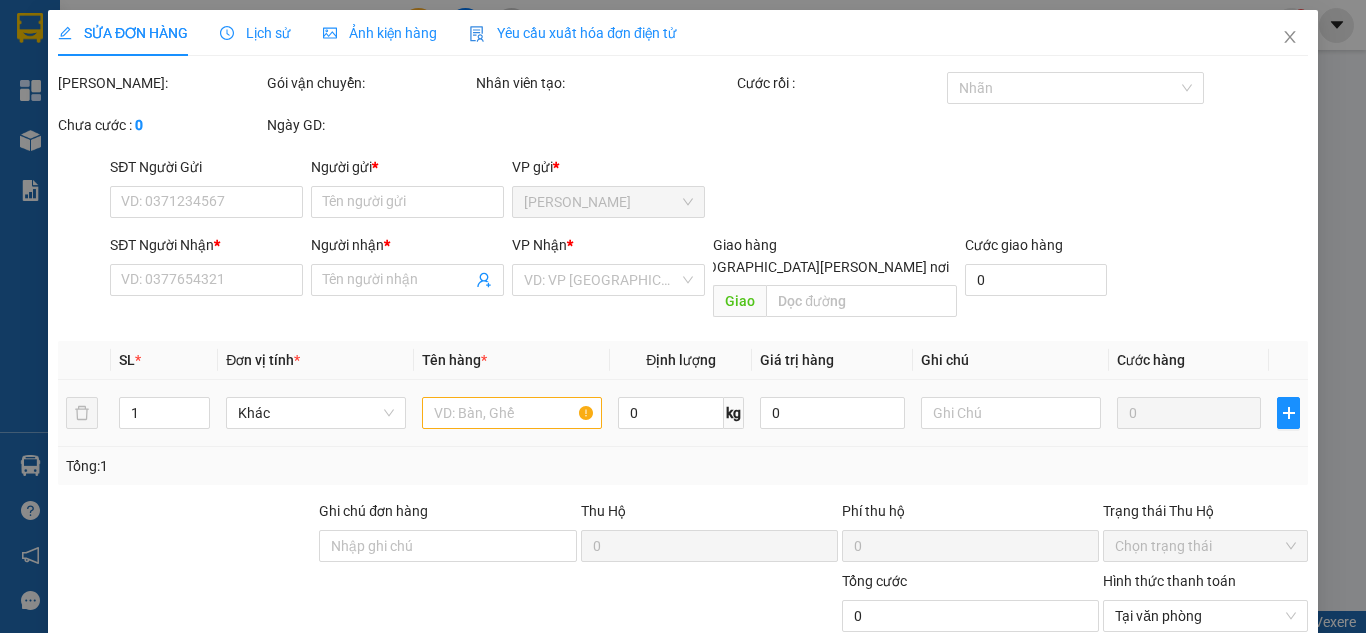 type on "0936738004" 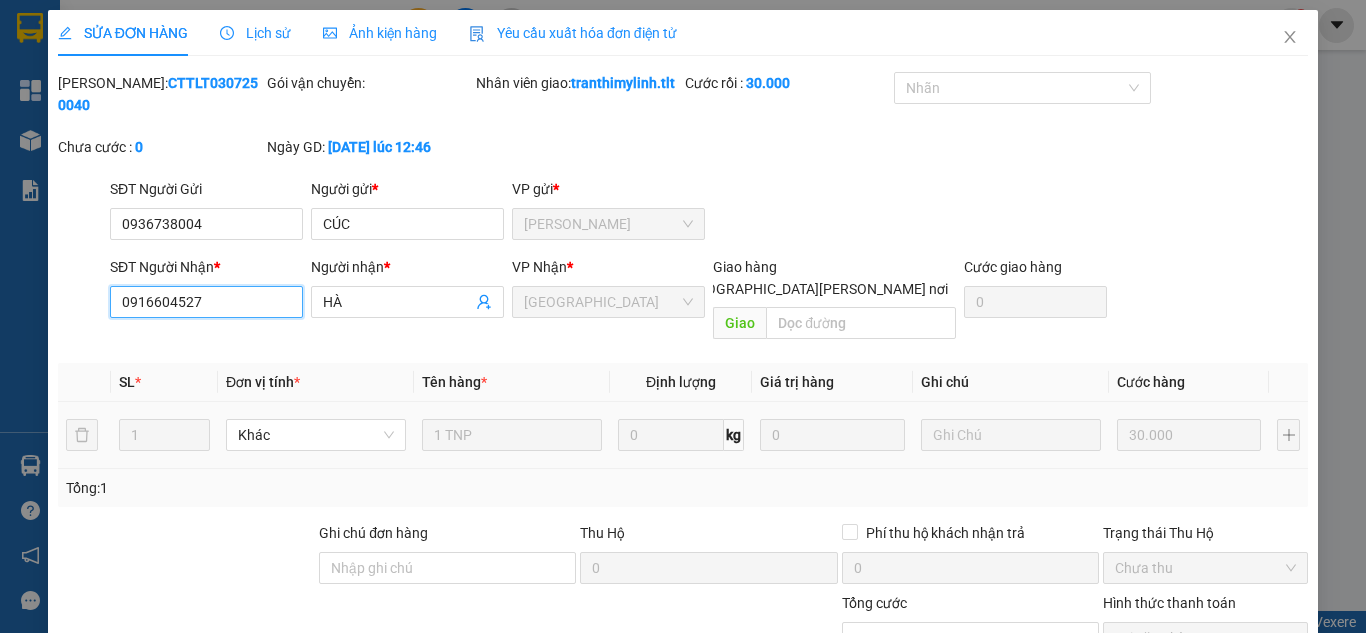 drag, startPoint x: 222, startPoint y: 298, endPoint x: 85, endPoint y: 307, distance: 137.2953 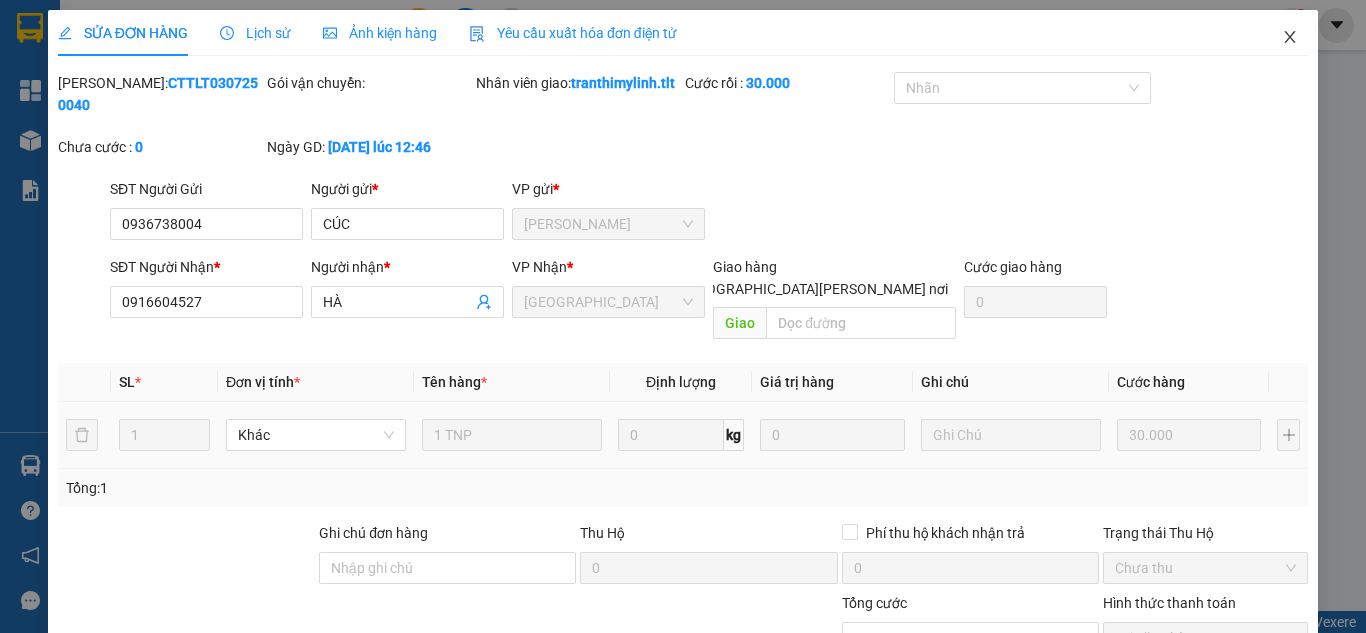 click 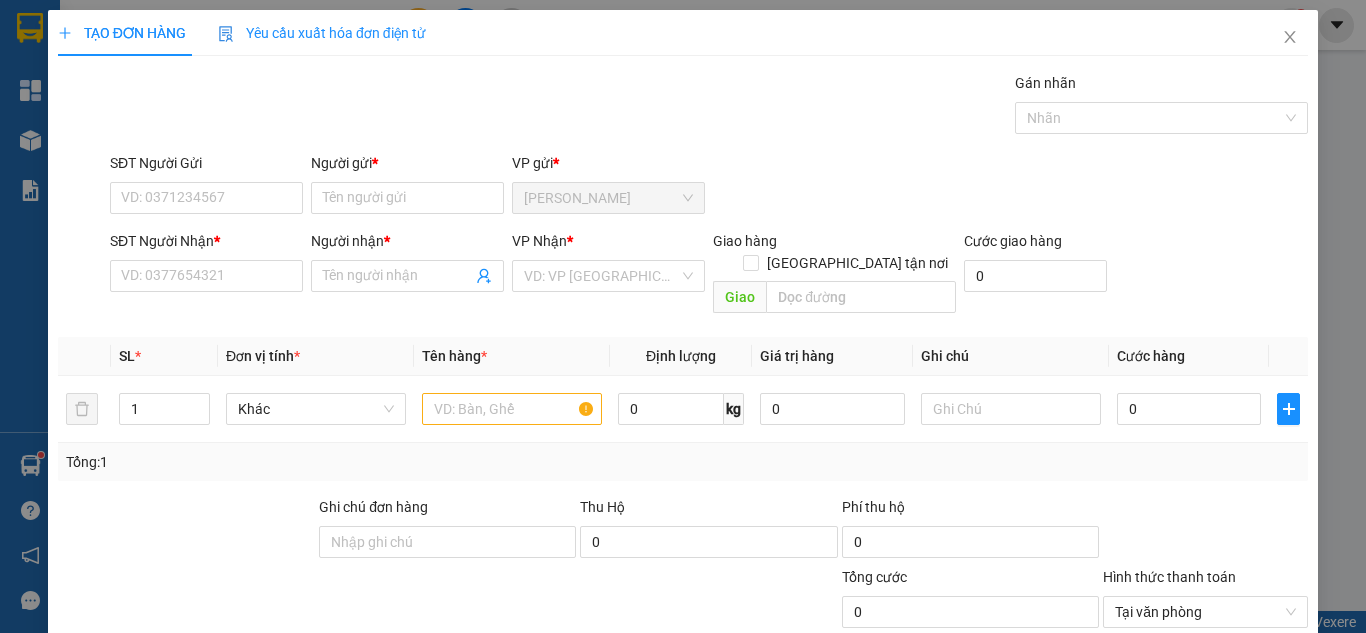 scroll, scrollTop: 0, scrollLeft: 0, axis: both 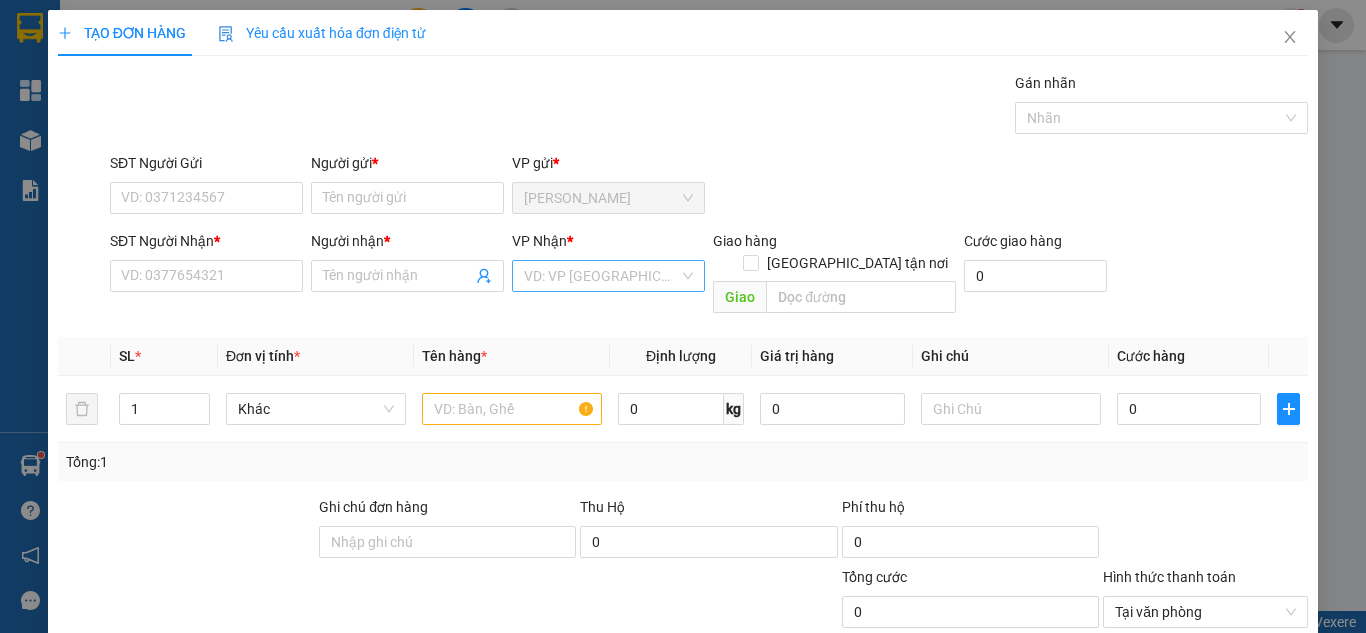 click at bounding box center (601, 276) 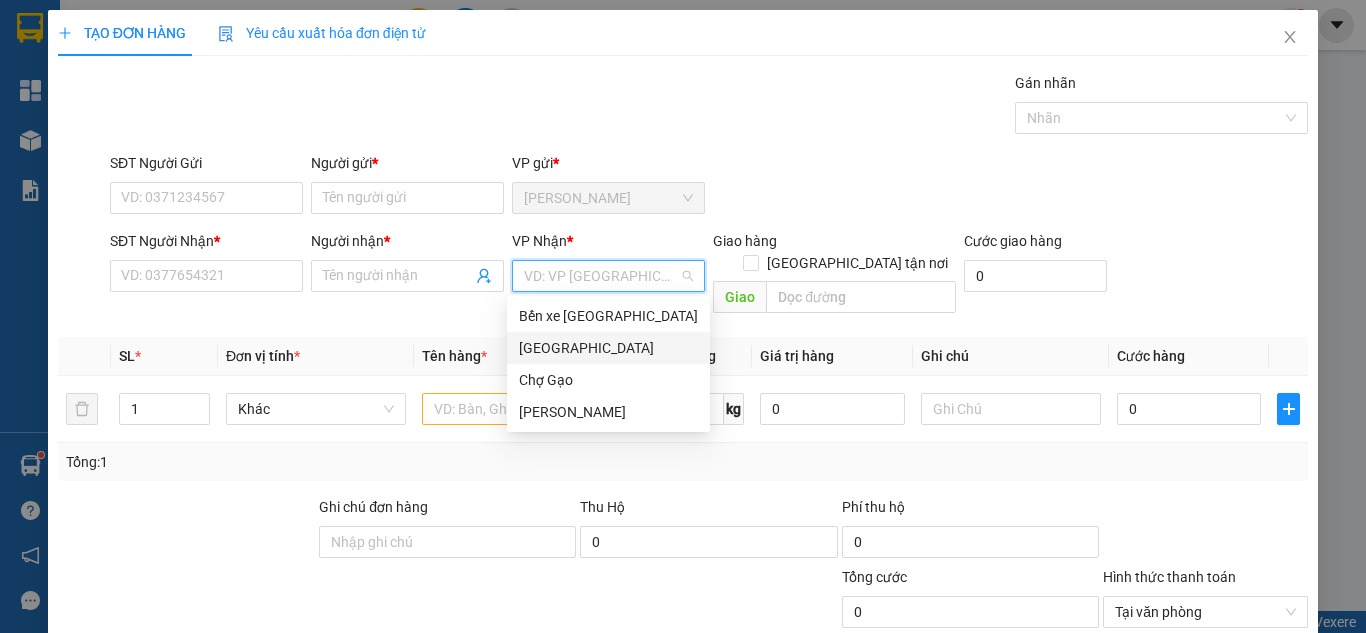 click on "[GEOGRAPHIC_DATA]" at bounding box center (608, 348) 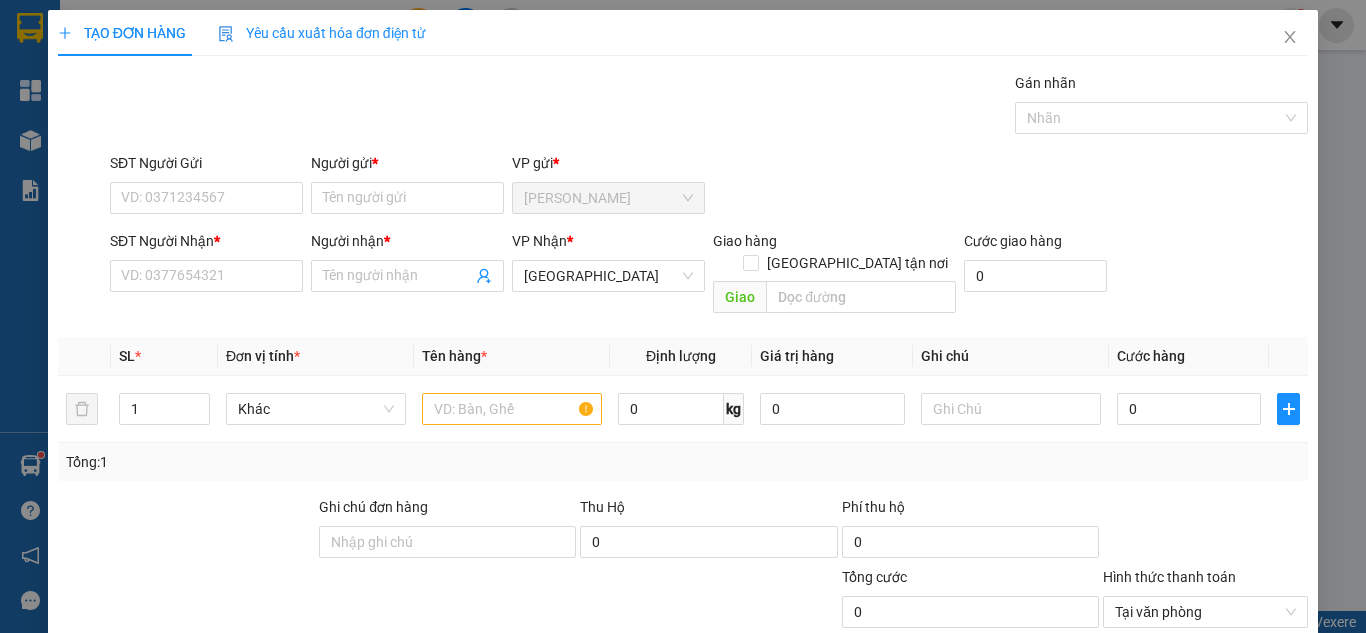 click on "Transit Pickup Surcharge Ids Transit Deliver Surcharge Ids Transit Deliver Surcharge Transit Deliver Surcharge Gán nhãn   Nhãn SĐT Người Gửi VD: 0371234567 Người gửi  * Tên người gửi VP gửi  * Cao Tốc SĐT Người Nhận  * VD: 0377654321 Người nhận  * Tên người nhận VP Nhận  * Sài Gòn Giao hàng Giao tận nơi Giao Cước giao hàng 0 SL  * Đơn vị tính  * Tên hàng  * Định lượng Giá trị hàng Ghi chú Cước hàng                   1 Khác 0 kg 0 0 Tổng:  1 Ghi chú đơn hàng Thu Hộ 0 Phí thu hộ 0 Tổng cước 0 Hình thức thanh toán Tại văn phòng Số tiền thu trước 0 Chưa thanh toán 0 Chọn HT Thanh Toán Lưu nháp Xóa Thông tin Lưu Lưu và In" at bounding box center [683, 397] 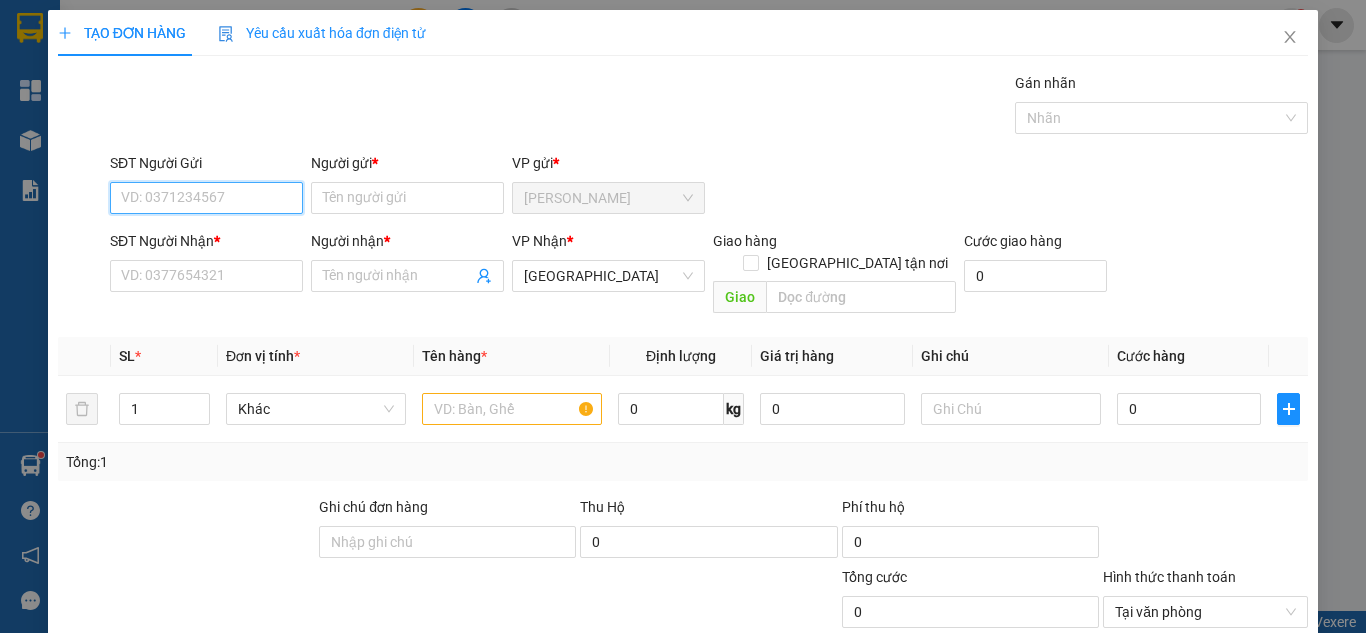 click on "SĐT Người Gửi" at bounding box center (206, 198) 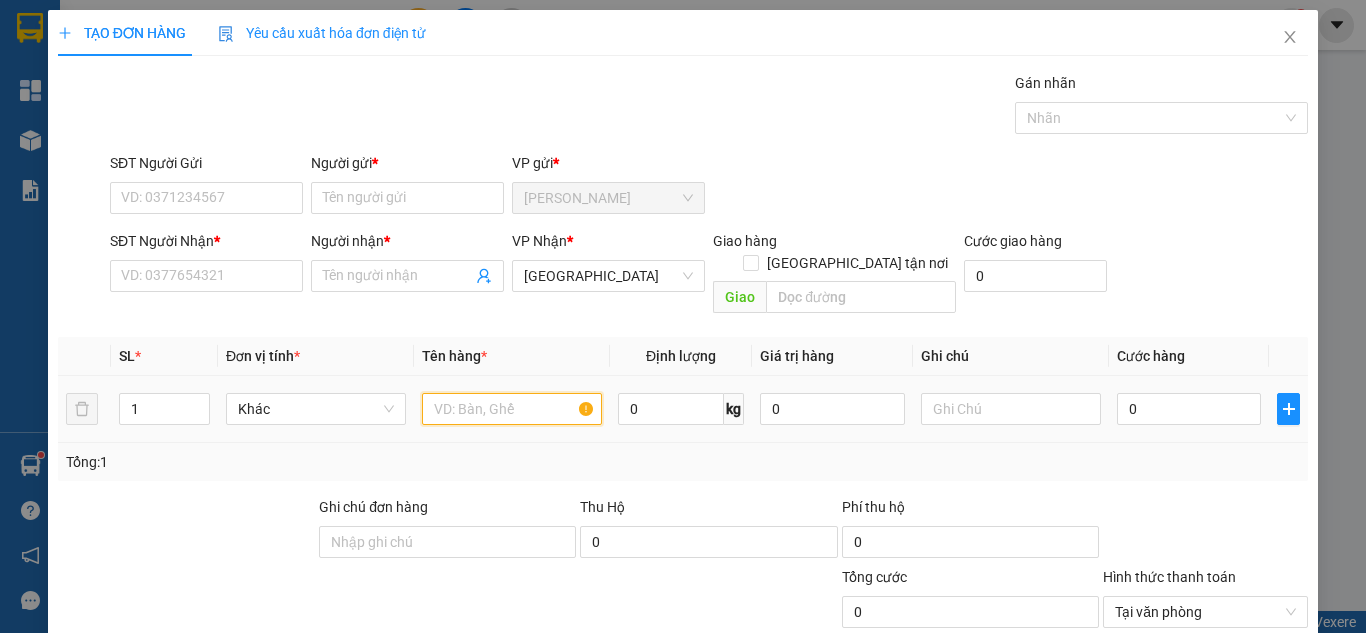 click at bounding box center (512, 409) 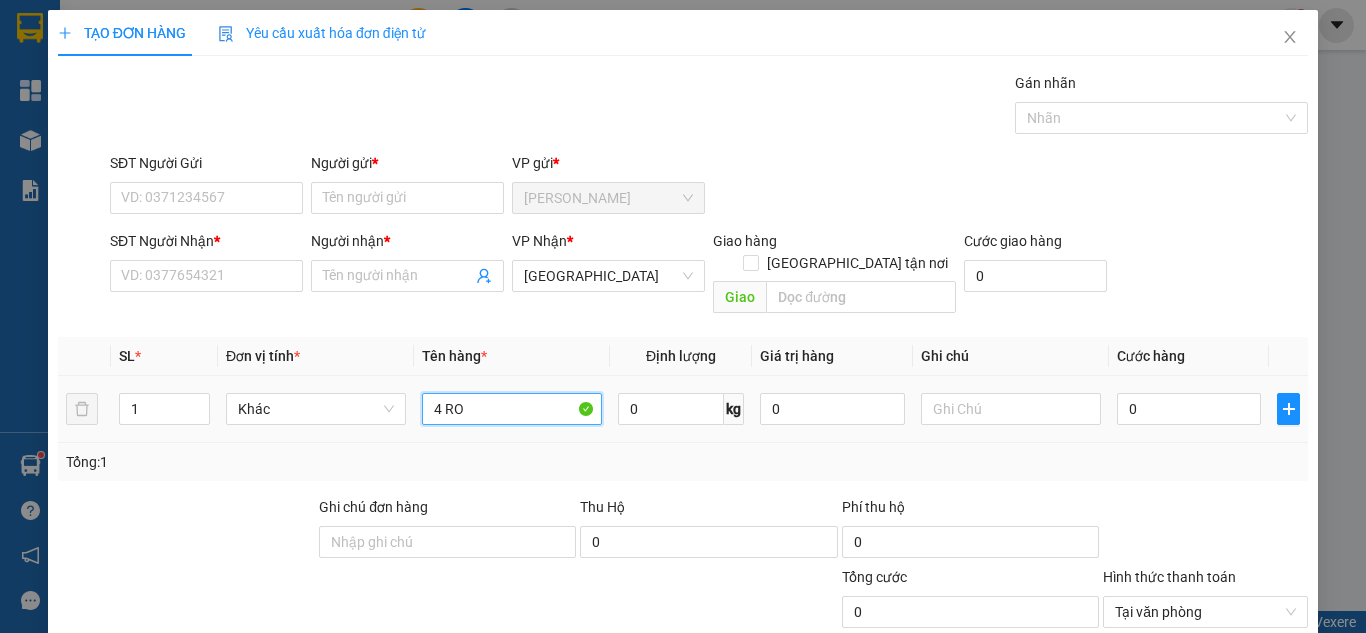 paste on "Ô" 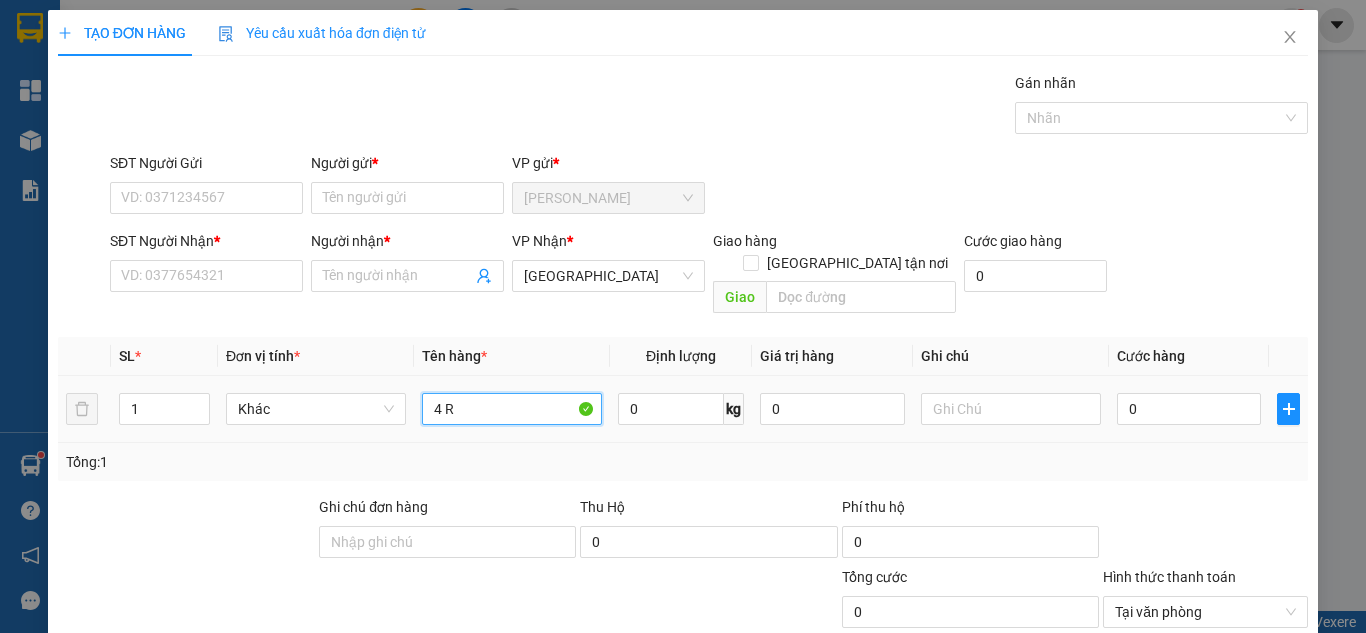 paste on "Ổ" 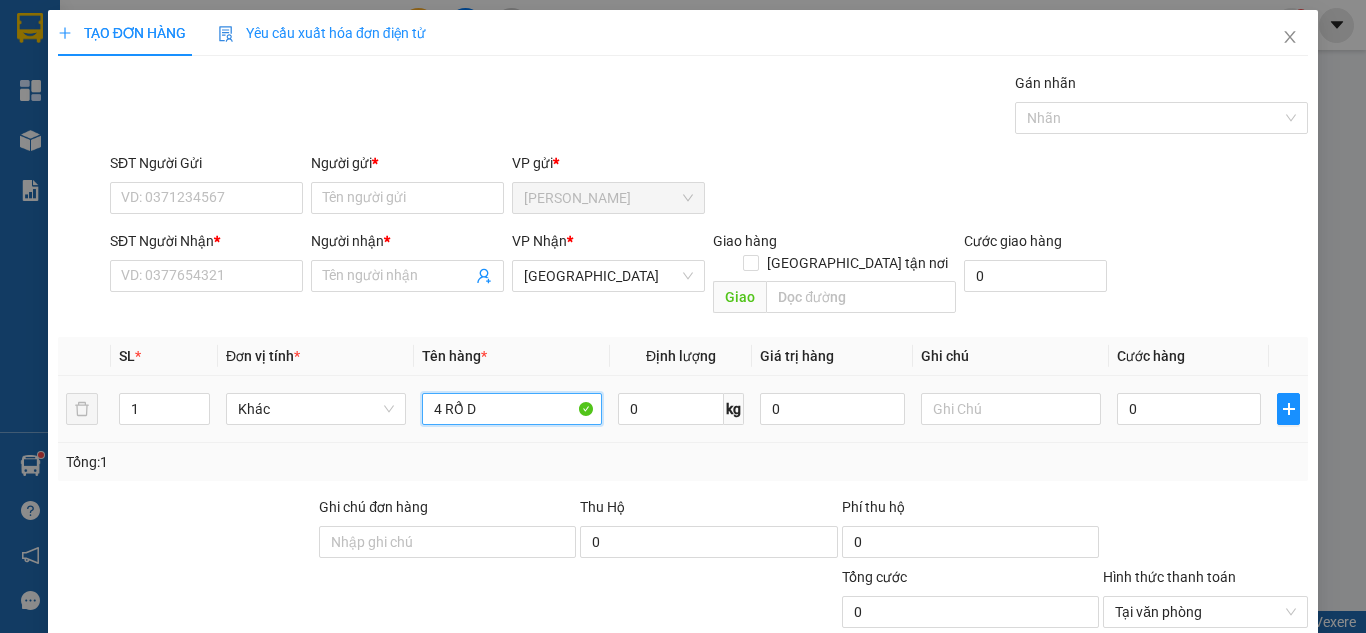 paste on "Đ" 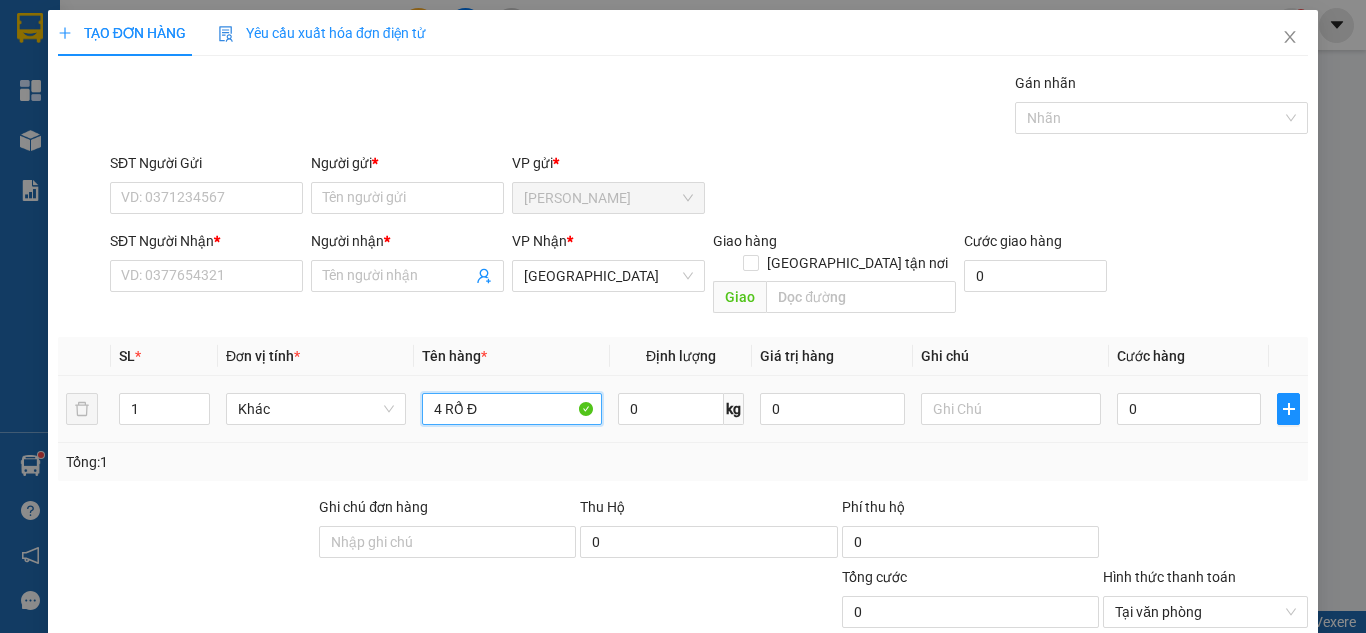 paste on "Ỏ" 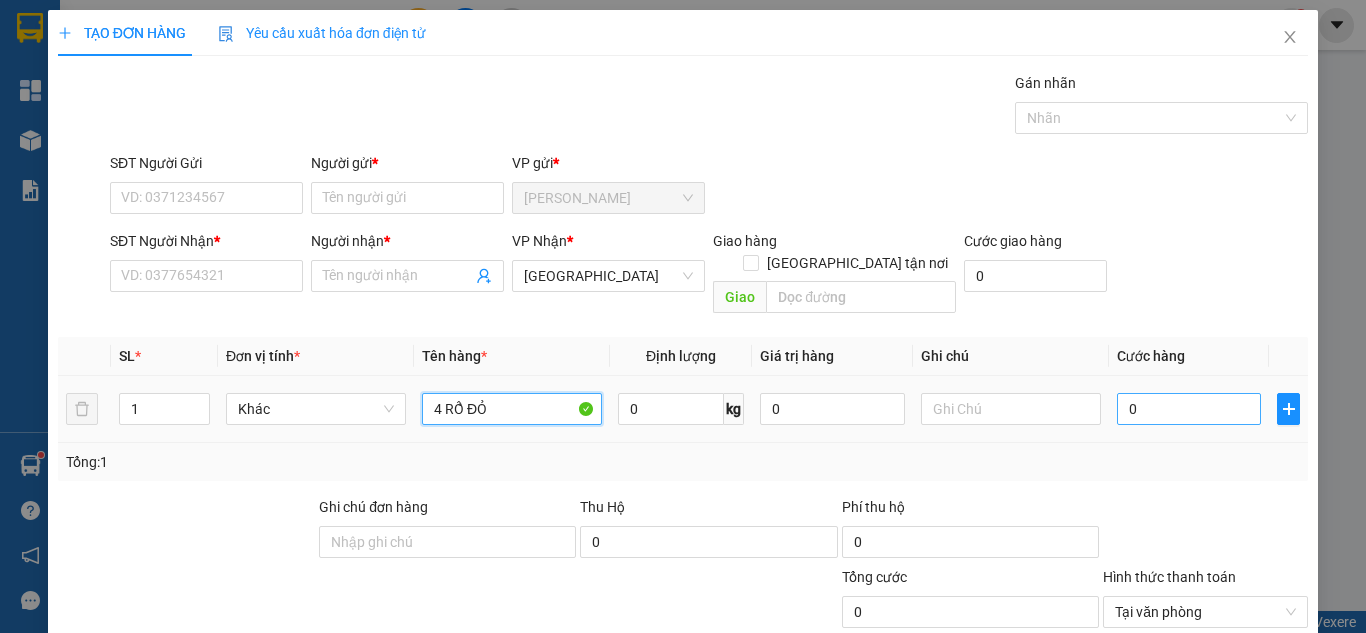 type on "4 RỔ ĐỎ" 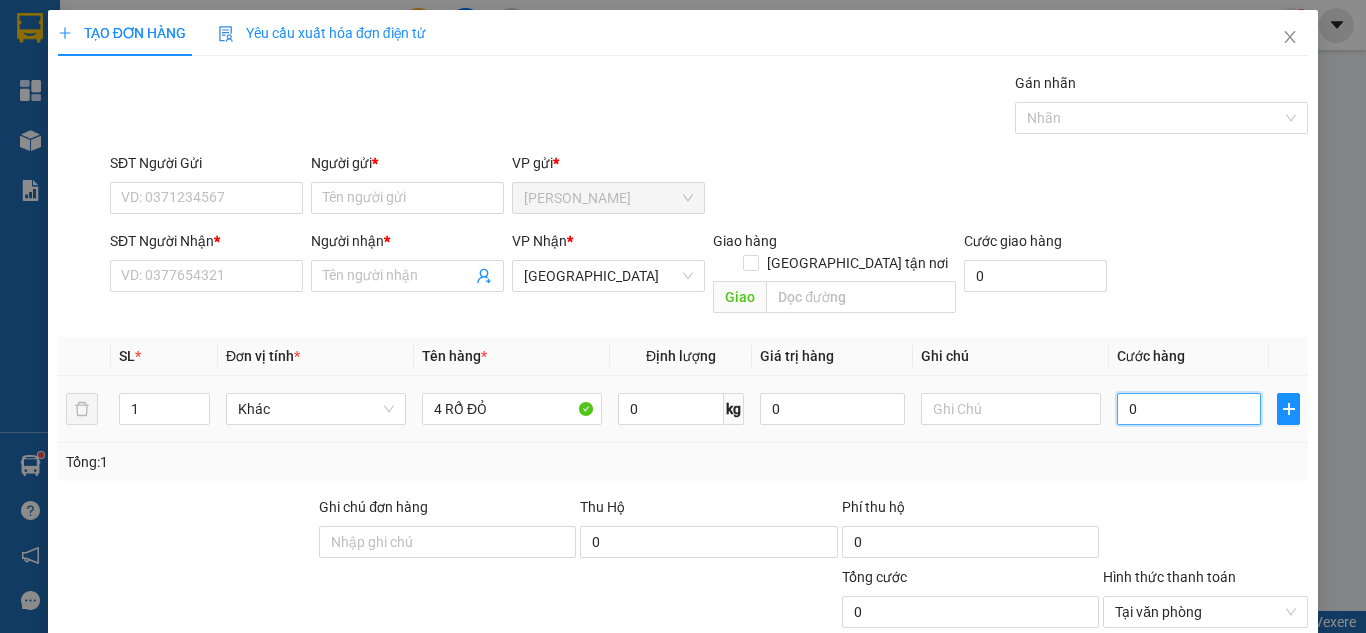 click on "0" at bounding box center (1189, 409) 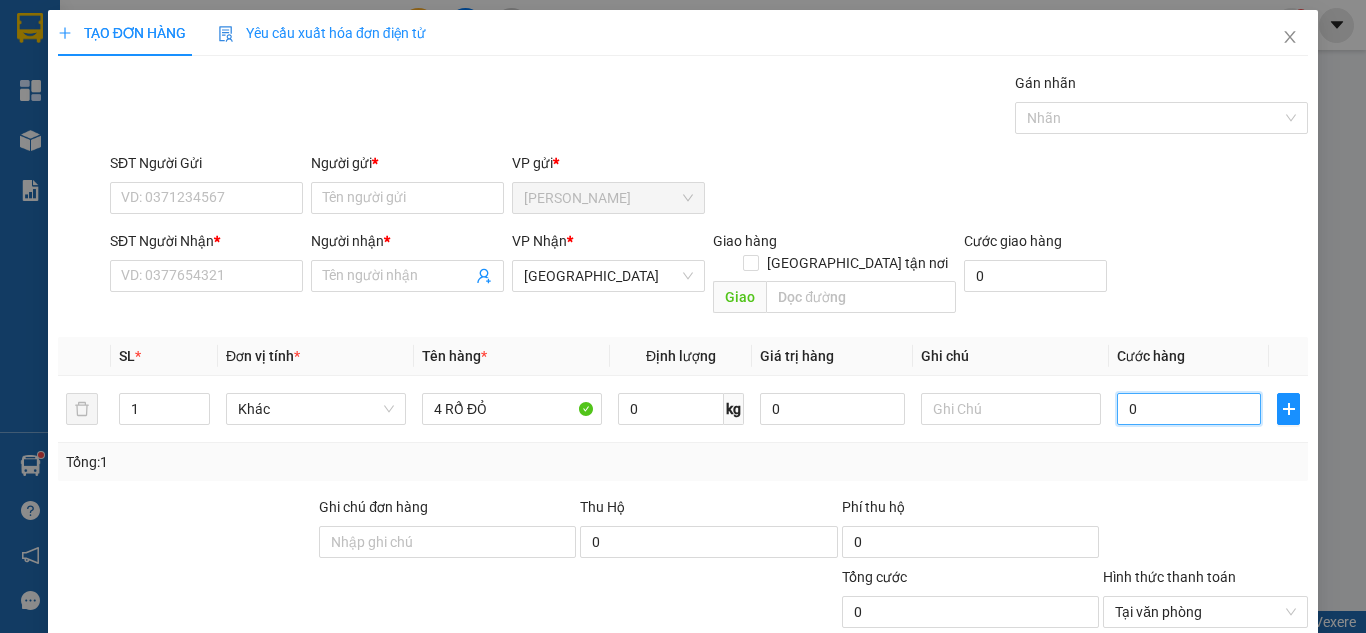 type on "1" 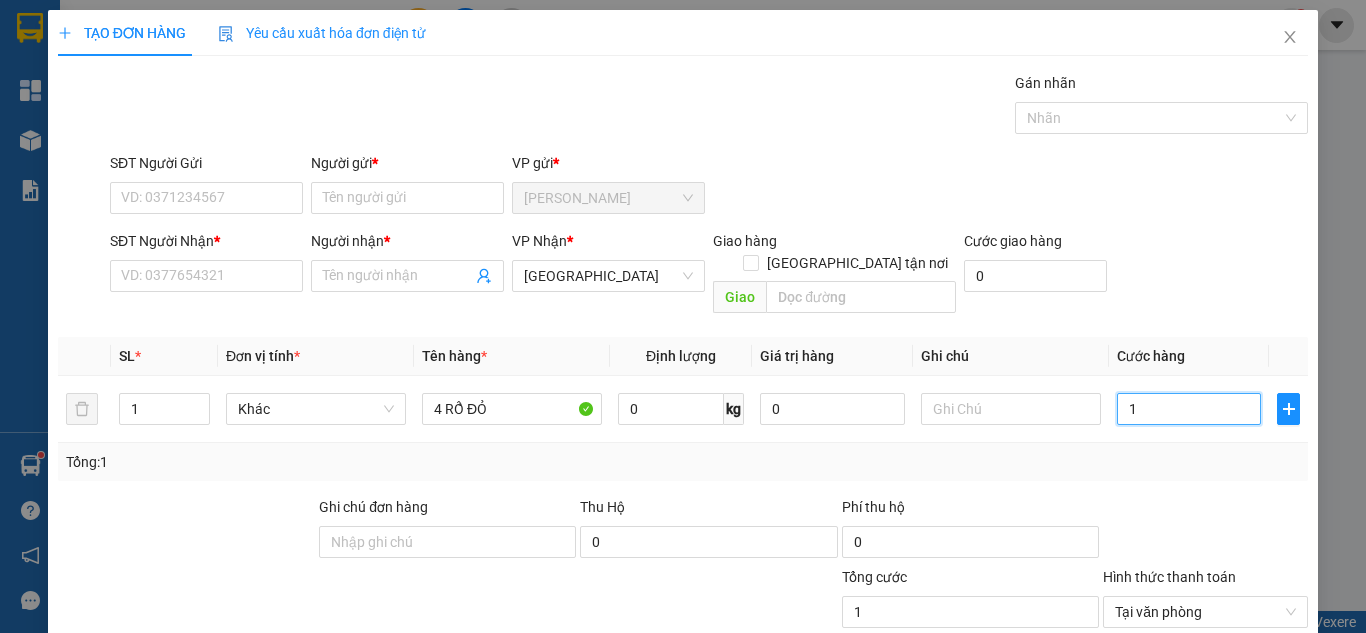 type on "12" 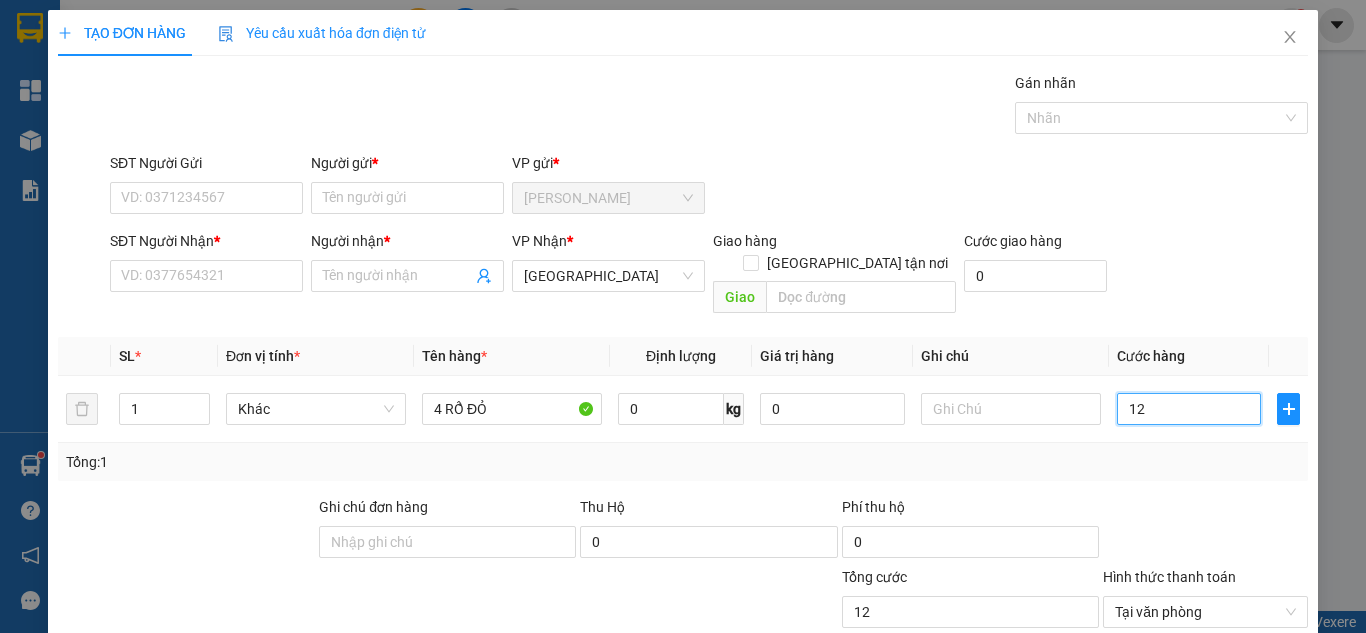 type on "120" 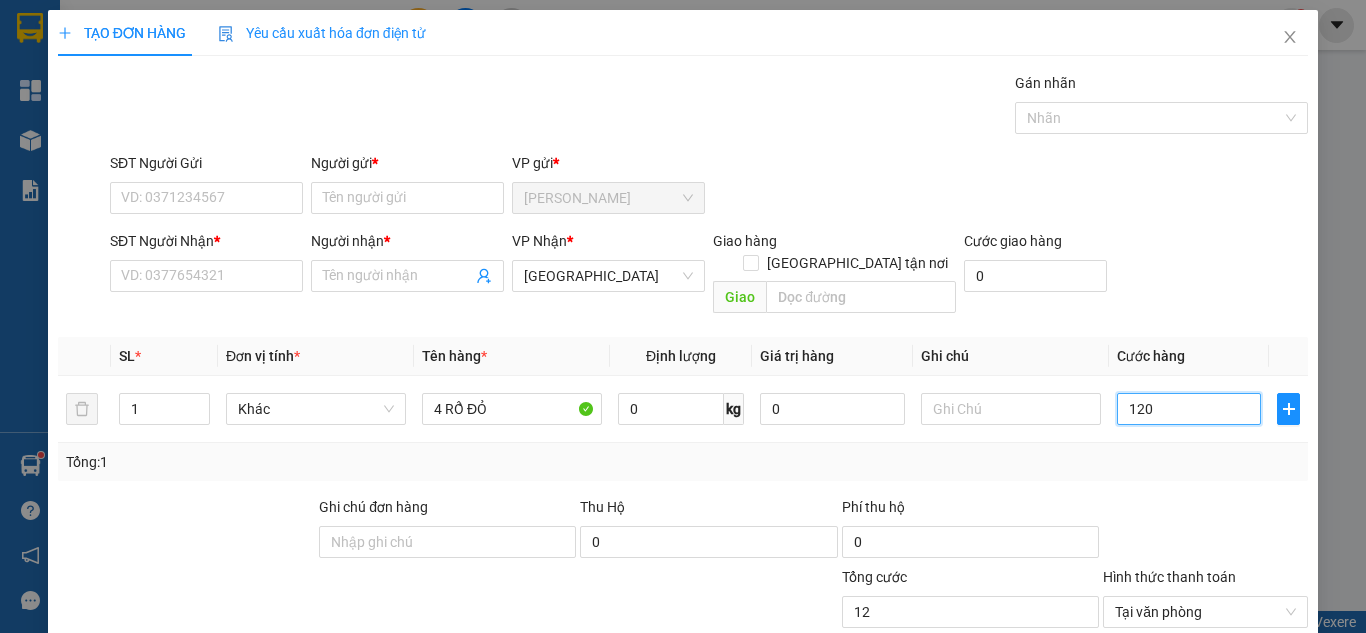 type on "120" 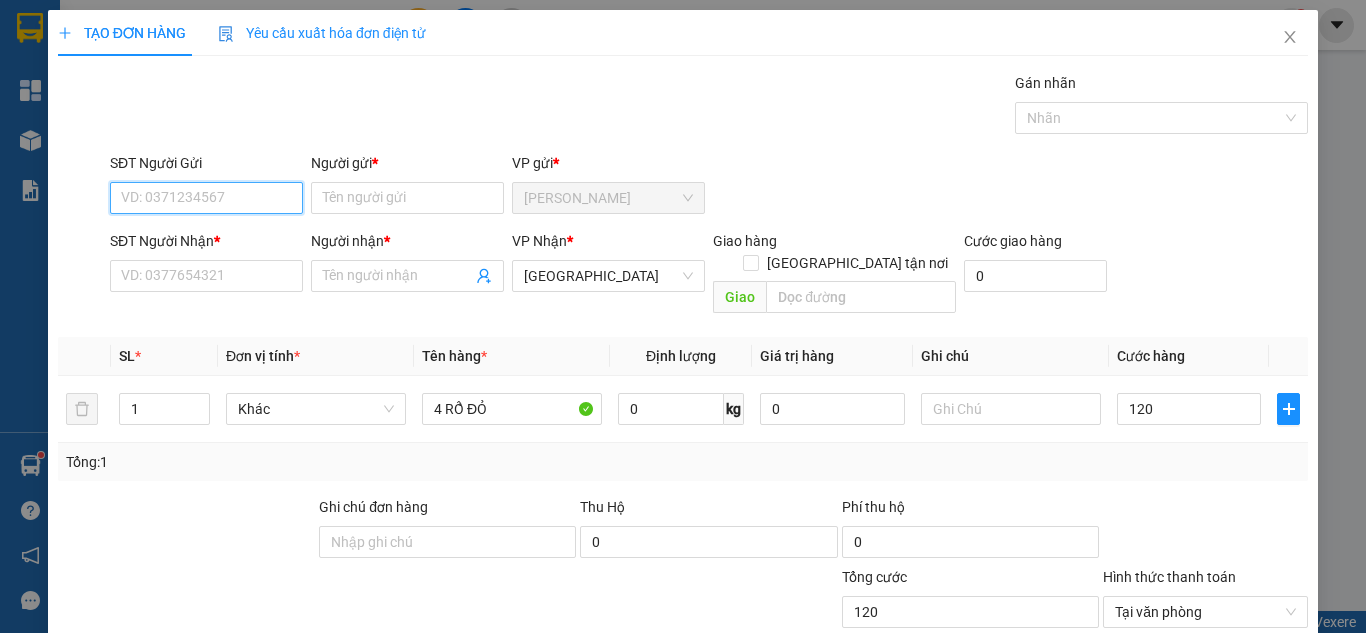 type on "120.000" 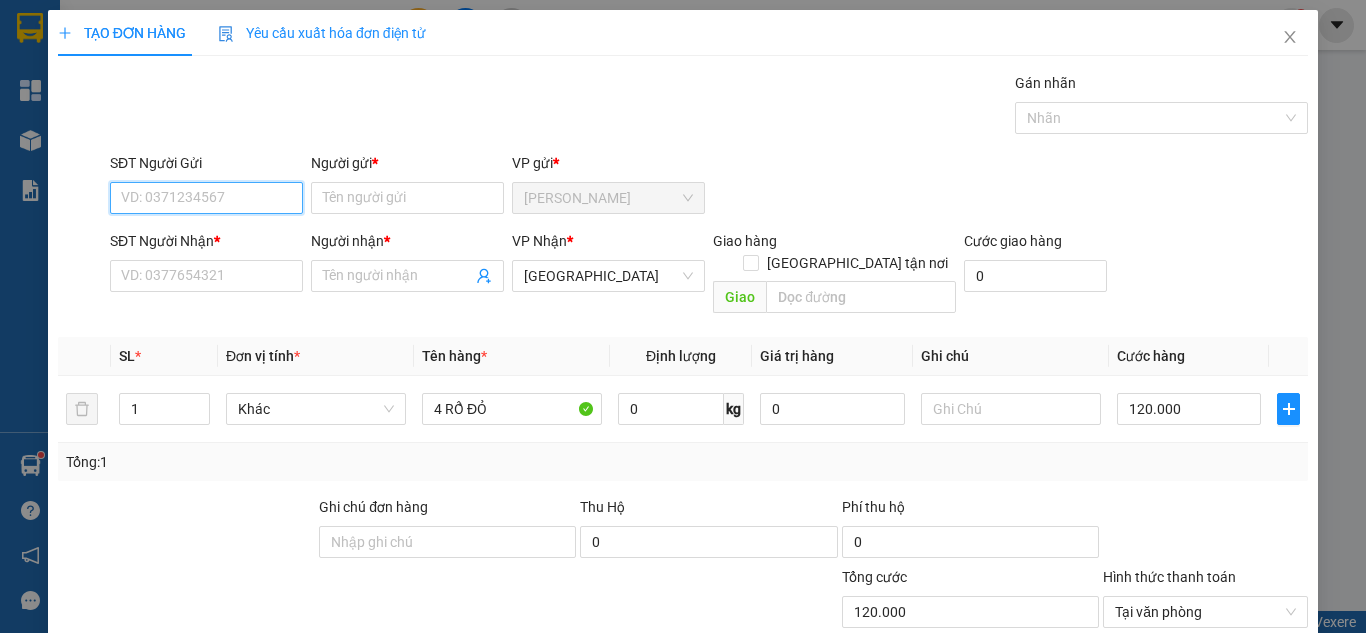 click on "SĐT Người Gửi VD: 0371234567" at bounding box center (206, 187) 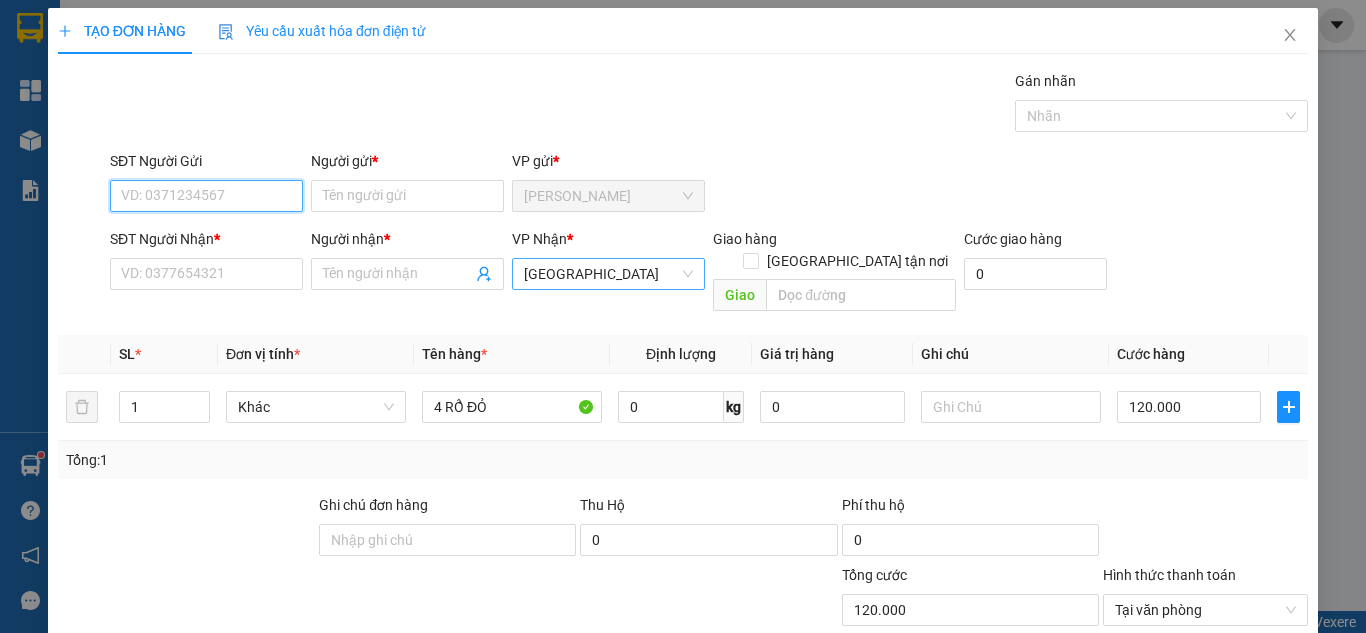 scroll, scrollTop: 0, scrollLeft: 0, axis: both 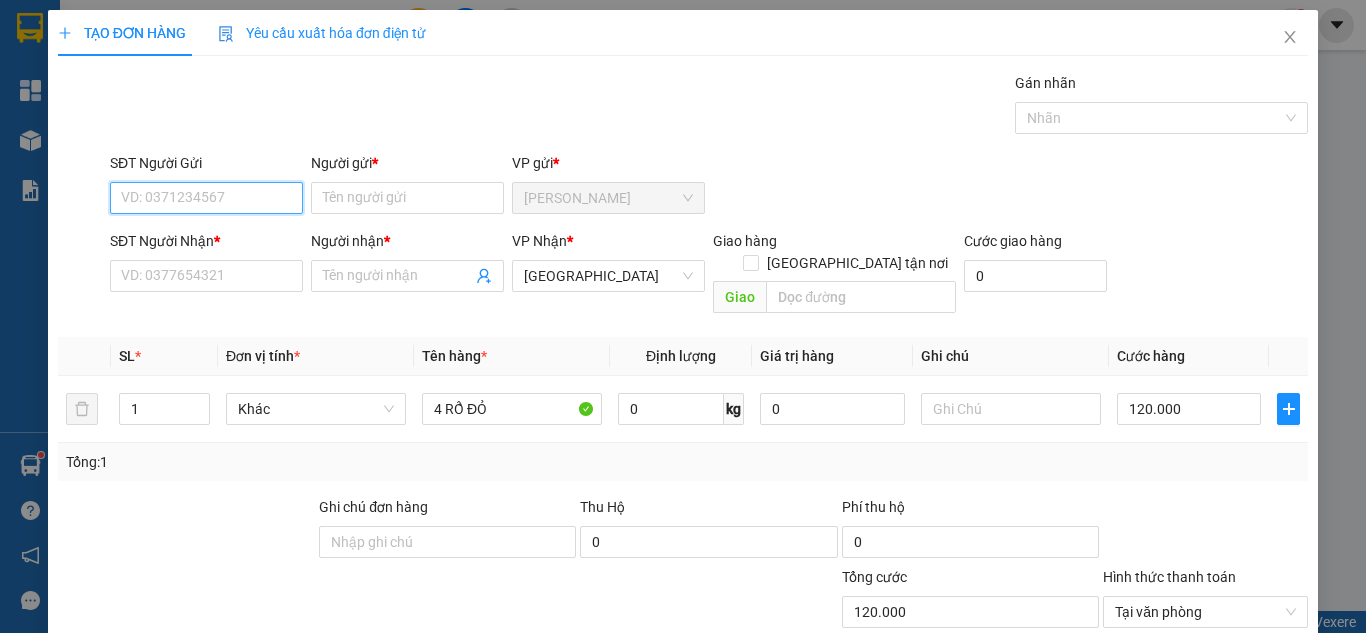 click on "SĐT Người Gửi" at bounding box center [206, 198] 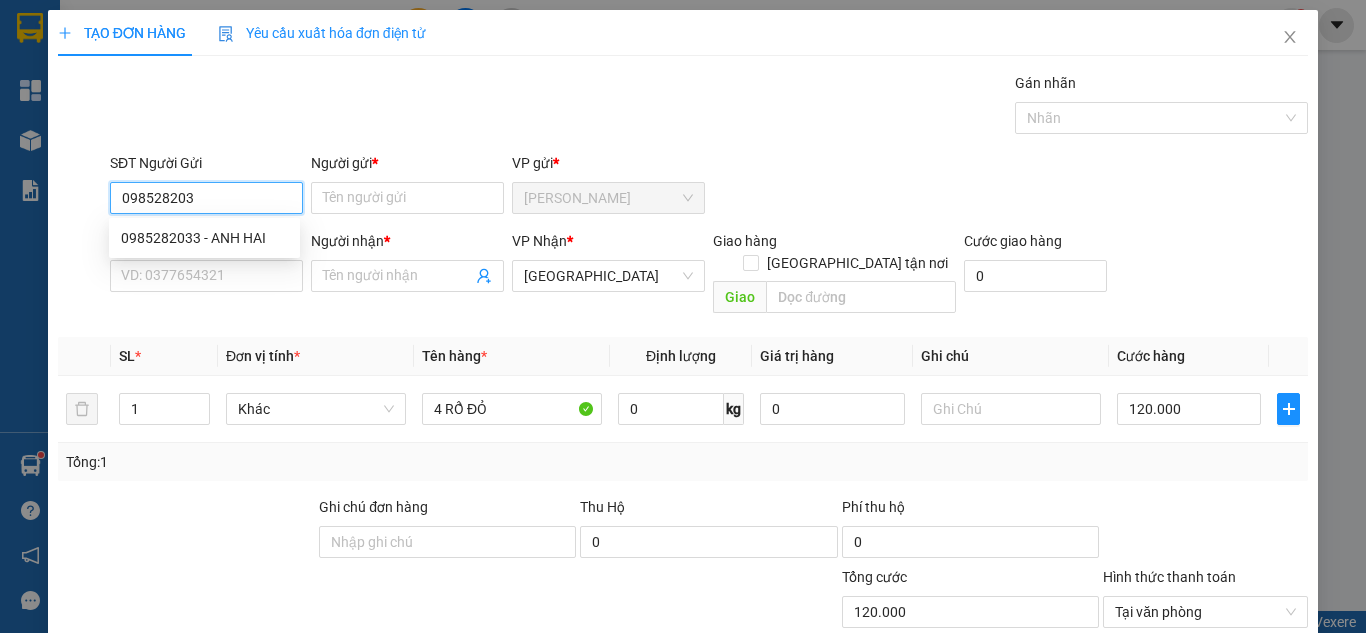 type on "0985282033" 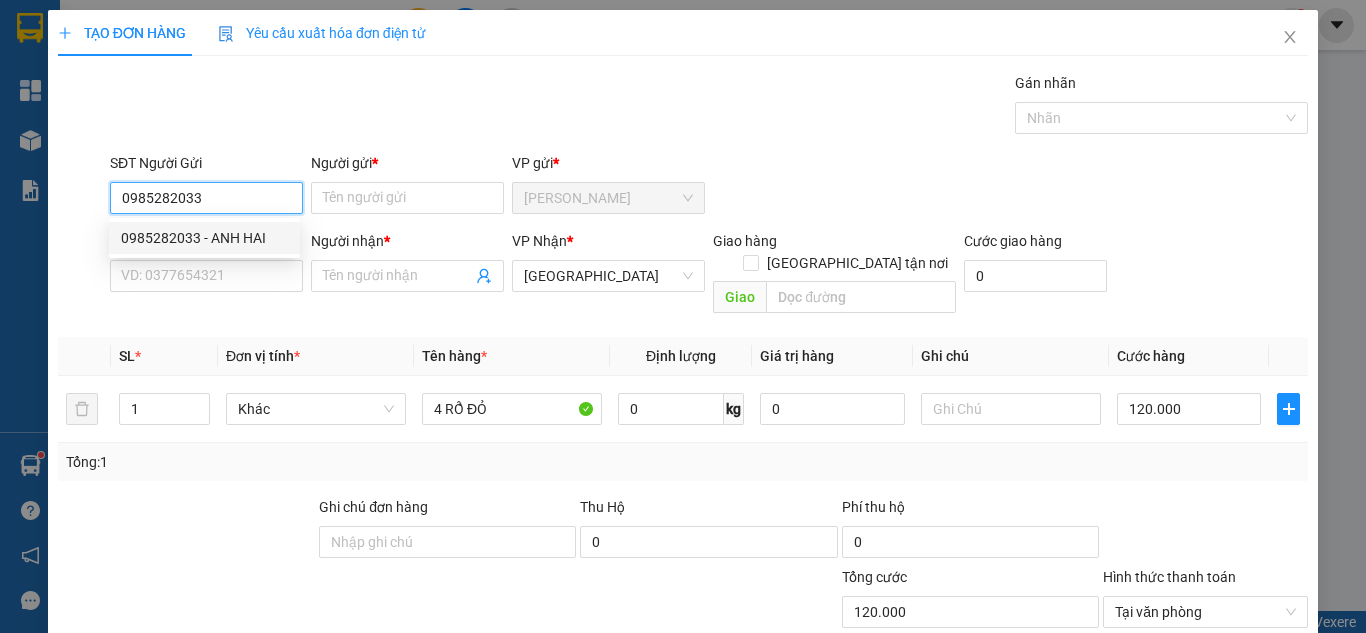 click on "0985282033 - ANH HAI" at bounding box center [204, 238] 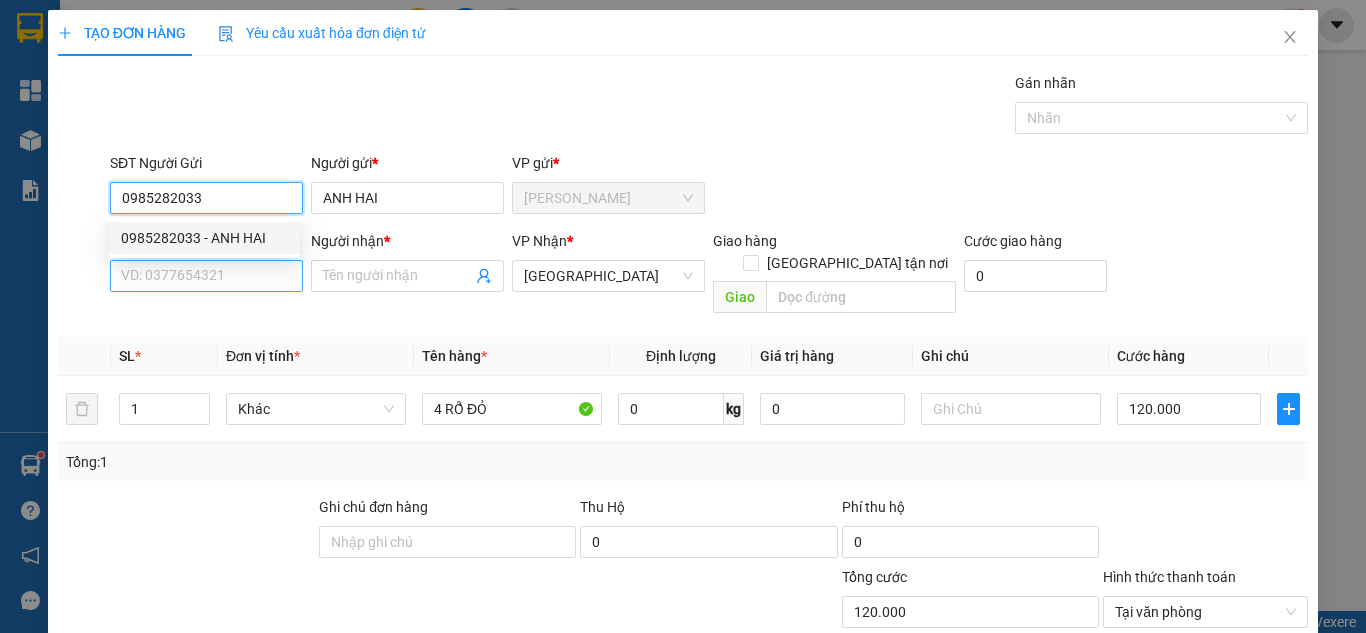 type on "0985282033" 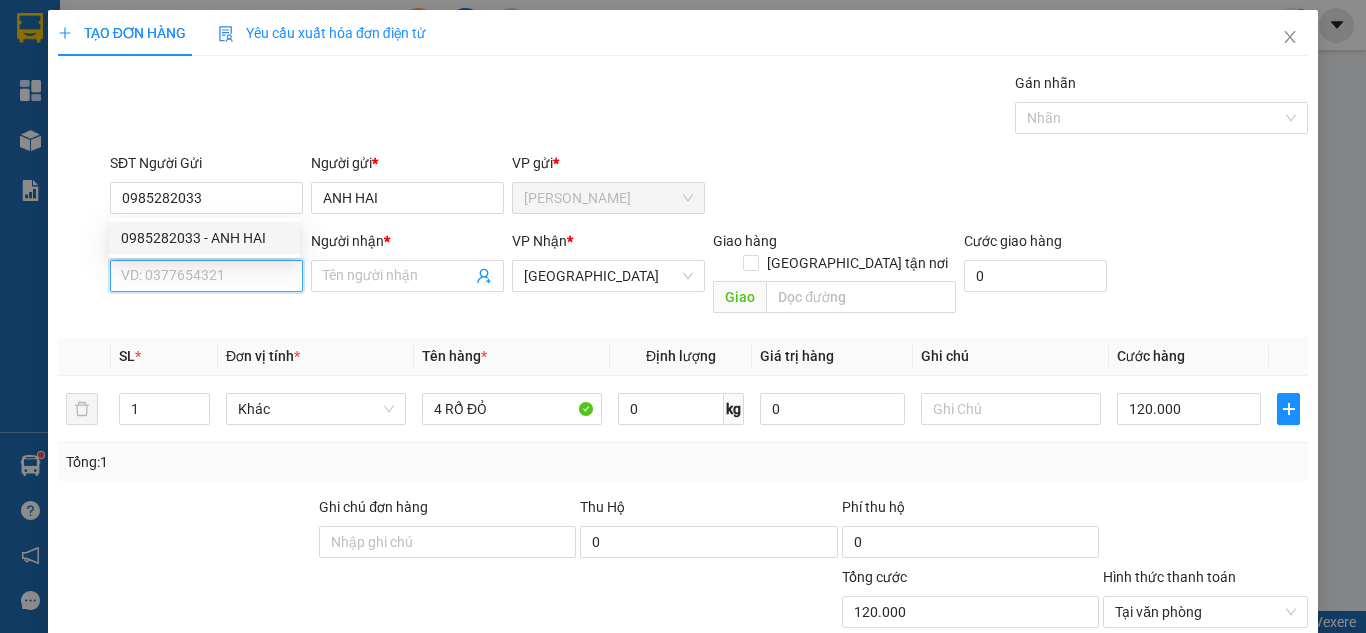 click on "SĐT Người Nhận  *" at bounding box center [206, 276] 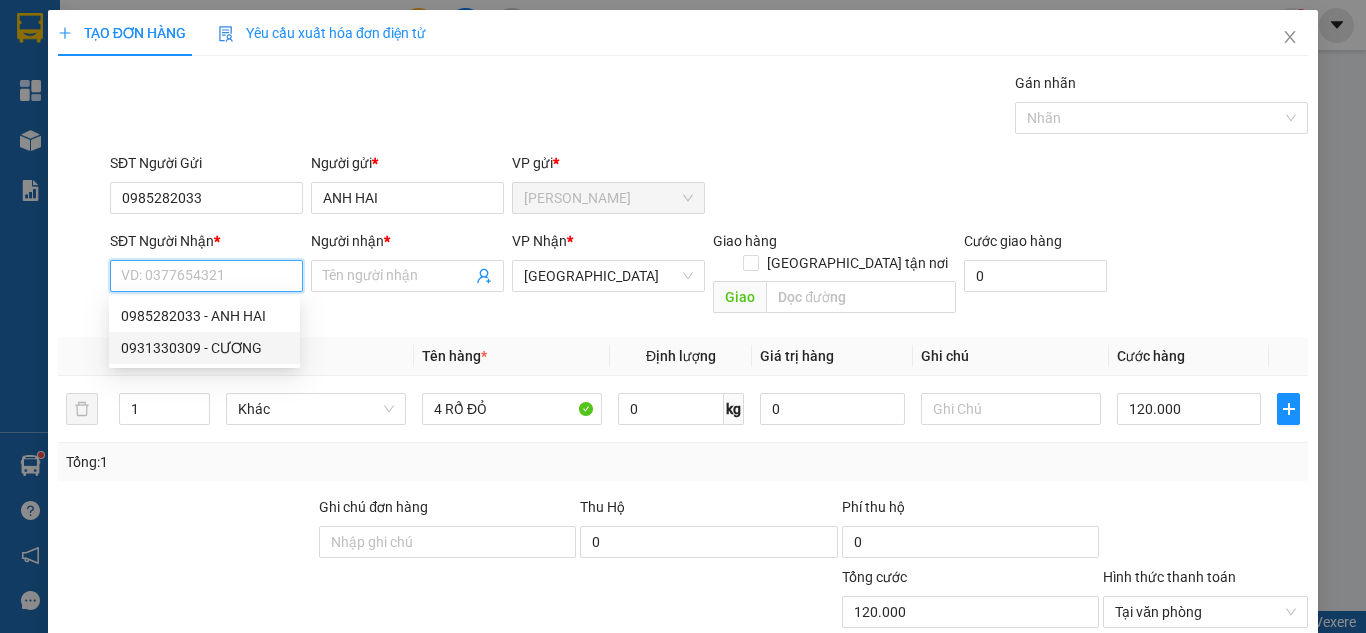 click on "0931330309 - CƯƠNG" at bounding box center (204, 348) 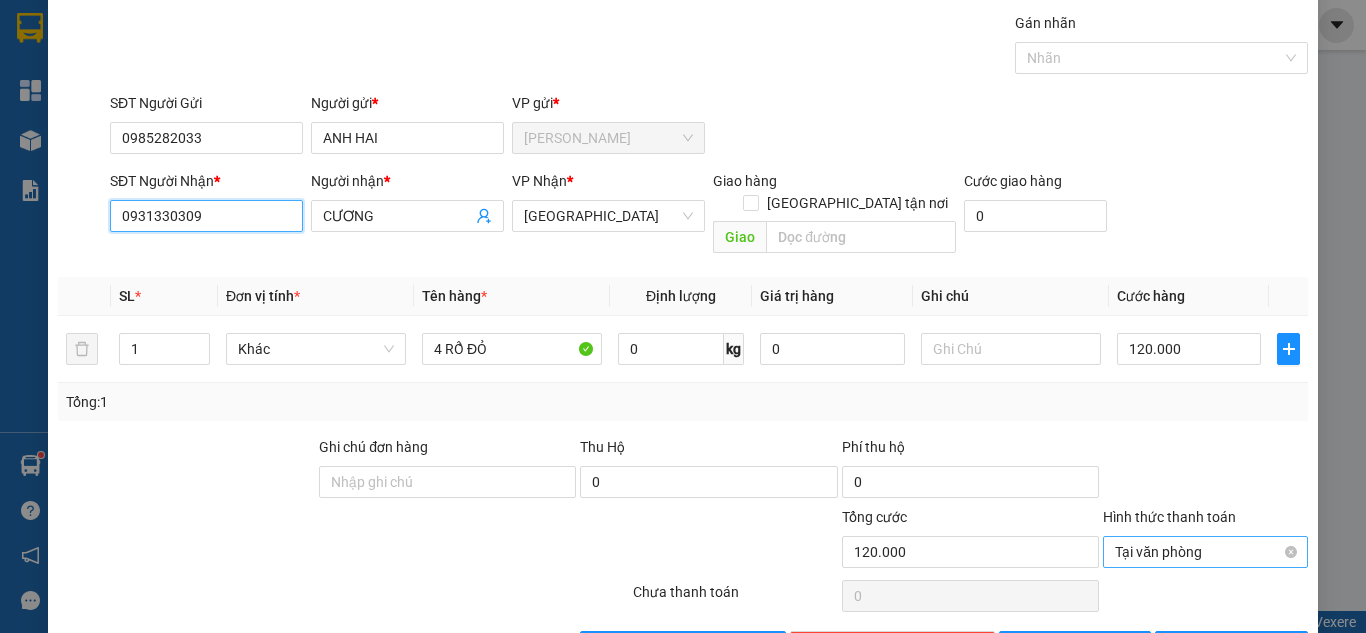 scroll, scrollTop: 107, scrollLeft: 0, axis: vertical 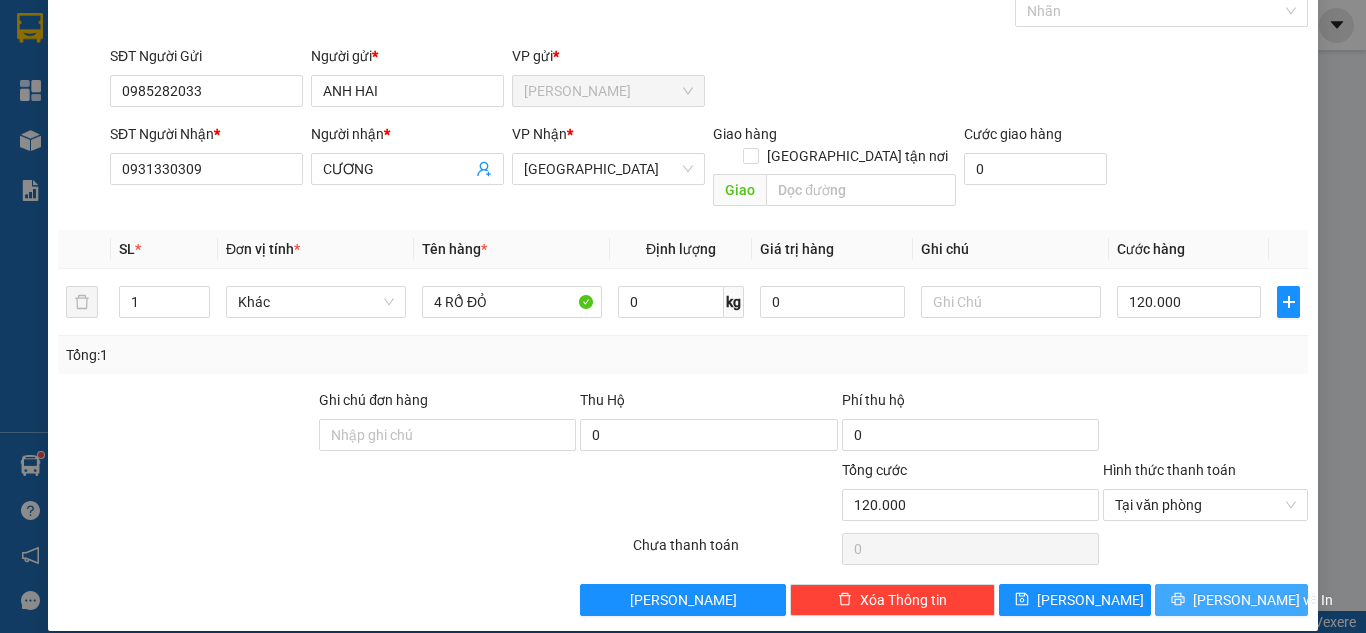 click on "[PERSON_NAME] và In" at bounding box center [1231, 600] 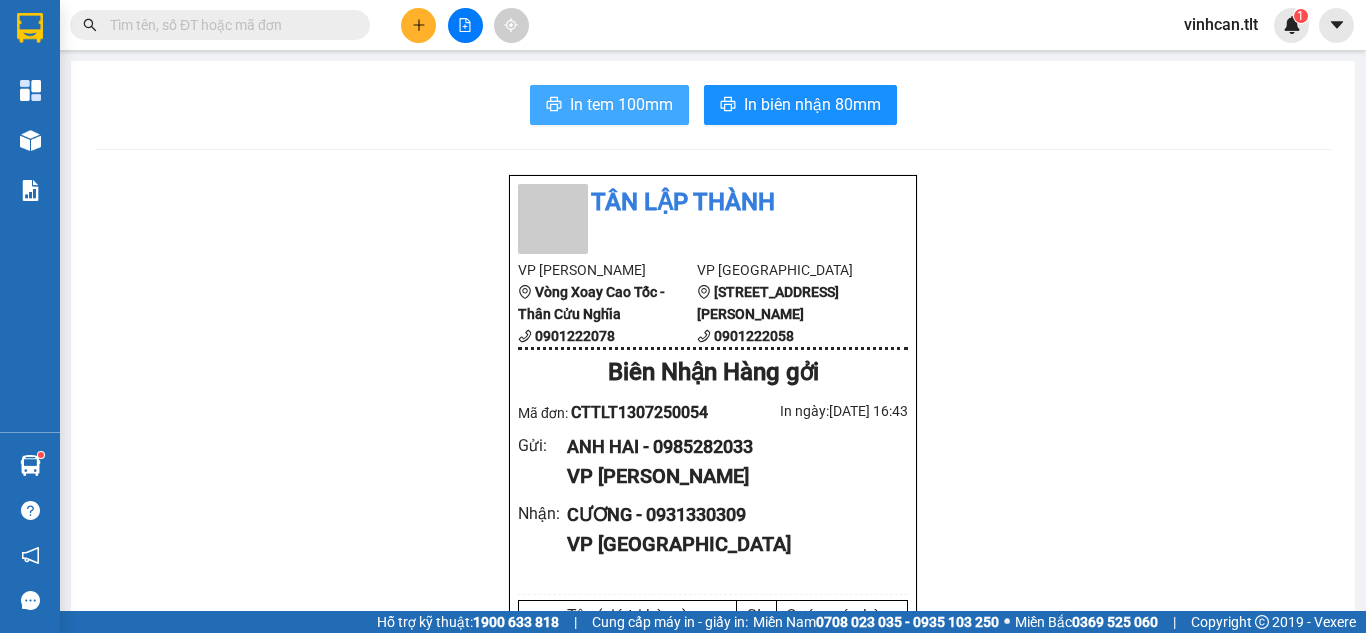 click on "In tem 100mm" at bounding box center [621, 104] 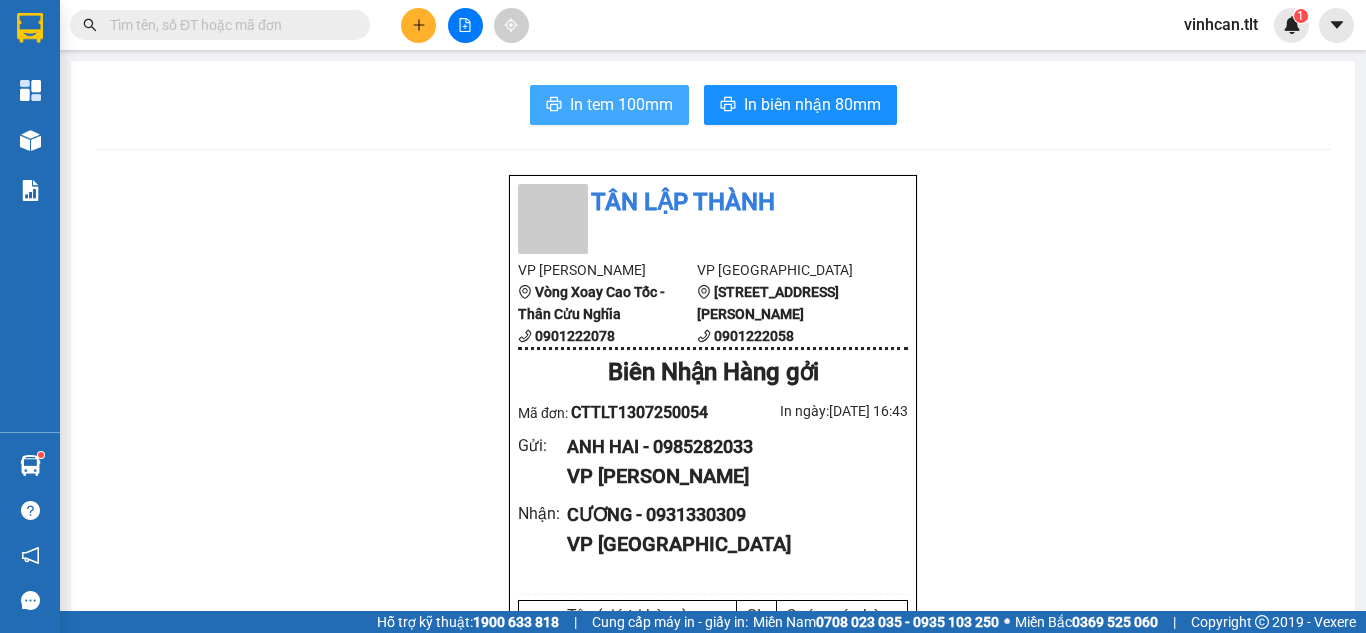scroll, scrollTop: 0, scrollLeft: 0, axis: both 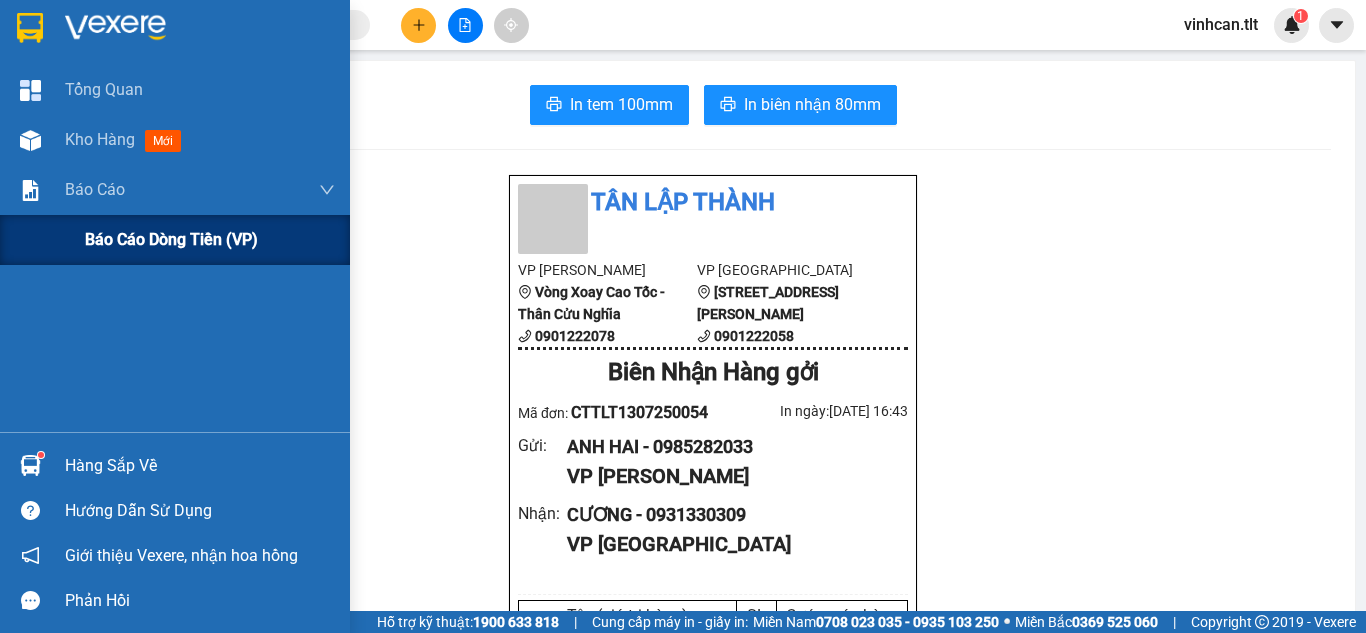 click on "Báo cáo dòng tiền (VP)" at bounding box center [175, 240] 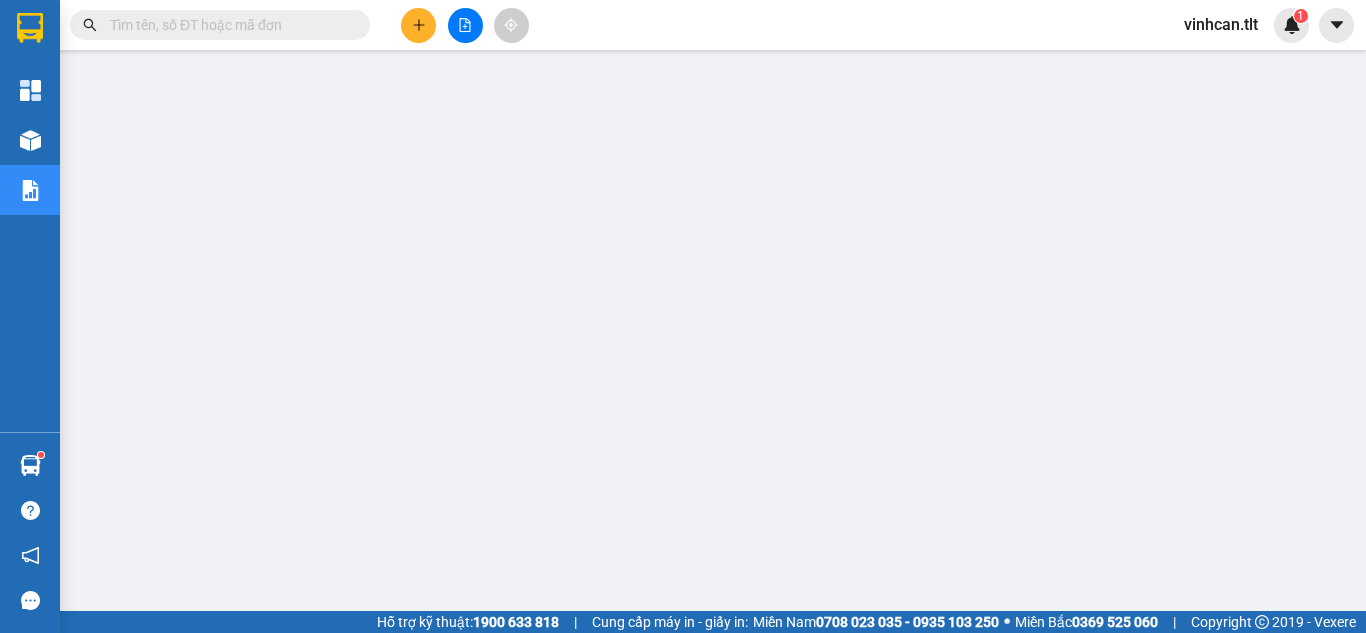 click at bounding box center [418, 25] 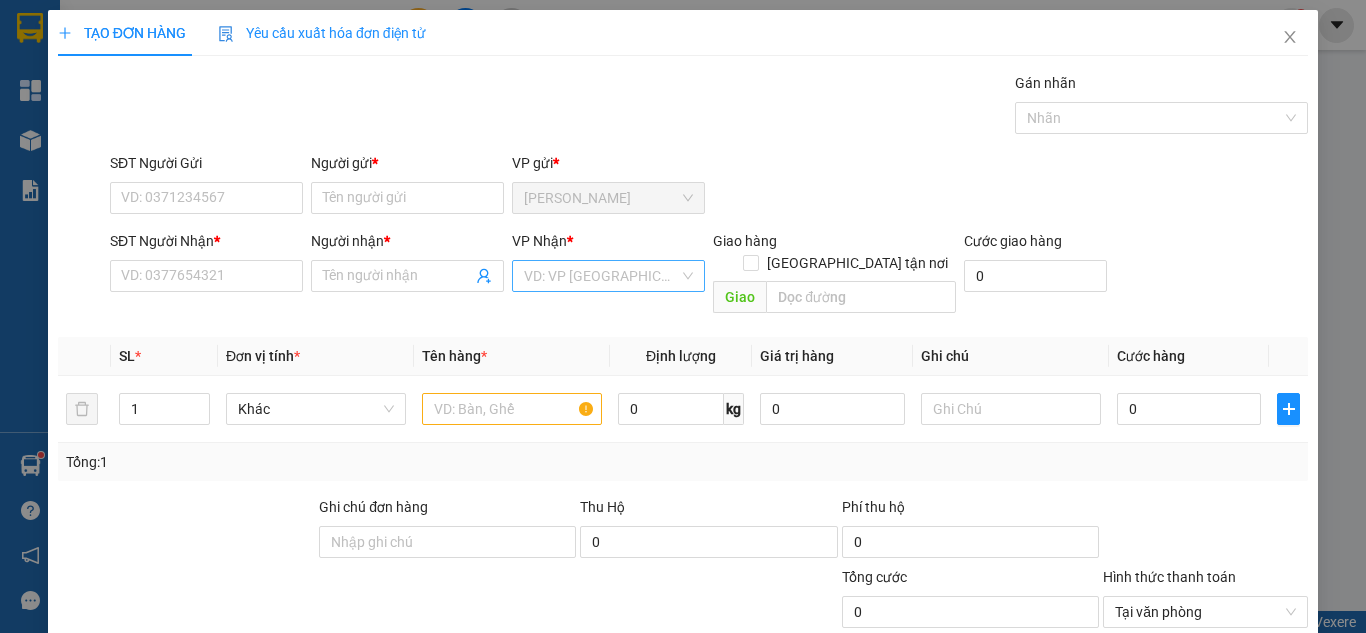 click at bounding box center [601, 276] 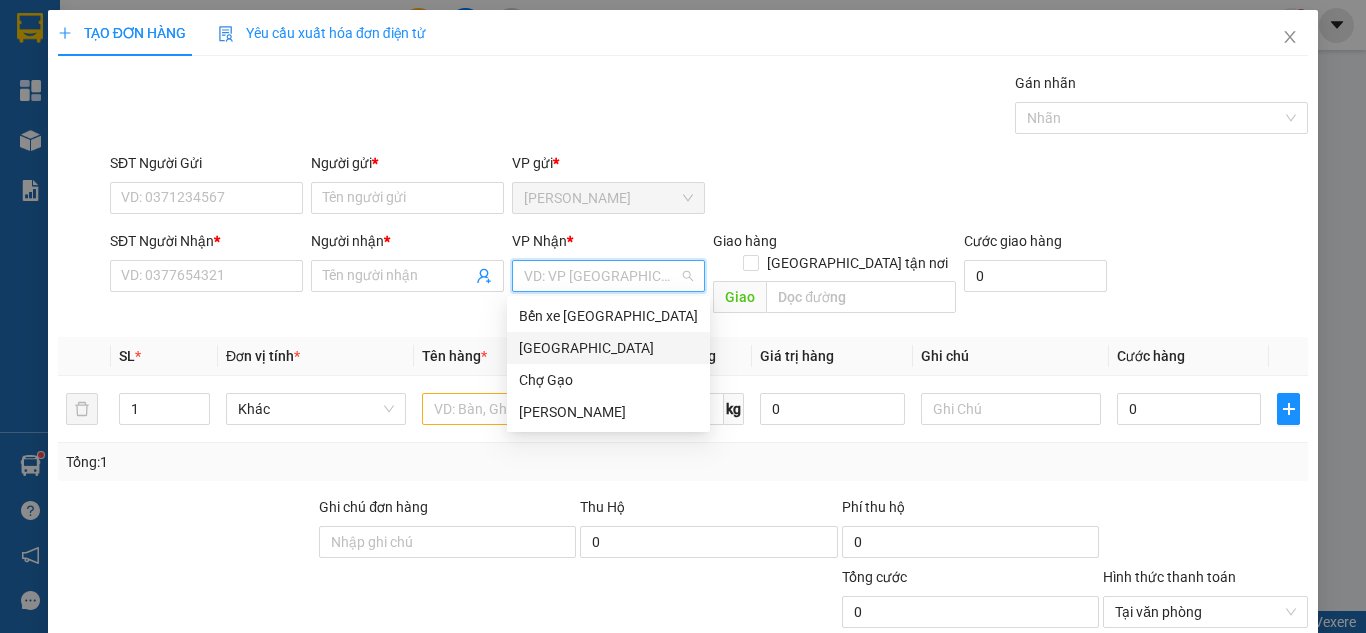click on "[GEOGRAPHIC_DATA]" at bounding box center (608, 348) 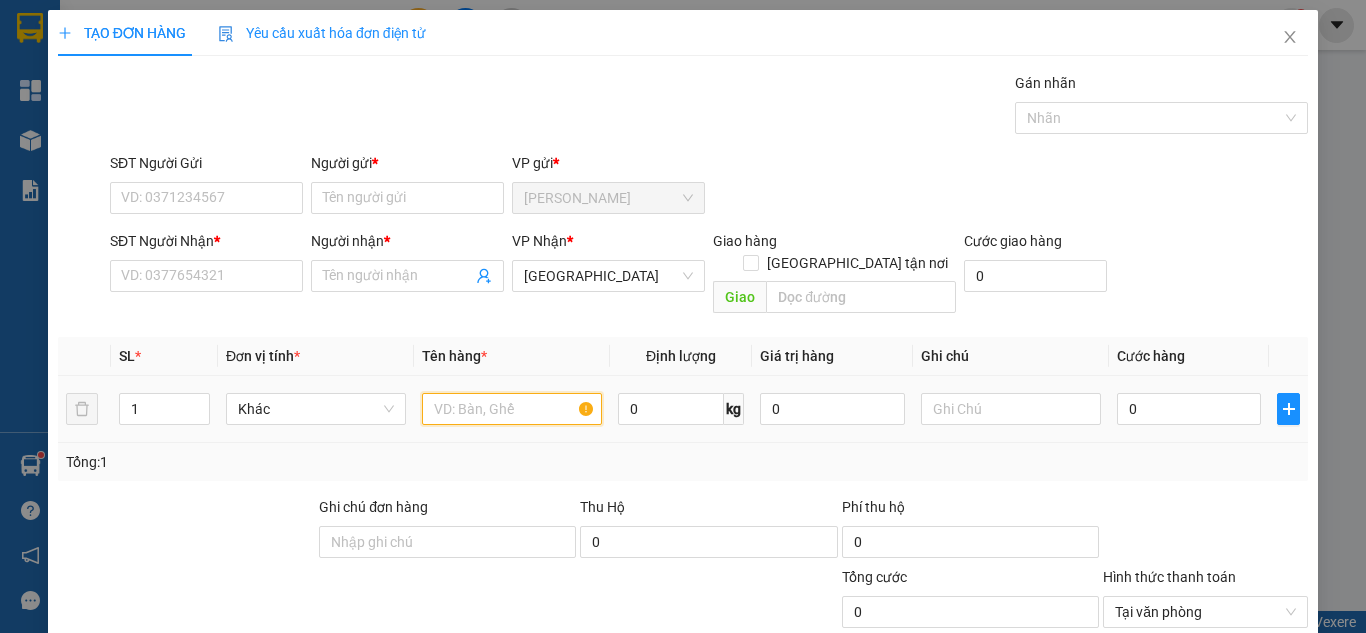 click at bounding box center (512, 409) 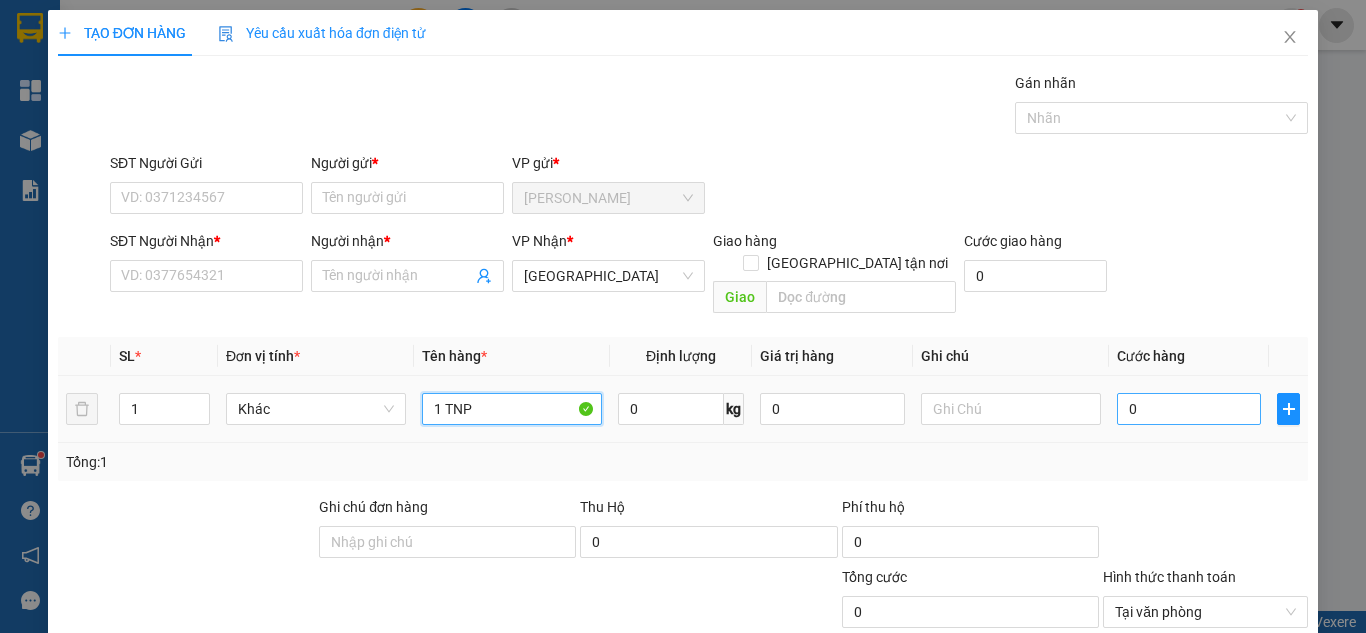 type on "1 TNP" 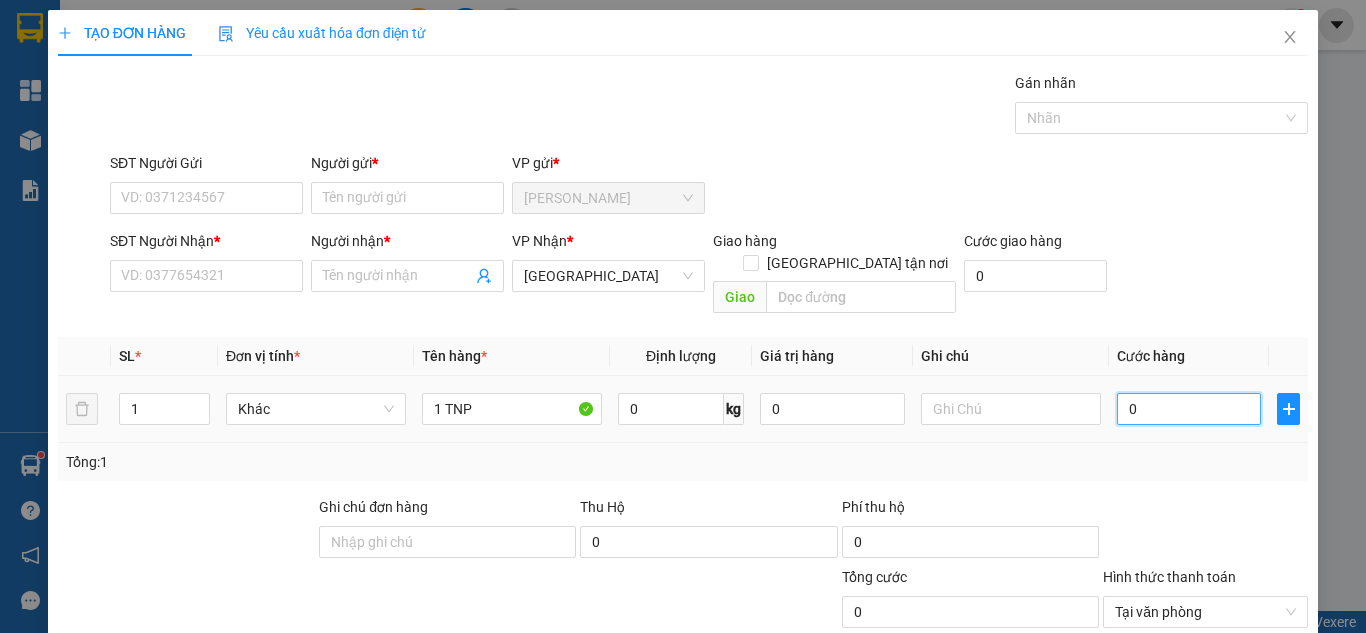 click on "0" at bounding box center (1189, 409) 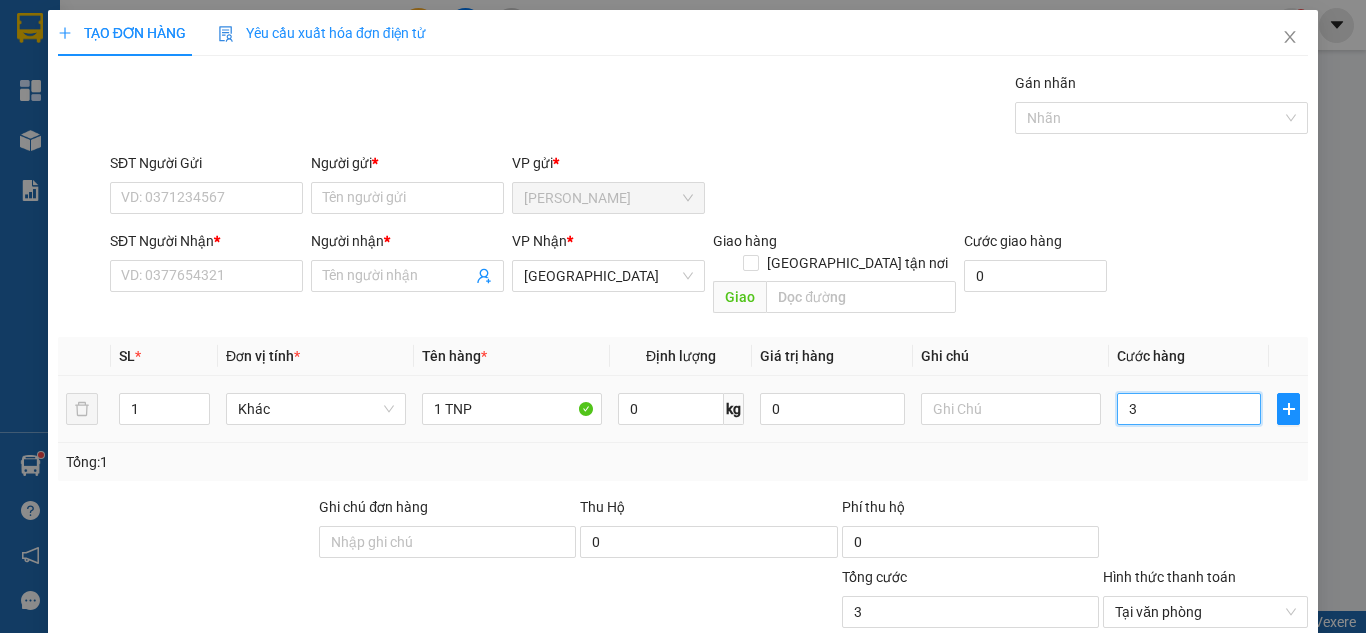type on "30" 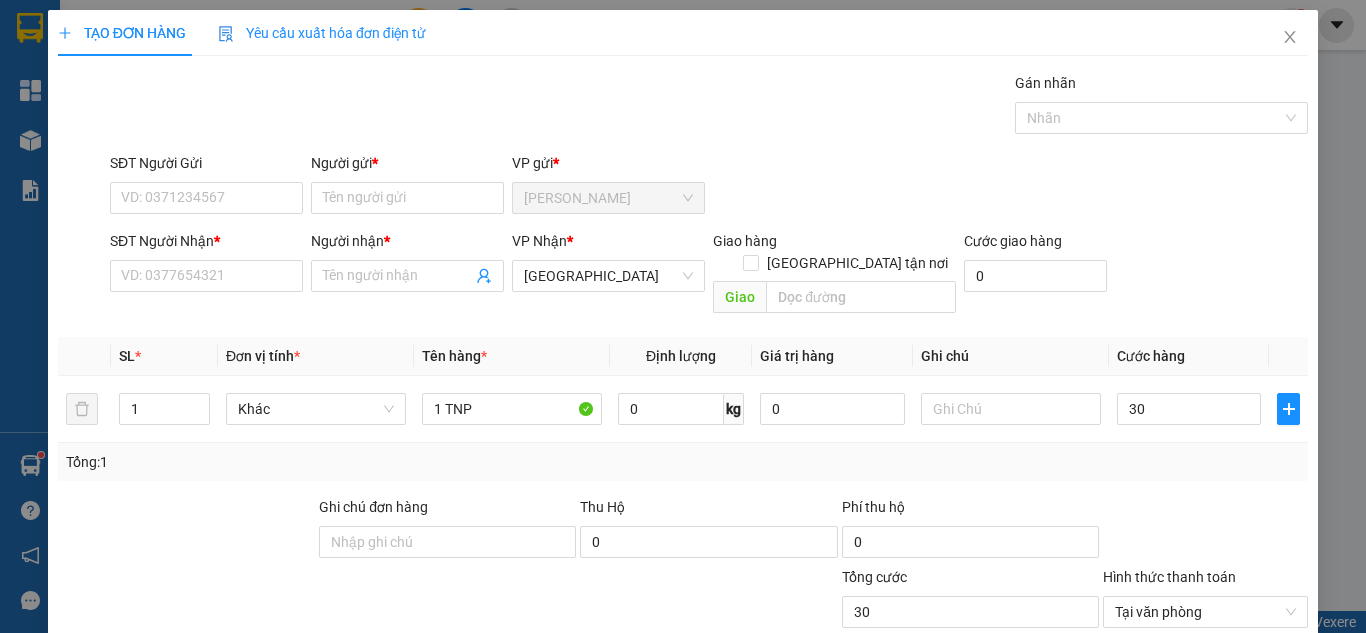 type on "30.000" 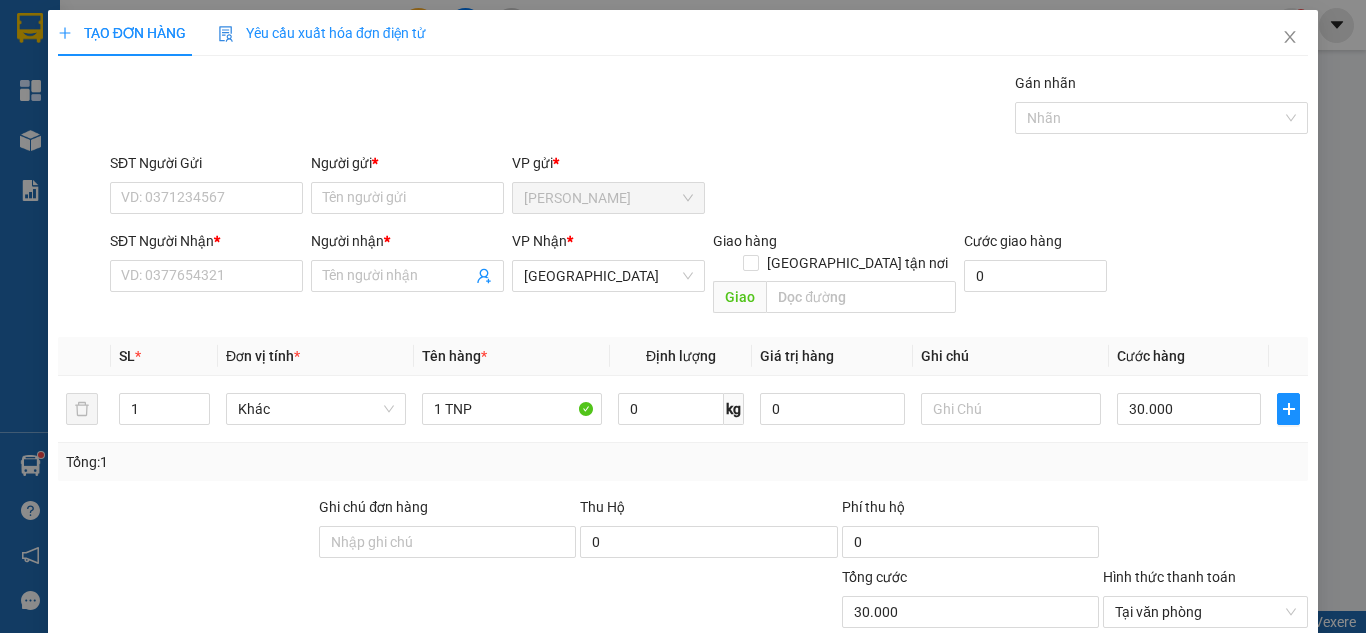 click on "SĐT Người Gửi" at bounding box center (206, 167) 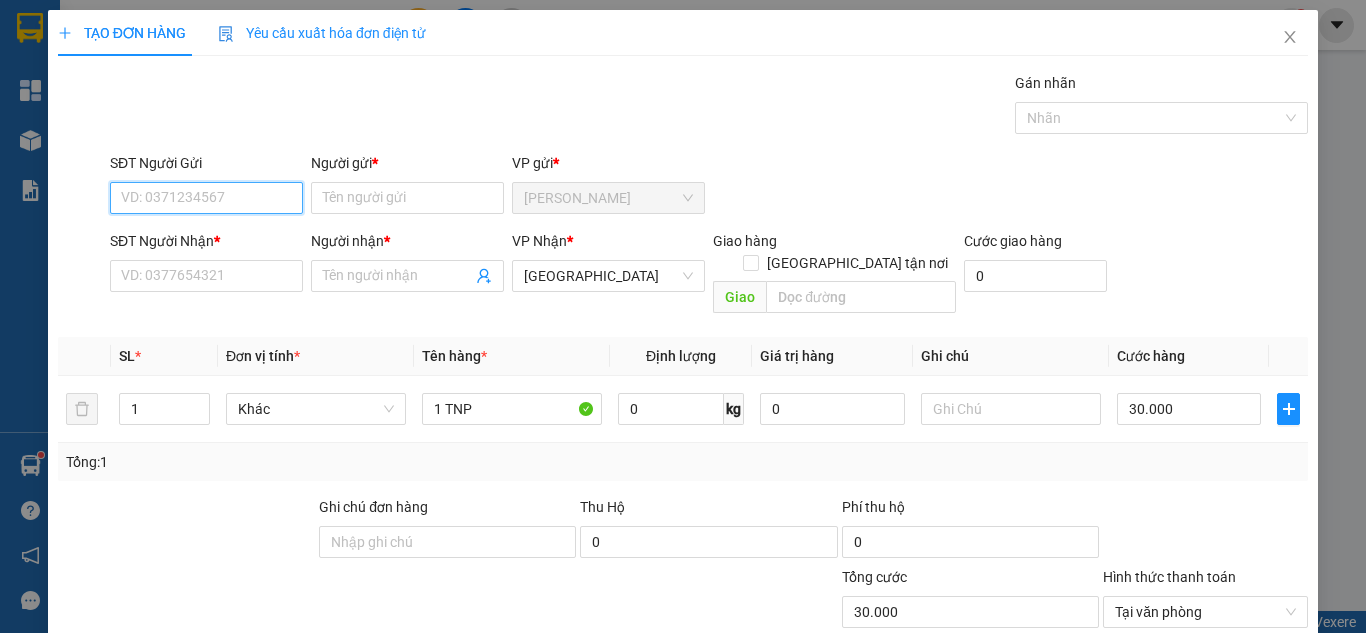 click on "SĐT Người Gửi" at bounding box center [206, 198] 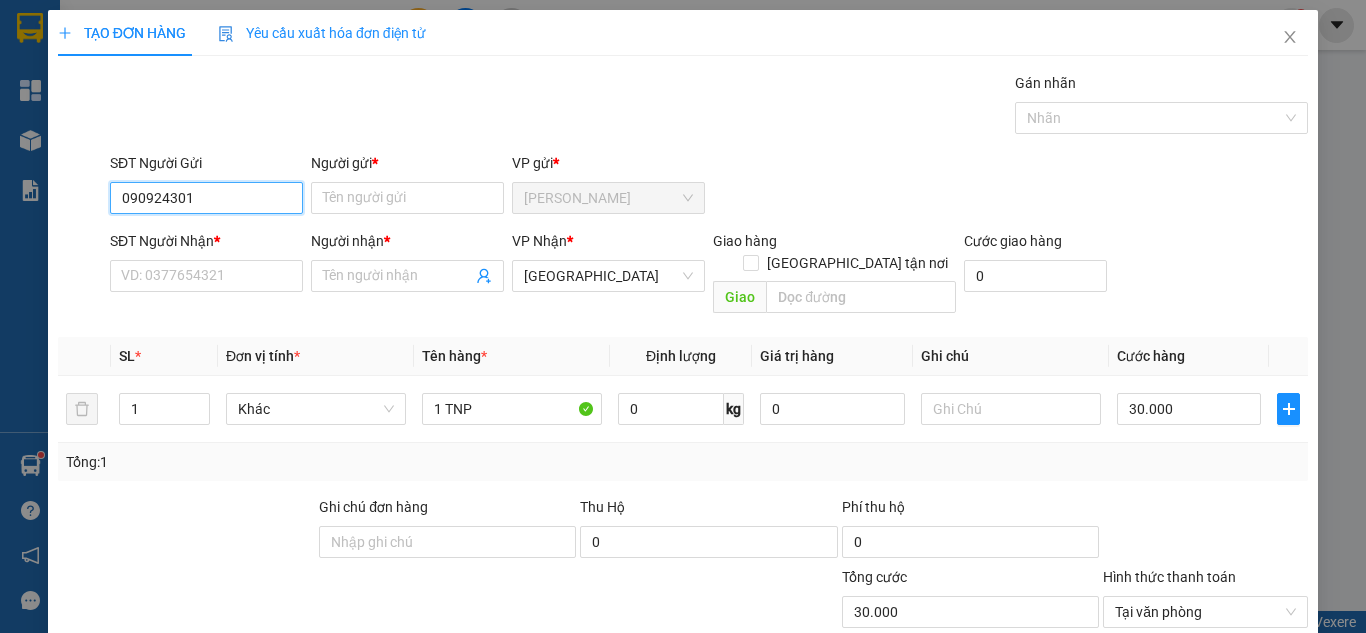 type on "0909243011" 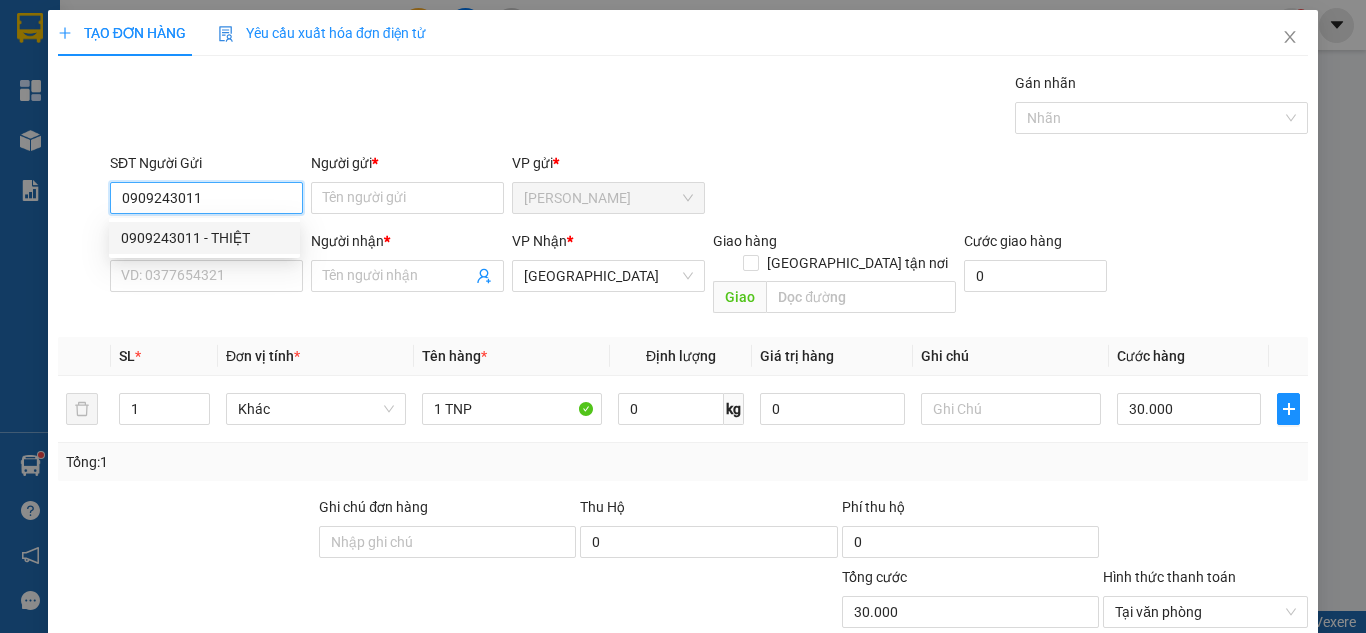 click on "0909243011 - THIỆT" at bounding box center [204, 238] 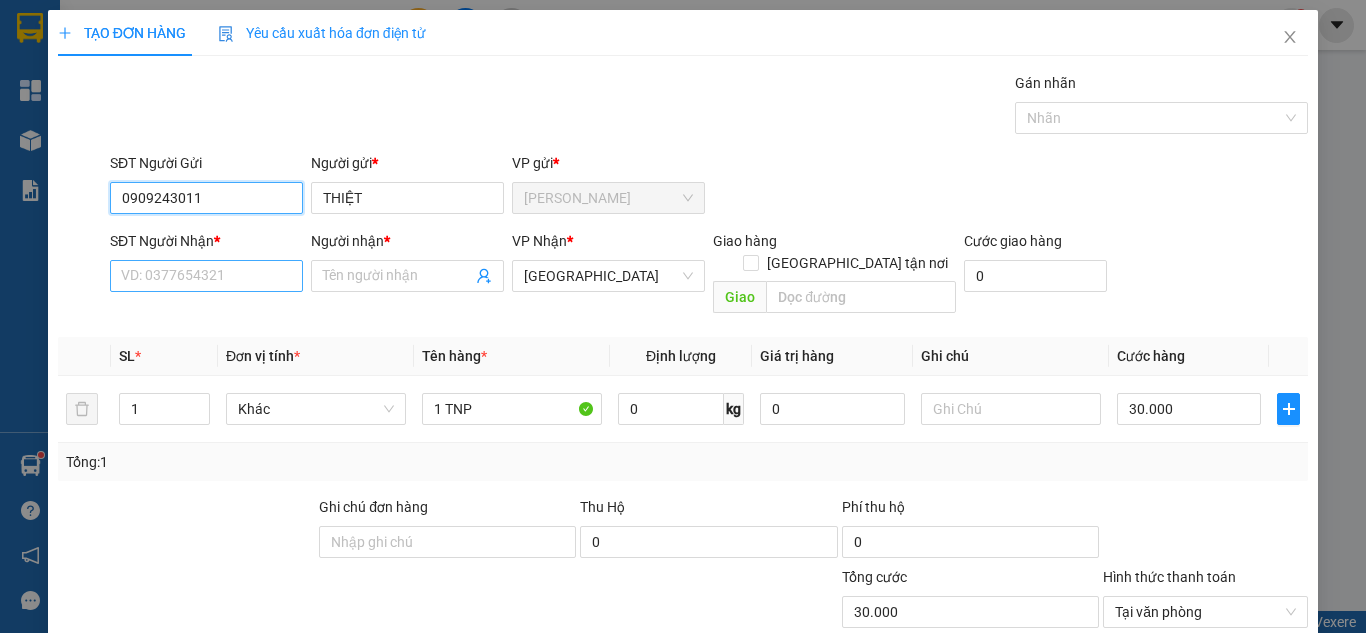 type on "0909243011" 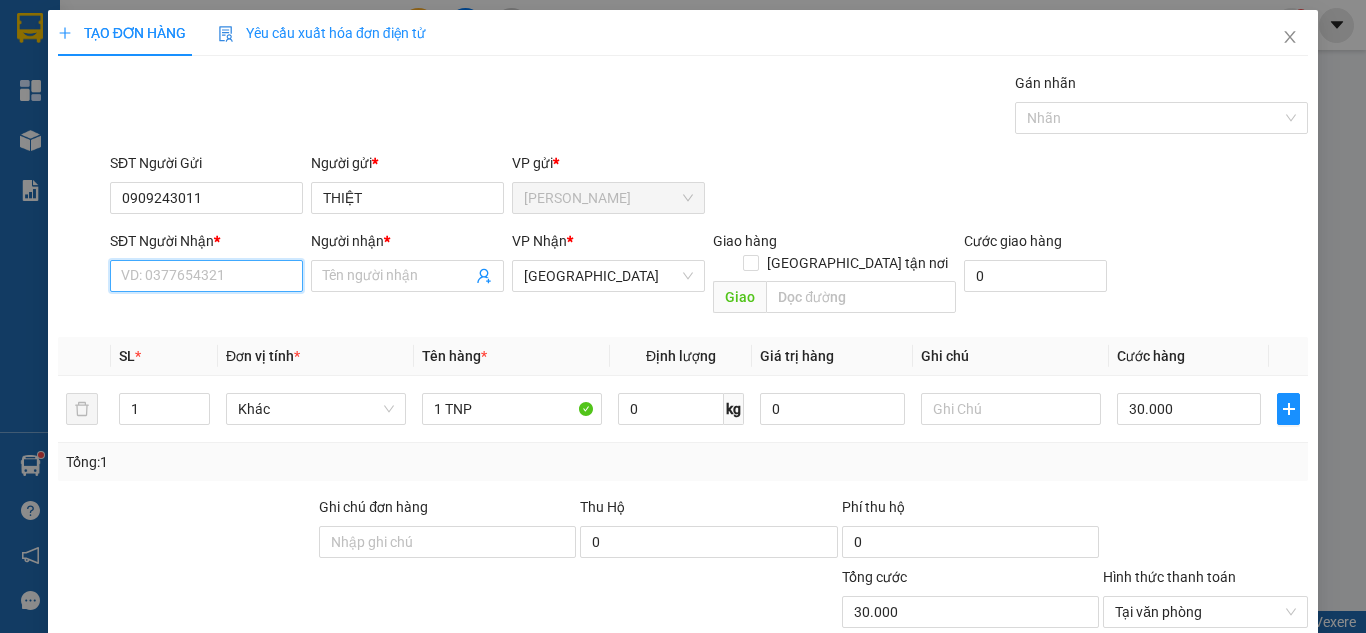 click on "SĐT Người Nhận  *" at bounding box center [206, 276] 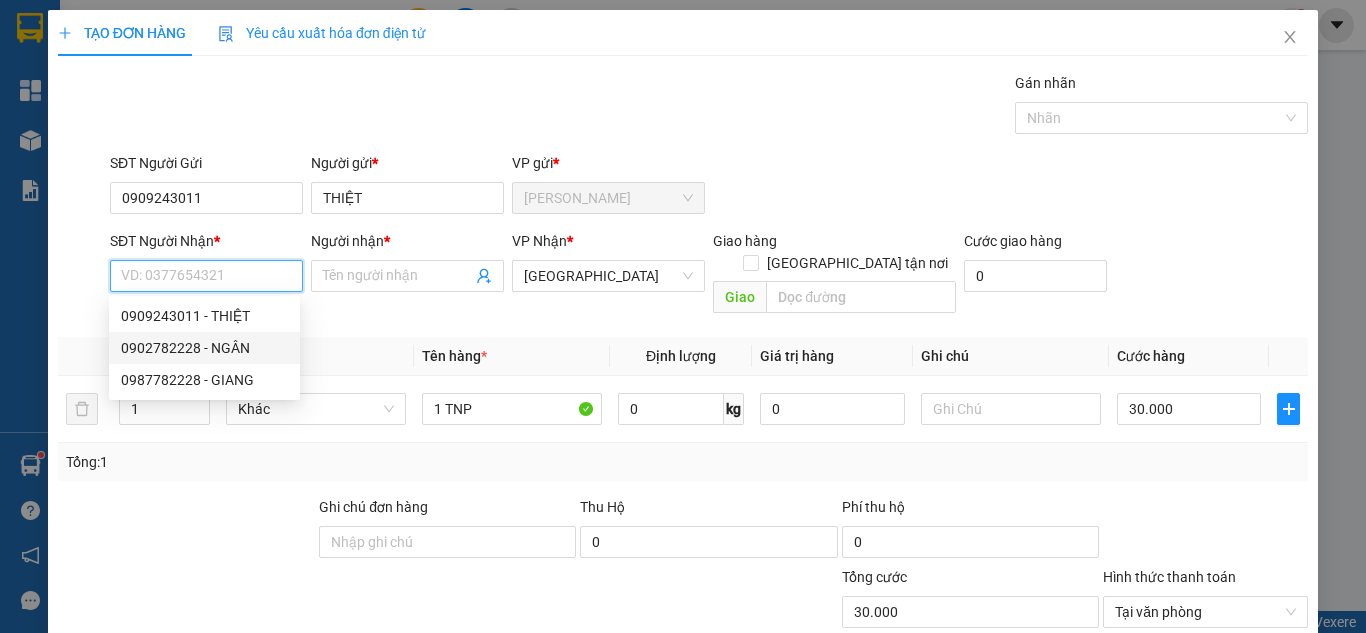 click on "0902782228 - NGÂN" at bounding box center (204, 348) 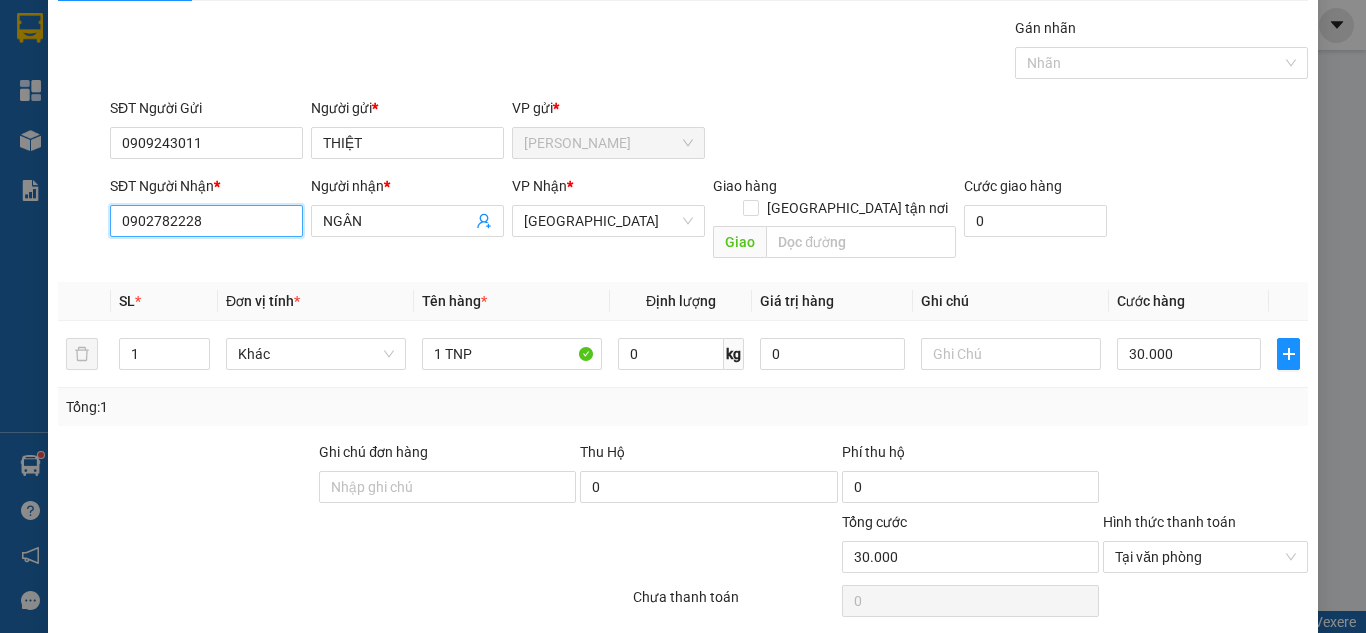 scroll, scrollTop: 107, scrollLeft: 0, axis: vertical 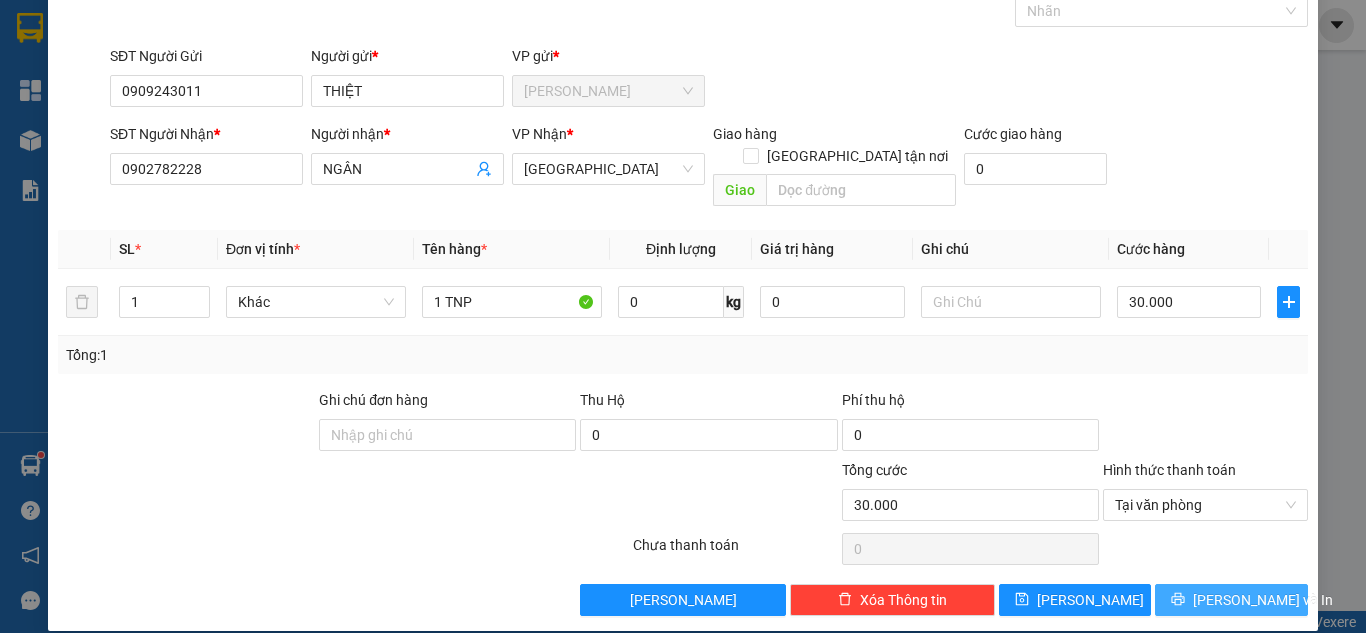 drag, startPoint x: 1278, startPoint y: 564, endPoint x: 1110, endPoint y: 543, distance: 169.30742 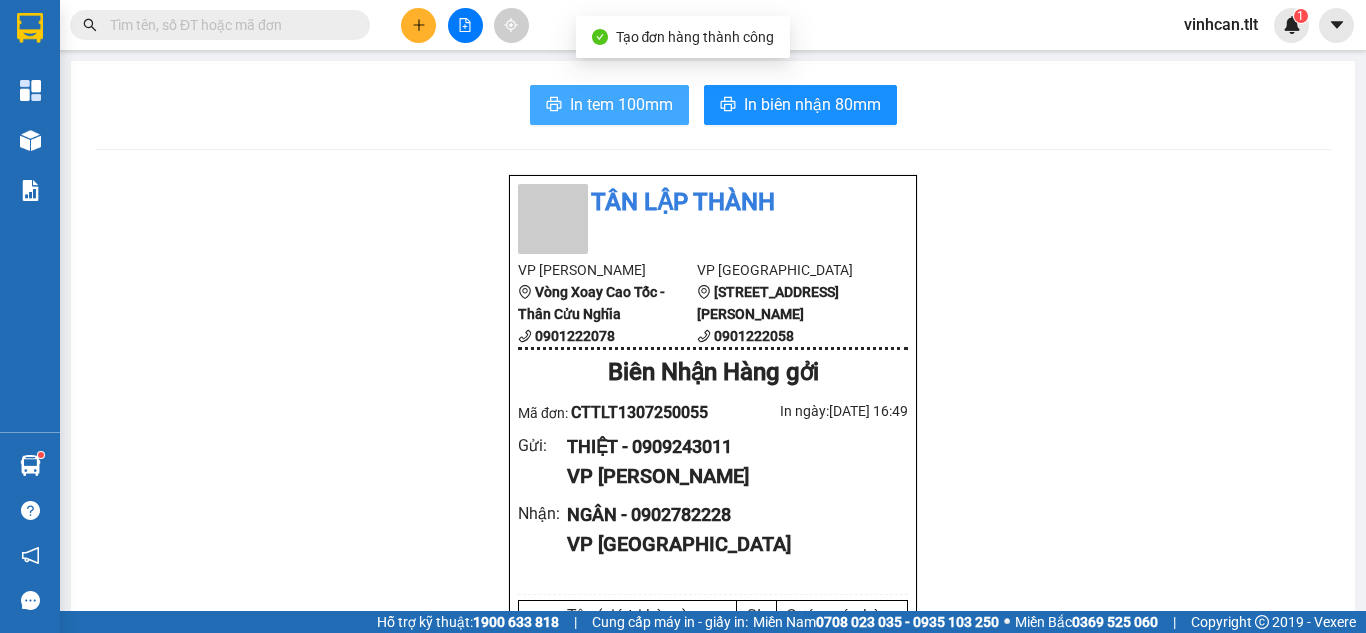 click on "In tem 100mm" at bounding box center (621, 104) 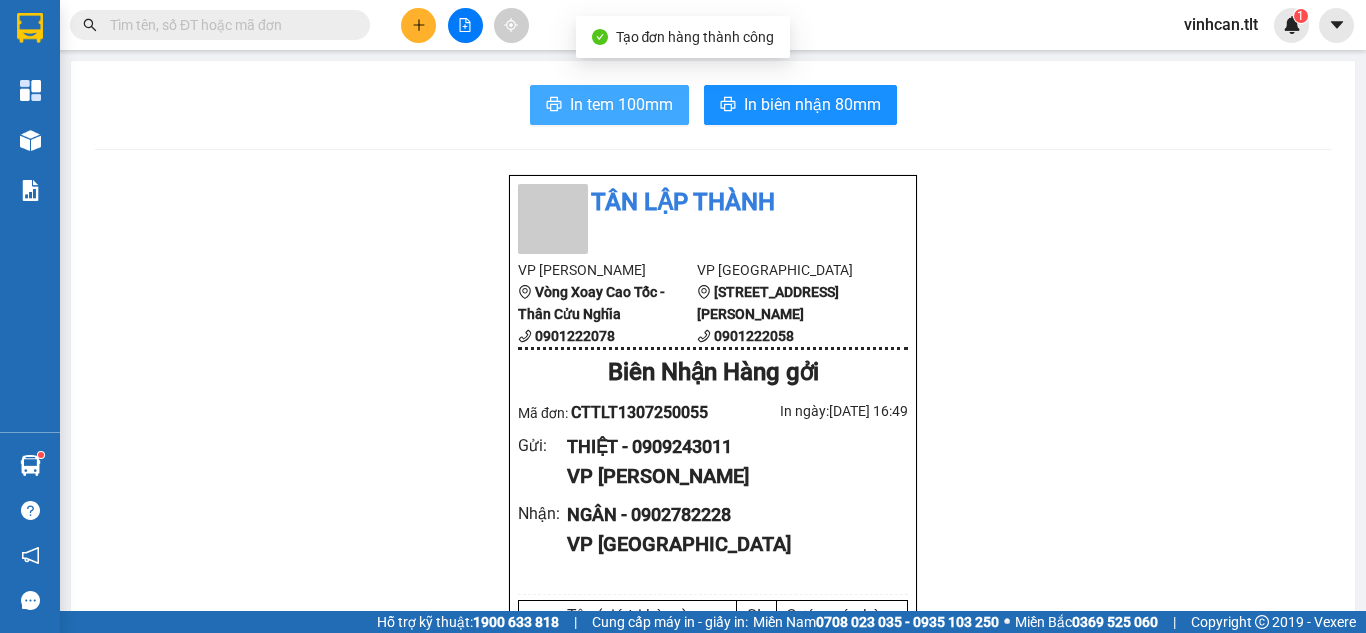scroll, scrollTop: 0, scrollLeft: 0, axis: both 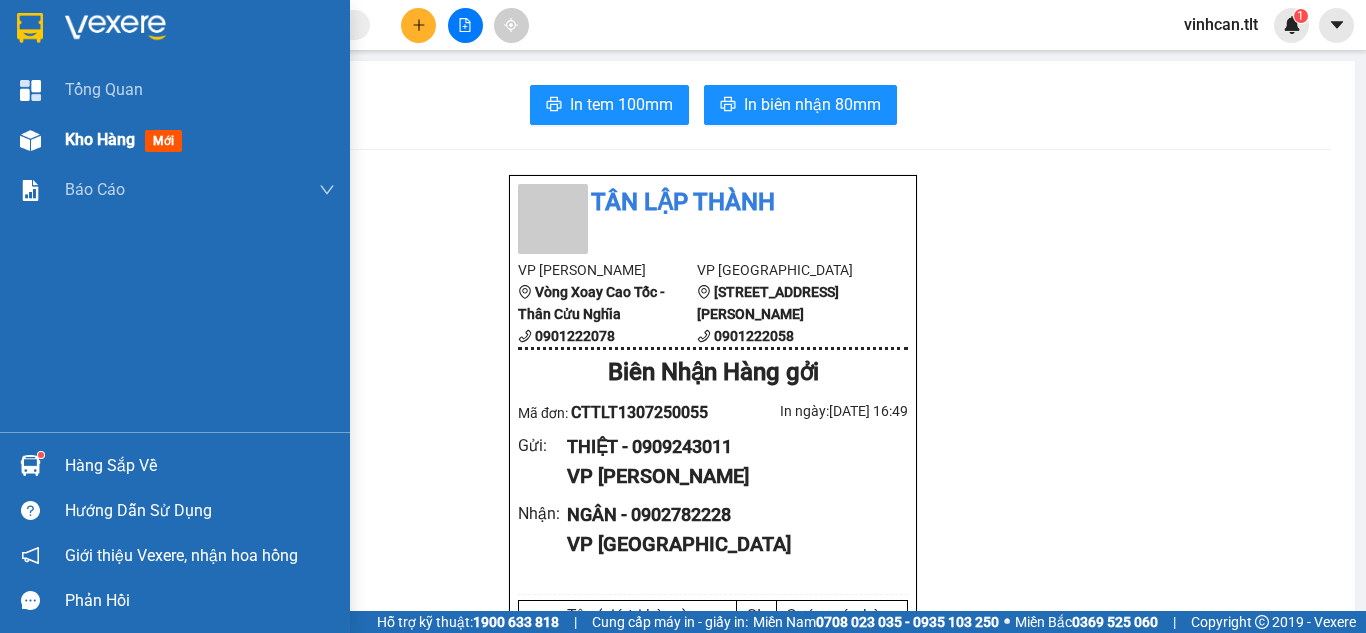 click on "Kho hàng mới" at bounding box center (175, 140) 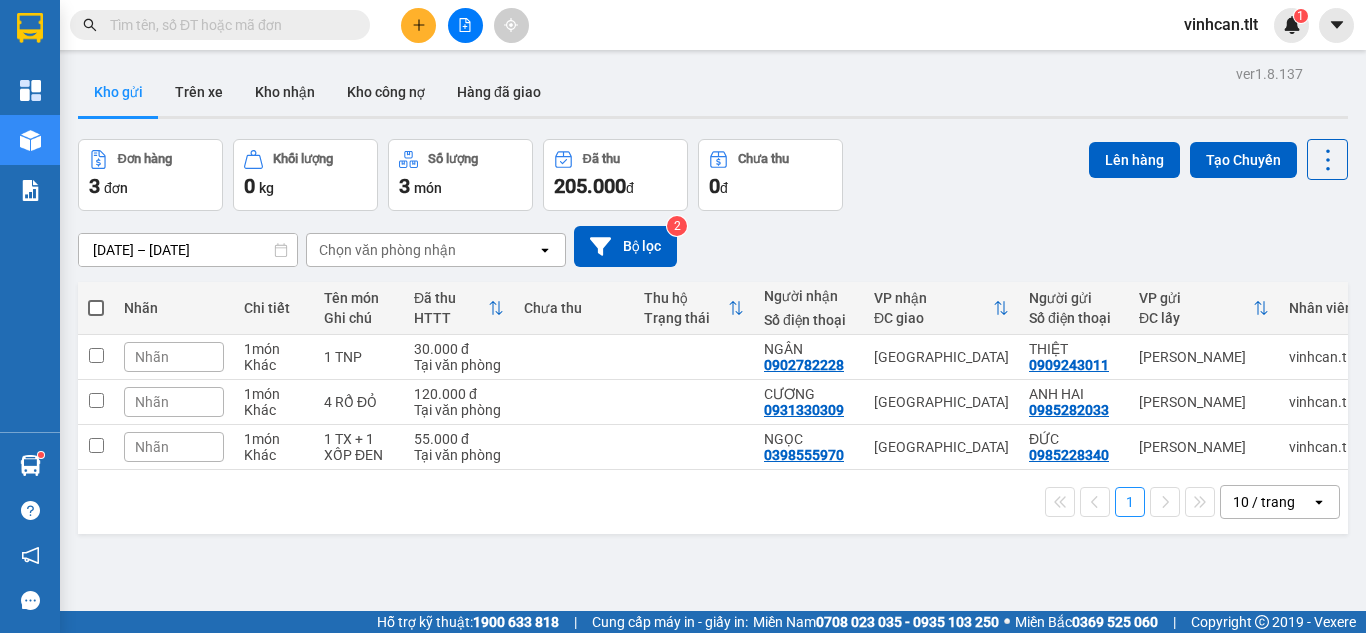 click on "ver  1.8.137 Kho gửi Trên xe Kho nhận Kho công nợ Hàng đã giao Đơn hàng 3 đơn Khối lượng 0 kg Số lượng 3 món Đã thu 205.000  đ Chưa thu 0  đ Lên hàng Tạo Chuyến 11/07/2025 – 13/07/2025 Press the down arrow key to interact with the calendar and select a date. Press the escape button to close the calendar. Selected date range is from 11/07/2025 to 13/07/2025. Chọn văn phòng nhận open Bộ lọc 2 Nhãn Chi tiết Tên món Ghi chú Đã thu HTTT Chưa thu Thu hộ Trạng thái Người nhận Số điện thoại VP nhận ĐC giao Người gửi Số điện thoại VP gửi ĐC lấy Nhân viên Mã GD Ngày ĐH Nhãn 1  món Khác 1 TNP  30.000 đ Tại văn phòng NGÂN 0902782228 Sài Gòn THIỆT 0909243011 Cao Tốc vinhcan.tlt CTTLT1307250055 16:49 13/07 Nhãn 1  món Khác 4 RỔ ĐỎ  120.000 đ Tại văn phòng CƯƠNG  0931330309 Sài Gòn ANH HAI 0985282033 Cao Tốc vinhcan.tlt CTTLT1307250054 16:43 13/07 Nhãn 1  món Khác 1 TX + 1 XỐP ĐEN  1" at bounding box center (683, 305) 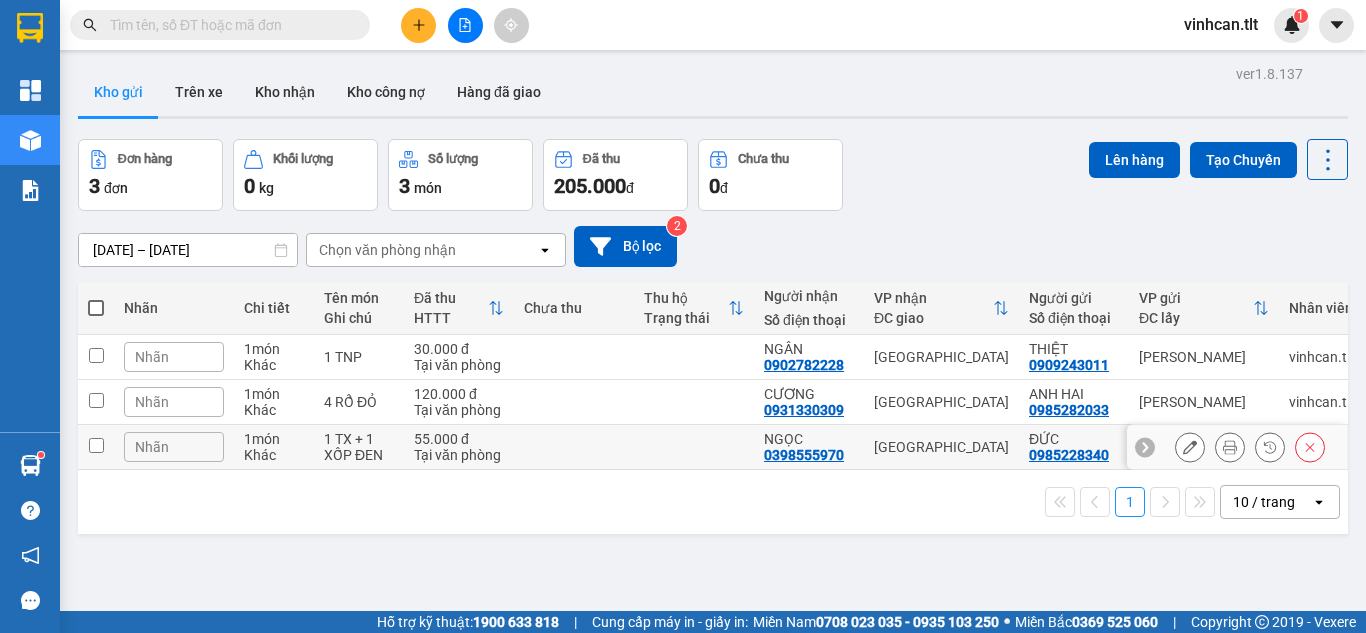 click at bounding box center (96, 447) 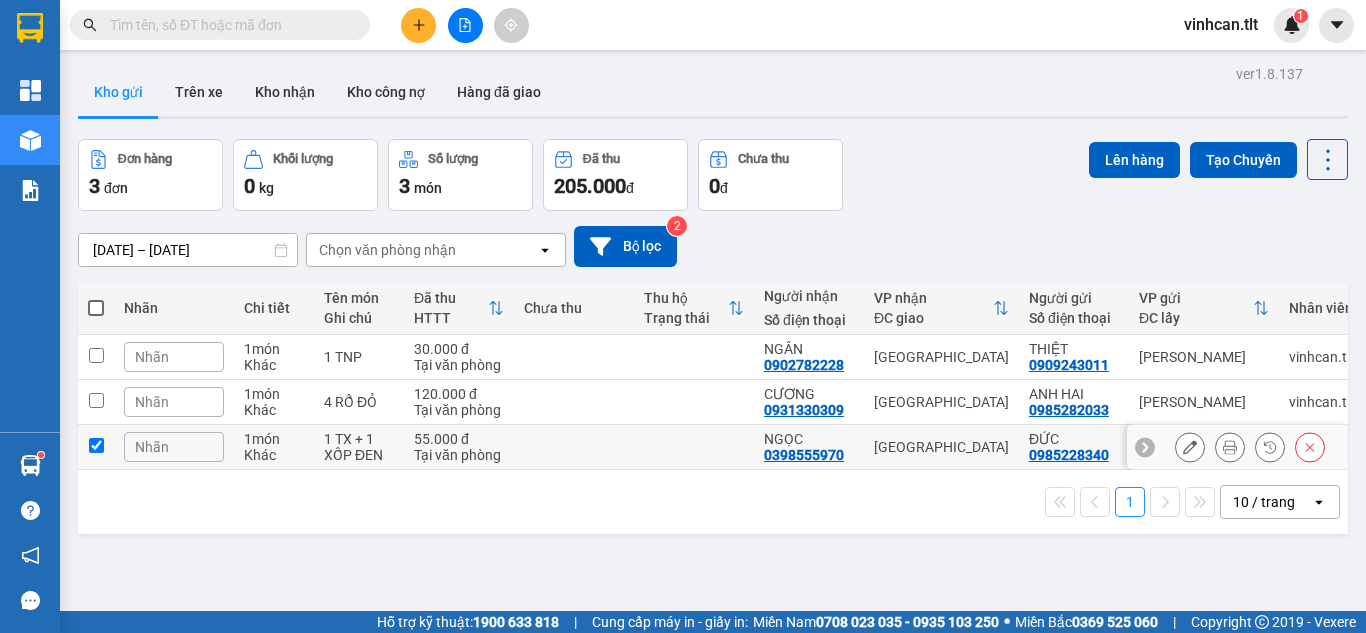 checkbox on "true" 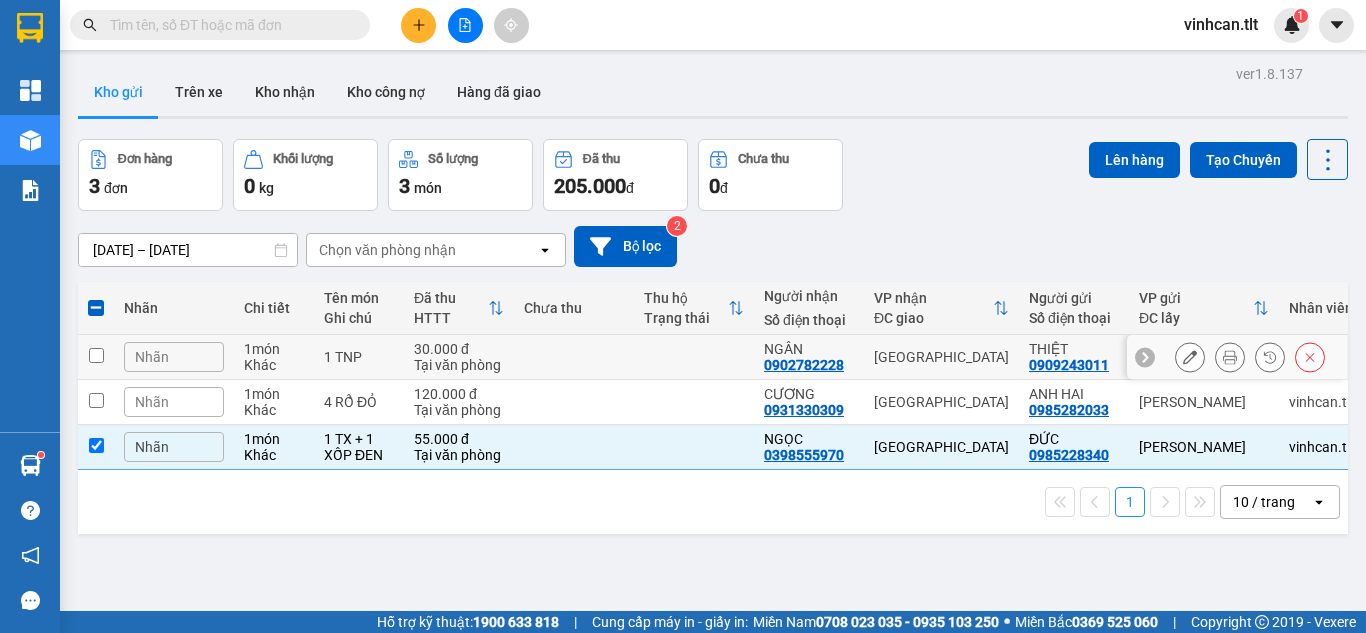click at bounding box center (96, 357) 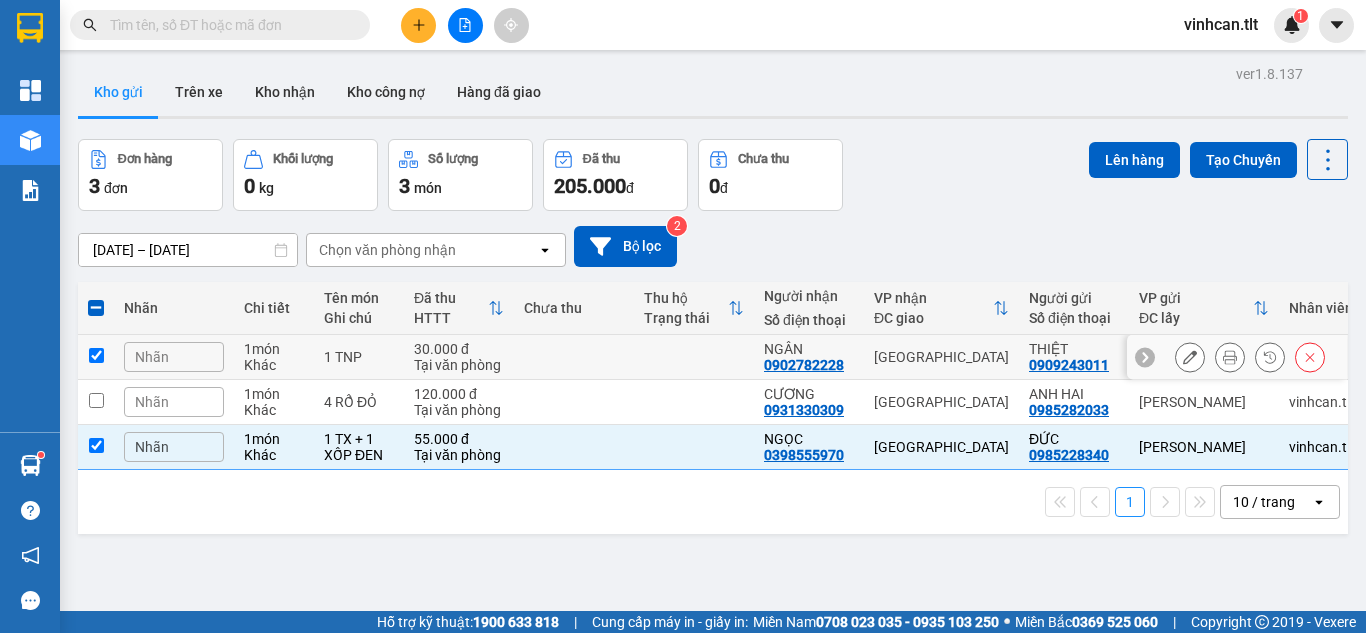 checkbox on "true" 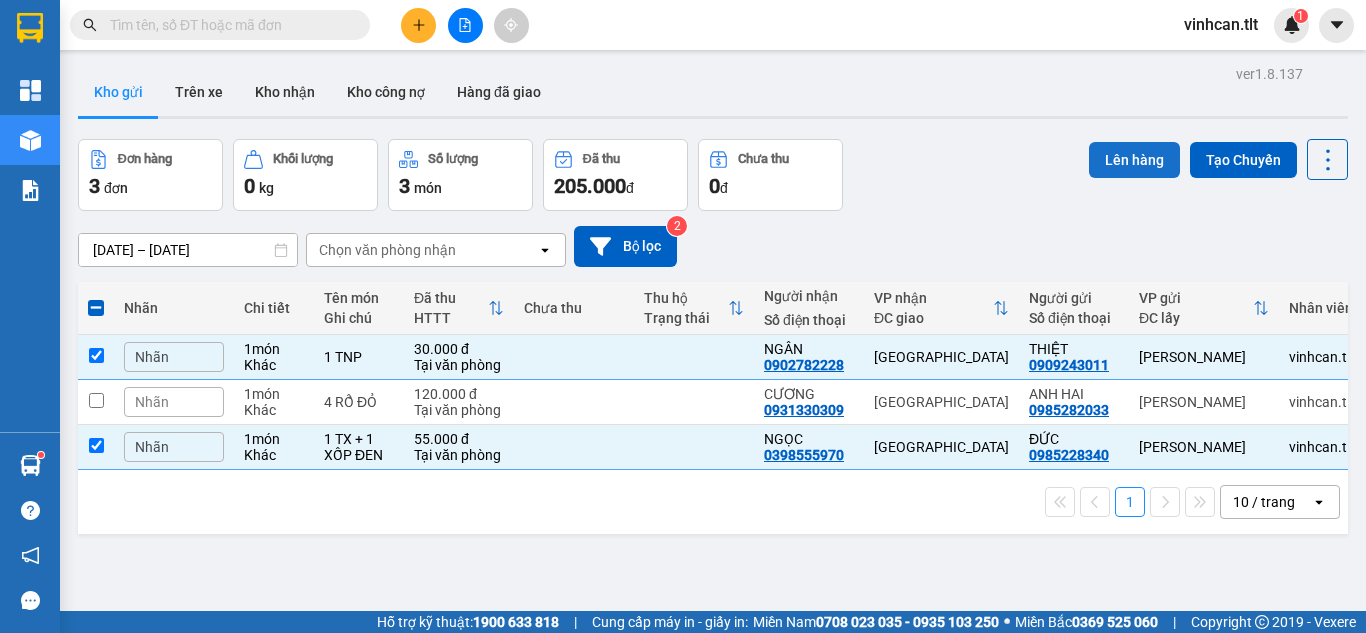 click on "Lên hàng" at bounding box center (1134, 160) 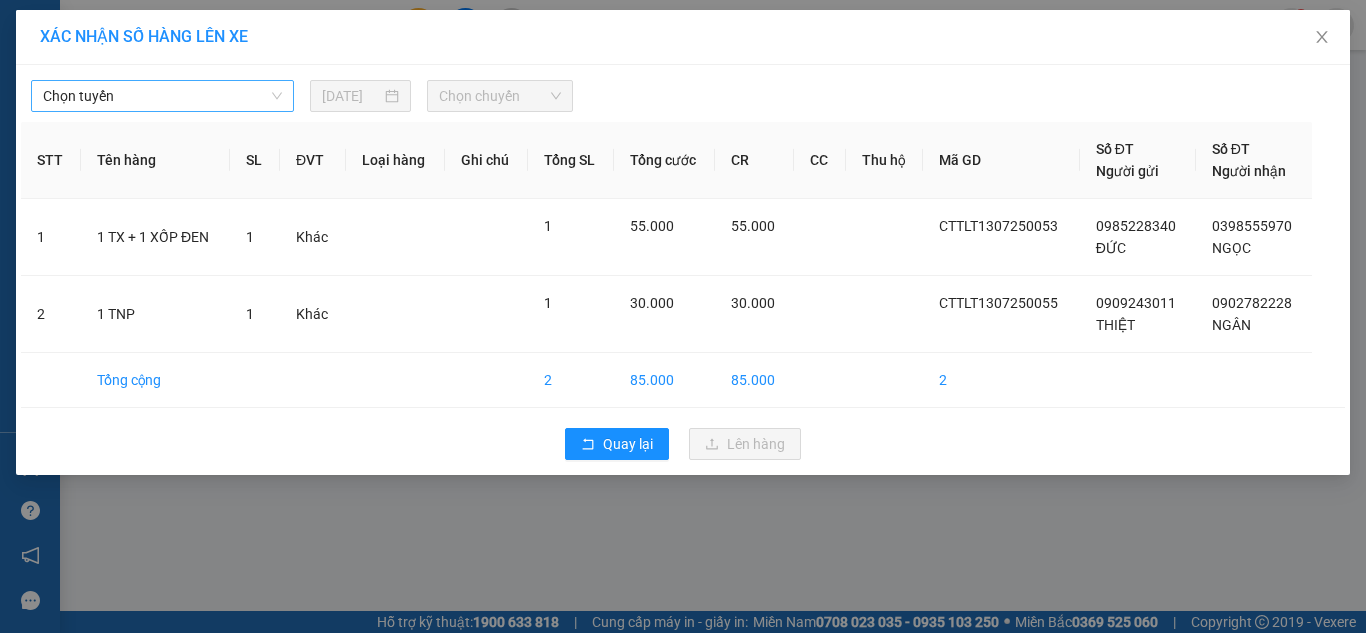 click on "Chọn tuyến" at bounding box center (162, 96) 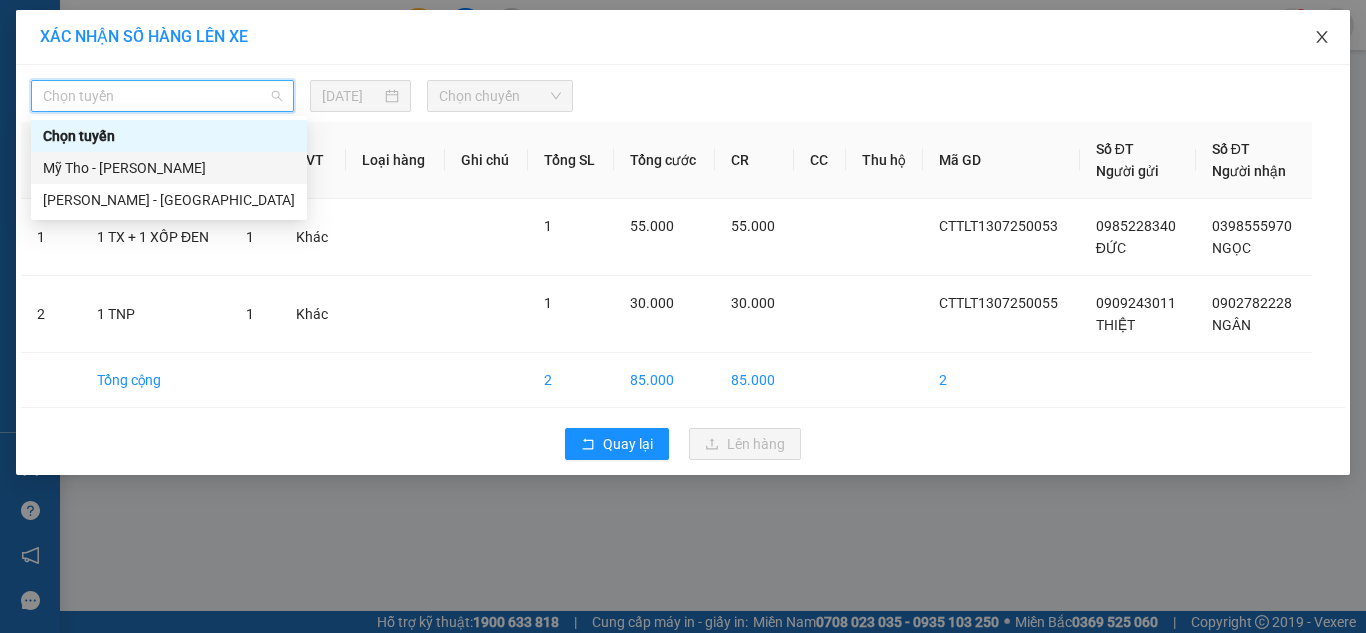 click 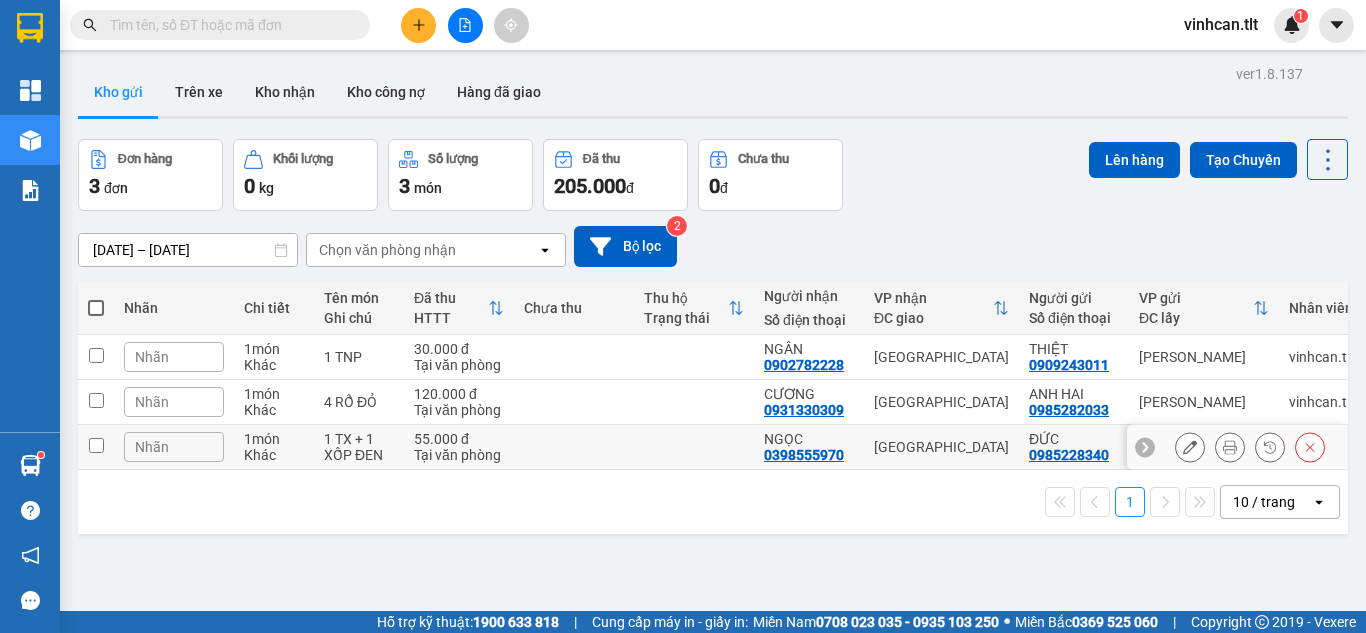 click at bounding box center [96, 447] 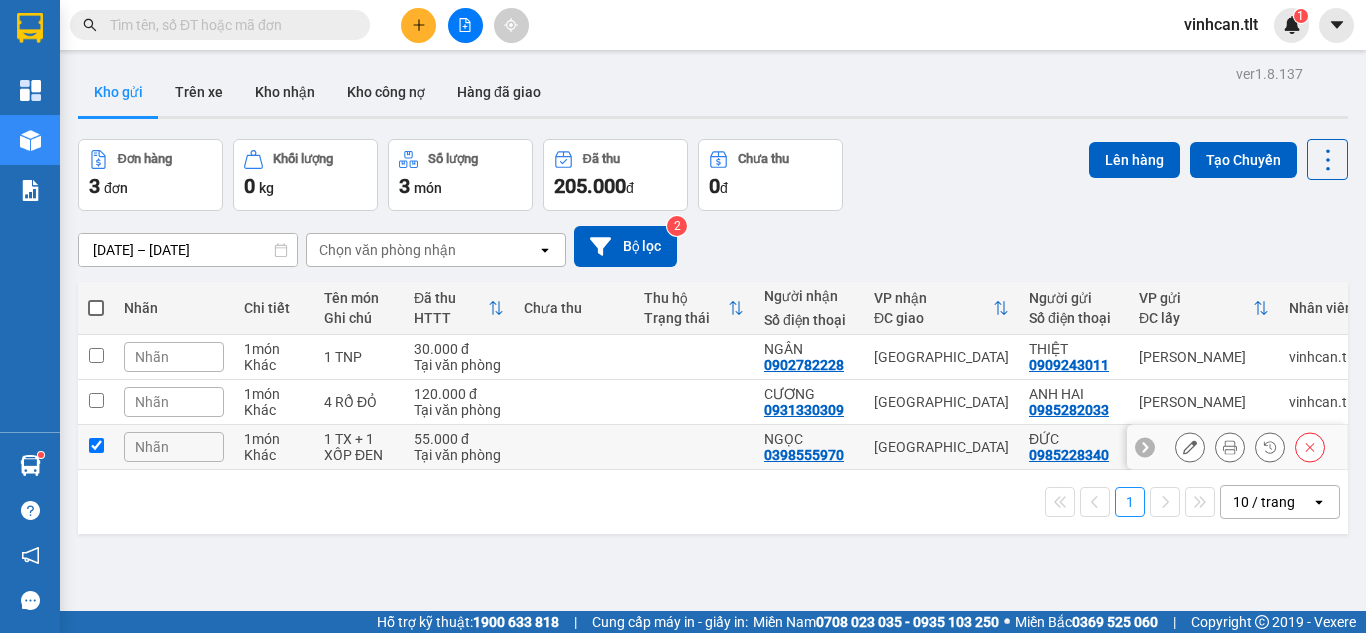 checkbox on "true" 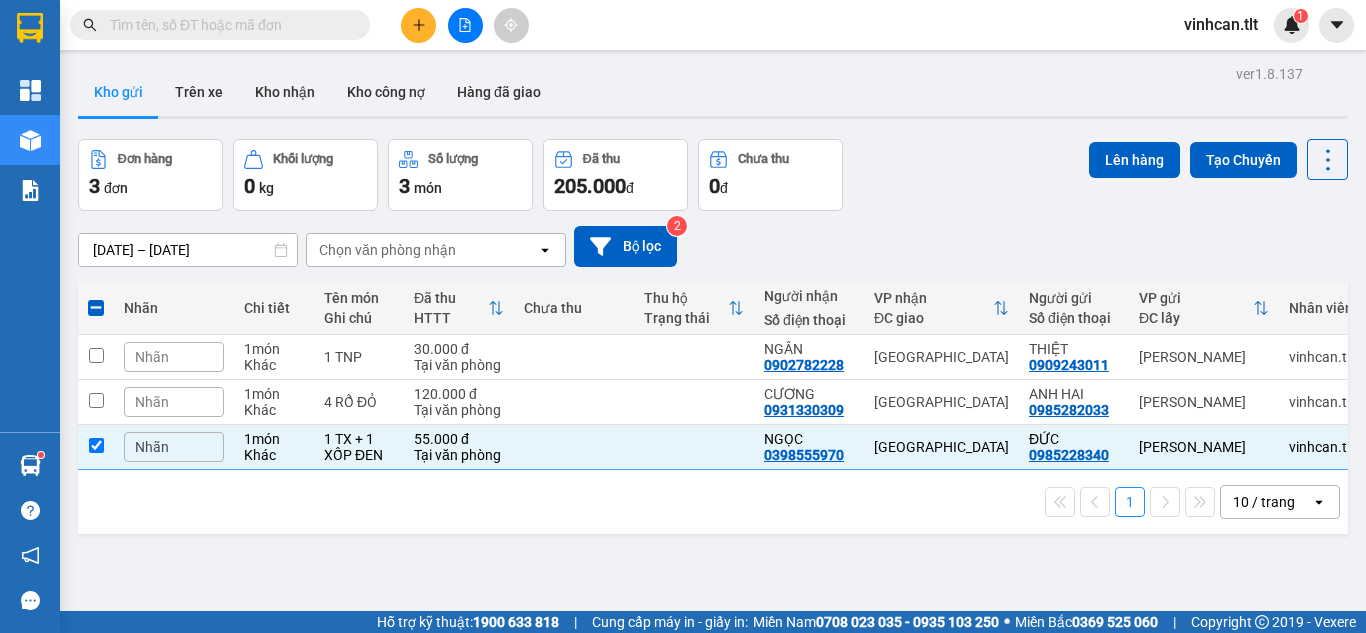 click on "Đơn hàng 3 đơn Khối lượng 0 kg Số lượng 3 món Đã thu 205.000  đ Chưa thu 0  đ Lên hàng Tạo Chuyến" at bounding box center (713, 175) 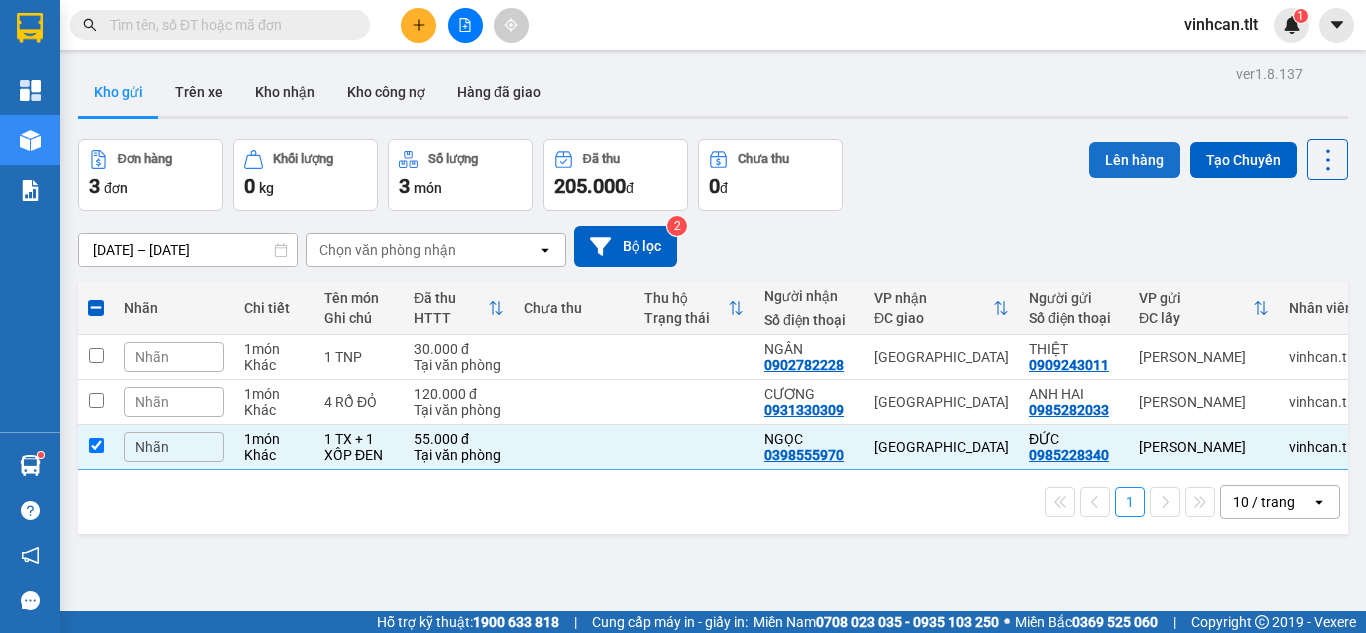 click on "Lên hàng" at bounding box center [1134, 160] 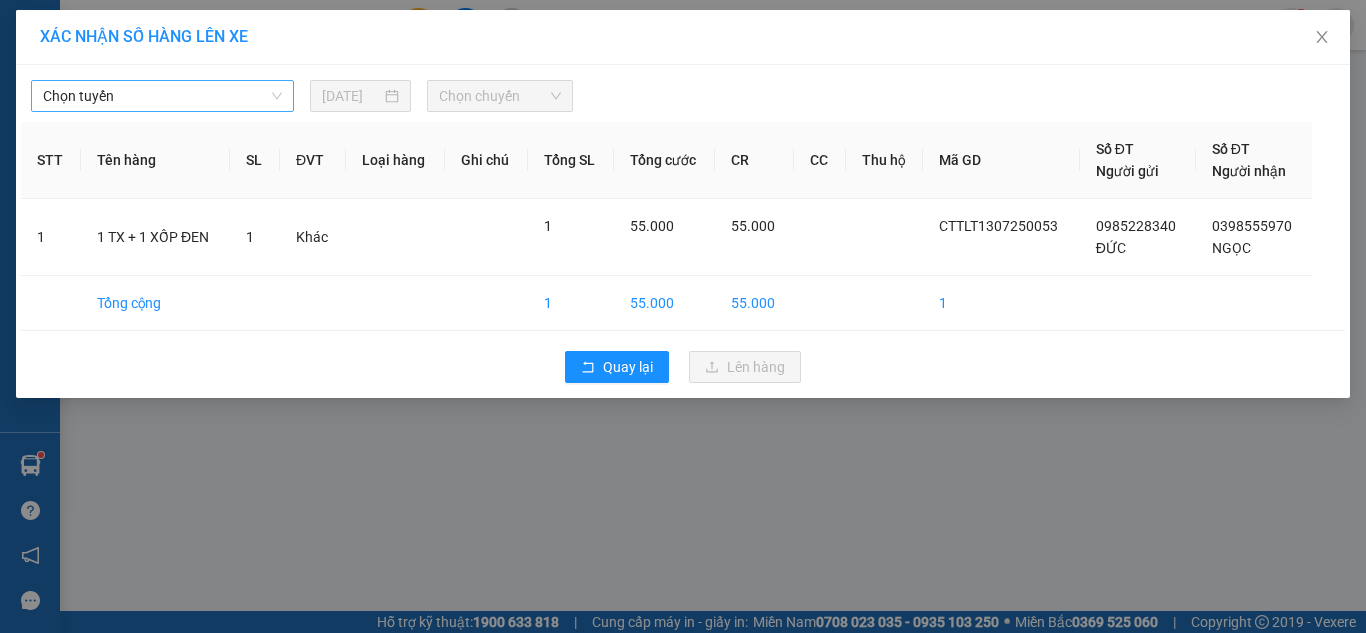 click on "Chọn tuyến" at bounding box center [162, 96] 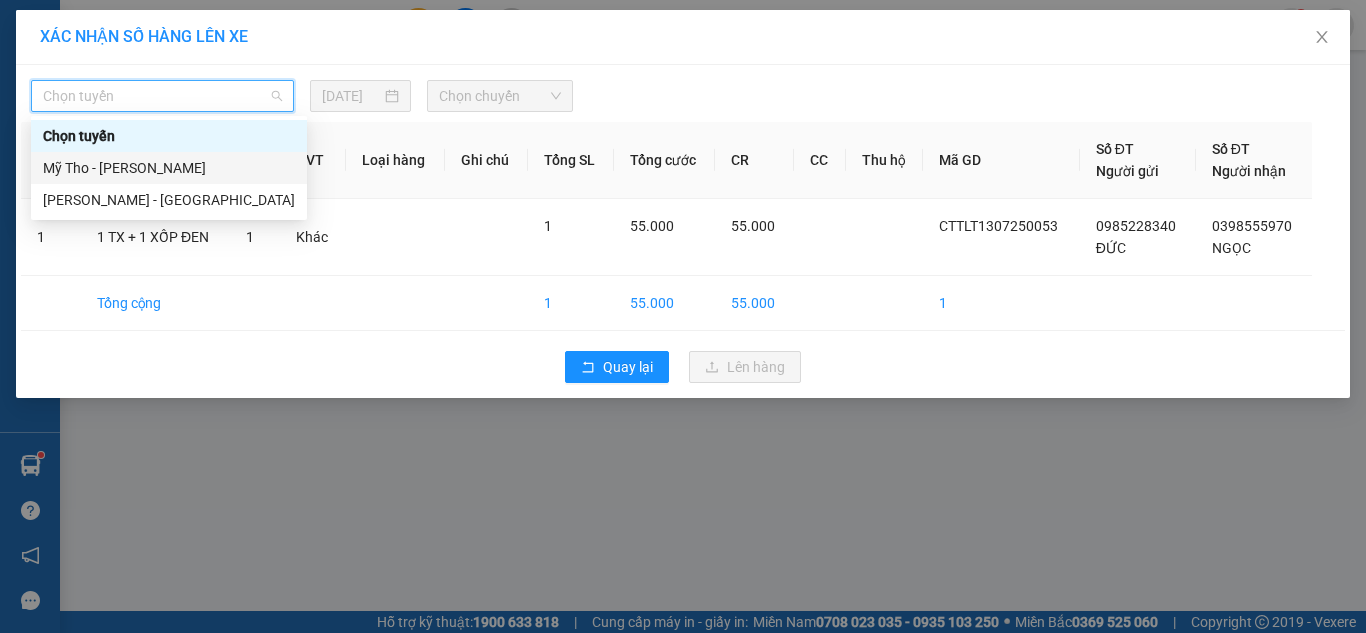click on "Mỹ Tho - [PERSON_NAME]" at bounding box center [169, 168] 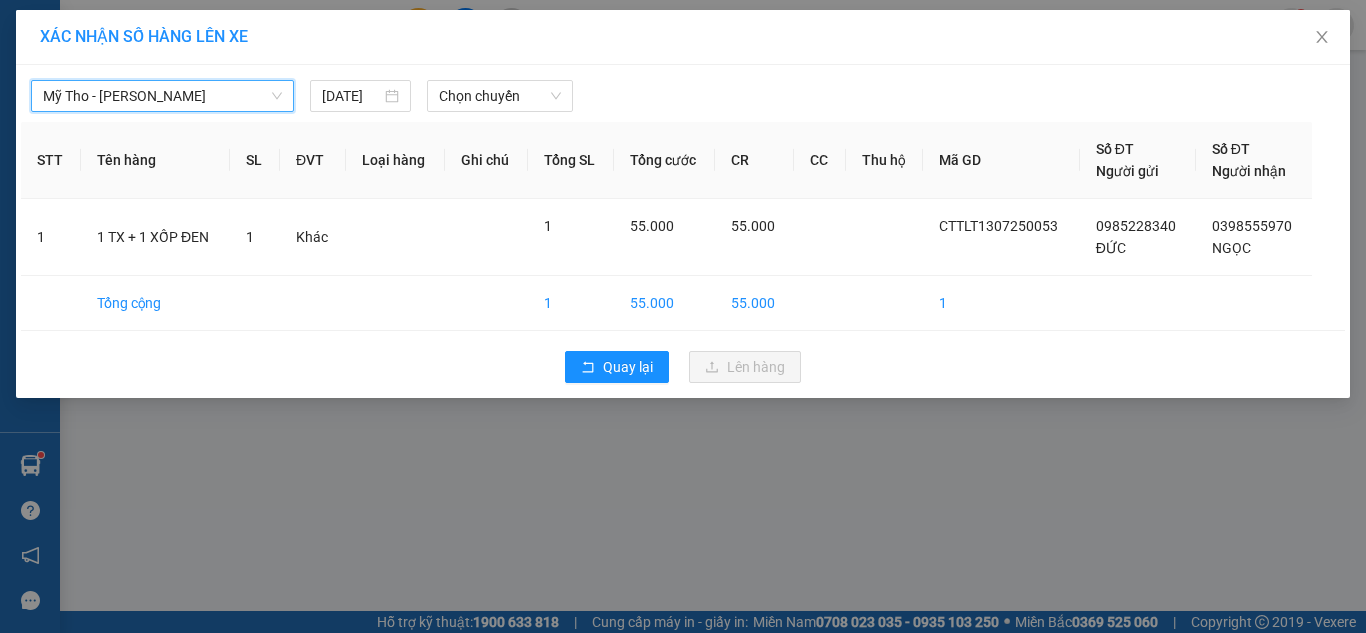 click on "Mỹ Tho - Hồ Chí Minh Mỹ Tho - Hồ Chí Minh 13/07/2025 Chọn chuyến STT Tên hàng SL ĐVT Loại hàng Ghi chú Tổng SL Tổng cước CR CC Thu hộ Mã GD Số ĐT Người gửi Số ĐT Người nhận 1 1 TX + 1 XỐP ĐEN  1 Khác 1 55.000 55.000 CTTLT1307250053 0985228340 ĐỨC  0398555970 NGỌC Tổng cộng 1 55.000 55.000 1 Quay lại Lên hàng" at bounding box center [683, 231] 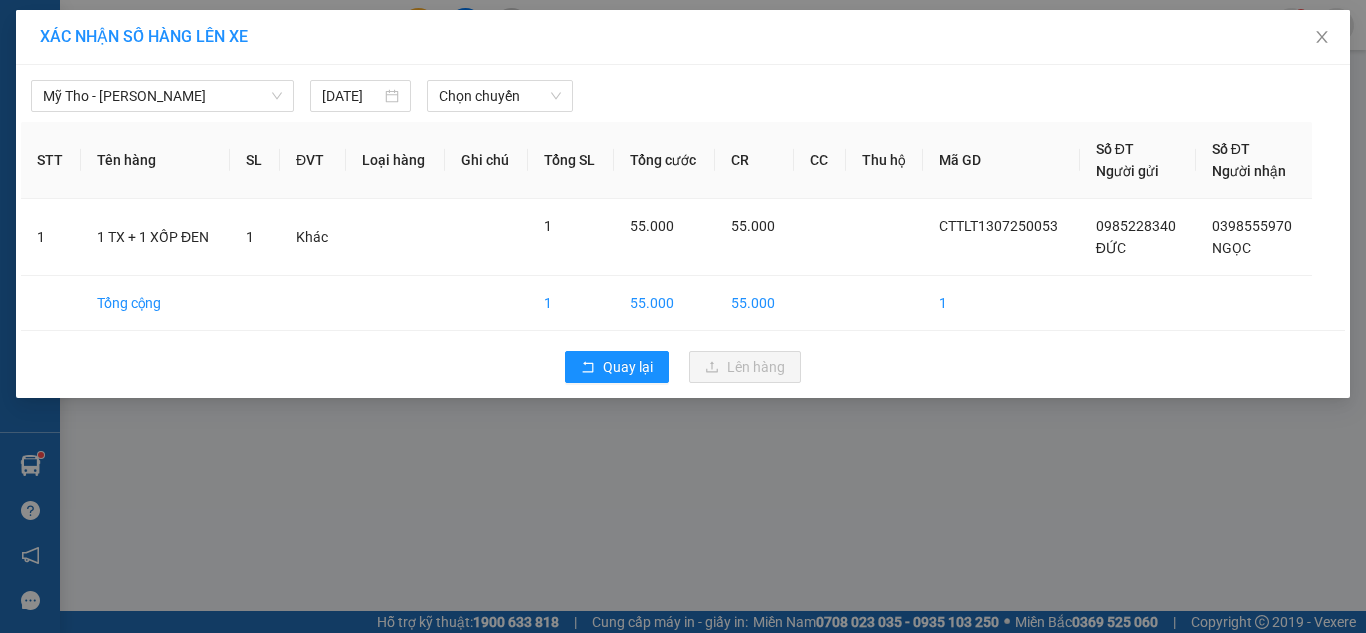 click on "Mỹ Tho - Hồ Chí Minh 13/07/2025 Chọn chuyến STT Tên hàng SL ĐVT Loại hàng Ghi chú Tổng SL Tổng cước CR CC Thu hộ Mã GD Số ĐT Người gửi Số ĐT Người nhận 1 1 TX + 1 XỐP ĐEN  1 Khác 1 55.000 55.000 CTTLT1307250053 0985228340 ĐỨC  0398555970 NGỌC Tổng cộng 1 55.000 55.000 1 Quay lại Lên hàng" at bounding box center (683, 231) 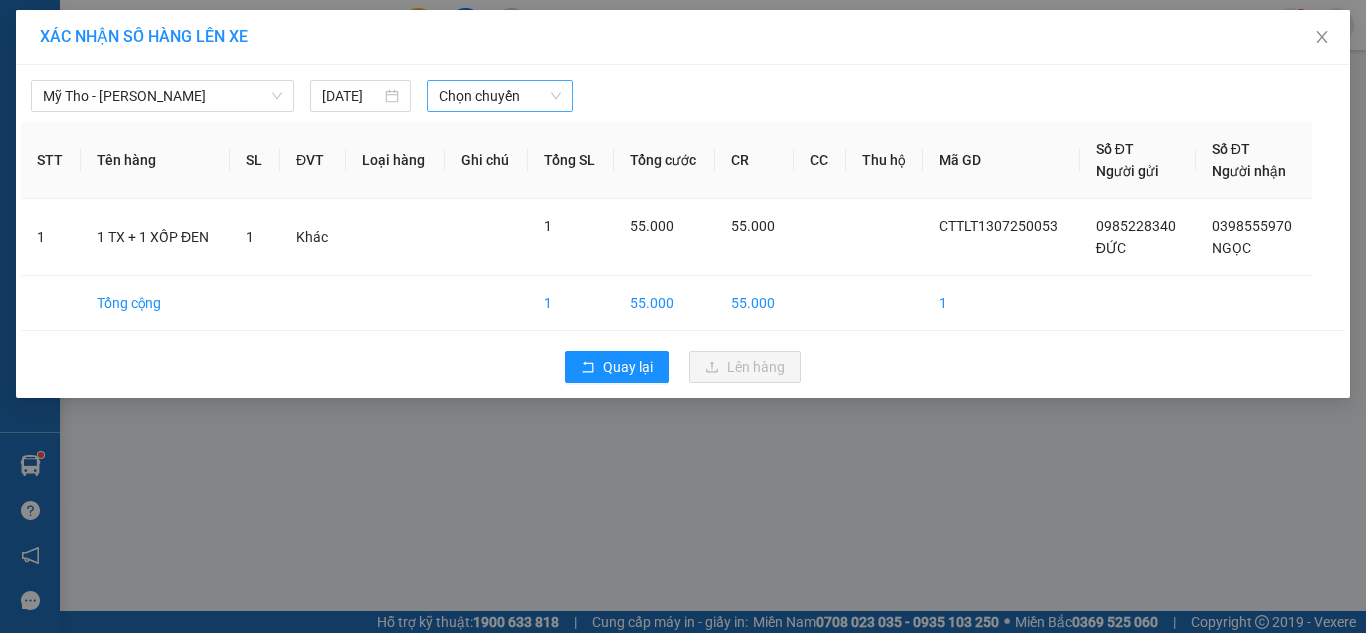 click on "Chọn chuyến" at bounding box center [500, 96] 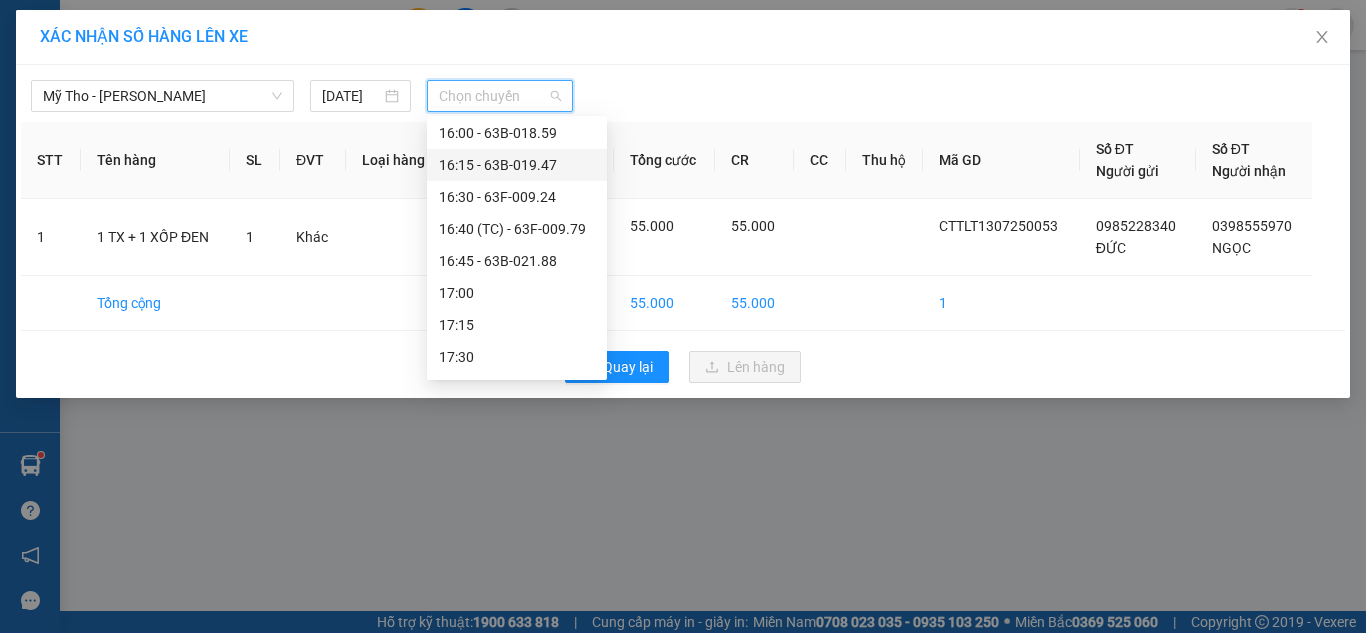 scroll, scrollTop: 2500, scrollLeft: 0, axis: vertical 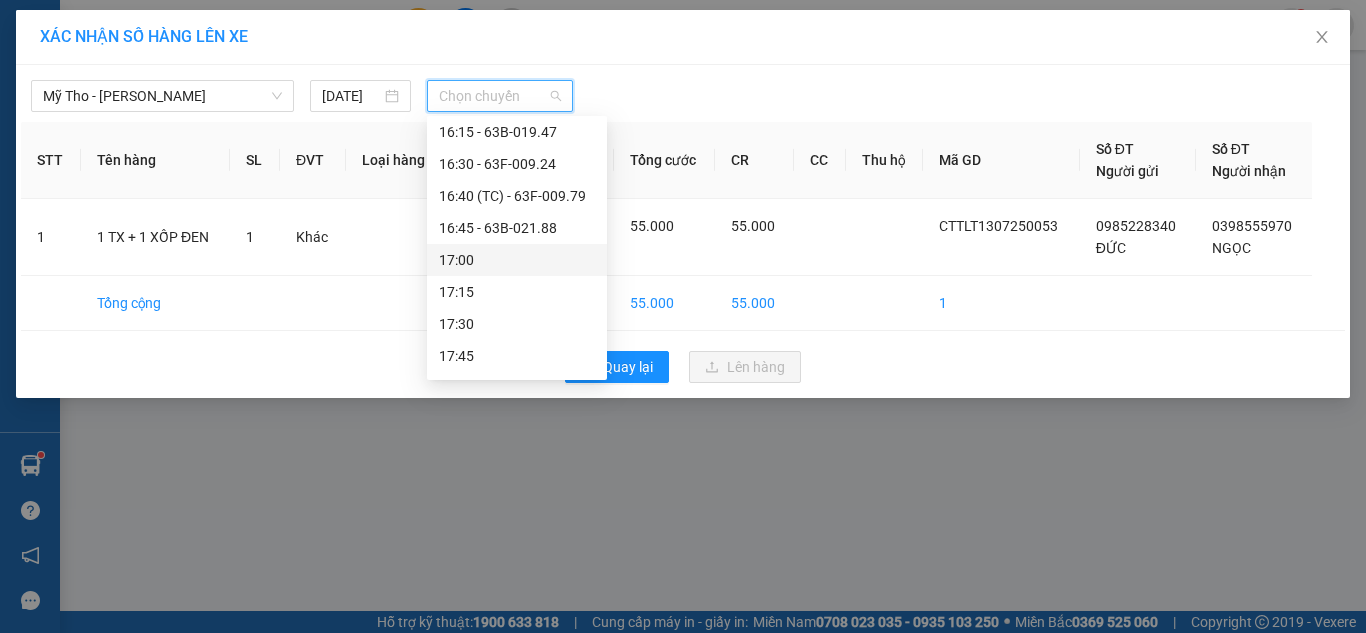 click on "17:00" at bounding box center [517, 260] 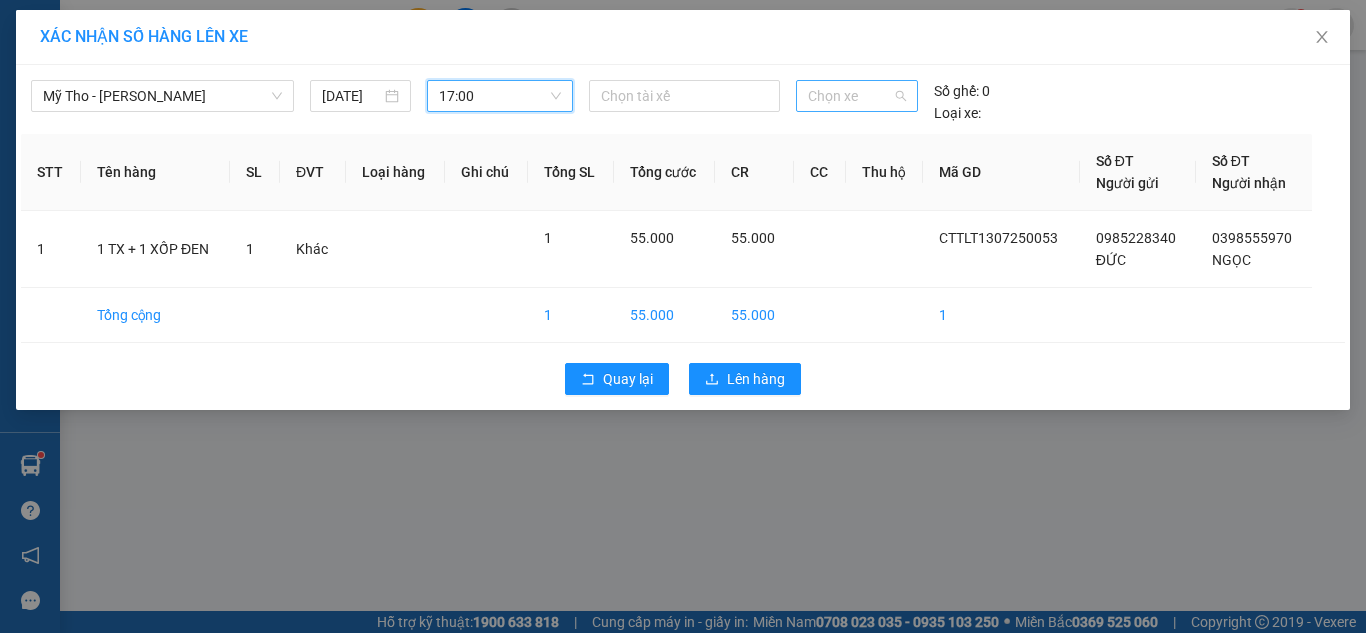 click on "Chọn xe" at bounding box center (857, 96) 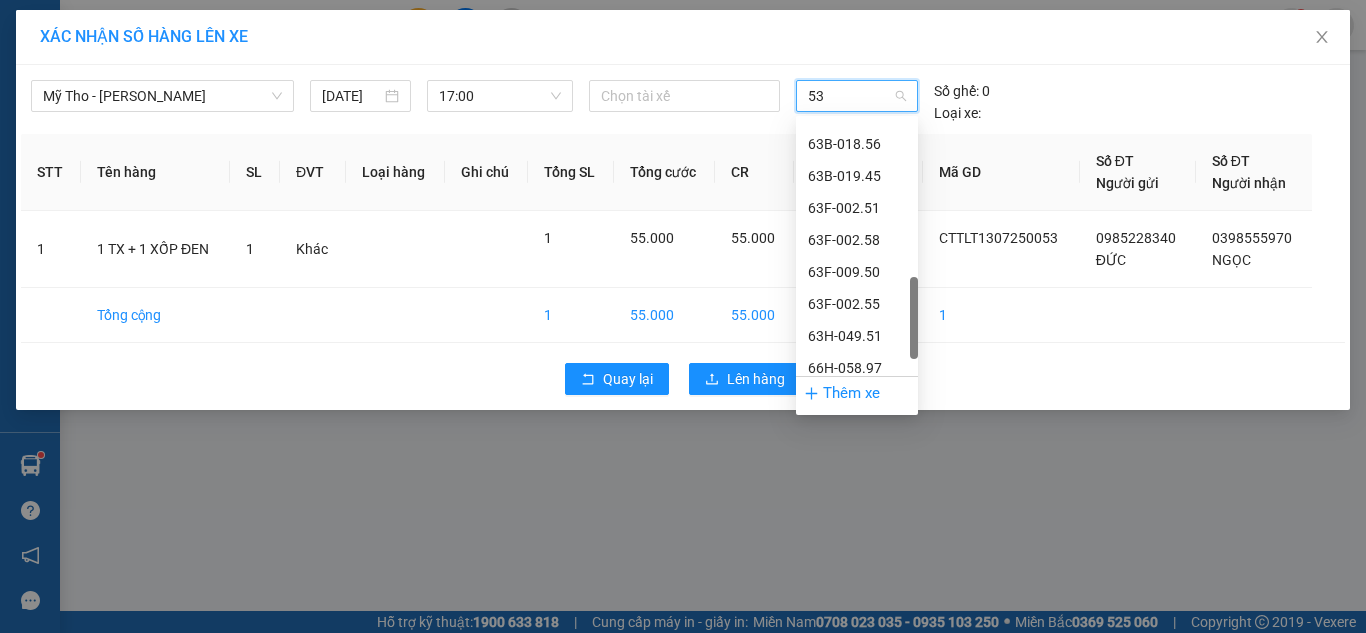 scroll, scrollTop: 0, scrollLeft: 0, axis: both 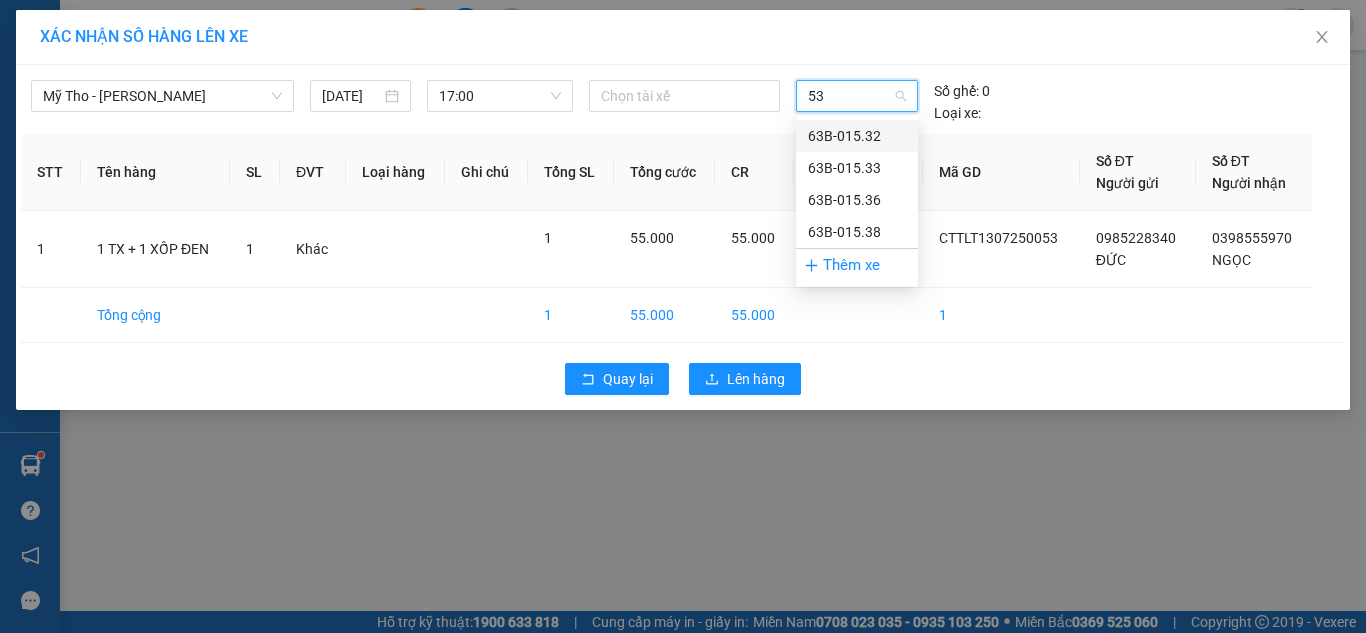 type on "532" 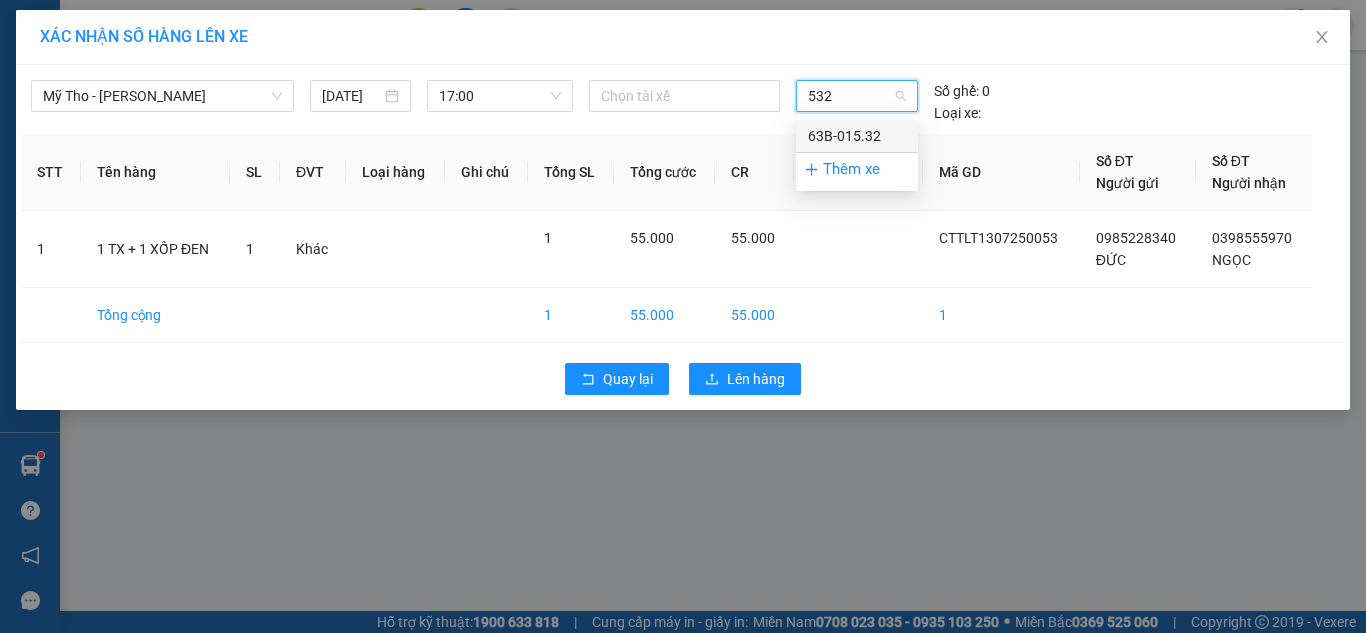 click on "63B-015.32" at bounding box center (857, 136) 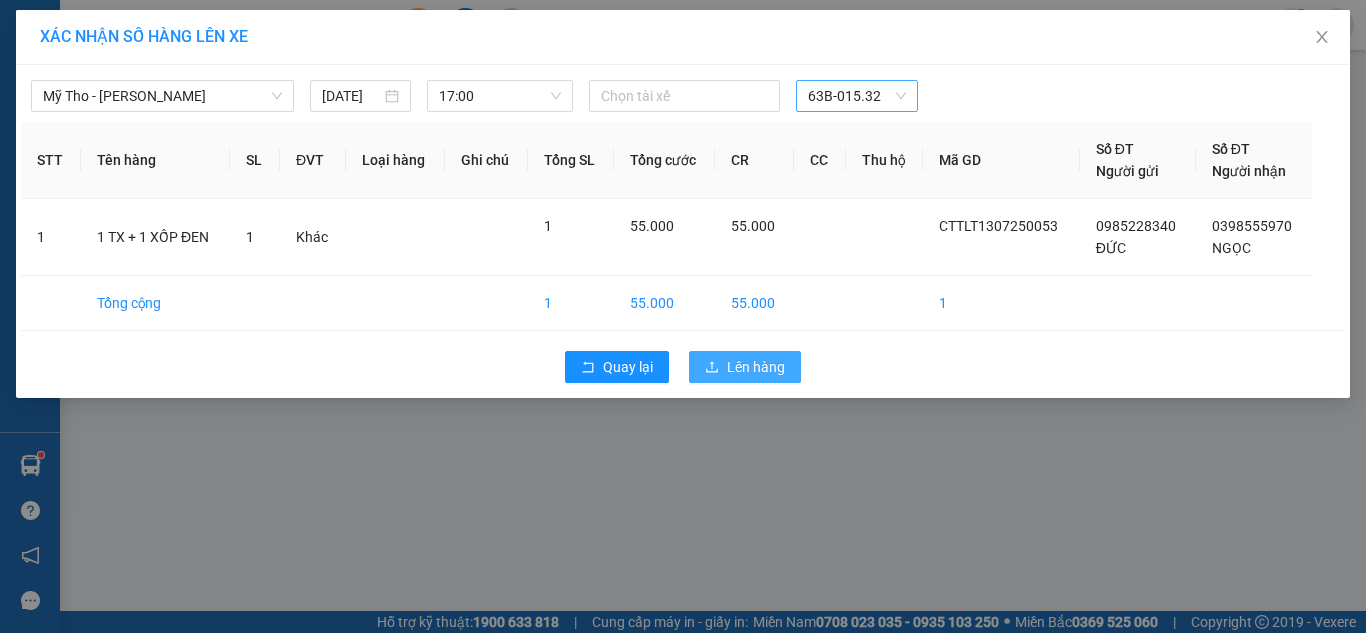 click on "Lên hàng" at bounding box center [756, 367] 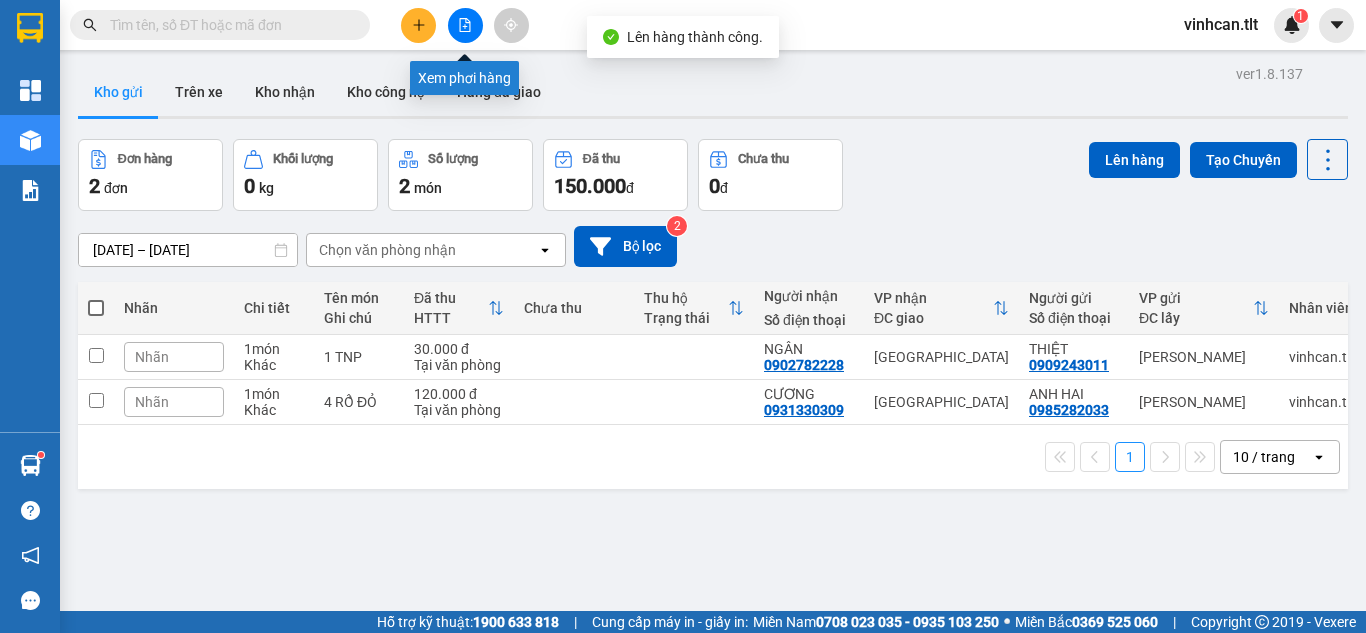 click at bounding box center (465, 25) 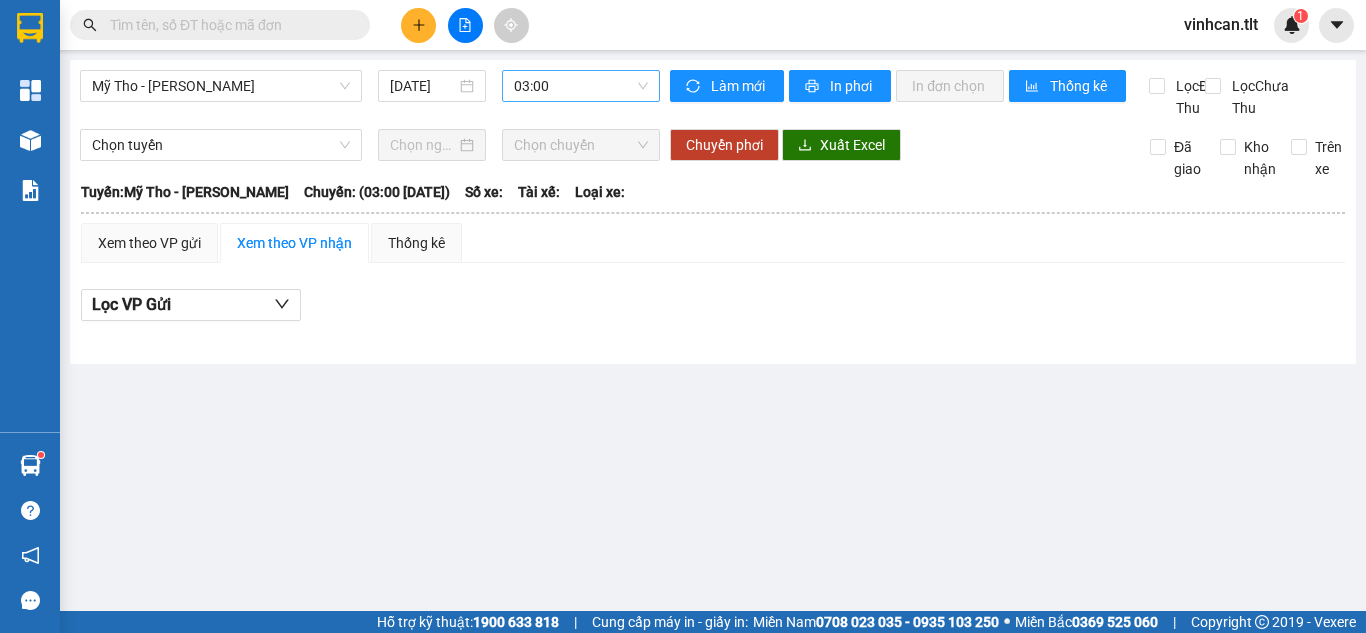 click on "03:00" at bounding box center (581, 86) 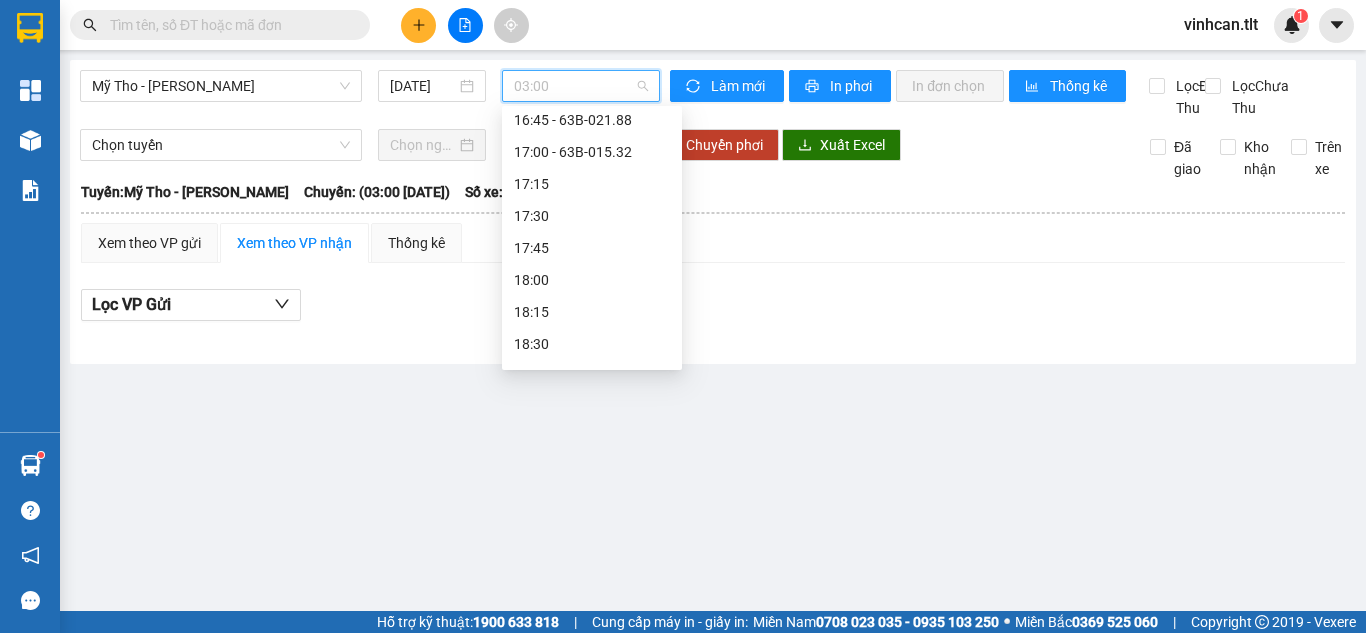 scroll, scrollTop: 2600, scrollLeft: 0, axis: vertical 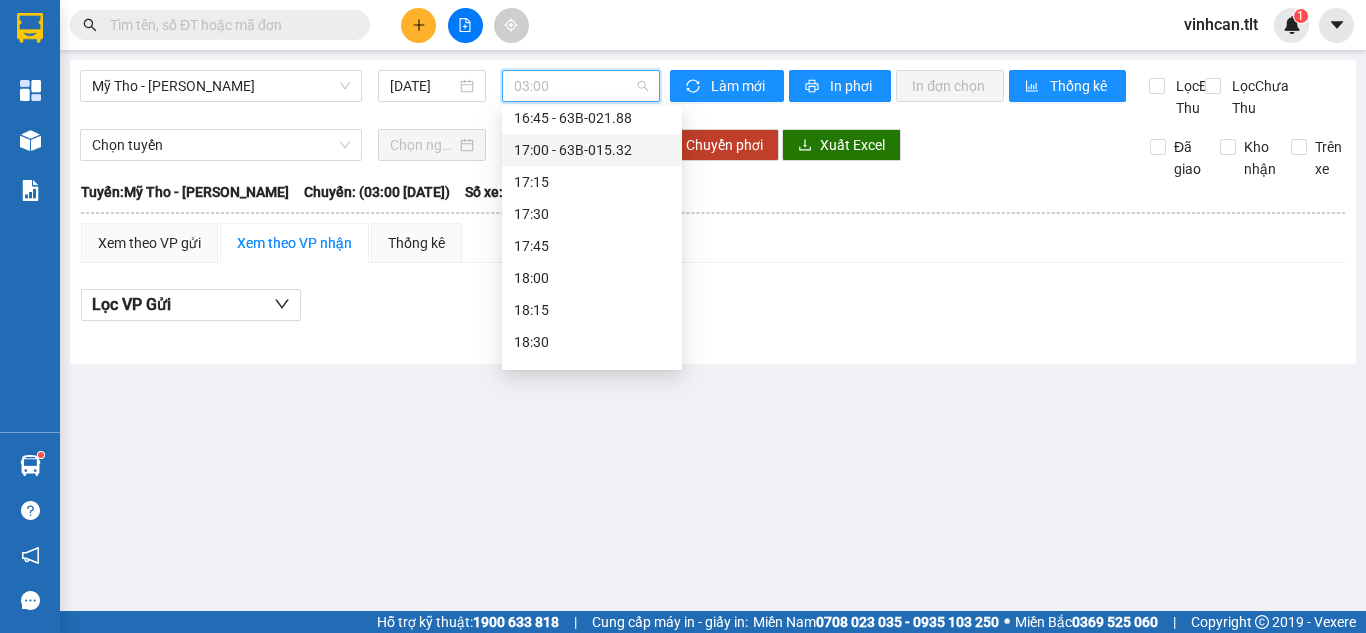click on "17:00     - 63B-015.32" at bounding box center (592, 150) 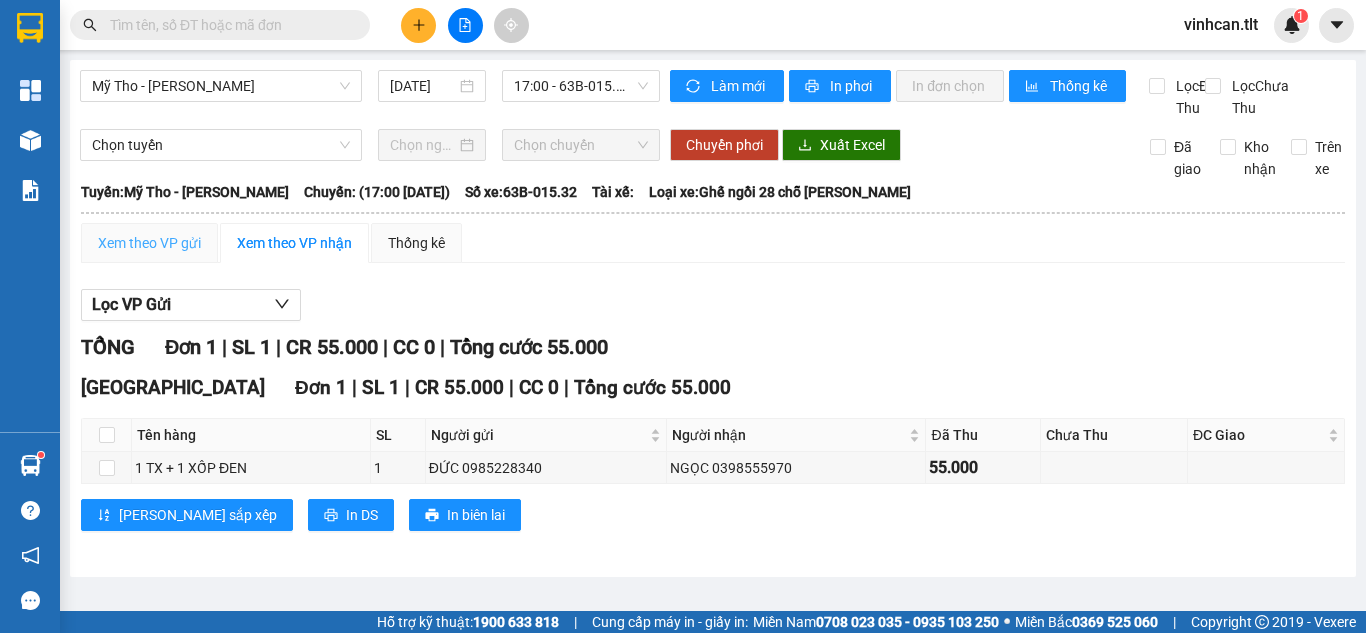 click on "Xem theo VP gửi" at bounding box center (149, 243) 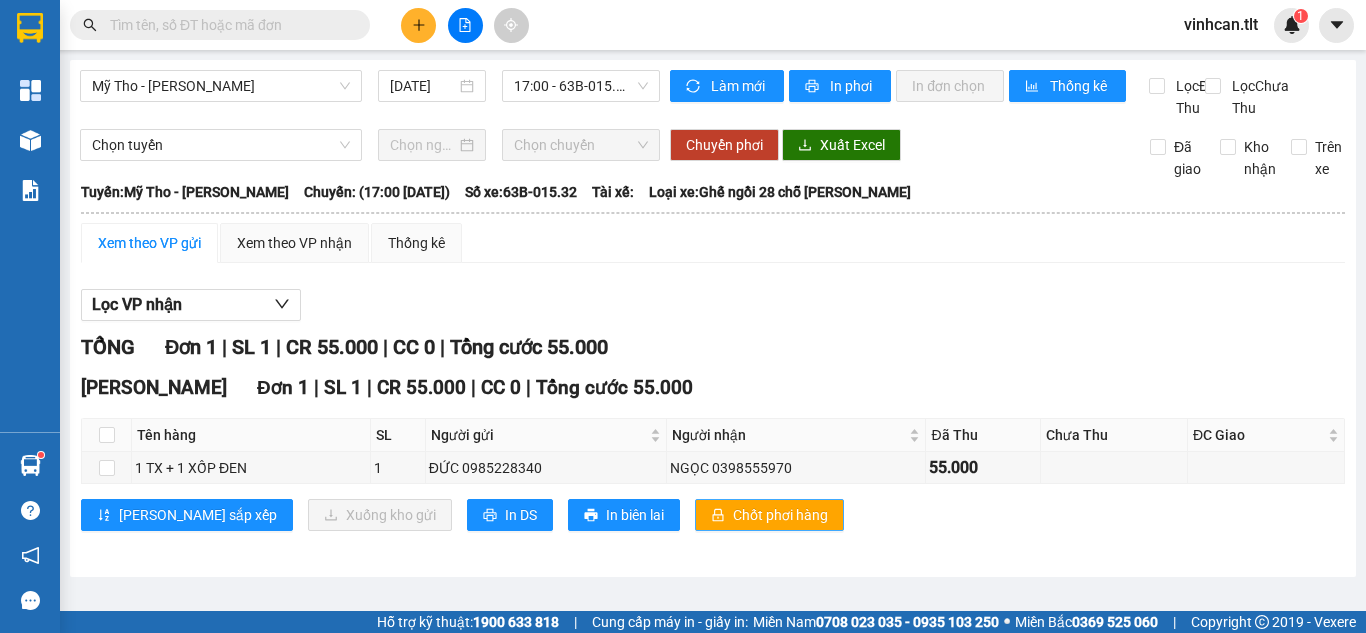 click on "Chốt phơi hàng" at bounding box center (780, 515) 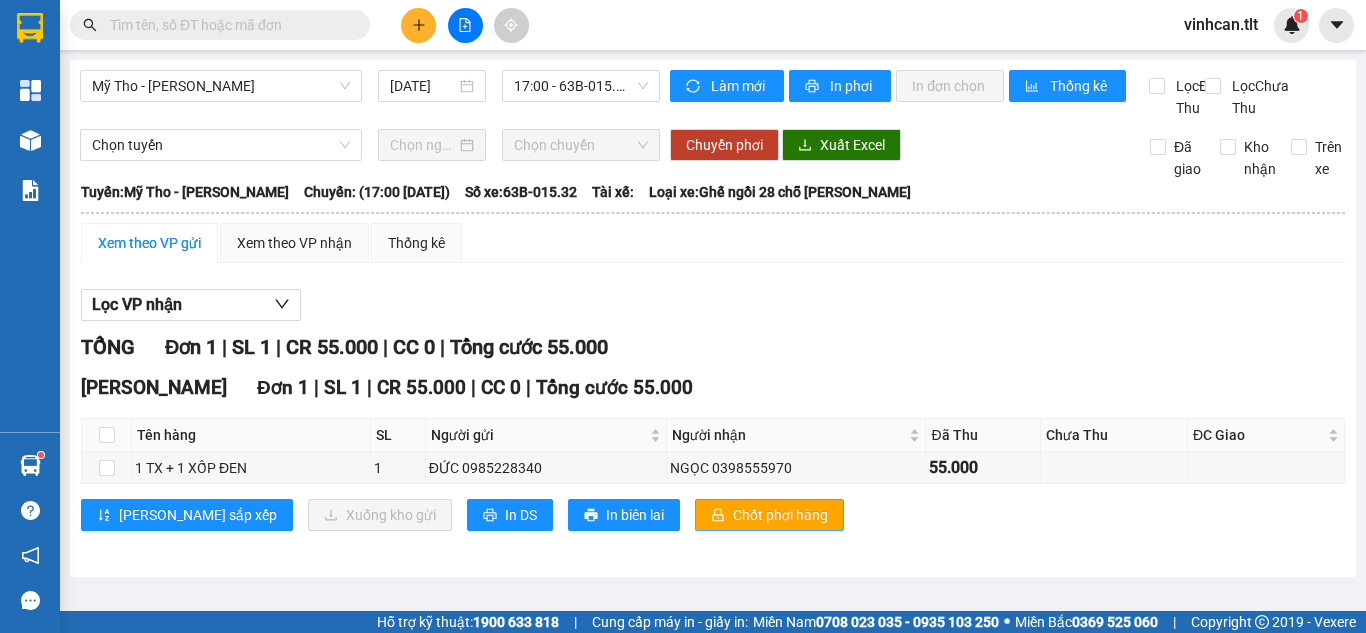 click on "Chốt phơi hàng" at bounding box center [780, 515] 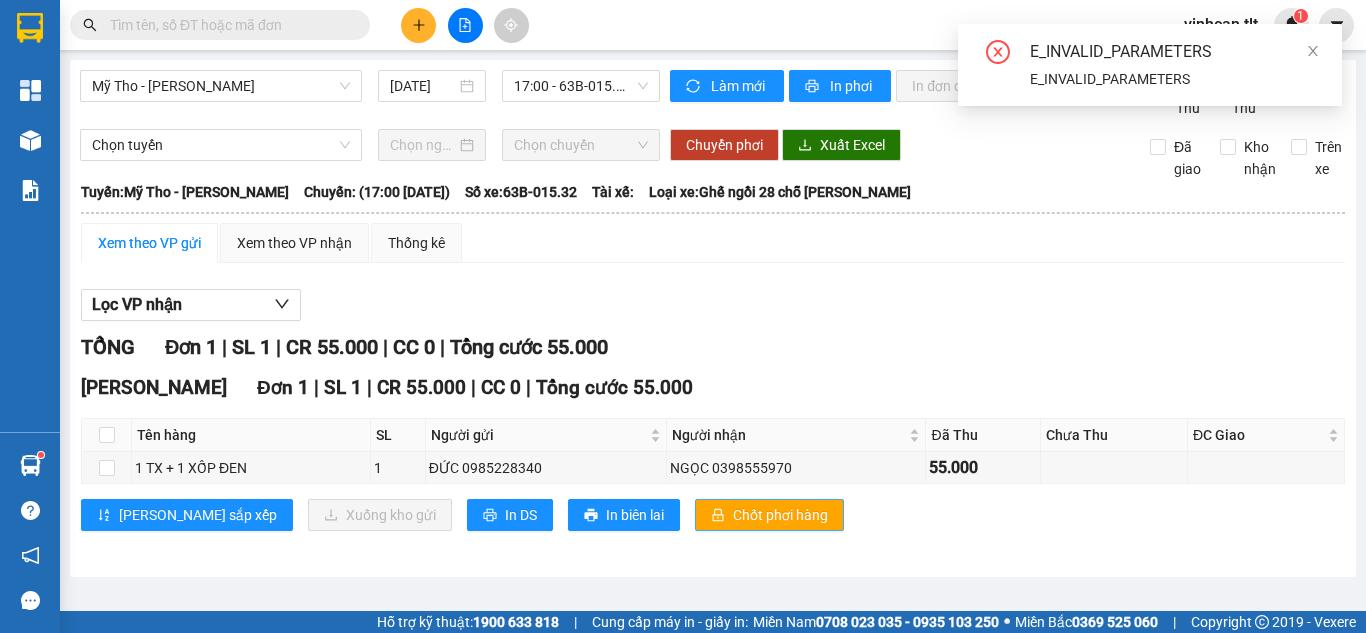 click on "Chốt phơi hàng" at bounding box center (780, 515) 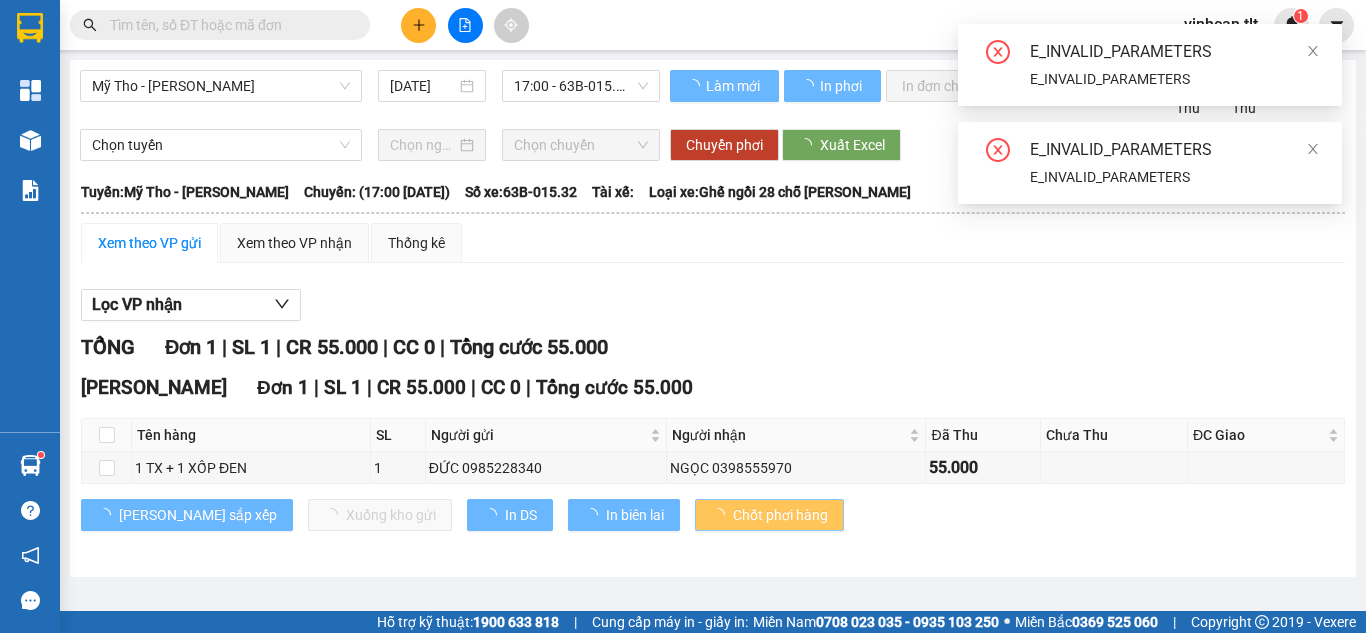 click on "Chốt phơi hàng" at bounding box center [780, 515] 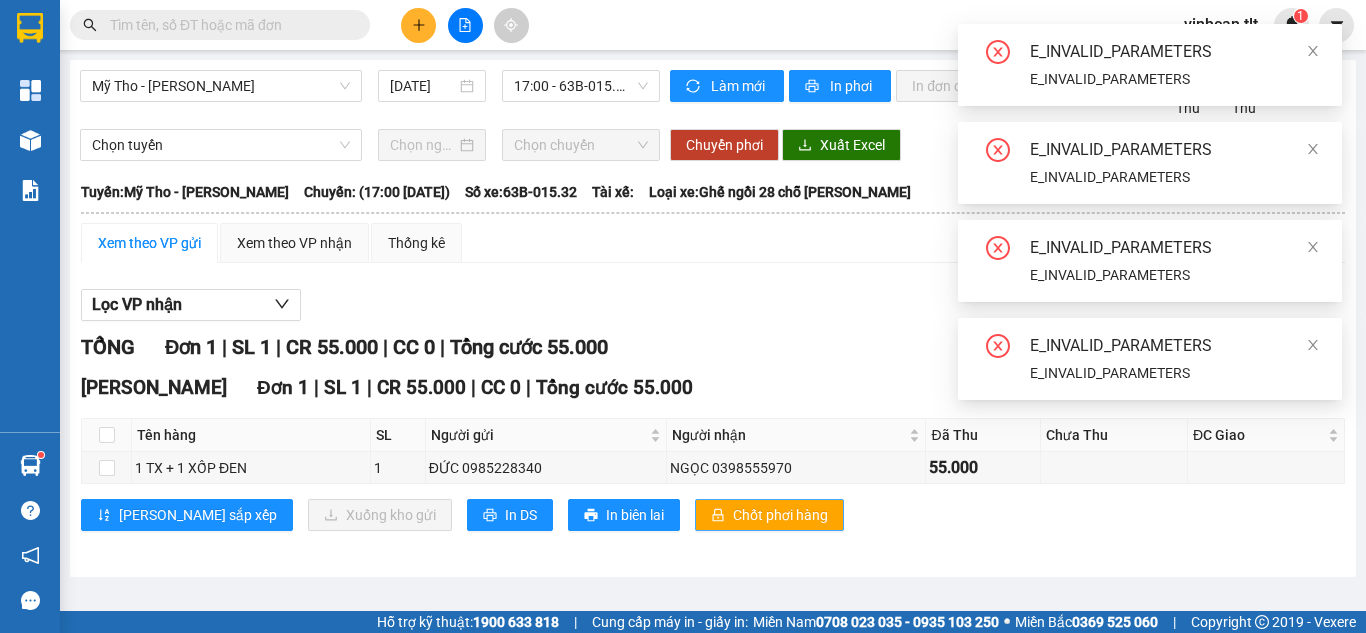 click on "Chốt phơi hàng" at bounding box center [780, 515] 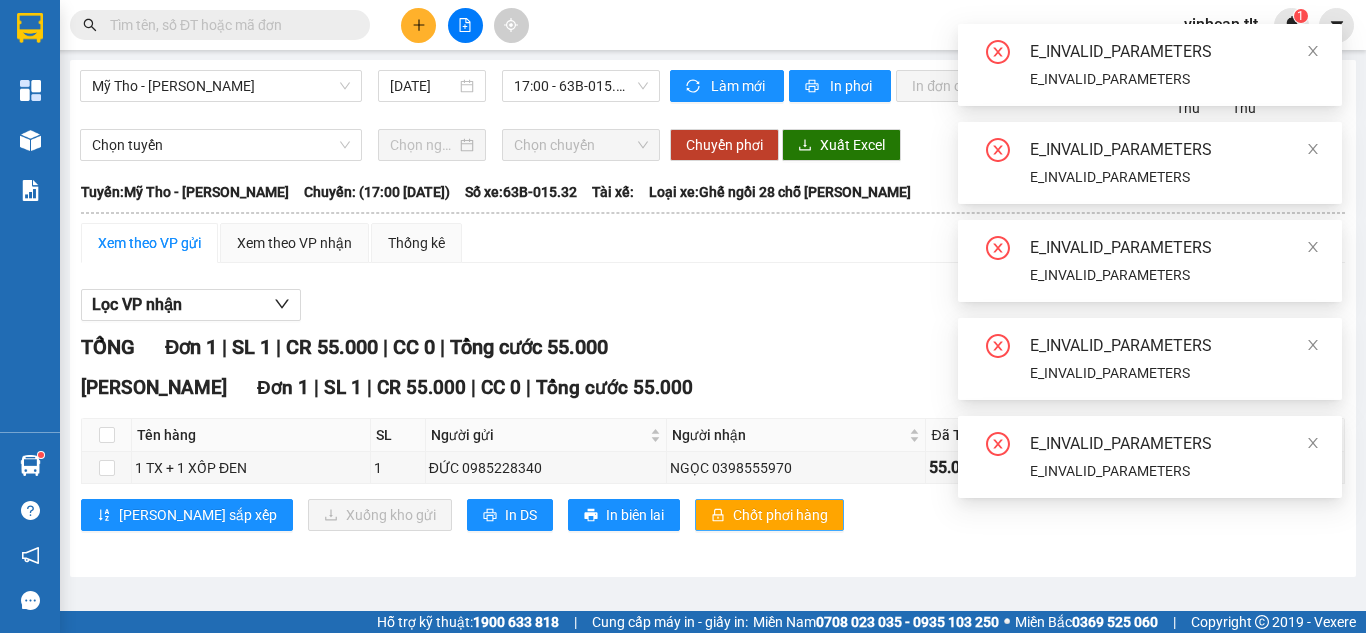 click on "Chốt phơi hàng" at bounding box center [780, 515] 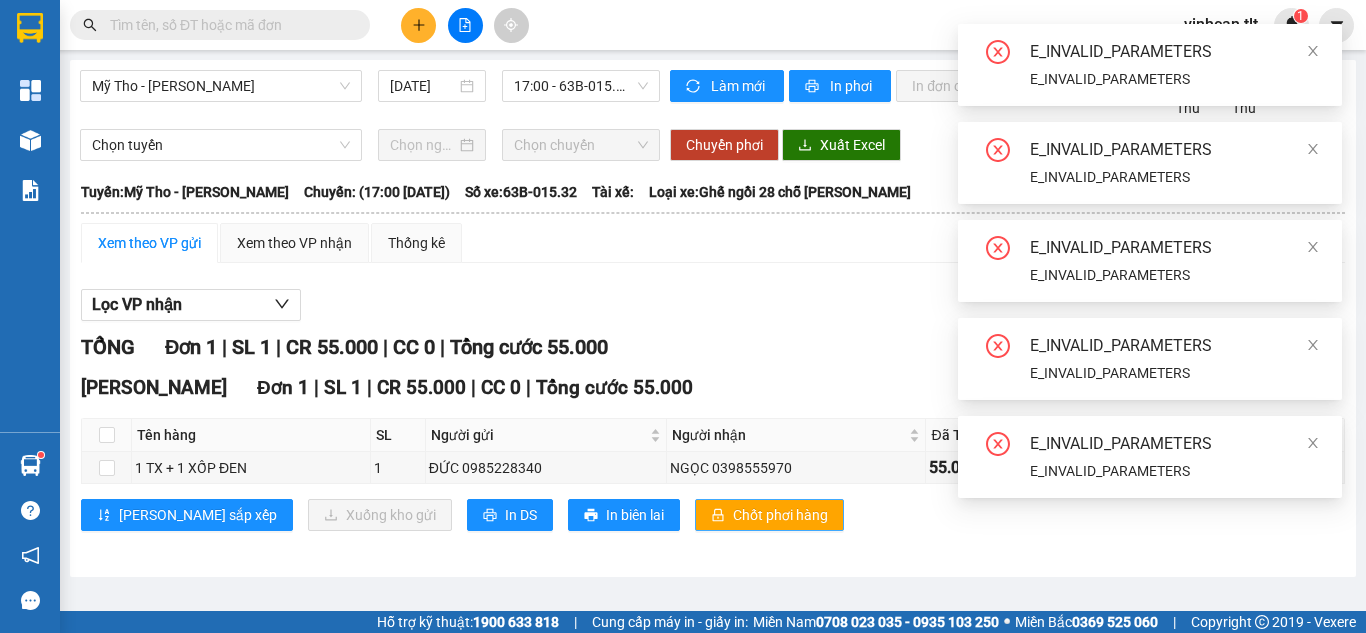 click on "Chốt phơi hàng" at bounding box center (780, 515) 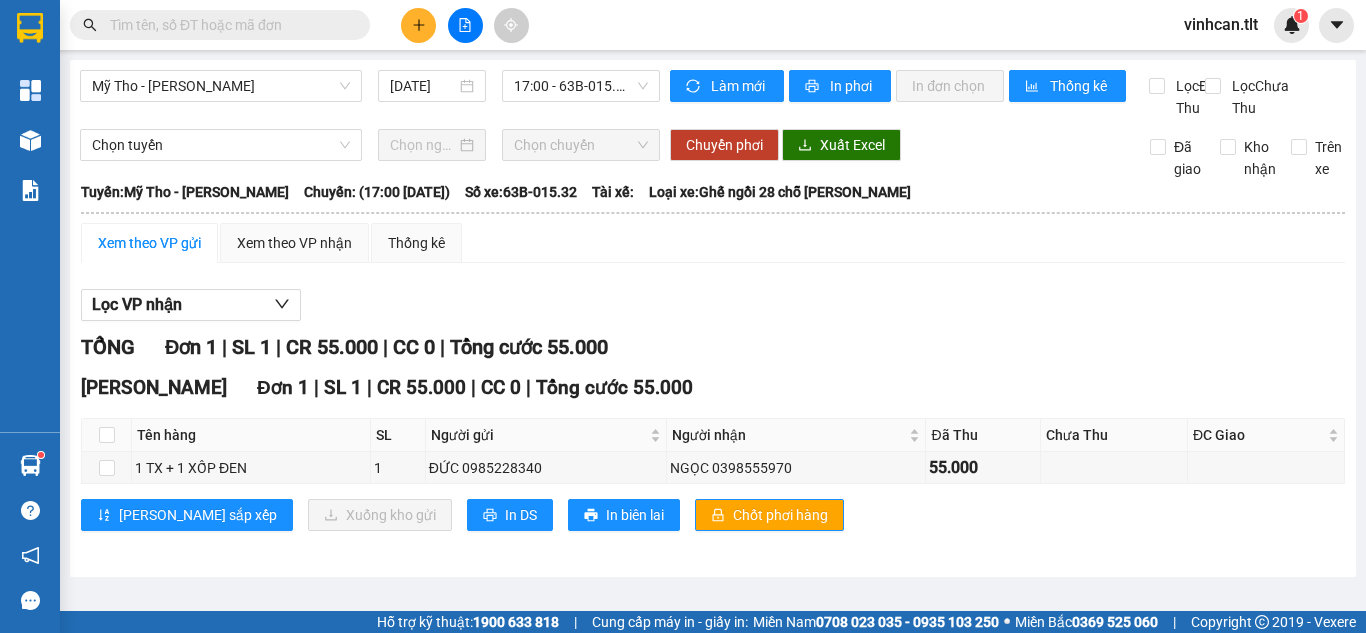 click at bounding box center (418, 25) 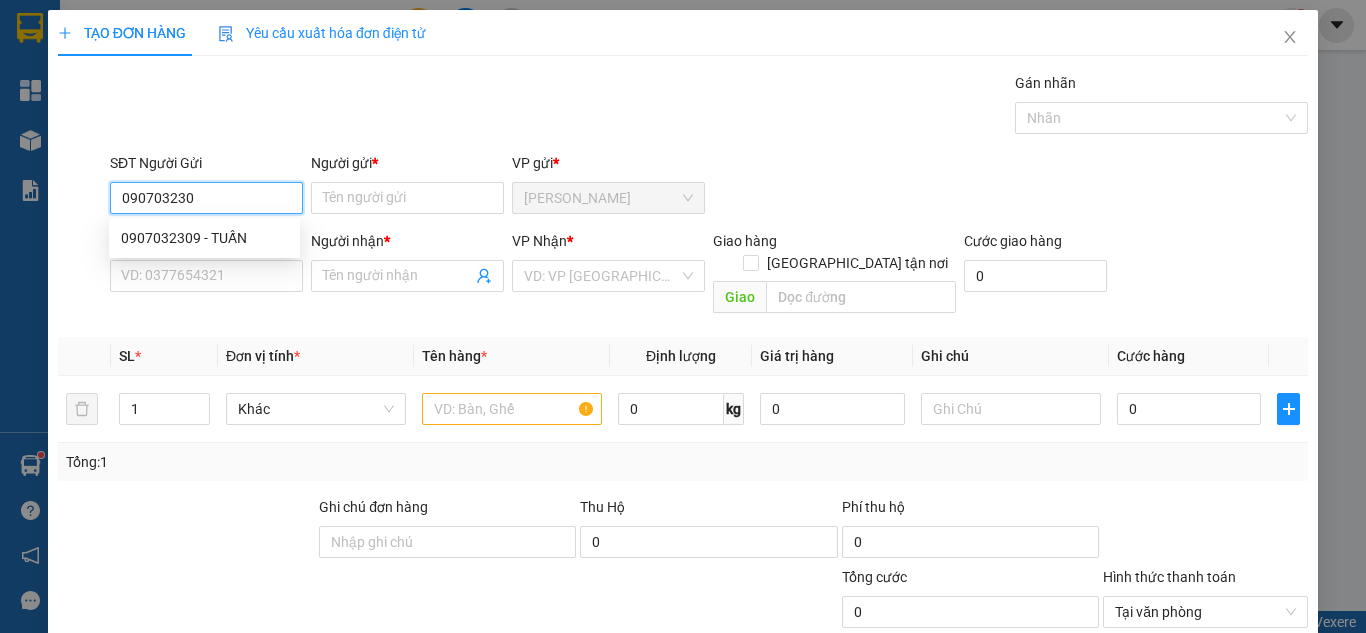 type on "0907032309" 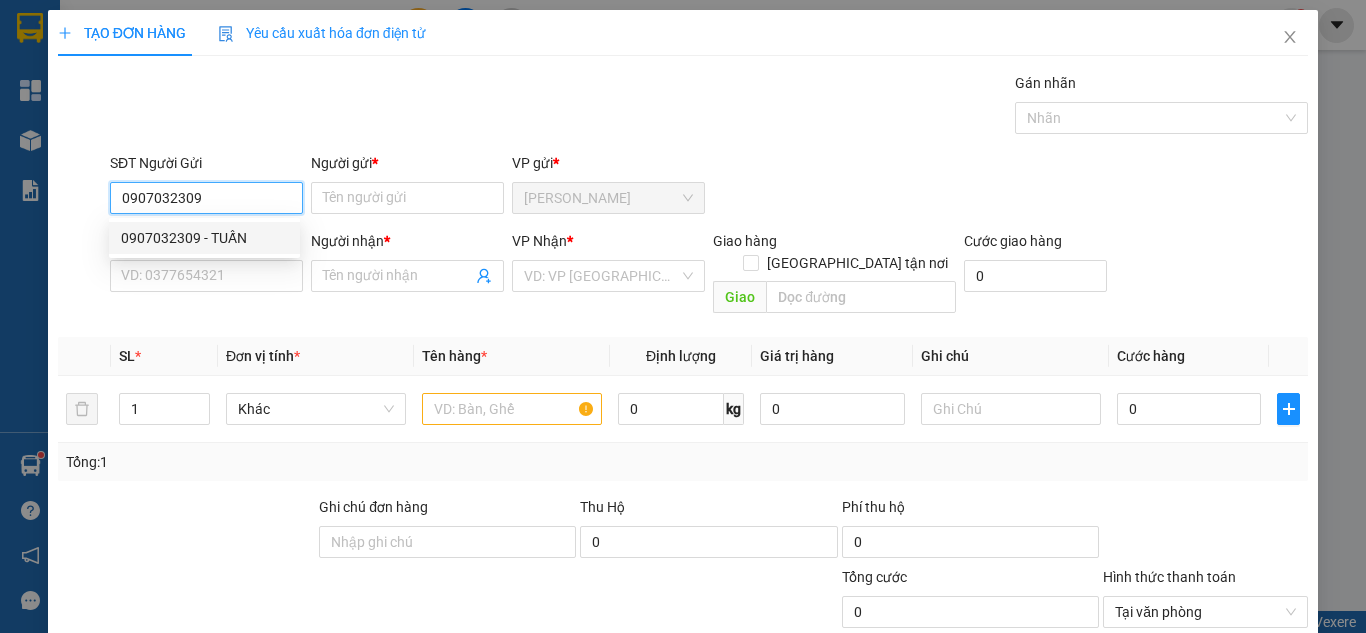 click on "0907032309 - TUẤN" at bounding box center [204, 238] 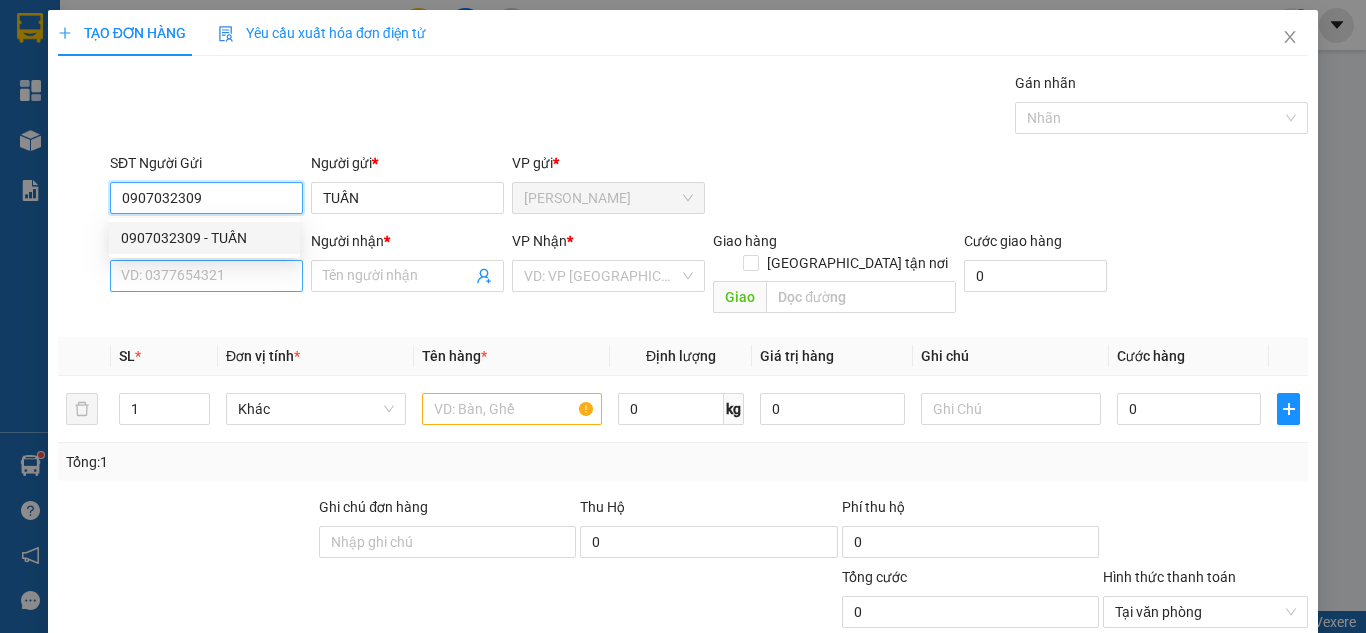 type on "0907032309" 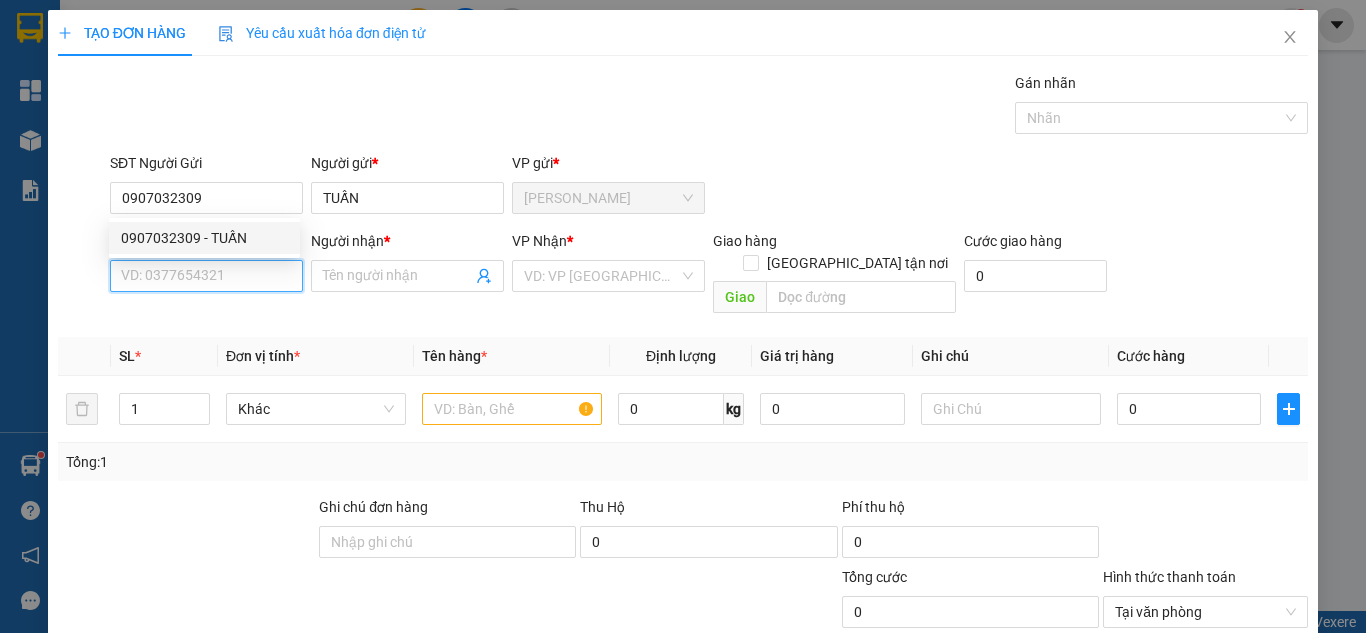 click on "SĐT Người Nhận  *" at bounding box center [206, 276] 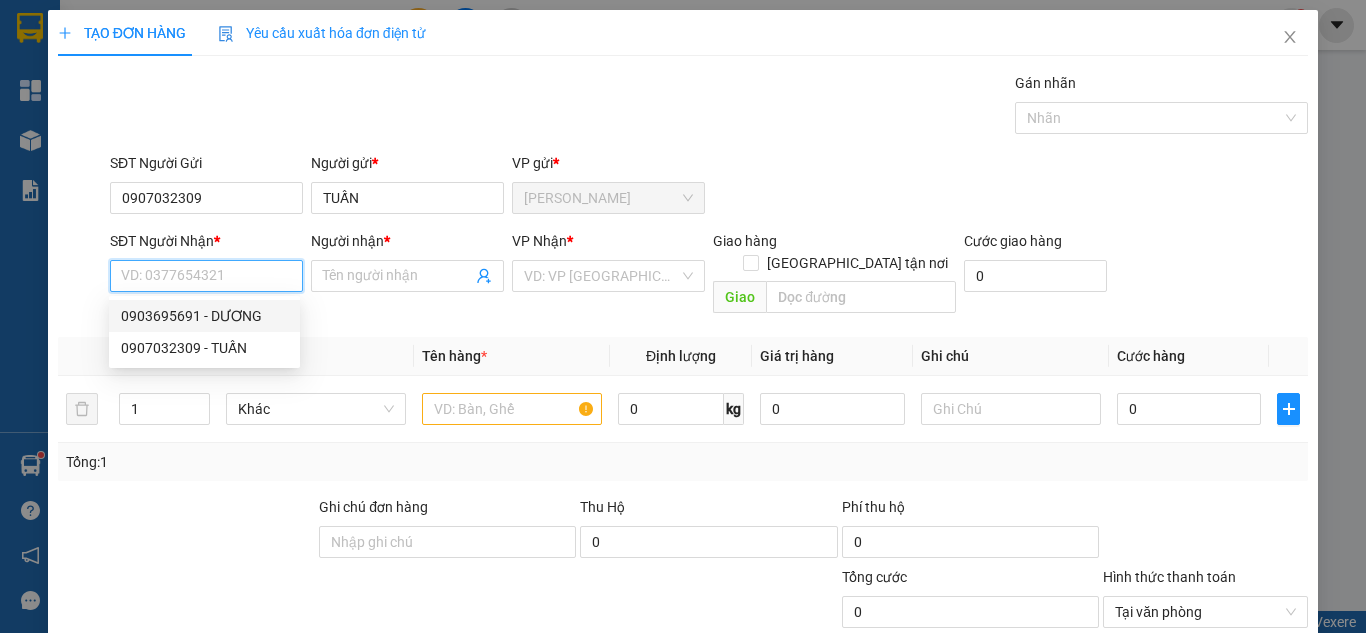 click on "0903695691 - DƯƠNG" at bounding box center (204, 316) 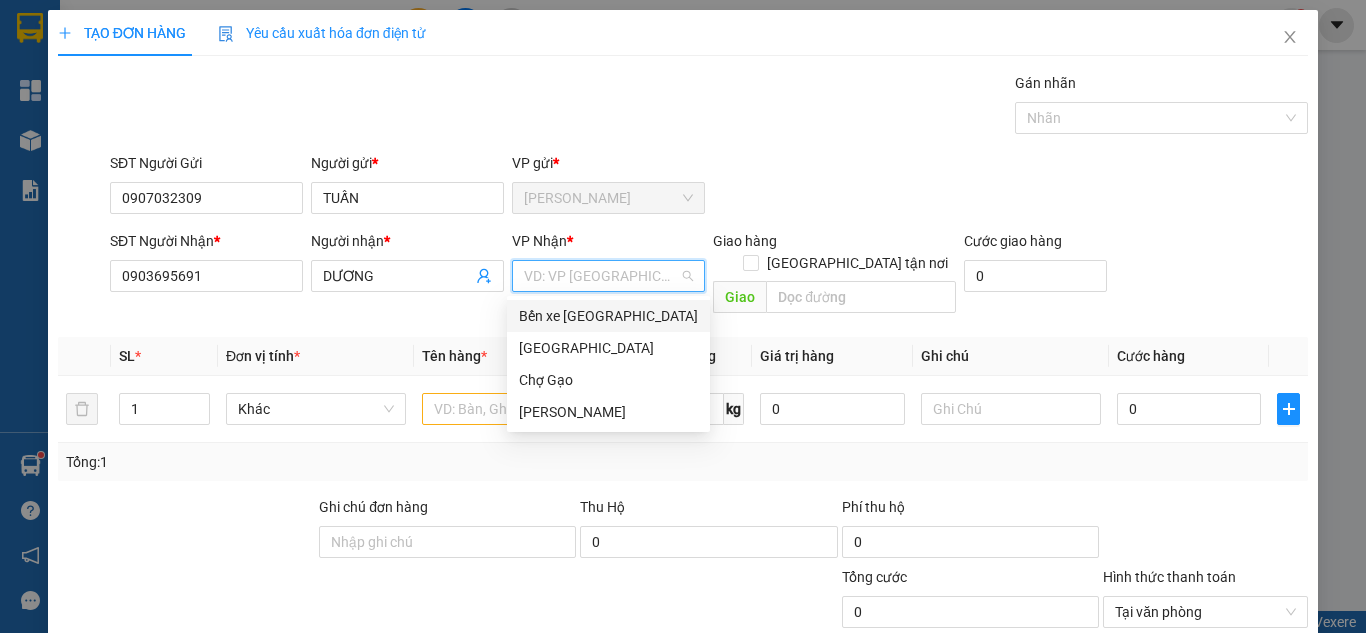 drag, startPoint x: 534, startPoint y: 271, endPoint x: 538, endPoint y: 283, distance: 12.649111 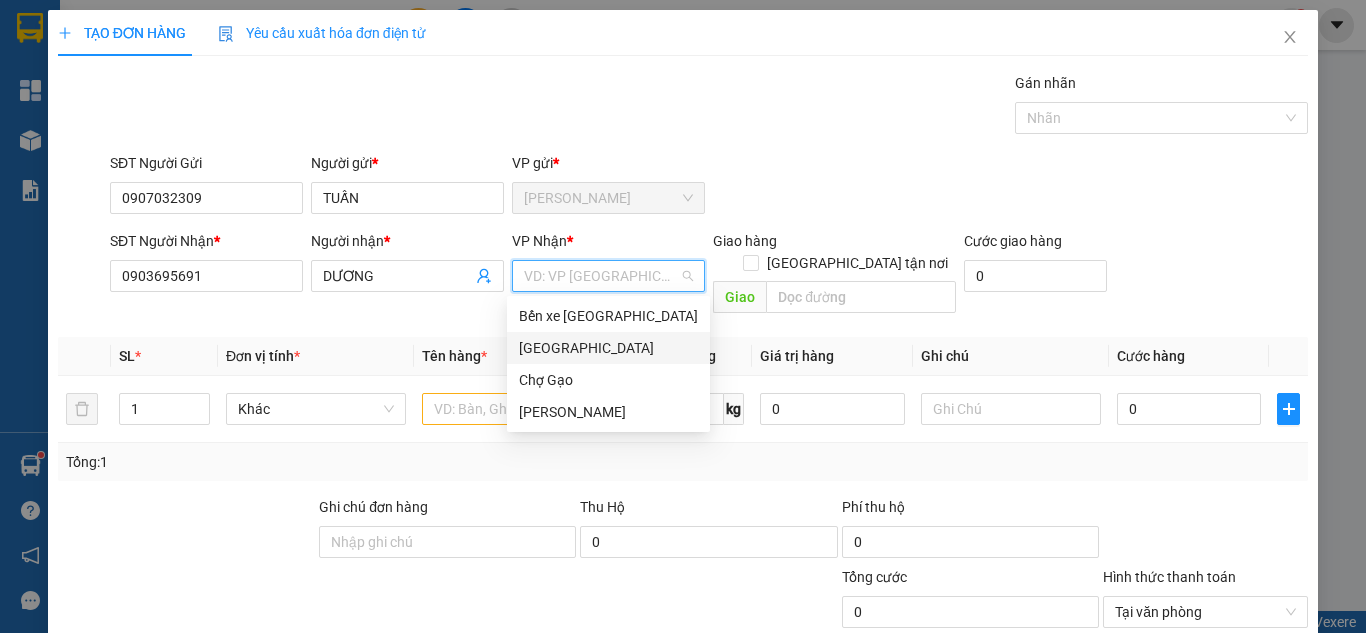 click on "[GEOGRAPHIC_DATA]" at bounding box center [608, 348] 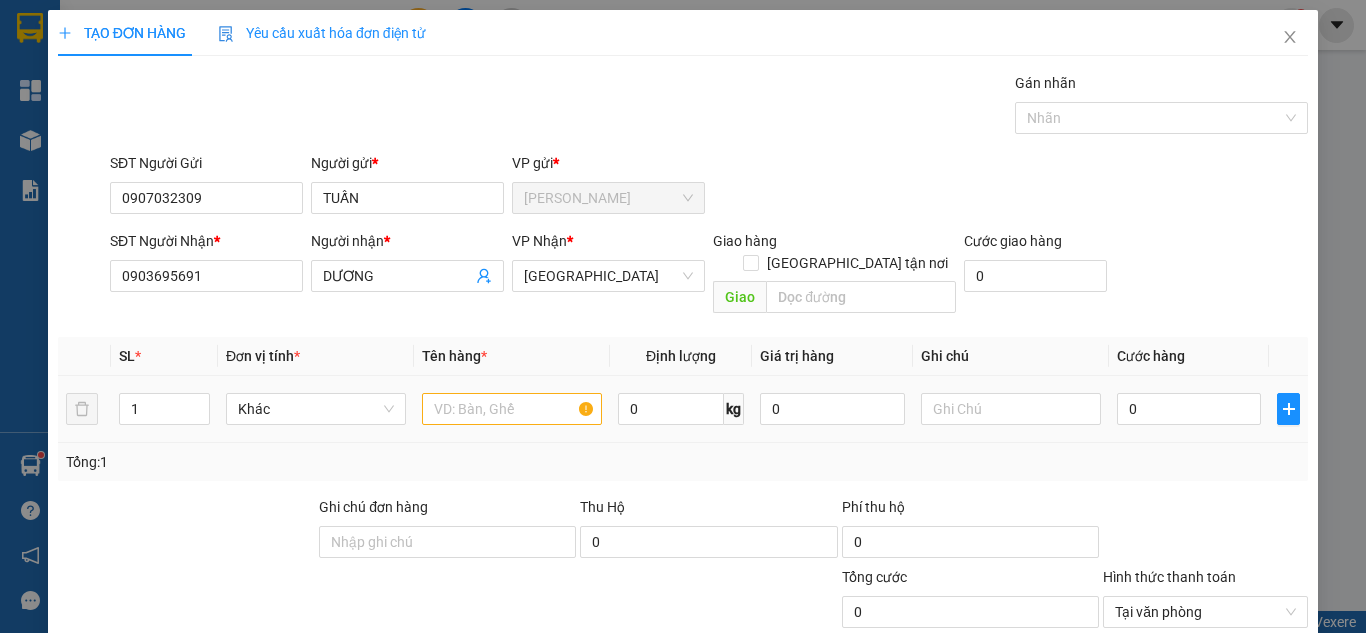click at bounding box center (512, 409) 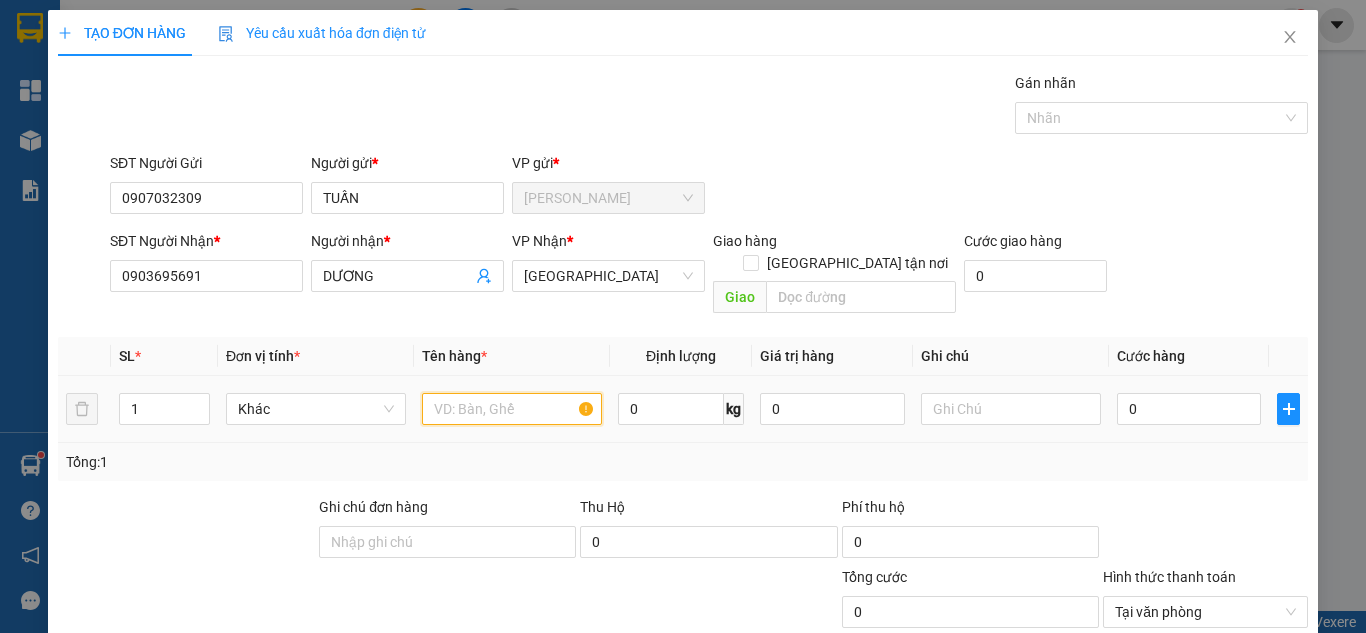 click at bounding box center (512, 409) 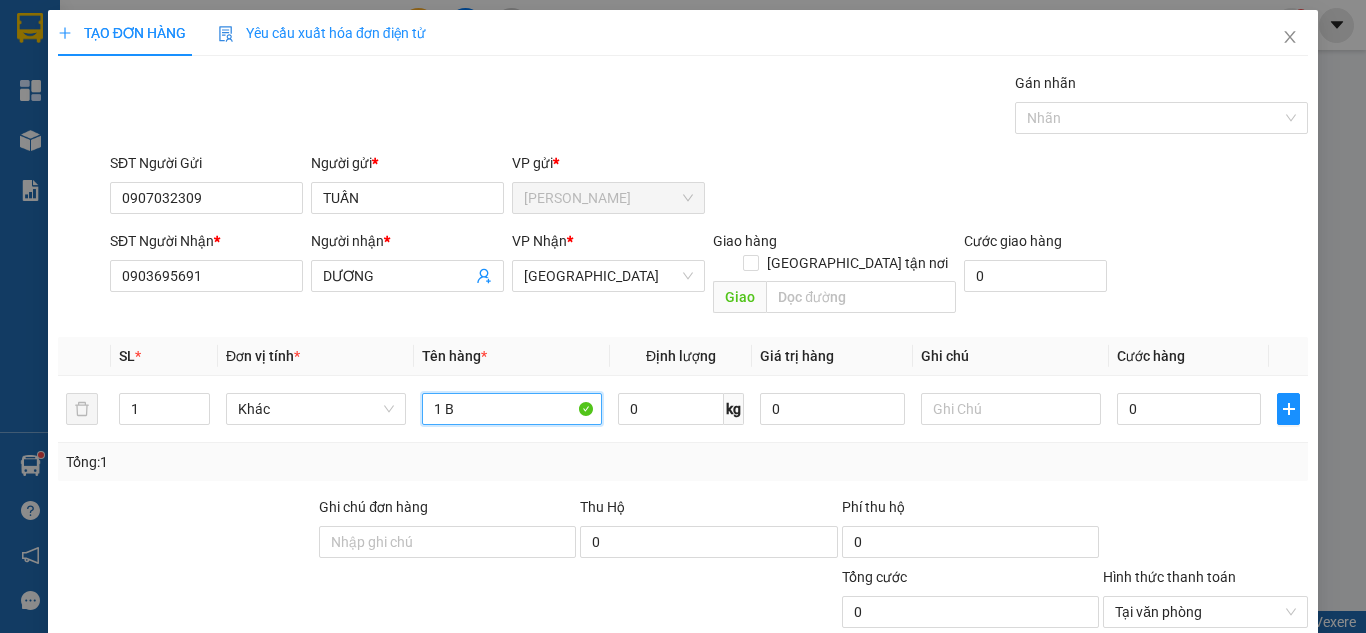 paste on "Ô" 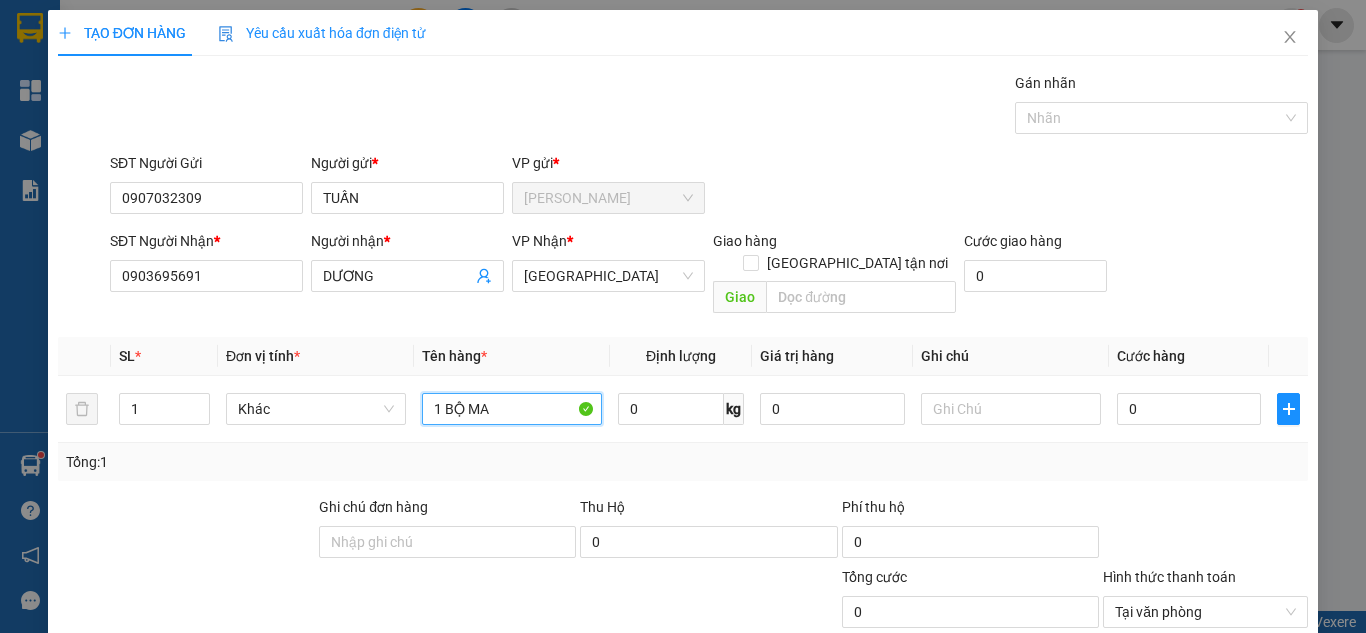 paste on "Á" 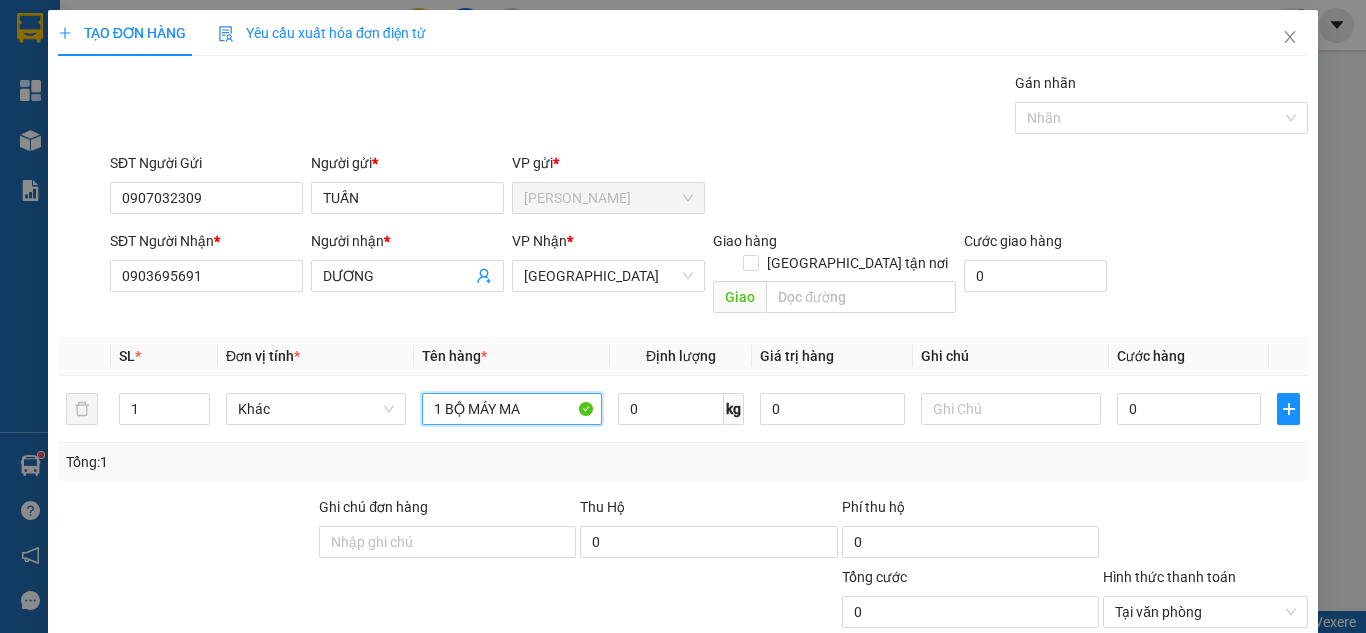 paste on "Á" 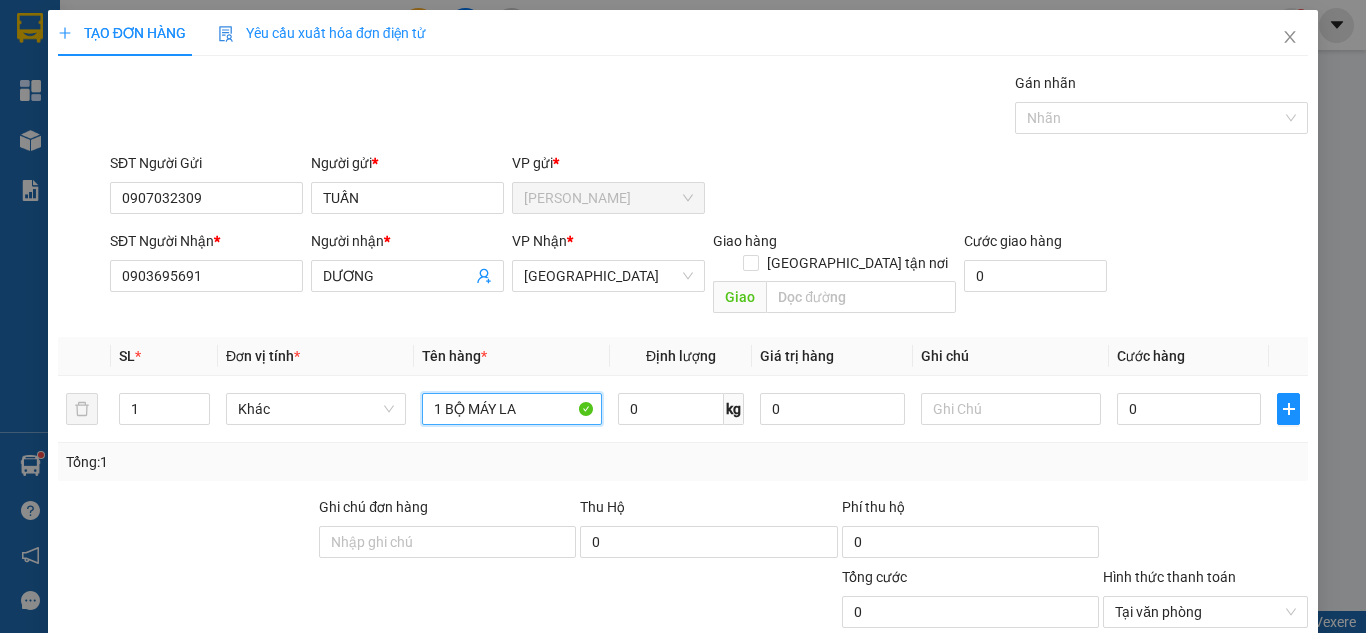 paste on "ẠNH" 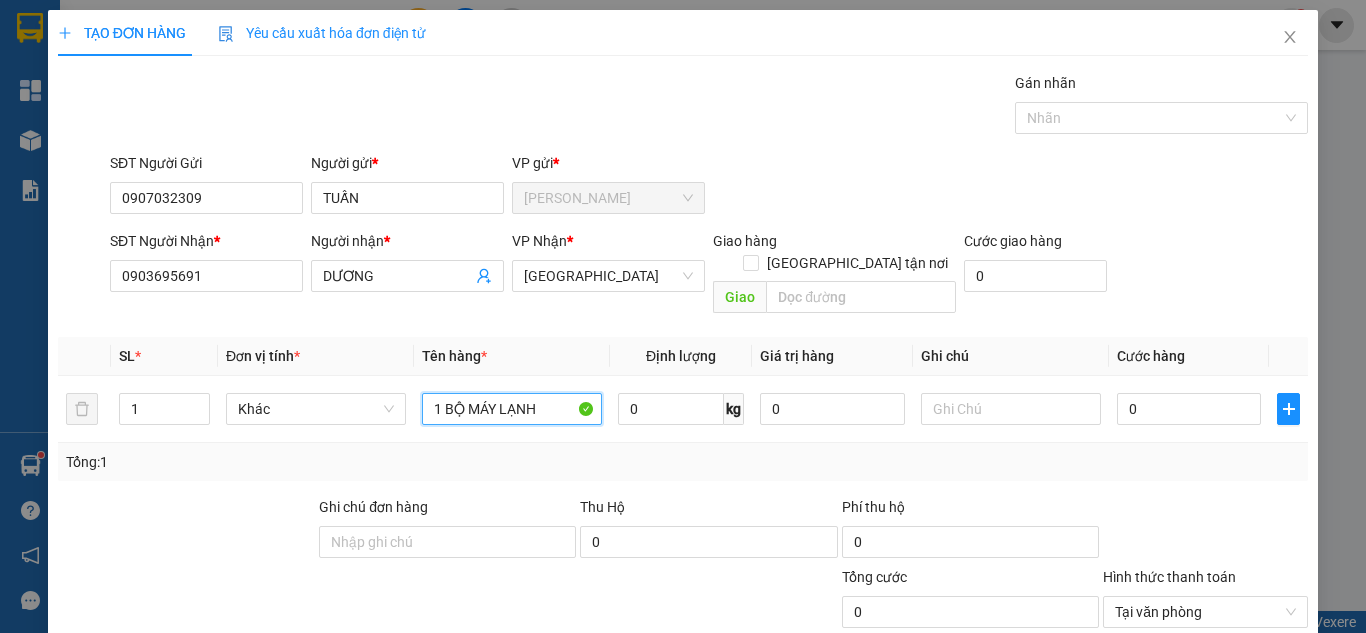 type on "1 BỘ MÁY LẠNH" 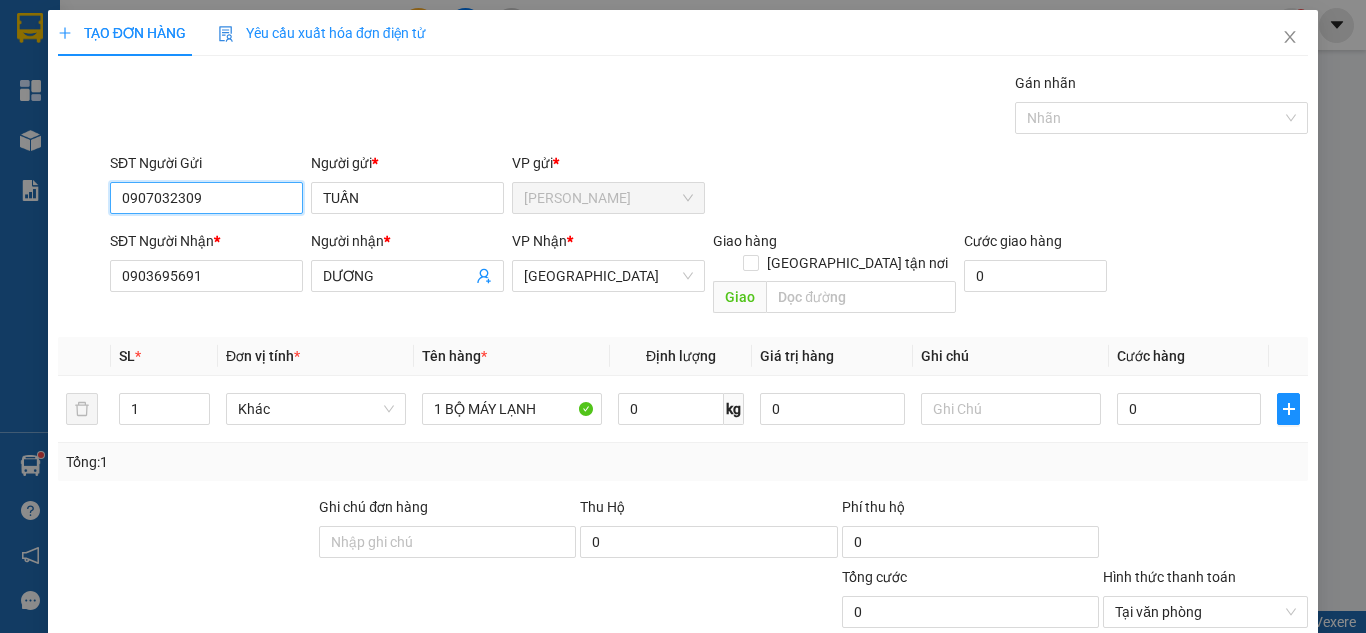 drag, startPoint x: 257, startPoint y: 199, endPoint x: 74, endPoint y: 198, distance: 183.00273 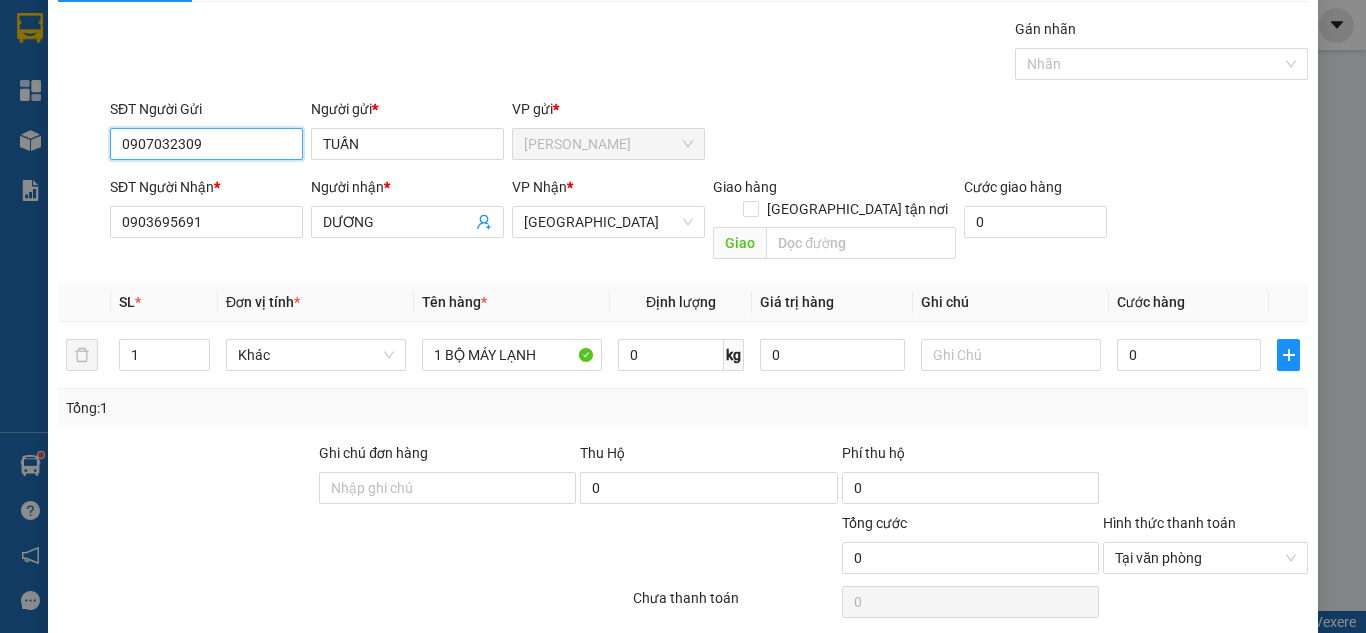 scroll, scrollTop: 107, scrollLeft: 0, axis: vertical 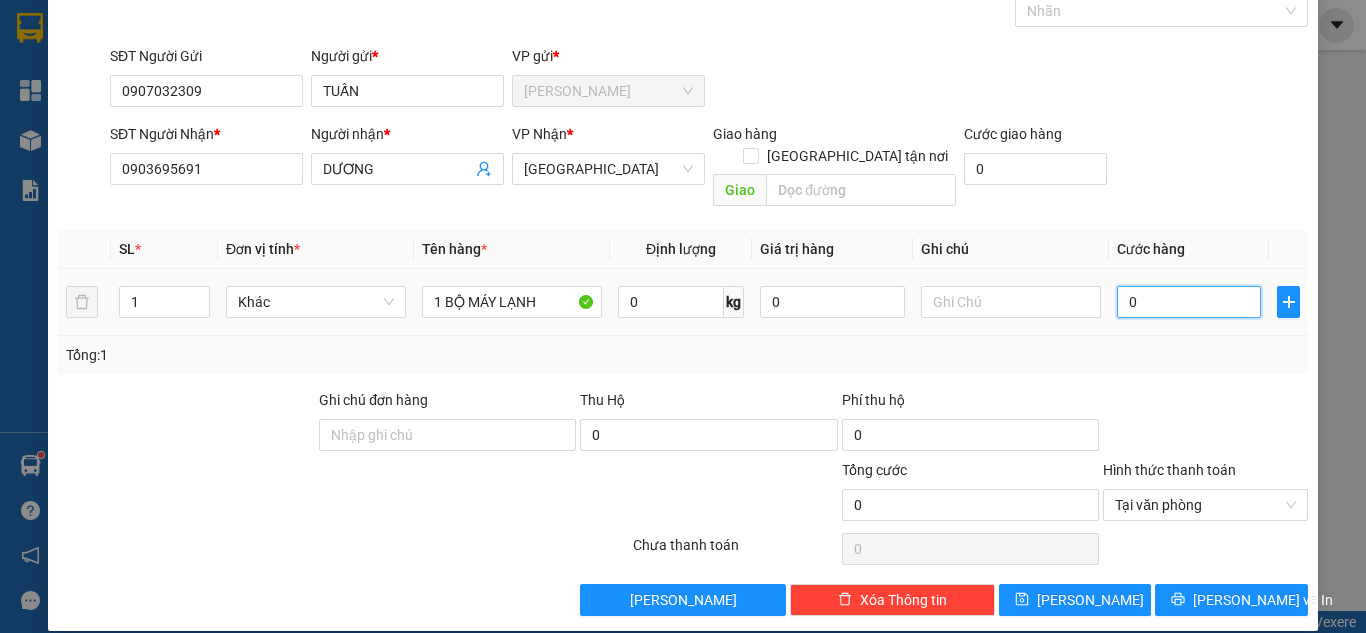 click on "0" at bounding box center (1189, 302) 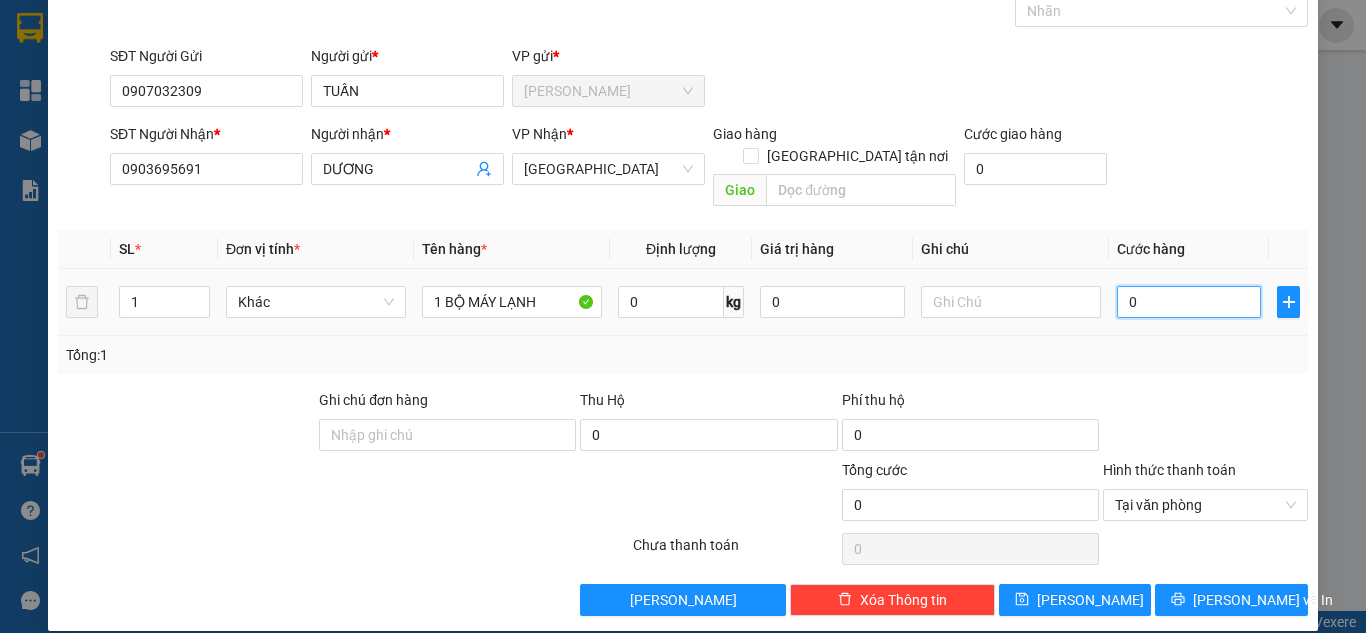 type on "8" 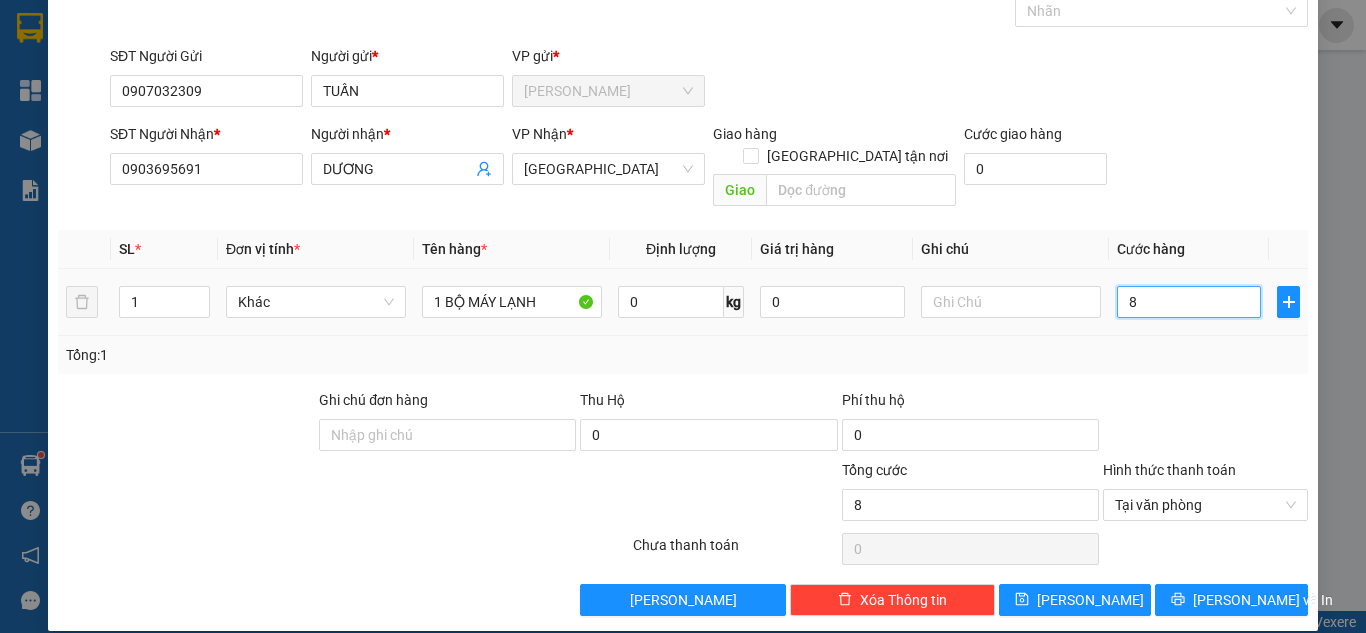 type on "80" 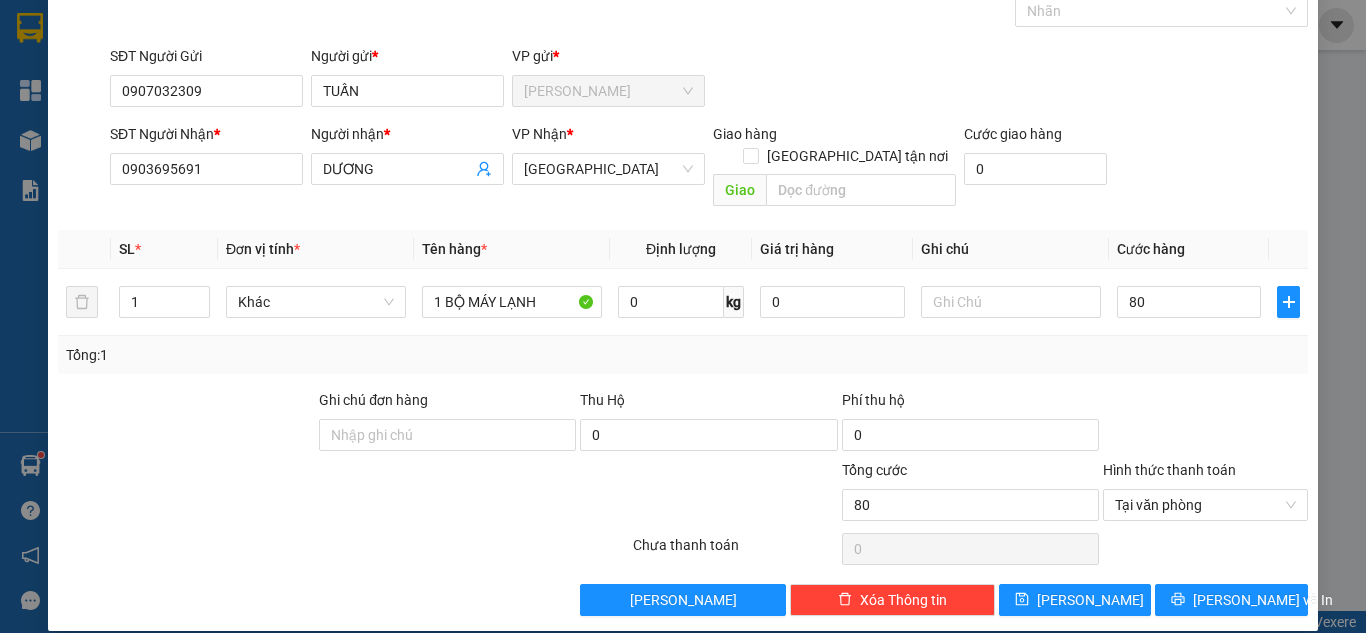type on "80.000" 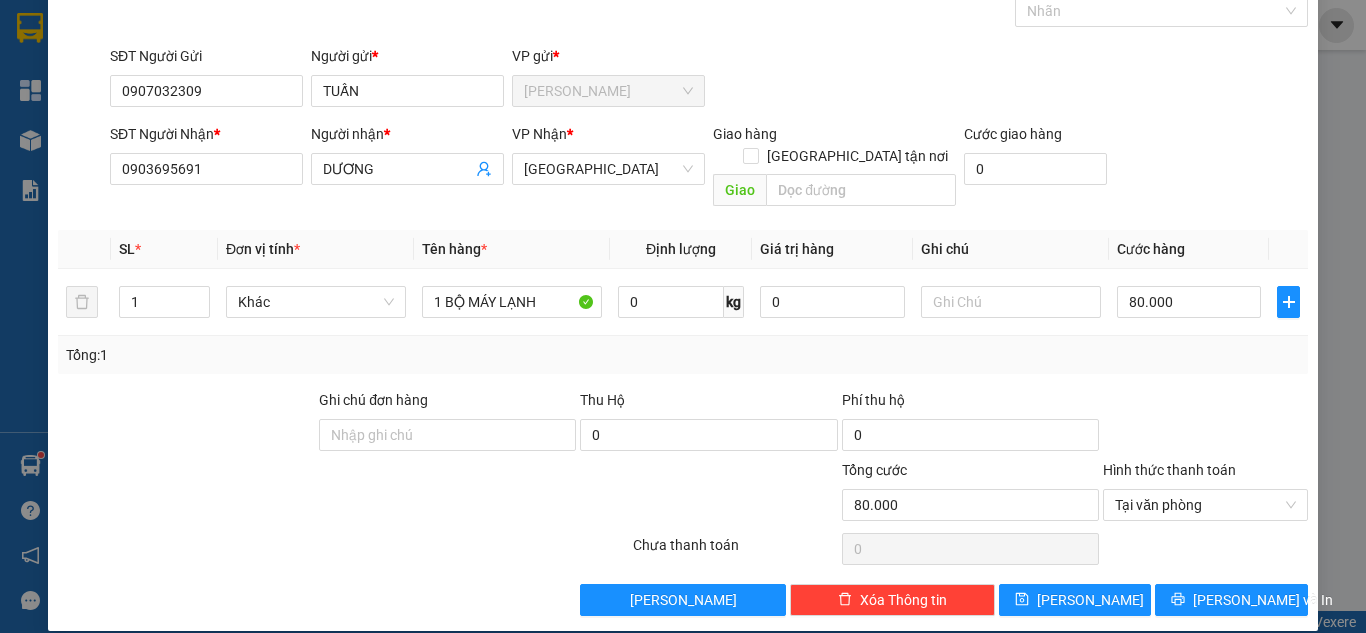 click on "SĐT Người Nhận  * 0903695691 Người nhận  * DƯƠNG VP Nhận  * Sài Gòn Giao hàng Giao tận nơi Giao Cước giao hàng 0" at bounding box center [709, 169] 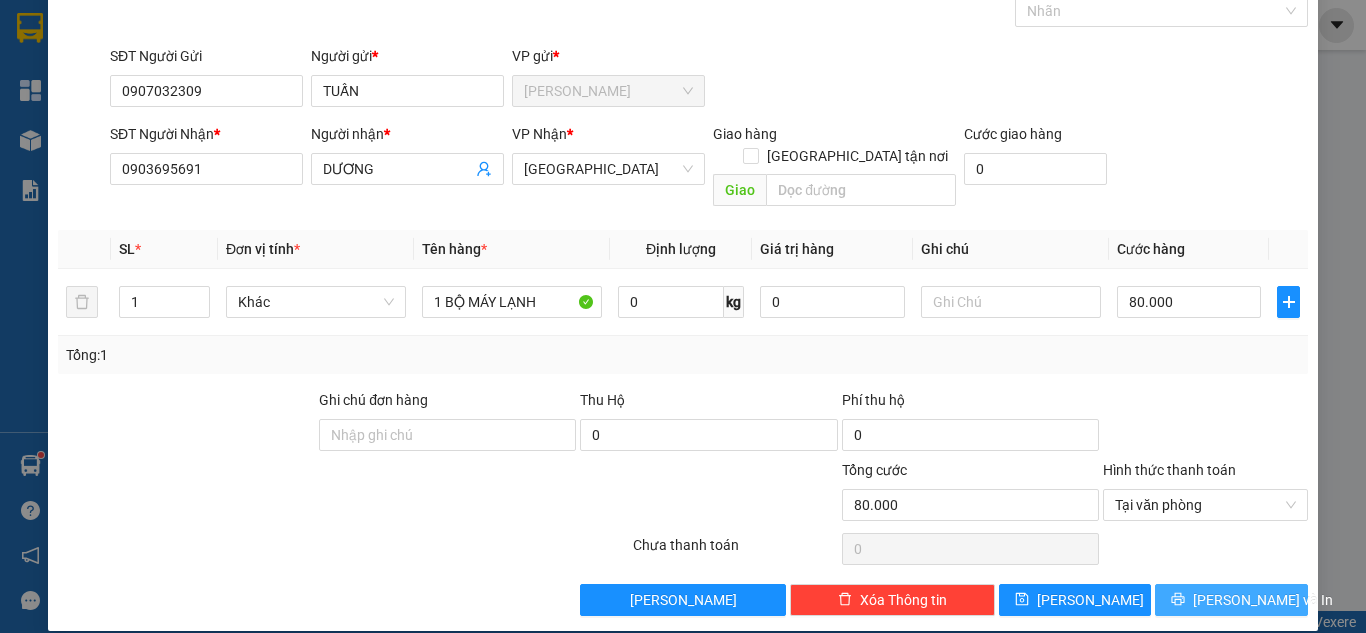 click on "[PERSON_NAME] và In" at bounding box center (1263, 600) 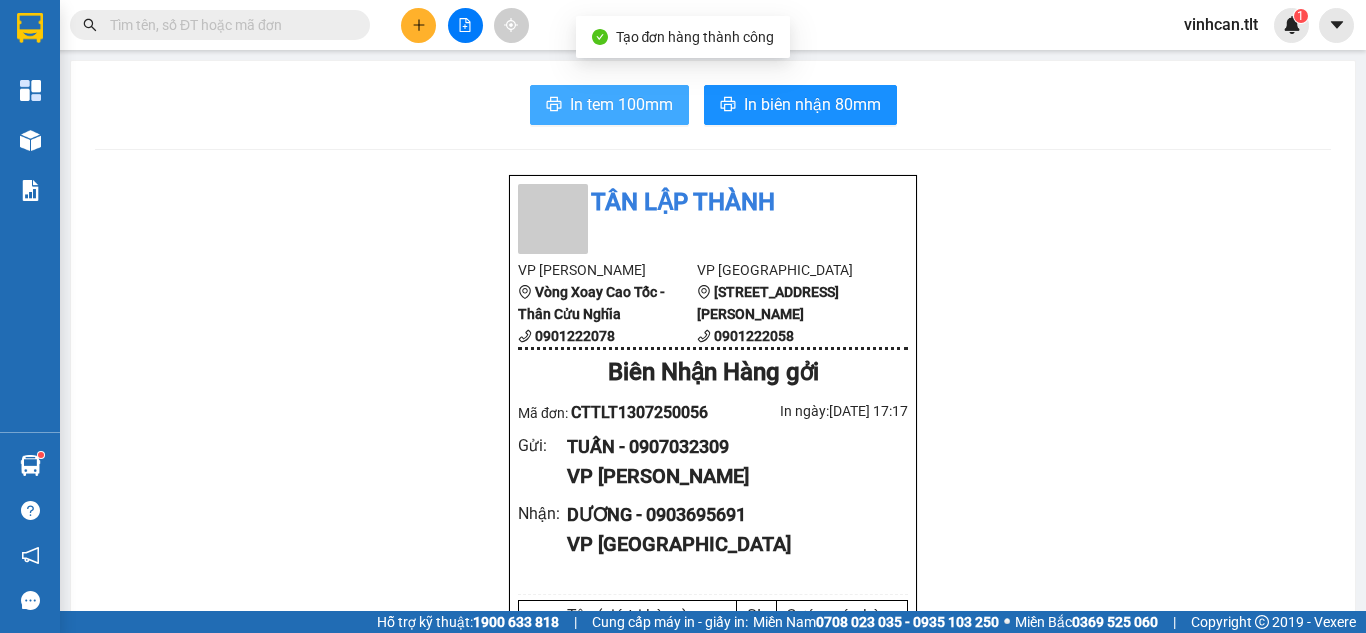 click on "In tem 100mm" at bounding box center (621, 104) 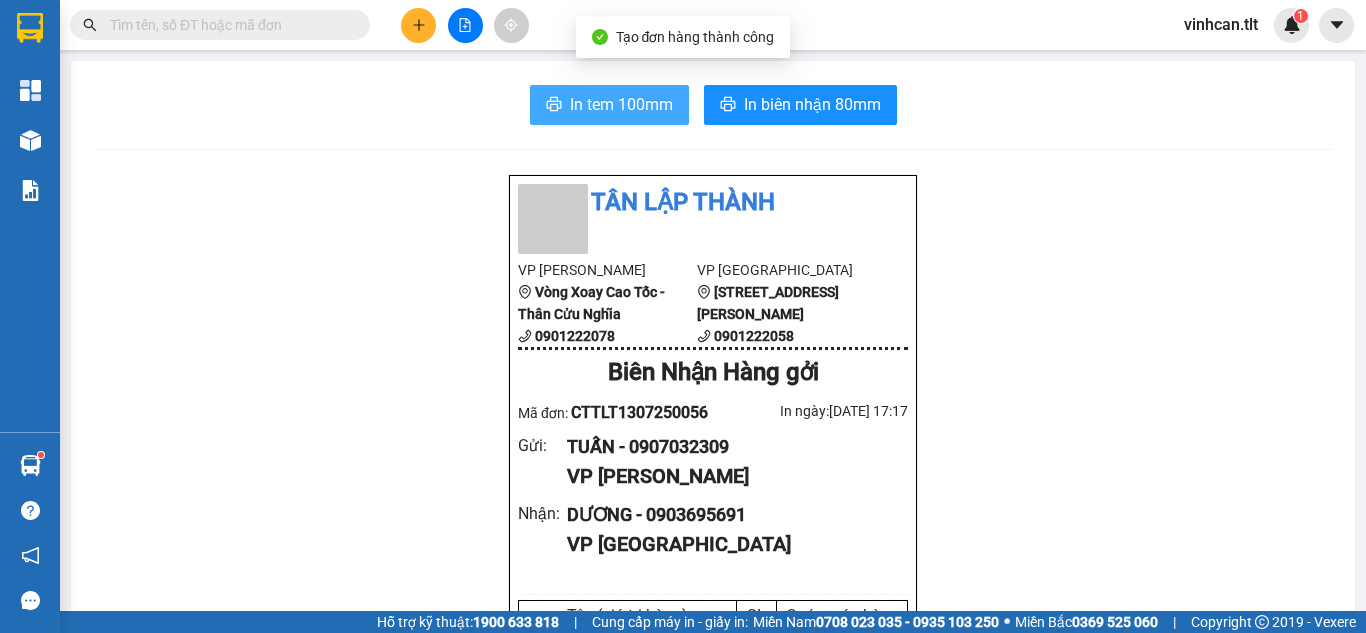scroll, scrollTop: 0, scrollLeft: 0, axis: both 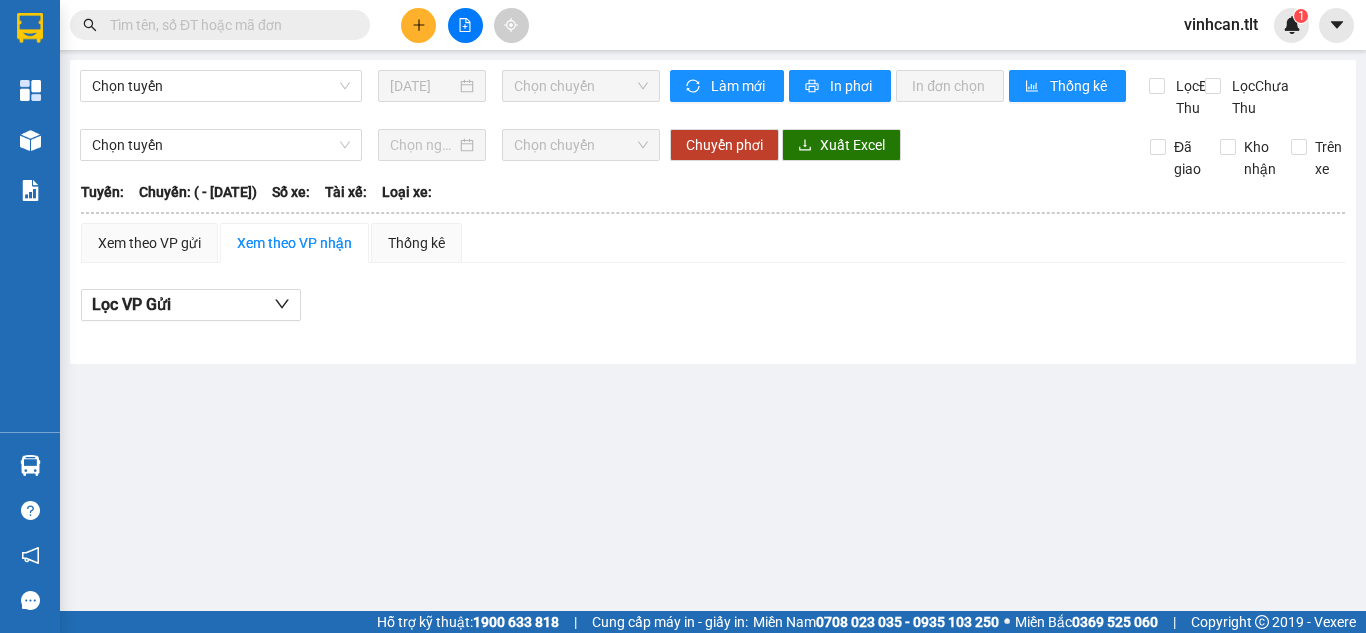 type on "[DATE]" 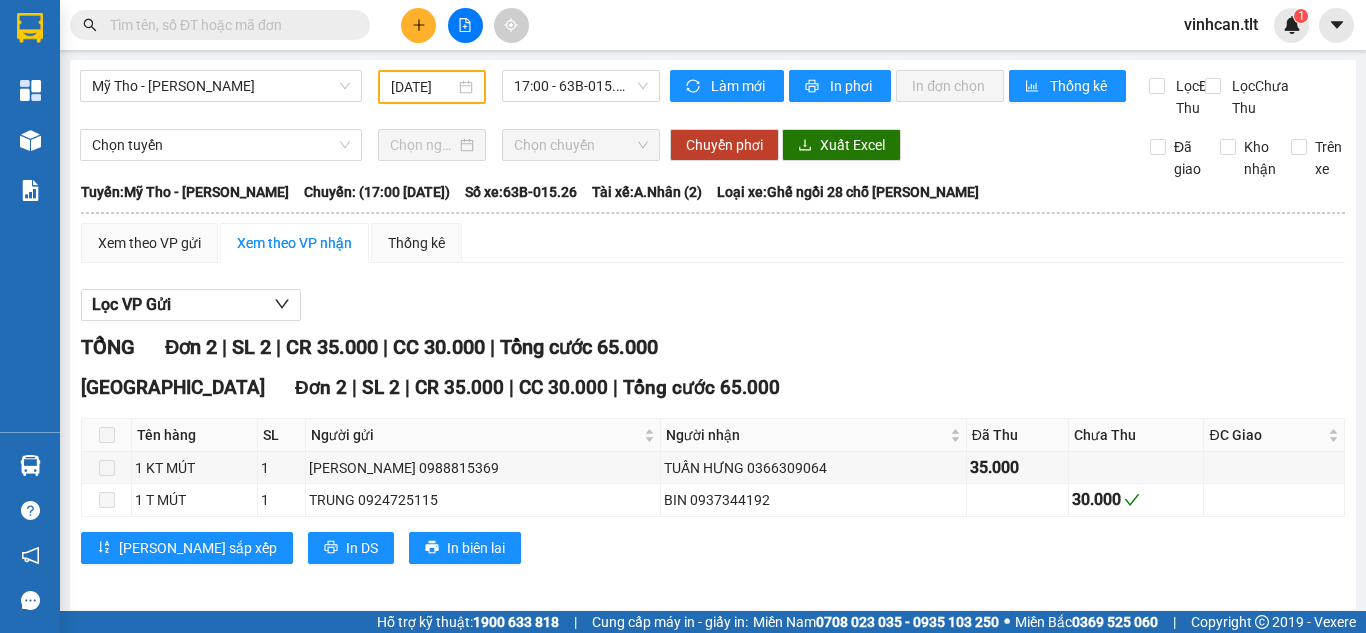 scroll, scrollTop: 0, scrollLeft: 0, axis: both 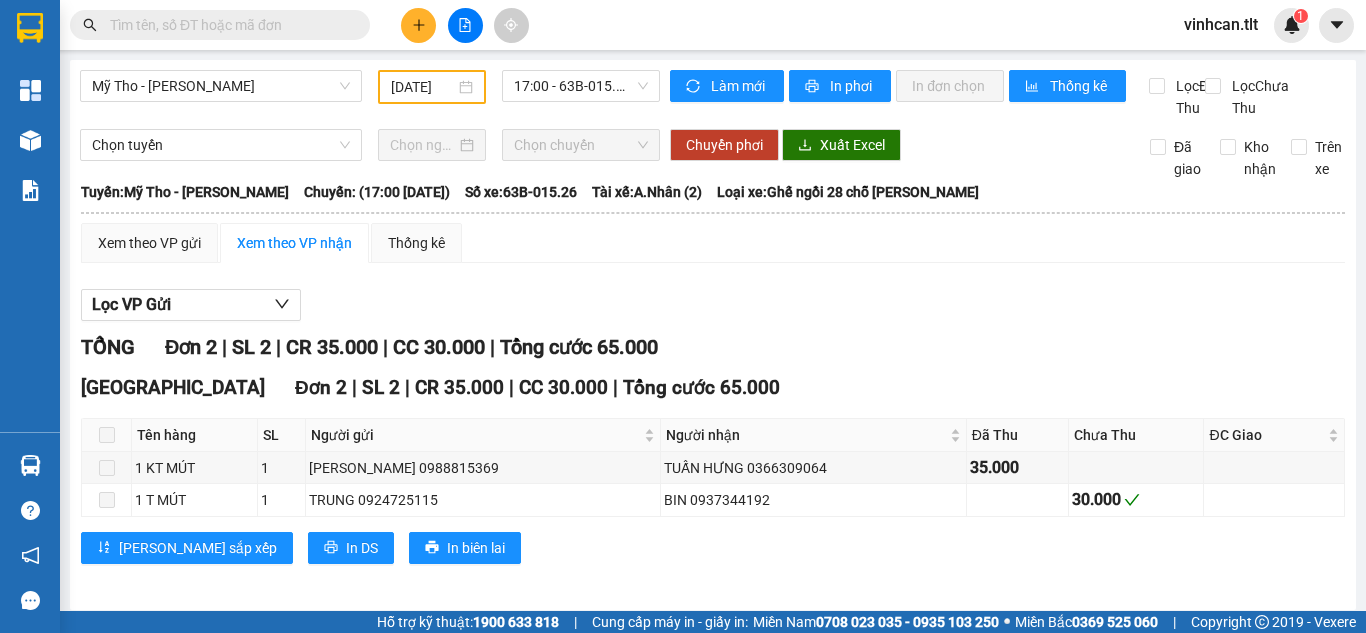 paste on "0907032309" 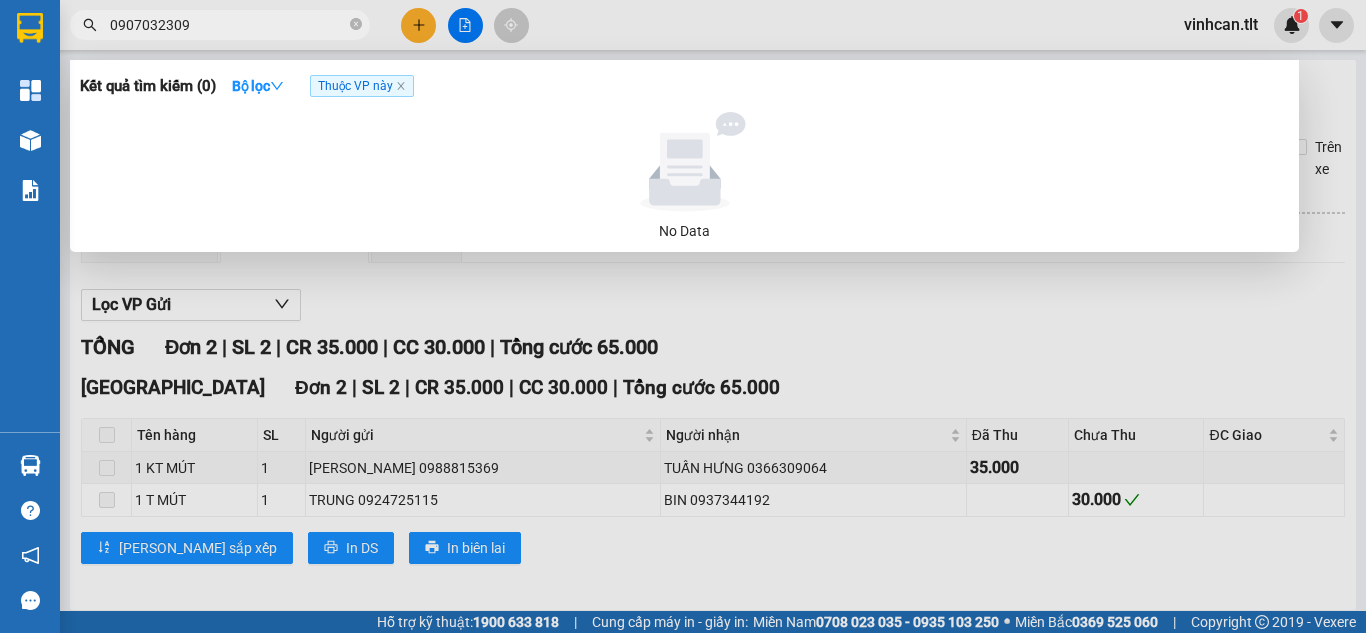type on "0907032309" 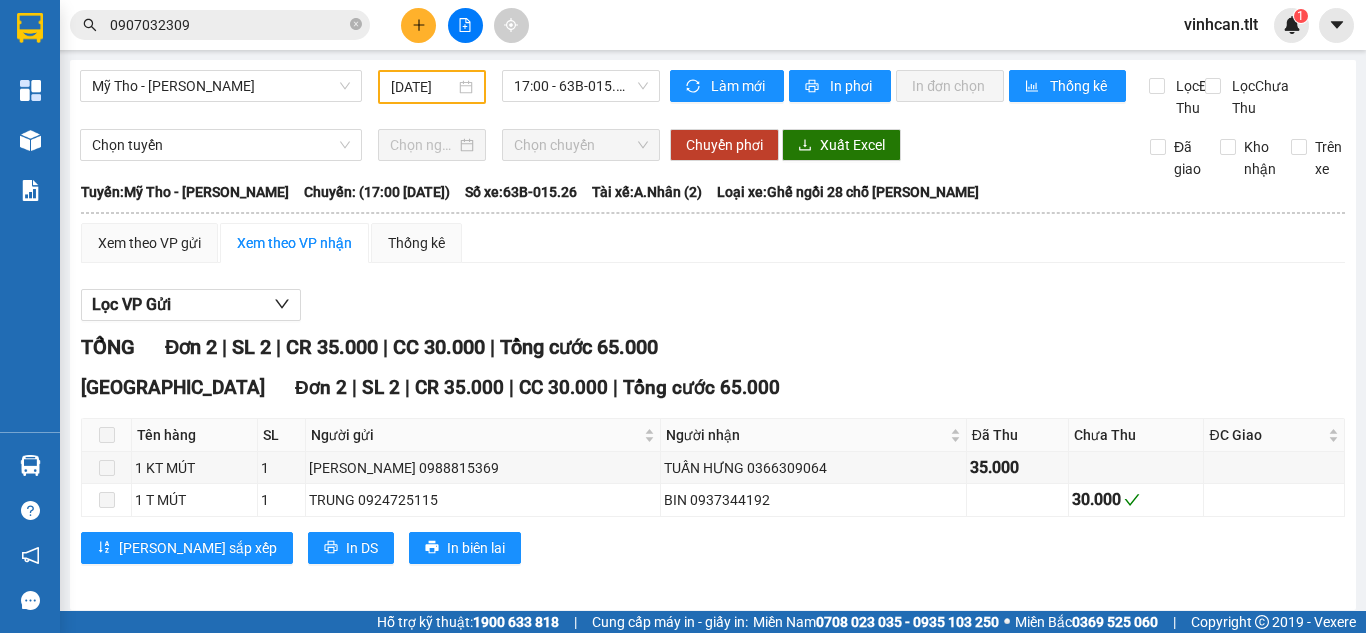 click on "0907032309" at bounding box center (220, 25) 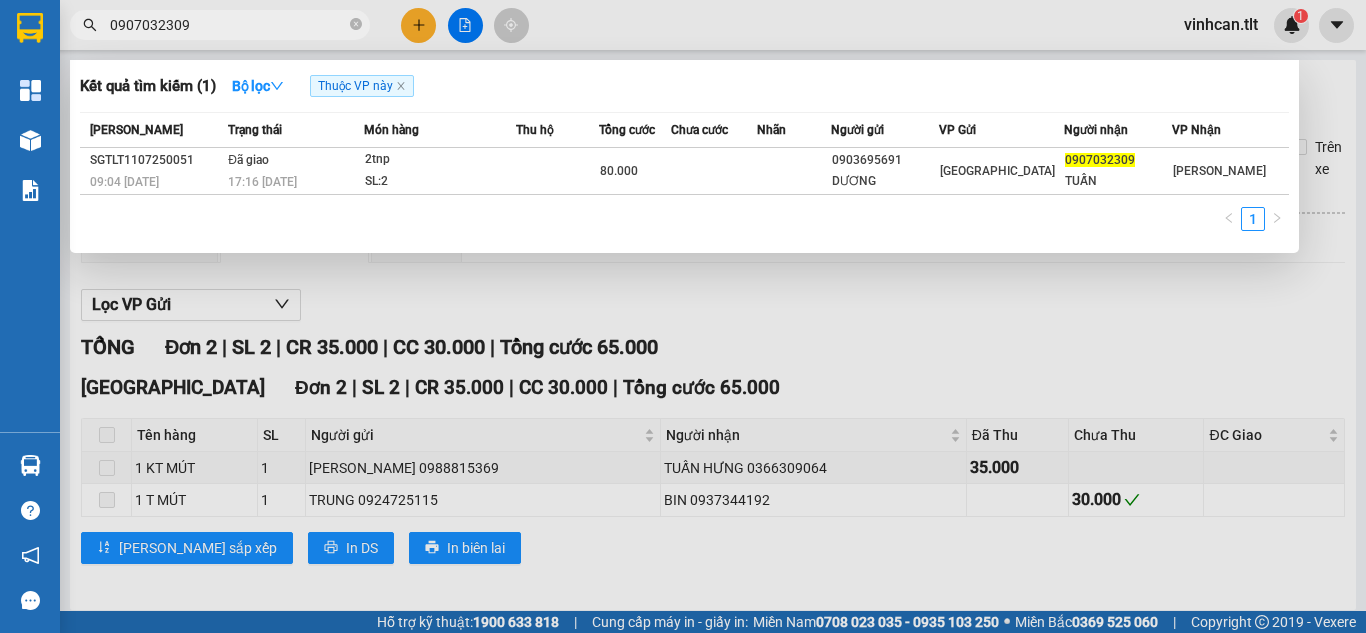 click on "0907032309" at bounding box center (228, 25) 